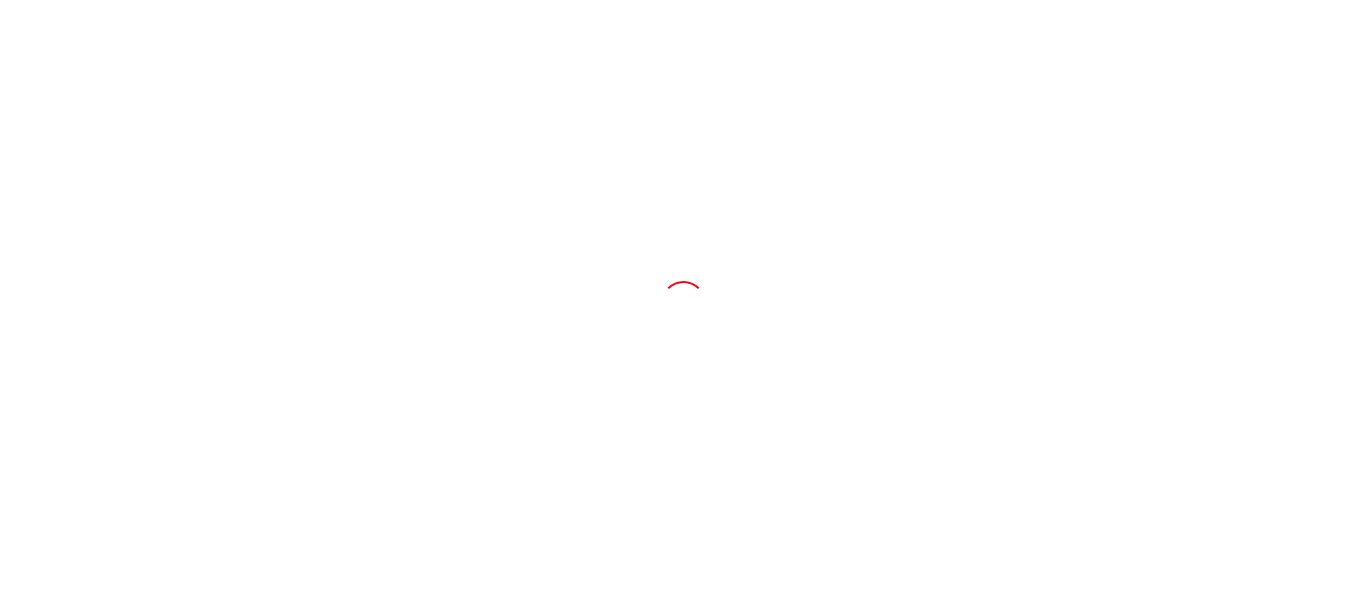 scroll, scrollTop: 0, scrollLeft: 0, axis: both 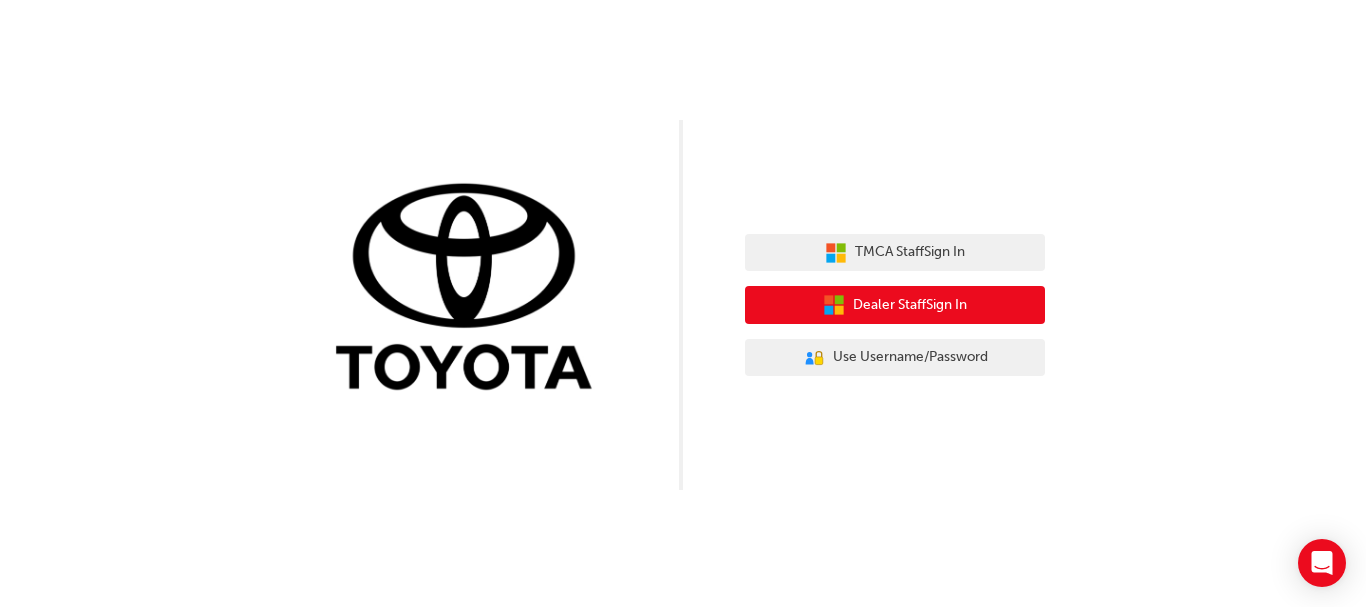 click on "Dealer Staff  Sign In" at bounding box center (910, 305) 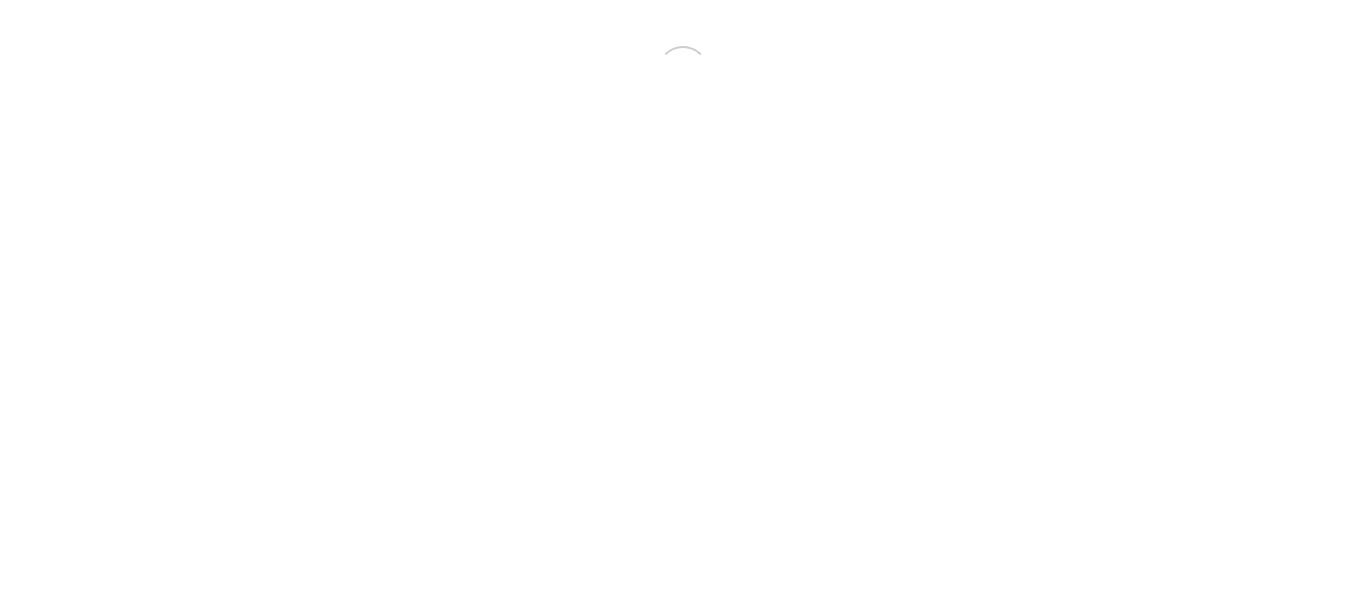 scroll, scrollTop: 0, scrollLeft: 0, axis: both 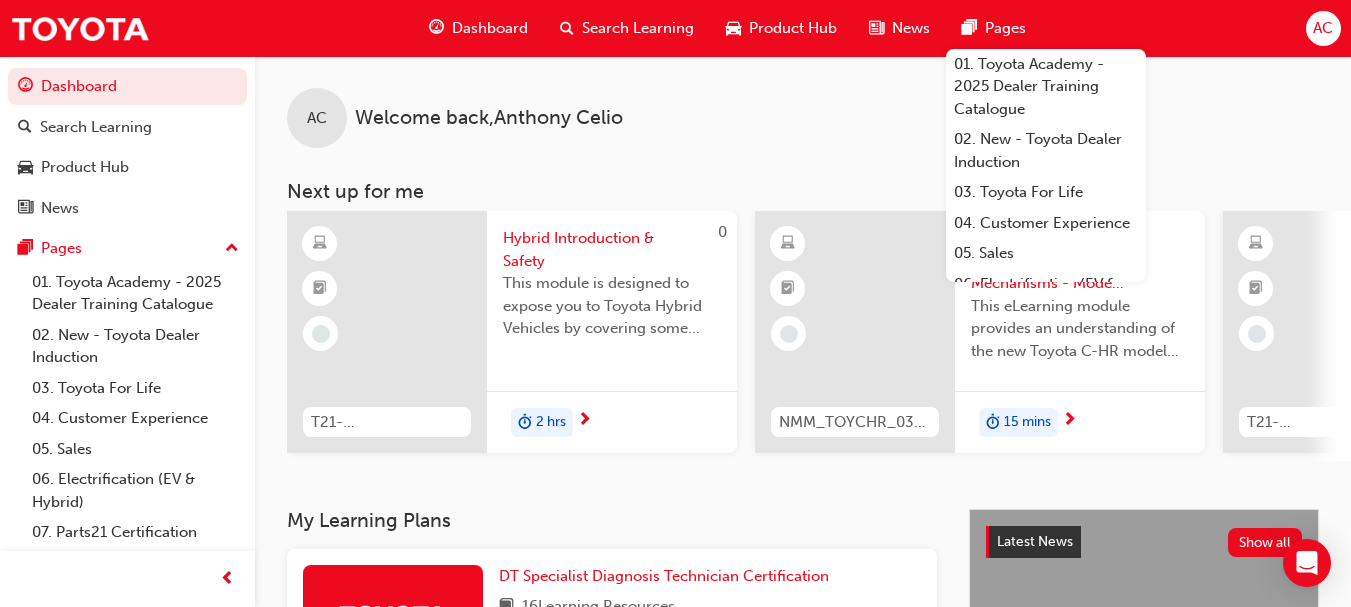 click on "Dashboard Search Learning Product Hub News Pages 01. Toyota Academy - 2025 Dealer Training Catalogue 02. New - Toyota Dealer Induction  03. Toyota For Life 04. Customer Experience 05. Sales 06. Electrification (EV & Hybrid) 07. Parts21 Certification 08. Service 09. Technical  10. TUNE Rev-Up Training All Pages AC" at bounding box center [675, 28] 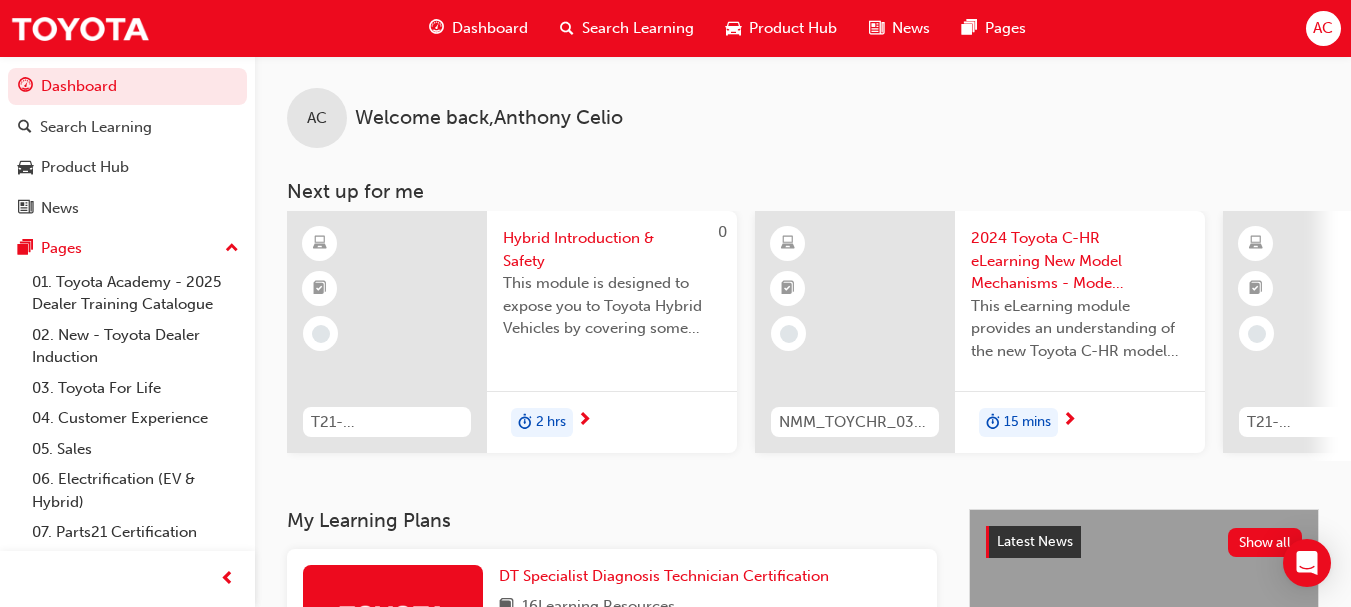 click on "AC Welcome back , [FIRST] [LAST] Next up for me 0 T21-FOD_HVIS_PREREQ Hybrid Introduction & Safety This module is designed to expose you to Toyota Hybrid Vehicles by covering some history of the Hybrid, learning about their components and how they work together to power the vehicle down the road. 2 hrs NMM_TOYCHR_032024_MODULE_1 2024 Toyota C-HR eLearning New Model Mechanisms - Model Outline (Module 1) This eLearning module provides an understanding of the new Toyota C-HR model line-up and their Katashikis, high-level specifications and features as well as key dimensions and capacities. 15 mins 0 T21-PTFOR_PRE_EXAM PT Fundamentals of Repair - Pre-Course Assessment The Fundamentals of Repair Pre-Course Assessment module is designed to test your learning and understanding of the module. 240 CCC Confident Customer Conversations 2 hrs 0 T21-STSO_PRE_EXAM ST Service Operations - Pre-Course Assessment View all" at bounding box center [803, 258] 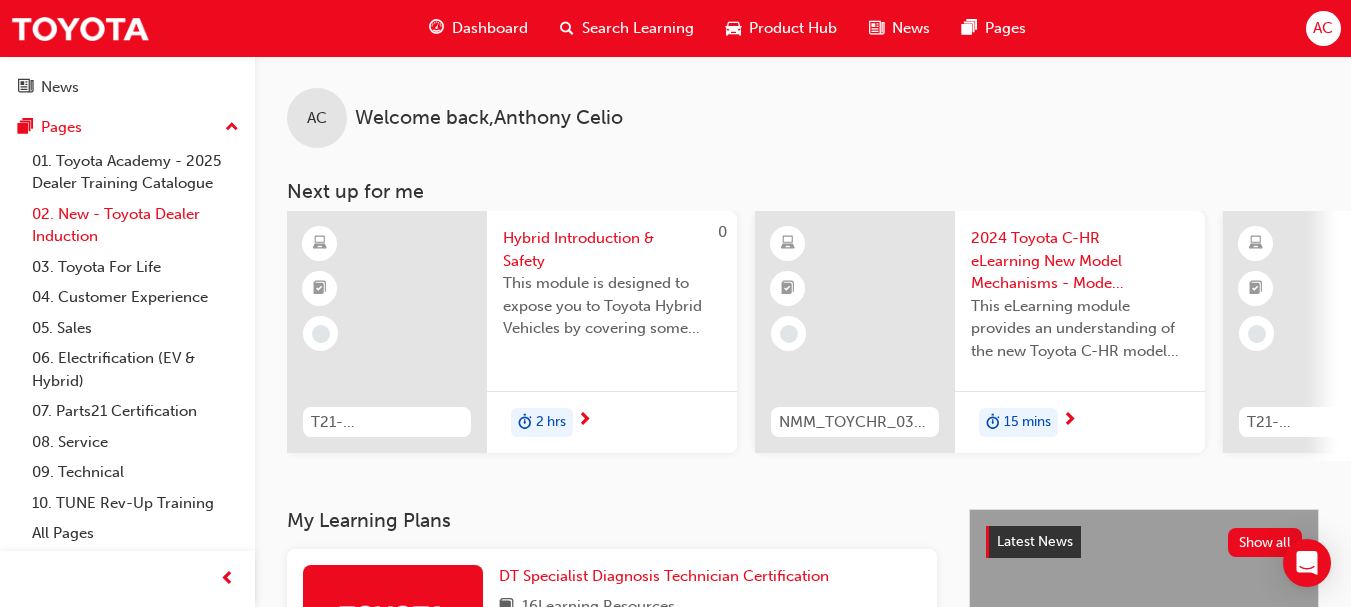 scroll, scrollTop: 0, scrollLeft: 0, axis: both 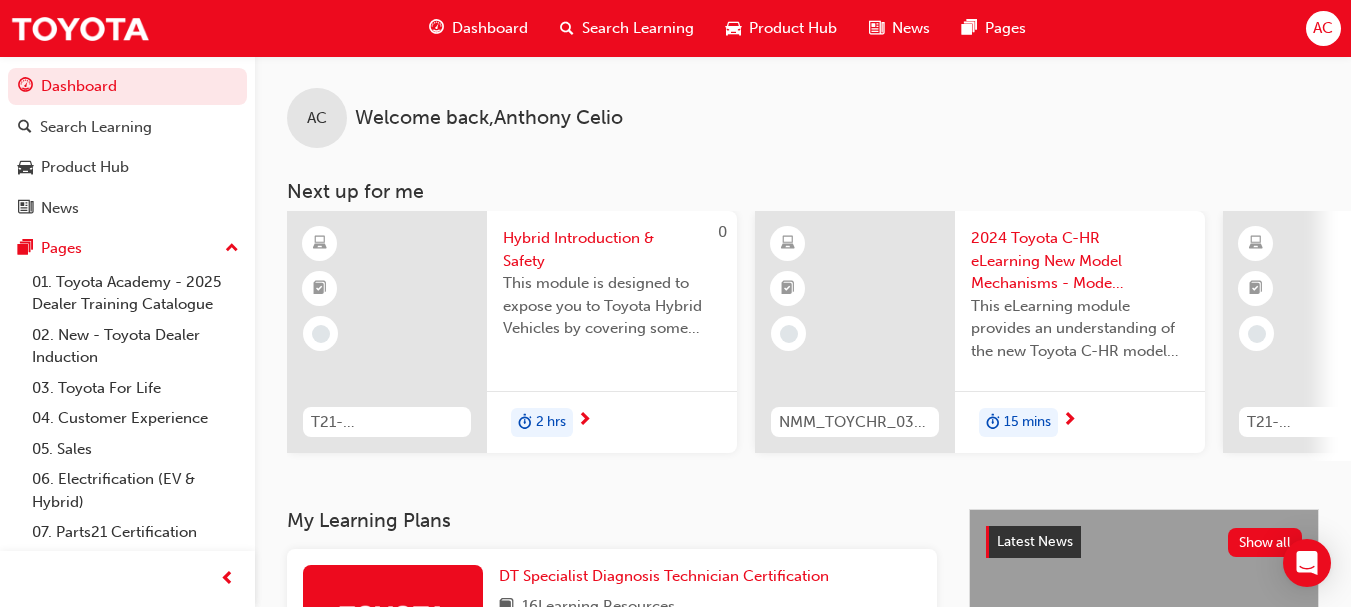 click on "Product Hub" at bounding box center (793, 28) 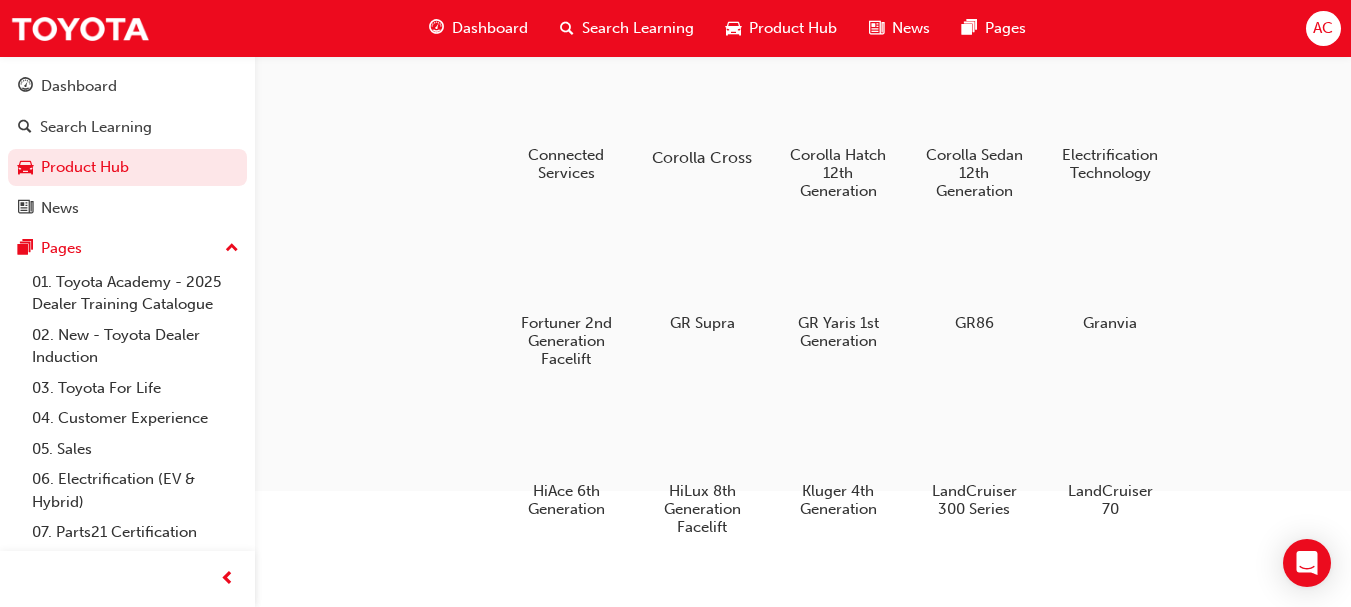scroll, scrollTop: 228, scrollLeft: 0, axis: vertical 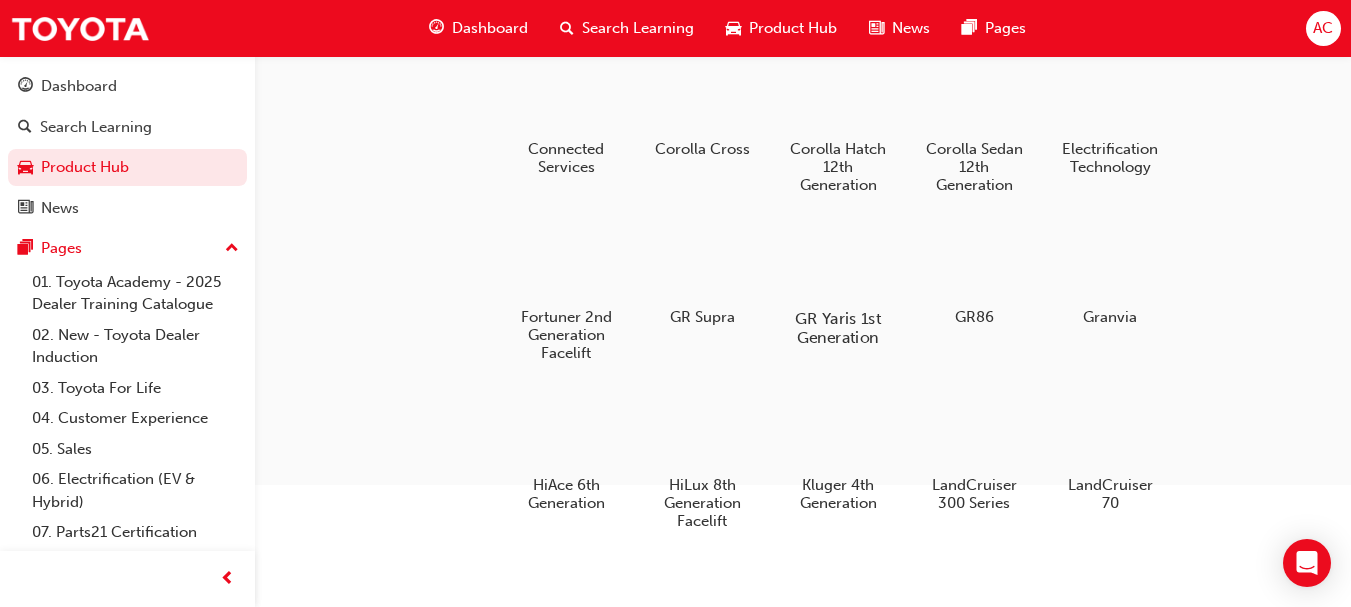 click at bounding box center (838, 260) 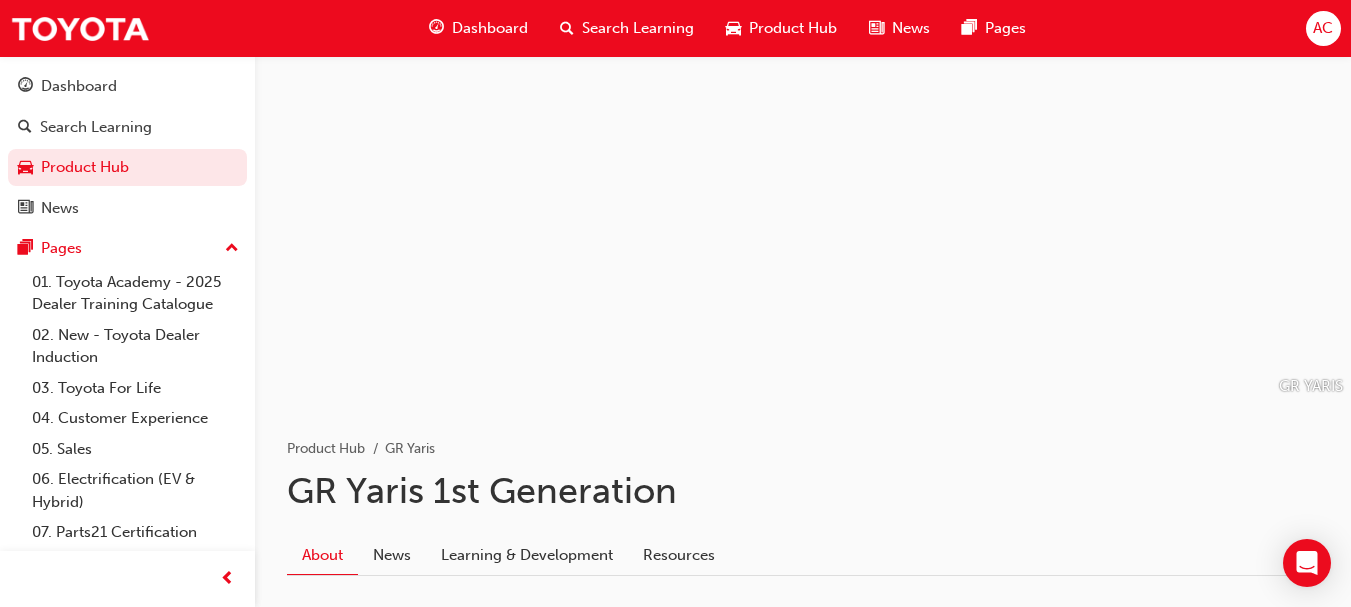 scroll, scrollTop: 14, scrollLeft: 0, axis: vertical 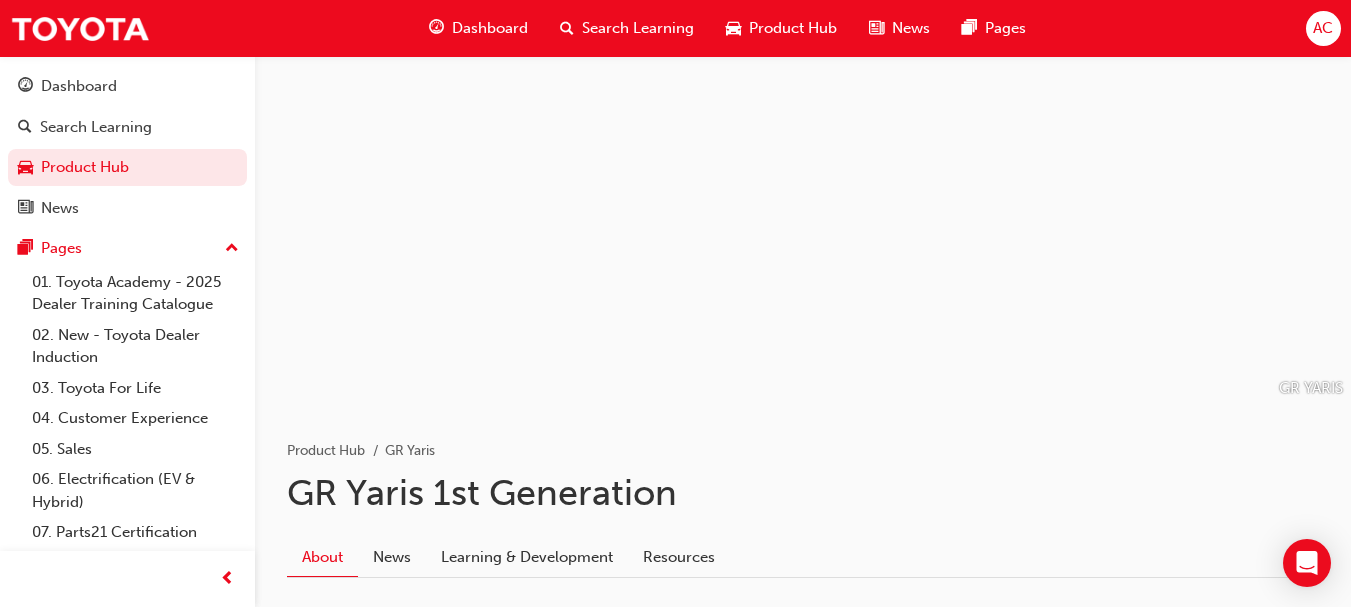 click on "Product Hub" at bounding box center (793, 28) 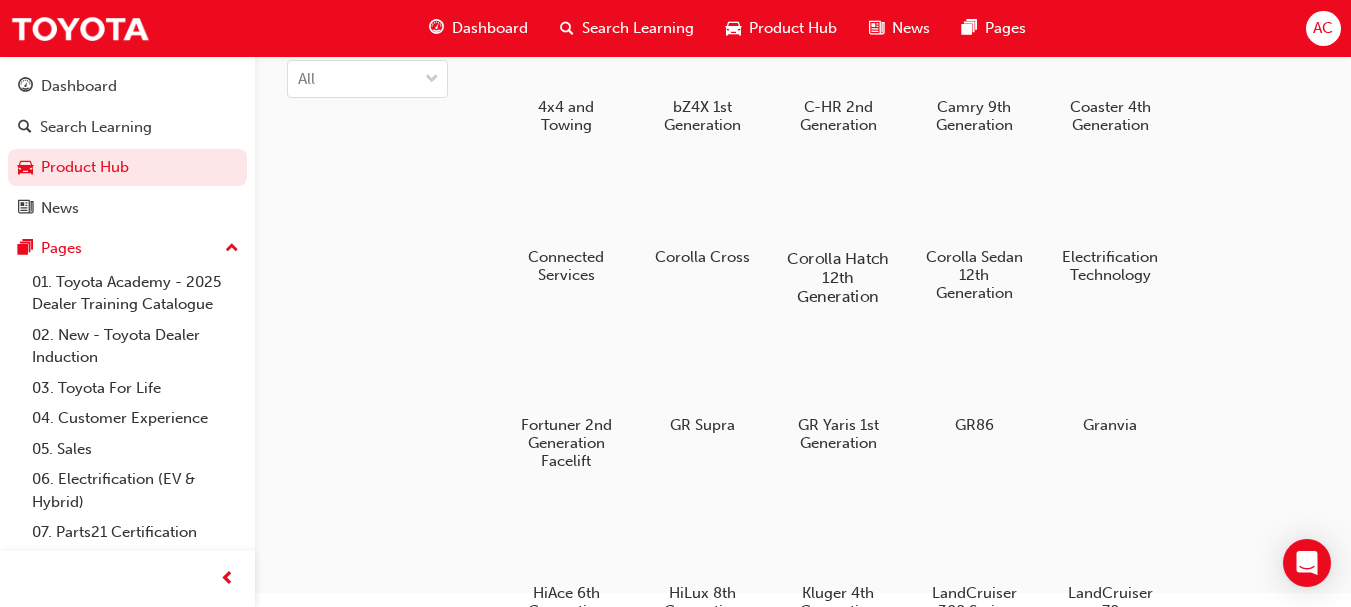 scroll, scrollTop: 121, scrollLeft: 0, axis: vertical 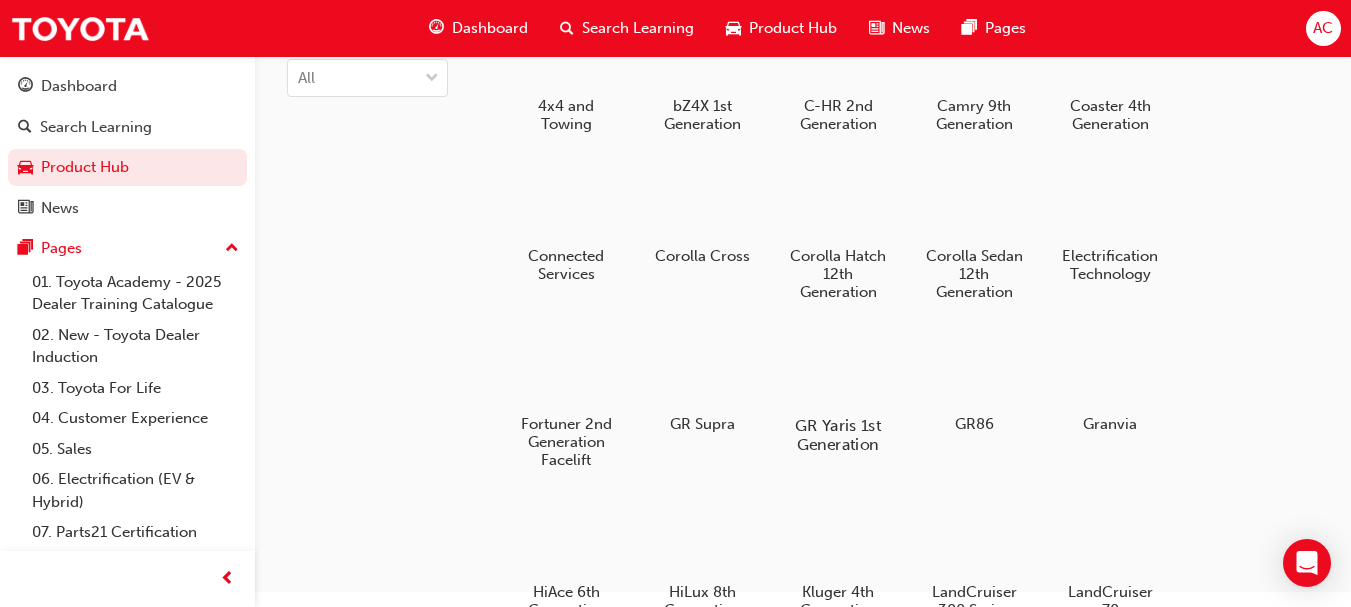 click at bounding box center [838, 368] 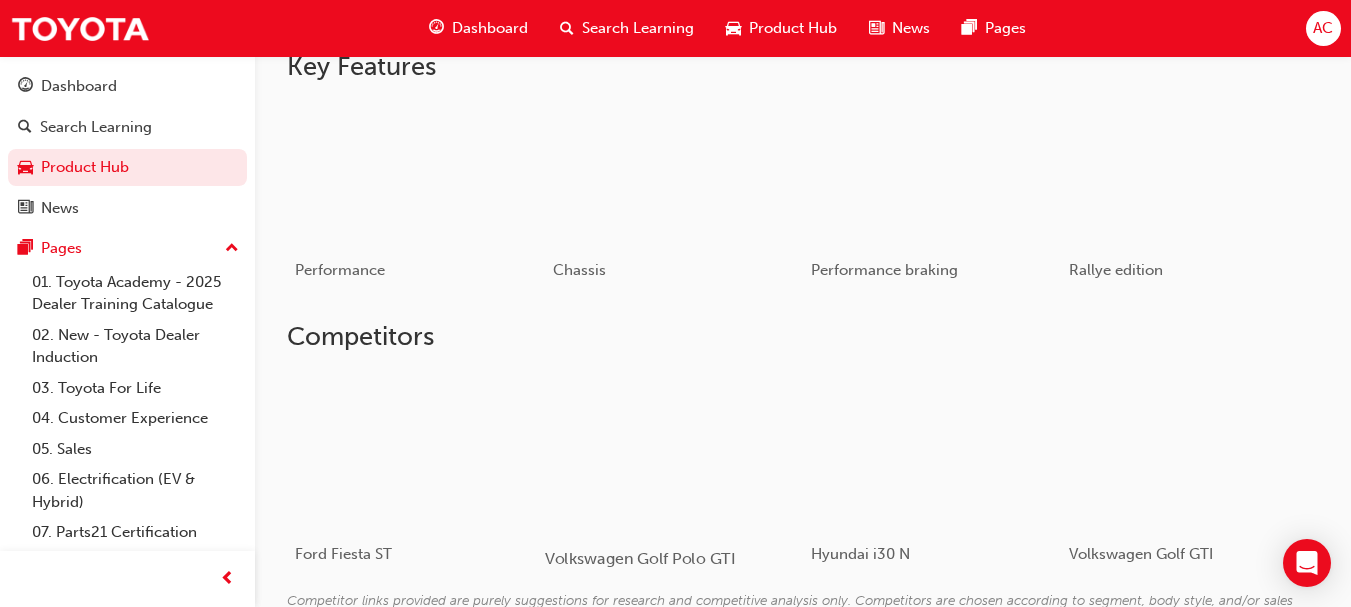 scroll, scrollTop: 976, scrollLeft: 0, axis: vertical 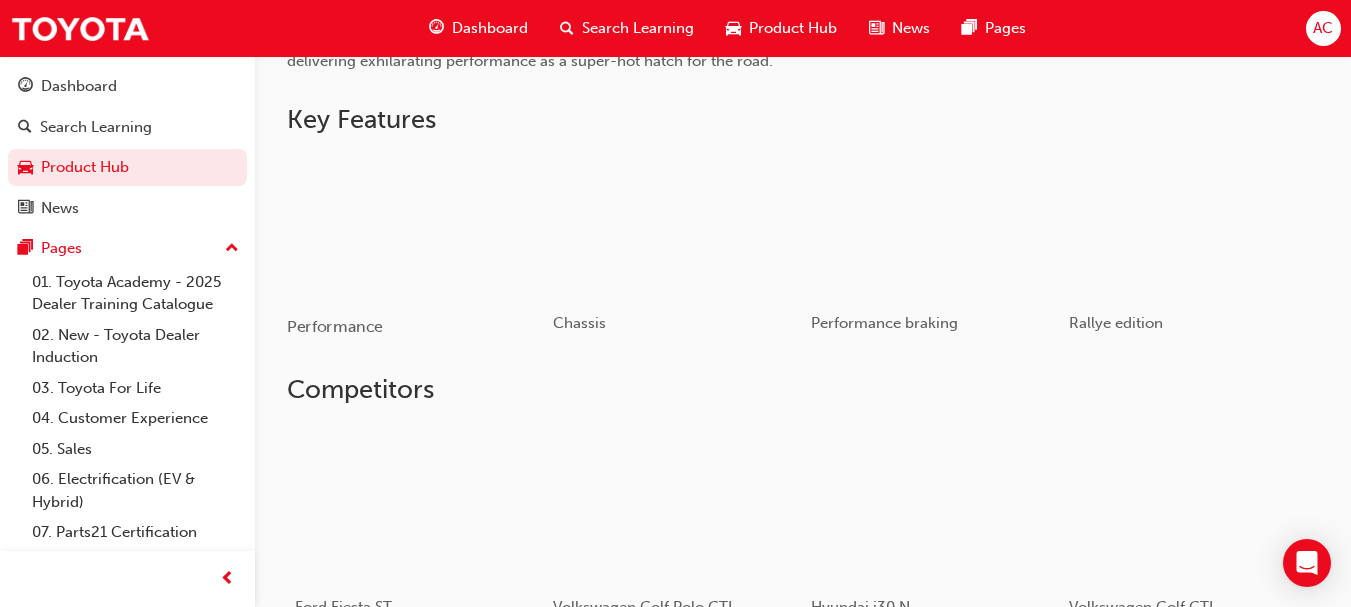 click at bounding box center (416, 226) 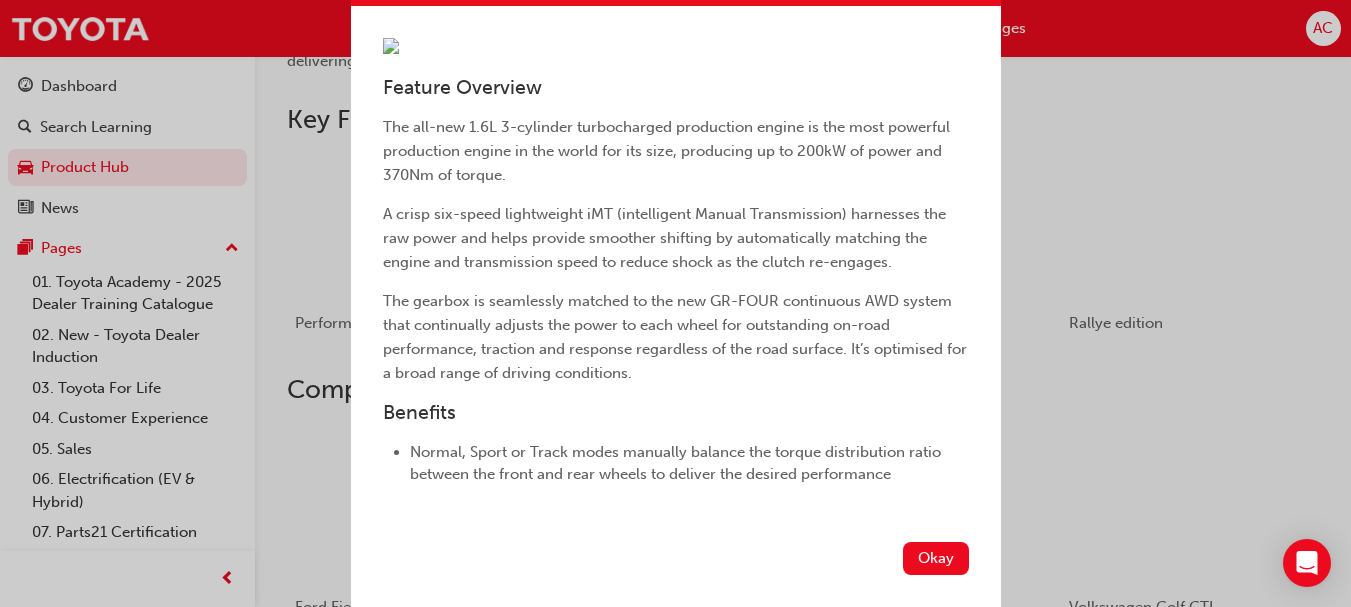 scroll, scrollTop: 385, scrollLeft: 0, axis: vertical 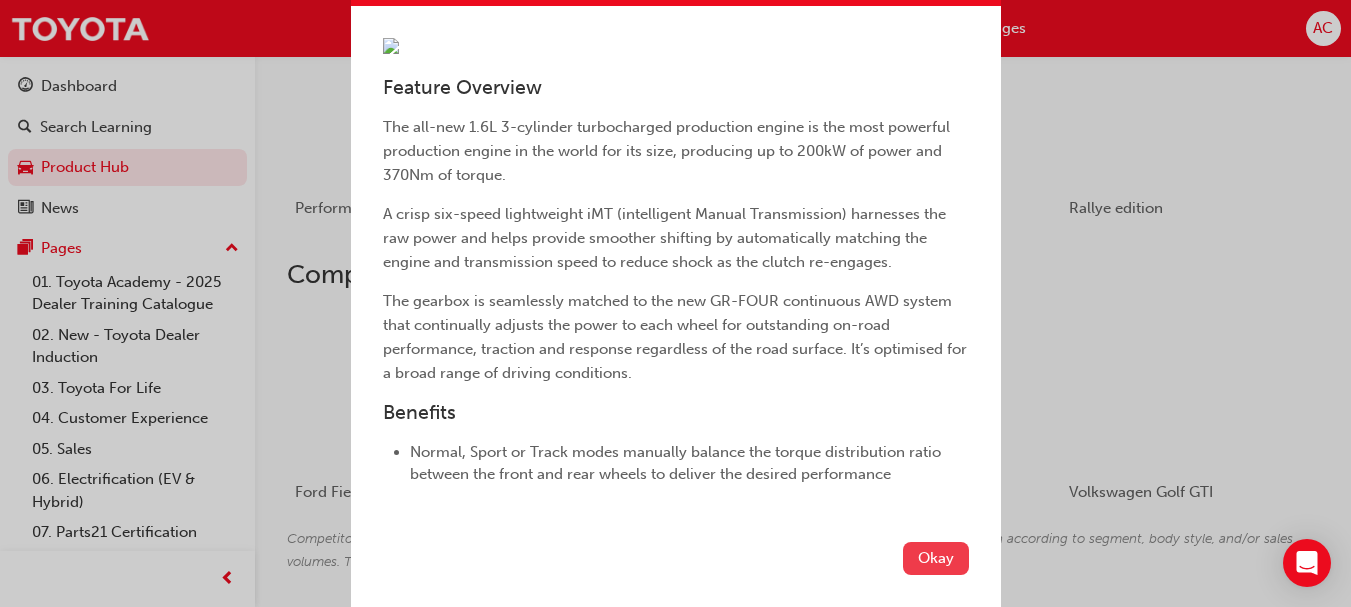 click on "Okay" at bounding box center (936, 558) 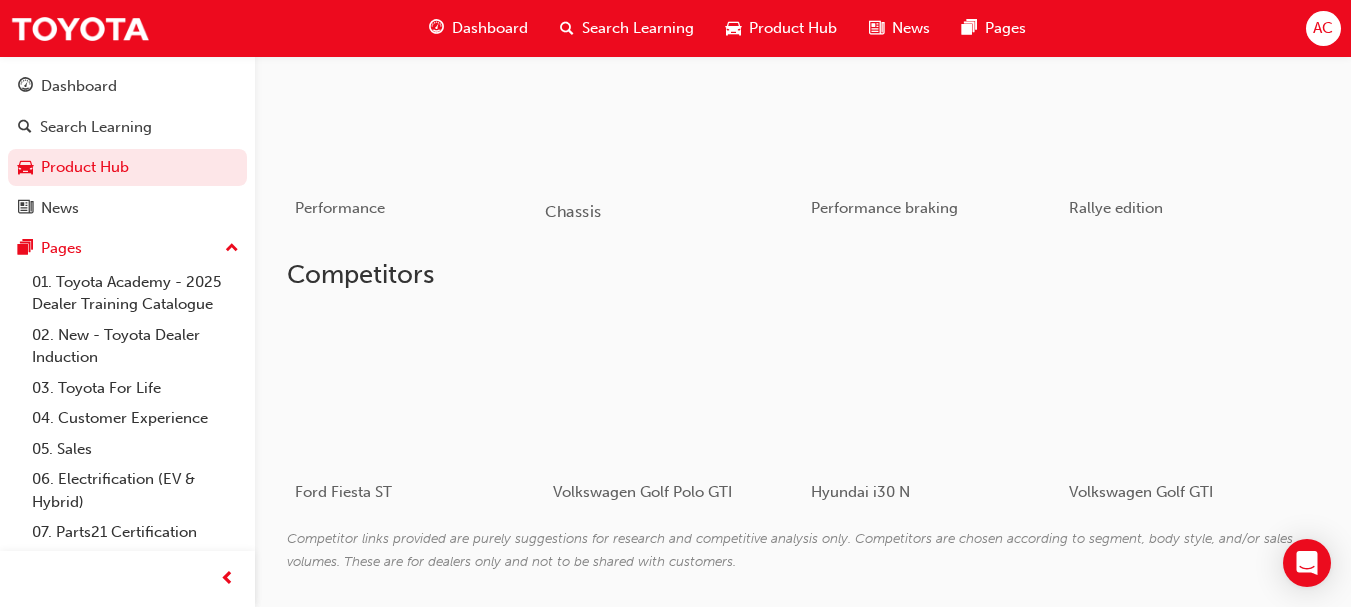 click at bounding box center [674, 111] 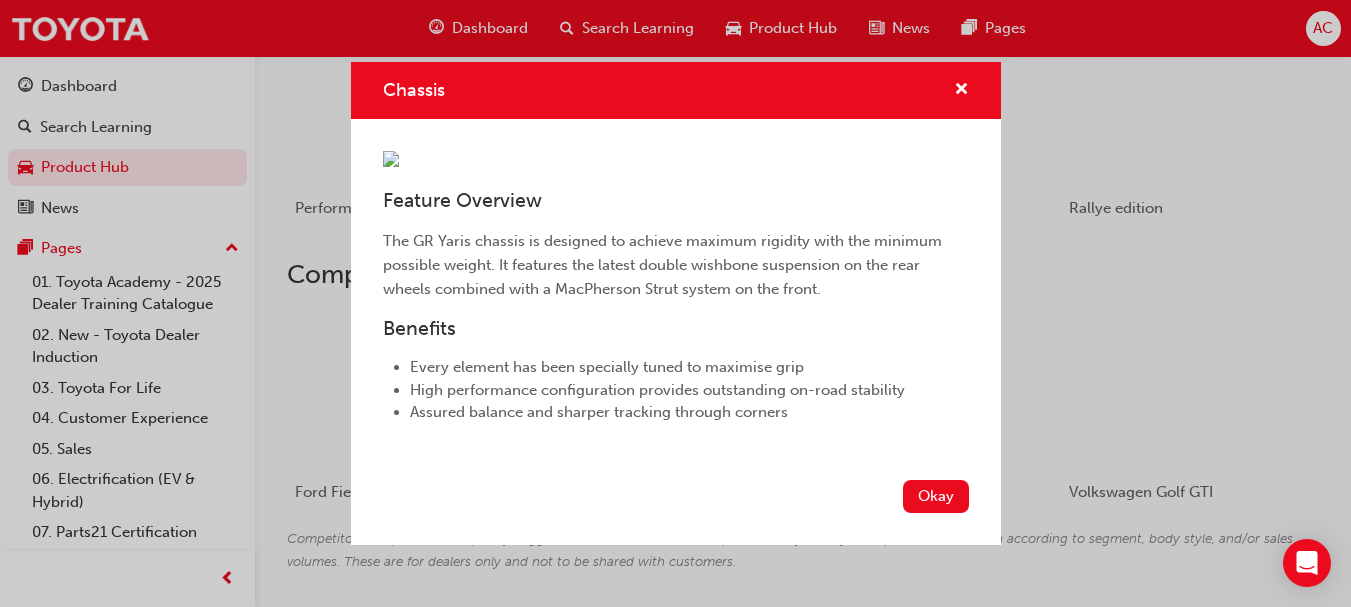scroll, scrollTop: 209, scrollLeft: 0, axis: vertical 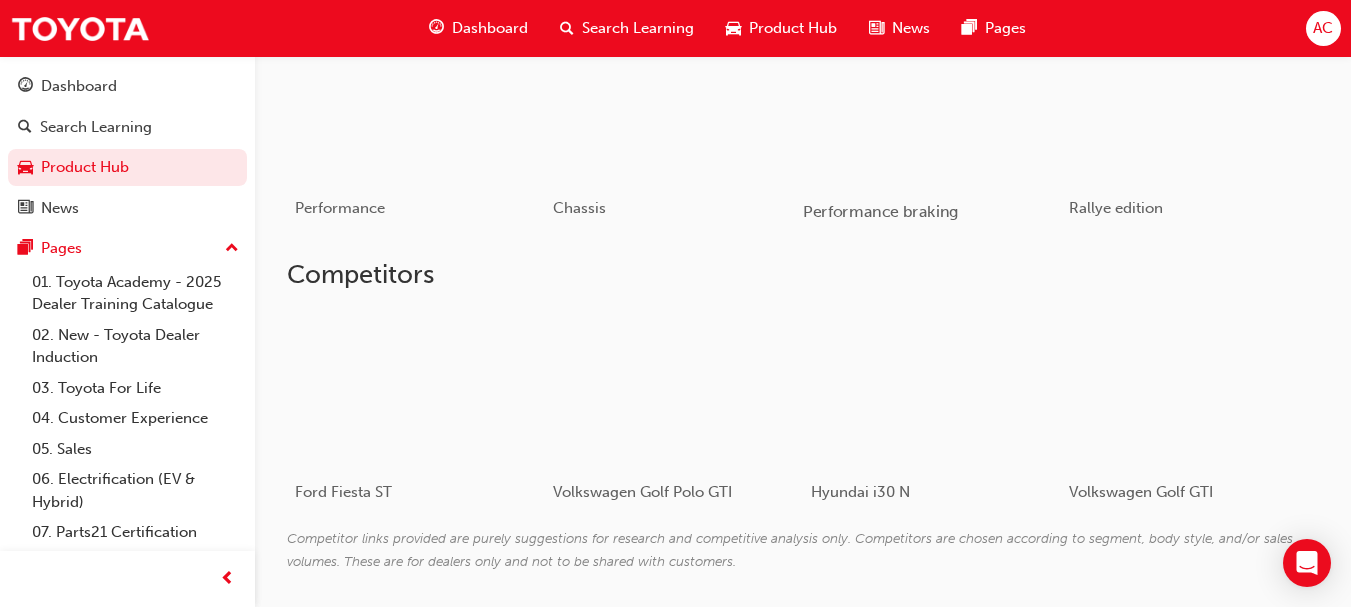 click at bounding box center (932, 111) 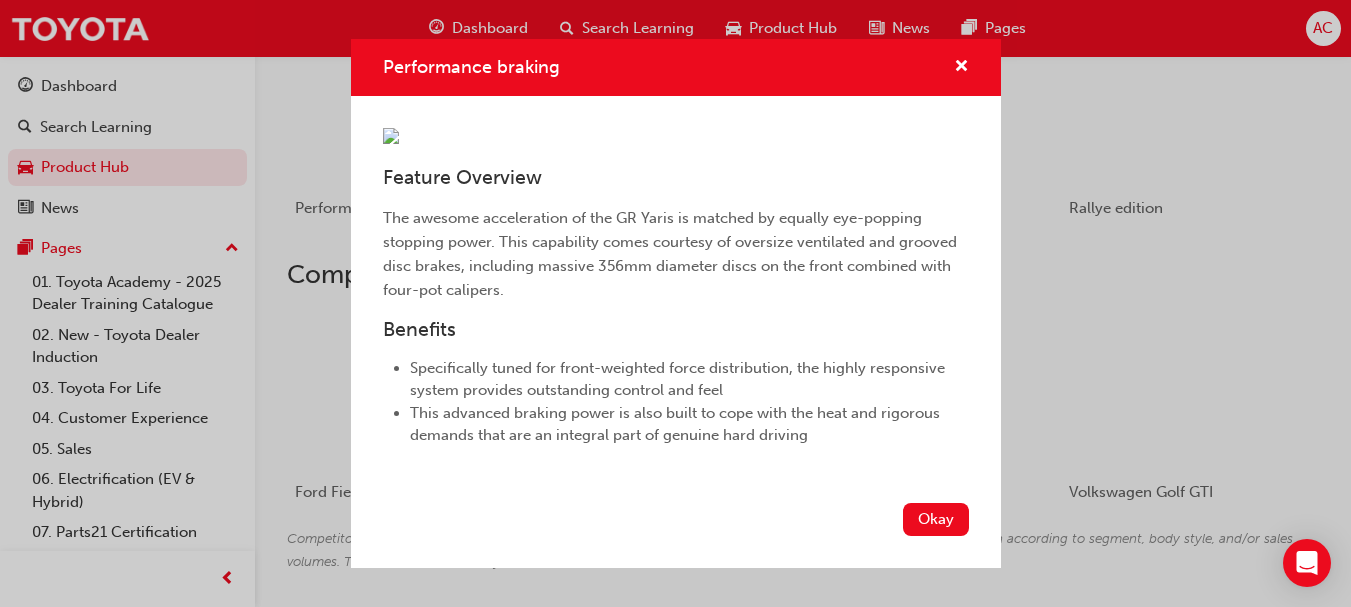 scroll, scrollTop: 256, scrollLeft: 0, axis: vertical 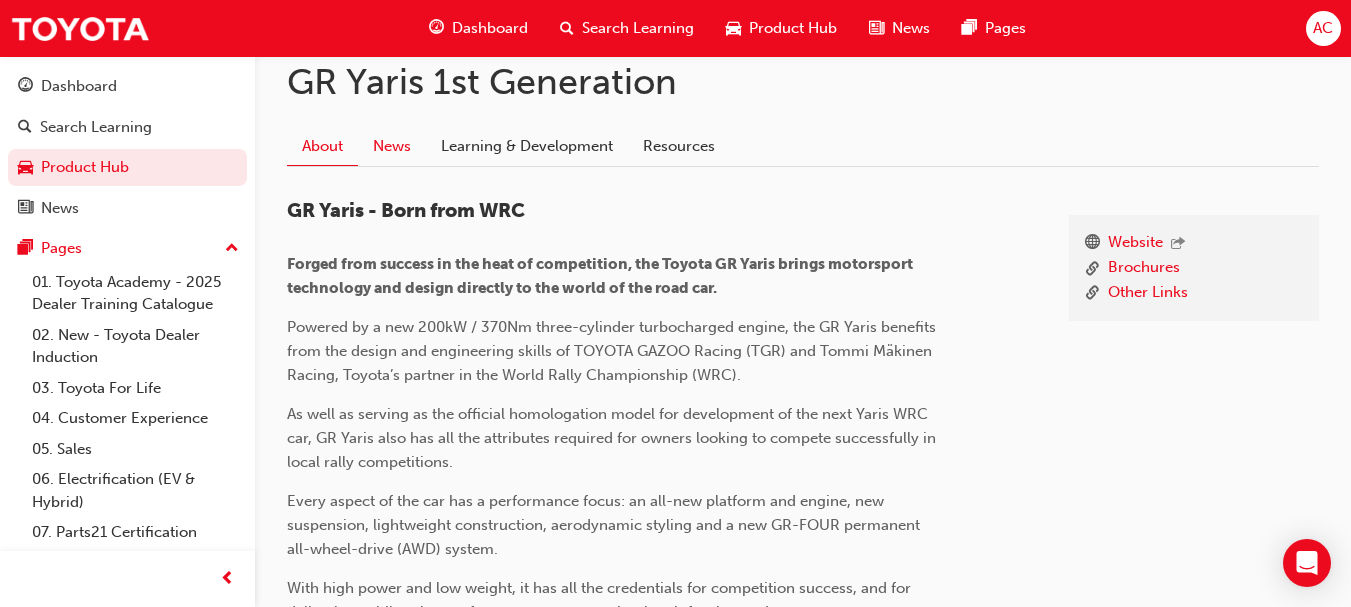 click on "News" at bounding box center (392, 146) 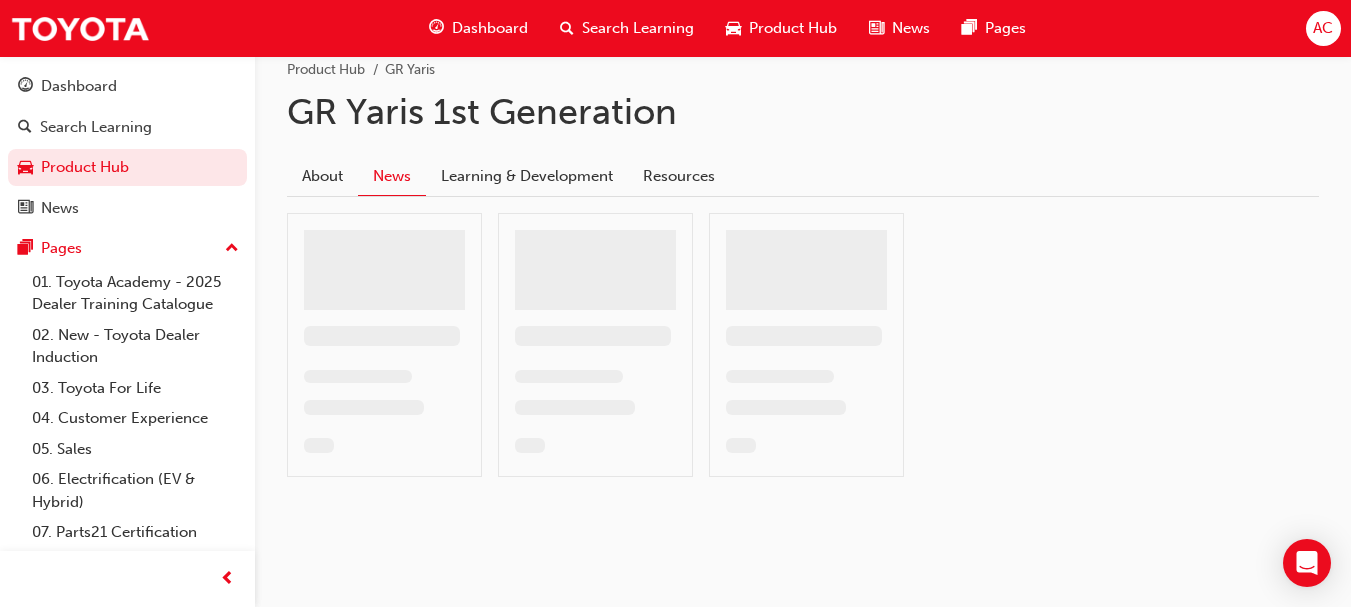 scroll, scrollTop: 167, scrollLeft: 0, axis: vertical 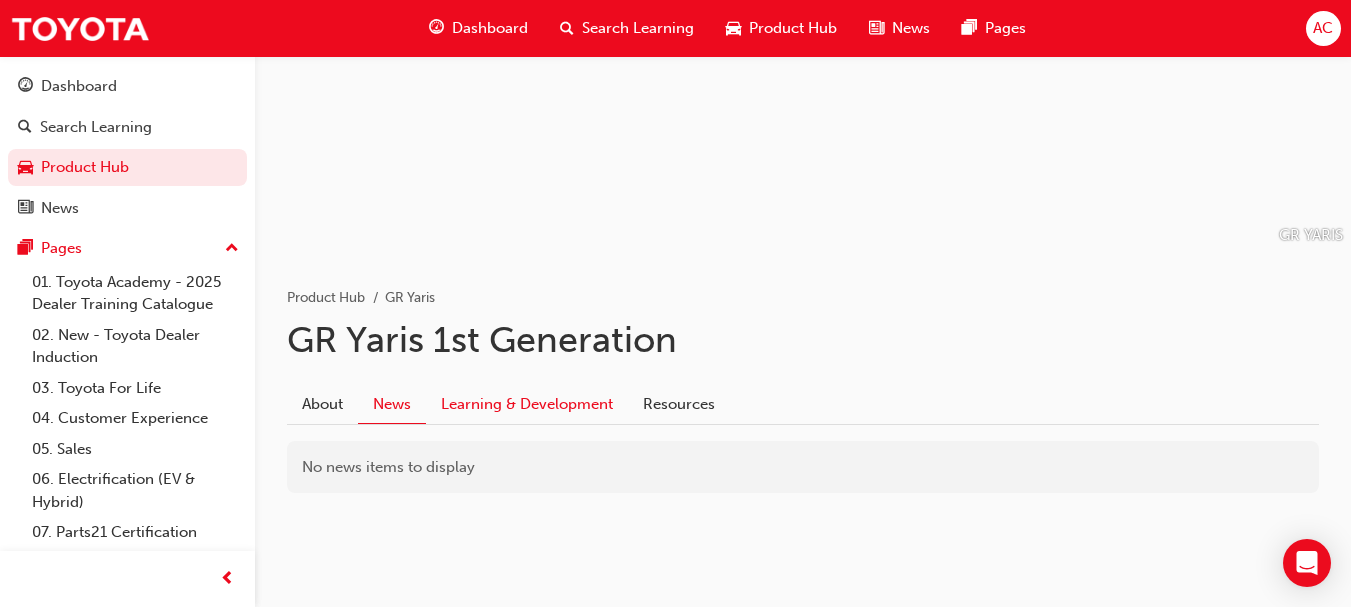click on "Learning & Development" at bounding box center [527, 404] 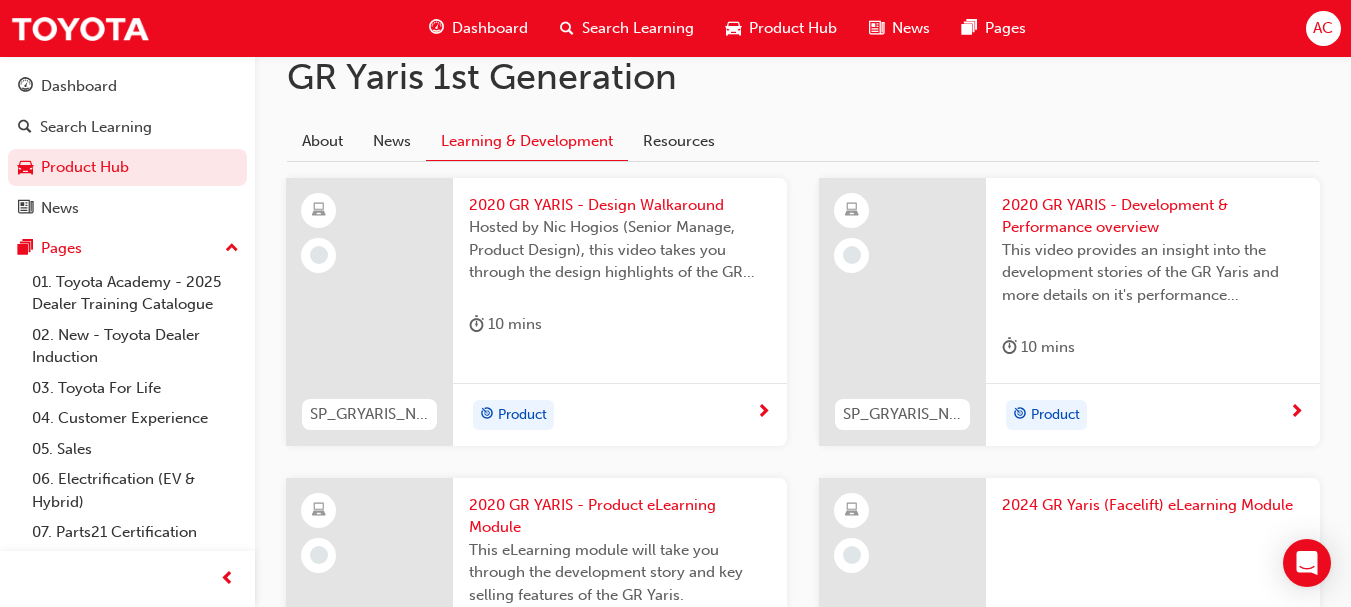scroll, scrollTop: 428, scrollLeft: 0, axis: vertical 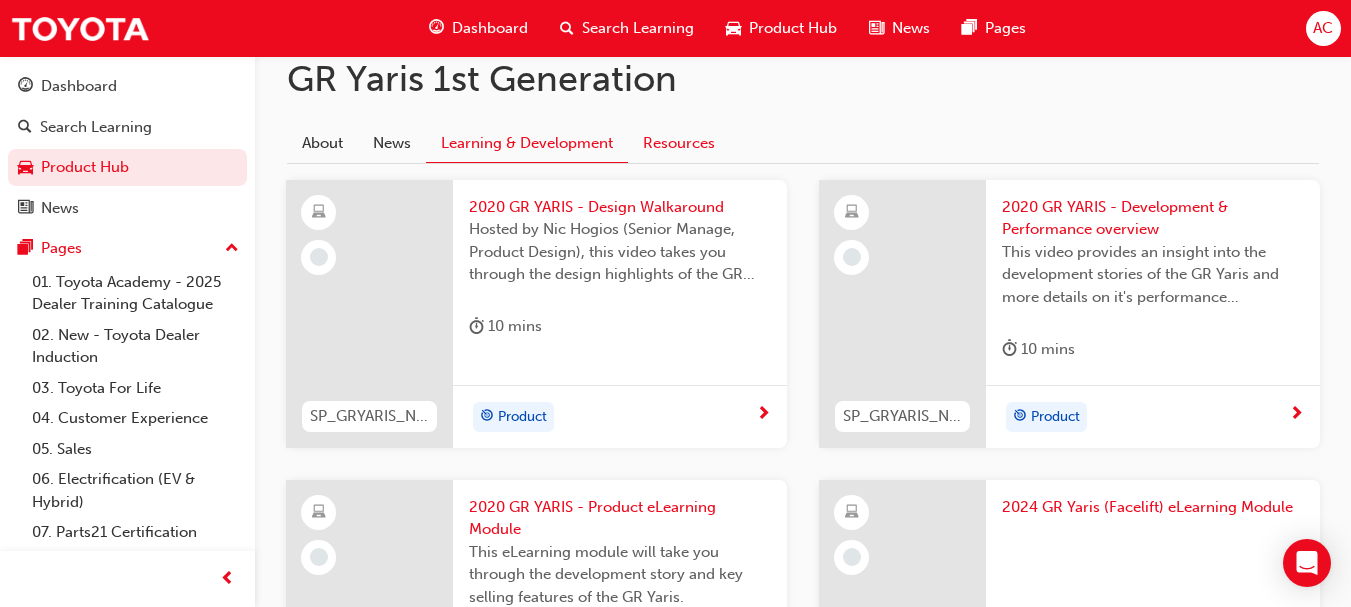 click on "Resources" at bounding box center (679, 143) 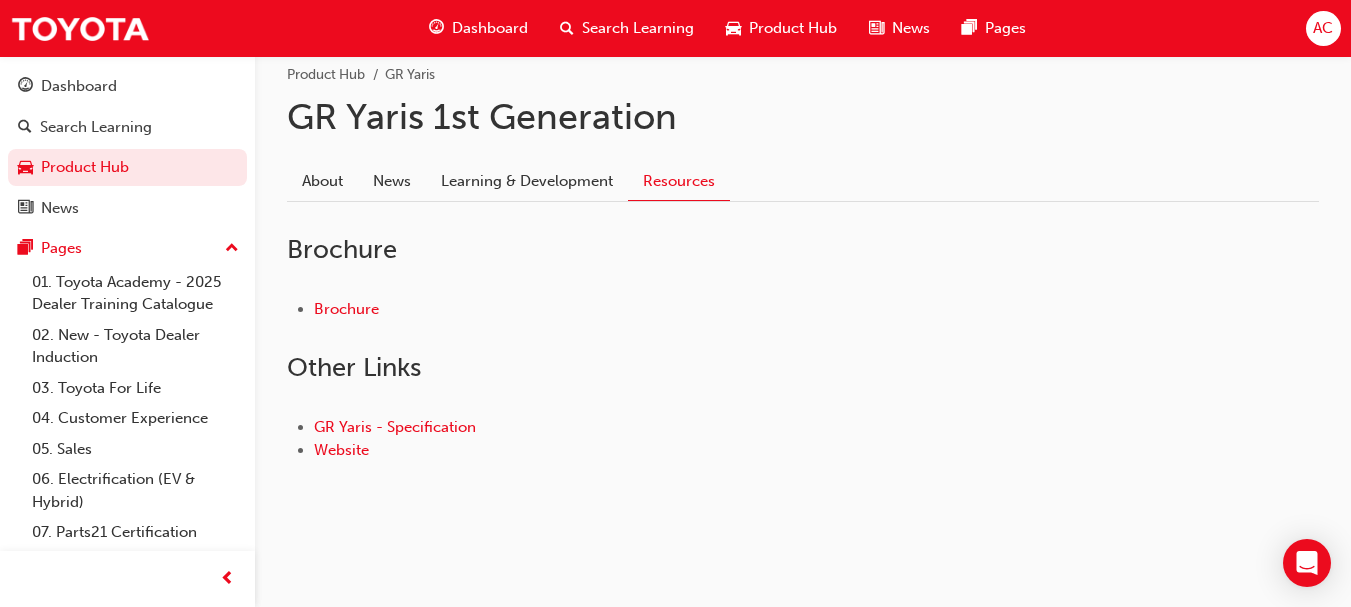 scroll, scrollTop: 390, scrollLeft: 0, axis: vertical 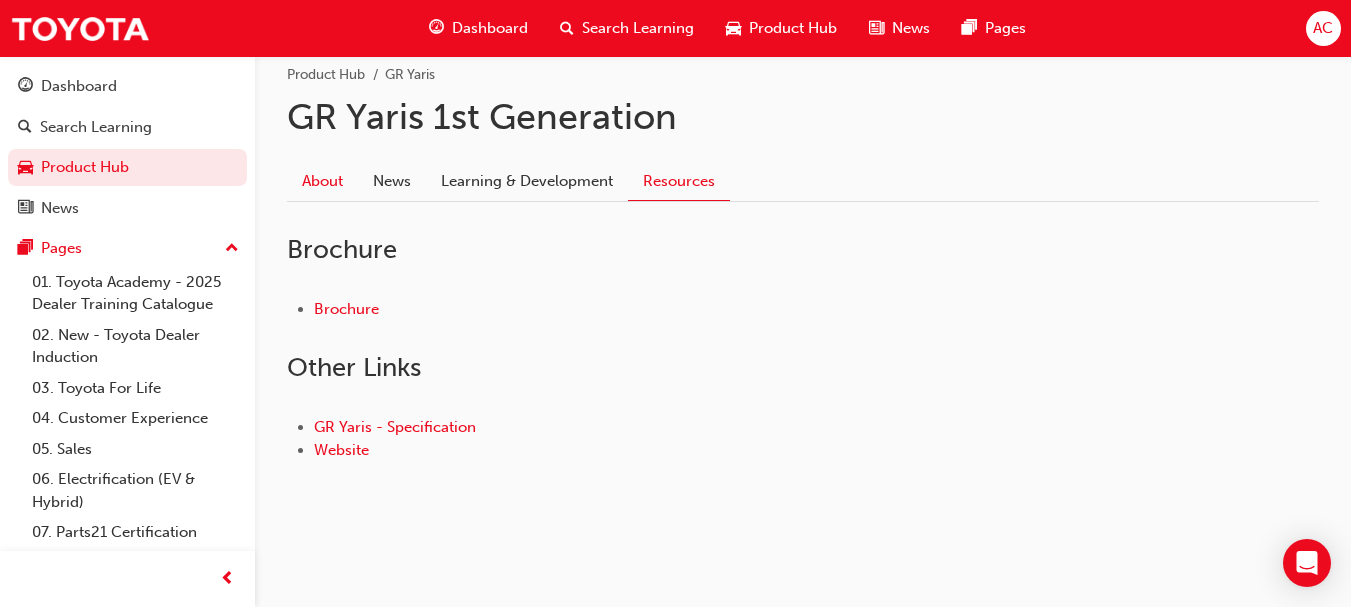 click on "About" at bounding box center (322, 181) 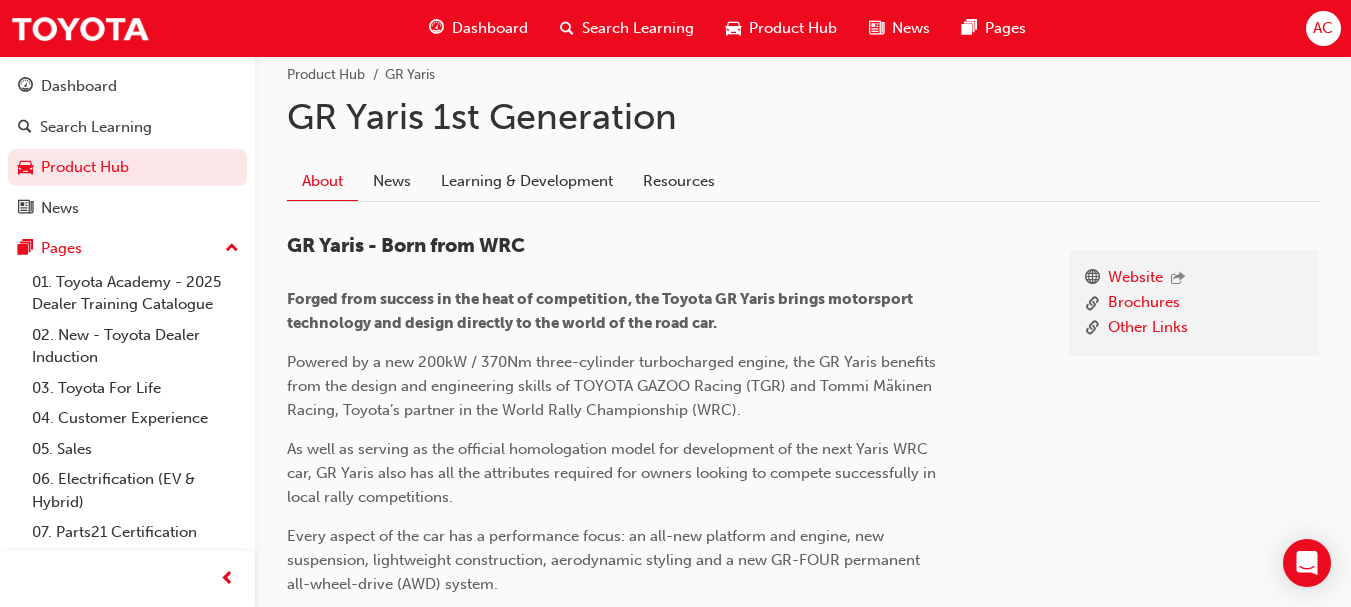 click at bounding box center (733, 28) 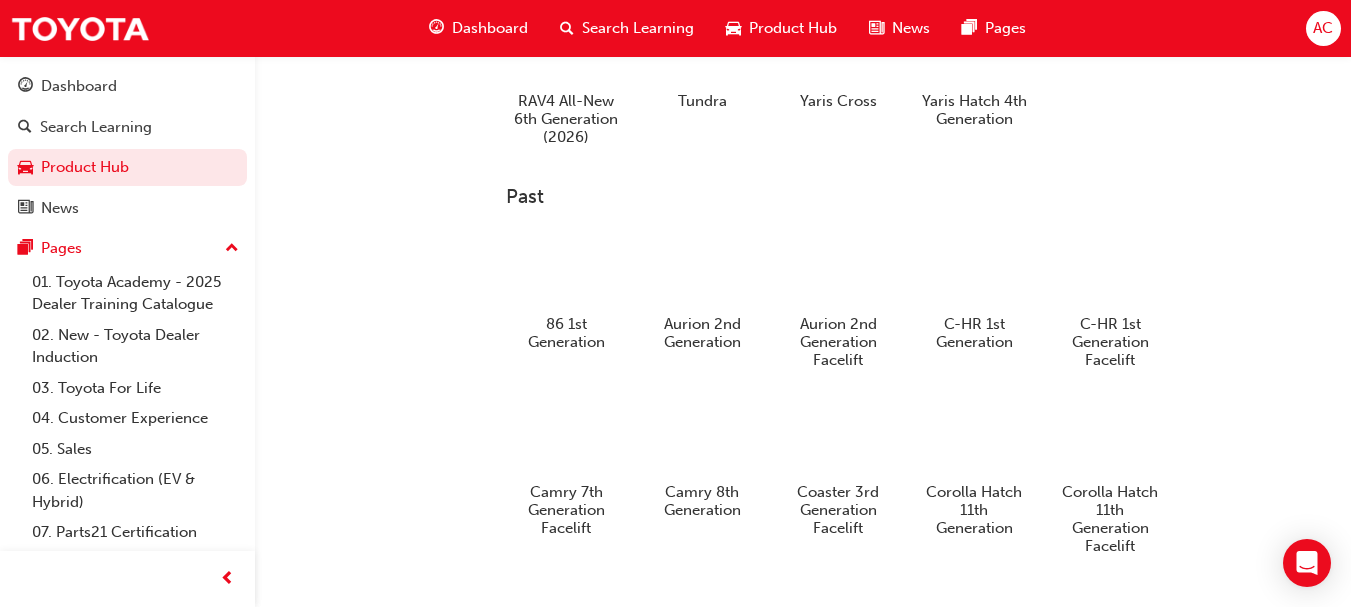scroll, scrollTop: 947, scrollLeft: 0, axis: vertical 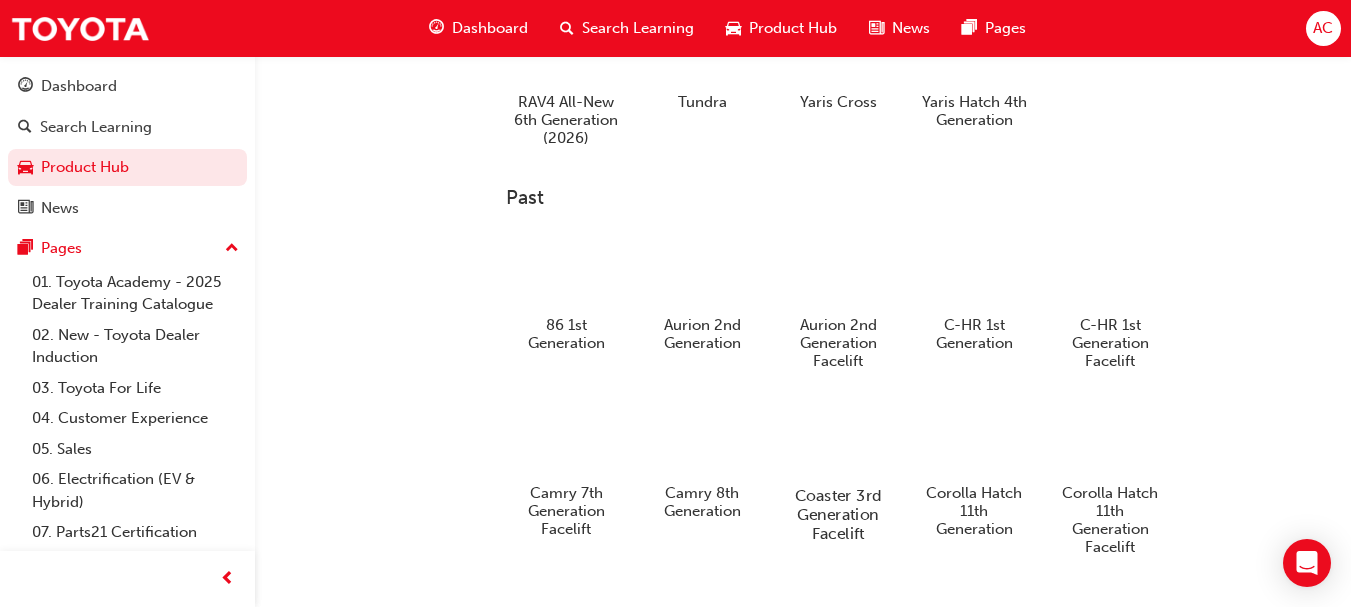 click at bounding box center (838, 437) 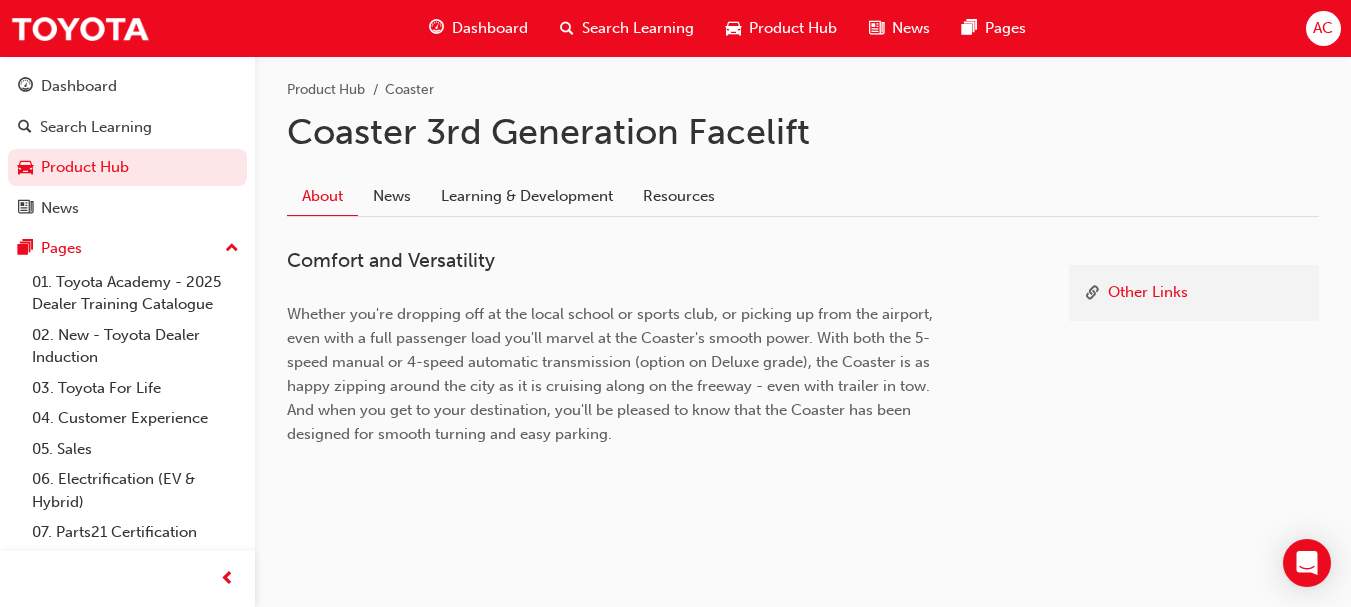 scroll, scrollTop: 0, scrollLeft: 0, axis: both 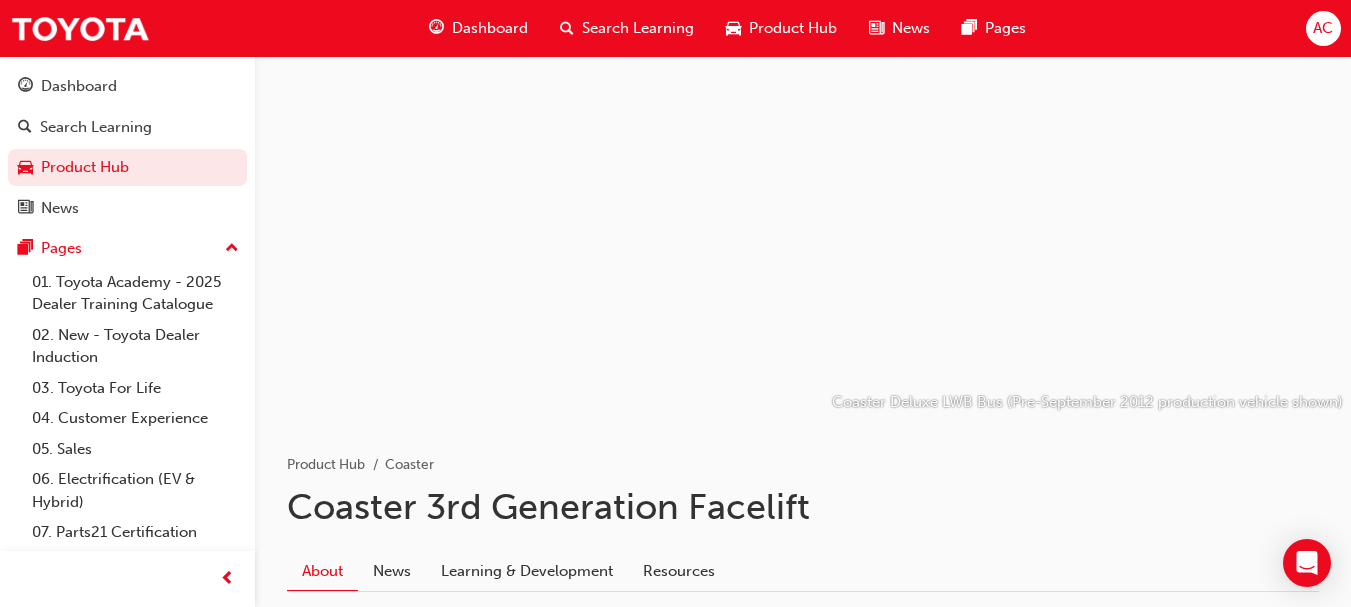 click on "News" at bounding box center (911, 28) 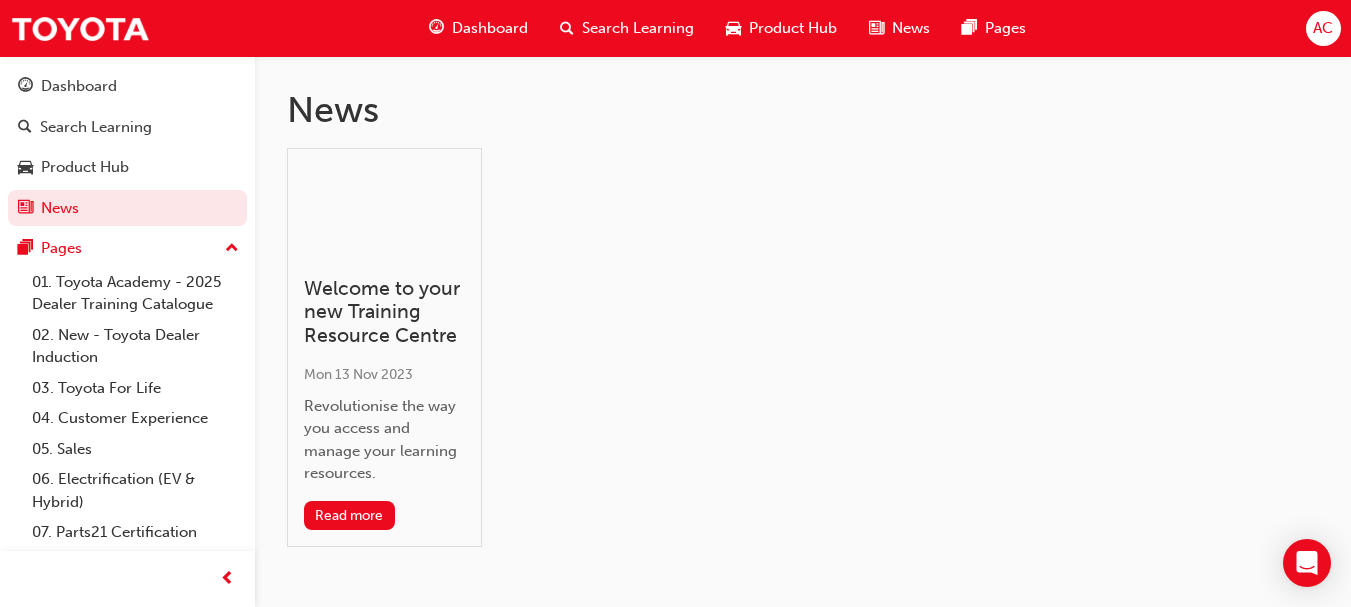 click on "Dashboard Search Learning Product Hub News Pages" at bounding box center (727, 28) 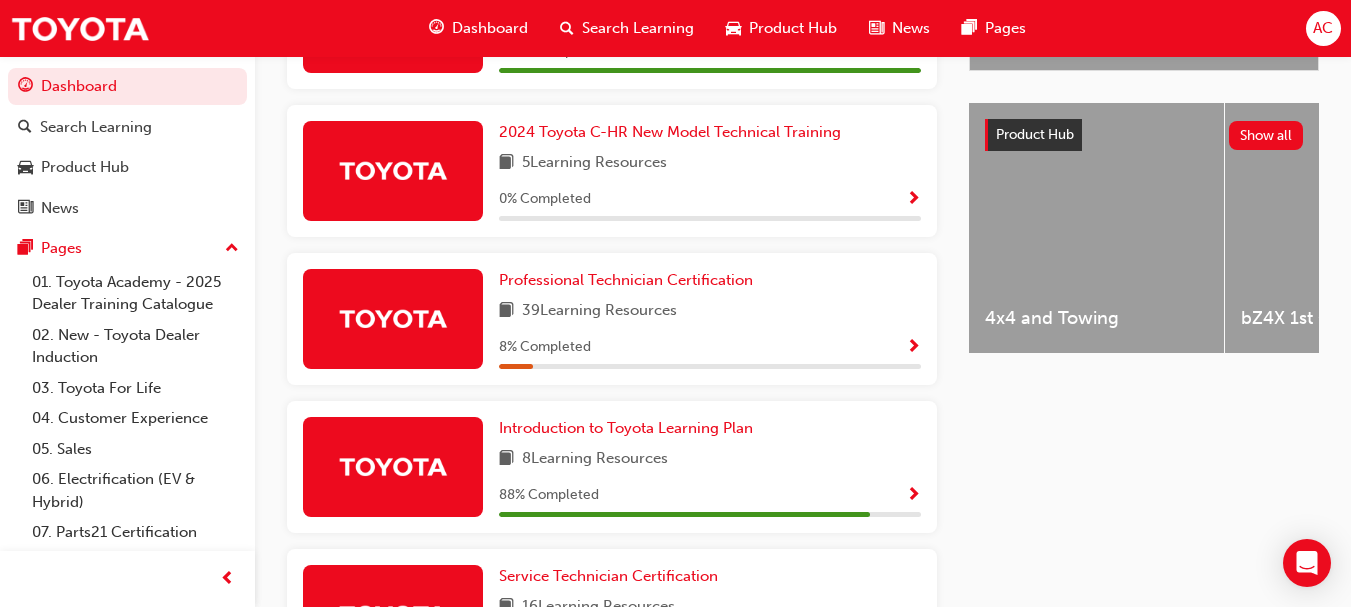 scroll, scrollTop: 920, scrollLeft: 0, axis: vertical 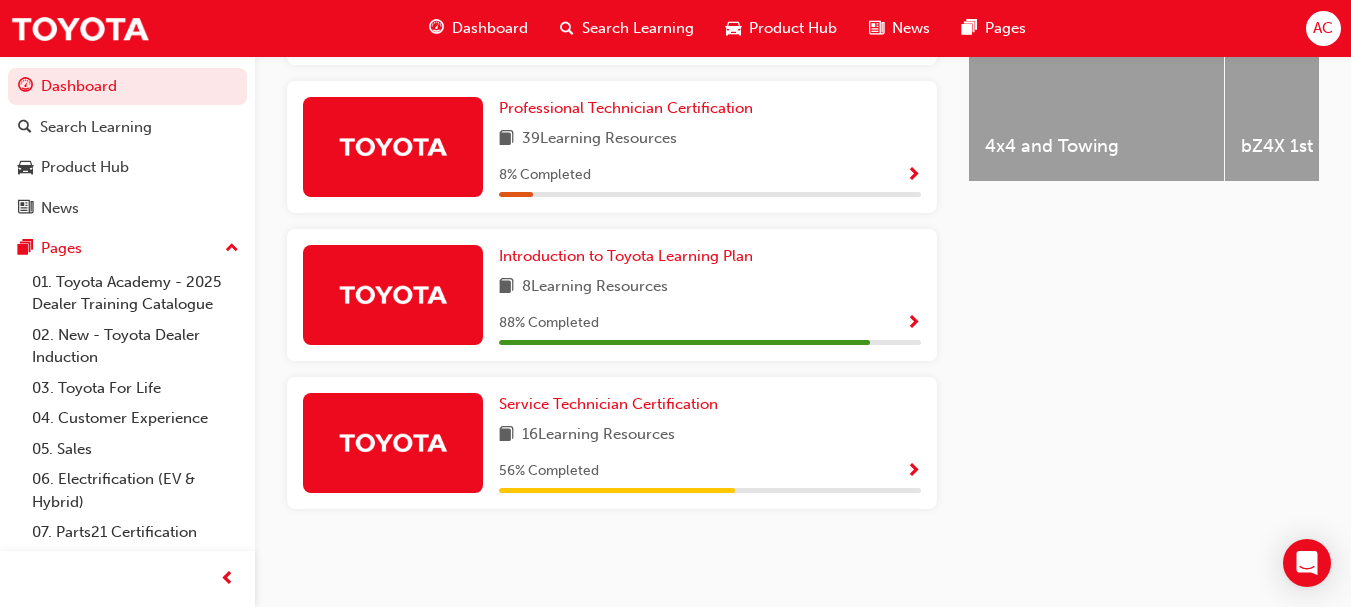 click on "8  Learning Resources" at bounding box center [710, 287] 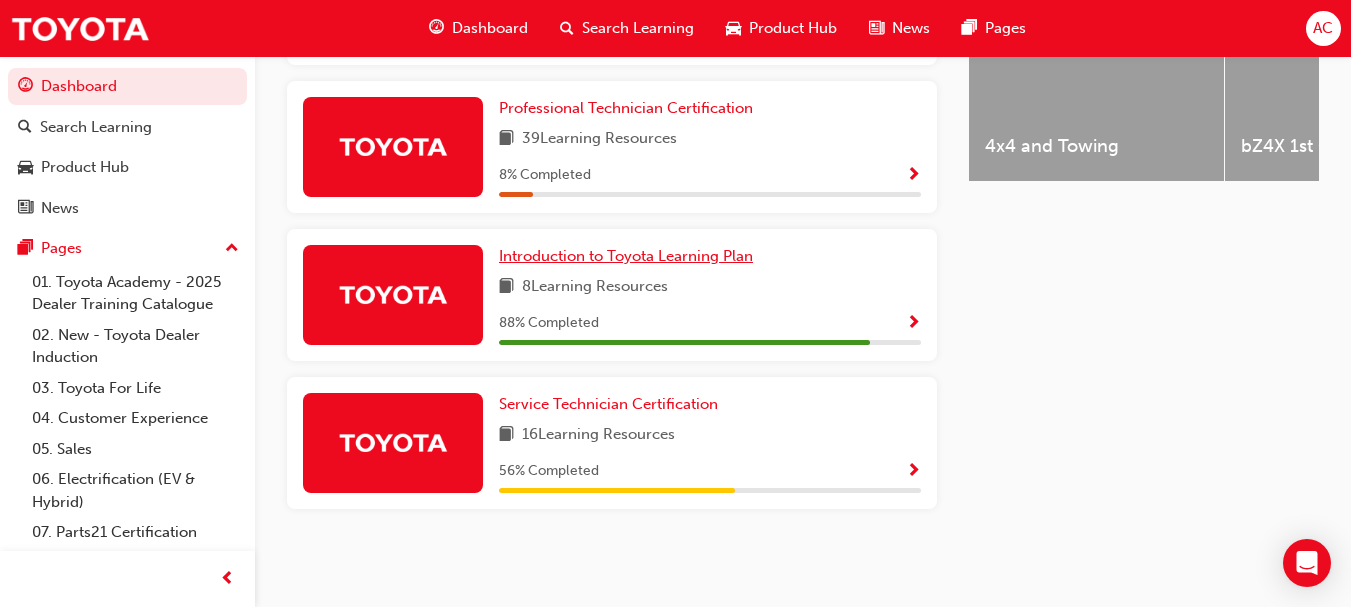 click on "Introduction to Toyota Learning Plan" at bounding box center [626, 256] 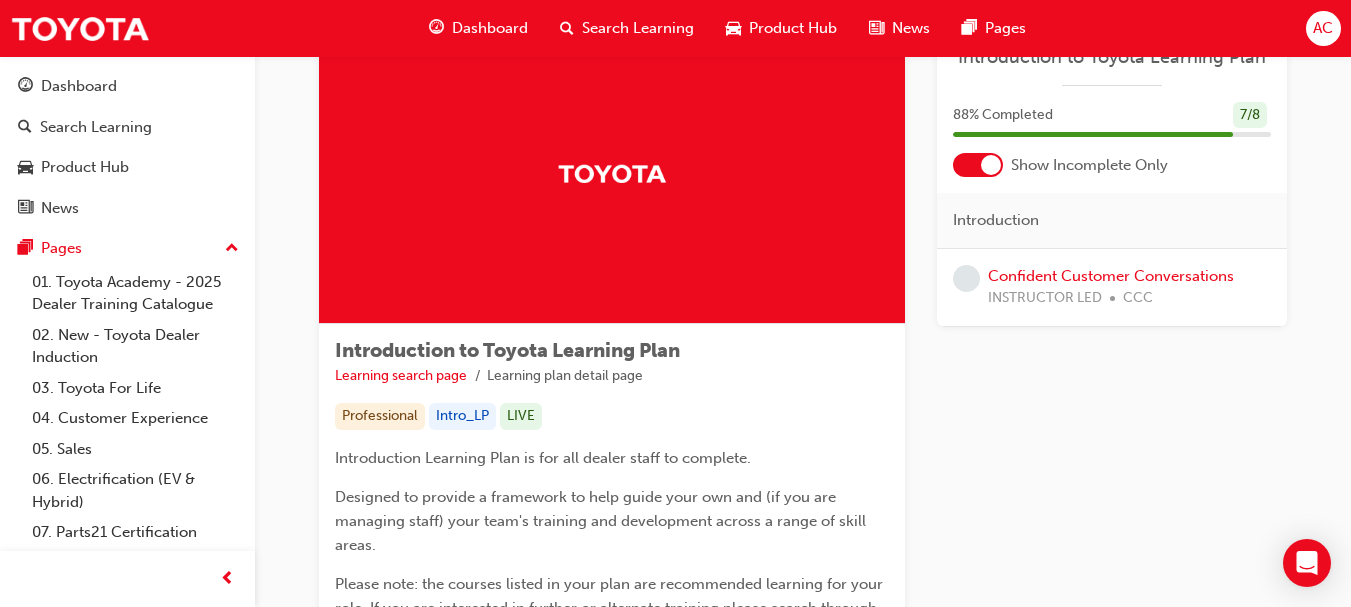 scroll, scrollTop: 81, scrollLeft: 0, axis: vertical 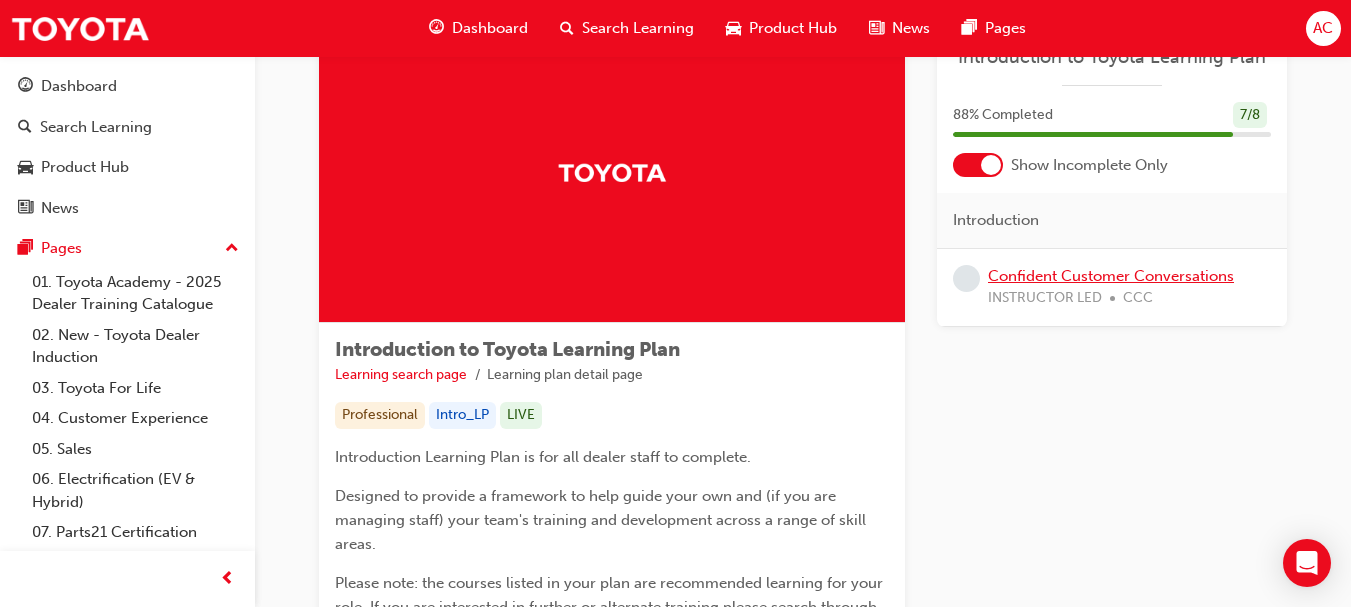 click on "Confident Customer Conversations" at bounding box center (1111, 276) 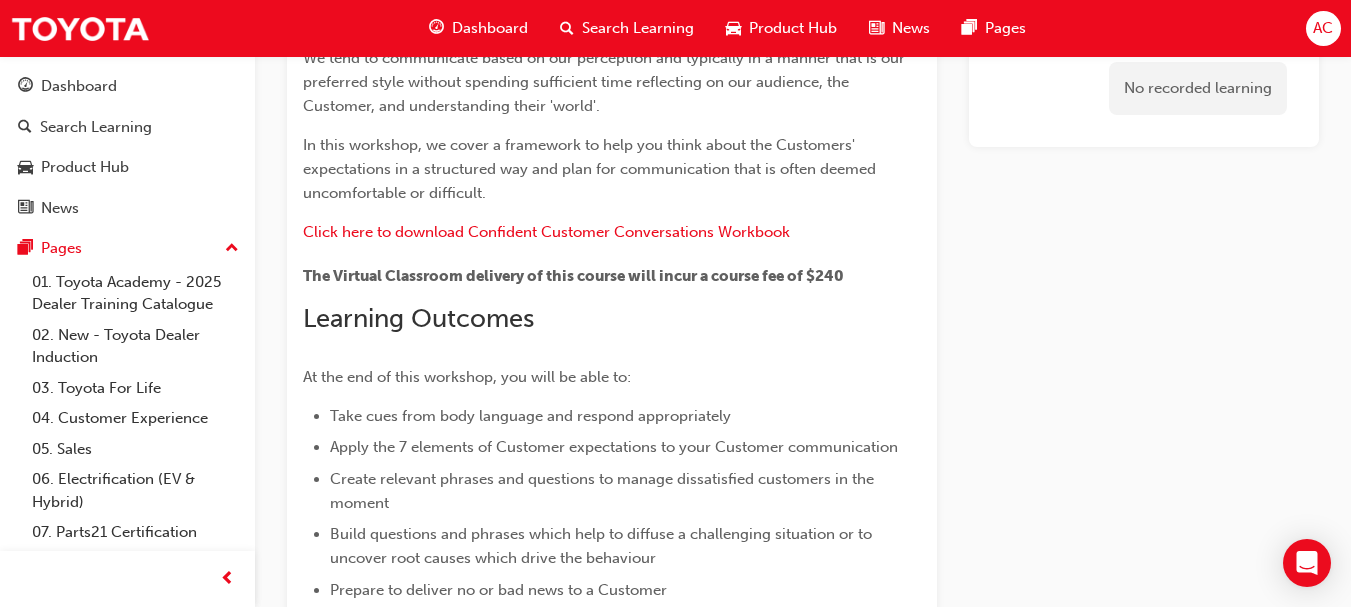 scroll, scrollTop: 0, scrollLeft: 0, axis: both 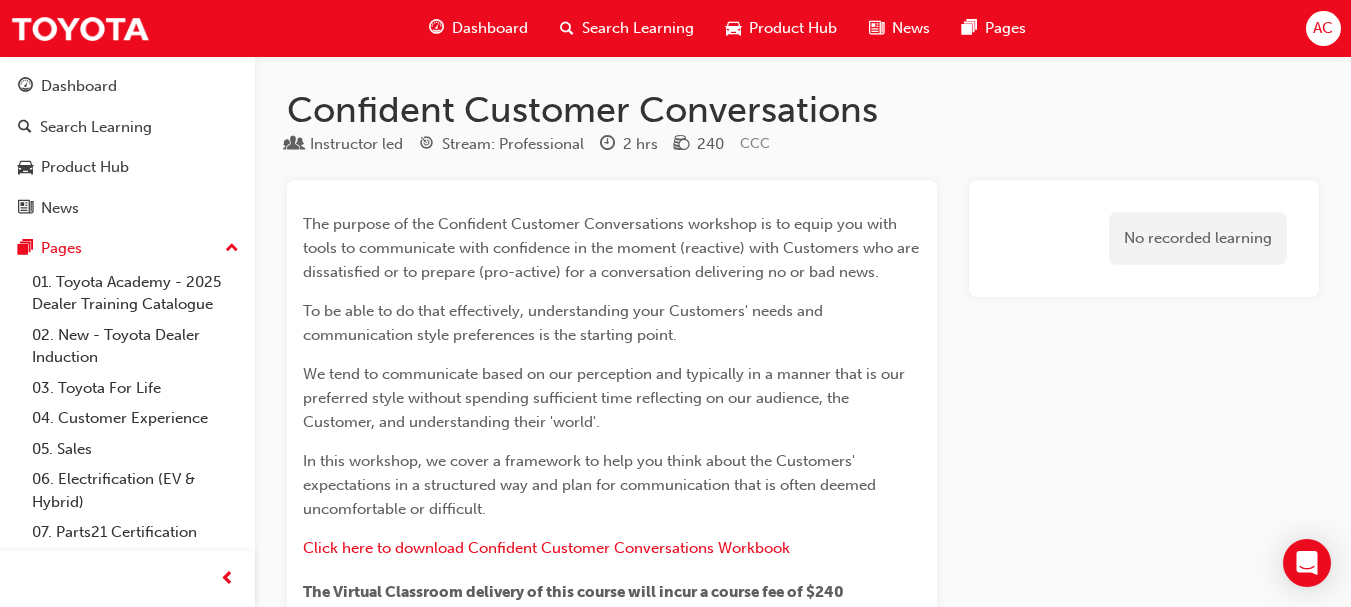 click on "Dashboard" at bounding box center [478, 28] 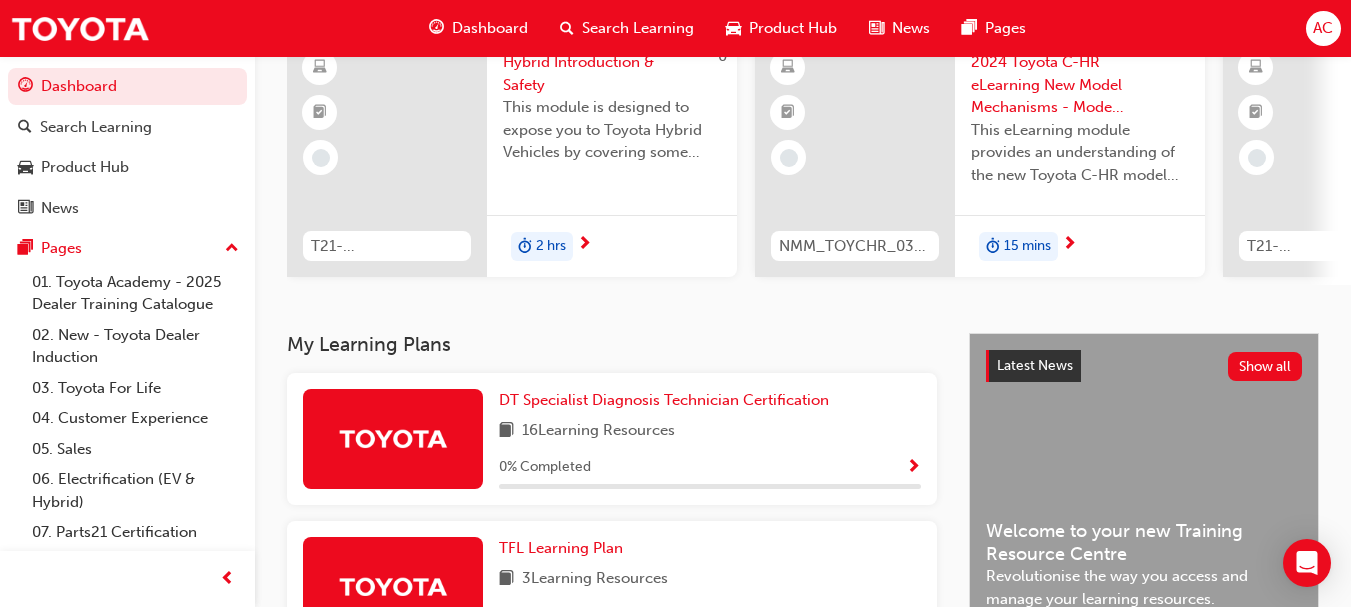 scroll, scrollTop: 179, scrollLeft: 0, axis: vertical 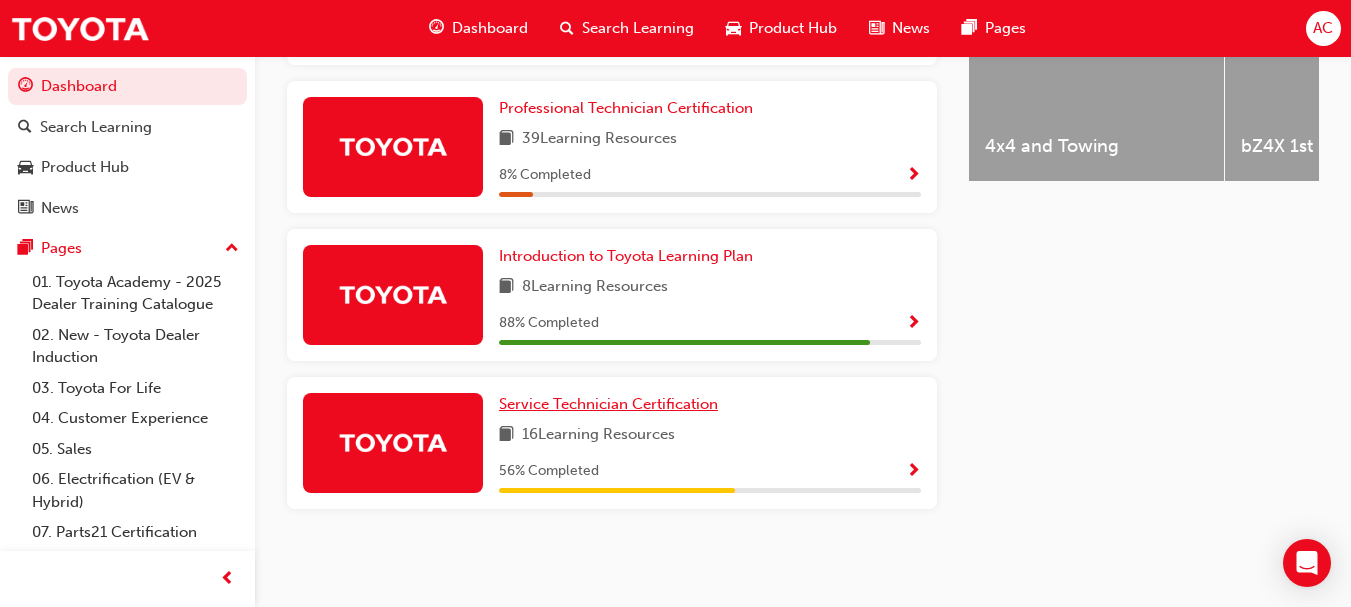 click on "Service Technician Certification" at bounding box center (608, 404) 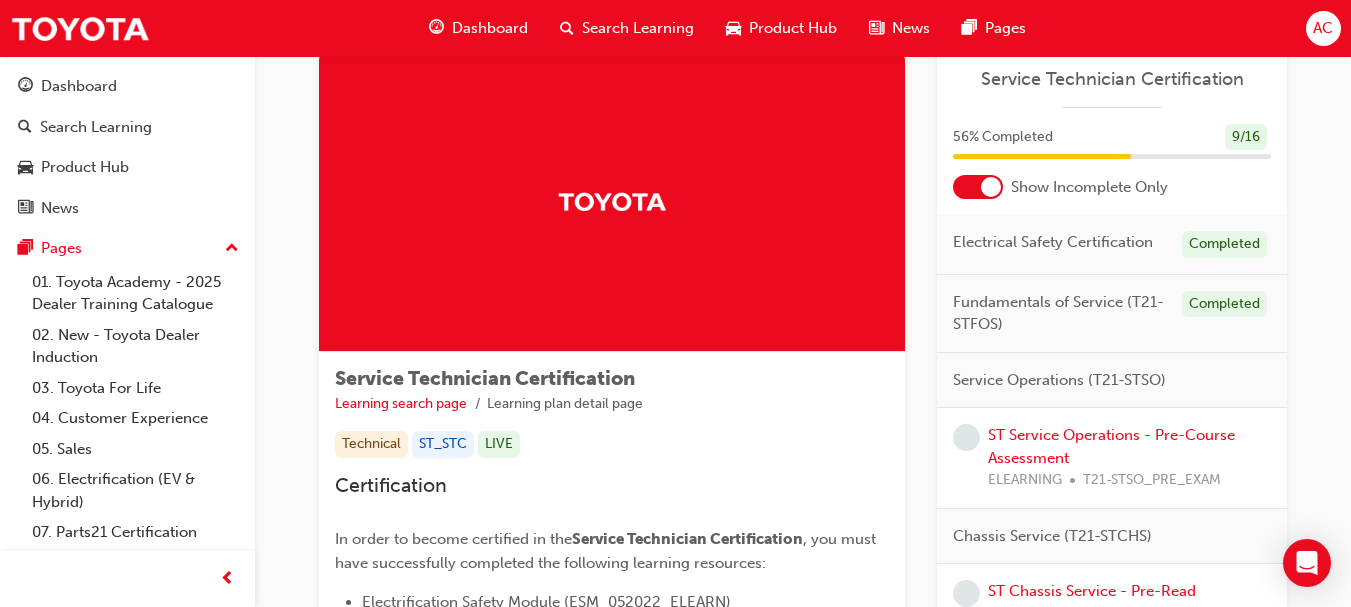 scroll, scrollTop: 0, scrollLeft: 0, axis: both 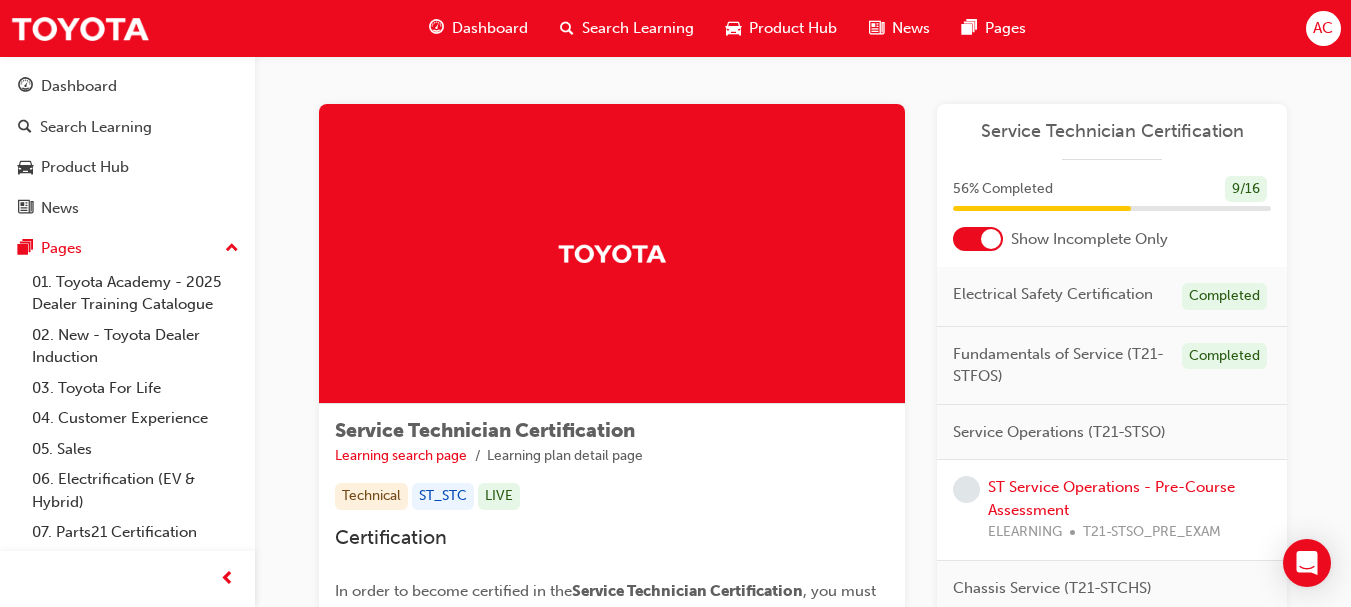 click at bounding box center (978, 239) 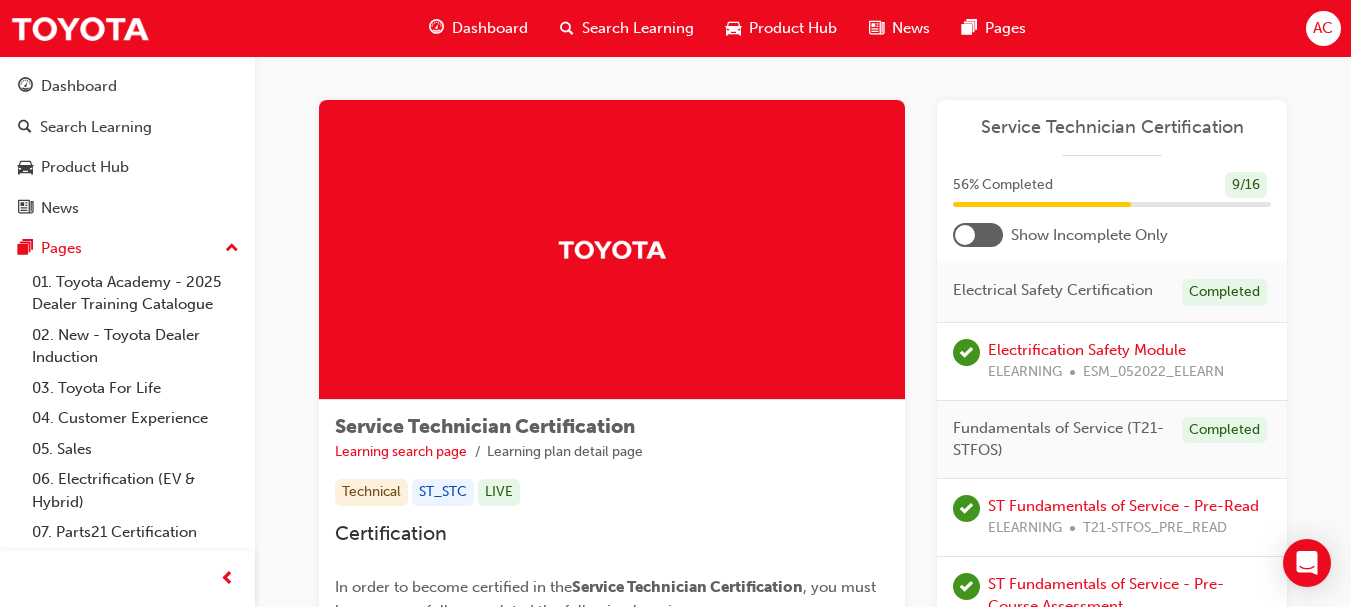scroll, scrollTop: 0, scrollLeft: 0, axis: both 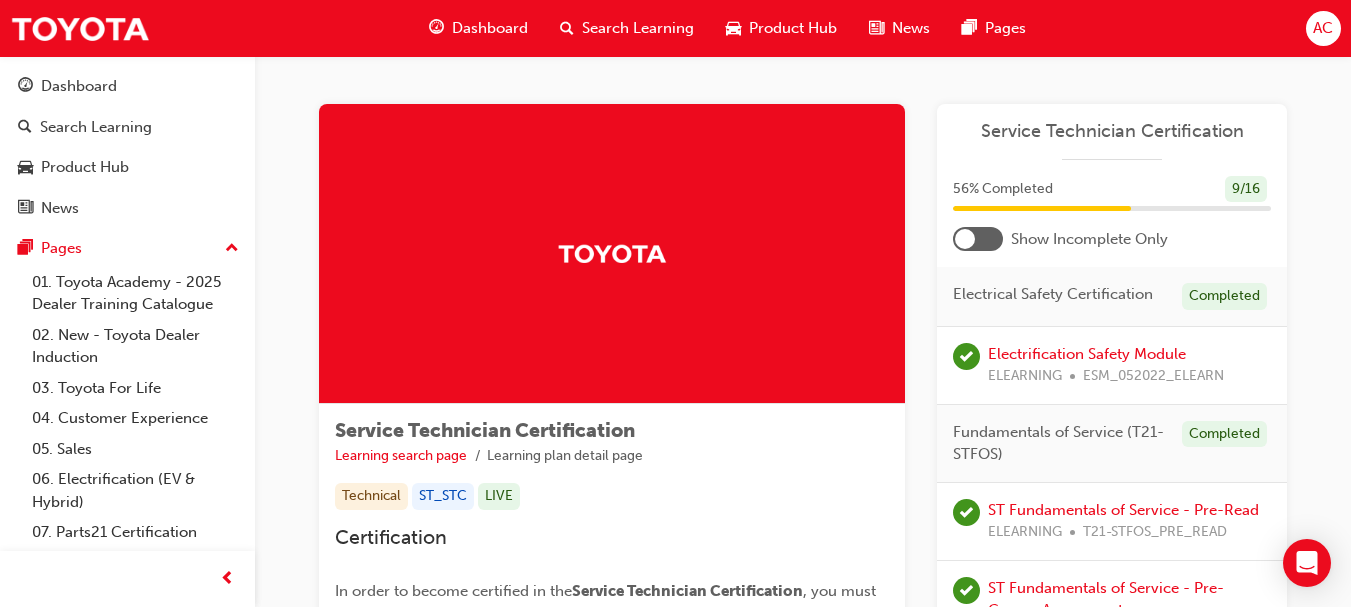 click on "Dashboard" at bounding box center (490, 28) 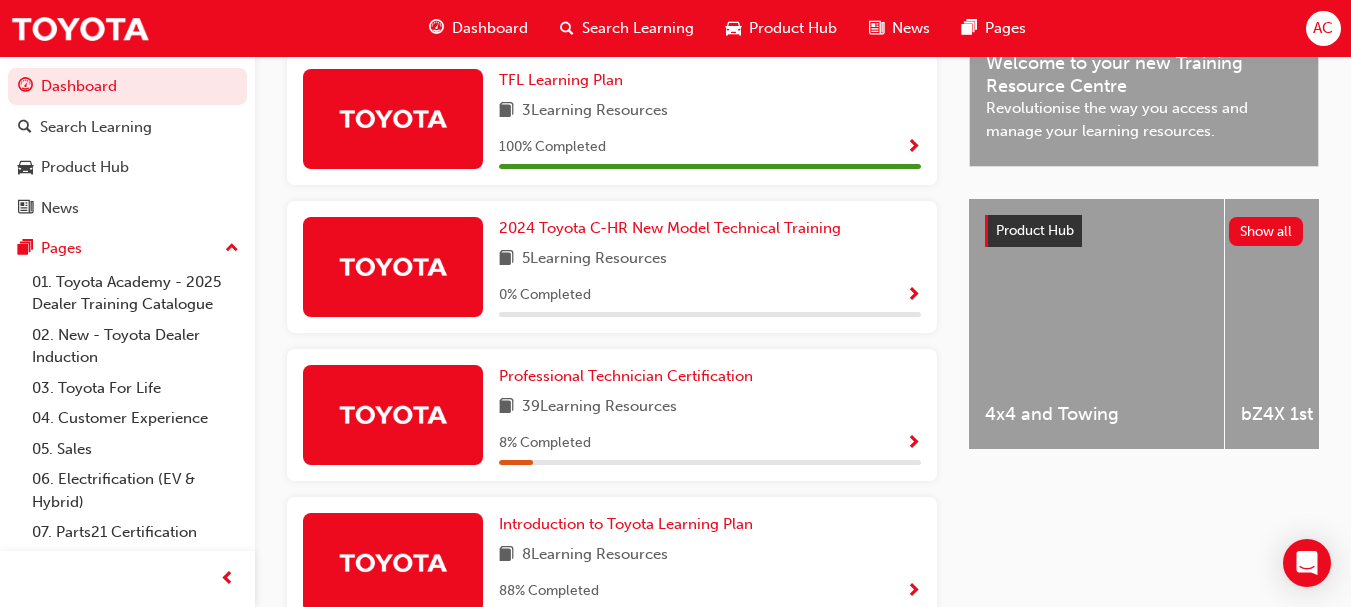 scroll, scrollTop: 645, scrollLeft: 0, axis: vertical 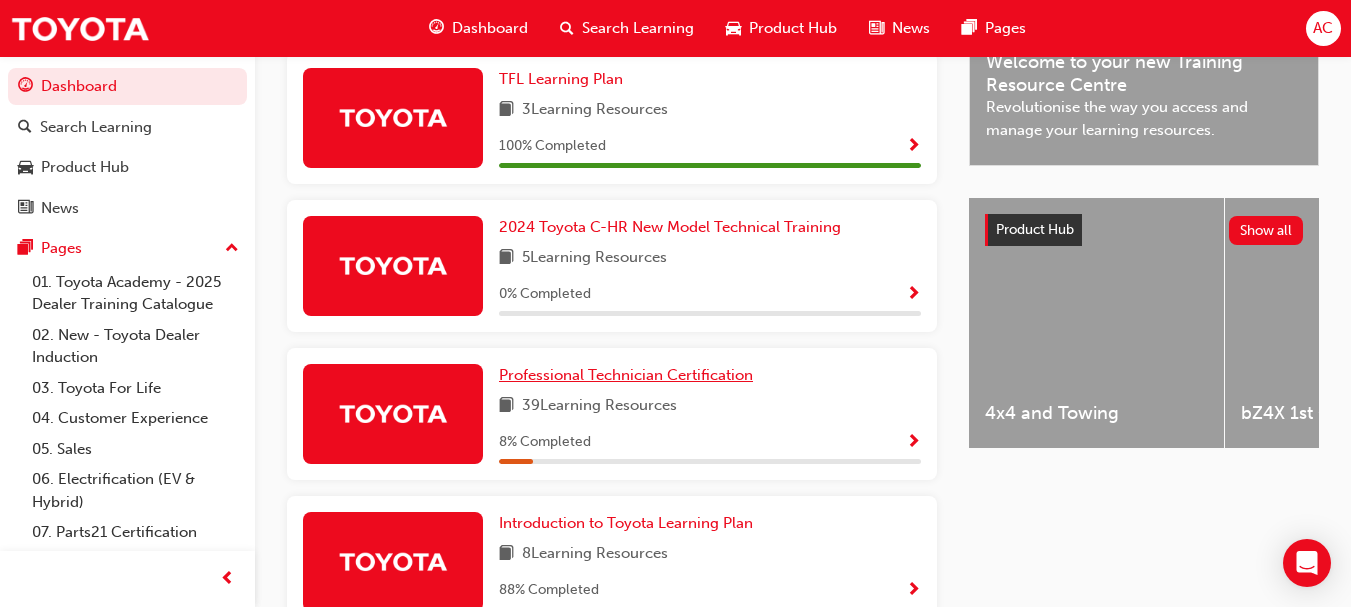 click on "Professional Technician Certification" at bounding box center (626, 375) 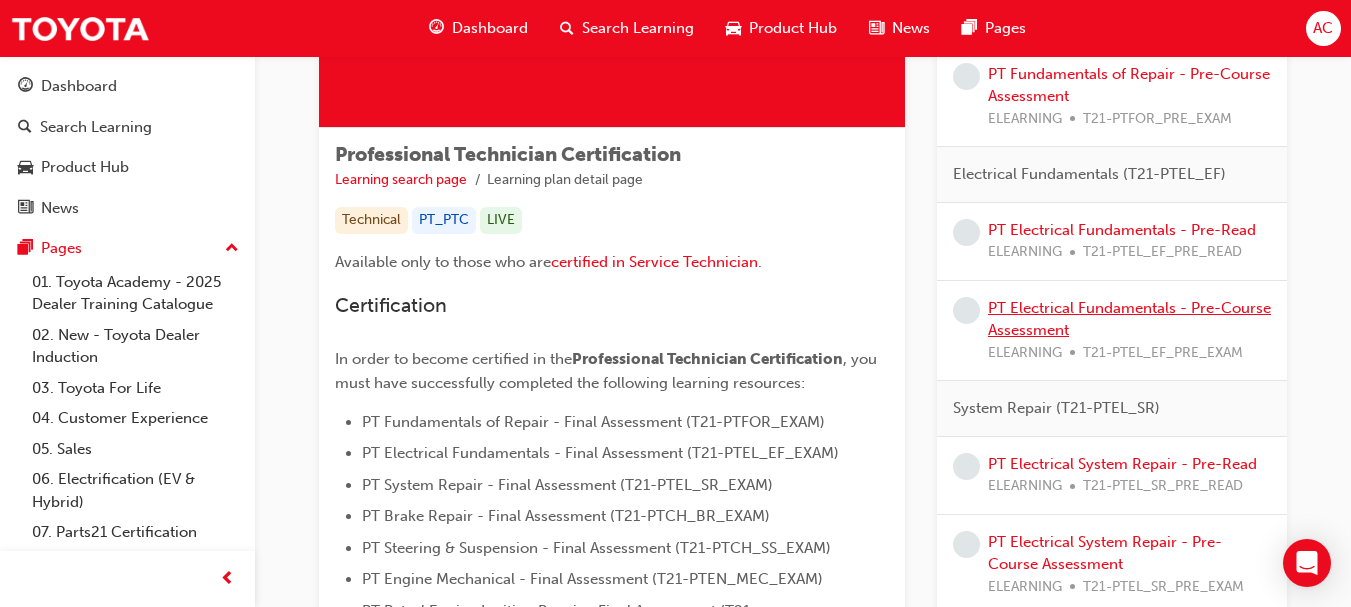 scroll, scrollTop: 0, scrollLeft: 0, axis: both 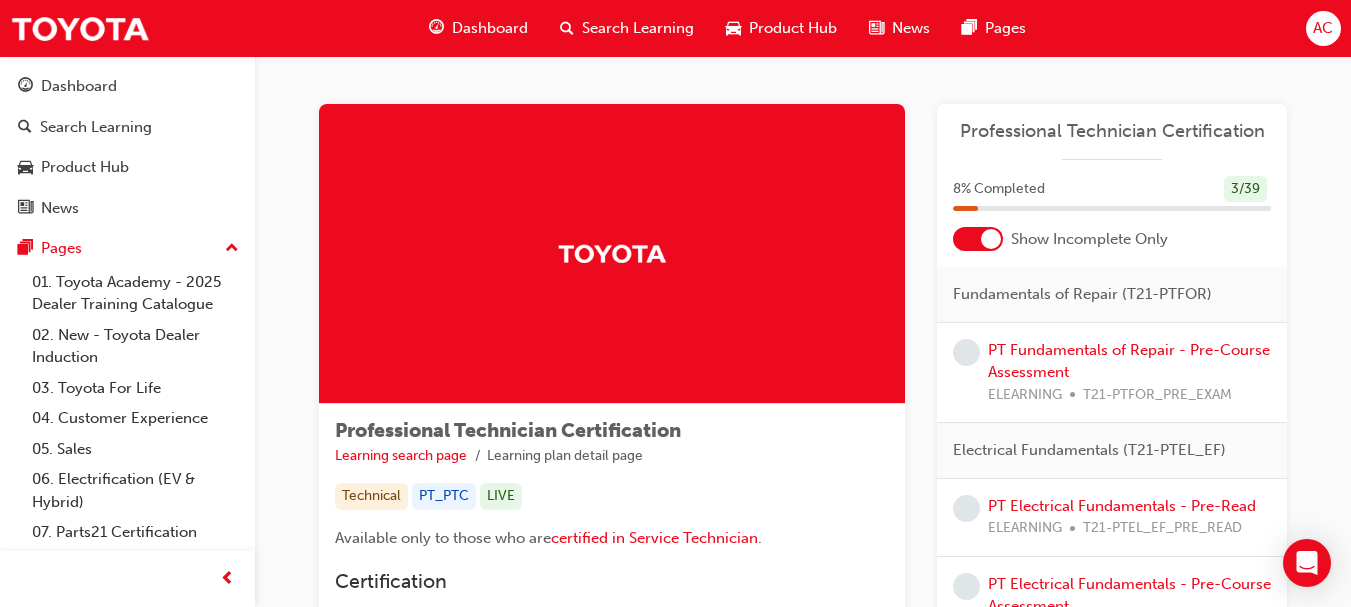 click at bounding box center [978, 239] 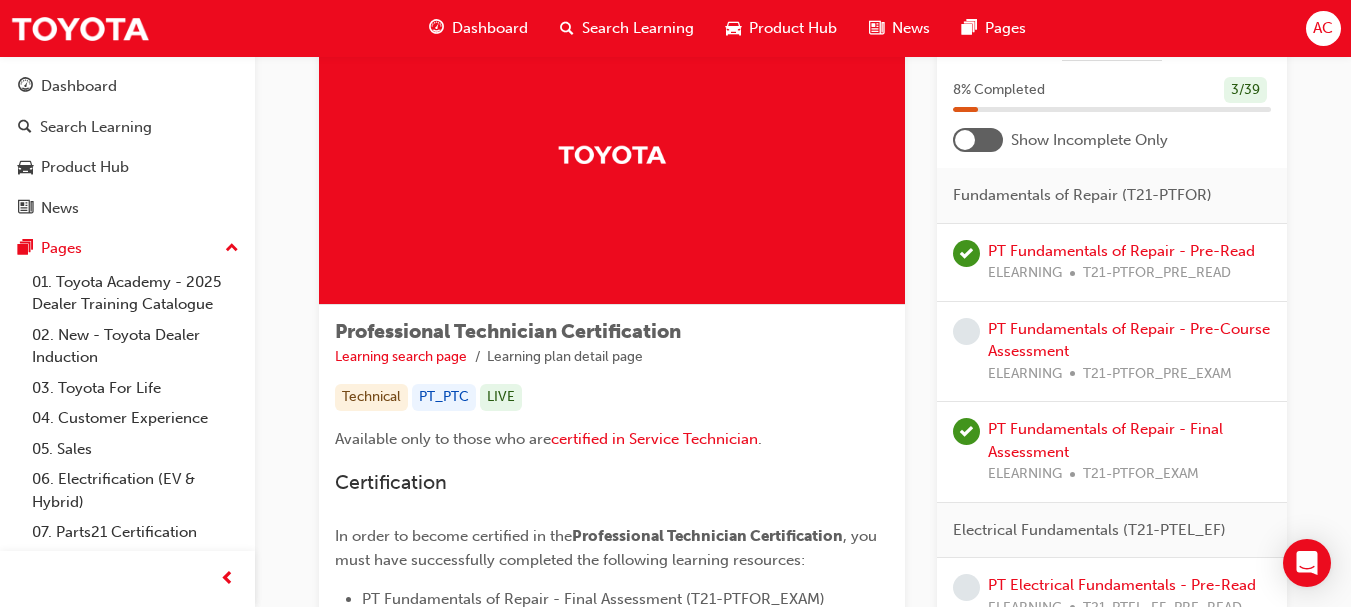 scroll, scrollTop: 0, scrollLeft: 0, axis: both 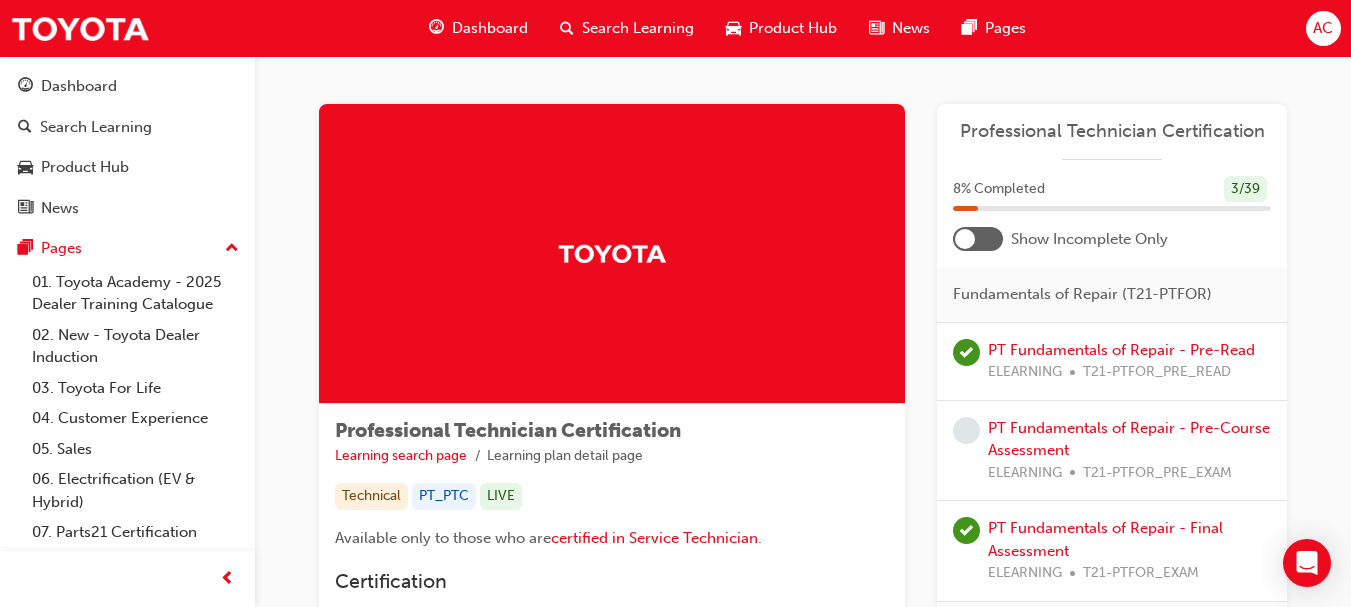 click at bounding box center [965, 239] 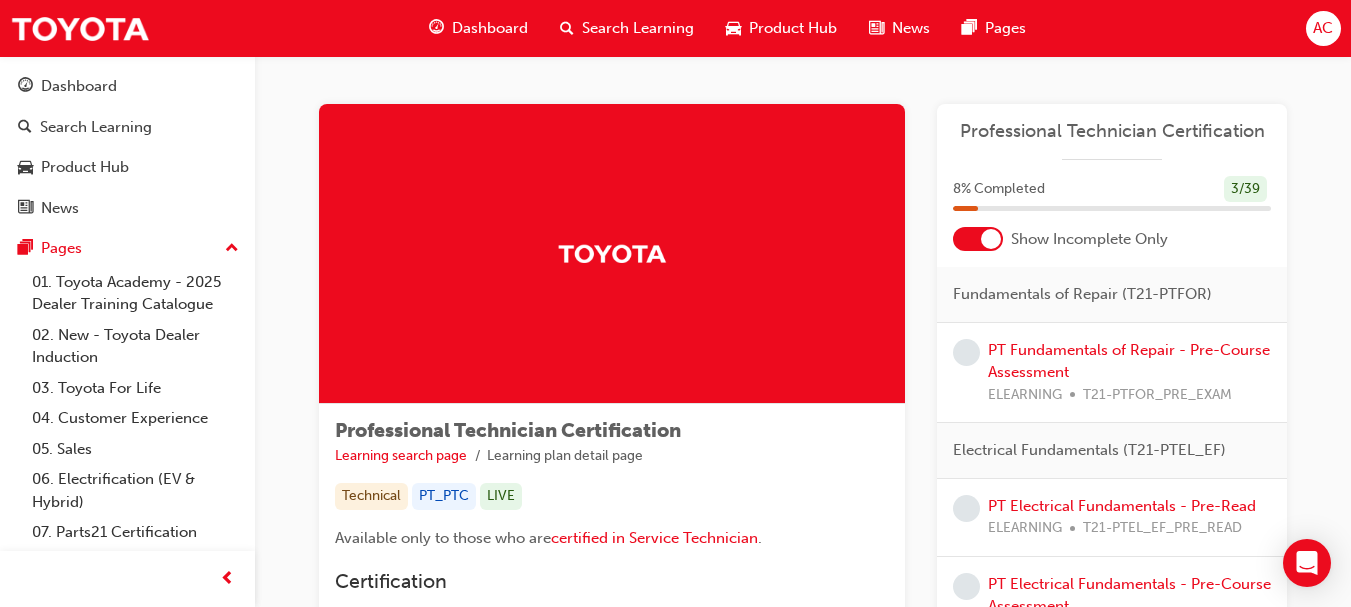 click at bounding box center [978, 239] 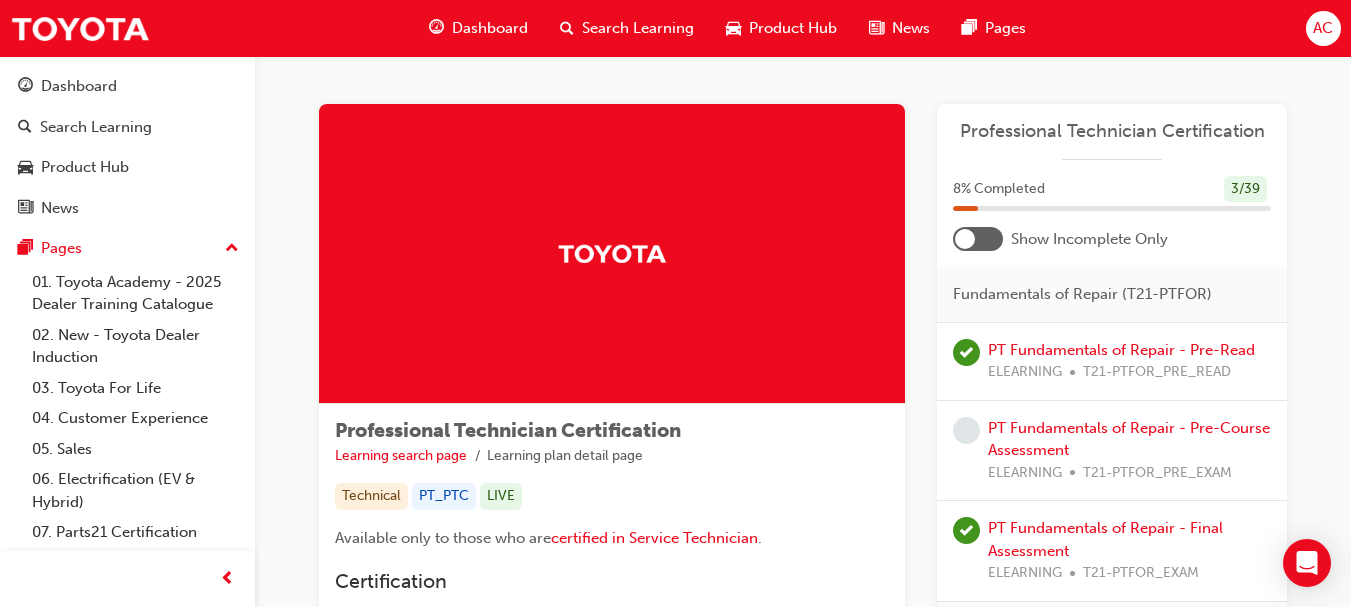 click at bounding box center (965, 239) 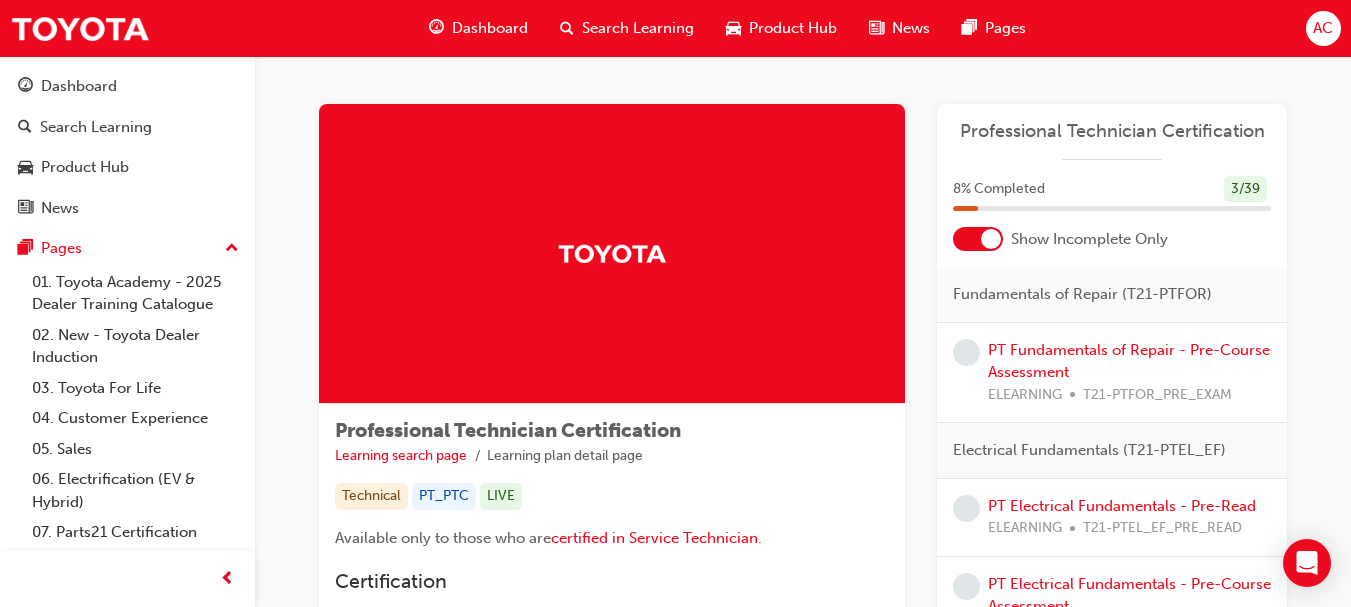 click at bounding box center (978, 239) 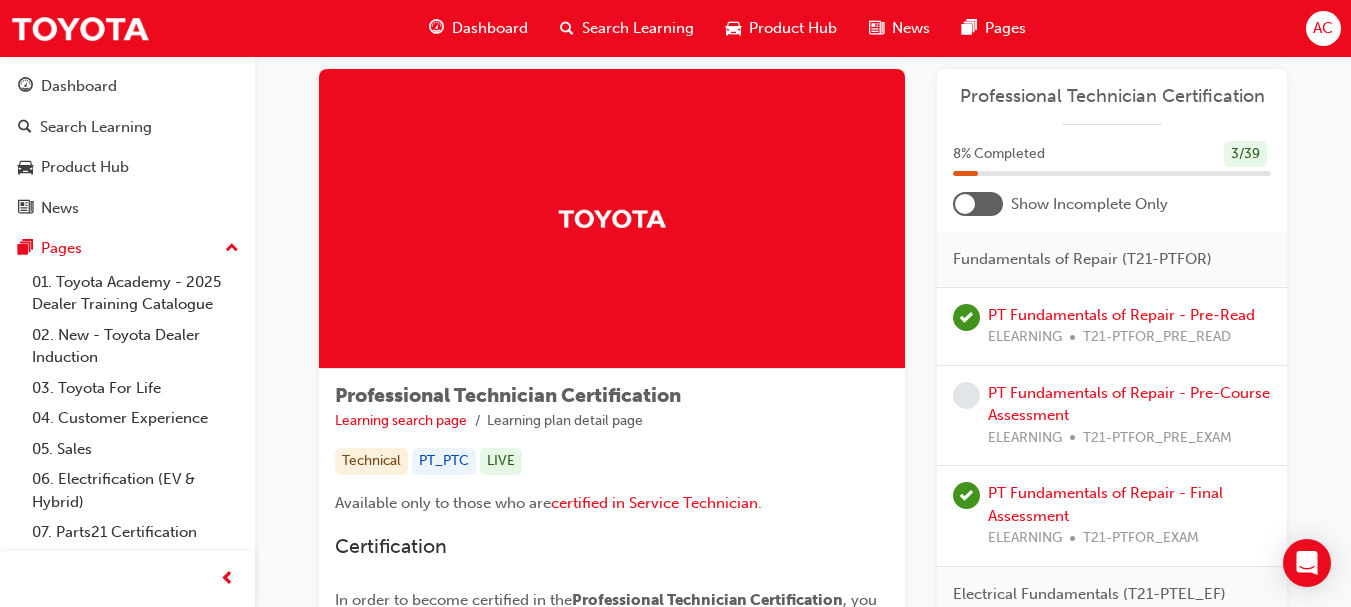 scroll, scrollTop: 0, scrollLeft: 0, axis: both 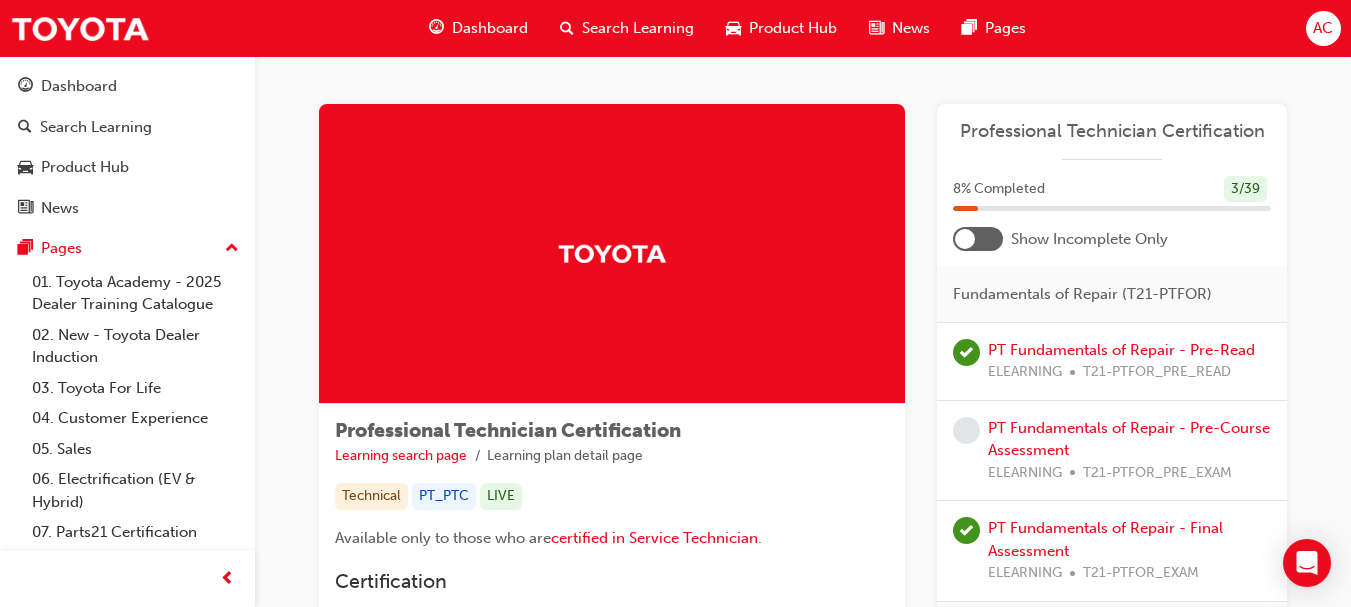 click at bounding box center [978, 239] 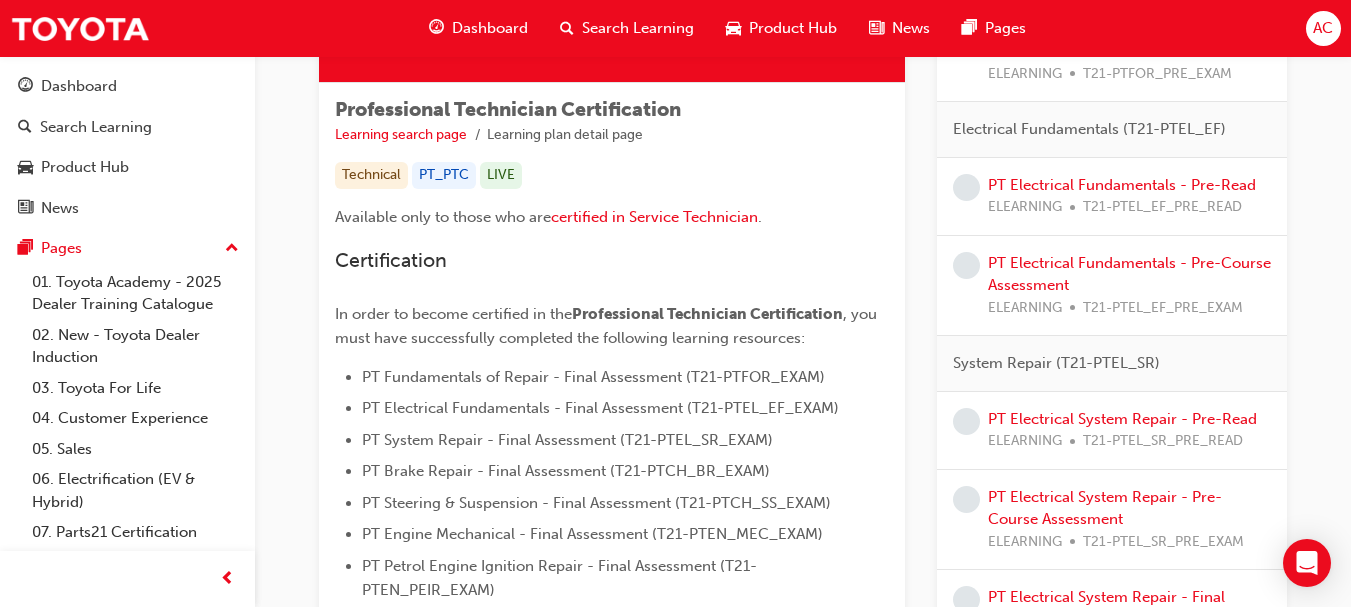 scroll, scrollTop: 0, scrollLeft: 0, axis: both 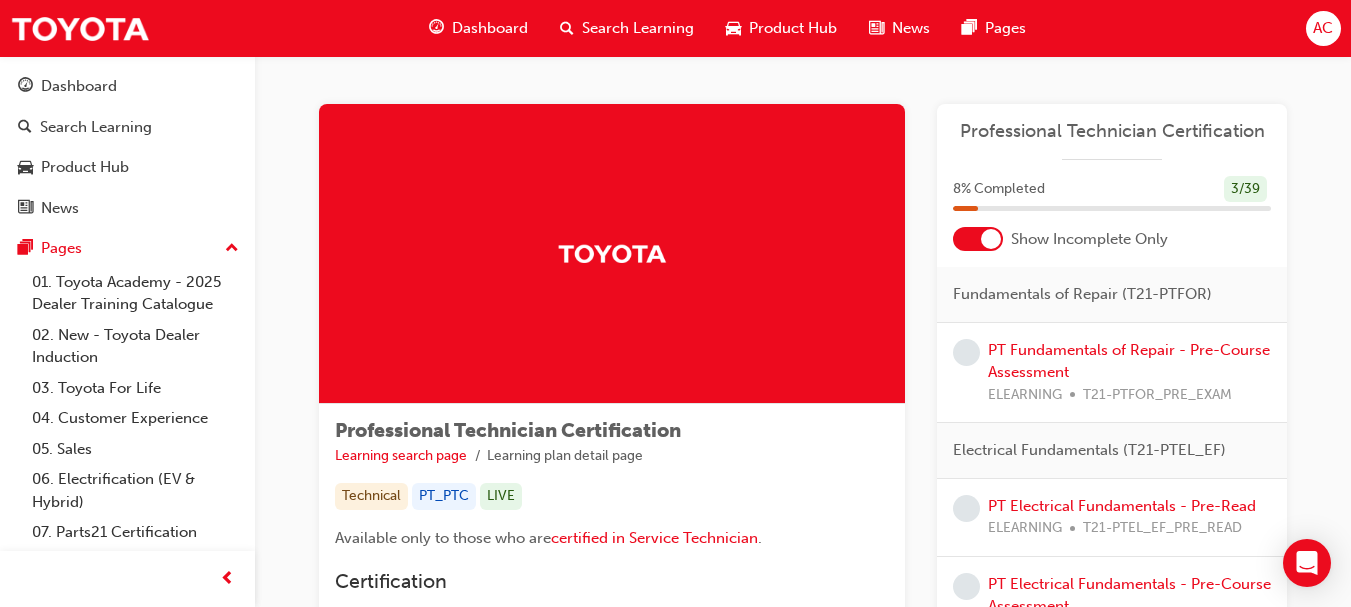 click on "Dashboard" at bounding box center [490, 28] 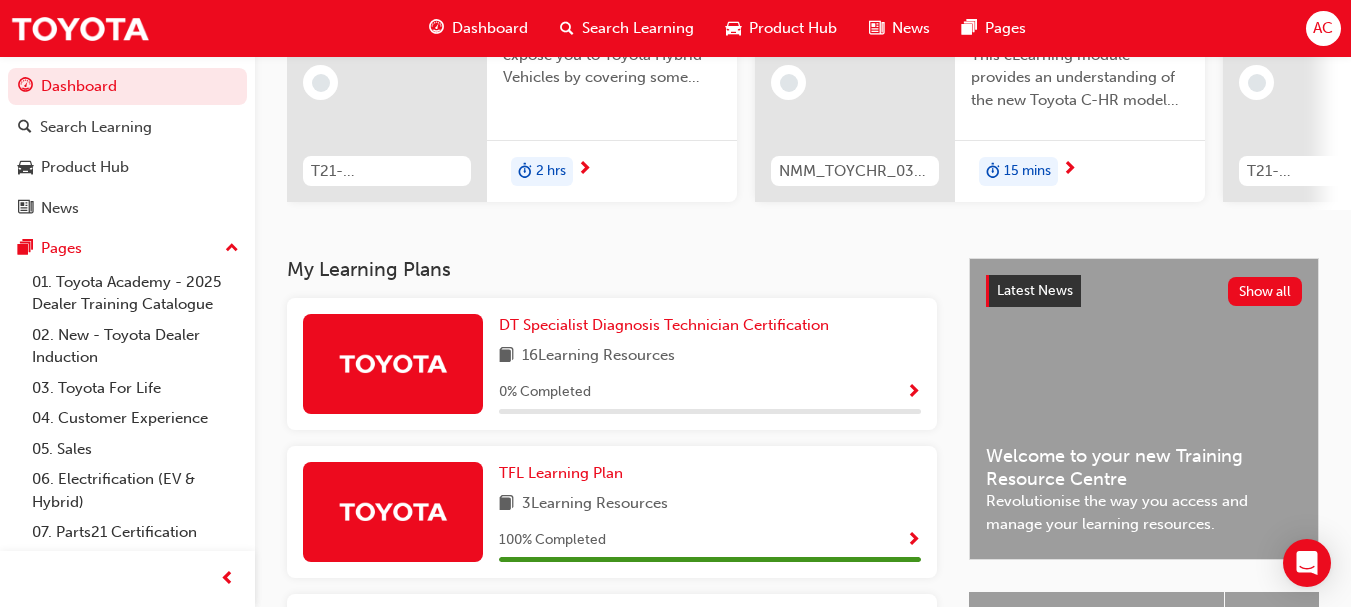 scroll, scrollTop: 252, scrollLeft: 0, axis: vertical 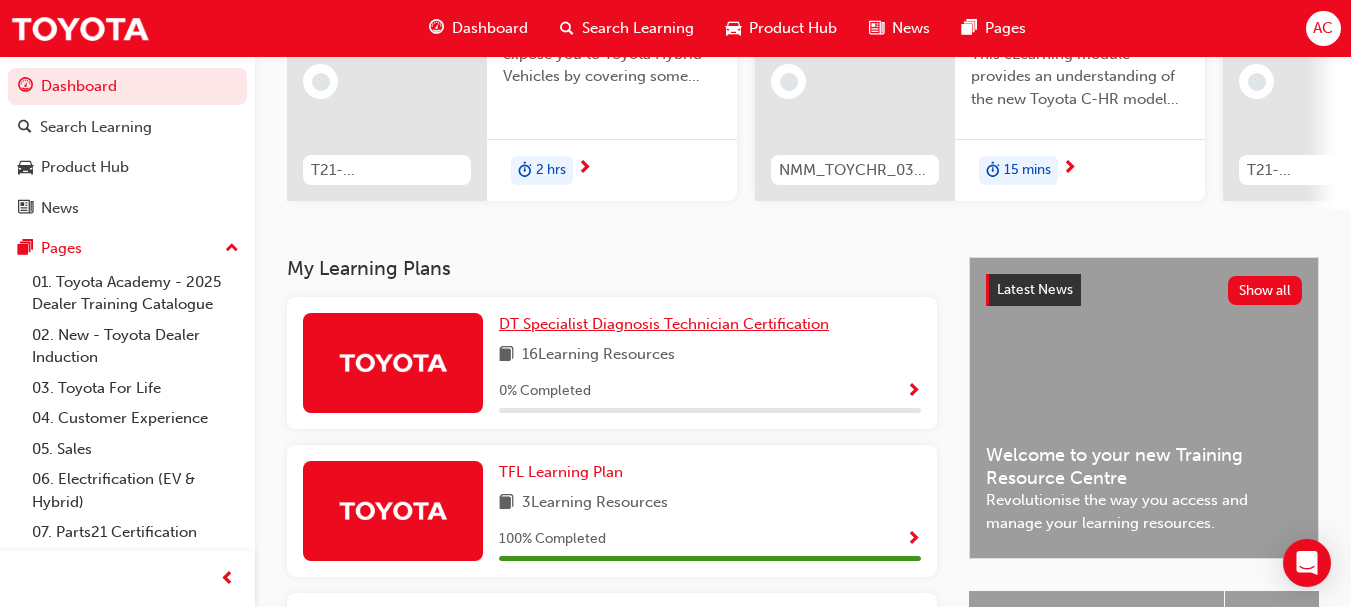 click on "DT Specialist Diagnosis Technician Certification" at bounding box center [664, 324] 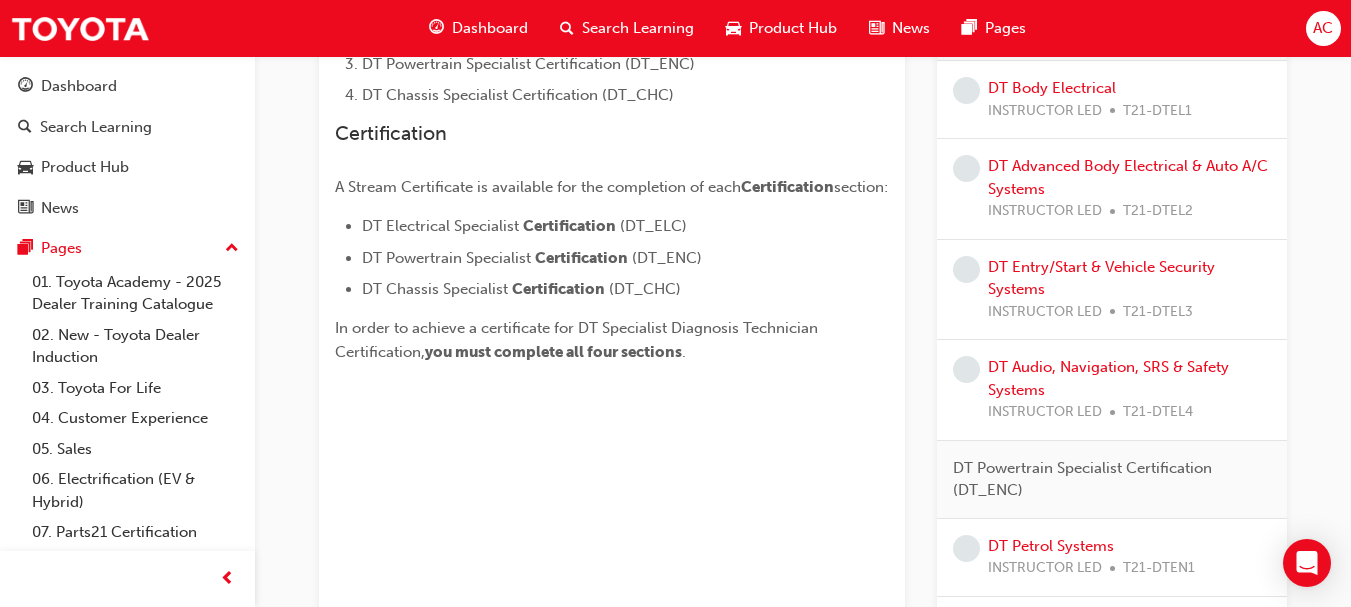 scroll, scrollTop: 599, scrollLeft: 0, axis: vertical 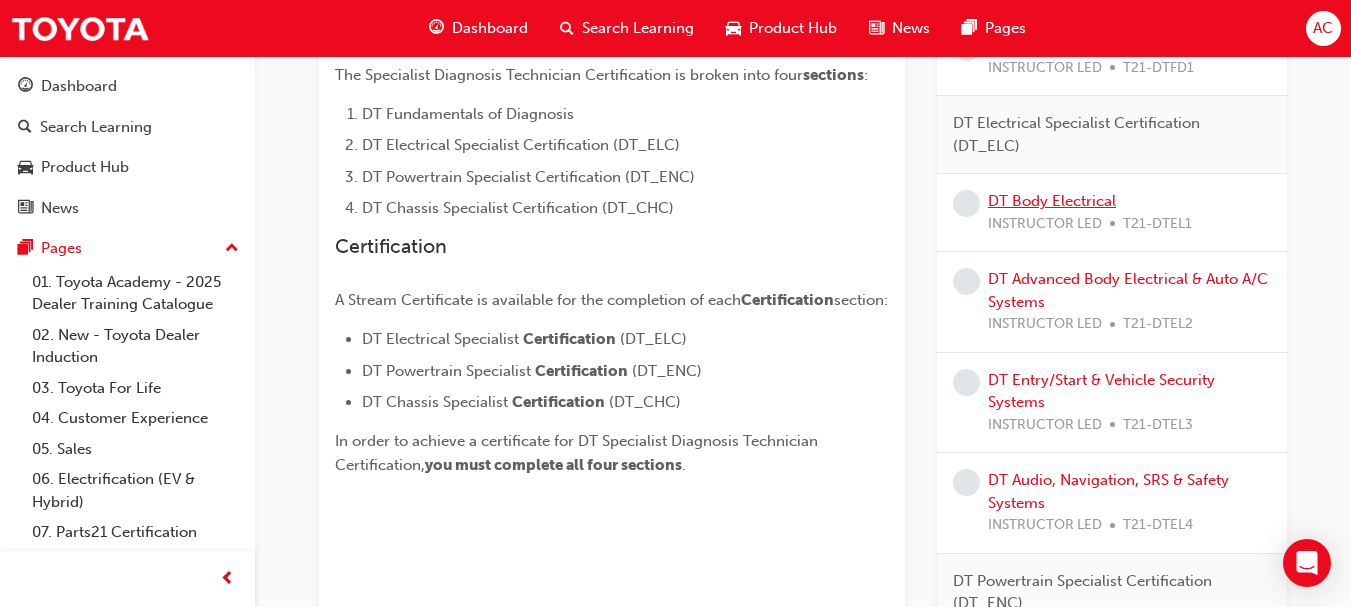 click on "DT Body Electrical" at bounding box center [1052, 201] 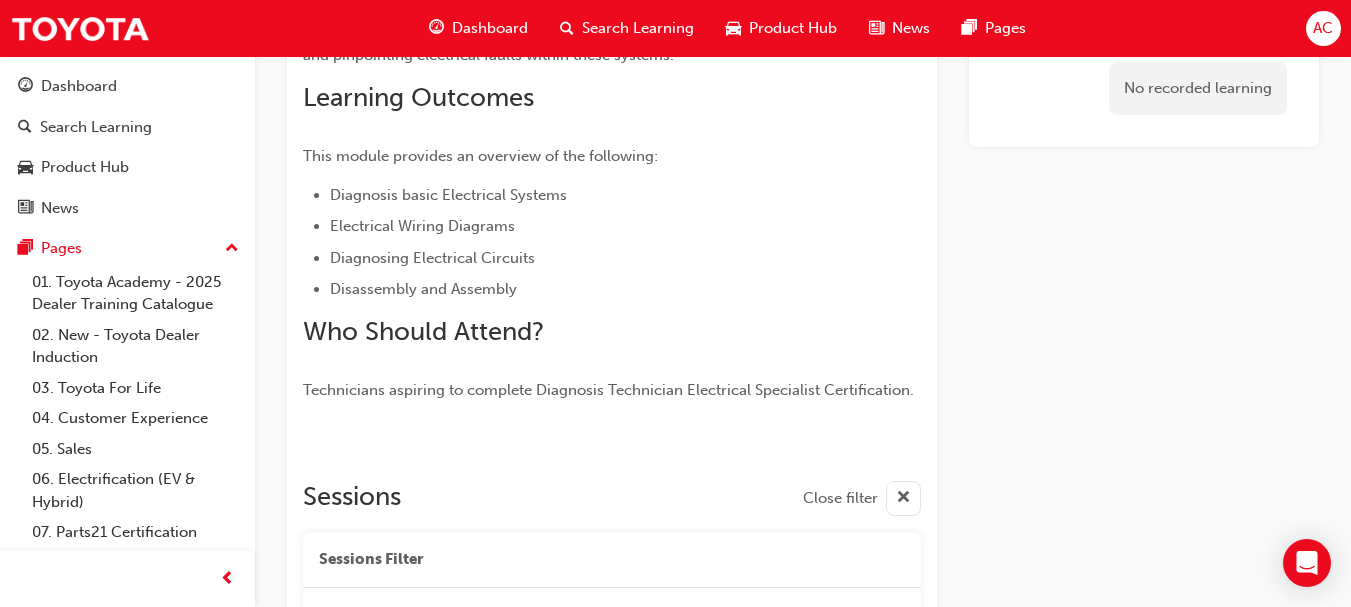 scroll, scrollTop: 406, scrollLeft: 0, axis: vertical 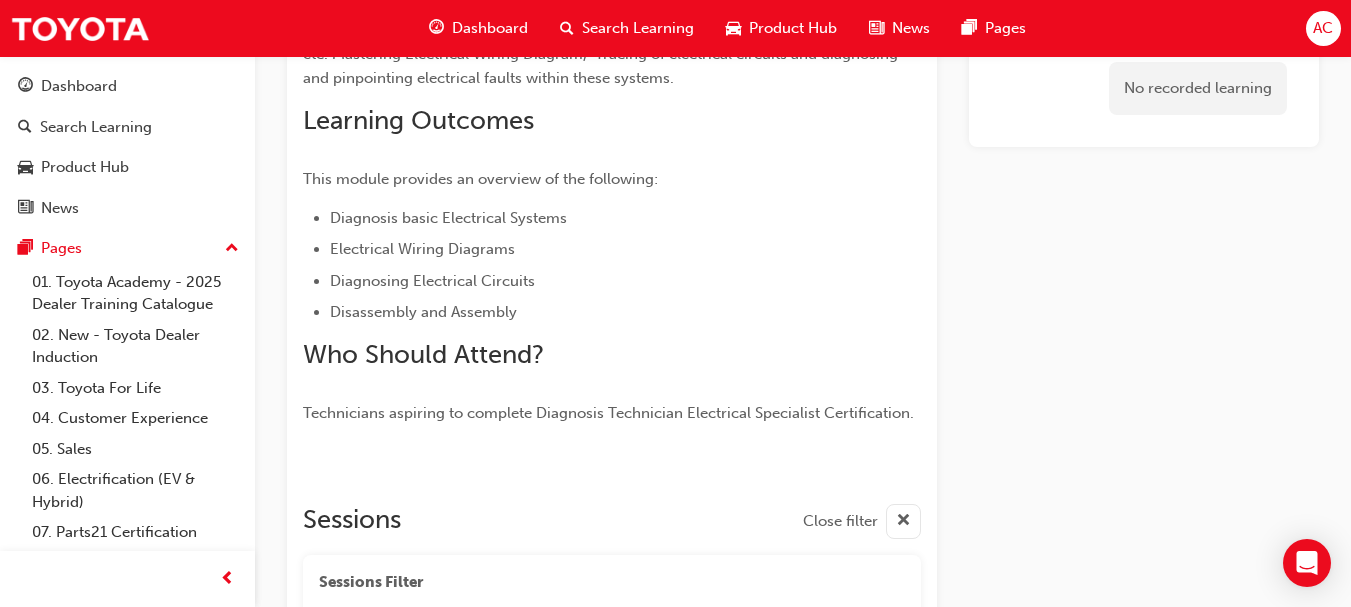 click on "Dashboard" at bounding box center [490, 28] 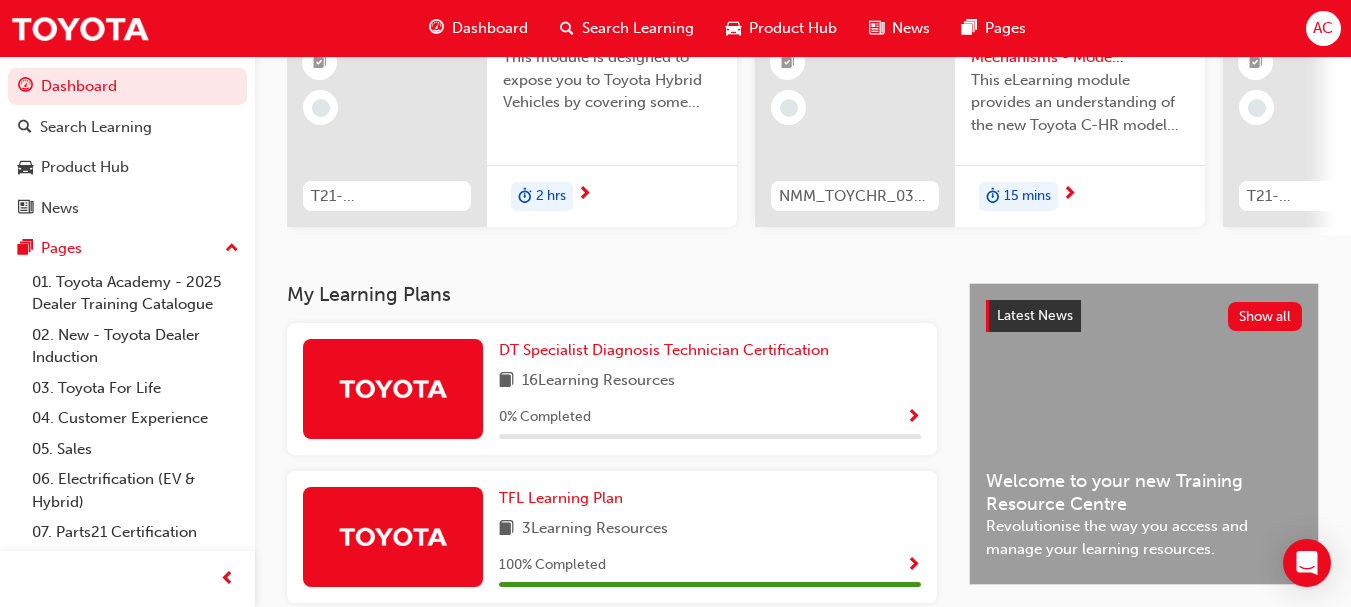 scroll, scrollTop: 240, scrollLeft: 0, axis: vertical 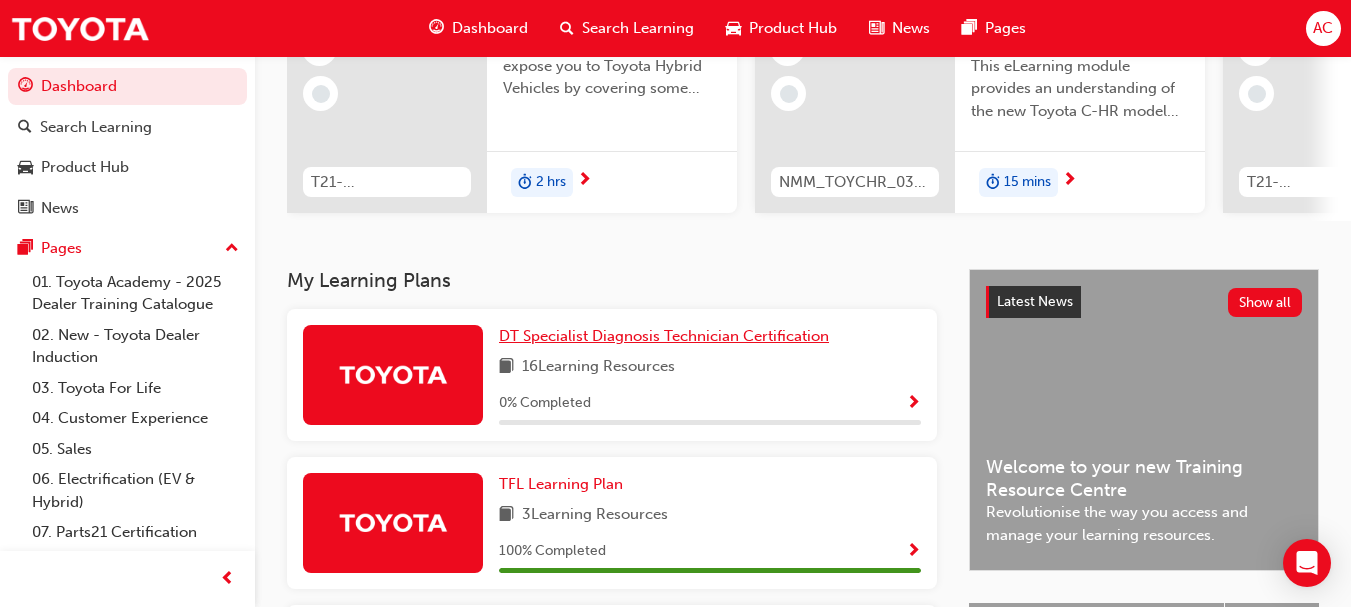 click on "DT Specialist Diagnosis Technician Certification" at bounding box center (668, 336) 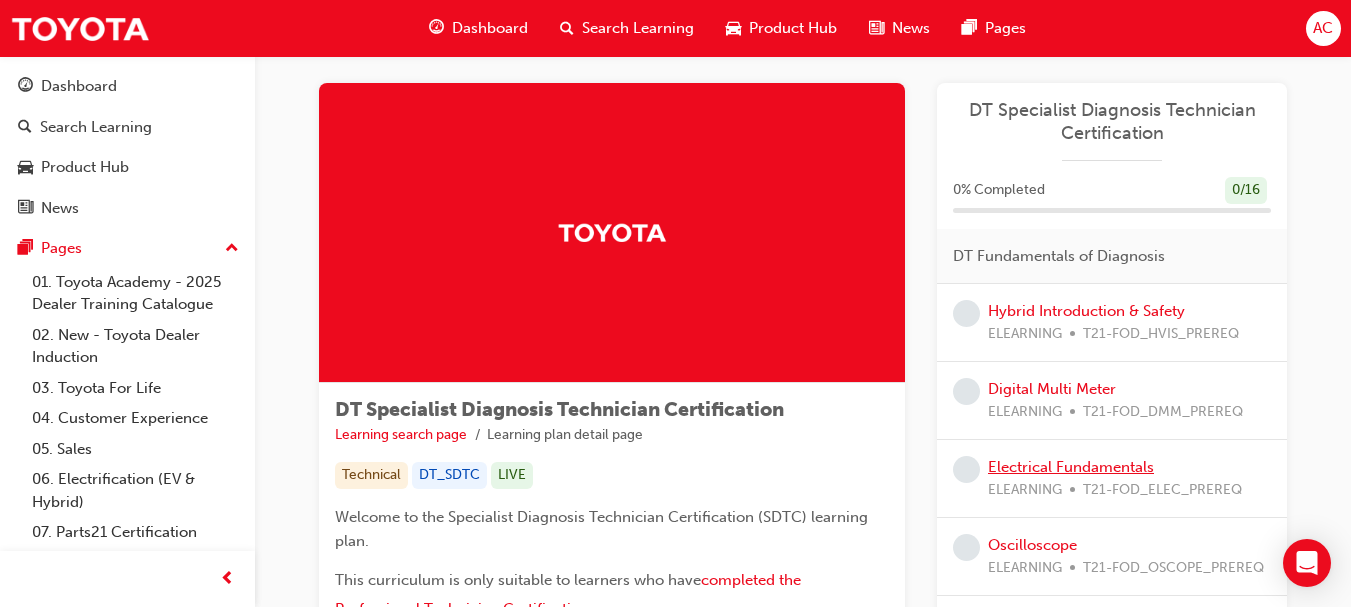 scroll, scrollTop: 96, scrollLeft: 0, axis: vertical 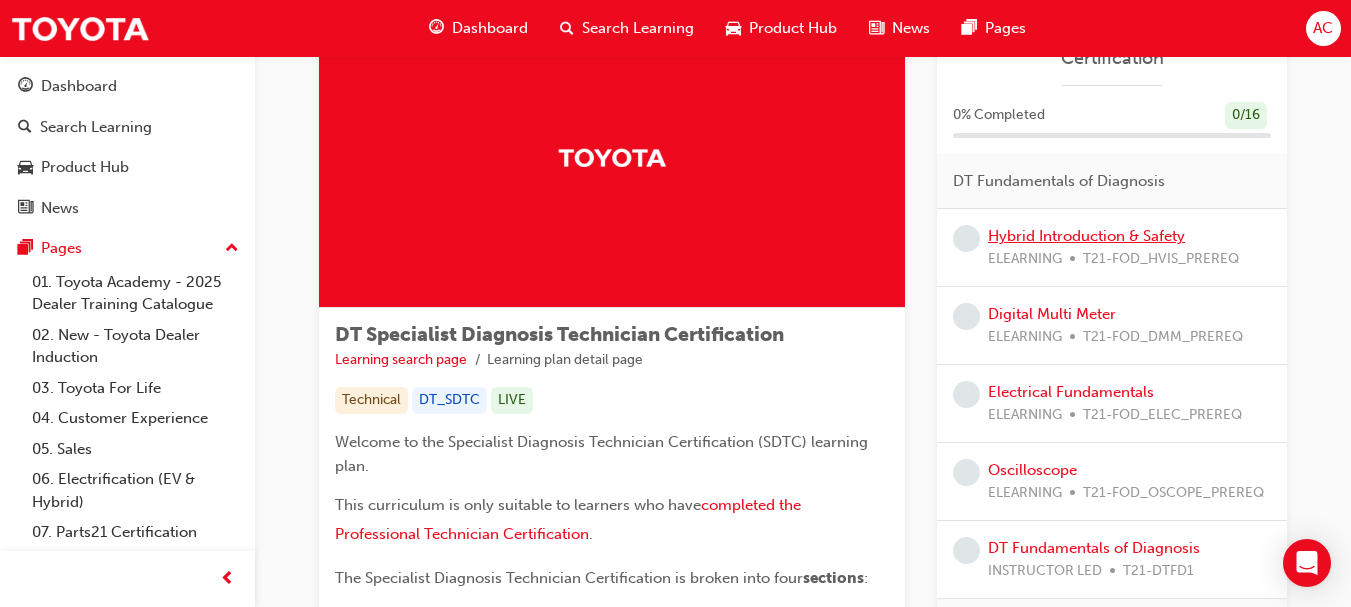 click on "Hybrid Introduction & Safety" at bounding box center (1086, 236) 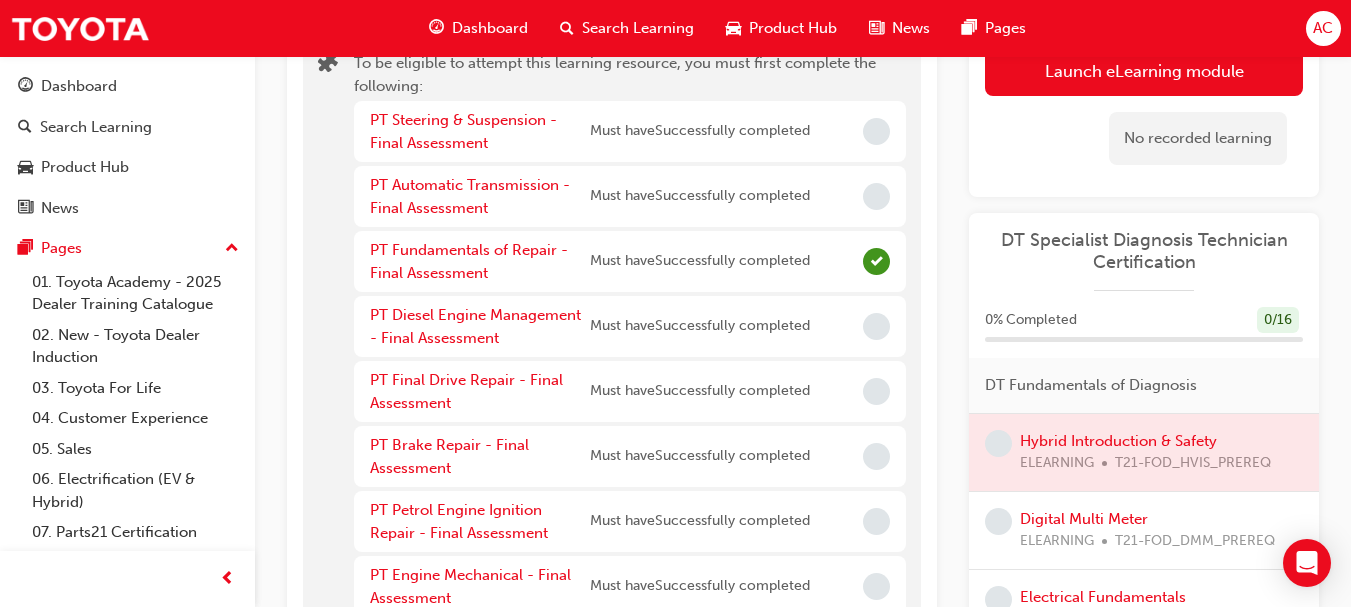 scroll, scrollTop: 0, scrollLeft: 0, axis: both 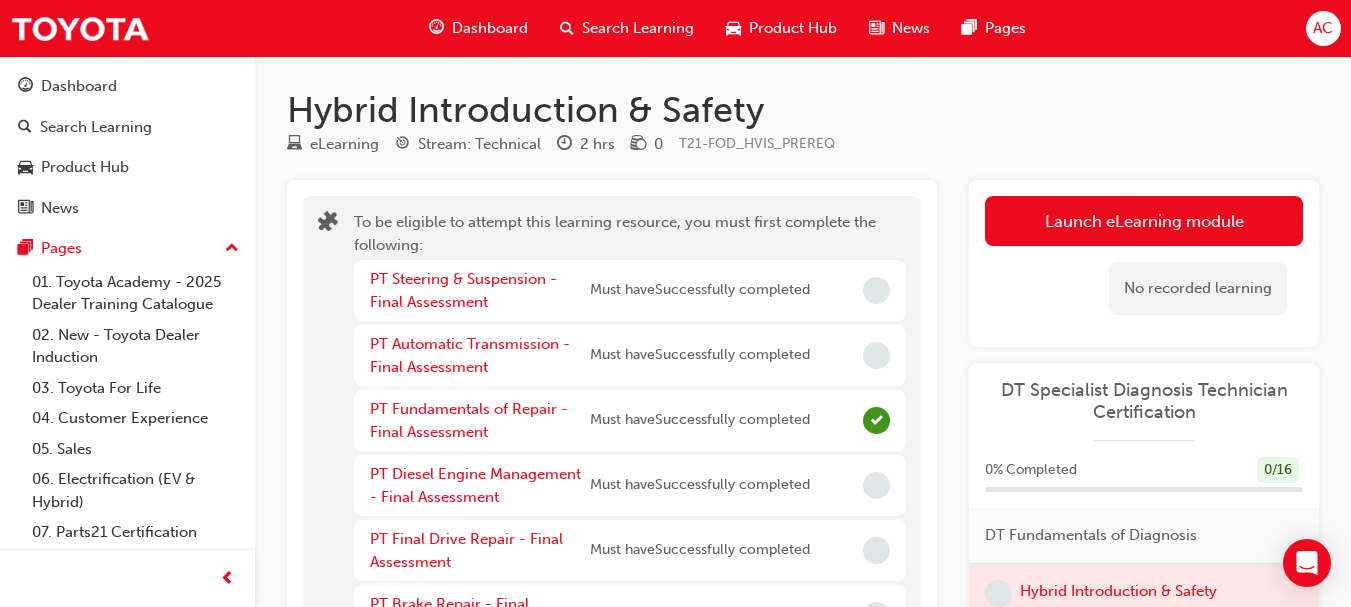 click on "Dashboard" at bounding box center [490, 28] 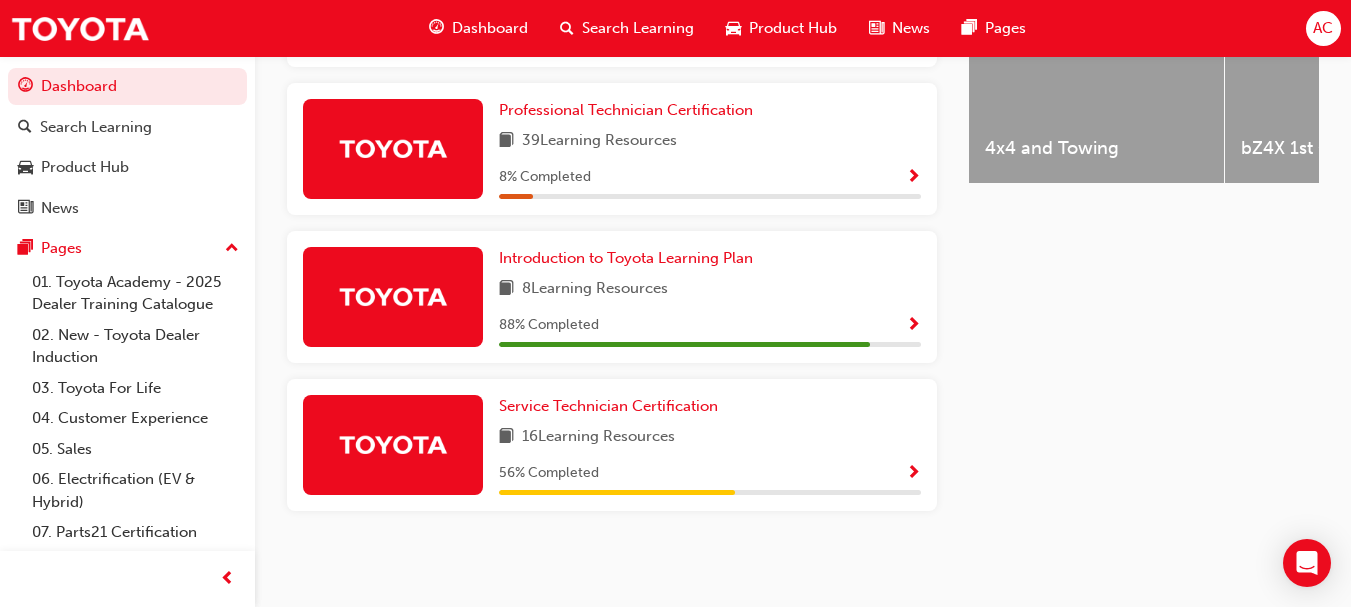 scroll, scrollTop: 912, scrollLeft: 0, axis: vertical 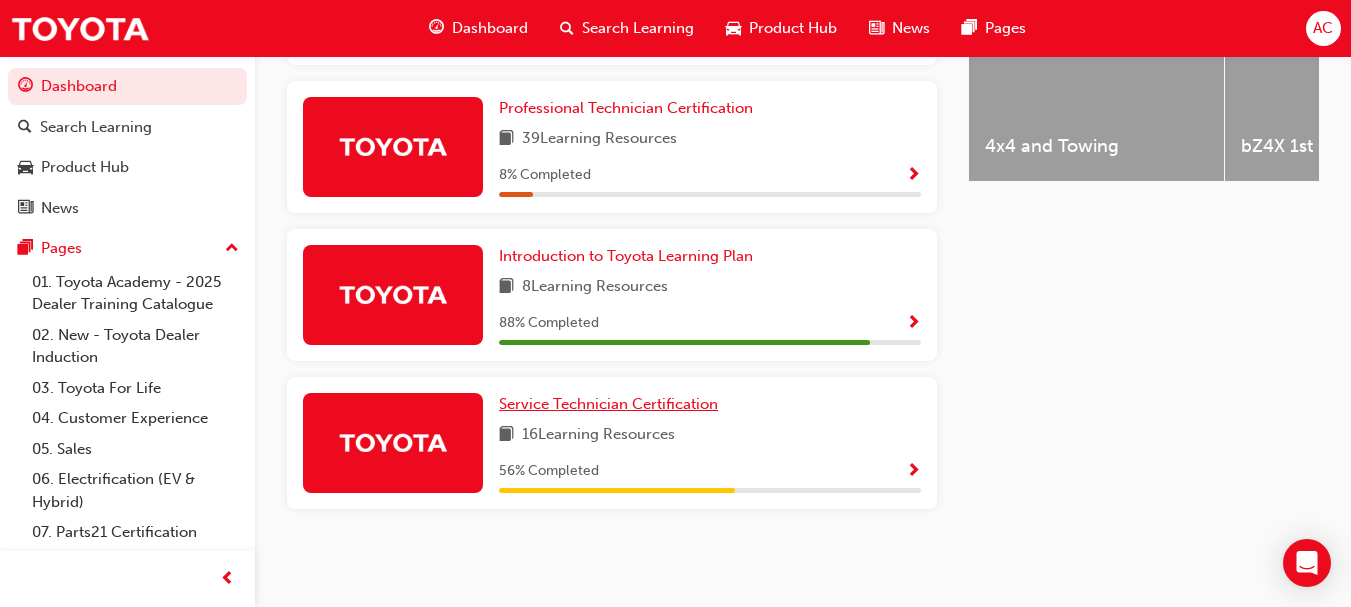 click on "Service Technician Certification" at bounding box center (608, 404) 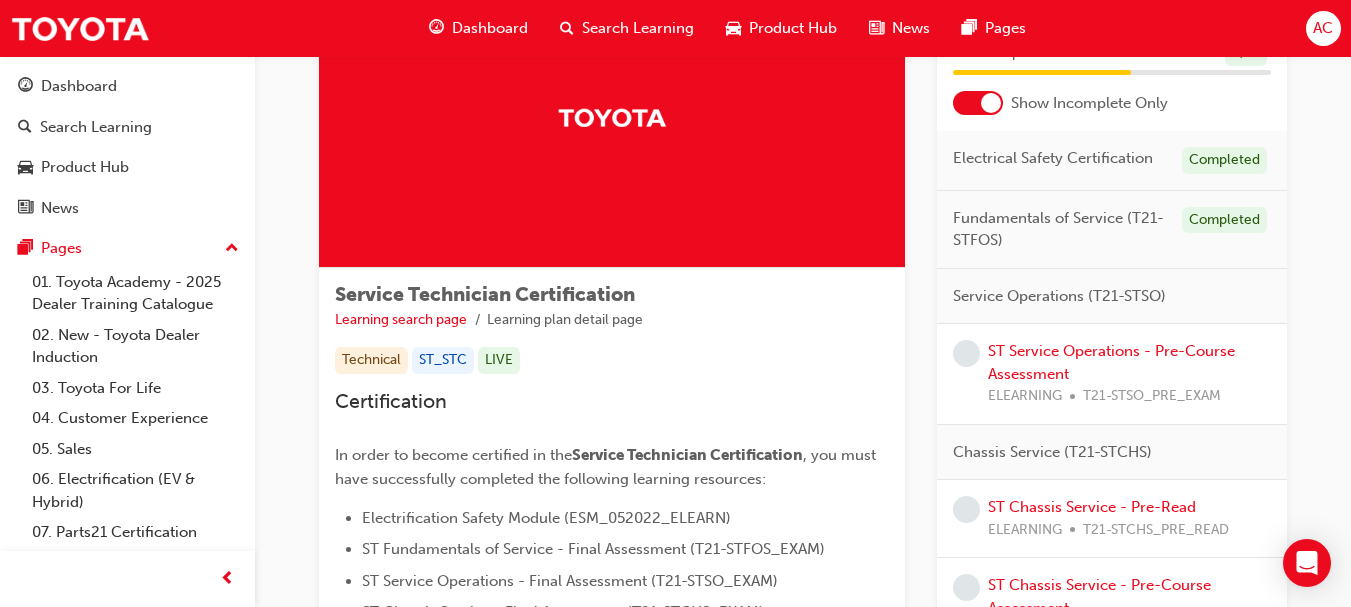 scroll, scrollTop: 161, scrollLeft: 0, axis: vertical 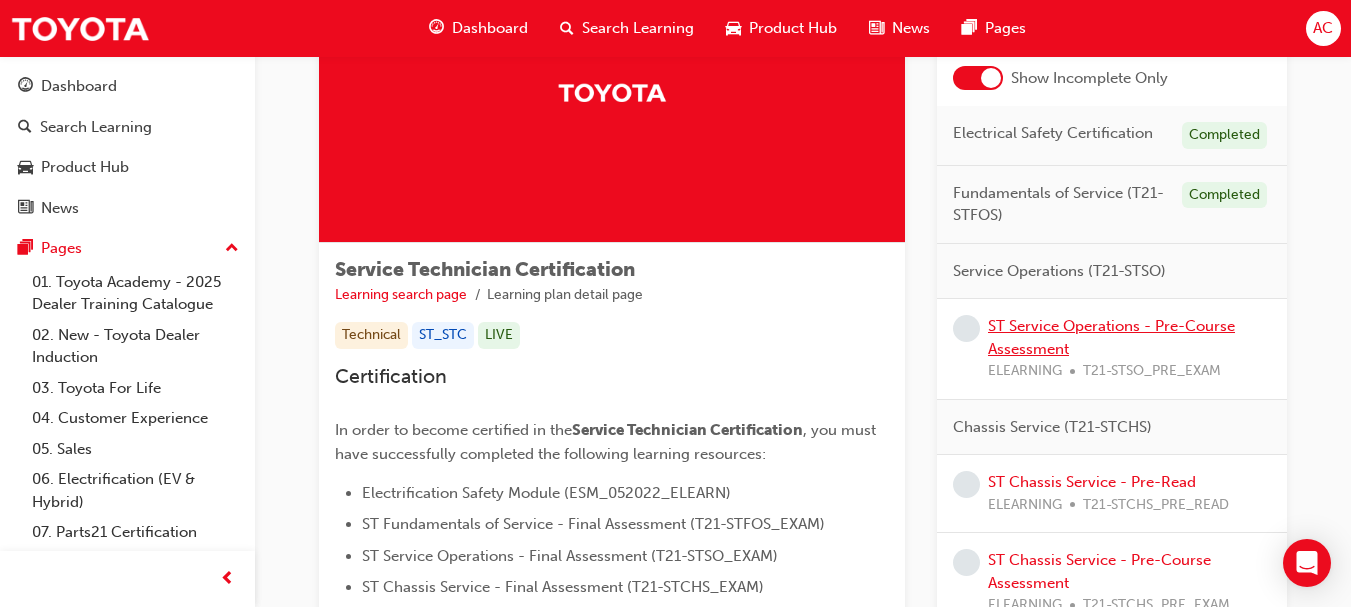 click on "ST Service Operations - Pre-Course Assessment" at bounding box center (1111, 337) 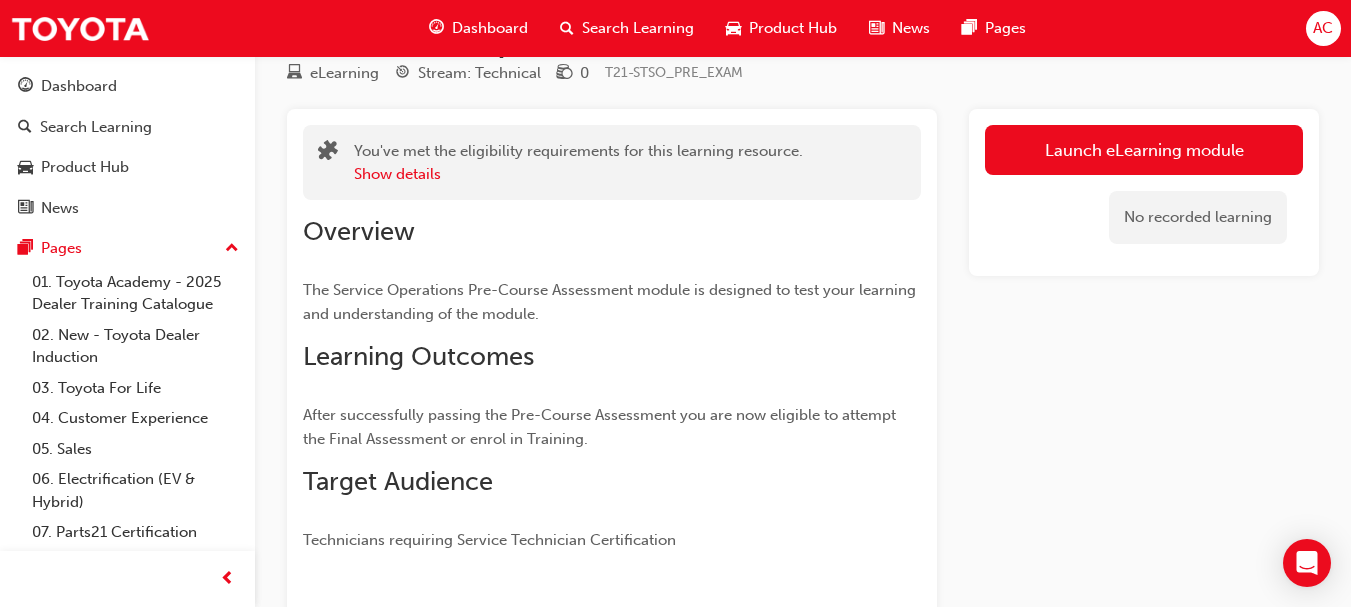 scroll, scrollTop: 73, scrollLeft: 0, axis: vertical 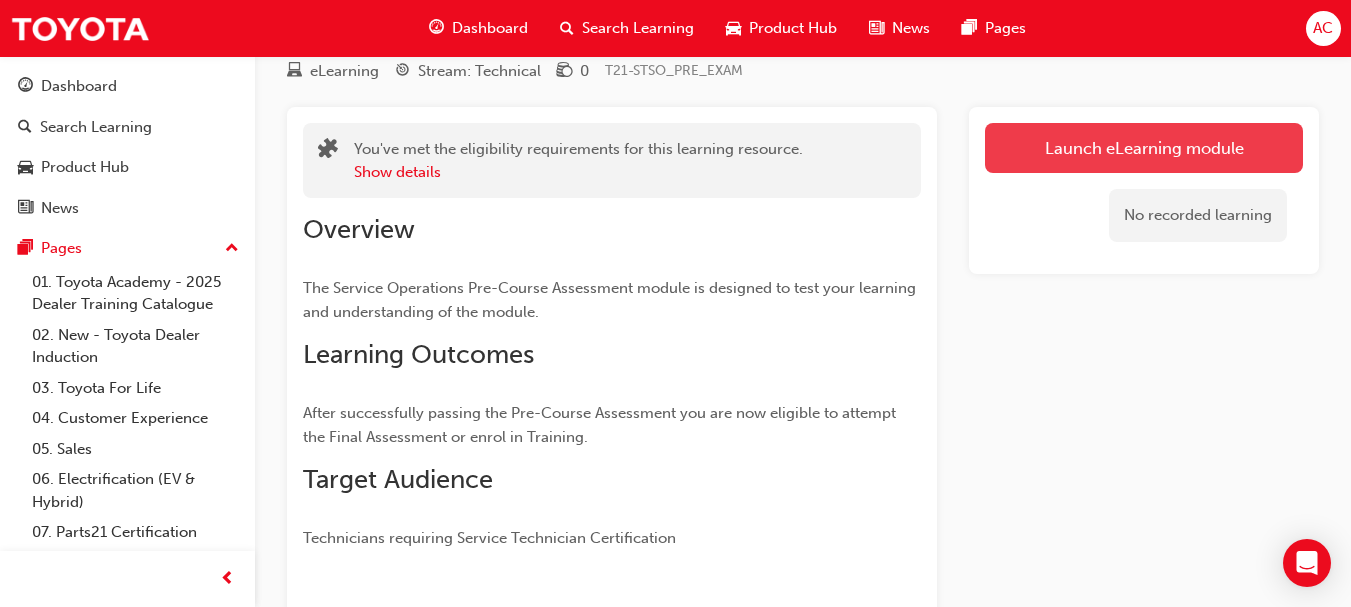 click on "Launch eLearning module" at bounding box center [1144, 148] 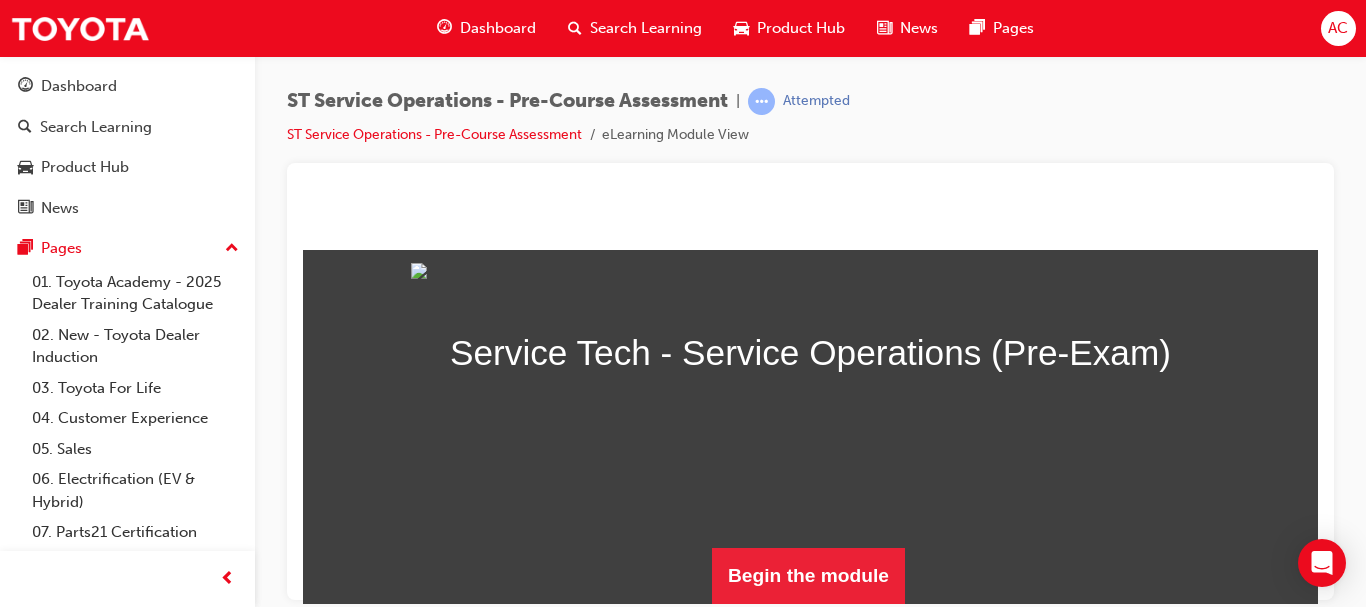 scroll, scrollTop: 262, scrollLeft: 0, axis: vertical 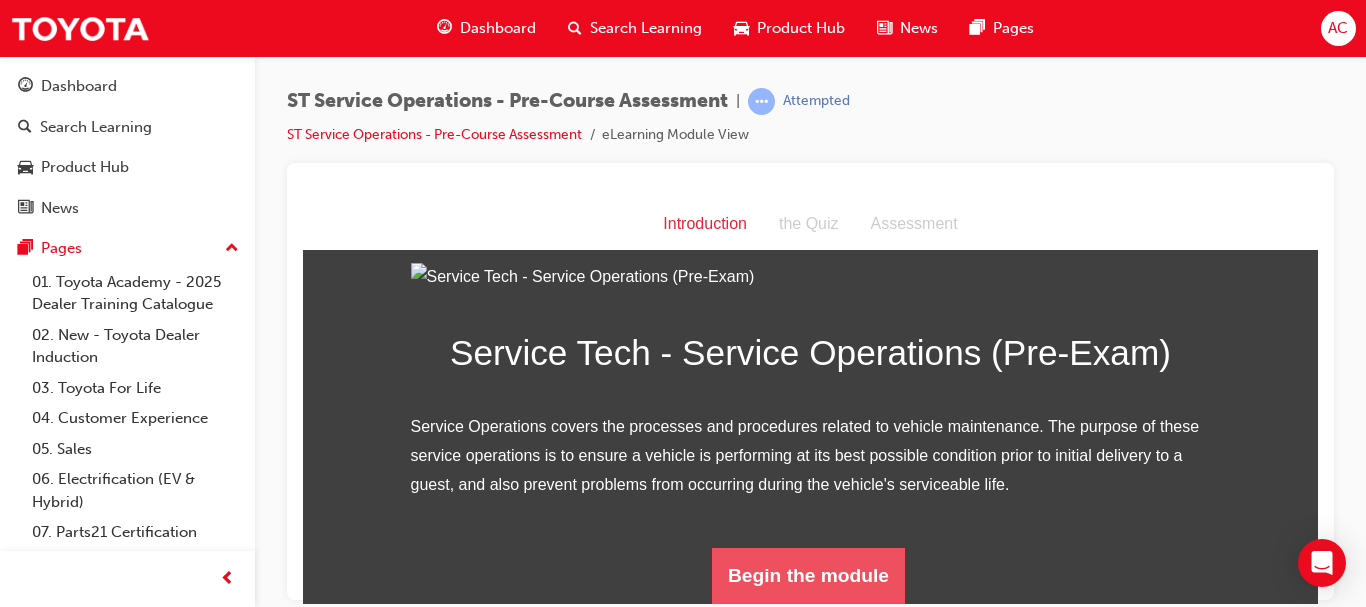 click on "Begin the module" at bounding box center [808, 575] 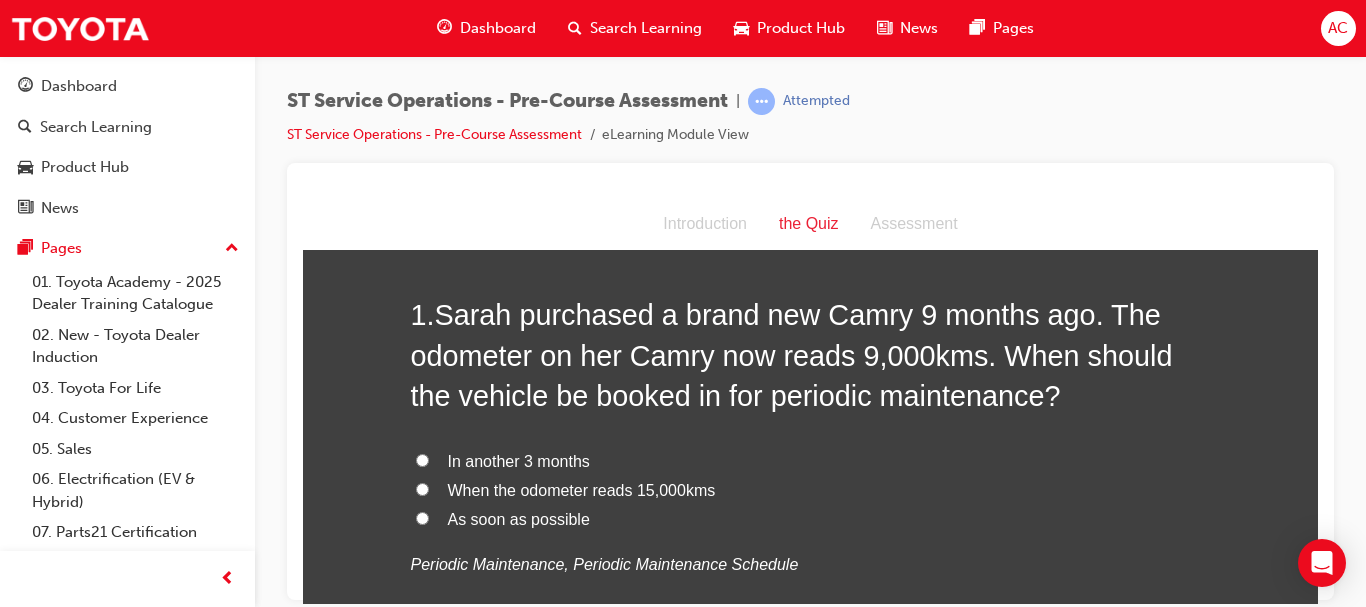 scroll, scrollTop: 82, scrollLeft: 0, axis: vertical 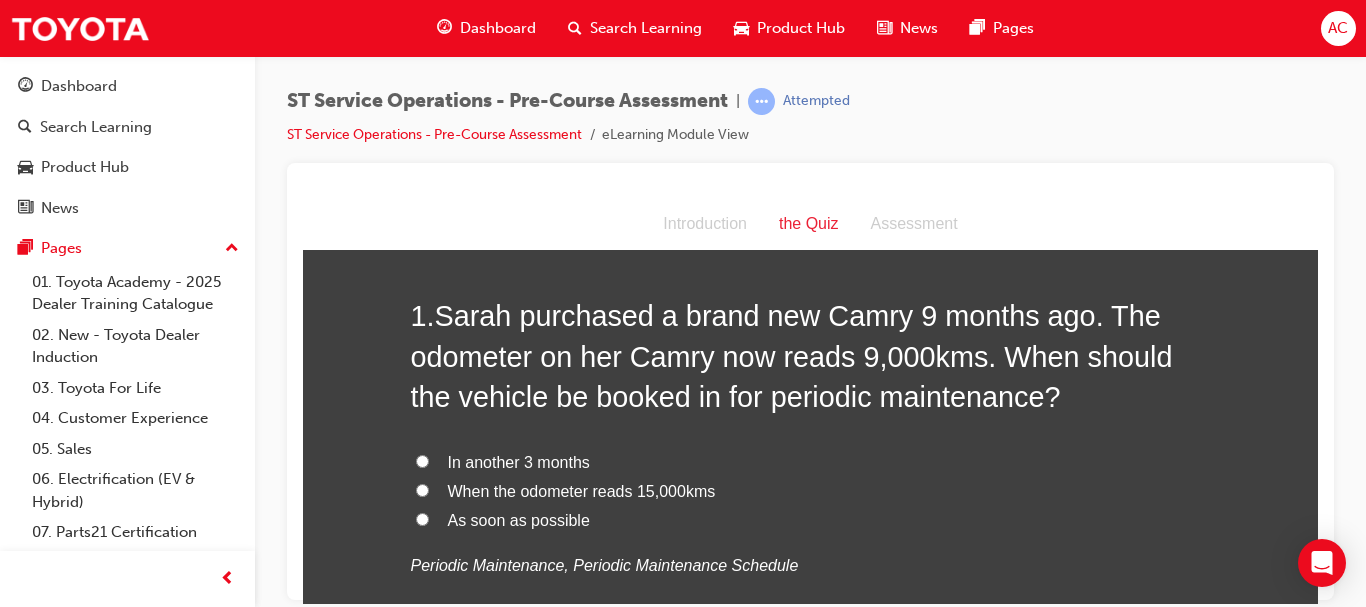 click on "In another 3 months" at bounding box center [811, 462] 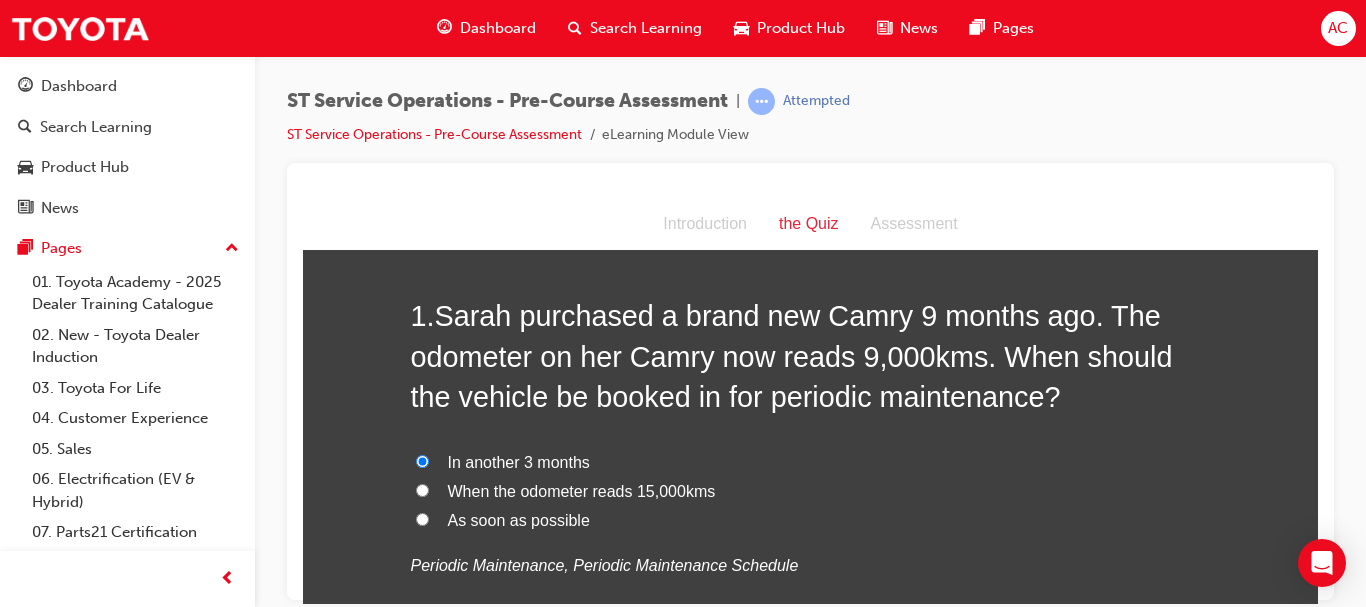 click on "When the odometer reads 15,000kms" at bounding box center [422, 489] 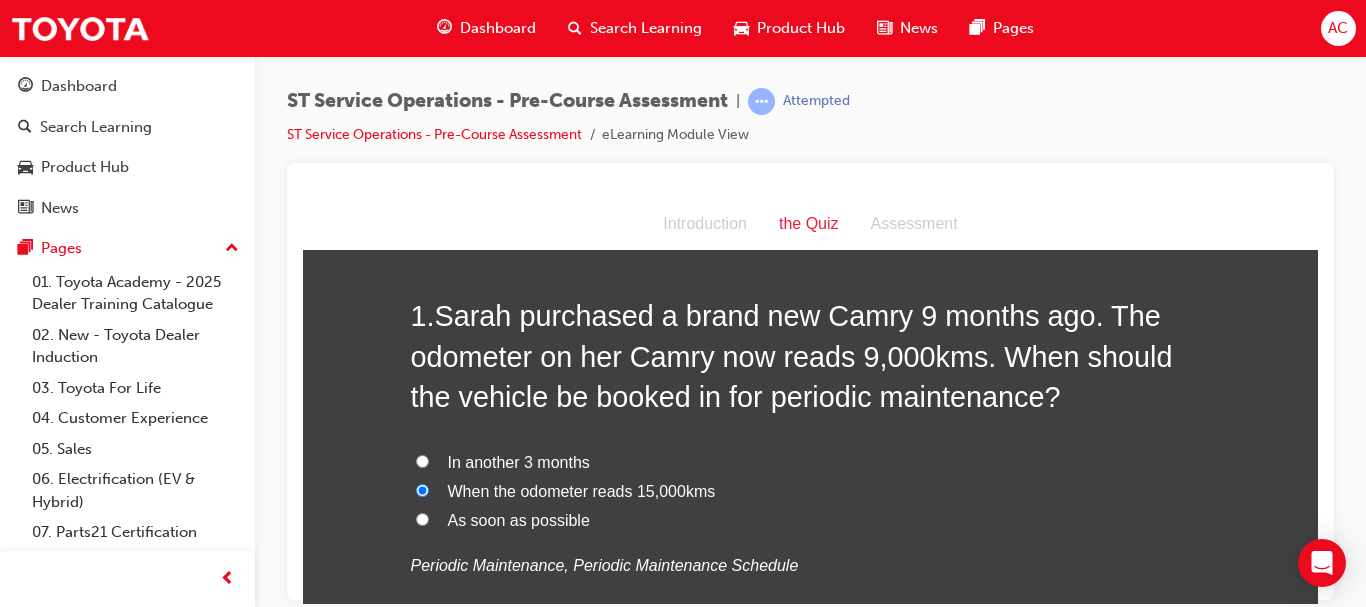 click on "In another 3 months" at bounding box center (811, 462) 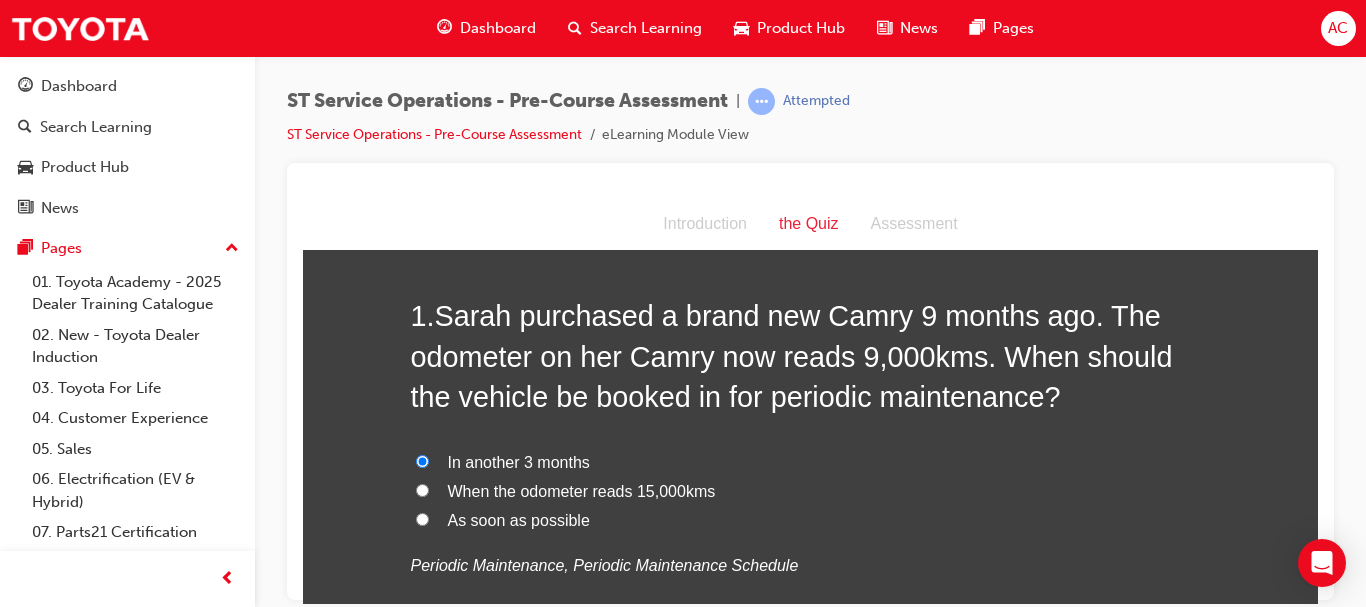 click on "As soon as possible" at bounding box center (519, 519) 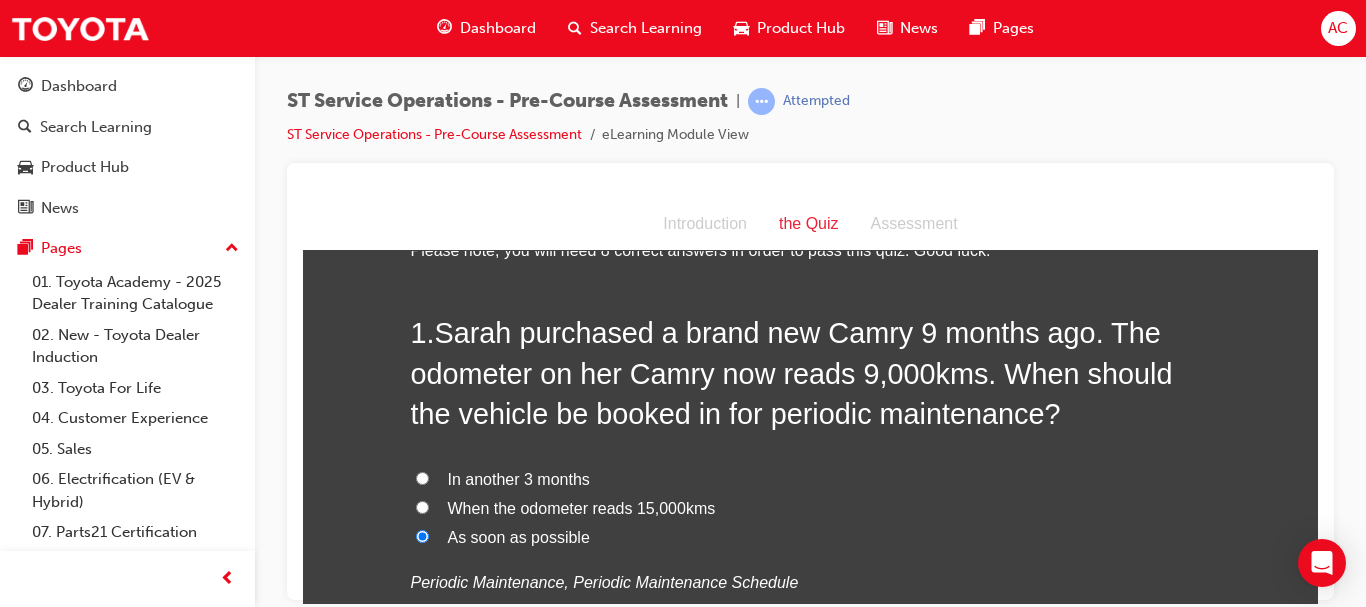 scroll, scrollTop: 66, scrollLeft: 0, axis: vertical 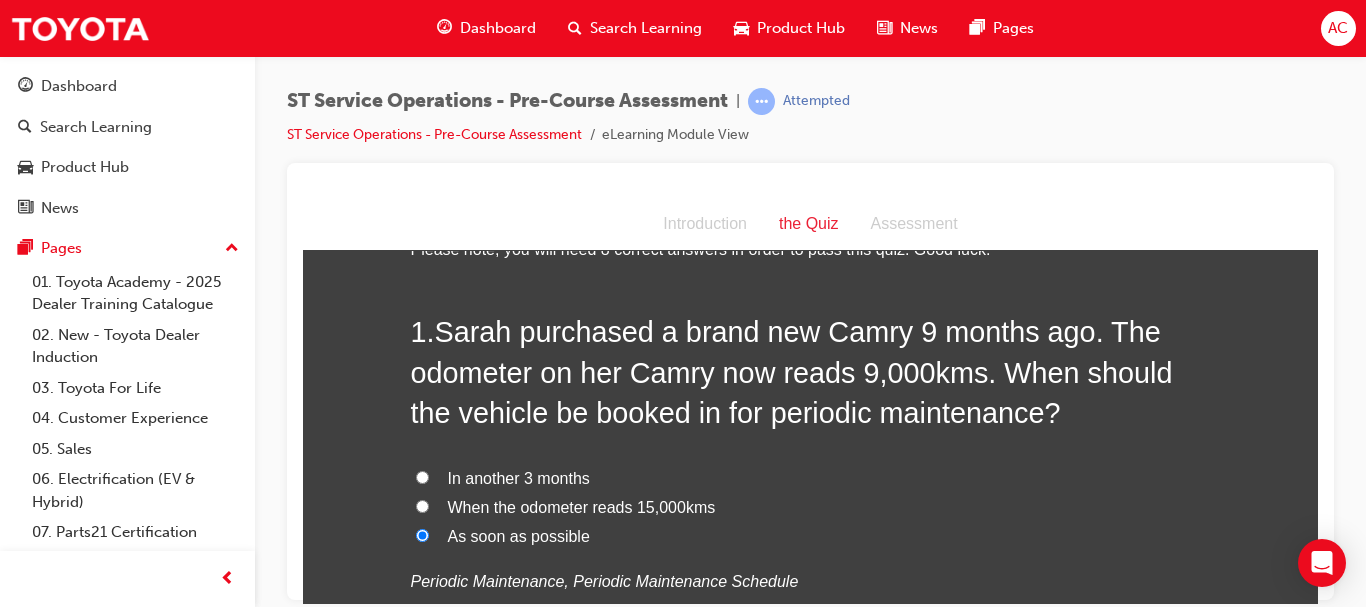 click on "When the odometer reads 15,000kms" at bounding box center (582, 506) 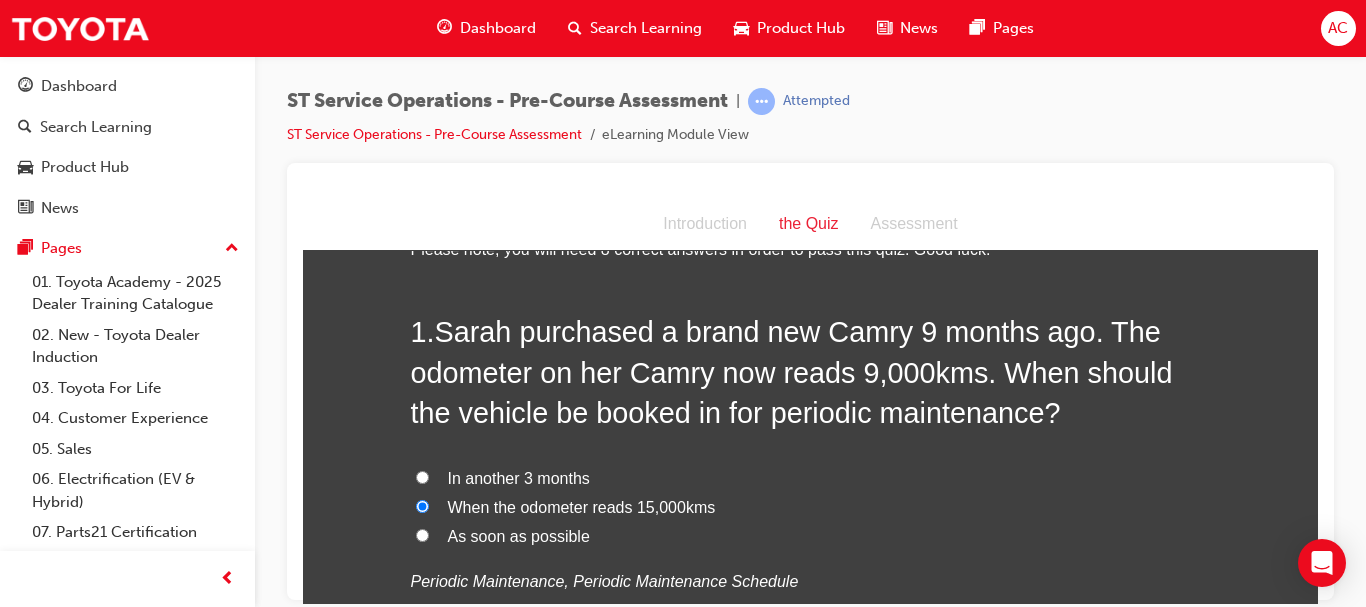 click on "In another 3 months" at bounding box center [519, 477] 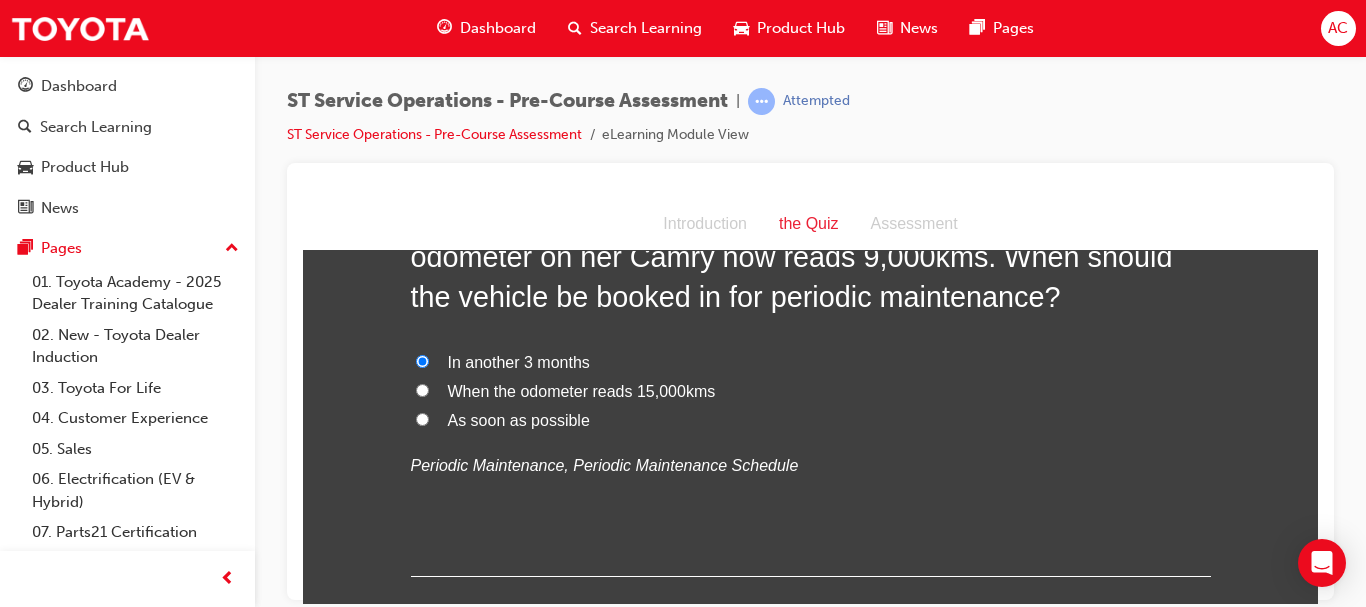 scroll, scrollTop: 184, scrollLeft: 0, axis: vertical 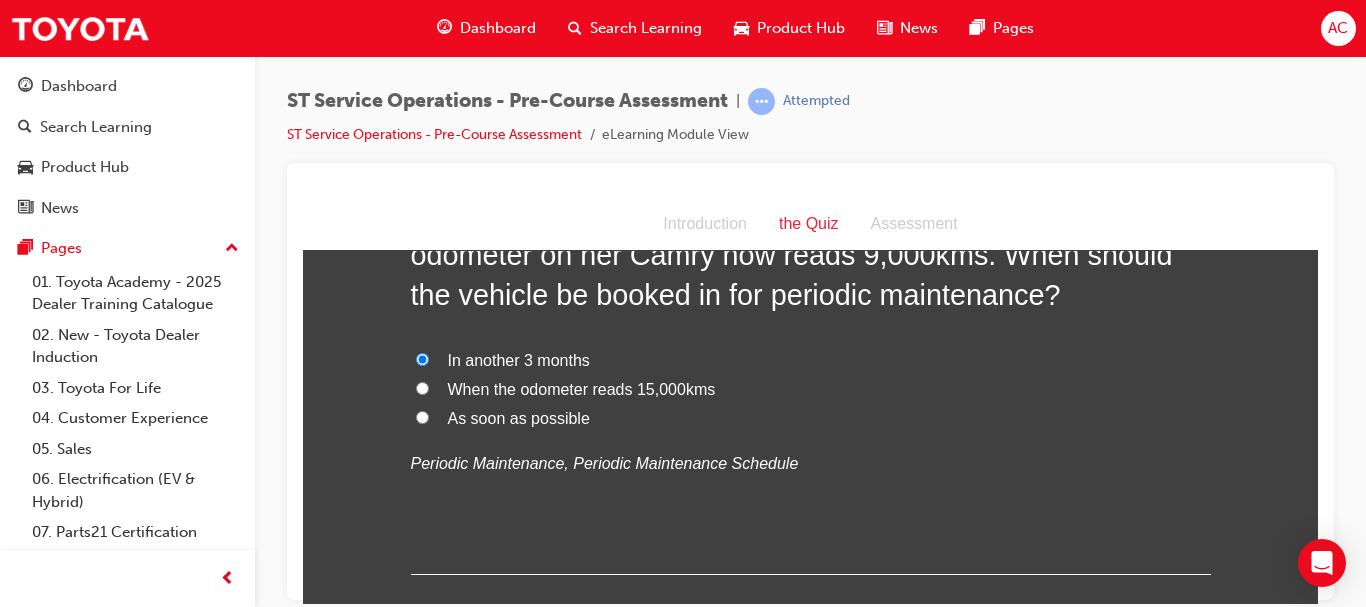 click on "When the odometer reads 15,000kms" at bounding box center (582, 388) 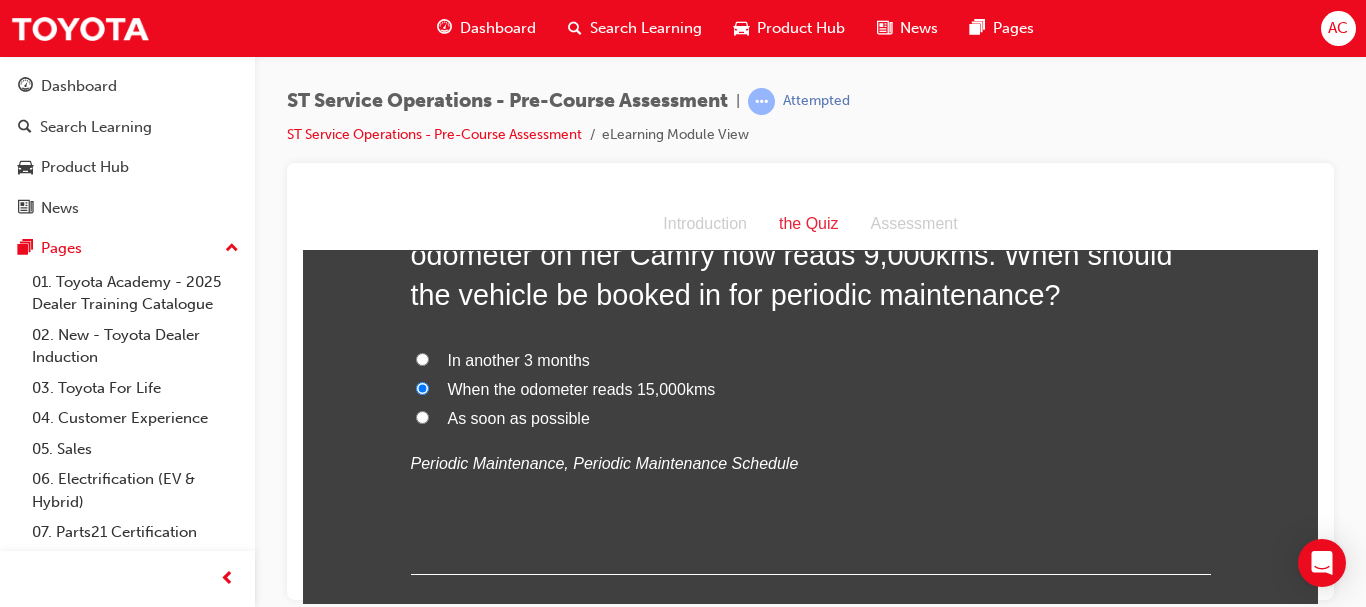 click on "In another 3 months" at bounding box center (519, 359) 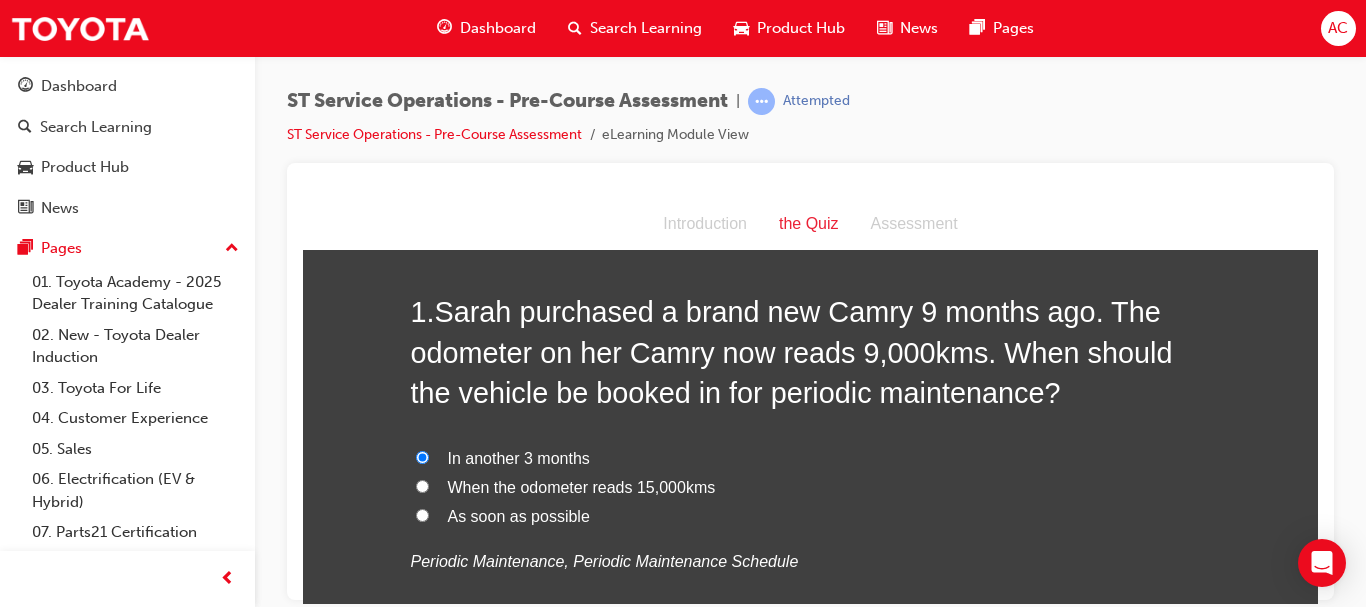 scroll, scrollTop: 90, scrollLeft: 0, axis: vertical 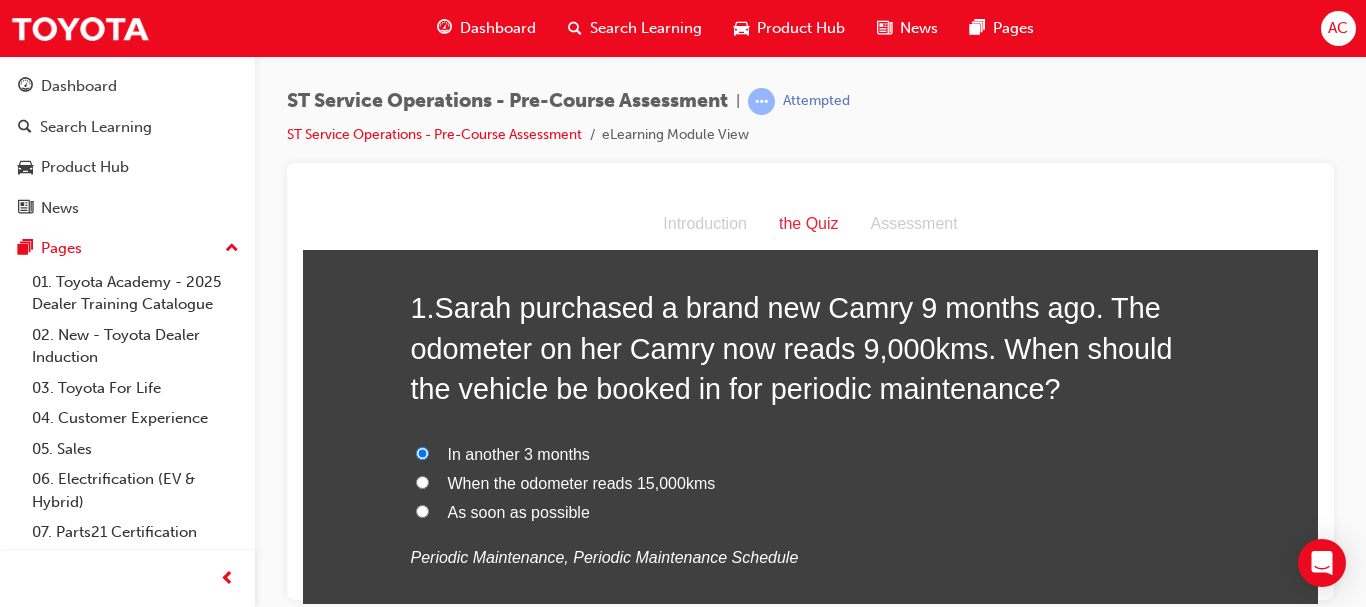 click on "When the odometer reads 15,000kms" at bounding box center [582, 482] 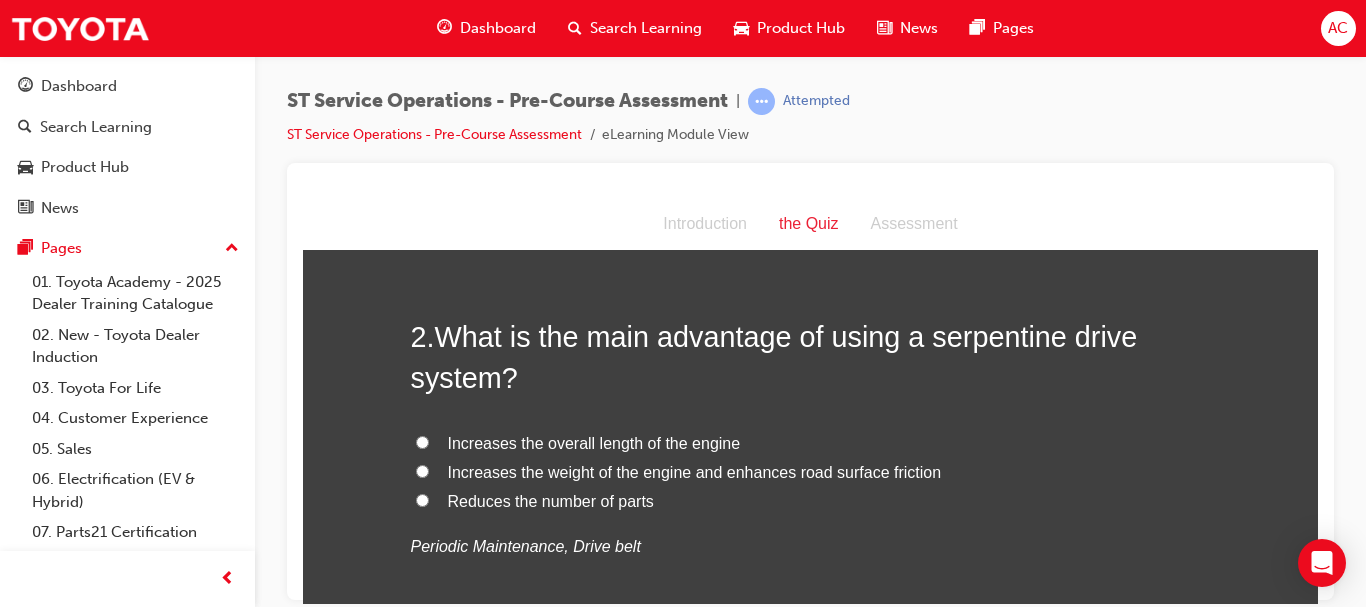 scroll, scrollTop: 541, scrollLeft: 0, axis: vertical 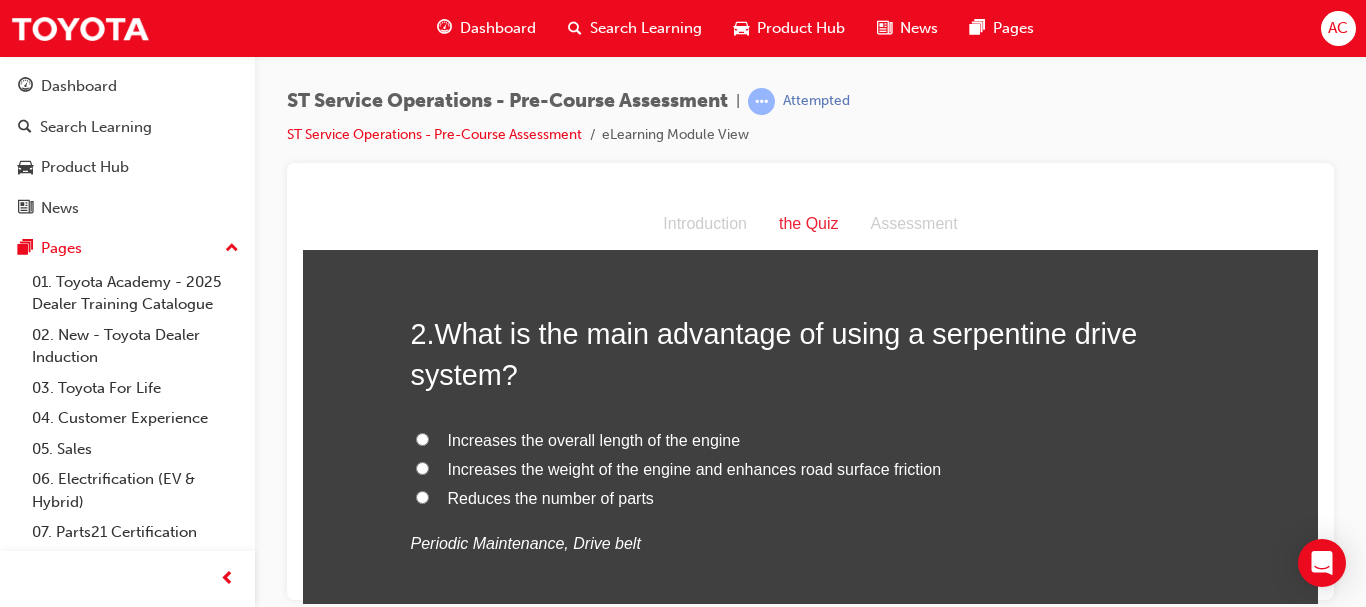 click on "Reduces the number of parts" at bounding box center [551, 497] 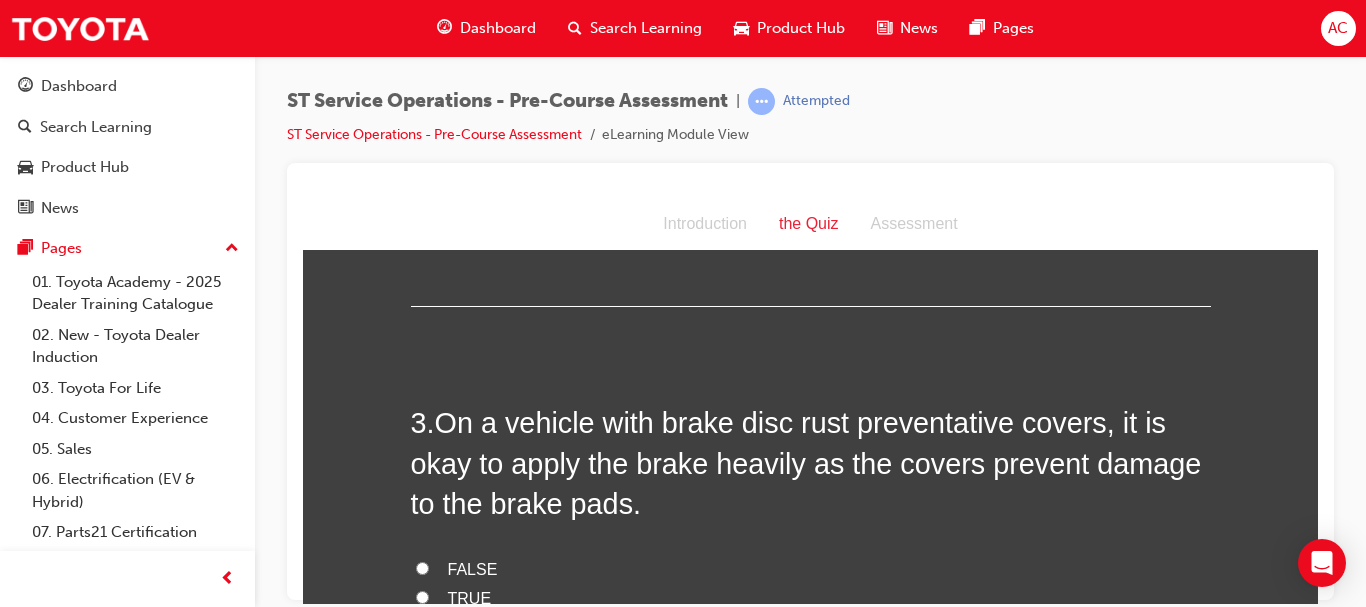 scroll, scrollTop: 1004, scrollLeft: 0, axis: vertical 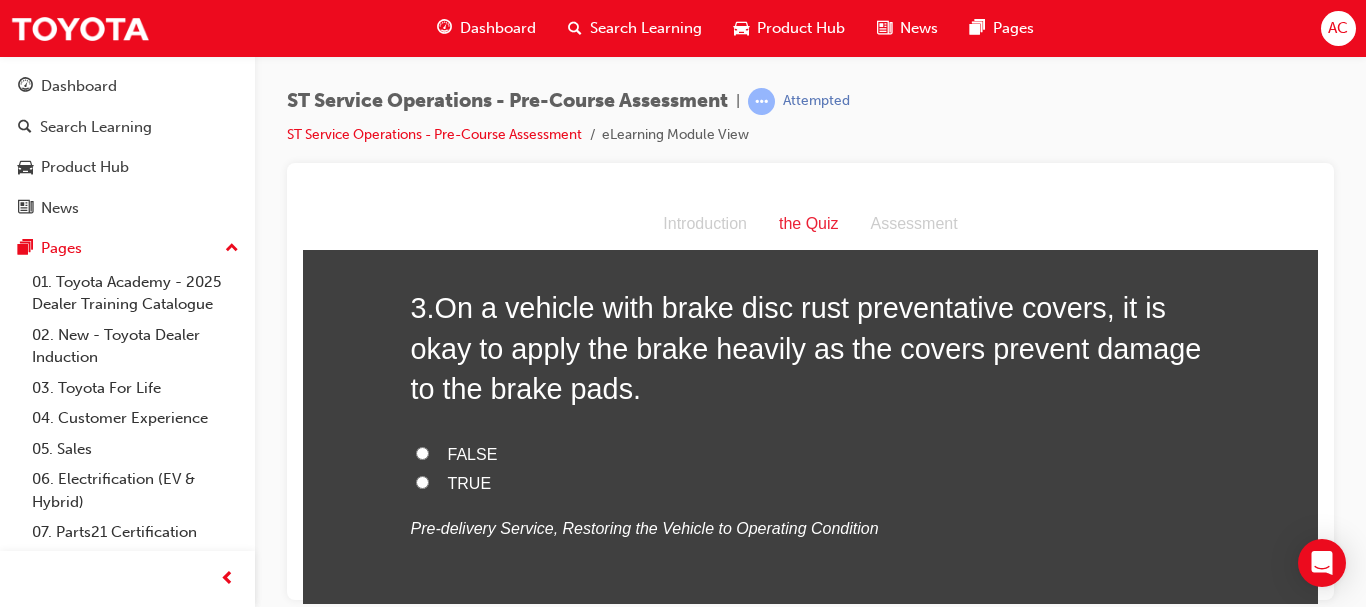 click on "FALSE" at bounding box center [473, 453] 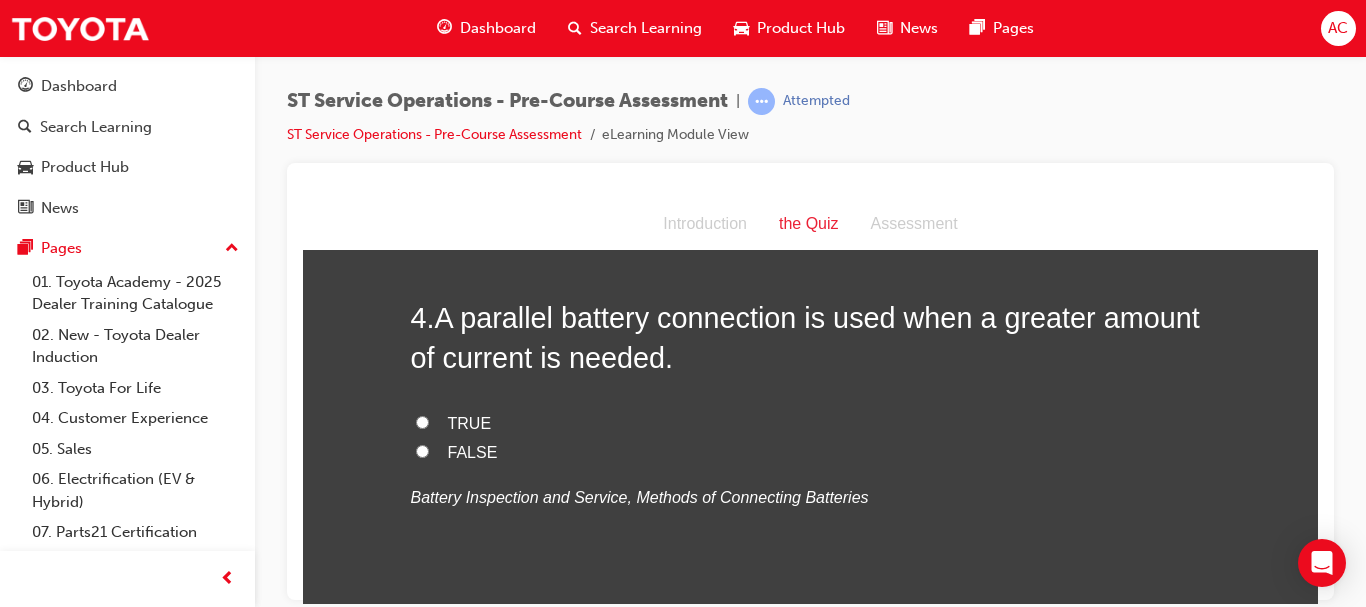 scroll, scrollTop: 1444, scrollLeft: 0, axis: vertical 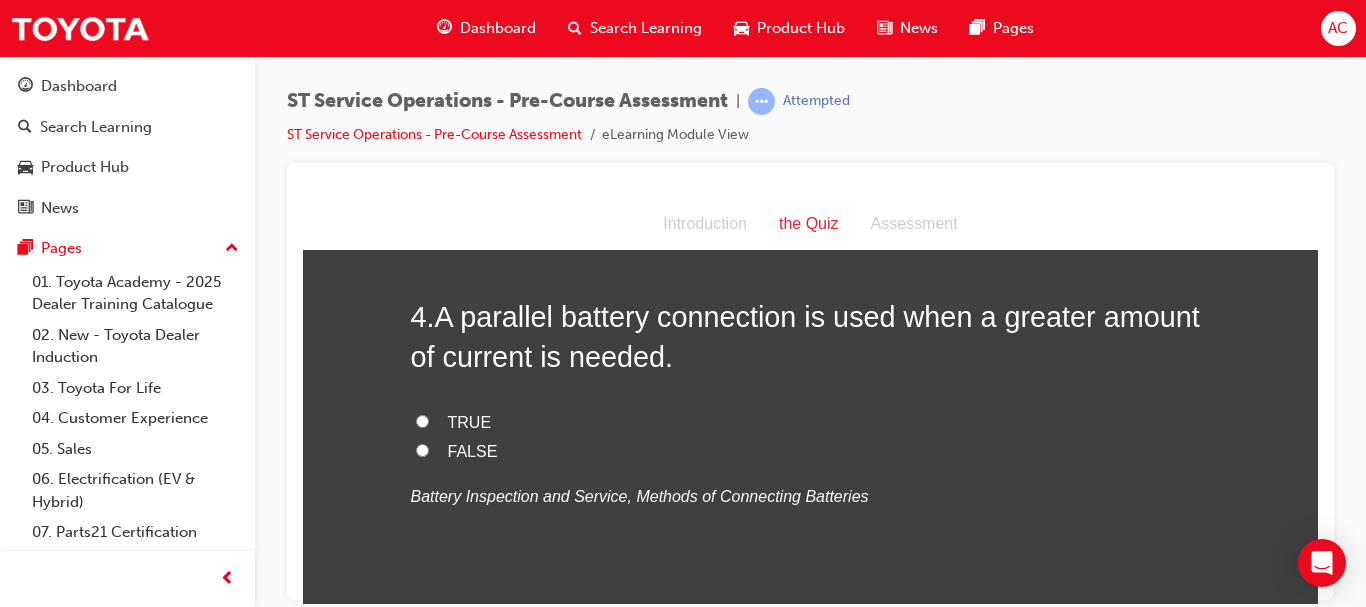 click on "TRUE" at bounding box center [470, 421] 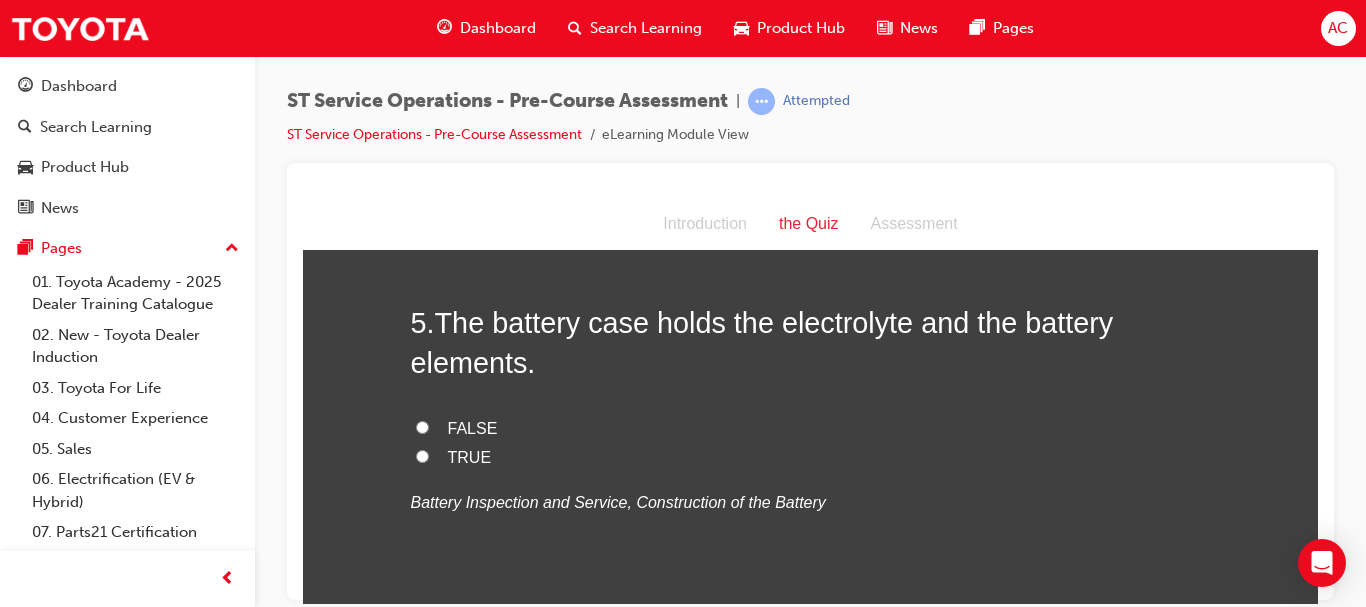 scroll, scrollTop: 1847, scrollLeft: 0, axis: vertical 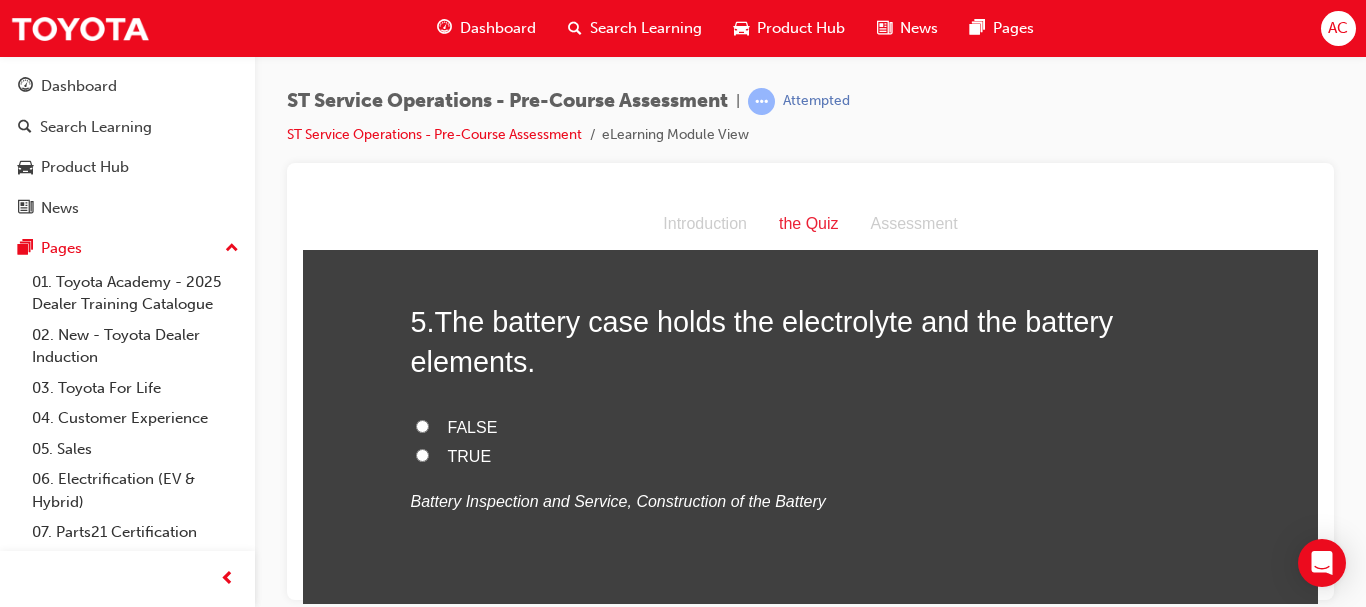 click on "TRUE" at bounding box center [470, 455] 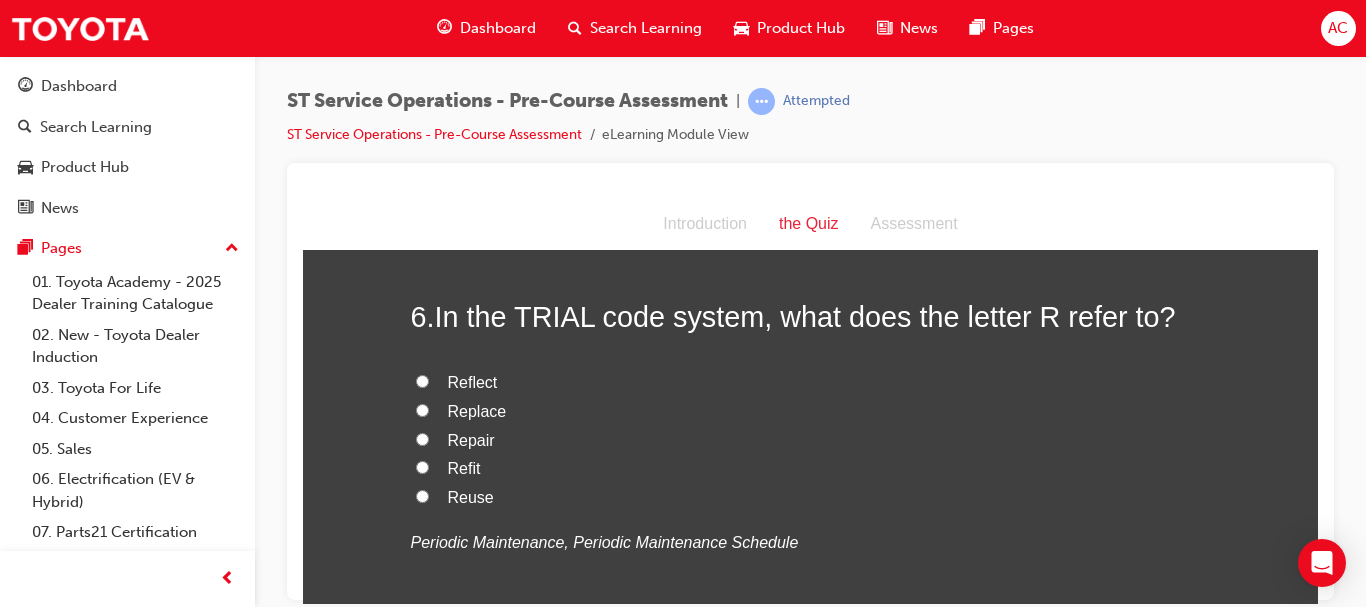 scroll, scrollTop: 2261, scrollLeft: 0, axis: vertical 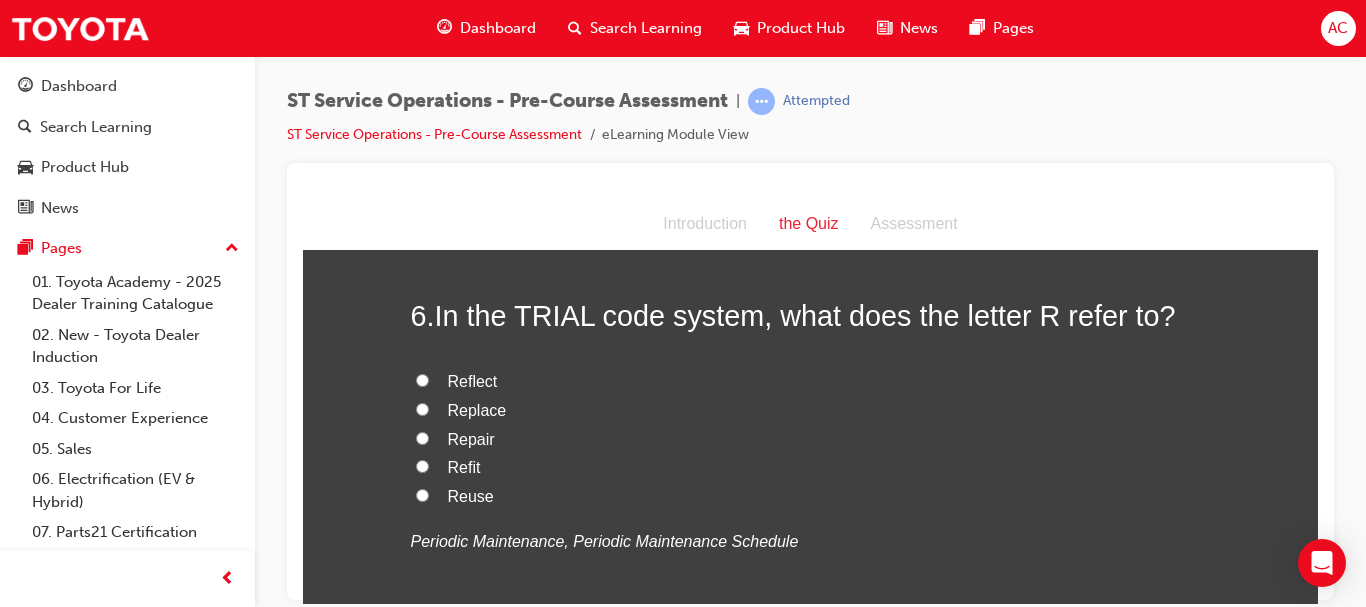 click on "Replace" at bounding box center [477, 409] 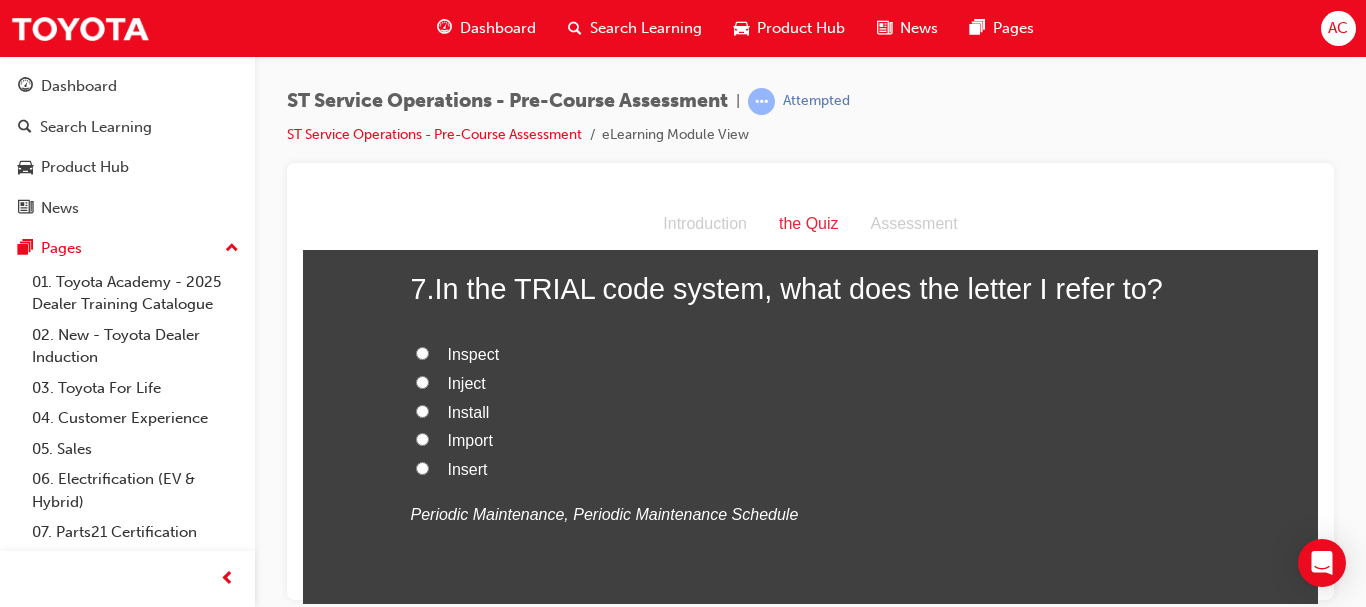 scroll, scrollTop: 2746, scrollLeft: 0, axis: vertical 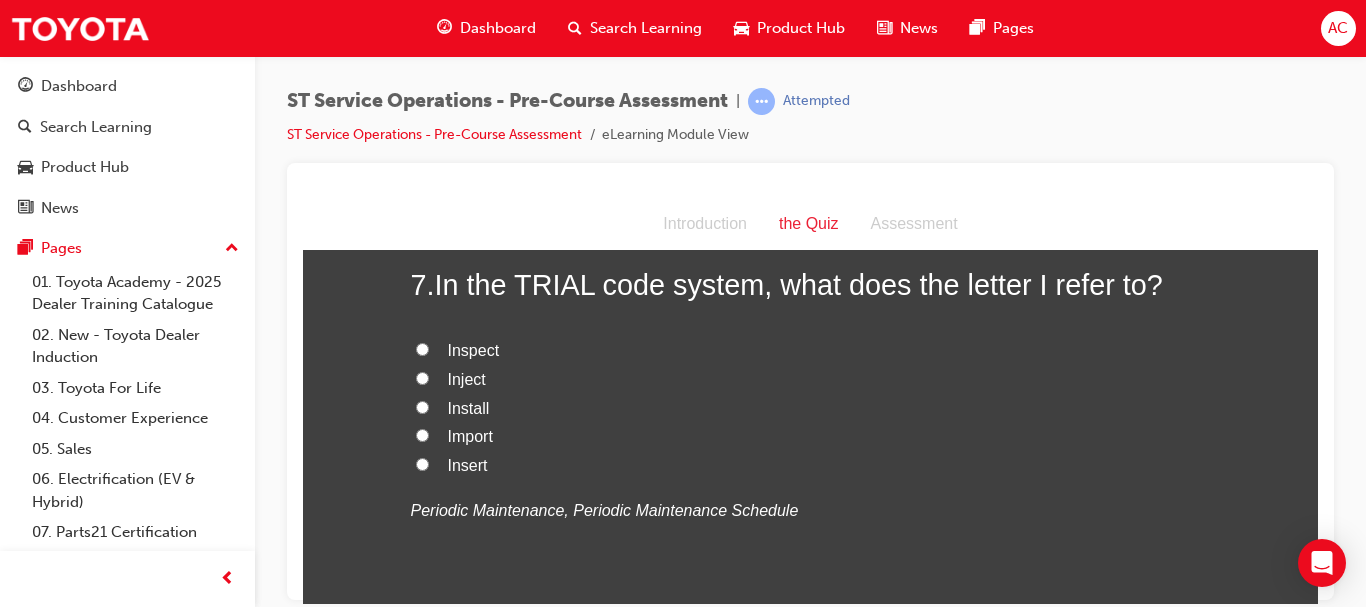 click on "Inspect" at bounding box center (474, 349) 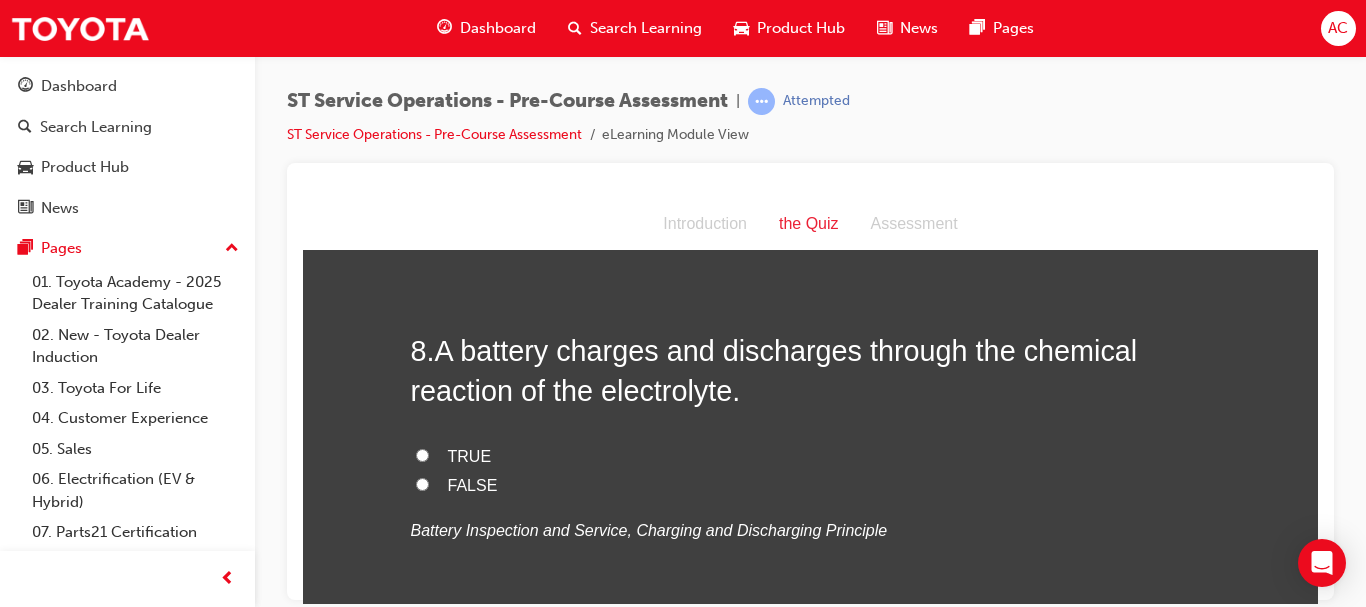scroll, scrollTop: 3135, scrollLeft: 0, axis: vertical 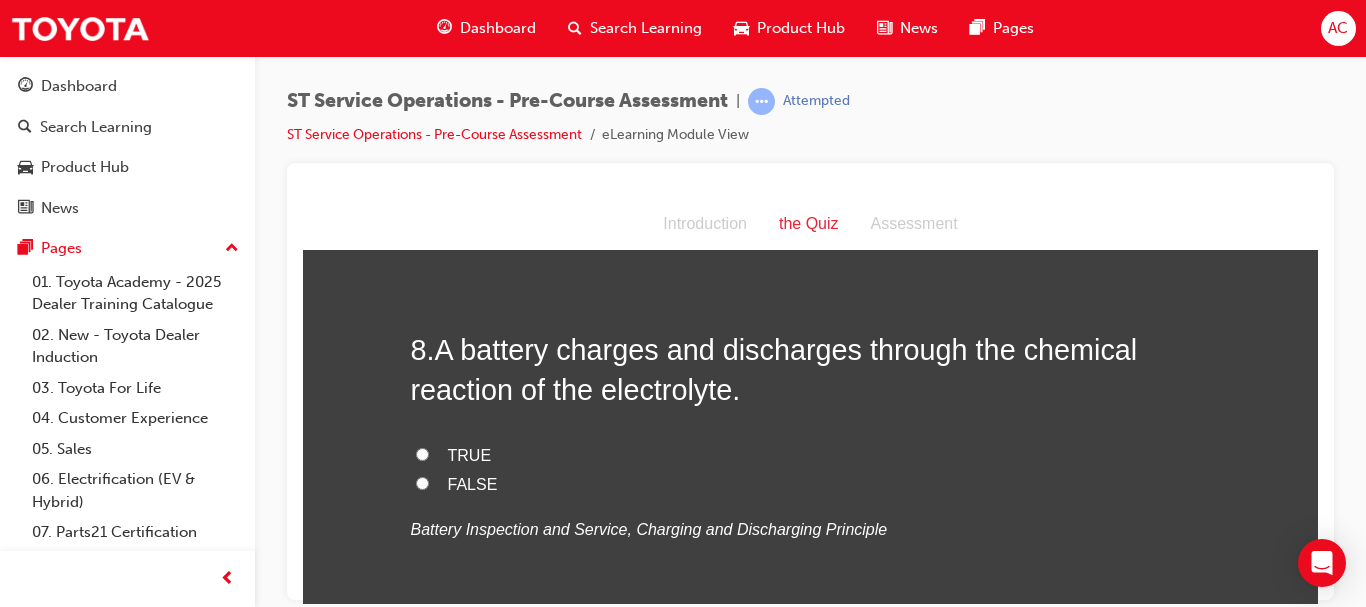 click on "TRUE" at bounding box center [470, 454] 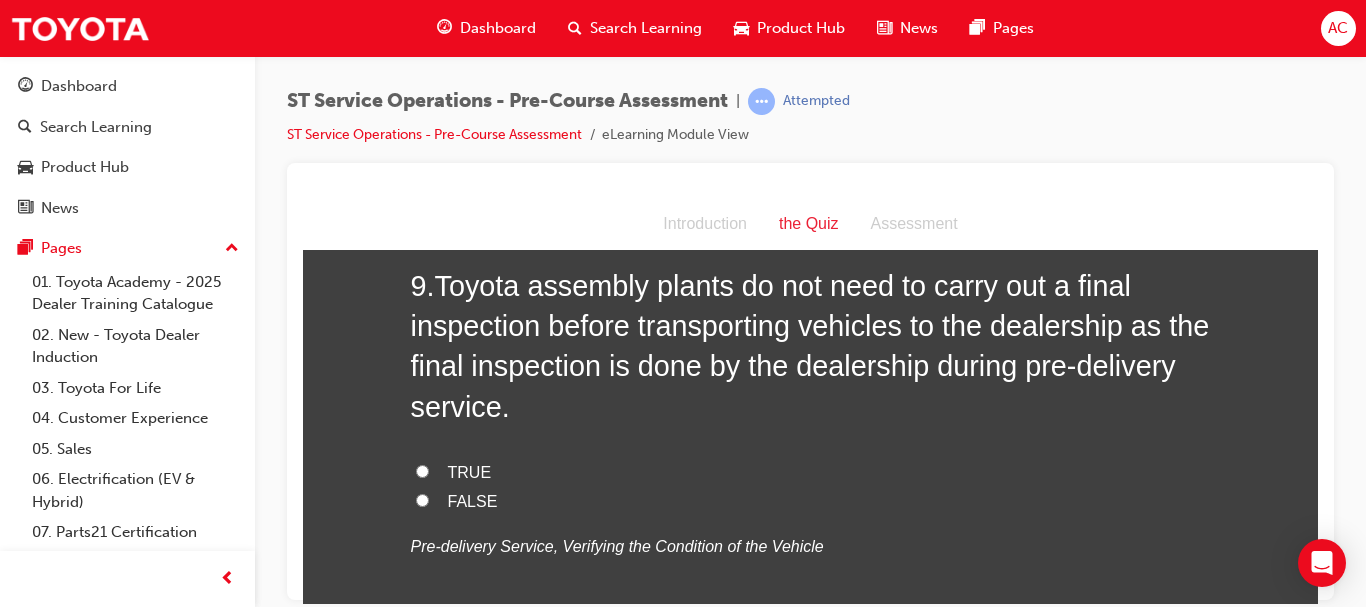 scroll, scrollTop: 3608, scrollLeft: 0, axis: vertical 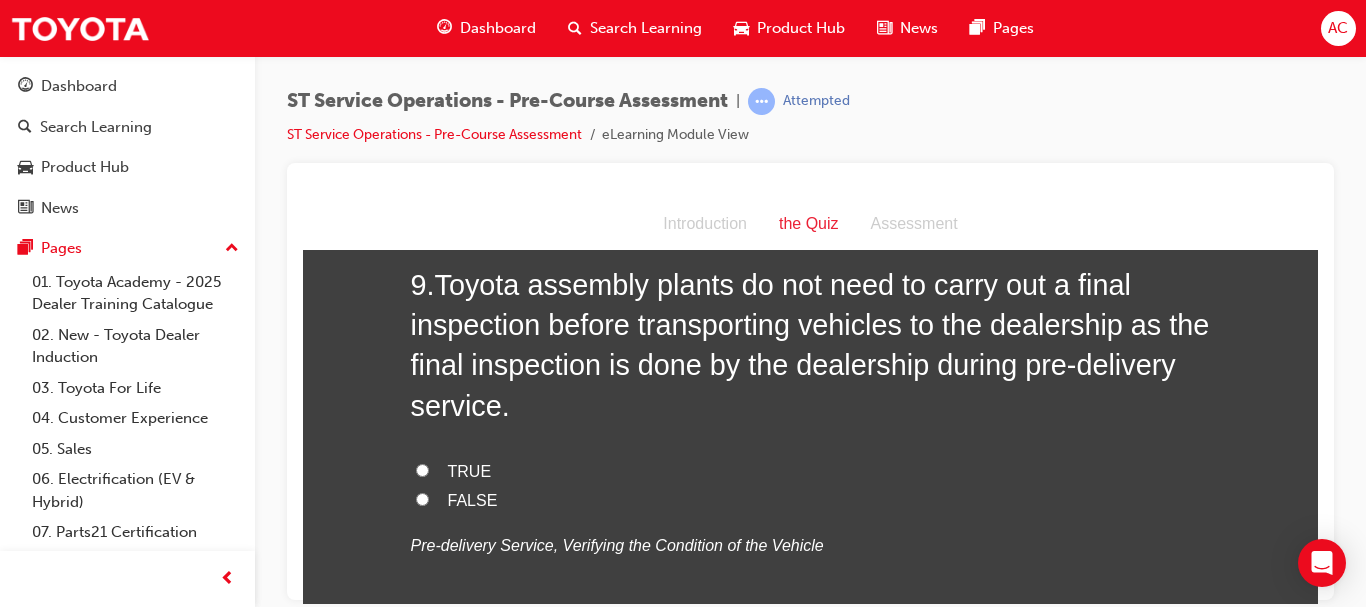 click on "FALSE" at bounding box center (473, 499) 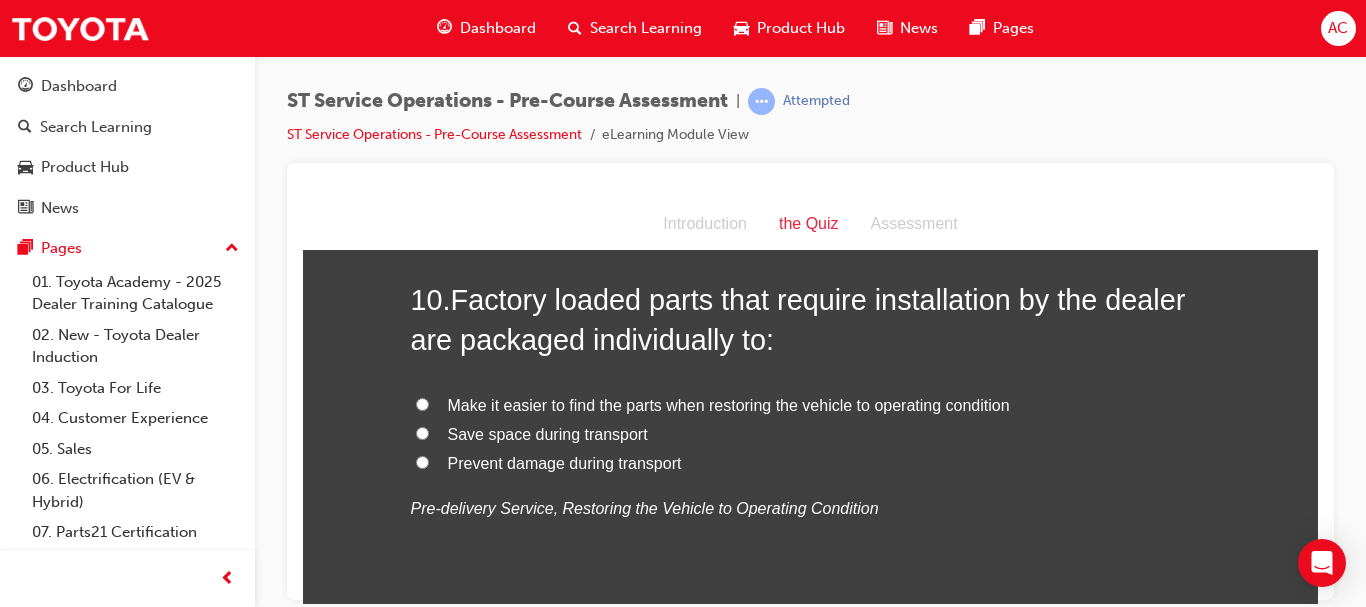 scroll, scrollTop: 4081, scrollLeft: 0, axis: vertical 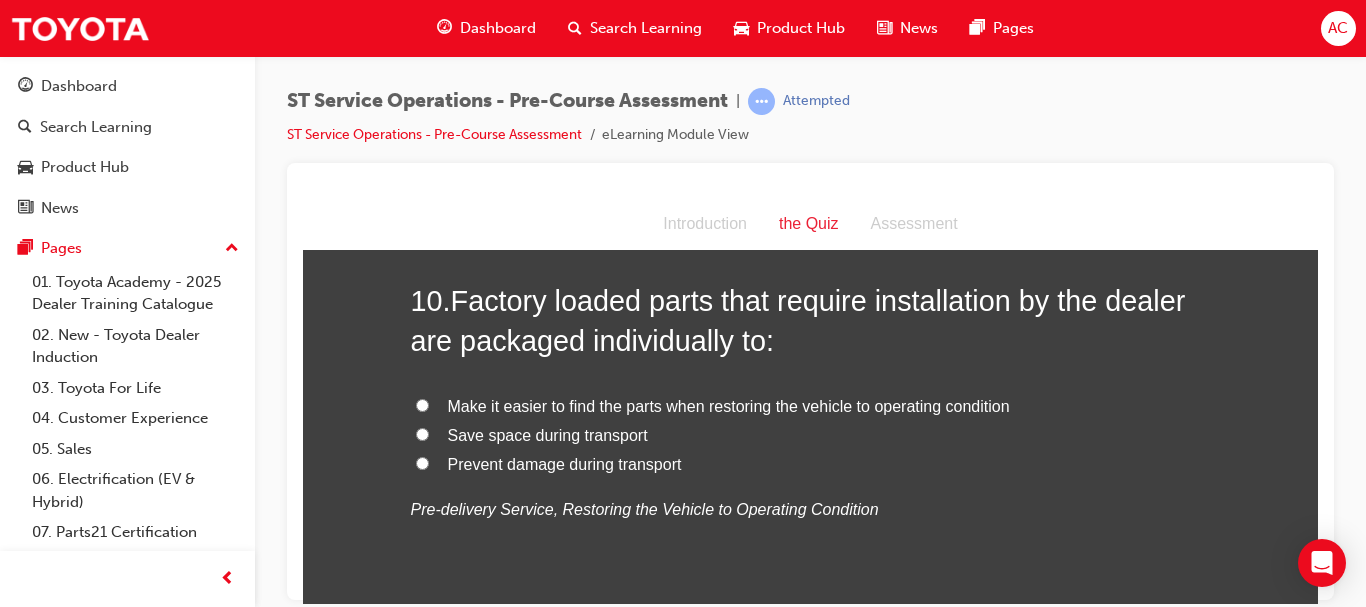 click on "Make it easier to find the parts when restoring the vehicle to operating condition" at bounding box center (729, 405) 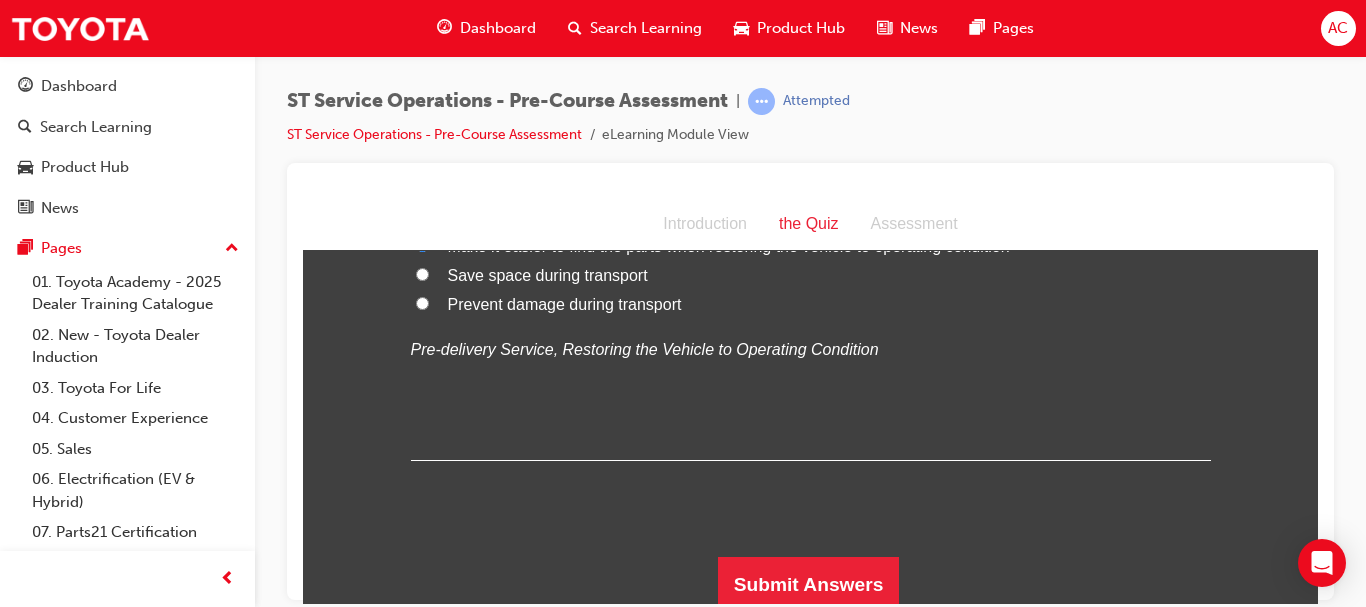 scroll, scrollTop: 4249, scrollLeft: 0, axis: vertical 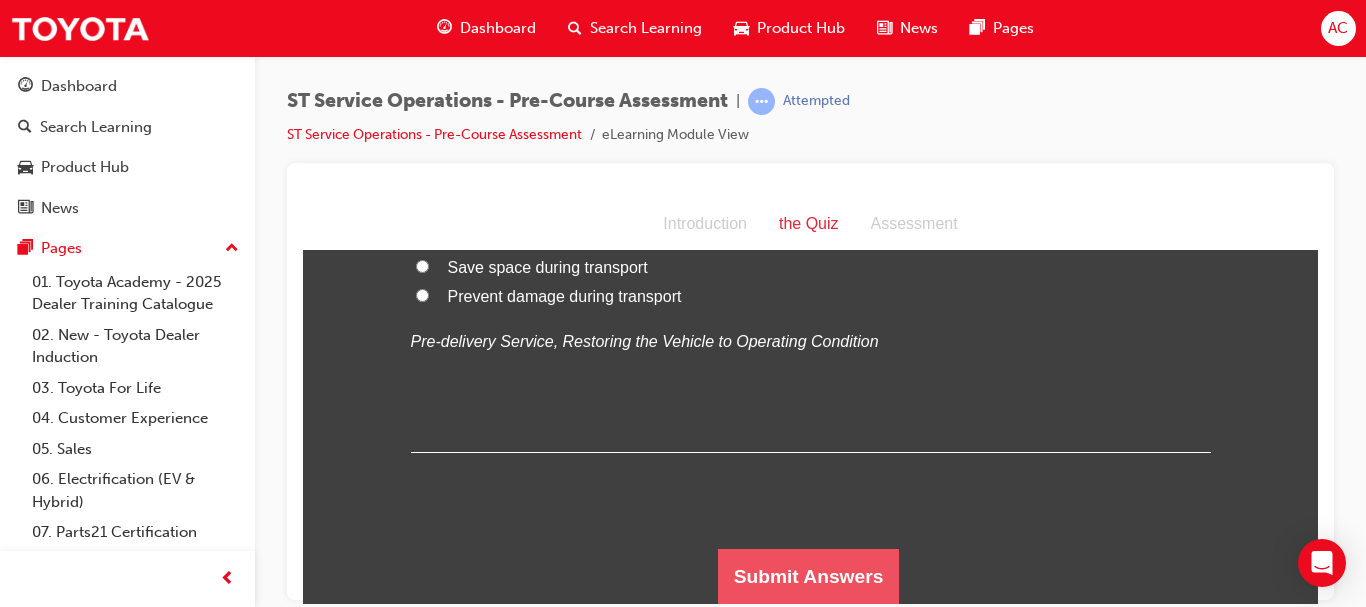 click on "Submit Answers" at bounding box center (809, 576) 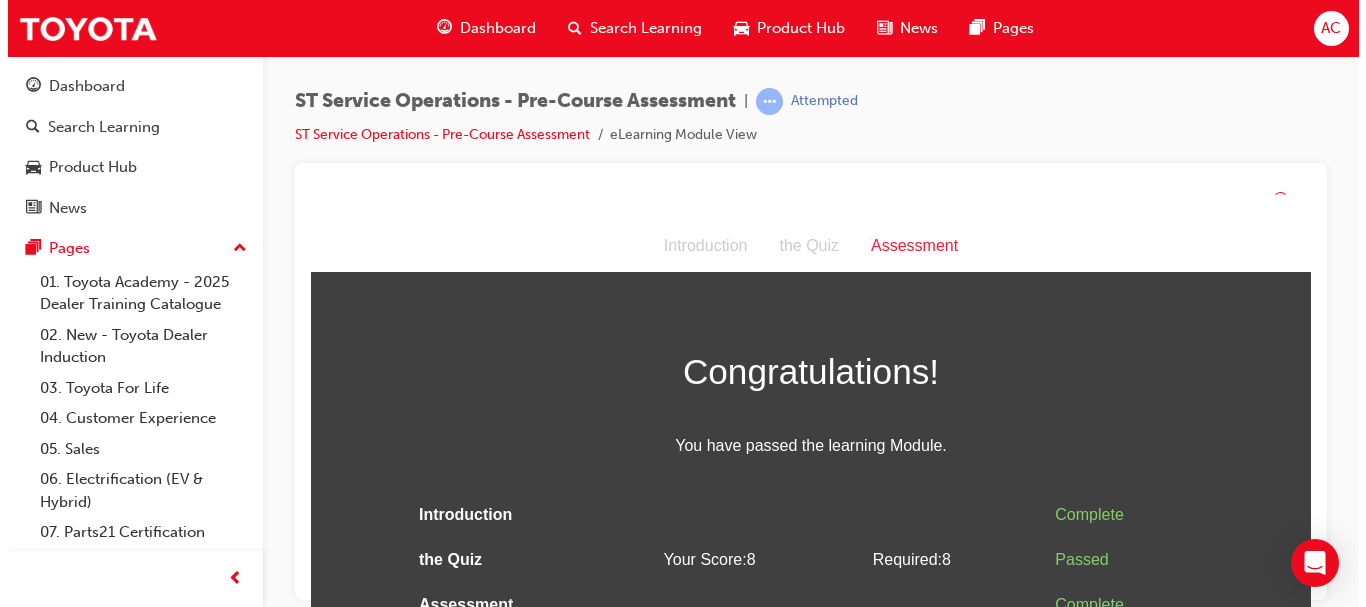 scroll, scrollTop: 1, scrollLeft: 0, axis: vertical 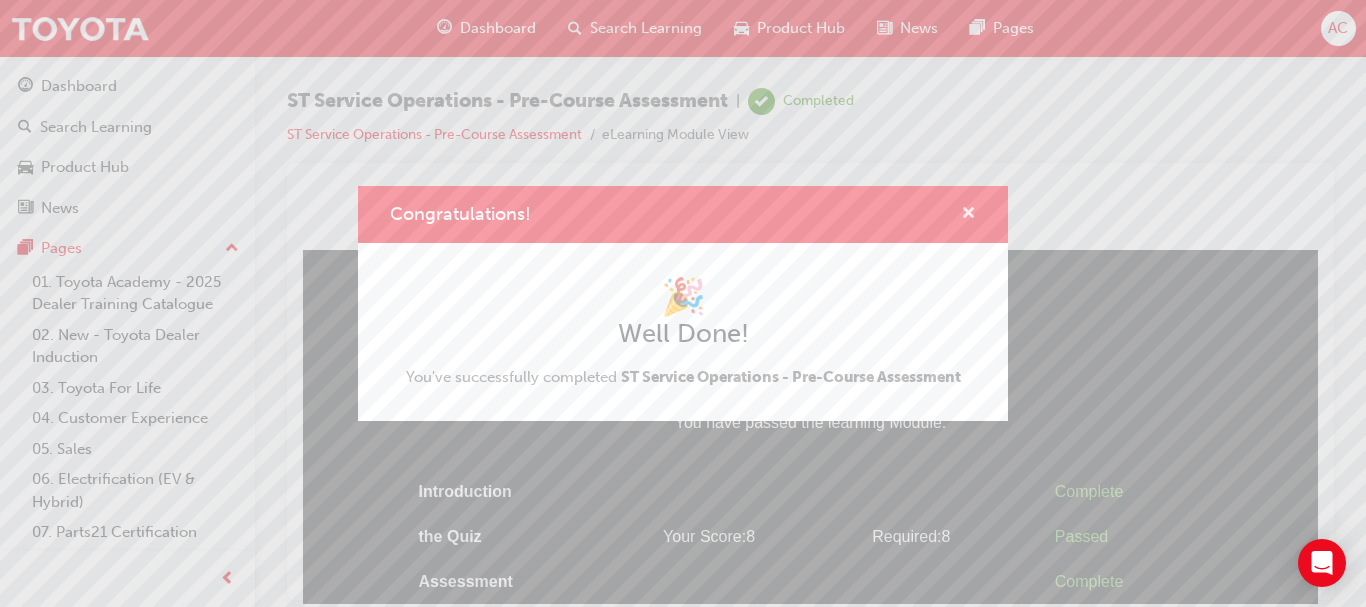 click at bounding box center (968, 215) 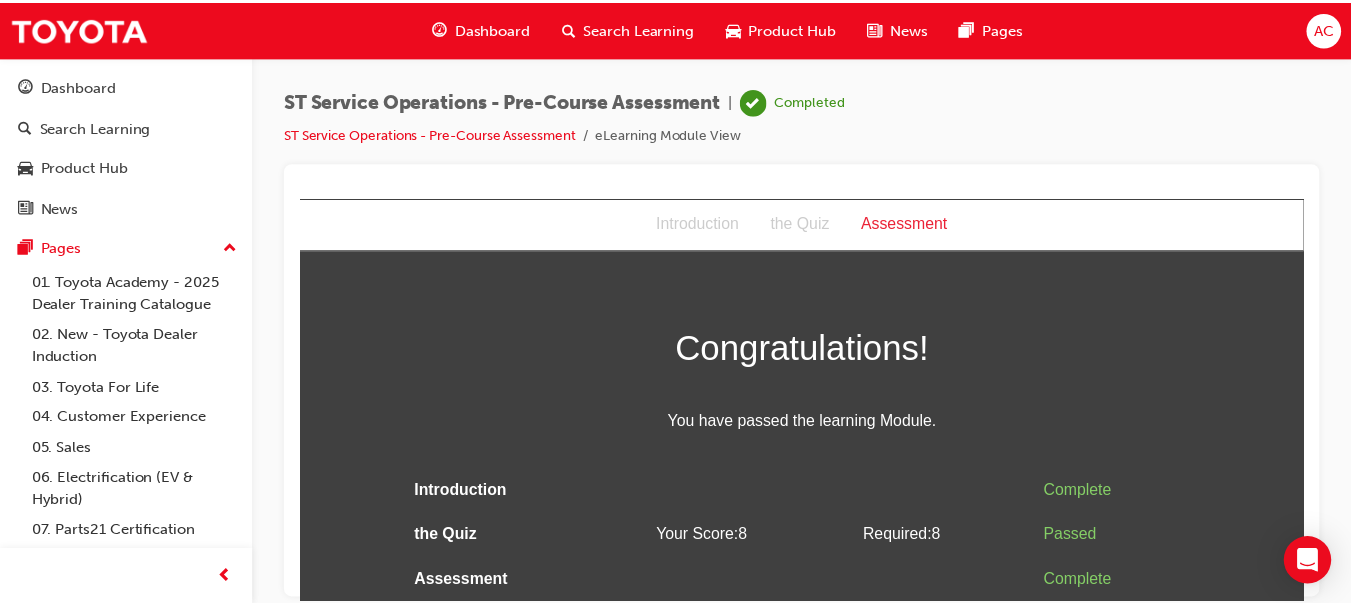 scroll, scrollTop: 0, scrollLeft: 0, axis: both 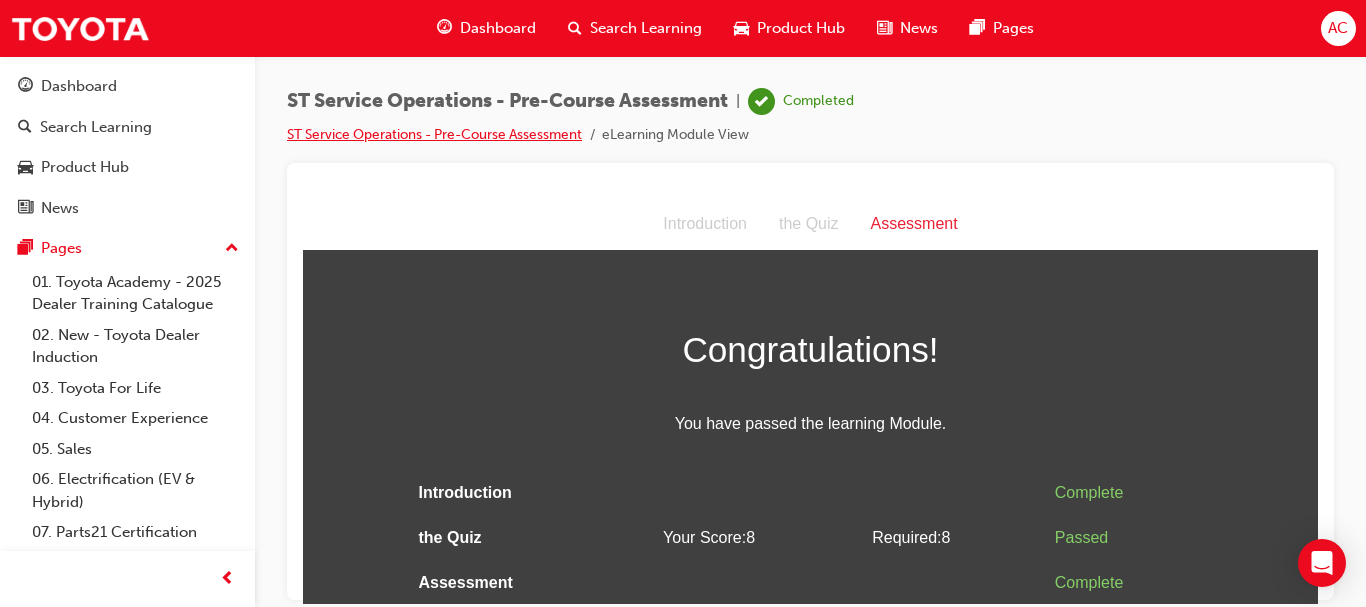 click on "ST Service Operations - Pre-Course Assessment" at bounding box center (434, 134) 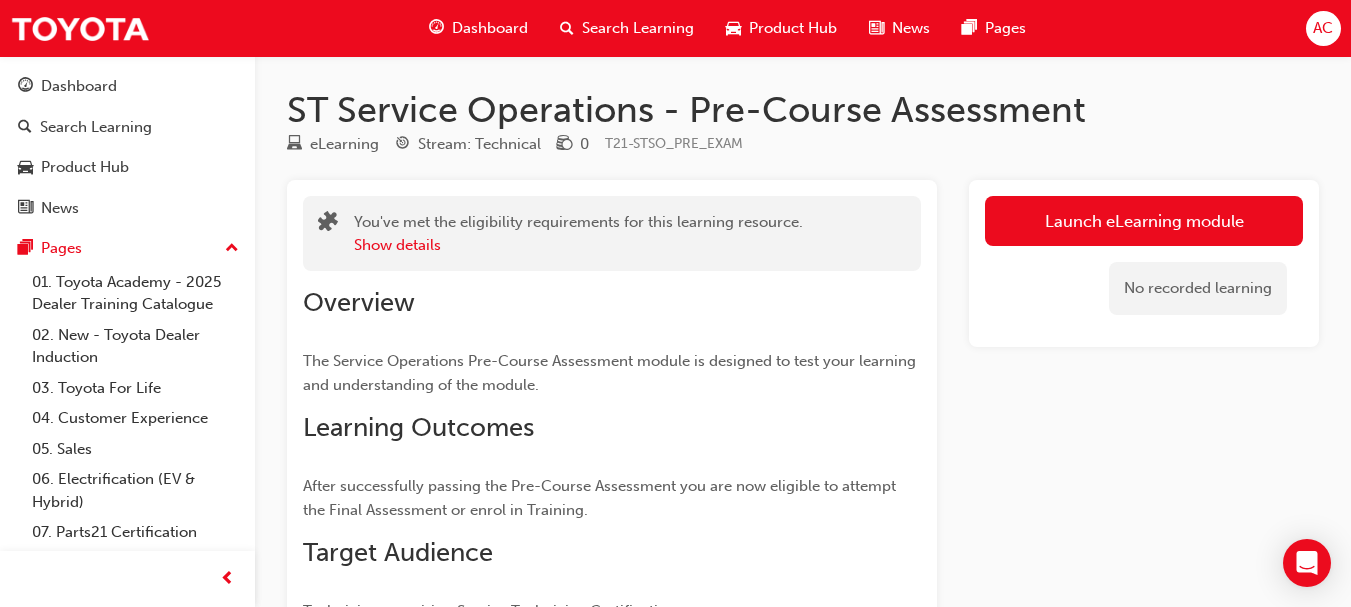 click on "Dashboard" at bounding box center [490, 28] 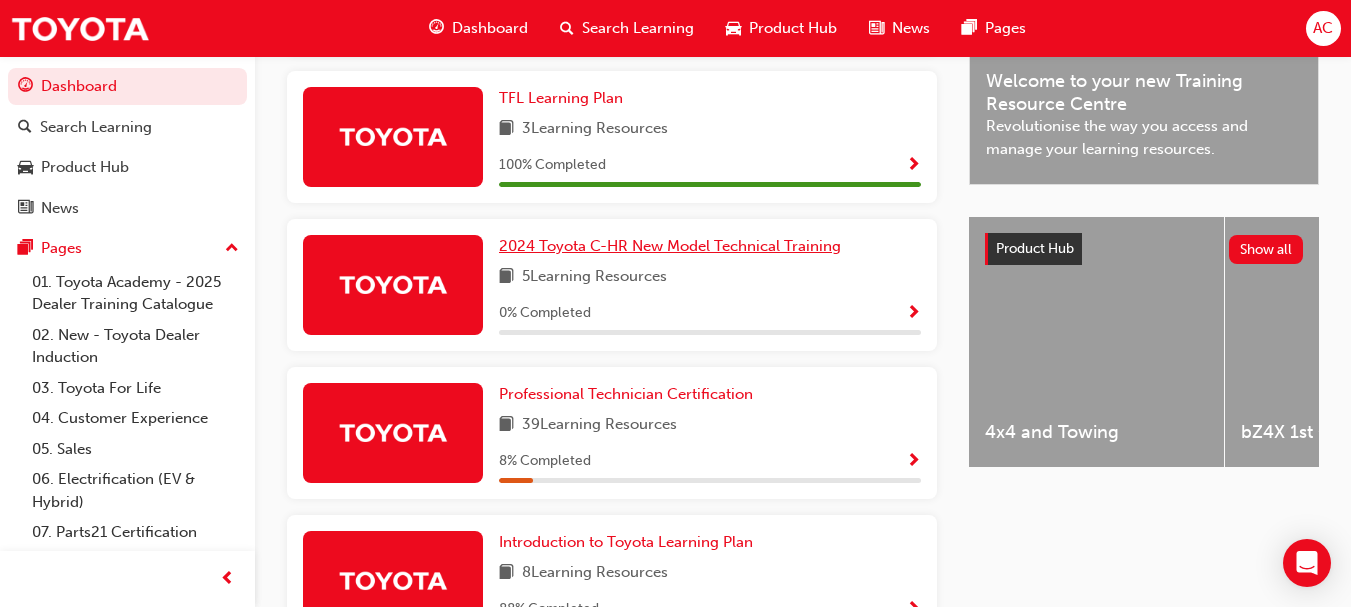 scroll, scrollTop: 920, scrollLeft: 0, axis: vertical 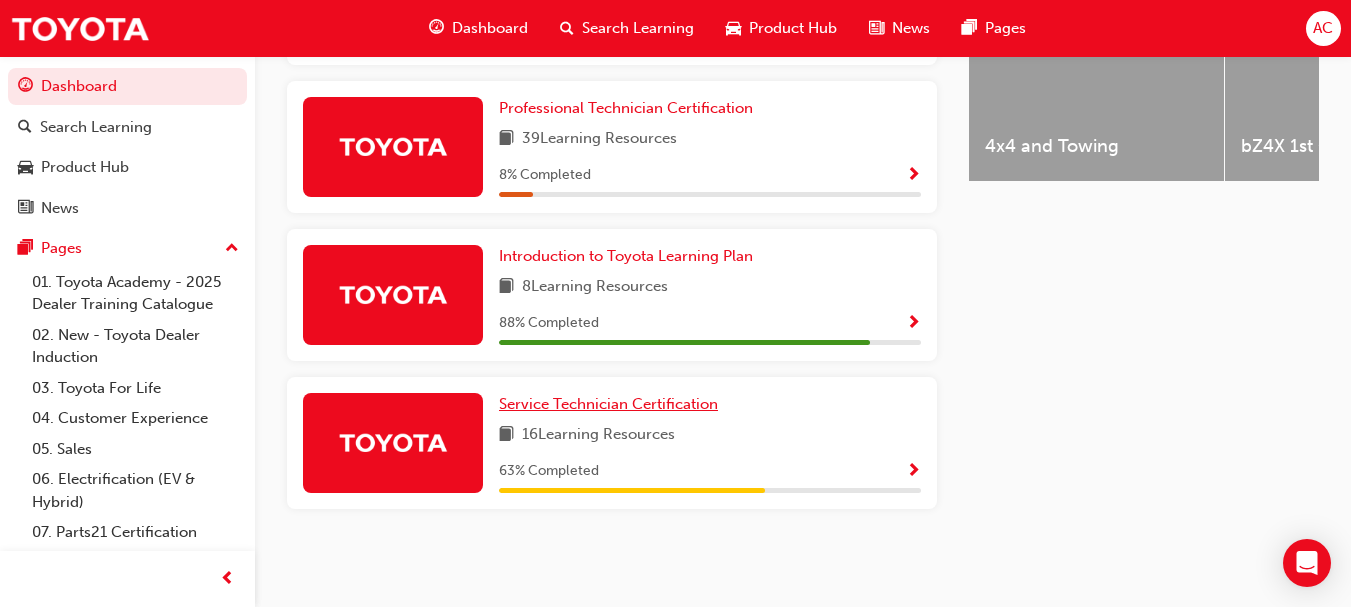 click on "Service Technician Certification" at bounding box center [612, 404] 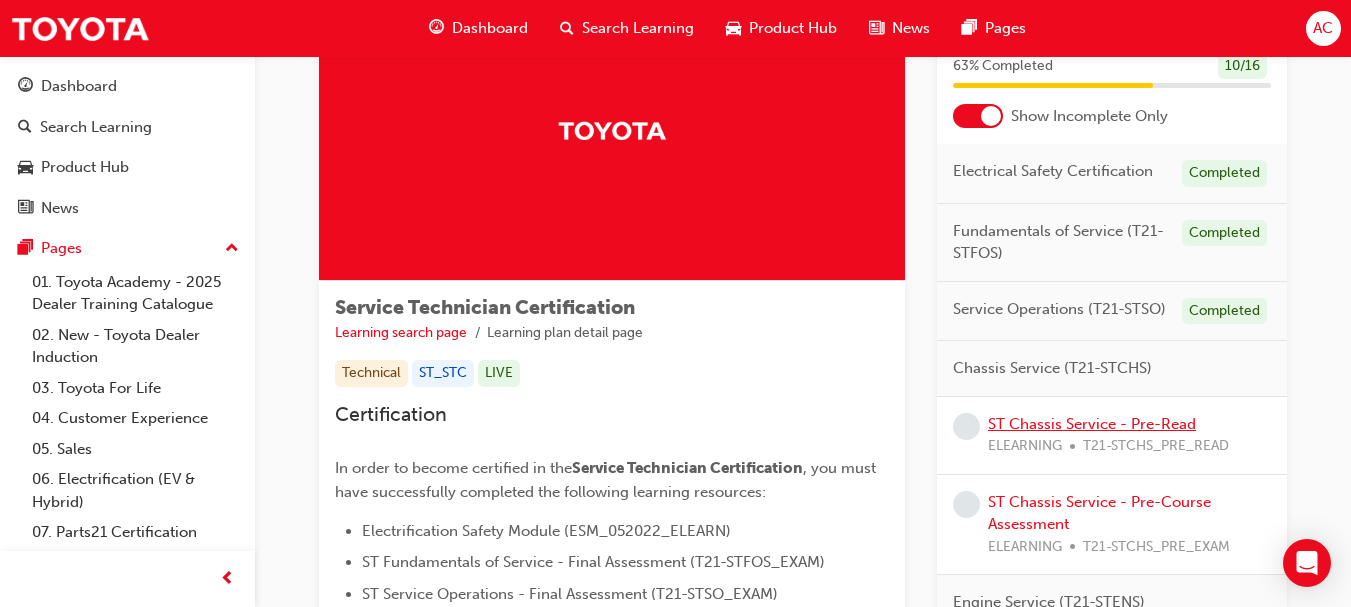 scroll, scrollTop: 122, scrollLeft: 0, axis: vertical 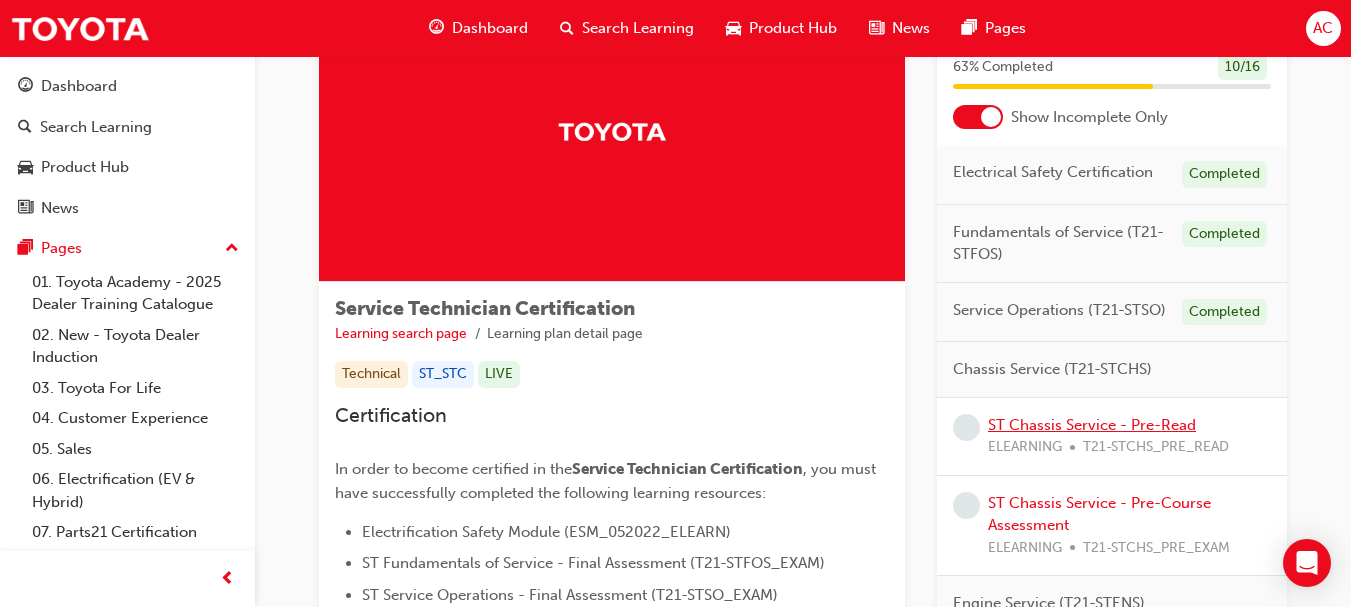 click on "ST Chassis Service - Pre-Read" at bounding box center [1092, 425] 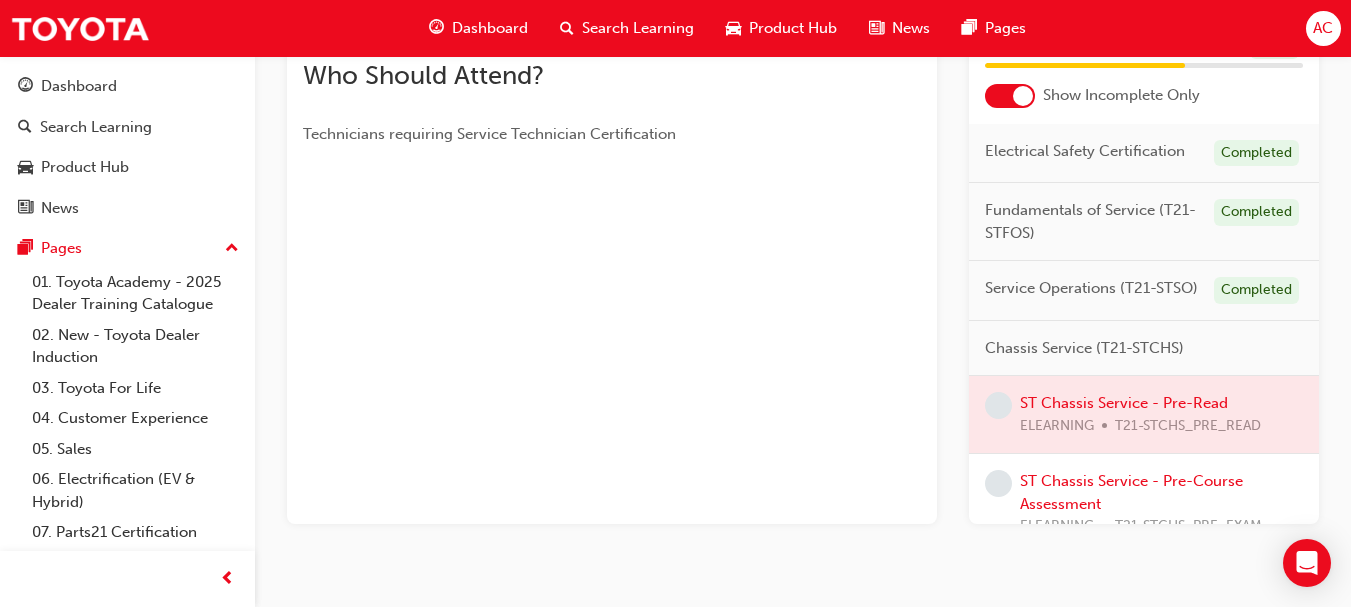 scroll, scrollTop: 433, scrollLeft: 0, axis: vertical 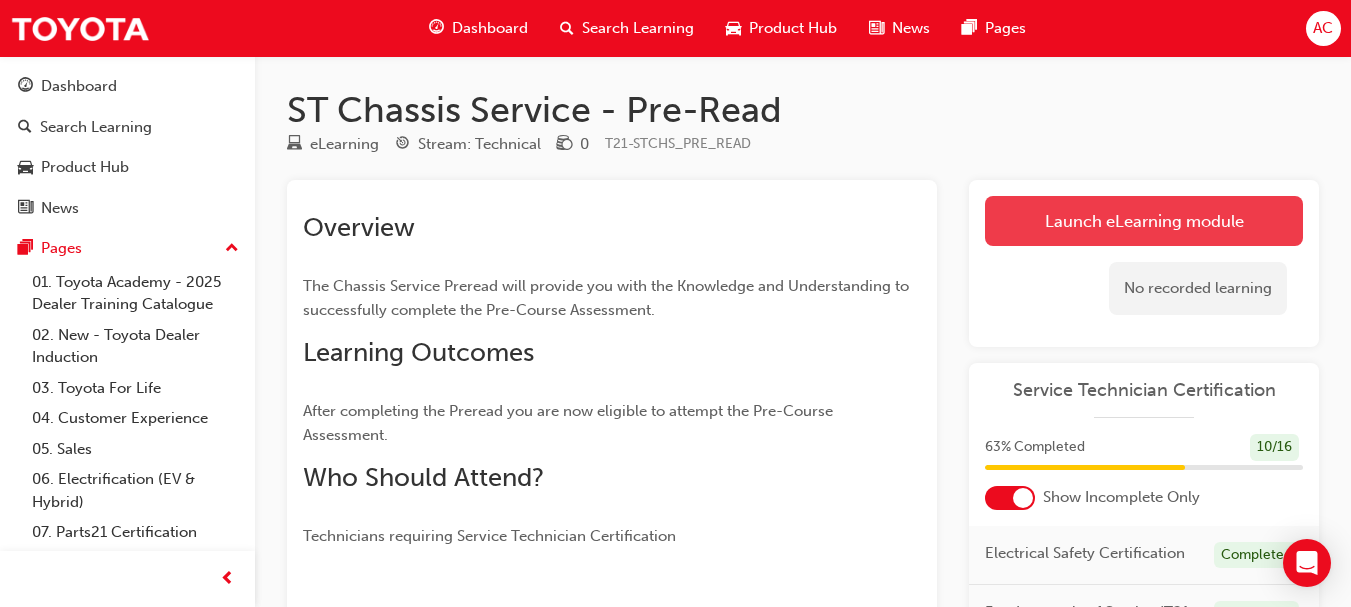 click on "Launch eLearning module" at bounding box center [1144, 221] 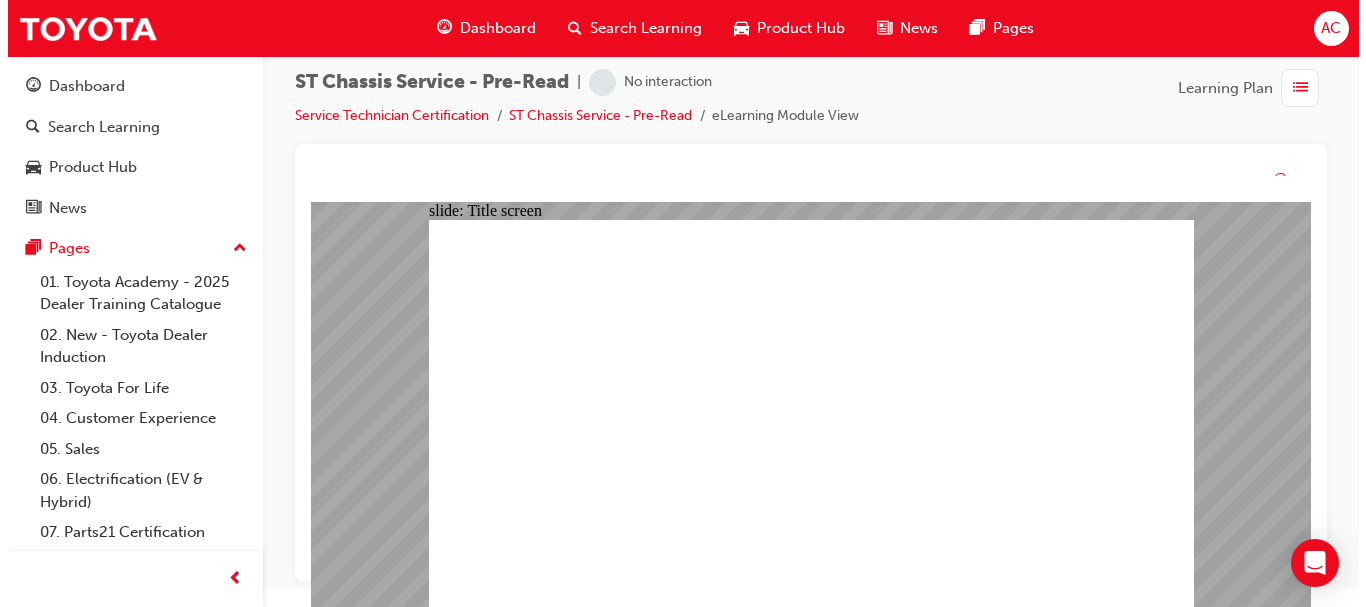 scroll, scrollTop: 0, scrollLeft: 0, axis: both 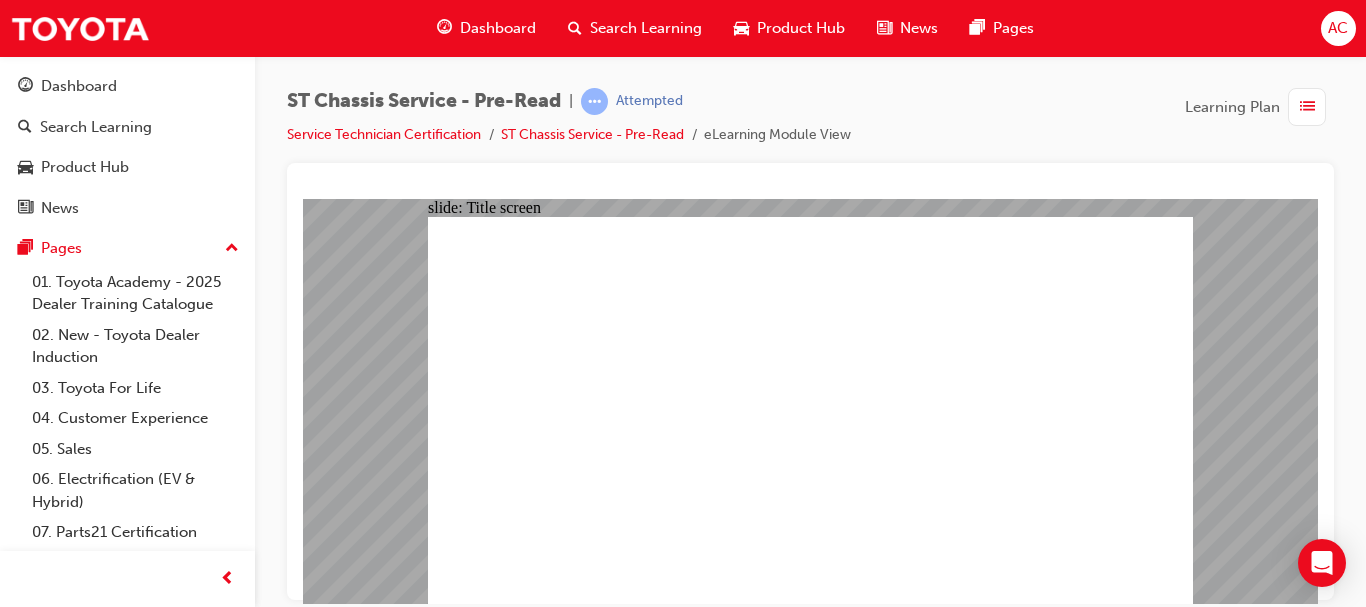 click 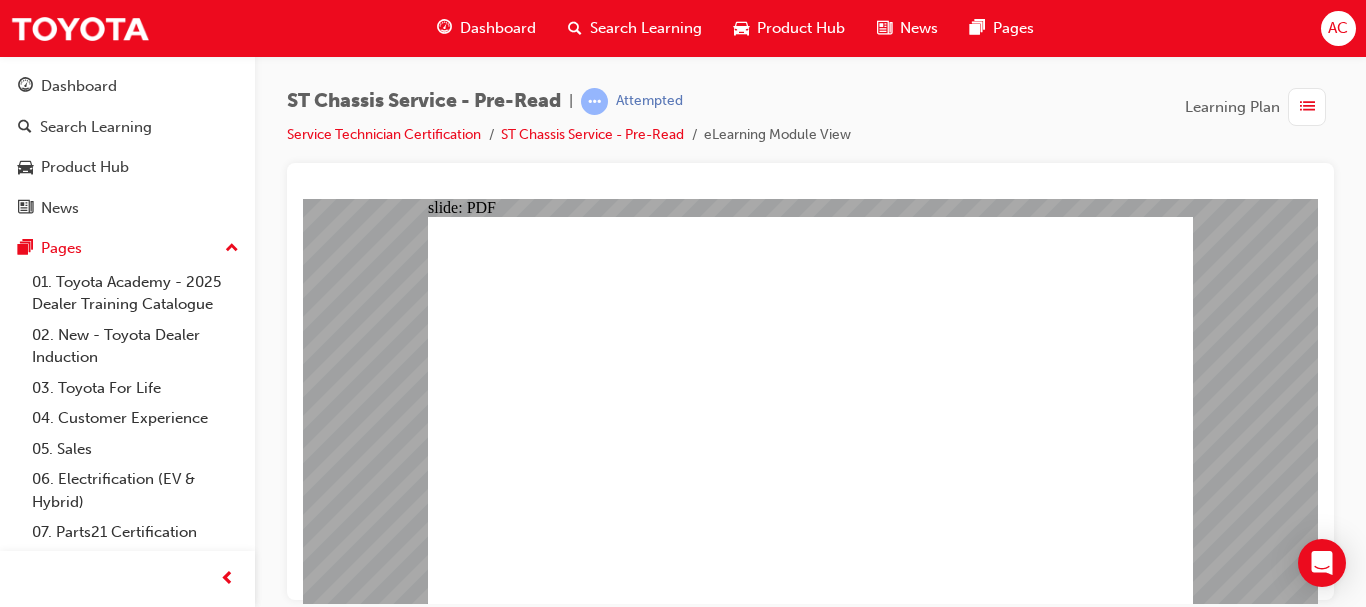 click 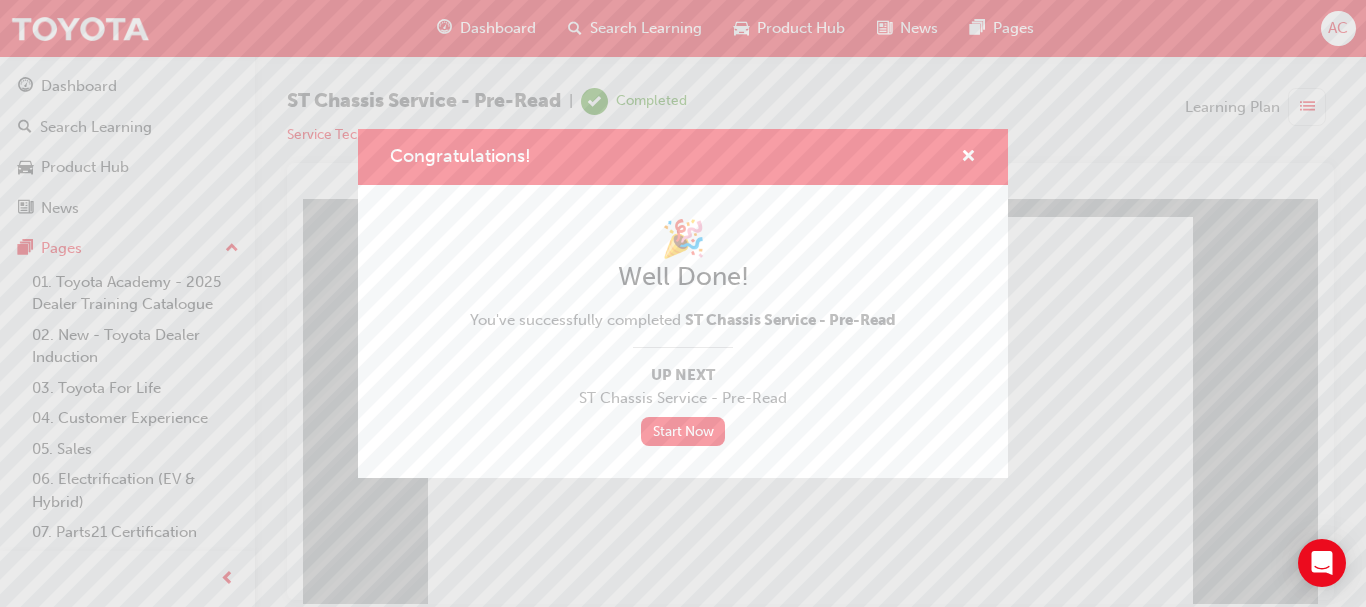 click on "Congratulations! 🎉 Well Done! You've successfully completed   ST Chassis Service - Pre-Read Up Next ST Chassis Service - Pre-Read Start Now" at bounding box center (683, 303) 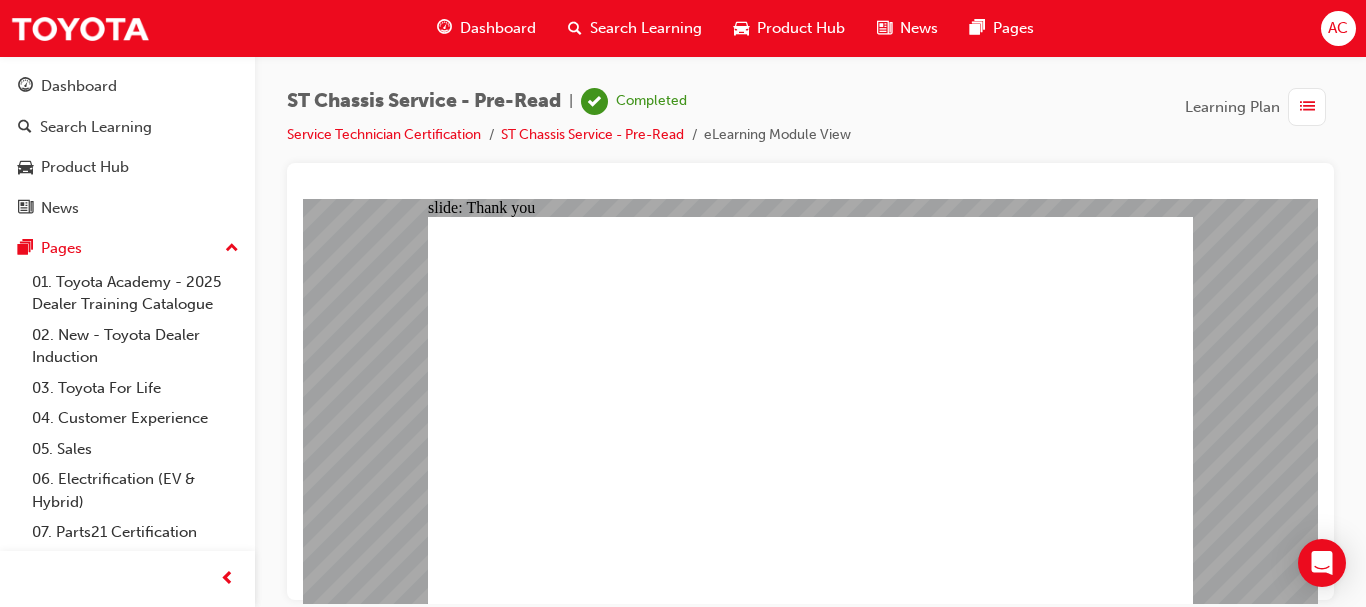 click 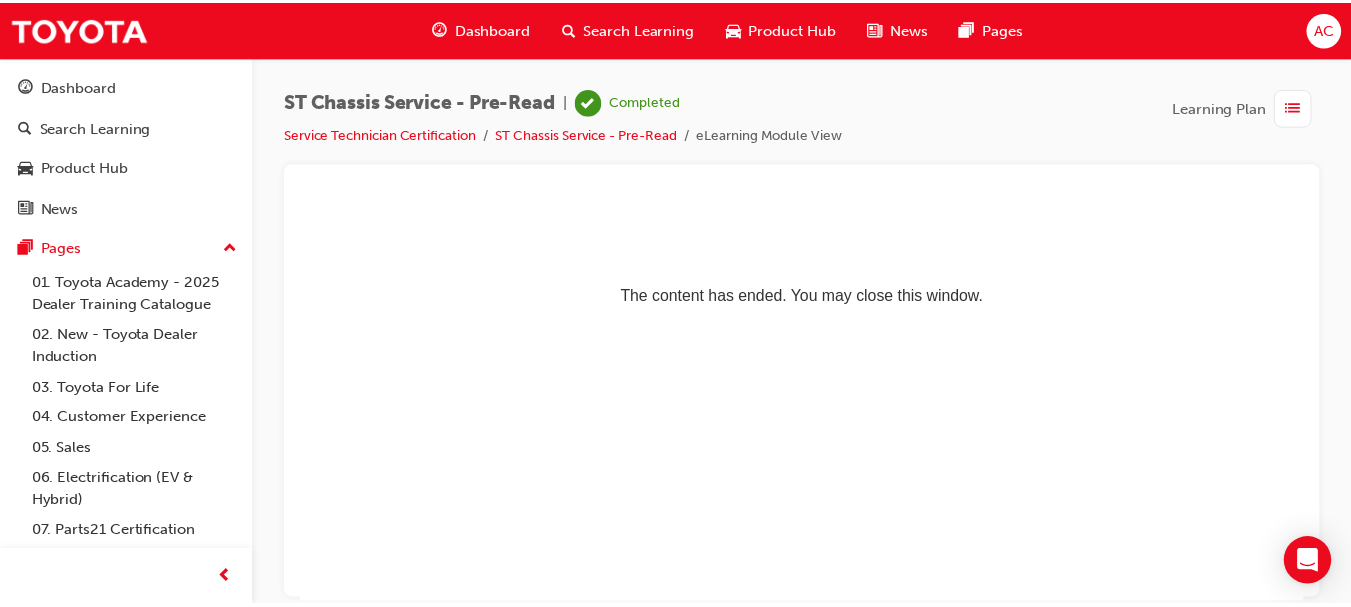scroll, scrollTop: 0, scrollLeft: 0, axis: both 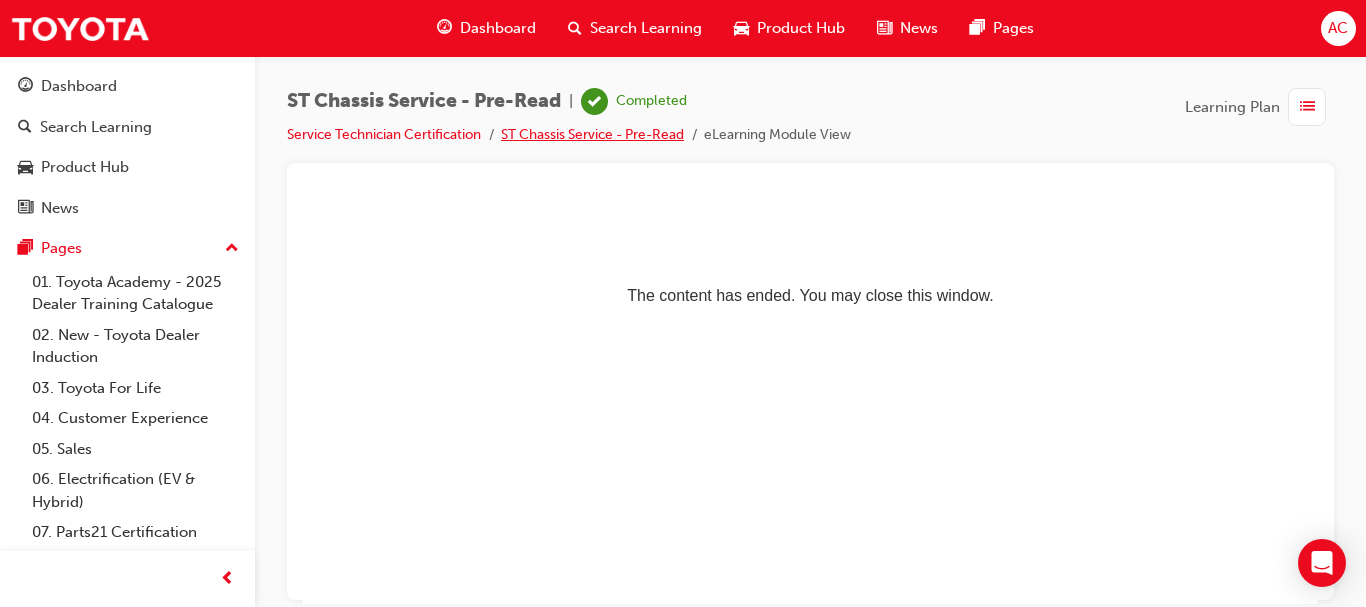 click on "ST Chassis Service - Pre-Read" at bounding box center (592, 134) 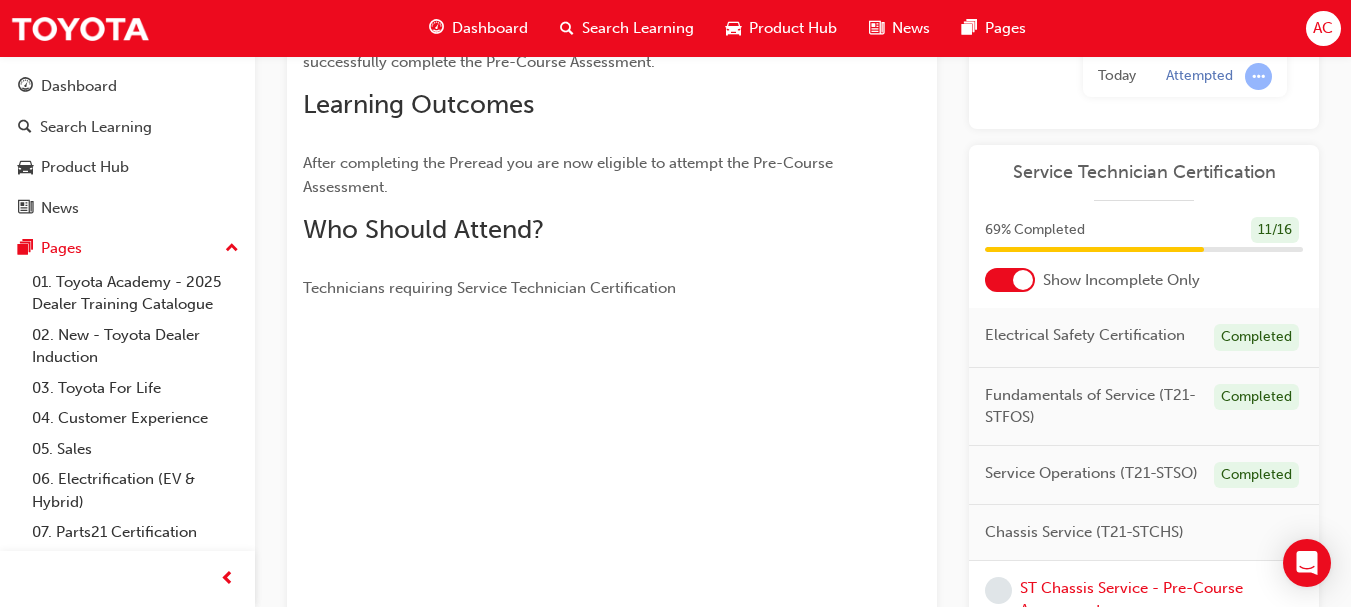 scroll, scrollTop: 259, scrollLeft: 0, axis: vertical 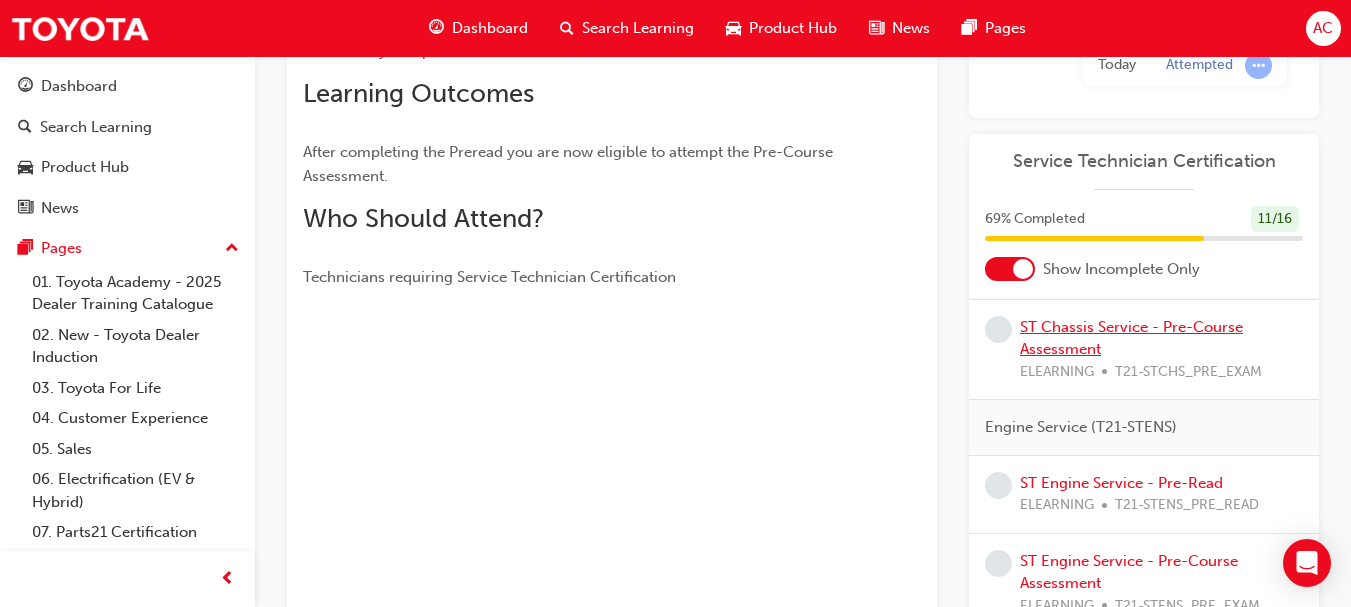 click on "ST Chassis Service - Pre-Course Assessment" at bounding box center [1131, 338] 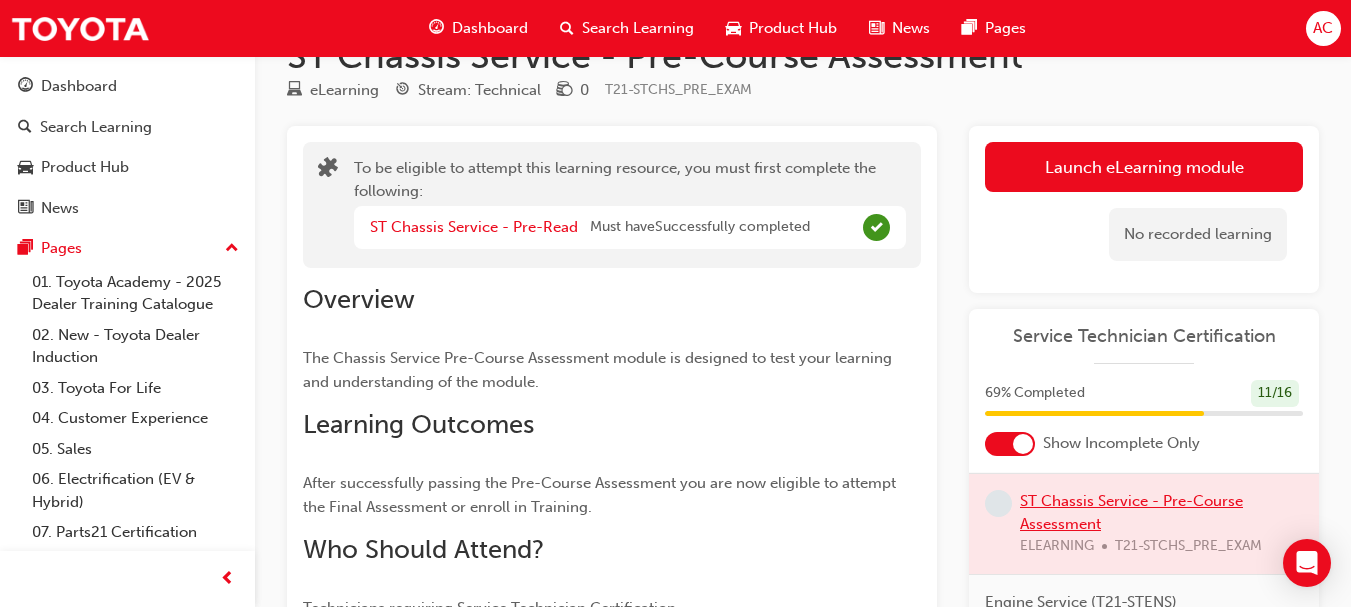 scroll, scrollTop: 0, scrollLeft: 0, axis: both 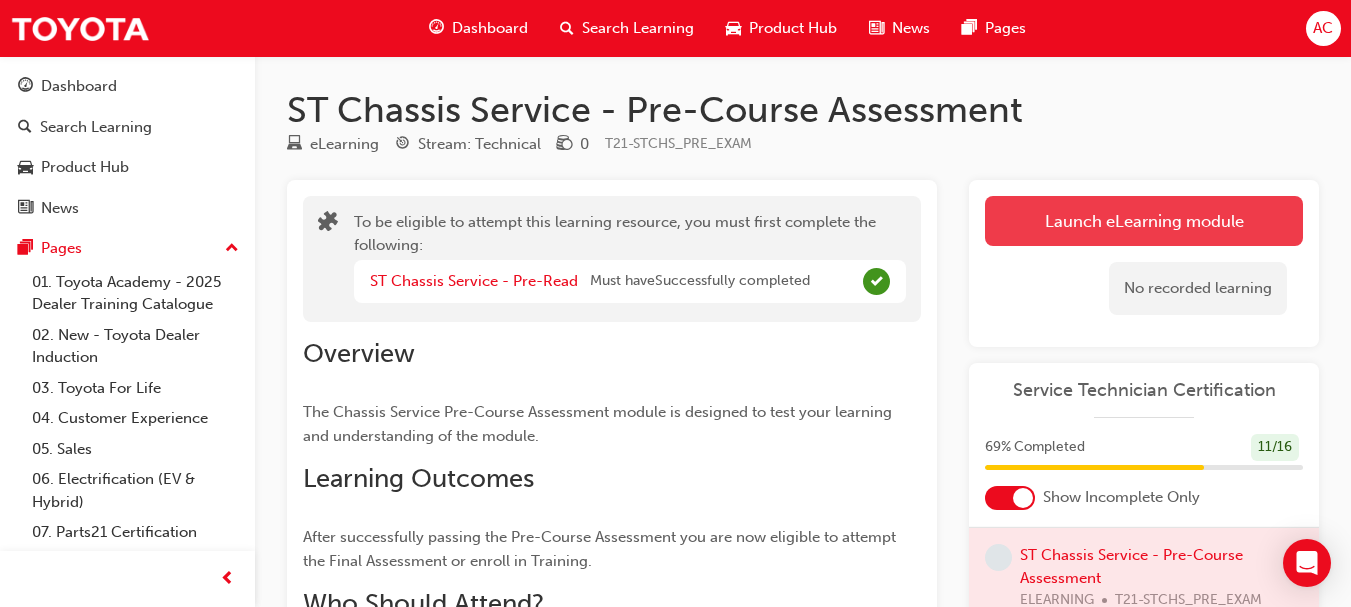 click on "Launch eLearning module" at bounding box center (1144, 221) 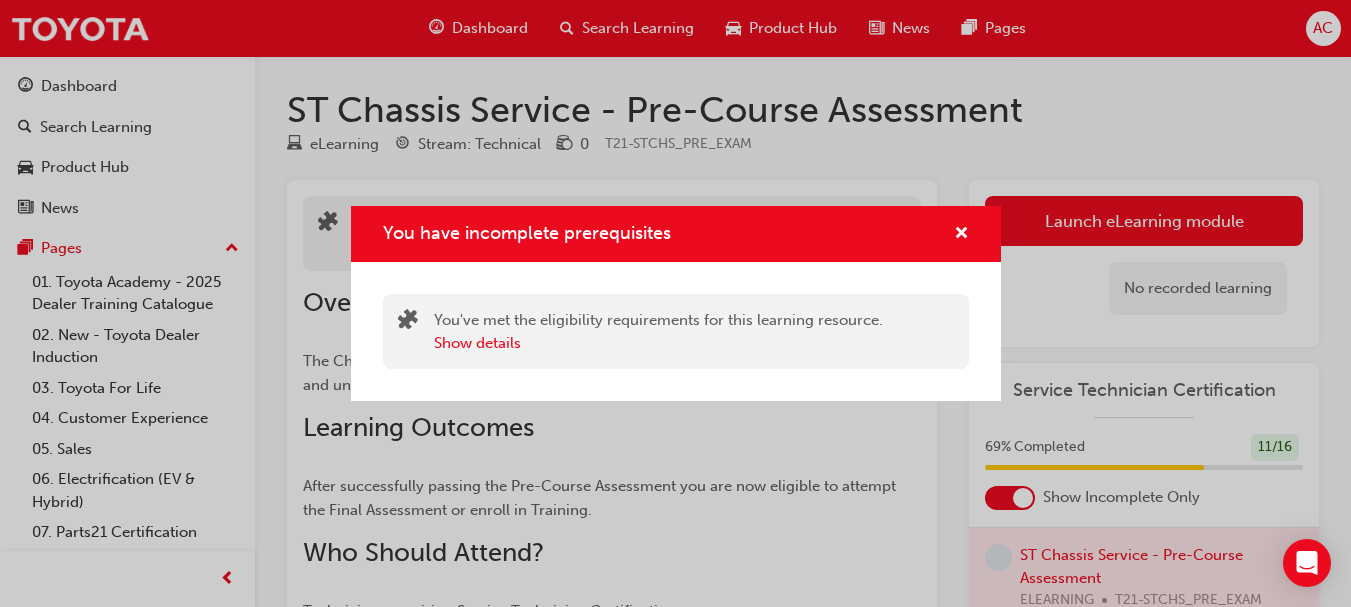 click on "You have incomplete prerequisites" at bounding box center (676, 234) 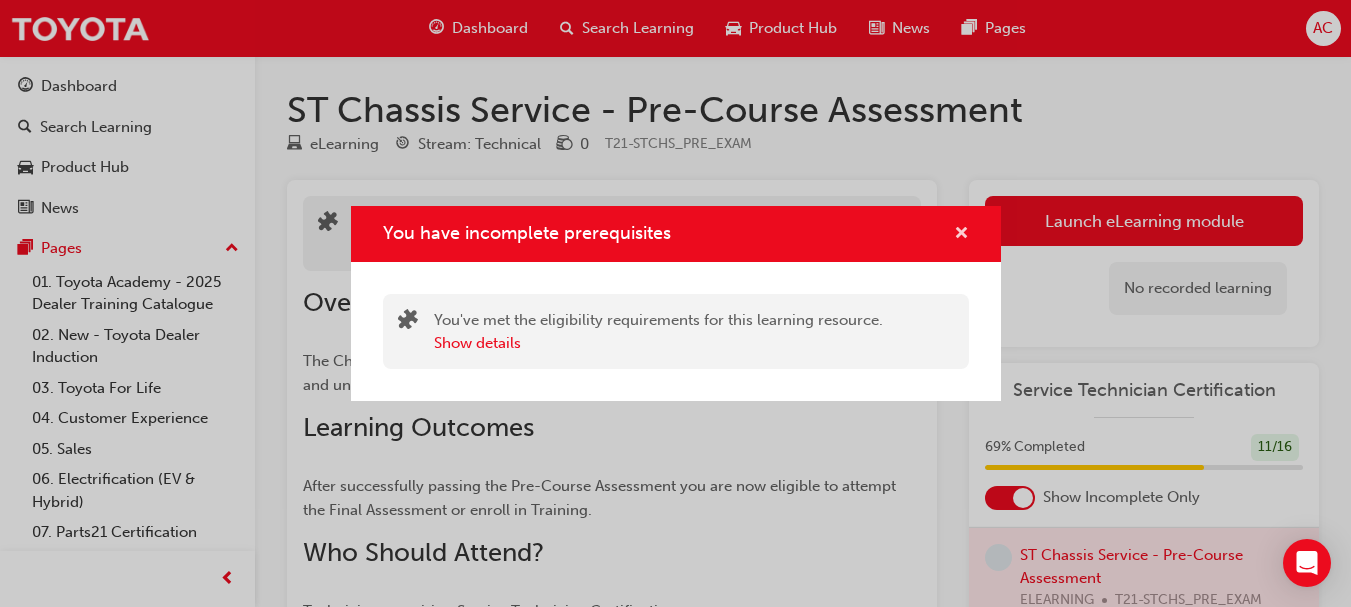 click at bounding box center (961, 235) 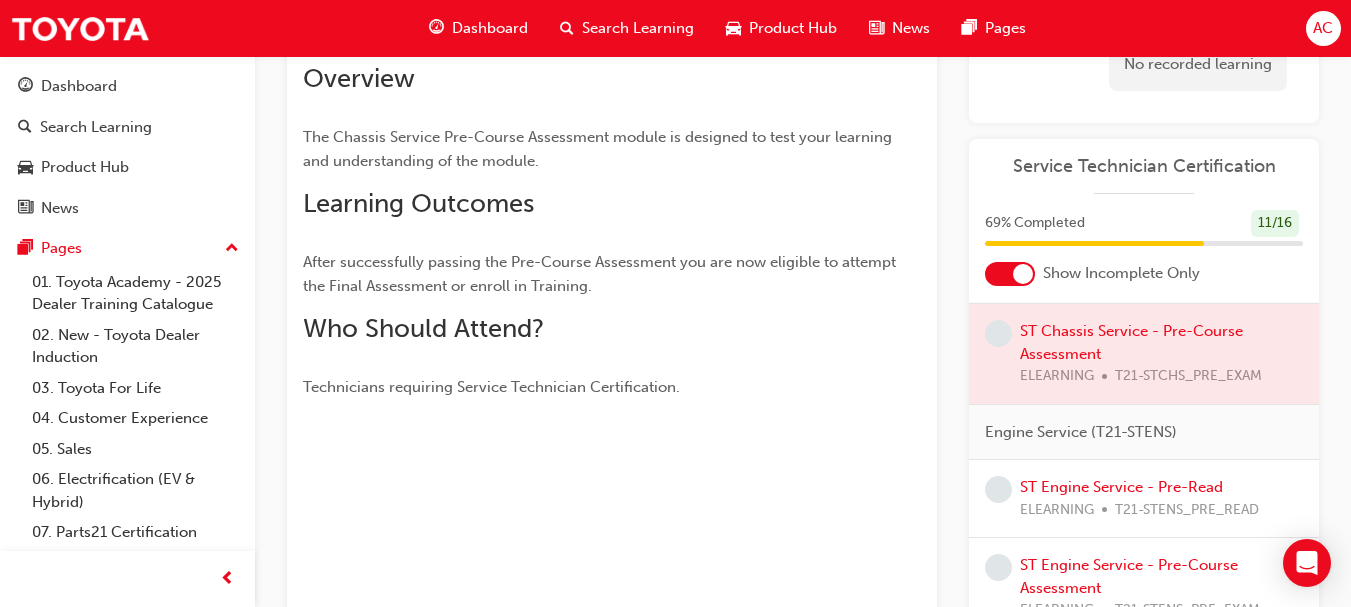 scroll, scrollTop: 257, scrollLeft: 0, axis: vertical 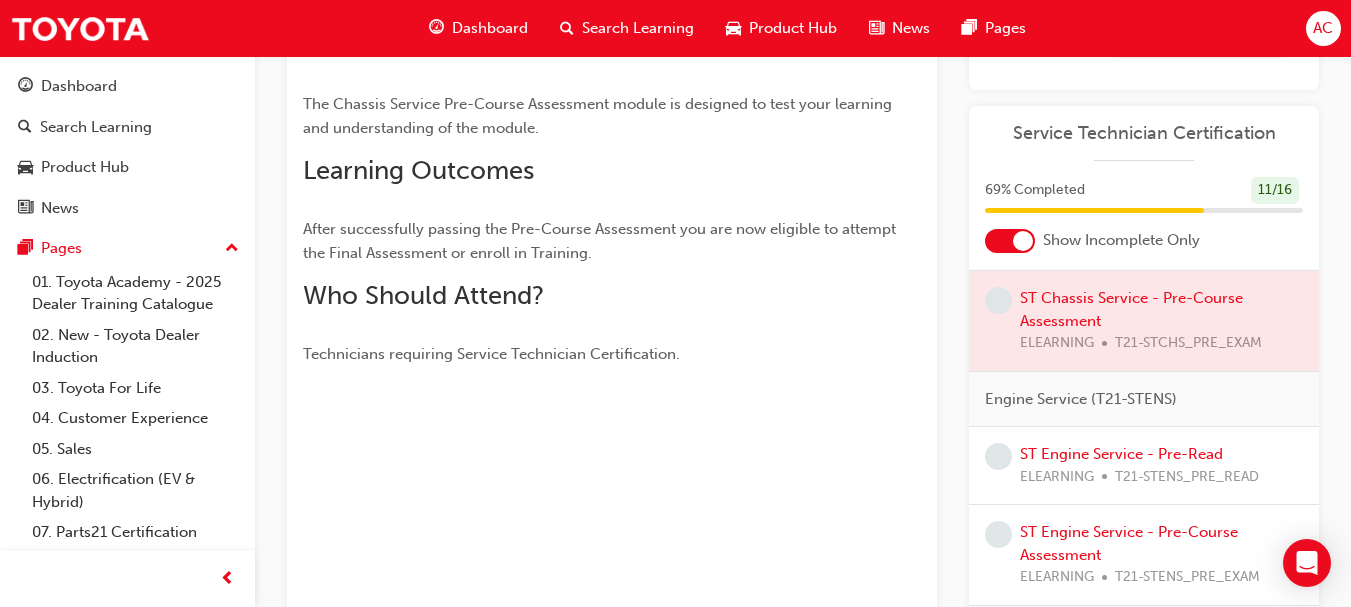 click at bounding box center (1144, 321) 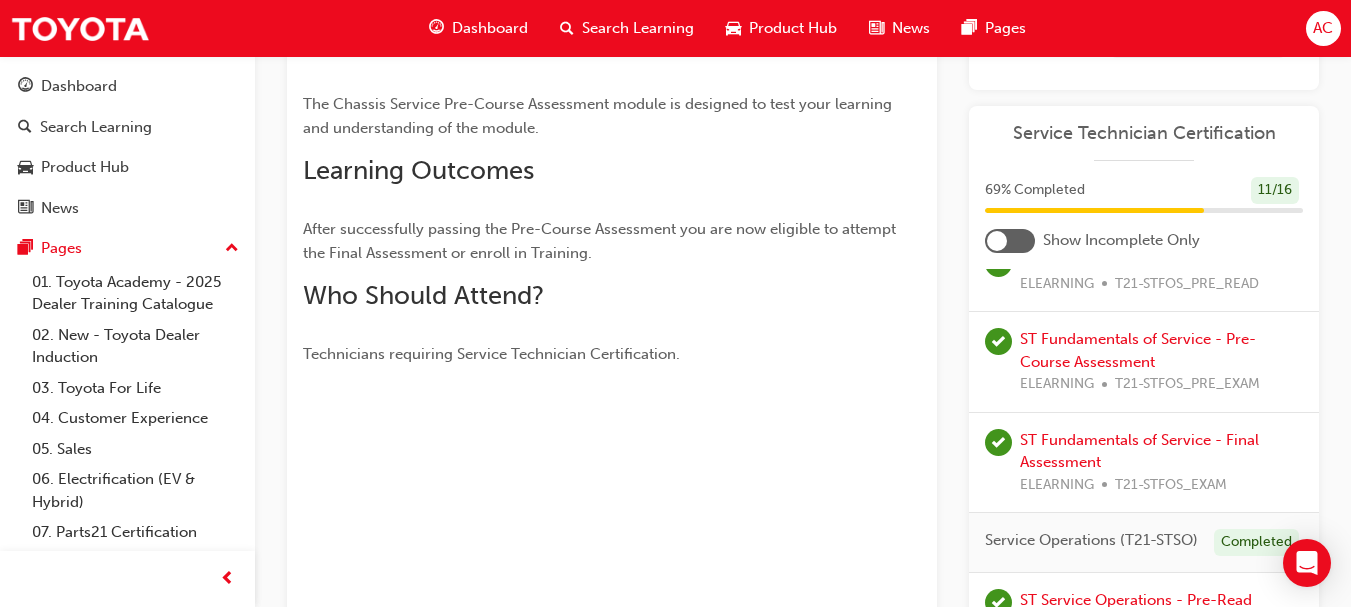 scroll, scrollTop: 909, scrollLeft: 0, axis: vertical 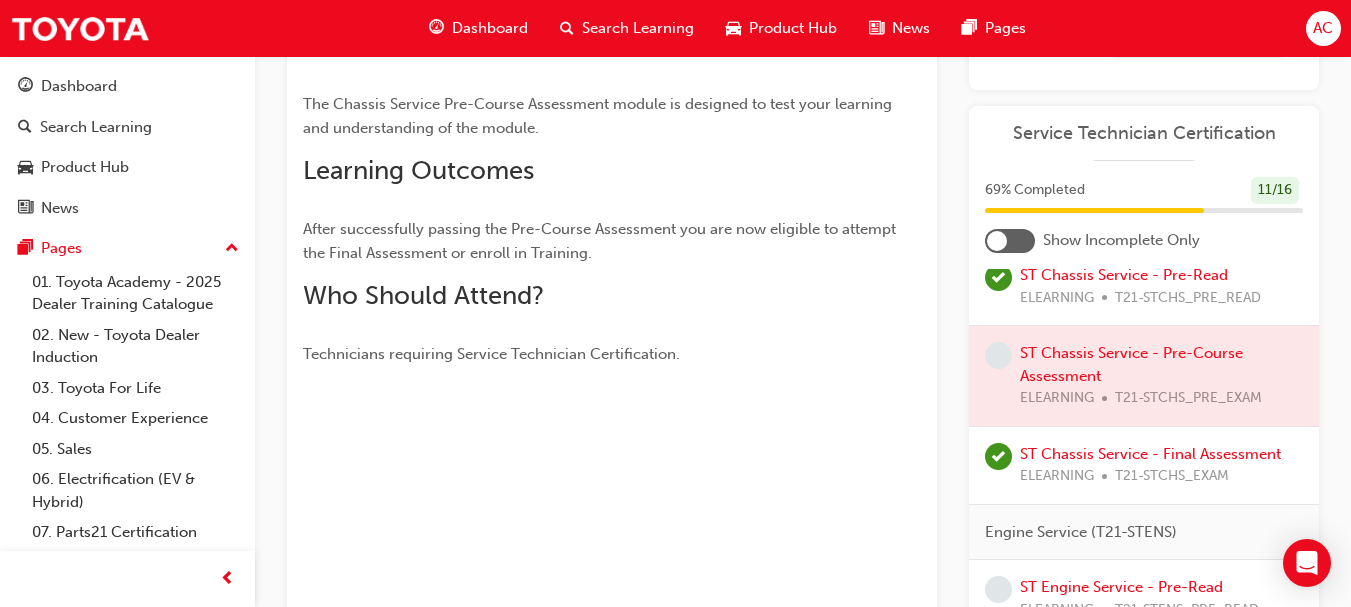click at bounding box center [1010, 241] 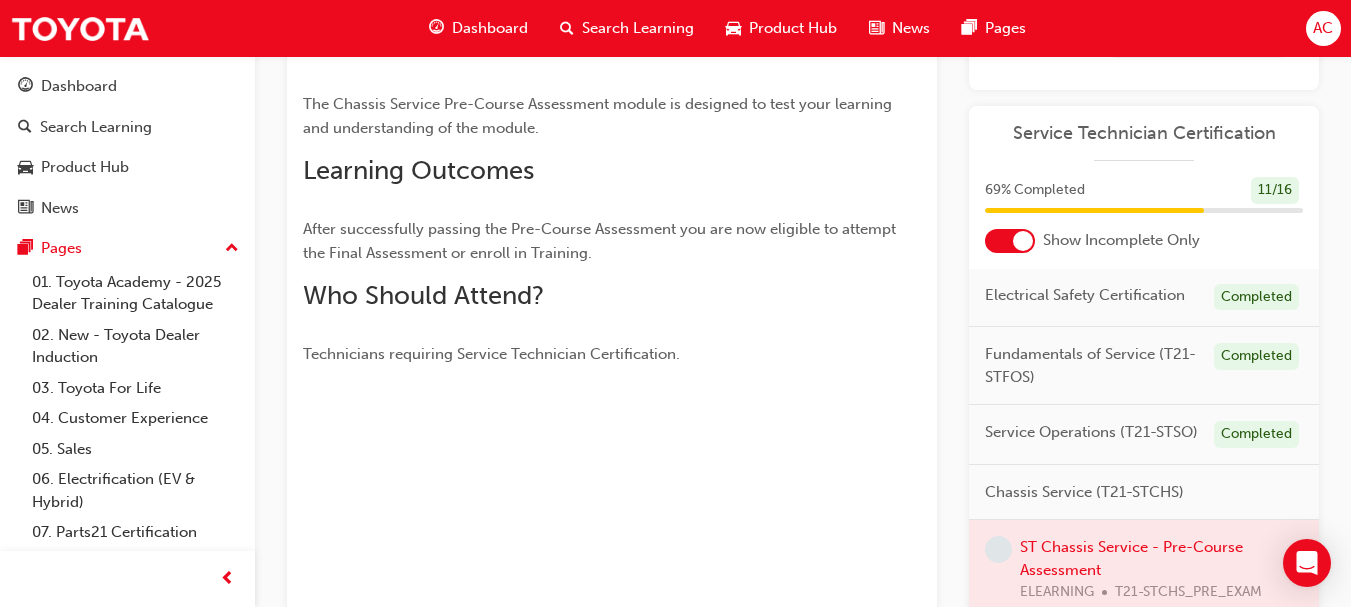 scroll, scrollTop: 99, scrollLeft: 0, axis: vertical 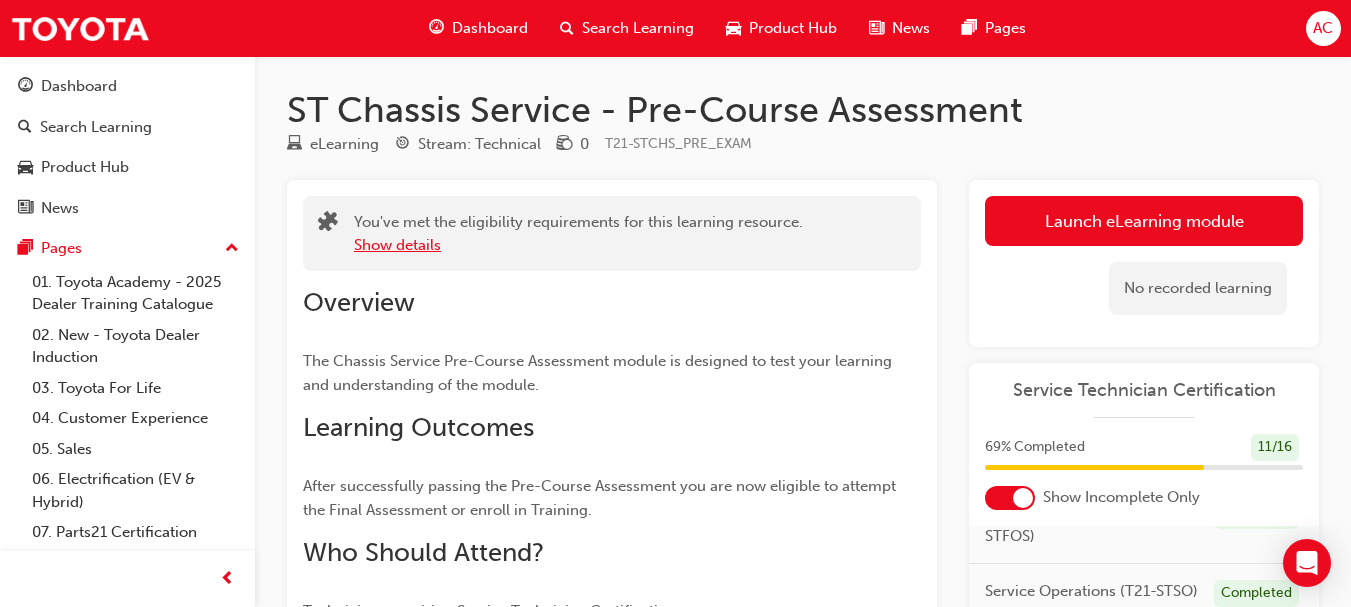 click on "Show details" at bounding box center [397, 245] 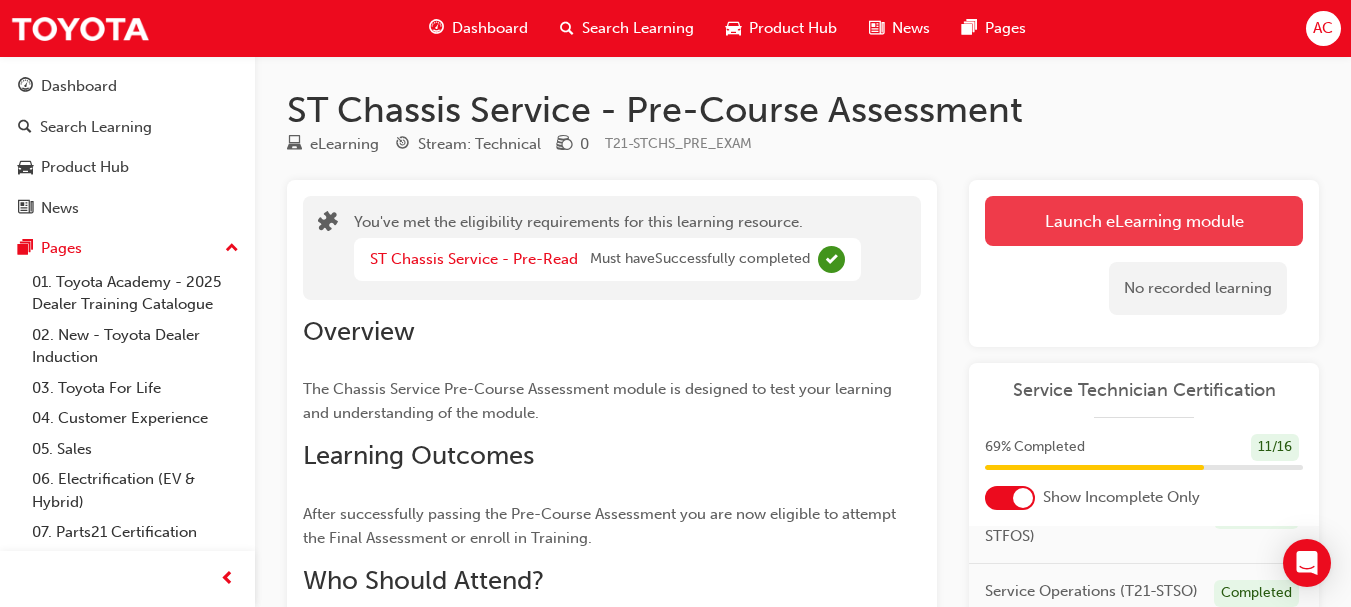 click on "Launch eLearning module" at bounding box center [1144, 221] 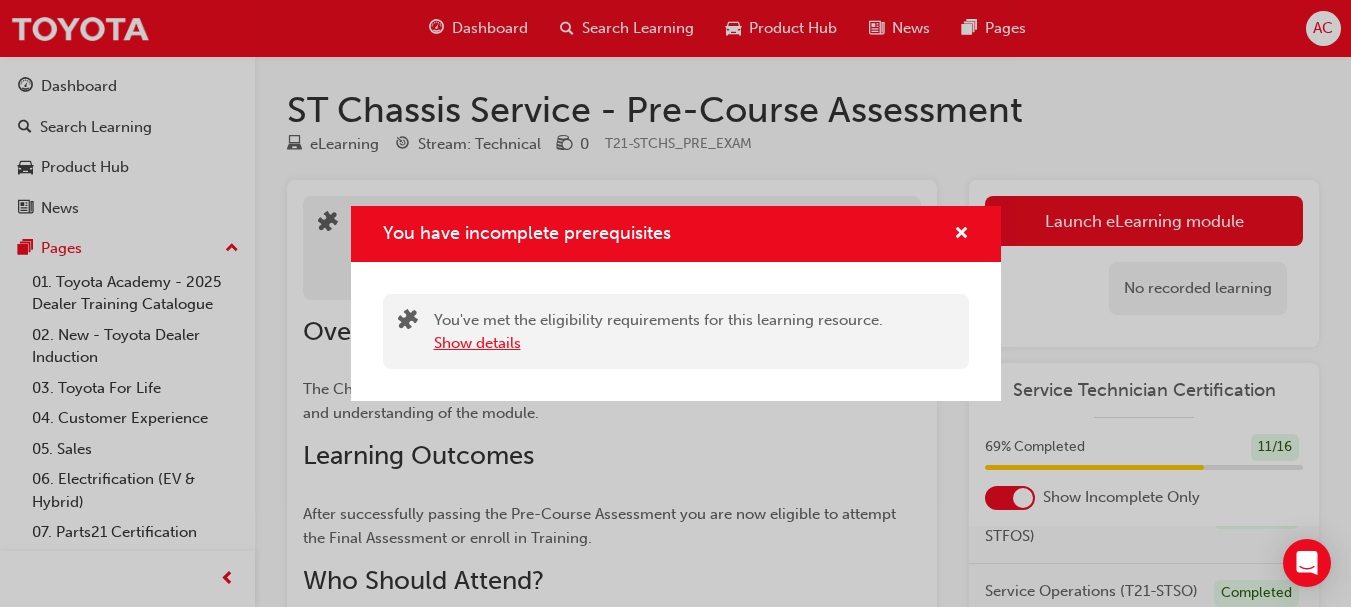 click on "Show details" at bounding box center (477, 343) 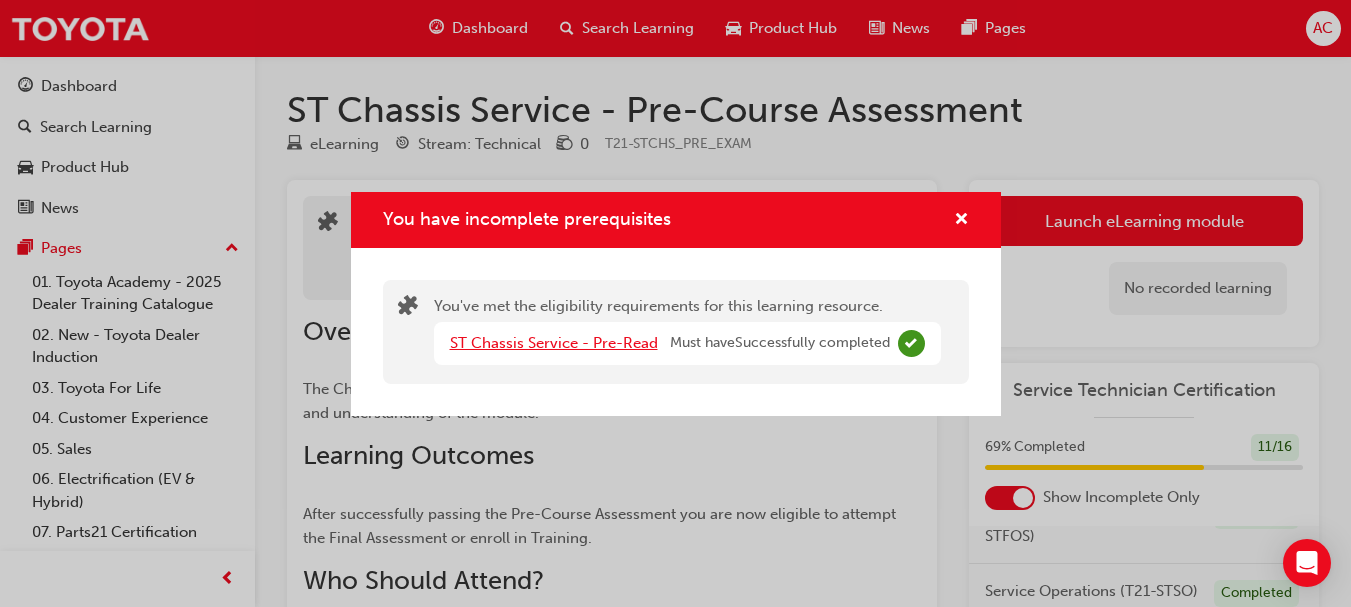 click on "ST Chassis Service - Pre-Read" at bounding box center [554, 343] 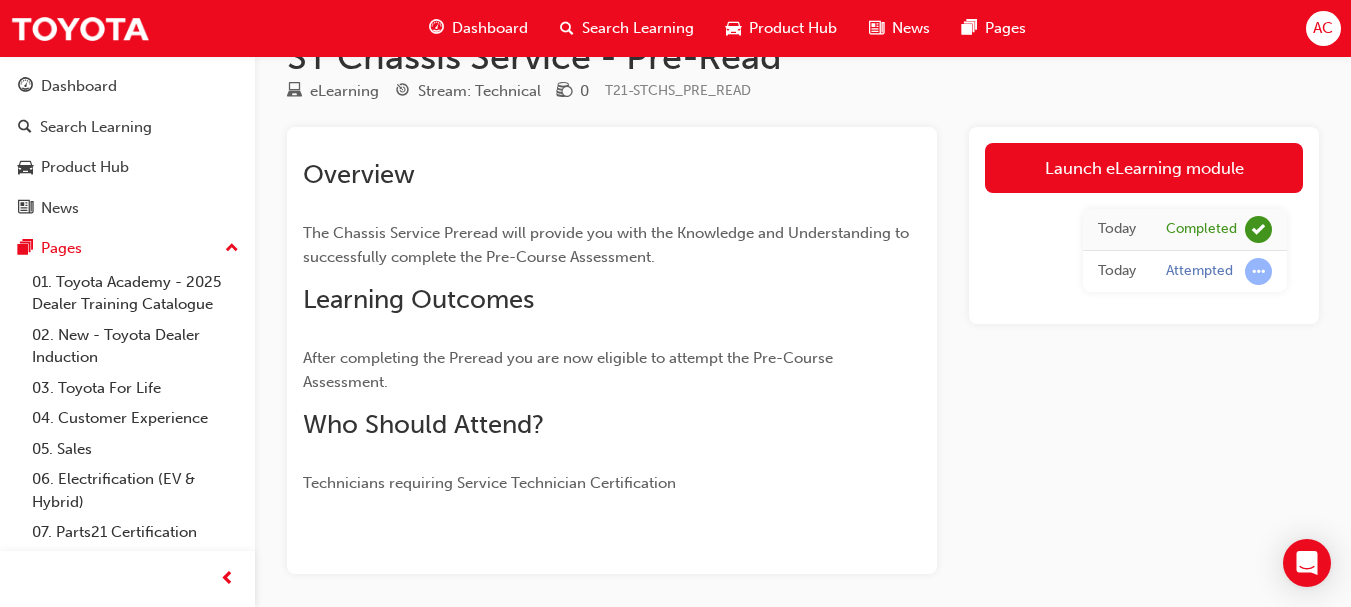 scroll, scrollTop: 0, scrollLeft: 0, axis: both 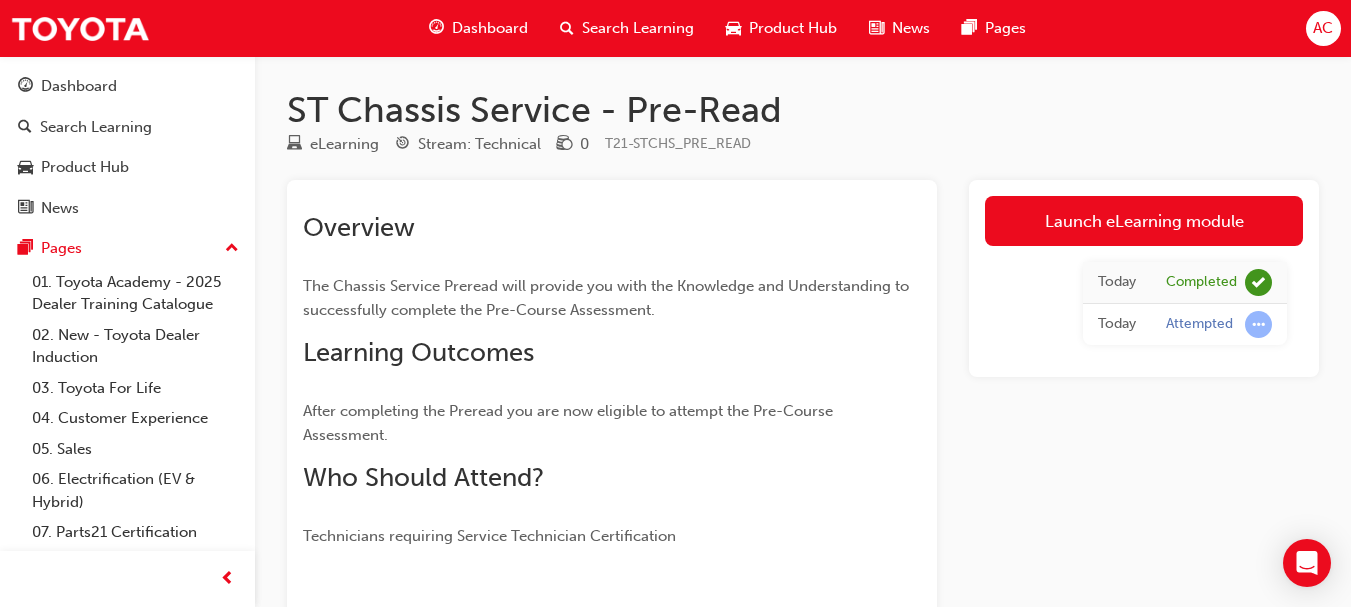 click on "Dashboard" at bounding box center [490, 28] 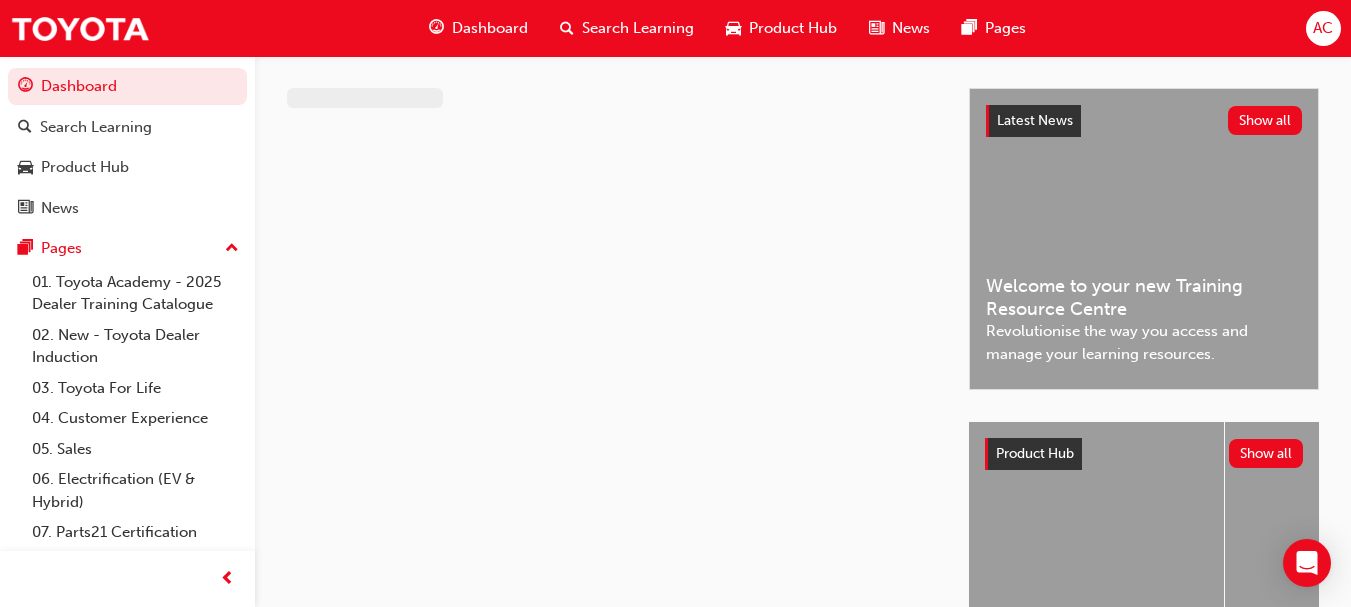 click on "Dashboard" at bounding box center (490, 28) 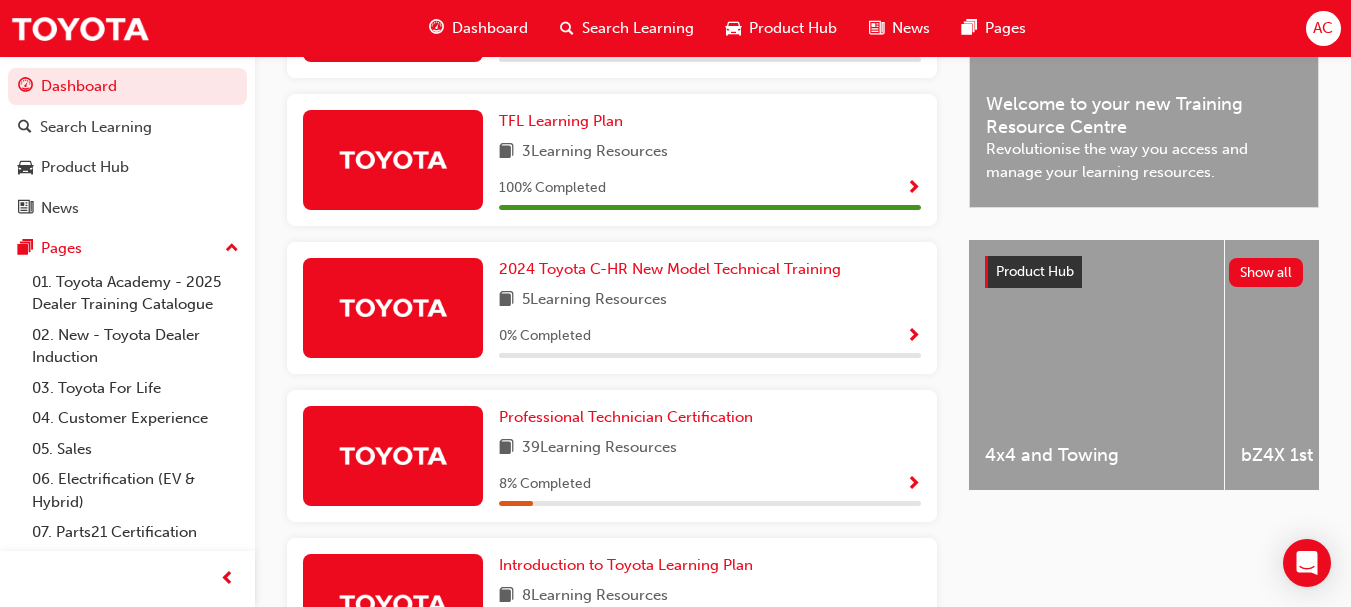 scroll, scrollTop: 920, scrollLeft: 0, axis: vertical 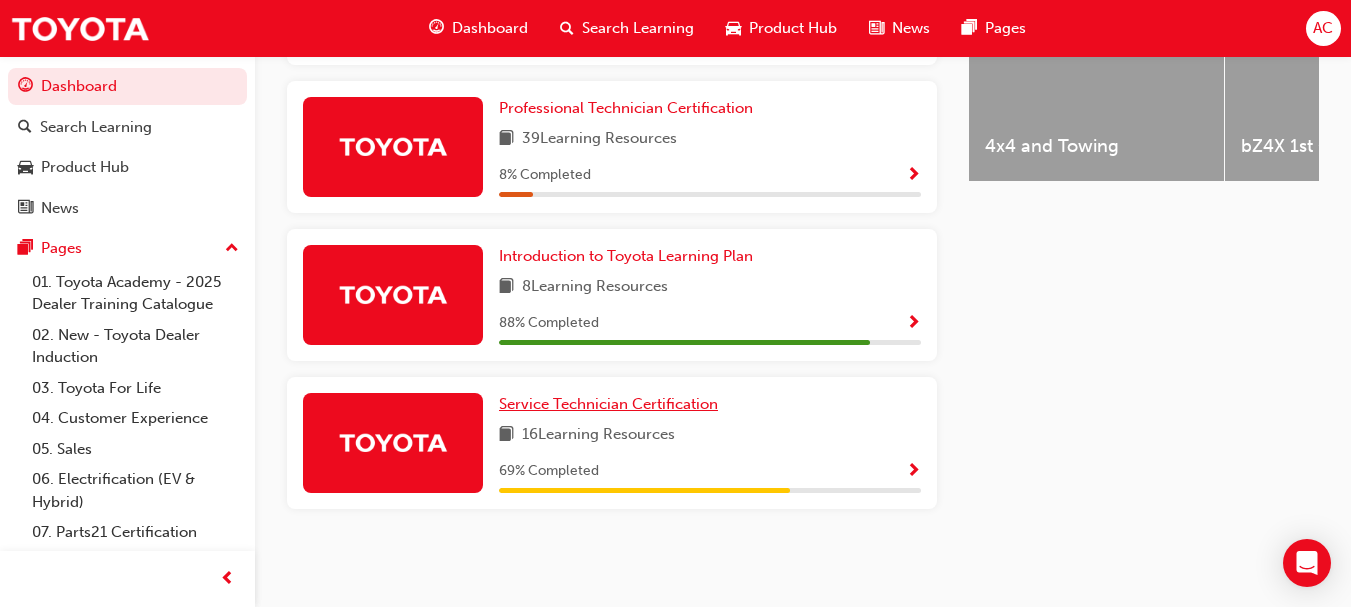 click on "Service Technician Certification" at bounding box center [608, 404] 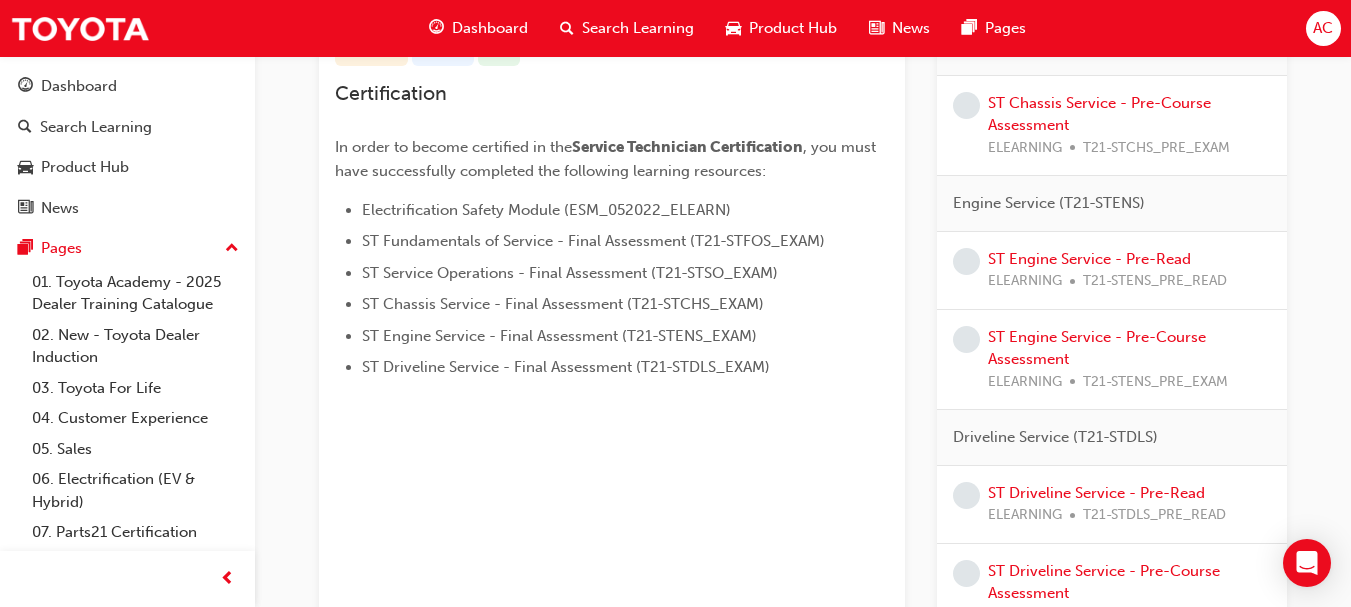 scroll, scrollTop: 445, scrollLeft: 0, axis: vertical 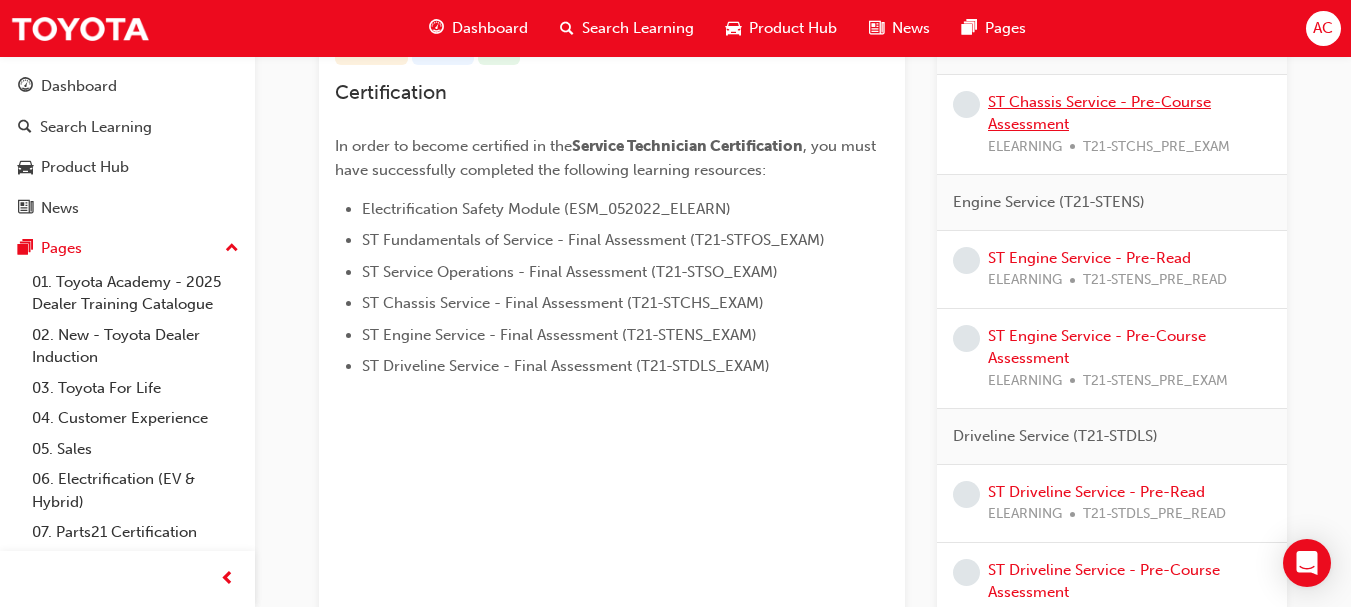 click on "ST Chassis Service - Pre-Course Assessment" at bounding box center [1099, 113] 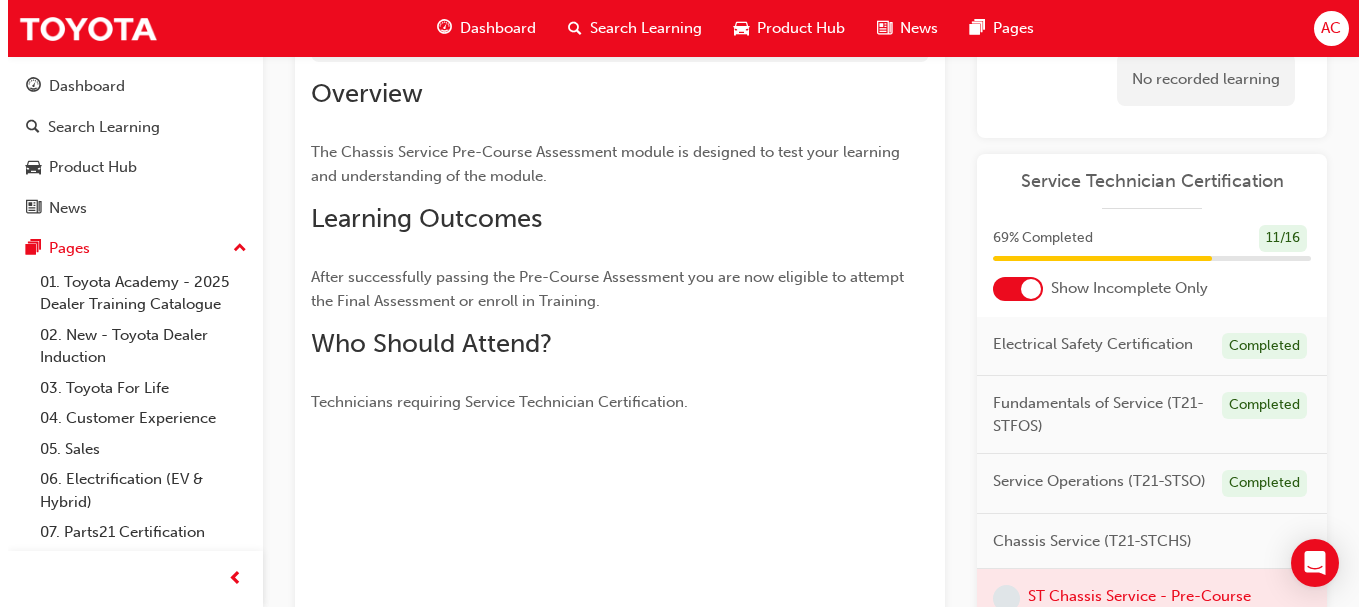 scroll, scrollTop: 0, scrollLeft: 0, axis: both 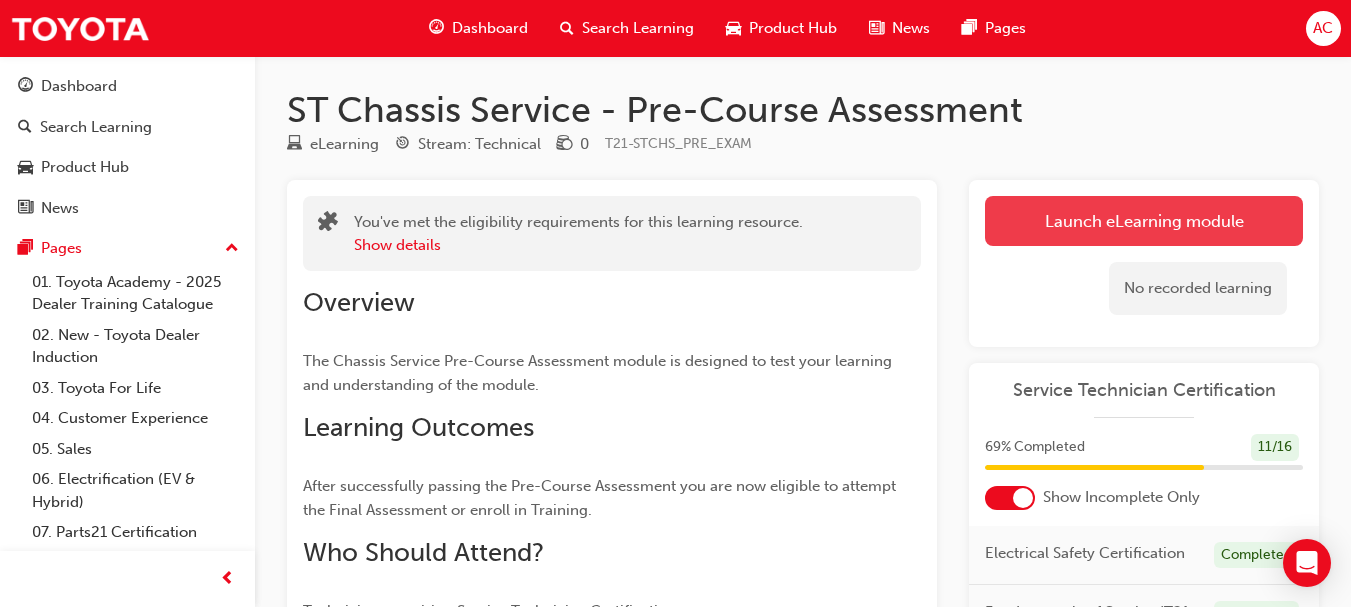 click on "Launch eLearning module" at bounding box center [1144, 221] 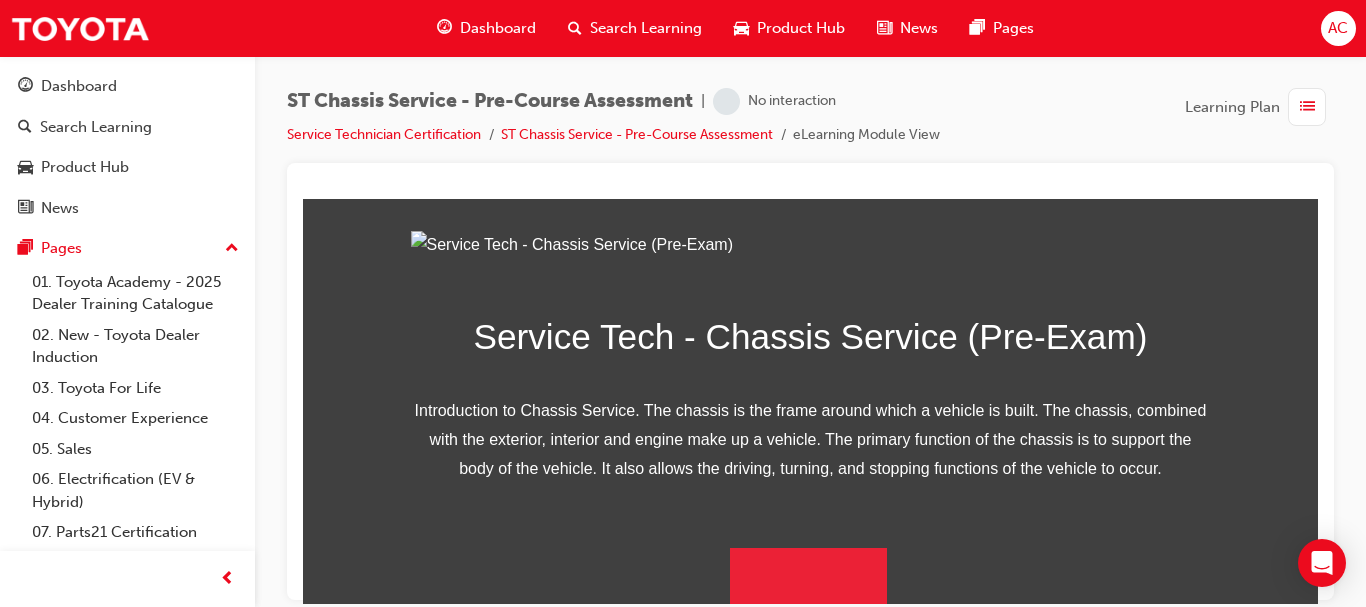scroll, scrollTop: 375, scrollLeft: 0, axis: vertical 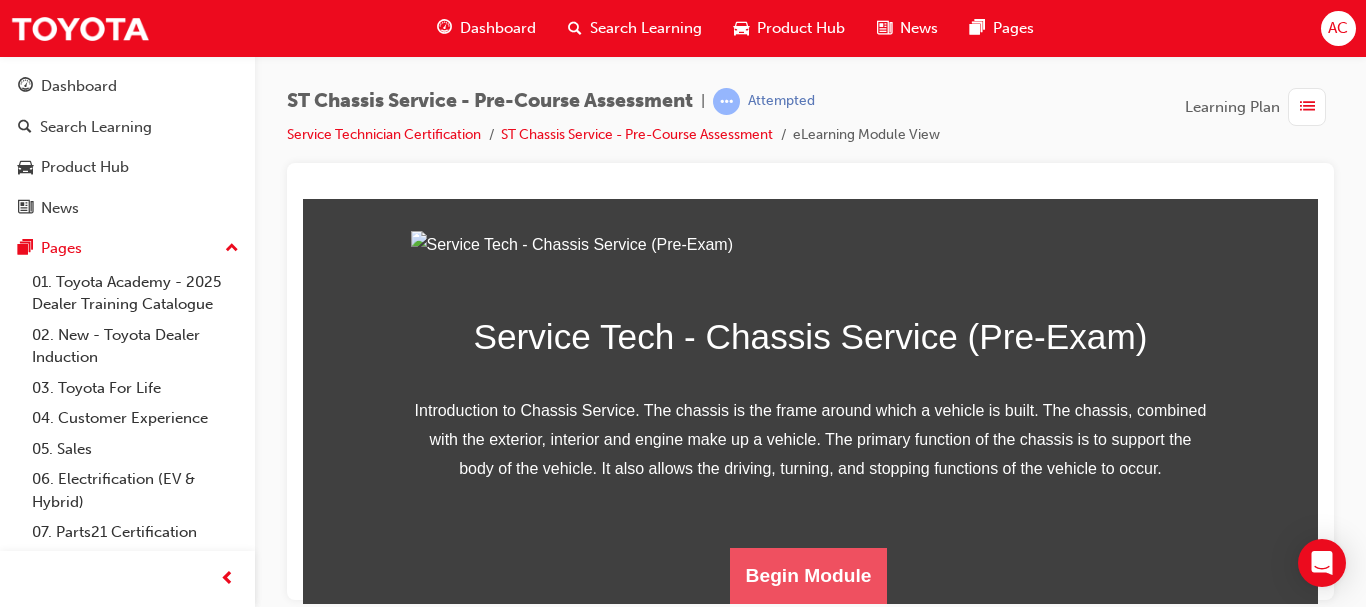 click on "Begin Module" at bounding box center [809, 575] 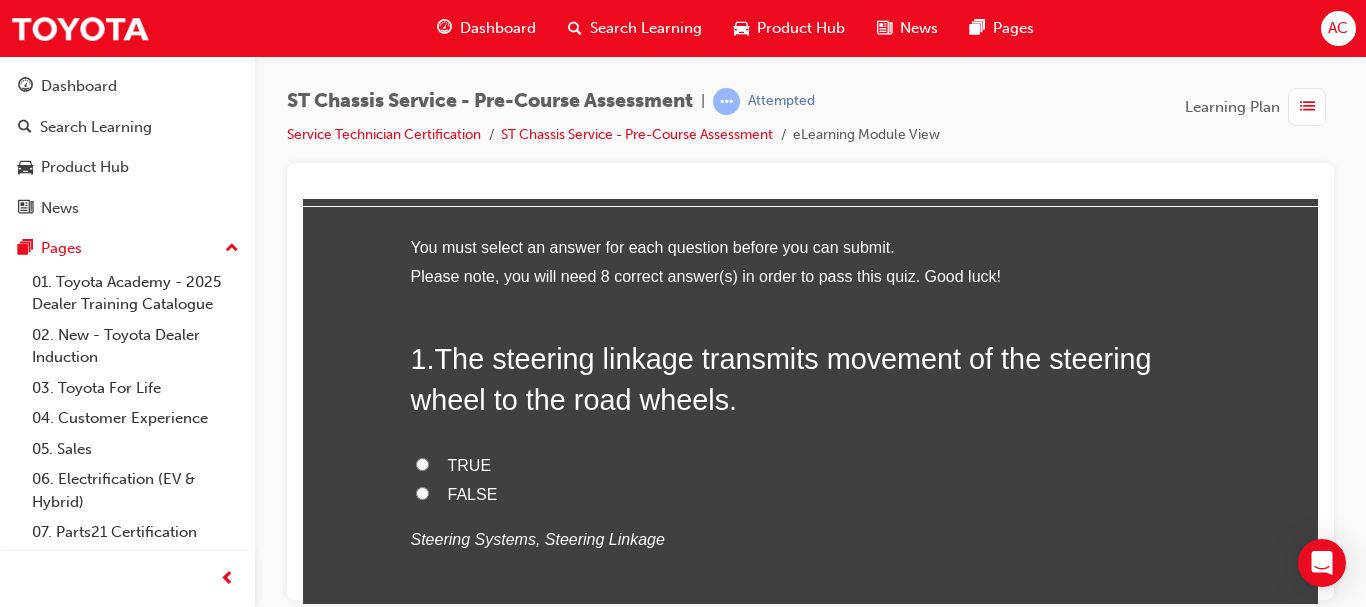 scroll, scrollTop: 73, scrollLeft: 0, axis: vertical 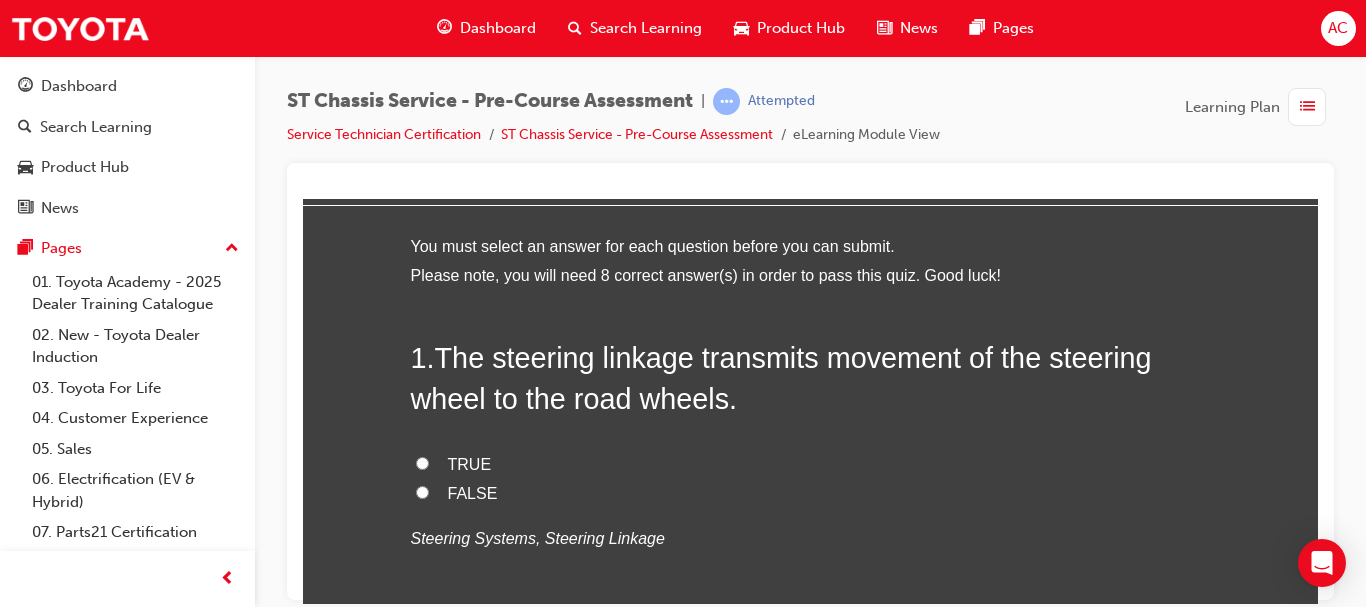 click on "TRUE" at bounding box center [422, 462] 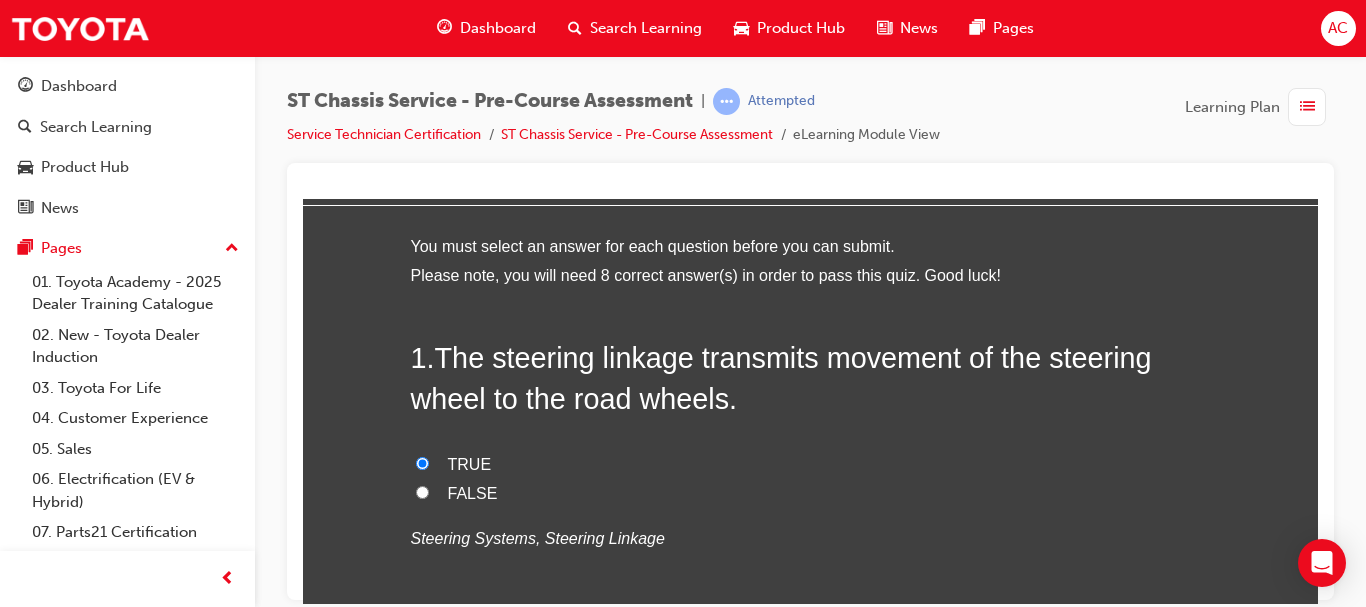 radio on "true" 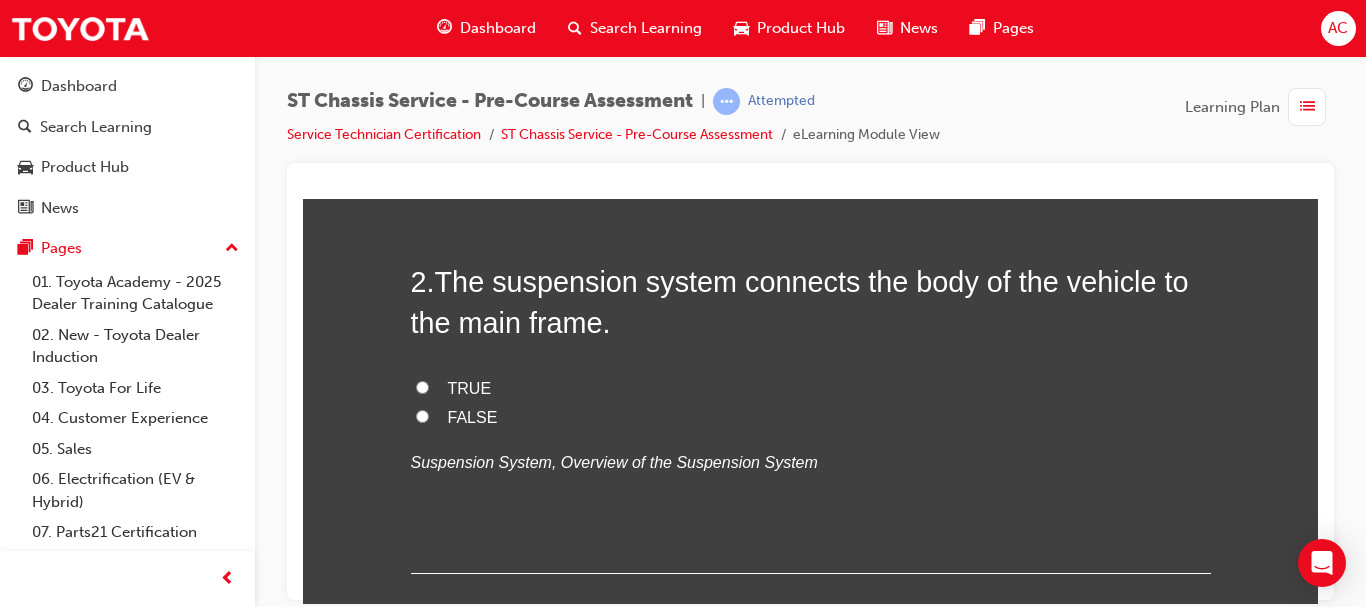 scroll, scrollTop: 558, scrollLeft: 0, axis: vertical 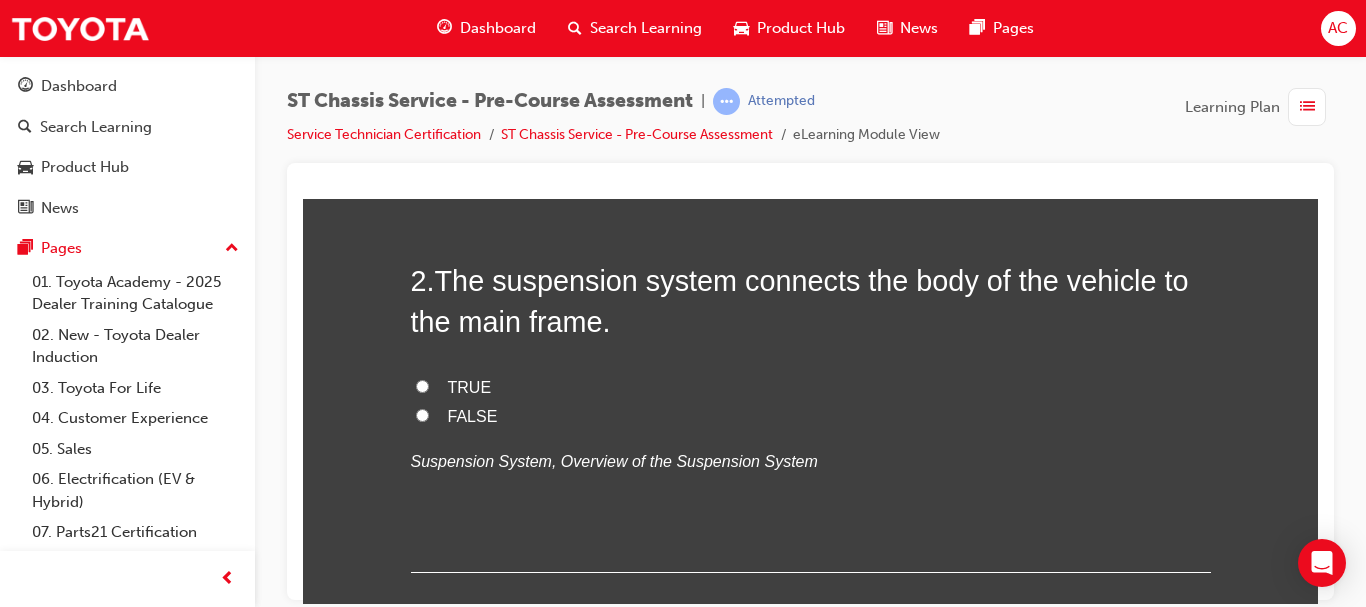click on "FALSE" at bounding box center (811, 416) 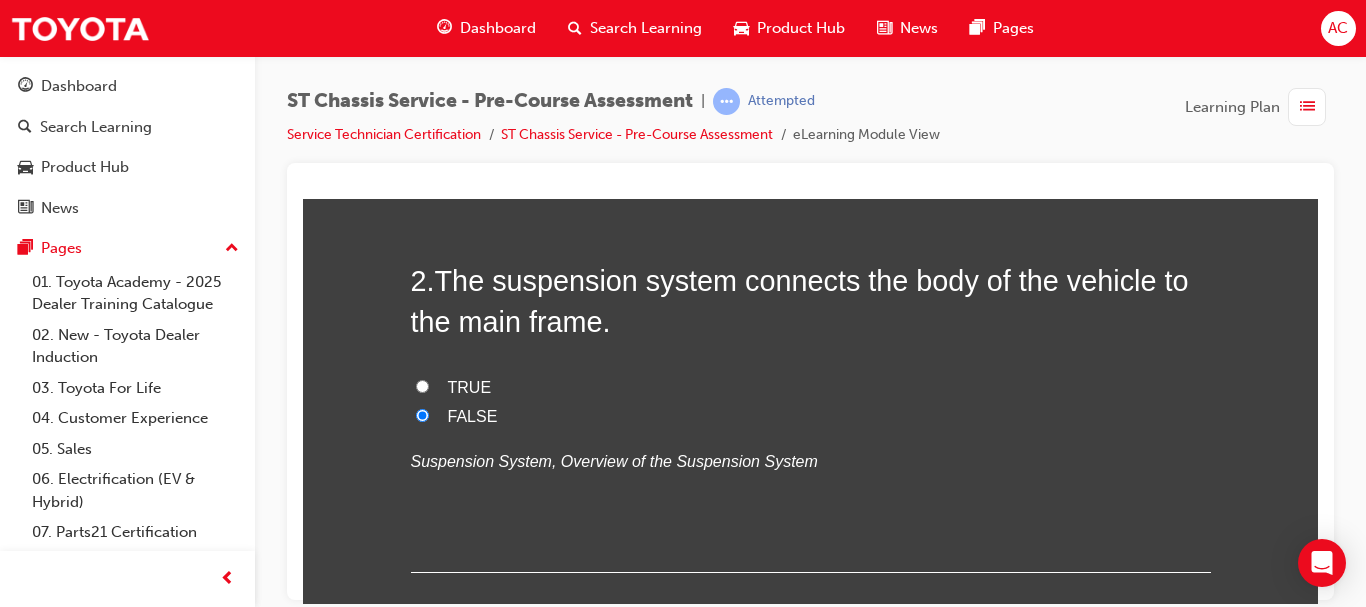 radio on "true" 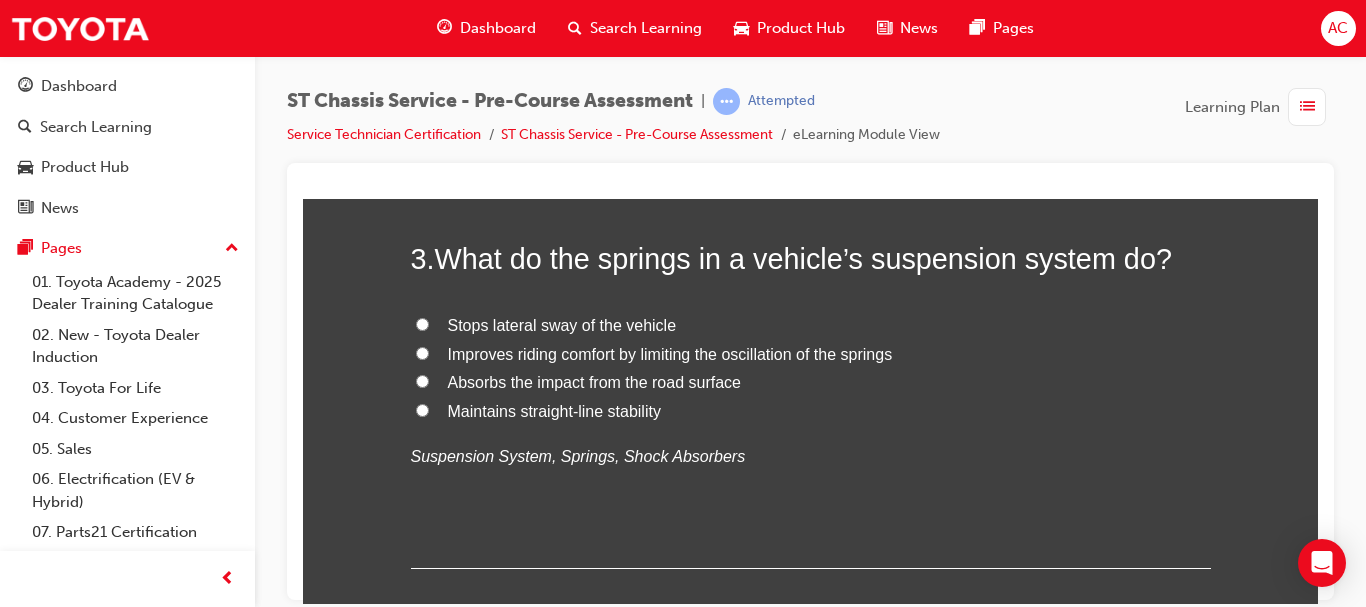 scroll, scrollTop: 987, scrollLeft: 0, axis: vertical 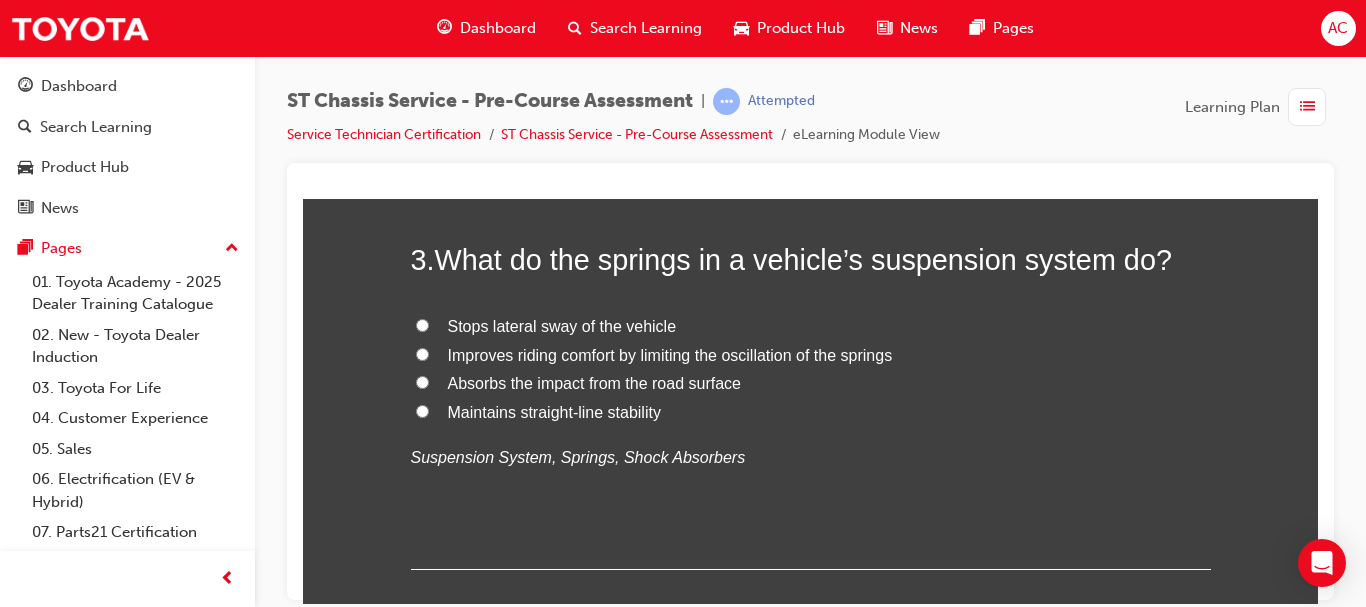 click on "Absorbs the impact from the road surface" at bounding box center [594, 382] 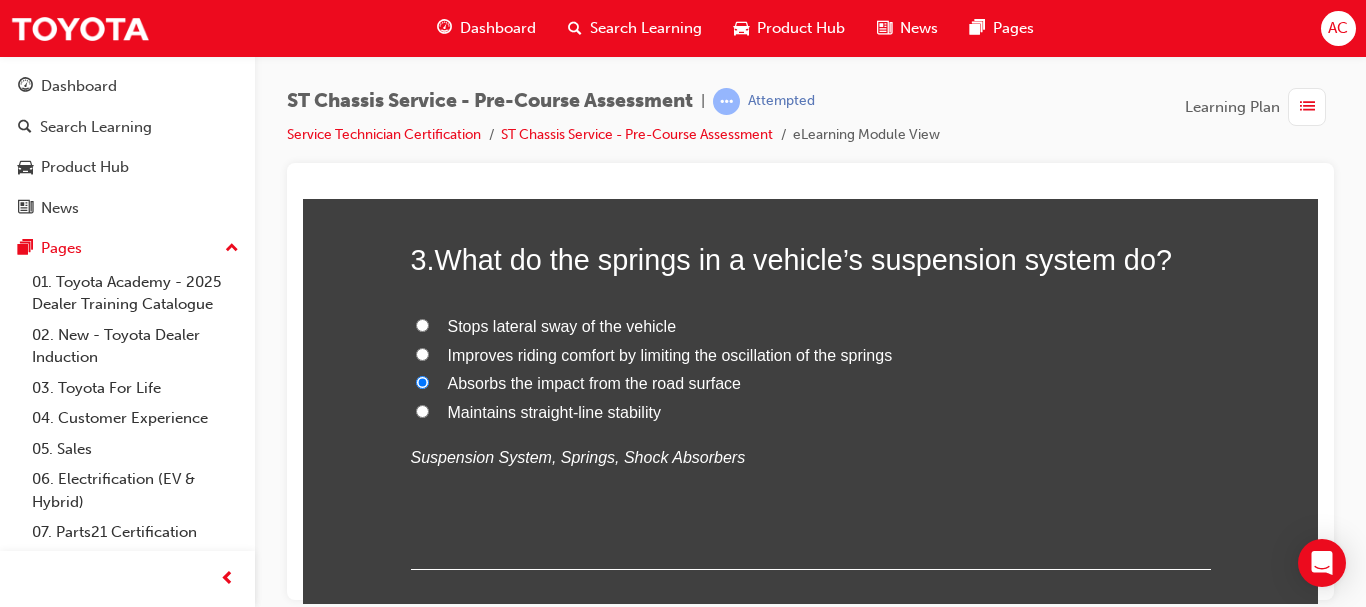 radio on "true" 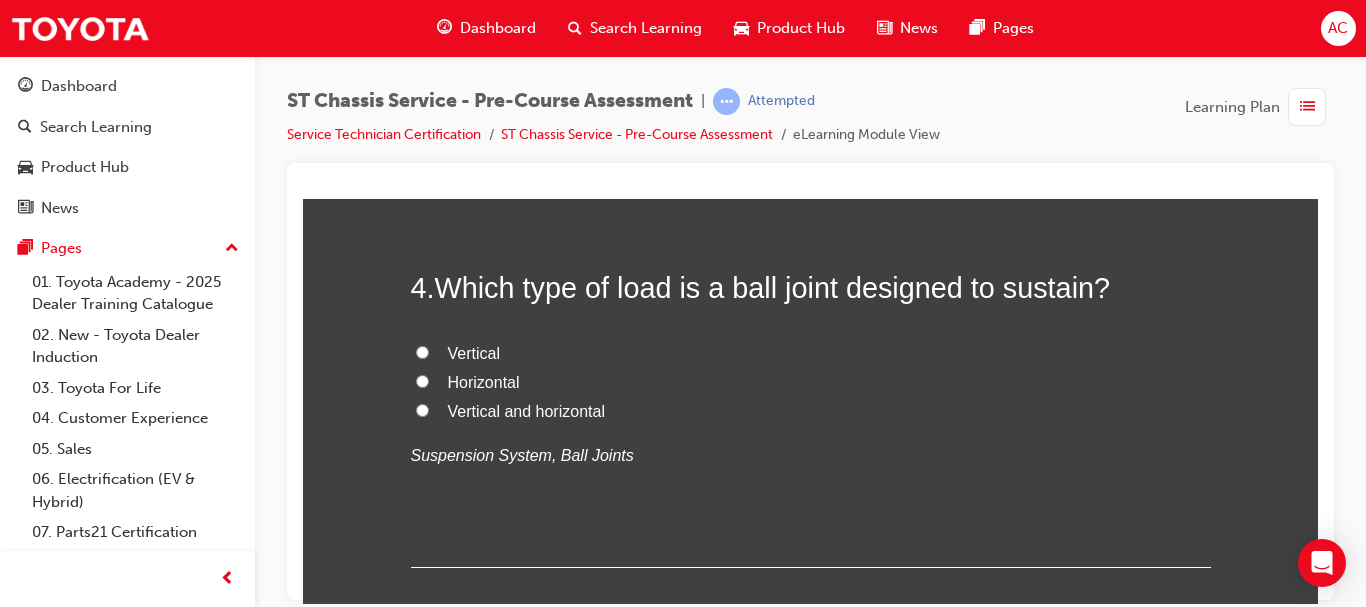 scroll, scrollTop: 1387, scrollLeft: 0, axis: vertical 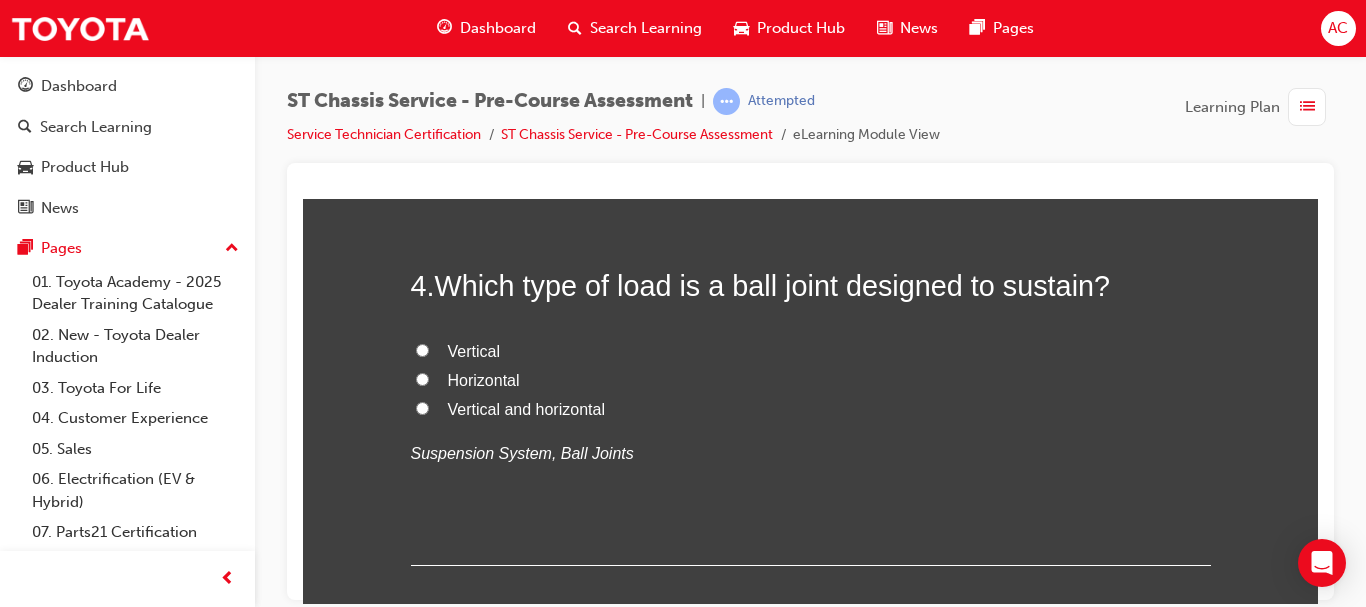 click on "Vertical and horizontal" at bounding box center [526, 408] 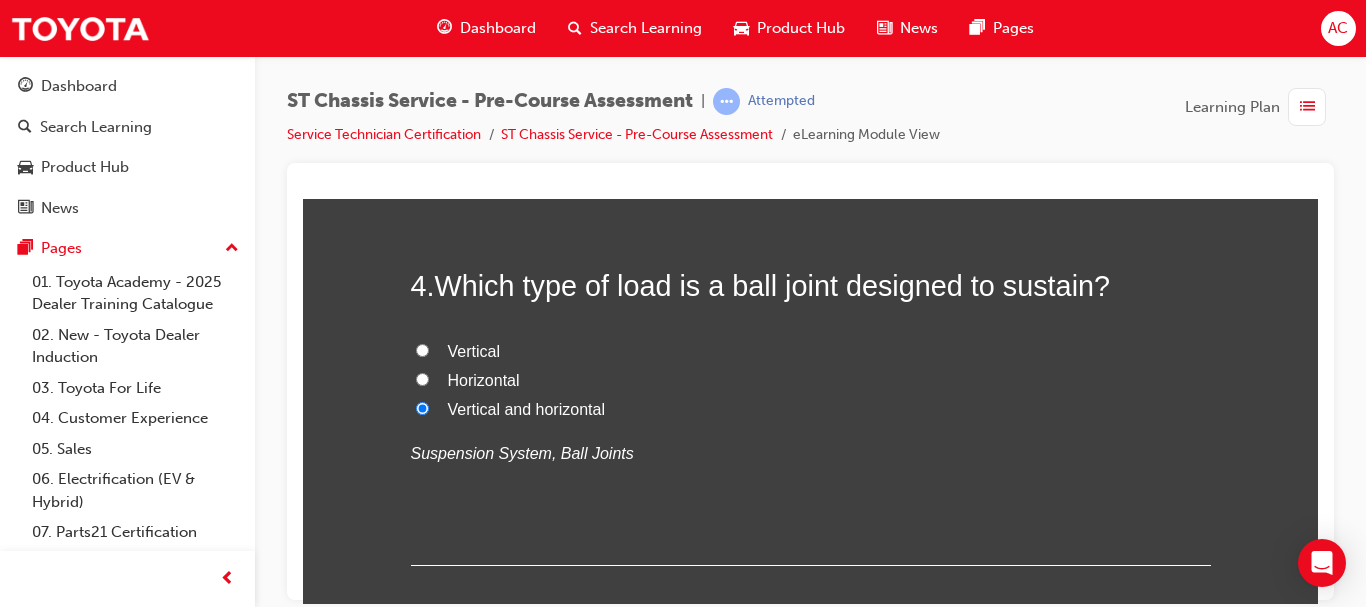 radio on "true" 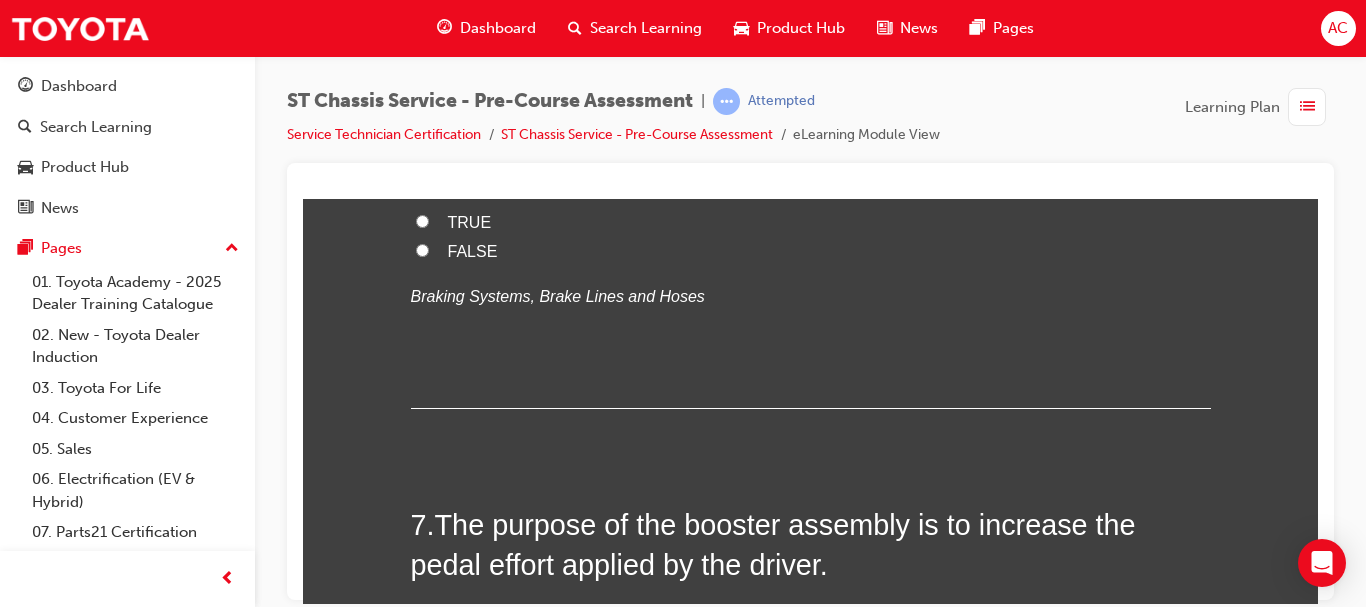 scroll, scrollTop: 2435, scrollLeft: 0, axis: vertical 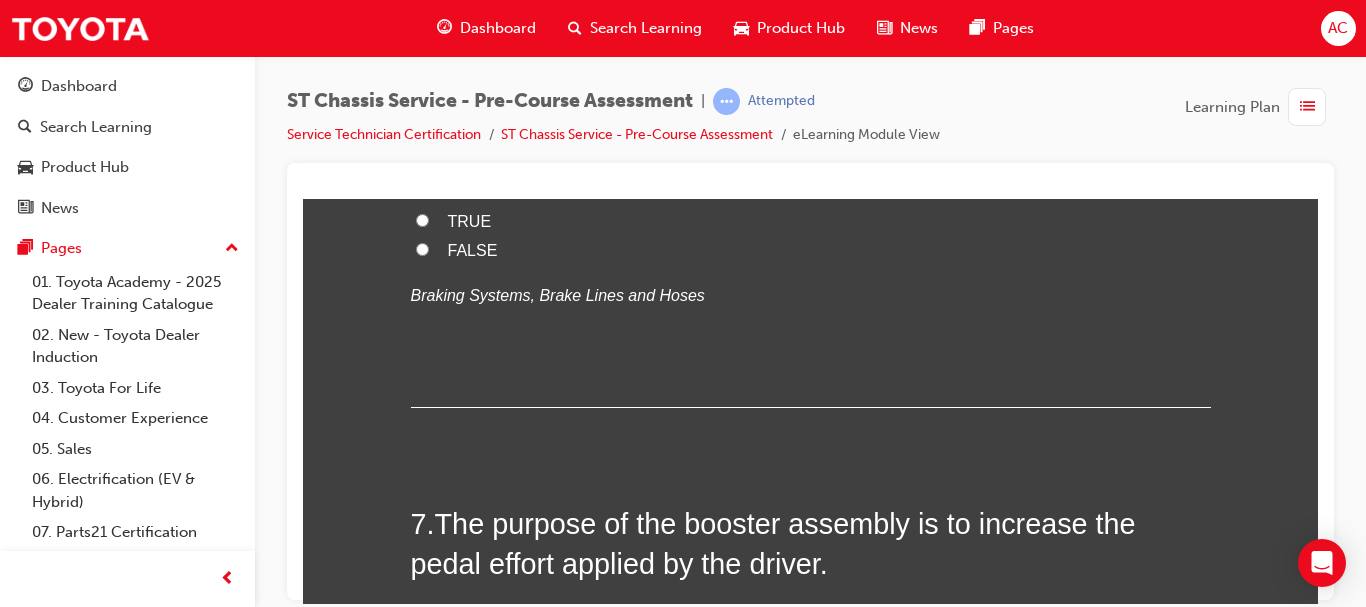 click on "Shock absorbers" at bounding box center [422, -189] 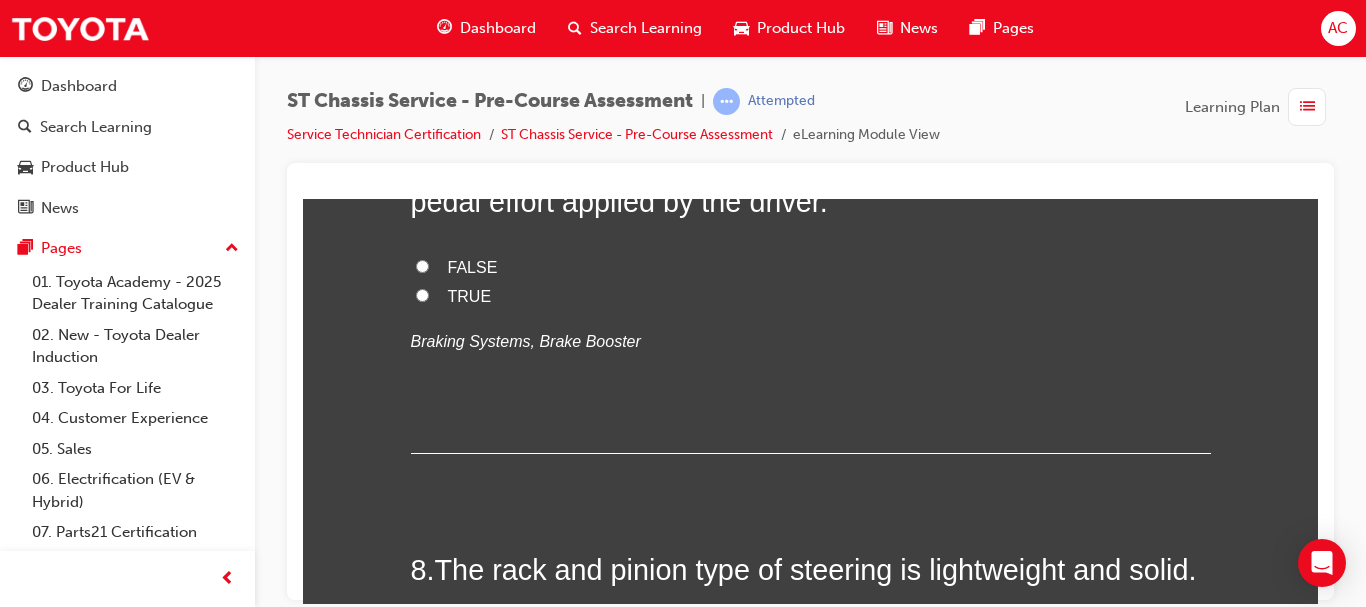 scroll, scrollTop: 2798, scrollLeft: 0, axis: vertical 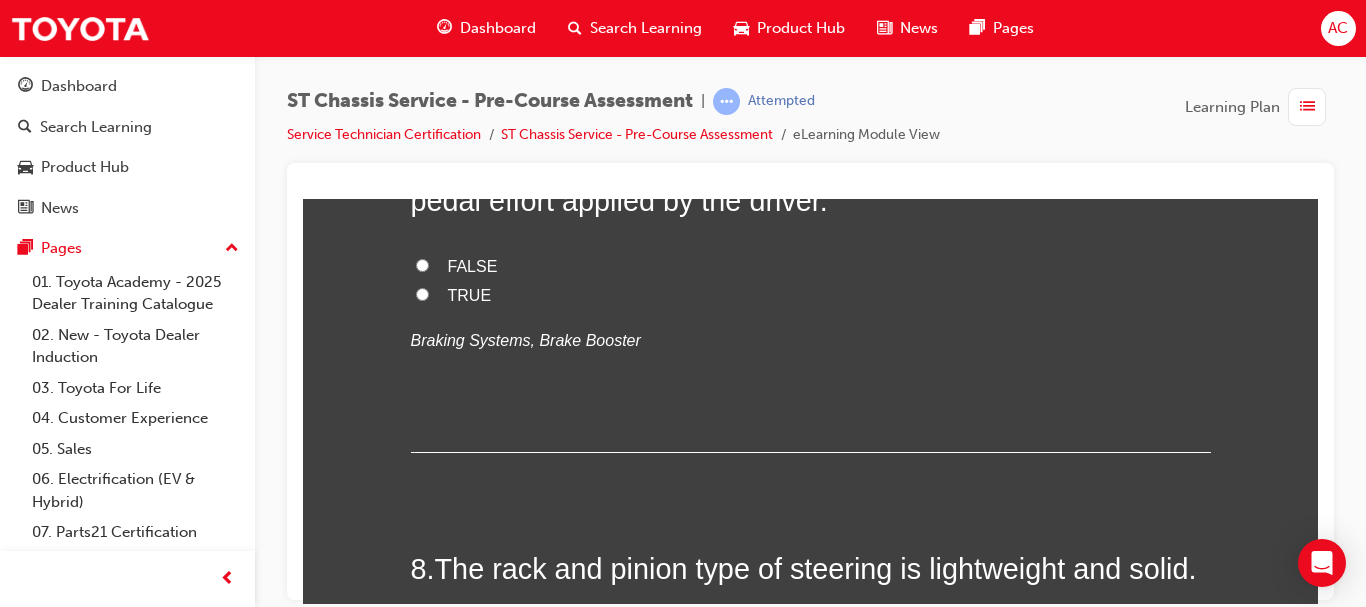 click on "TRUE" at bounding box center [470, -143] 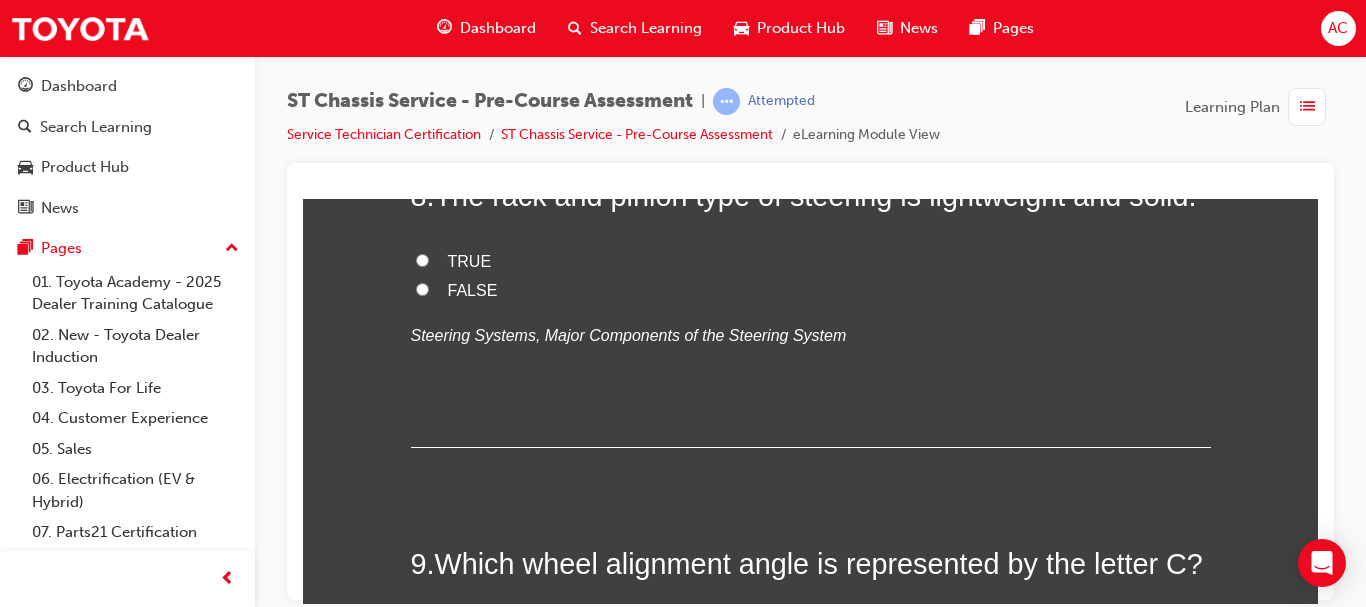 scroll, scrollTop: 3170, scrollLeft: 0, axis: vertical 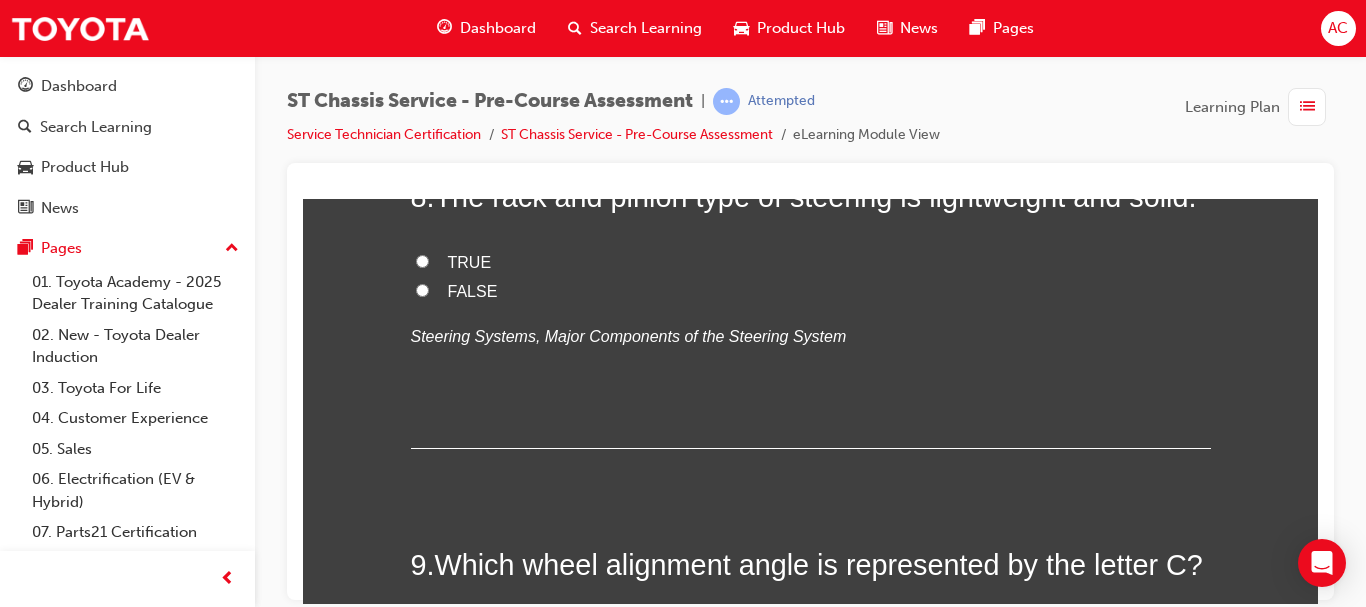 click on "TRUE" at bounding box center [422, -79] 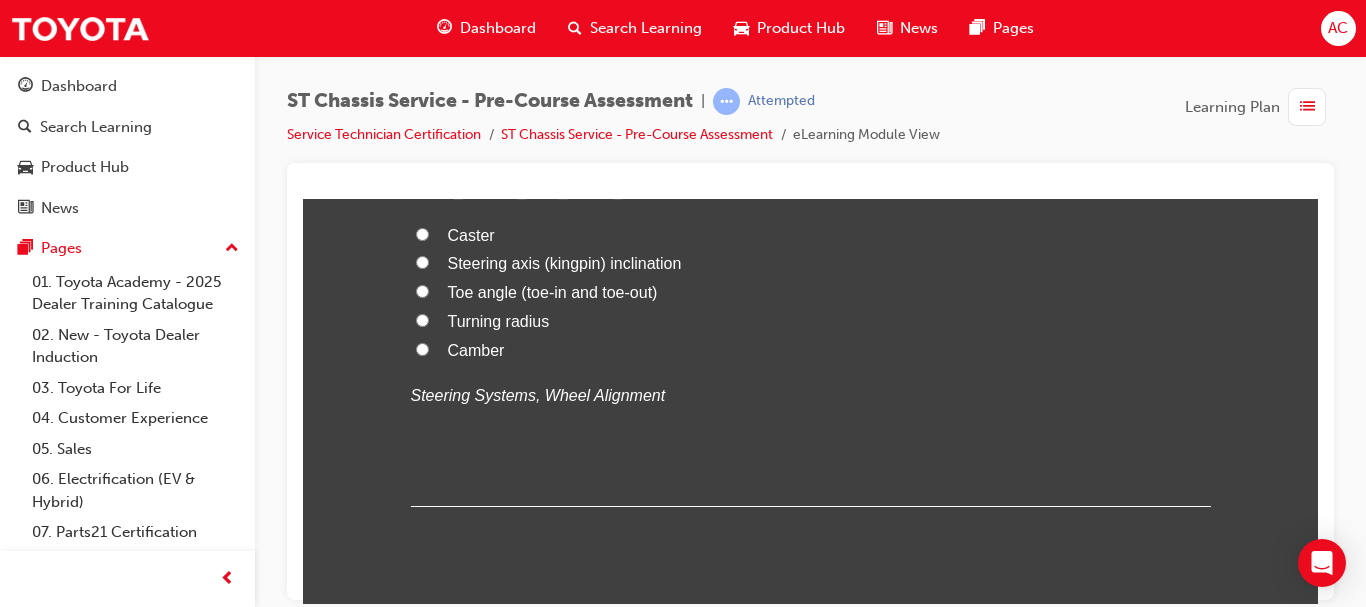 scroll, scrollTop: 3613, scrollLeft: 0, axis: vertical 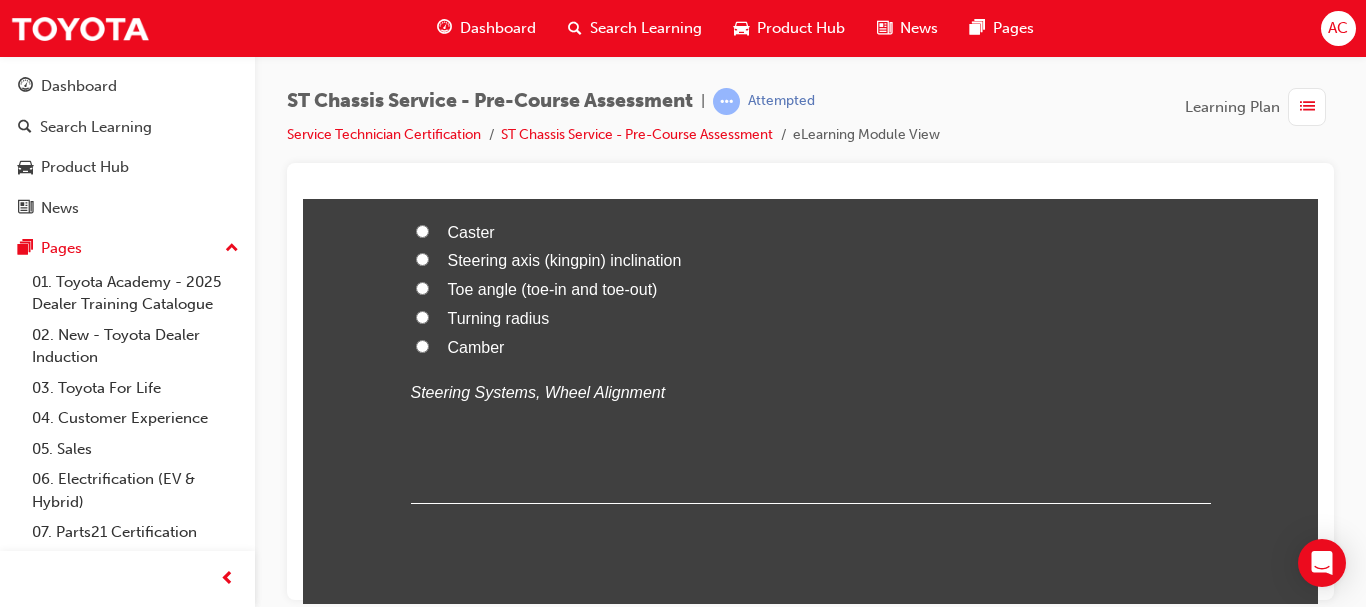 click on "TRUE" at bounding box center (470, -182) 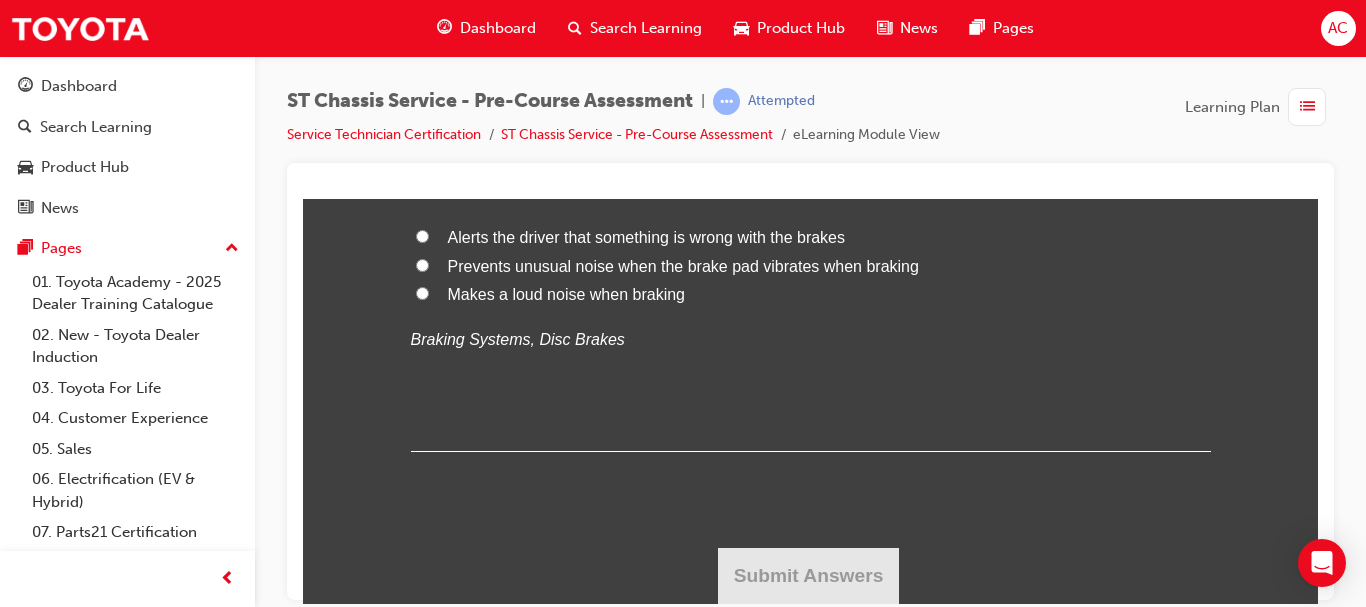 scroll, scrollTop: 4476, scrollLeft: 0, axis: vertical 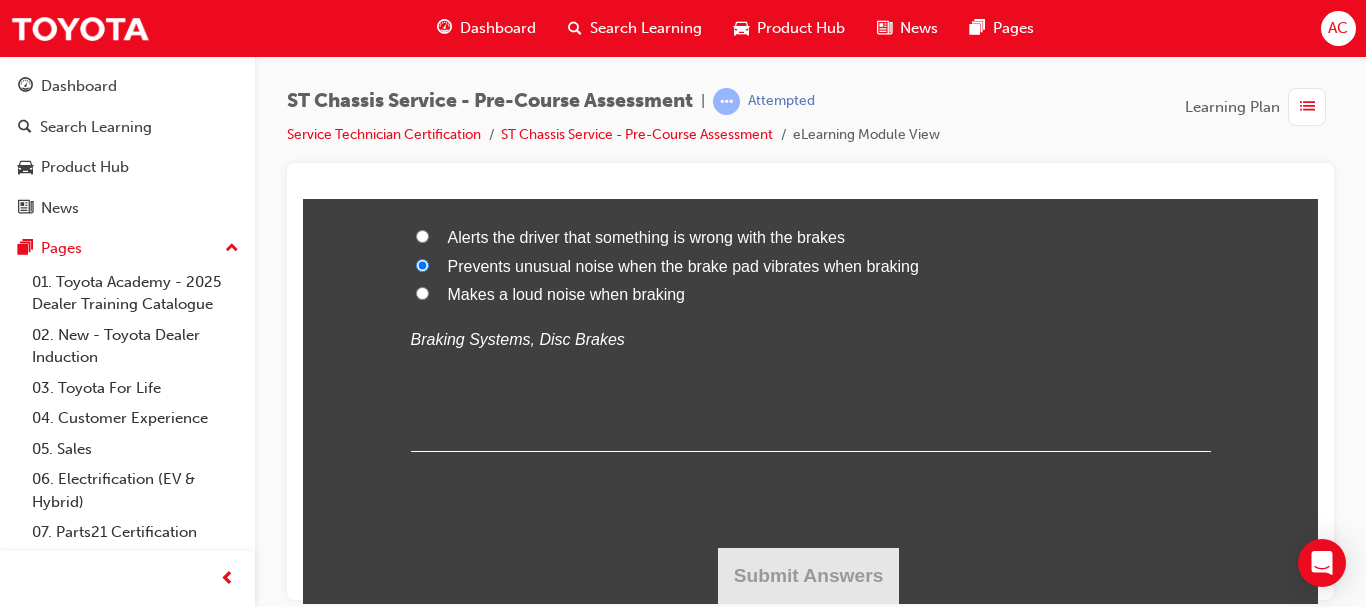 radio on "true" 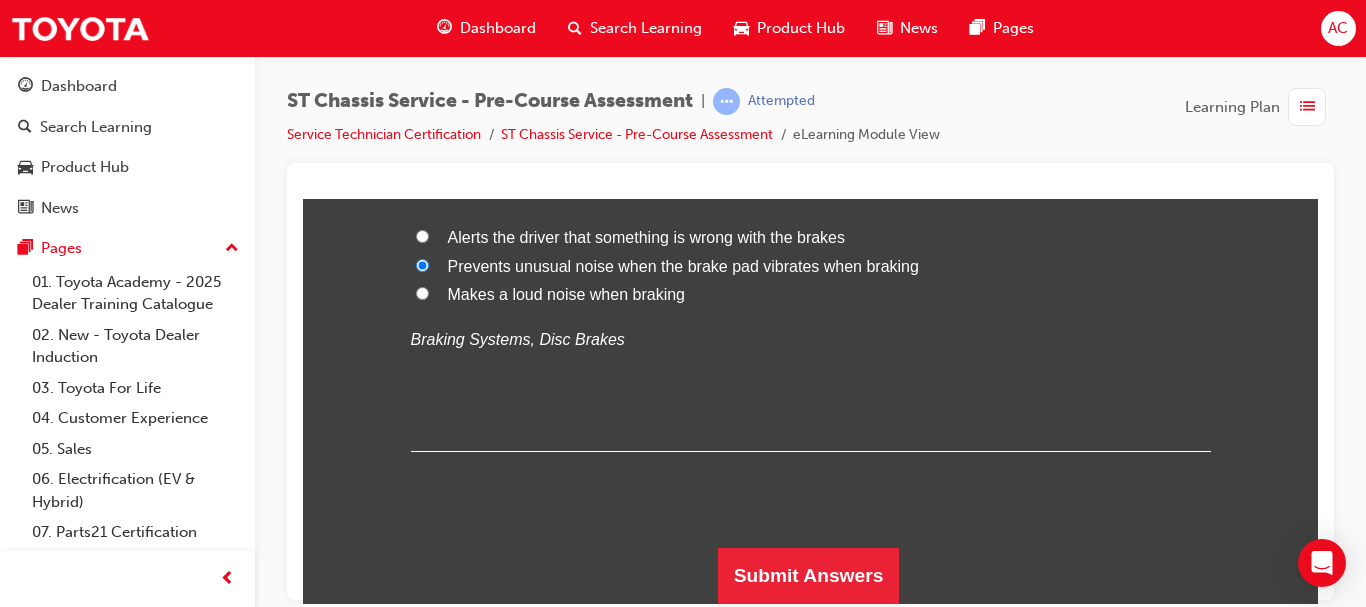 scroll, scrollTop: 5072, scrollLeft: 0, axis: vertical 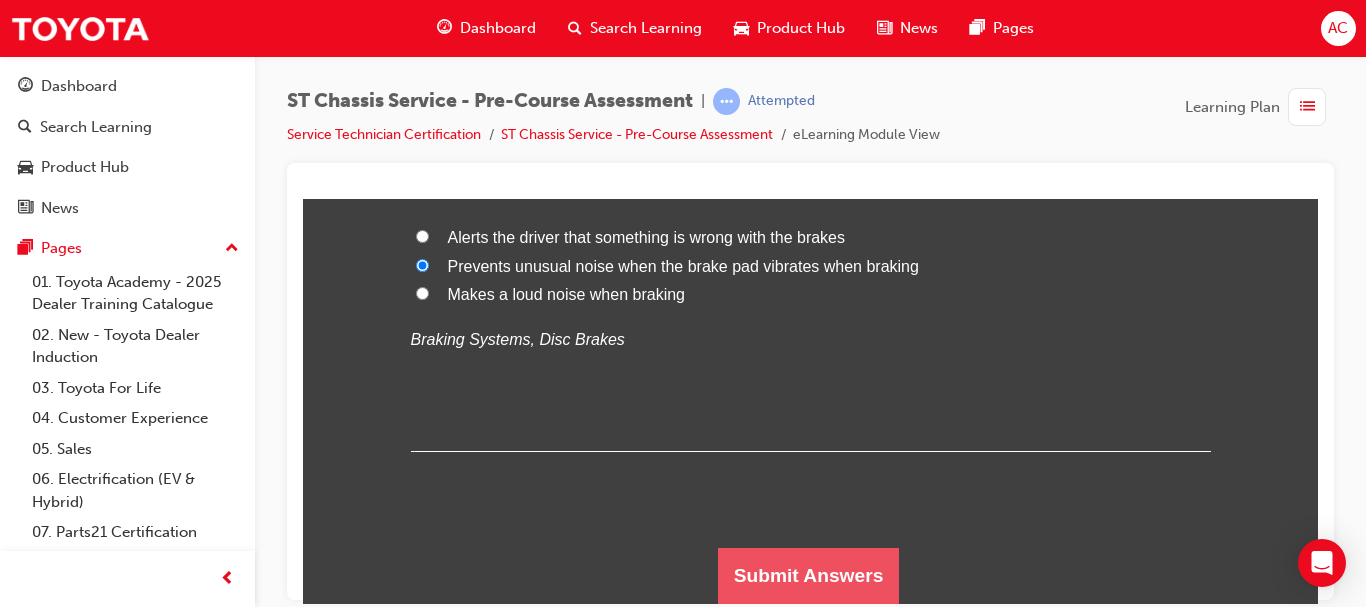 click on "Submit Answers" at bounding box center (809, 575) 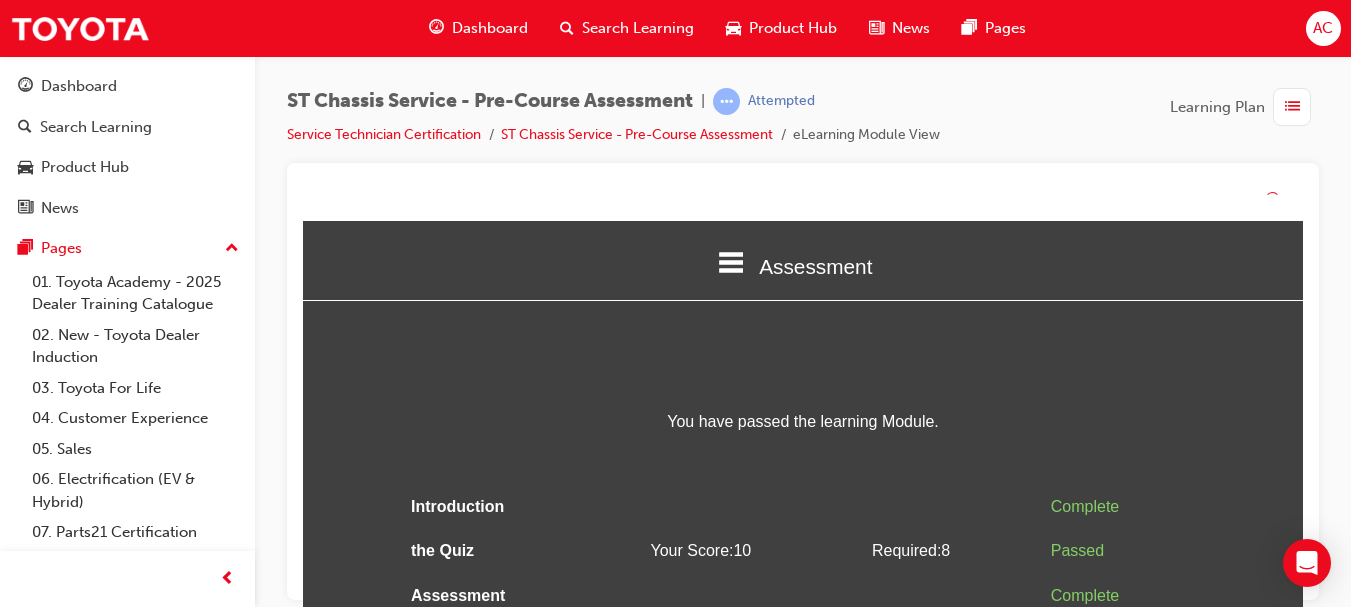 scroll, scrollTop: 25, scrollLeft: 0, axis: vertical 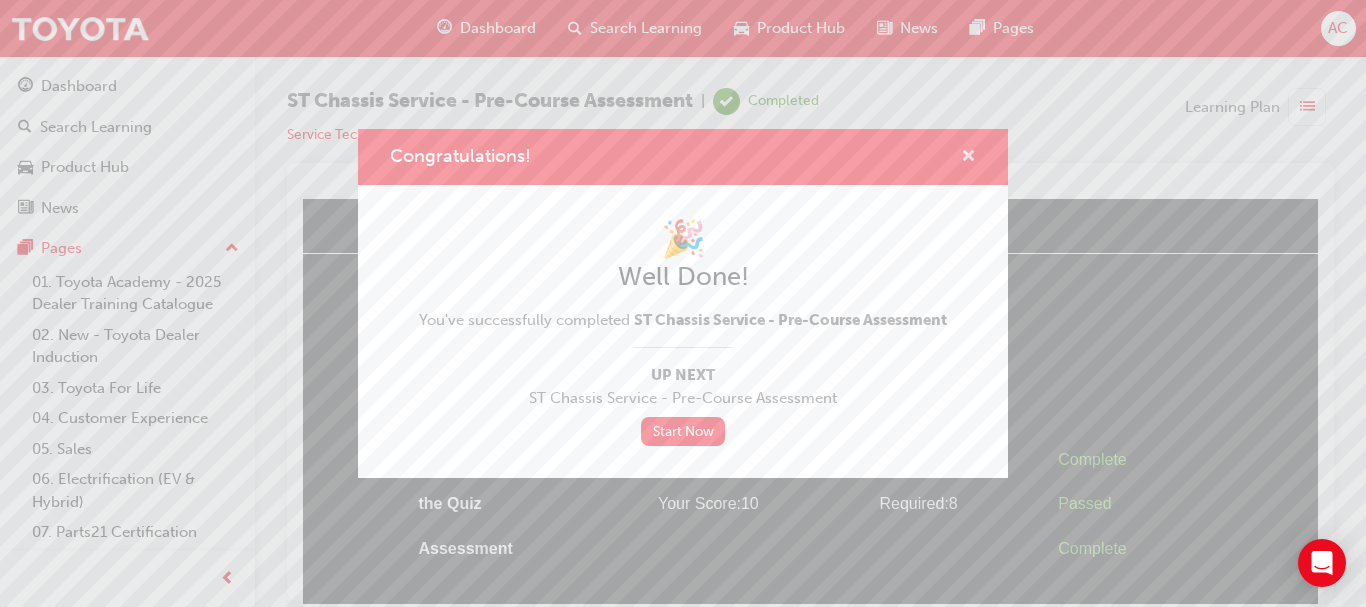 click at bounding box center (968, 158) 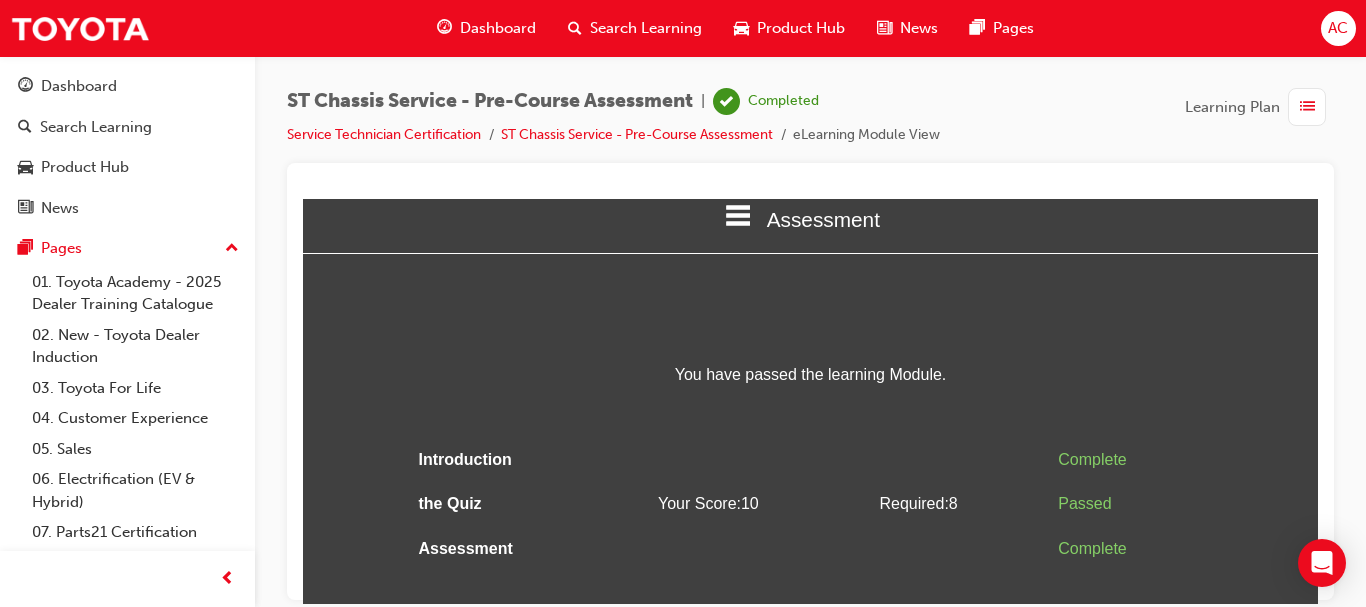 click on "Dashboard" at bounding box center [498, 28] 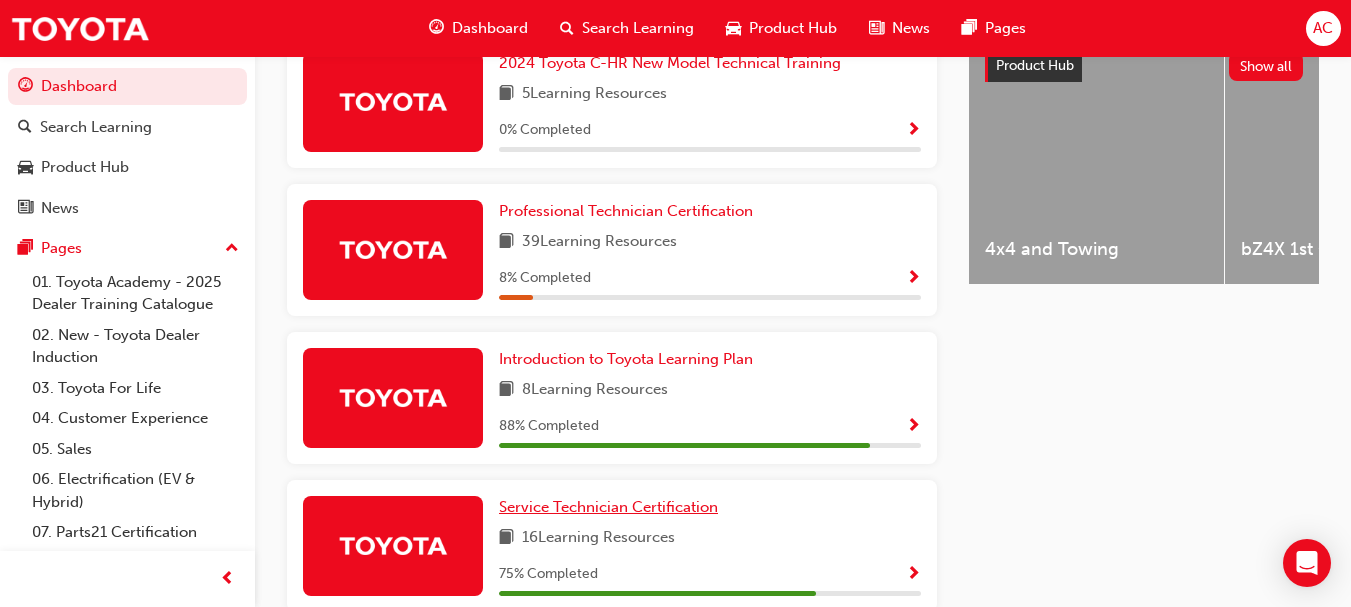 scroll, scrollTop: 920, scrollLeft: 0, axis: vertical 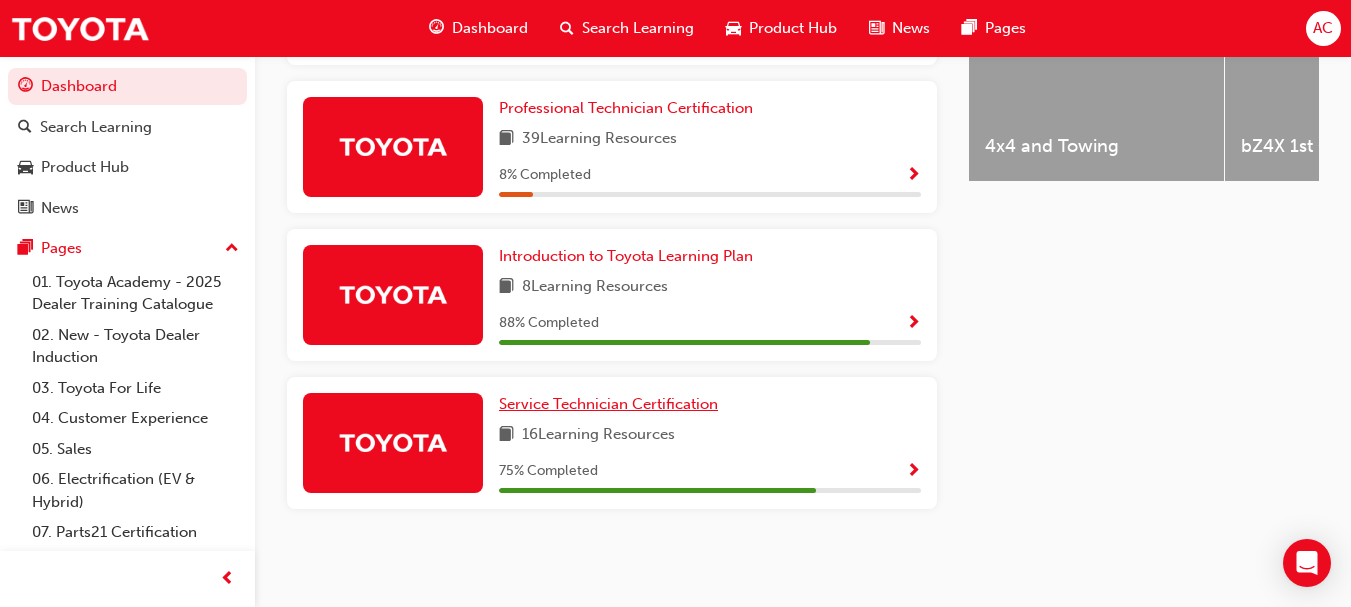click on "Service Technician Certification" at bounding box center [608, 404] 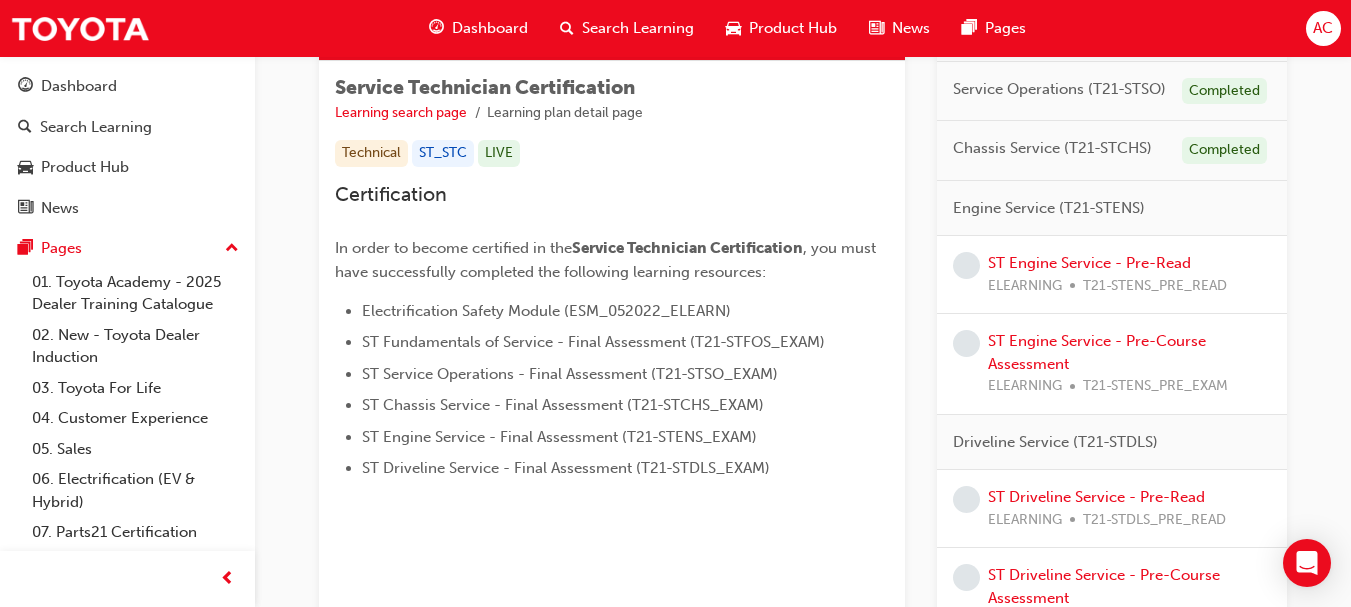 scroll, scrollTop: 344, scrollLeft: 0, axis: vertical 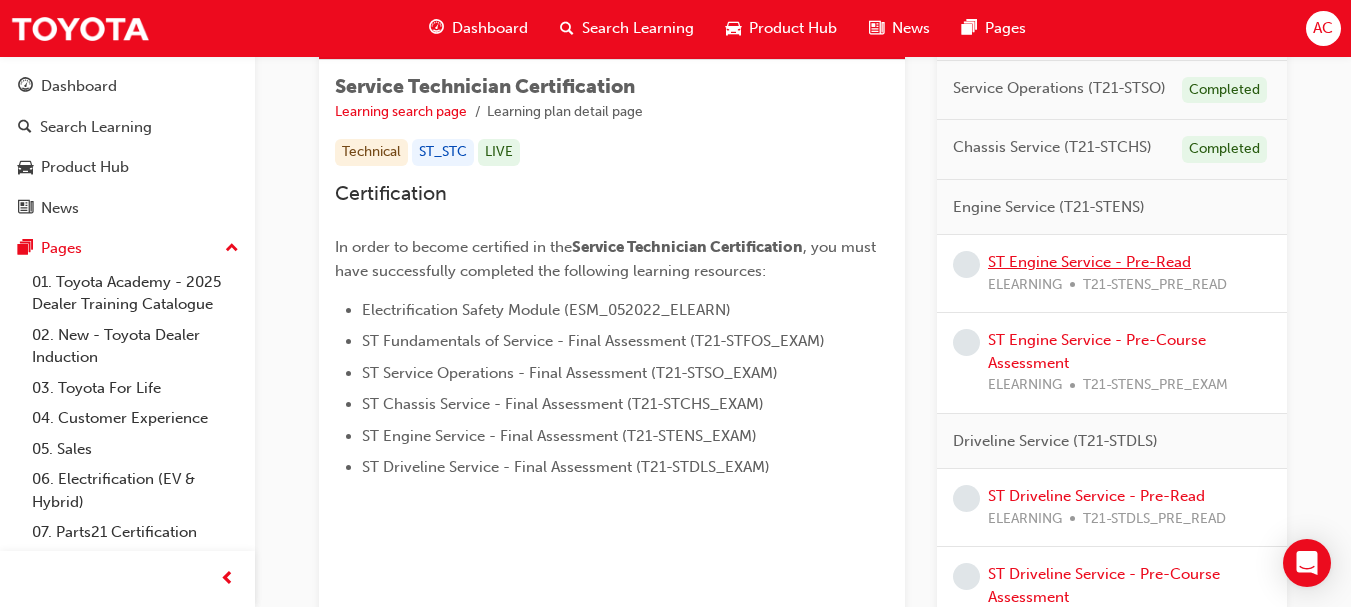 click on "ST Engine Service - Pre-Read" at bounding box center (1089, 262) 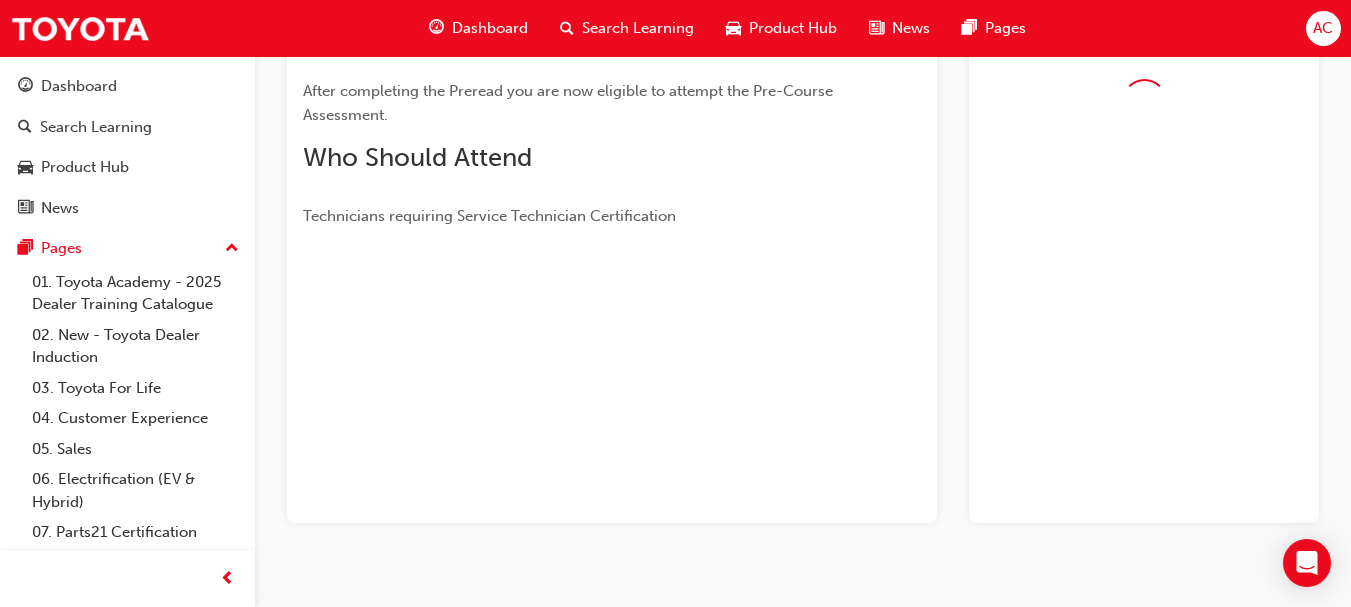 scroll, scrollTop: 344, scrollLeft: 0, axis: vertical 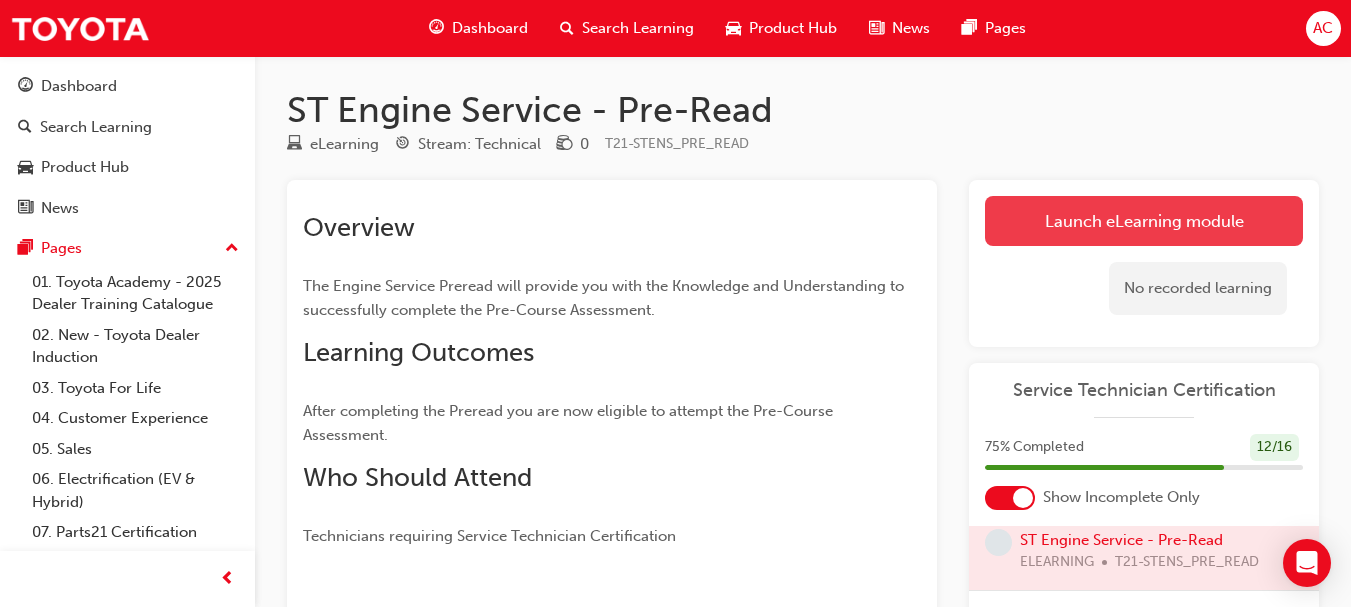 click on "Launch eLearning module" at bounding box center [1144, 221] 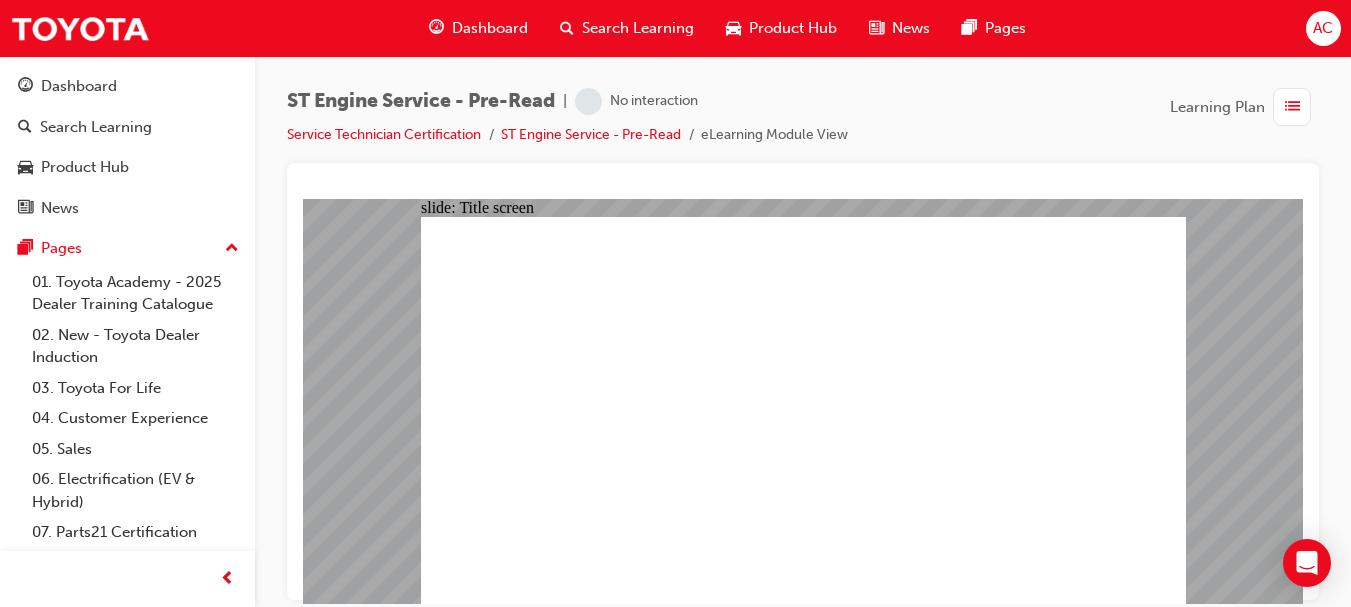 scroll, scrollTop: 0, scrollLeft: 0, axis: both 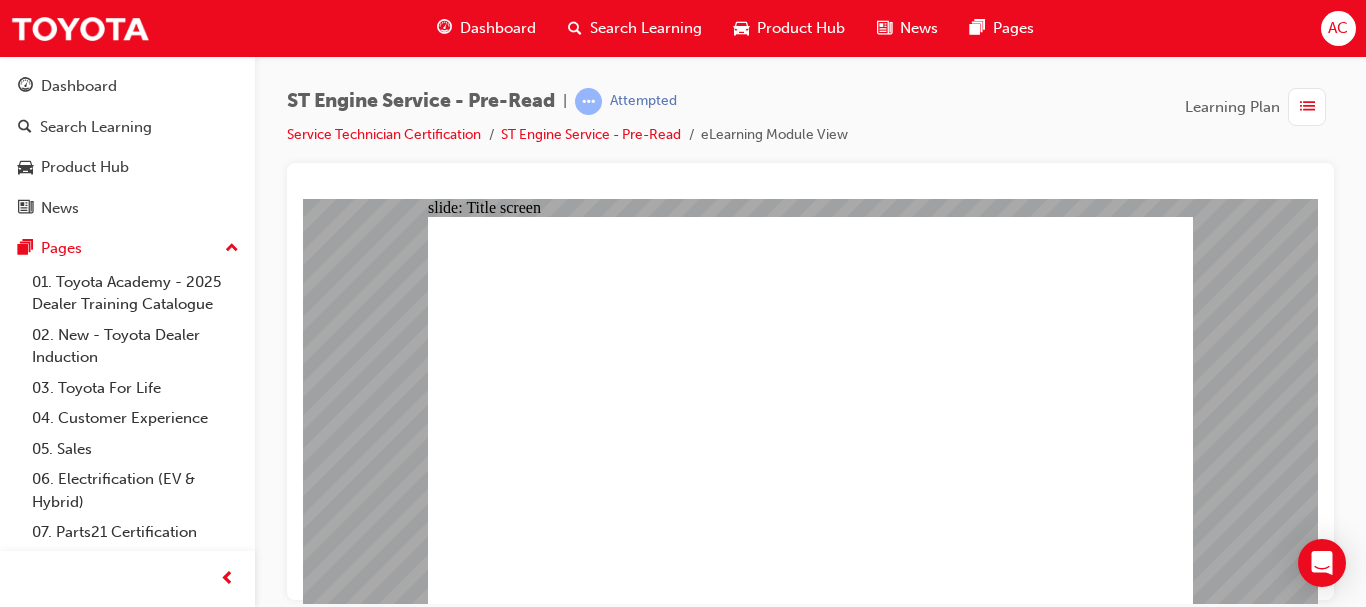 click 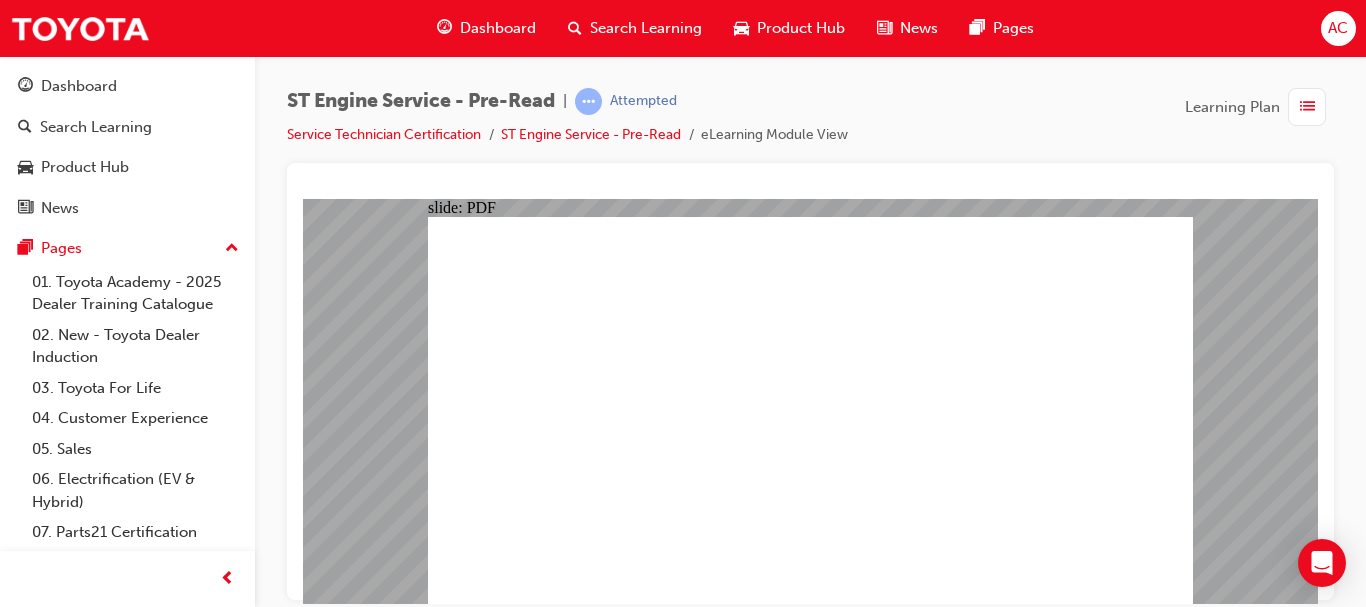 click 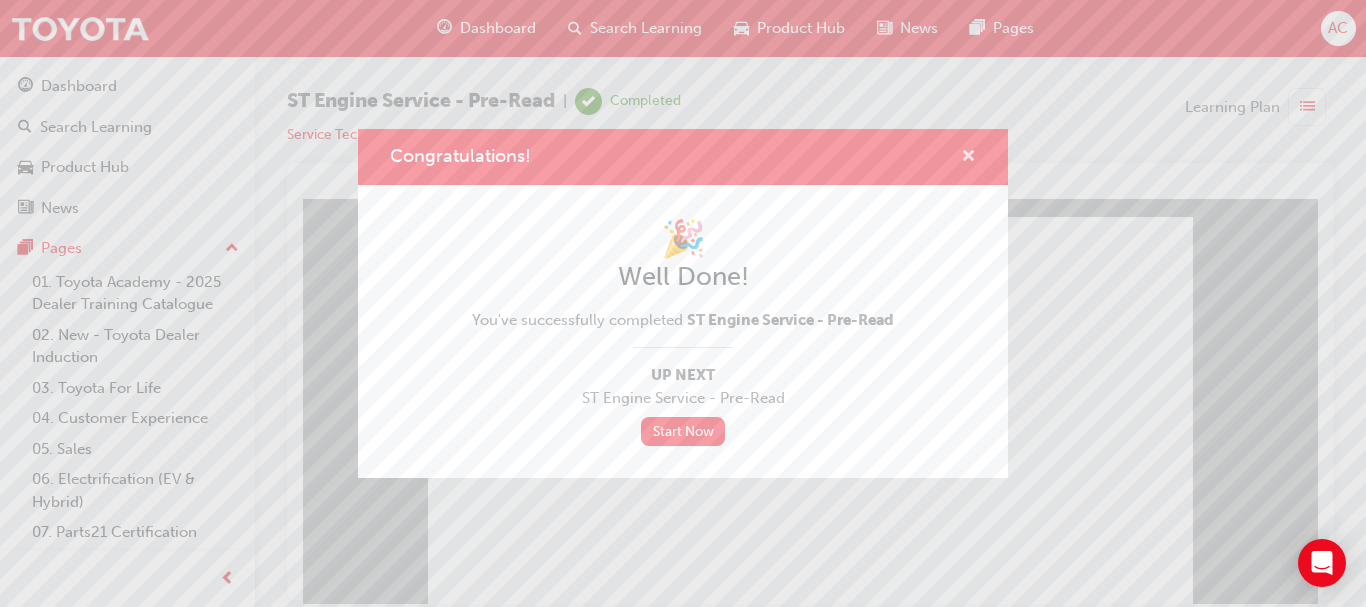 click at bounding box center (968, 158) 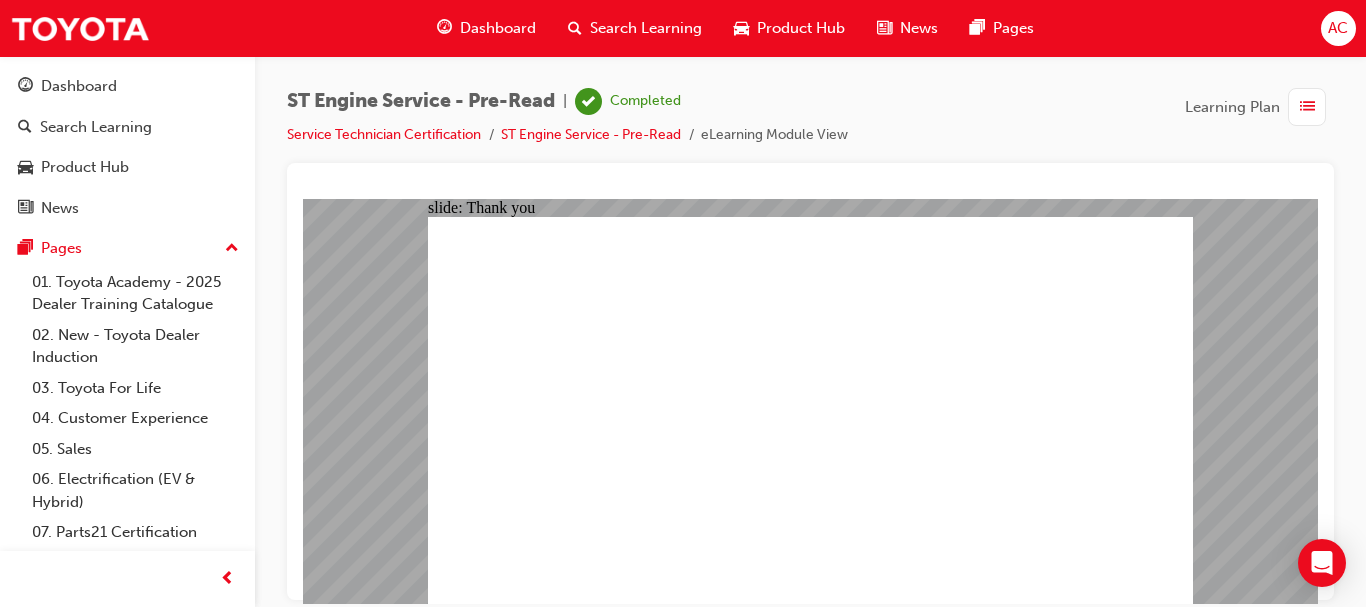 click on "Dashboard" at bounding box center [486, 28] 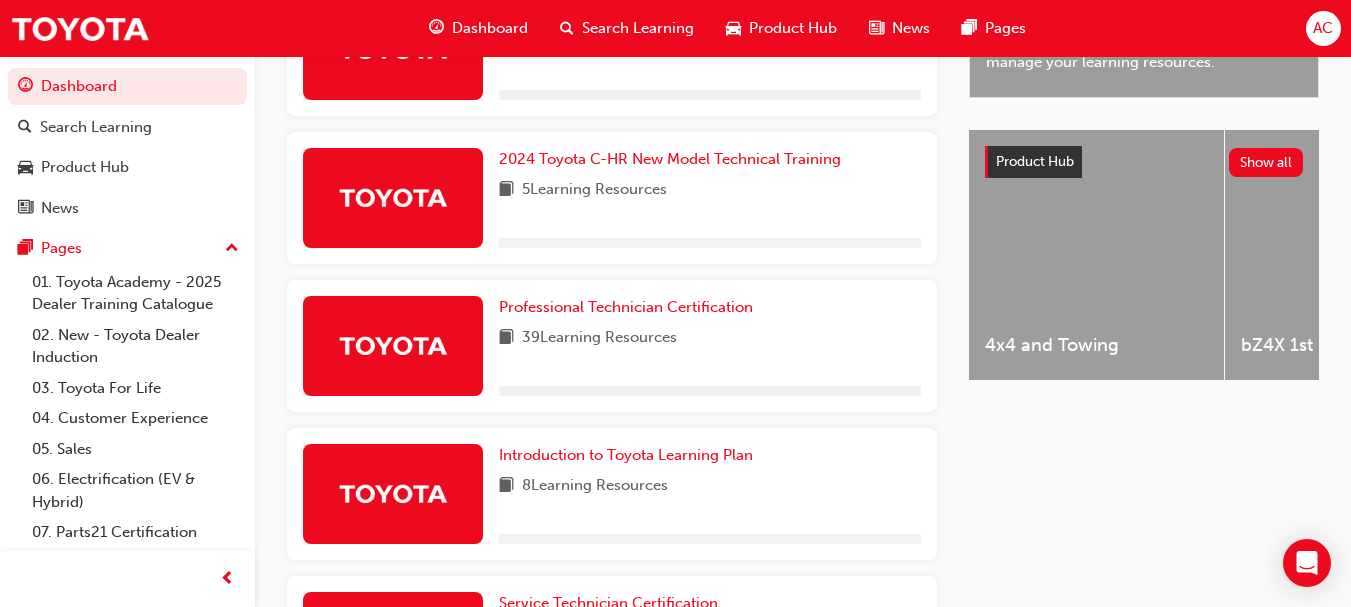 scroll, scrollTop: 920, scrollLeft: 0, axis: vertical 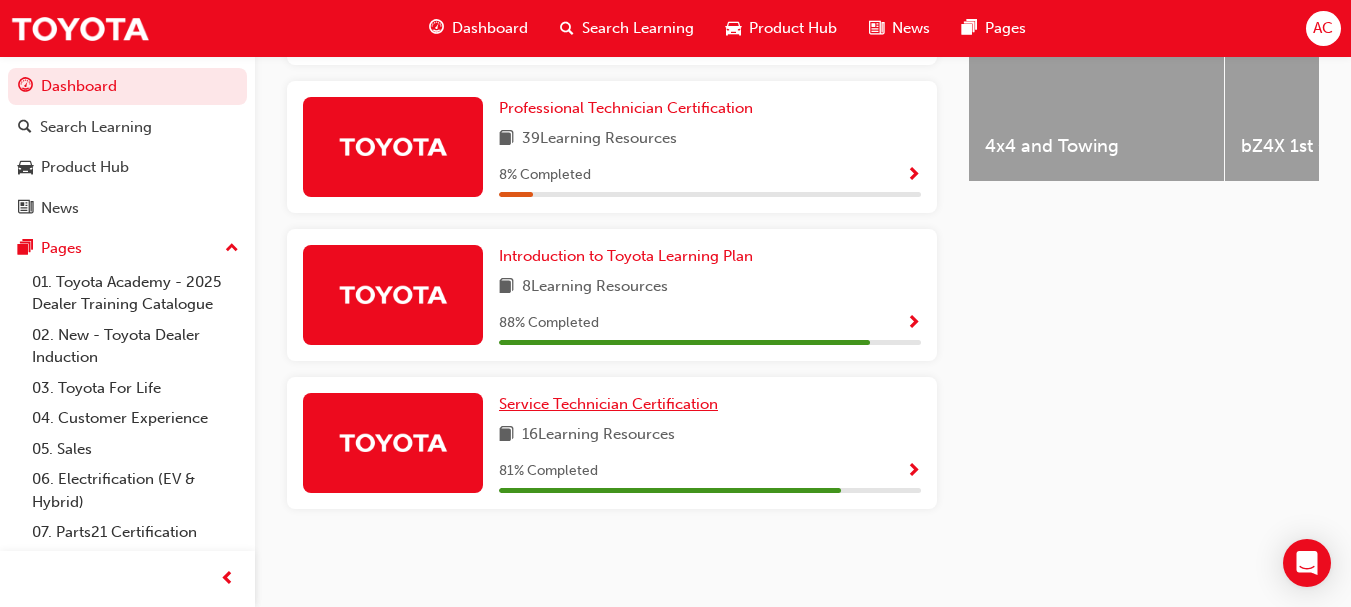click on "Service Technician Certification" at bounding box center [608, 404] 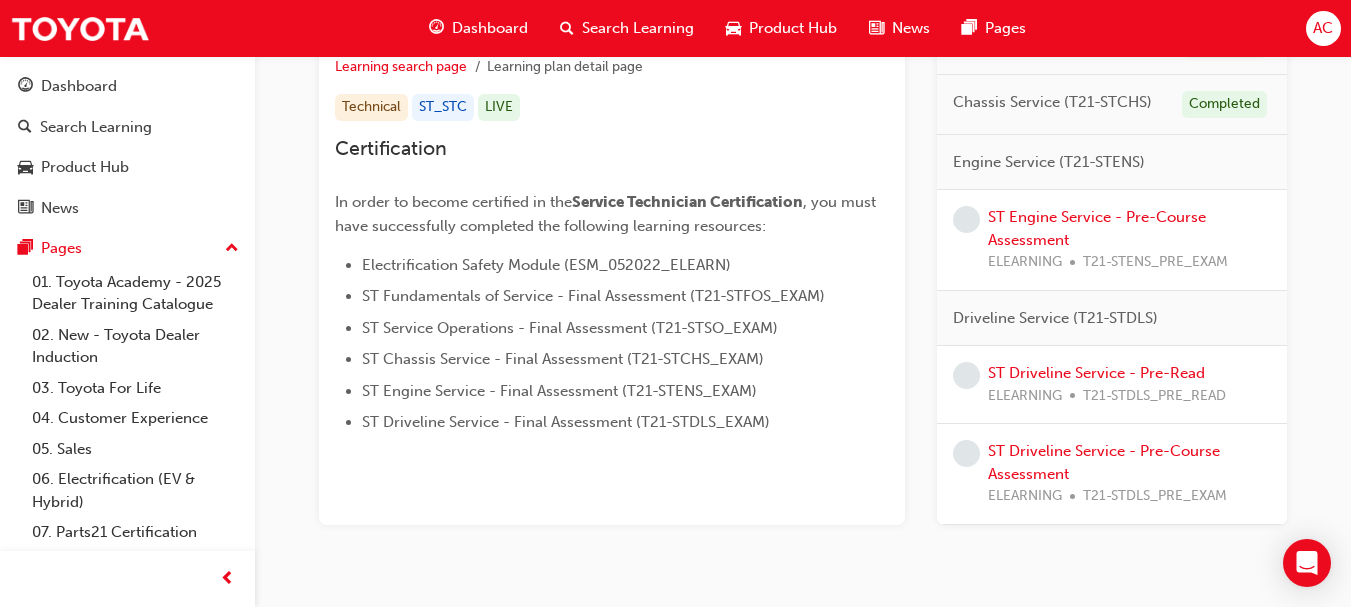 scroll, scrollTop: 217, scrollLeft: 0, axis: vertical 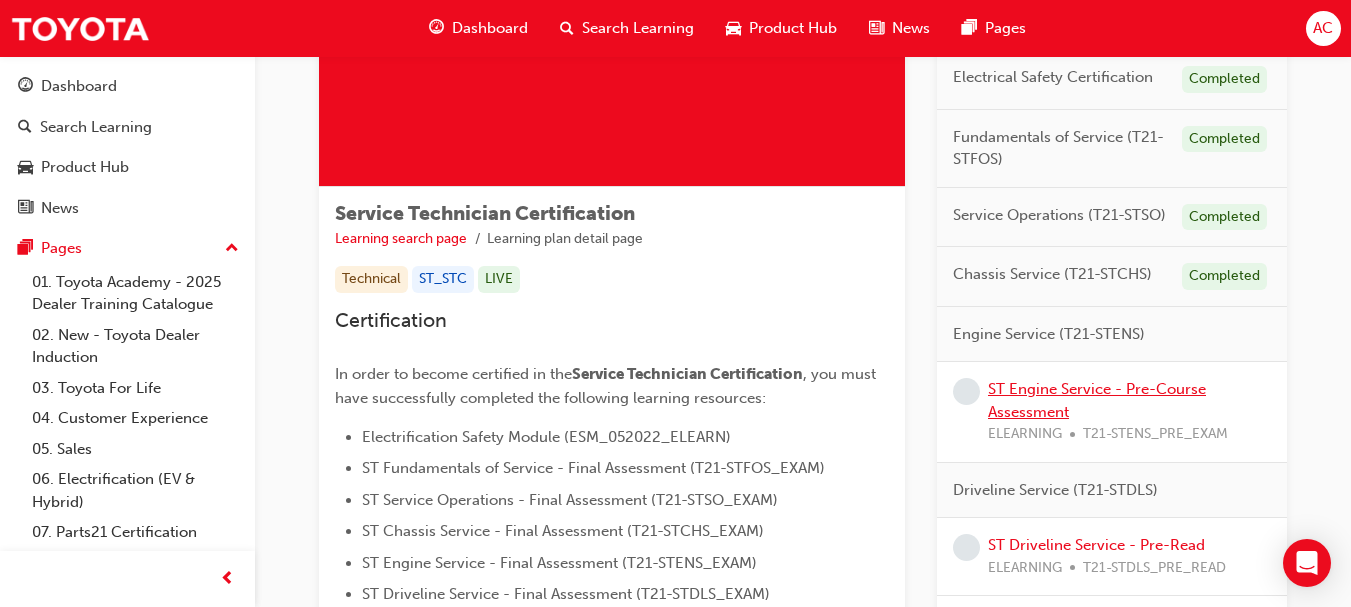 click on "ST Engine Service - Pre-Course Assessment" at bounding box center [1097, 400] 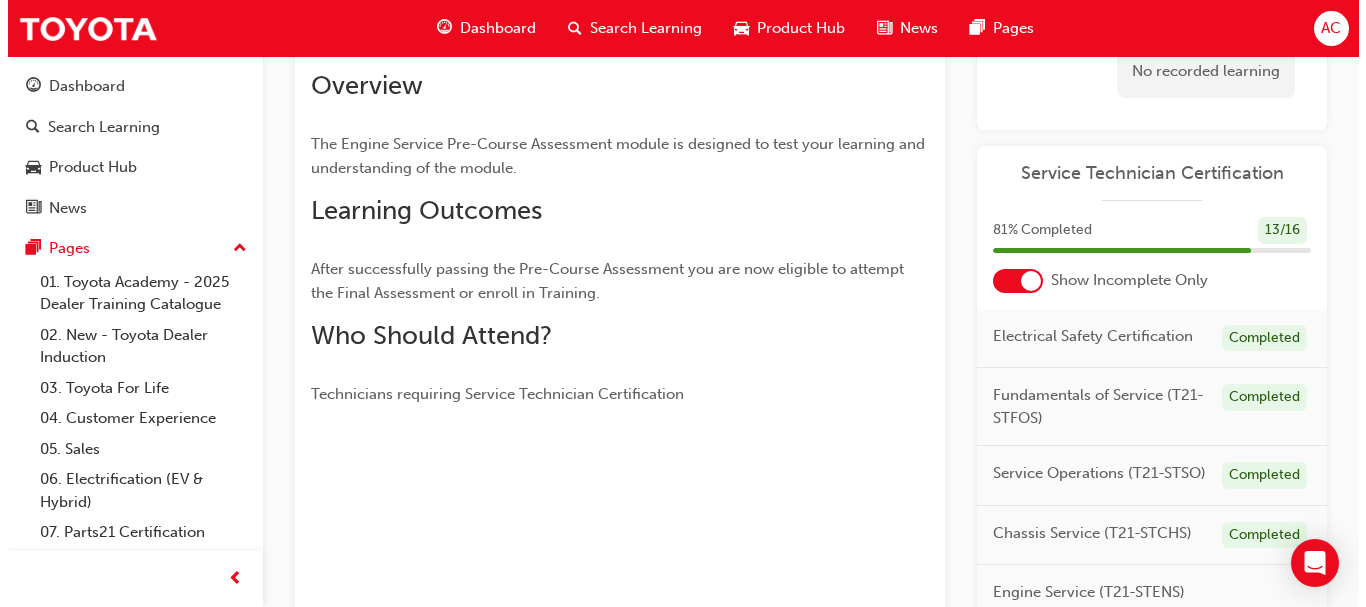 scroll, scrollTop: 0, scrollLeft: 0, axis: both 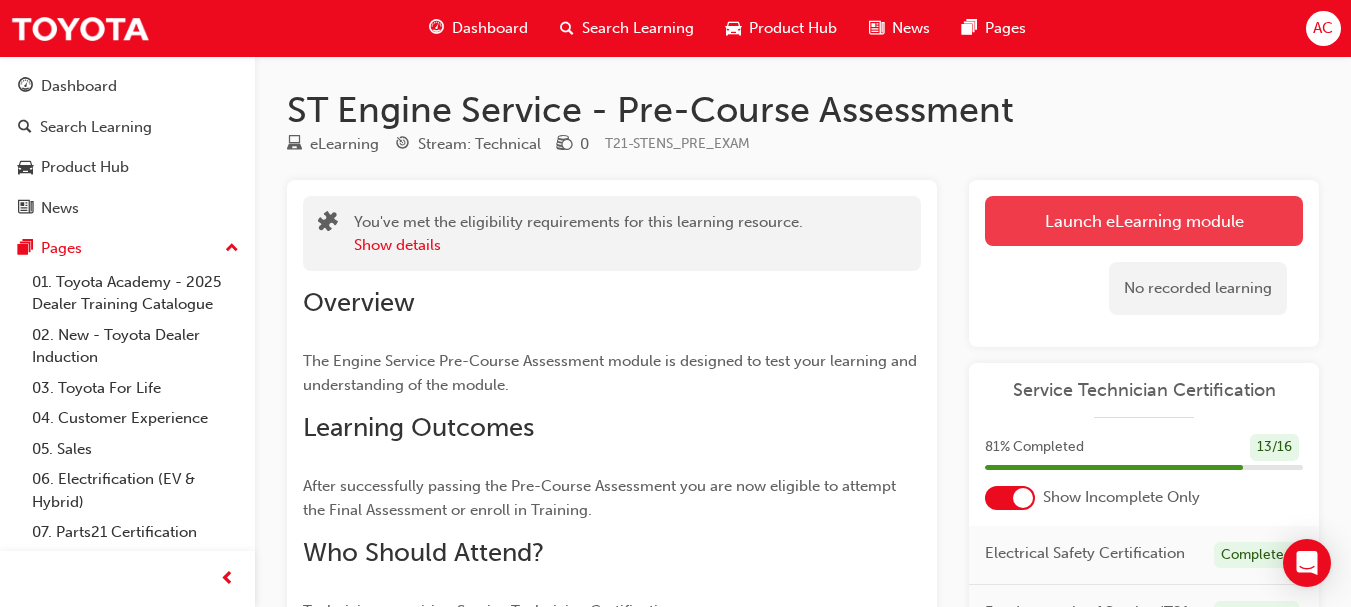 click on "Launch eLearning module" at bounding box center (1144, 221) 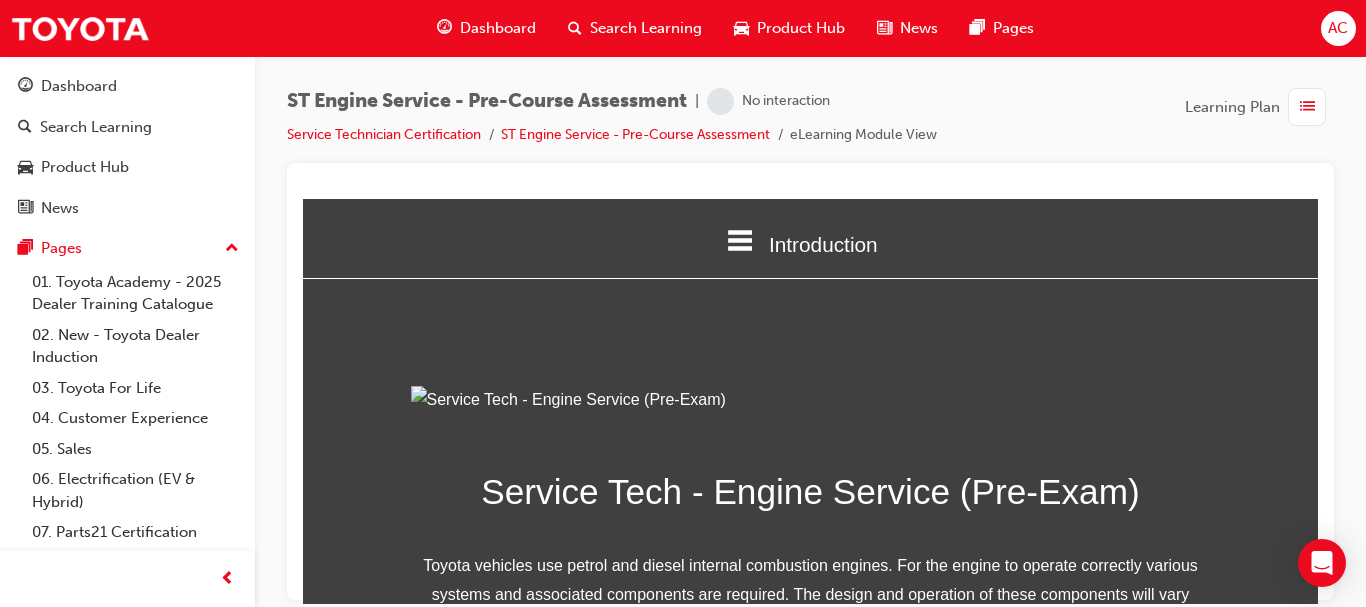 scroll, scrollTop: 375, scrollLeft: 0, axis: vertical 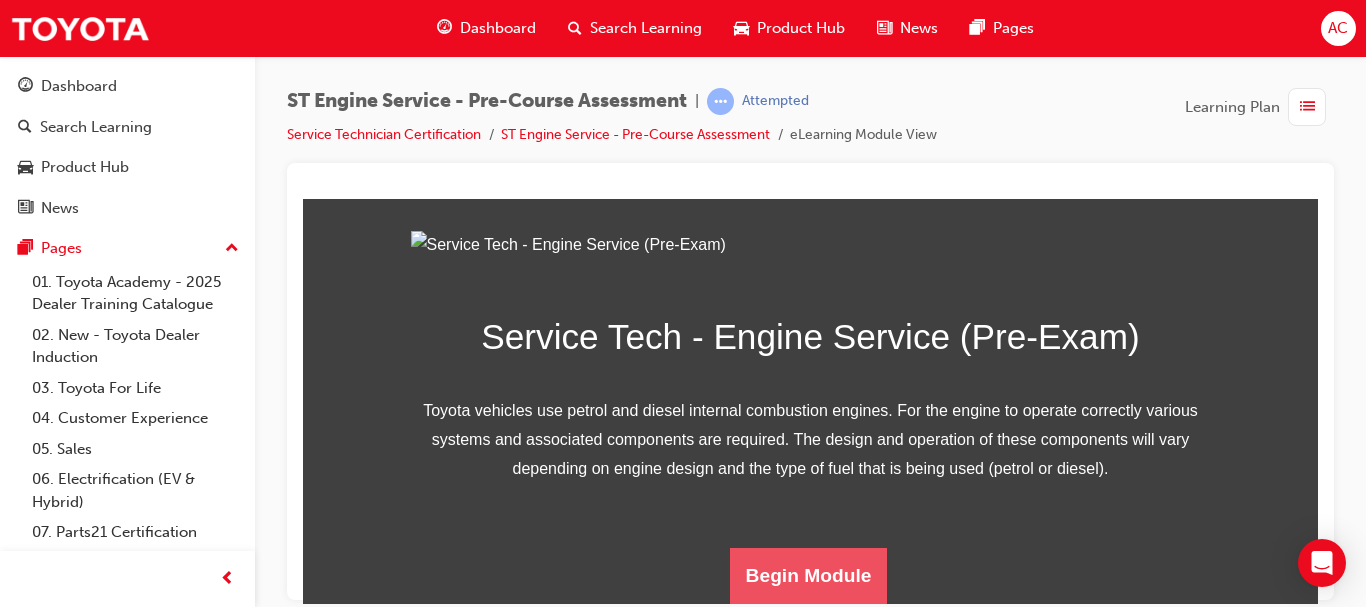 click on "Begin Module" at bounding box center [809, 575] 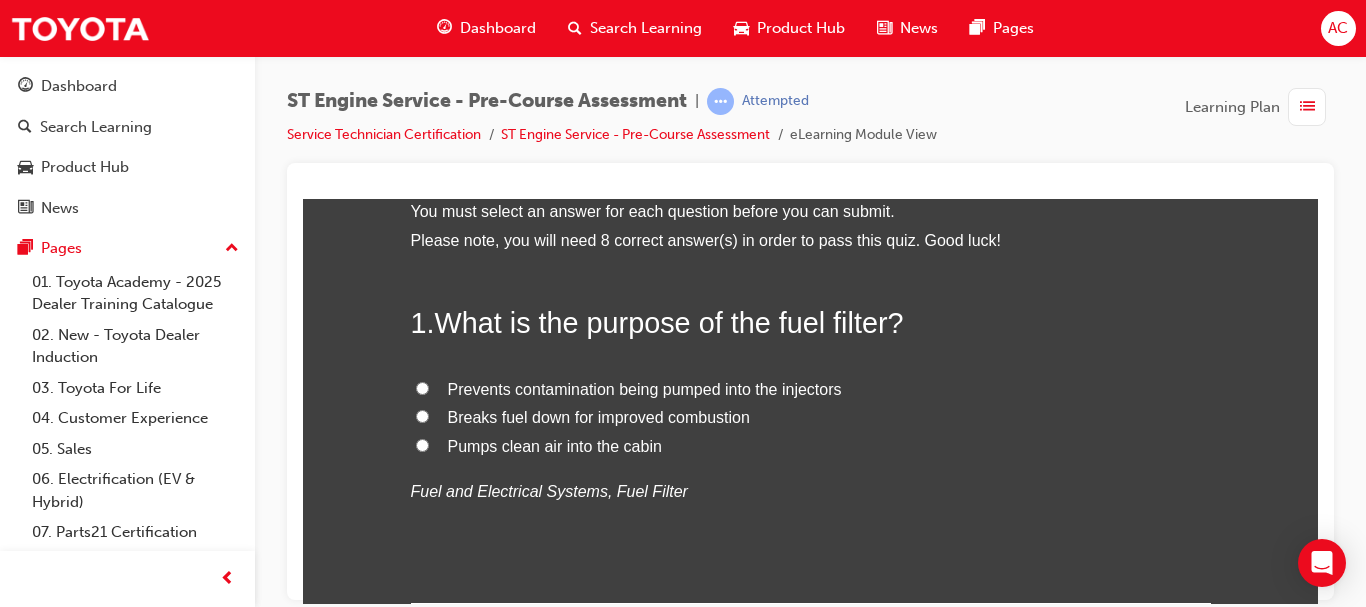 scroll, scrollTop: 109, scrollLeft: 0, axis: vertical 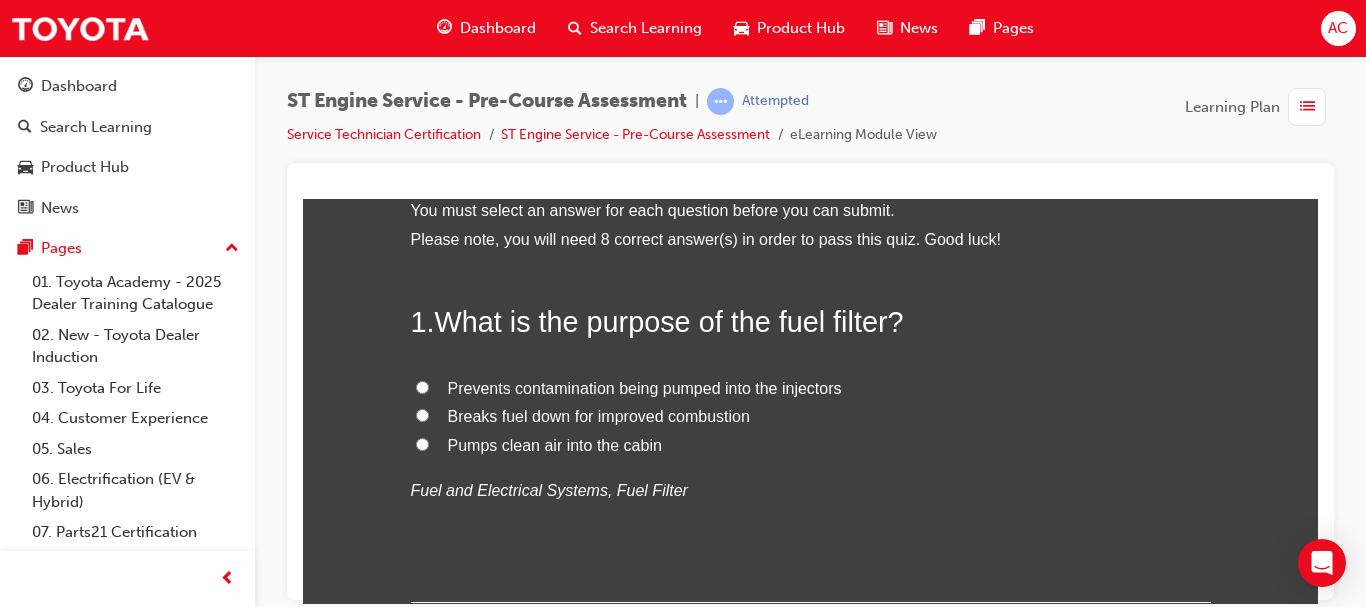 click on "Prevents contamination being pumped into the injectors" at bounding box center (645, 387) 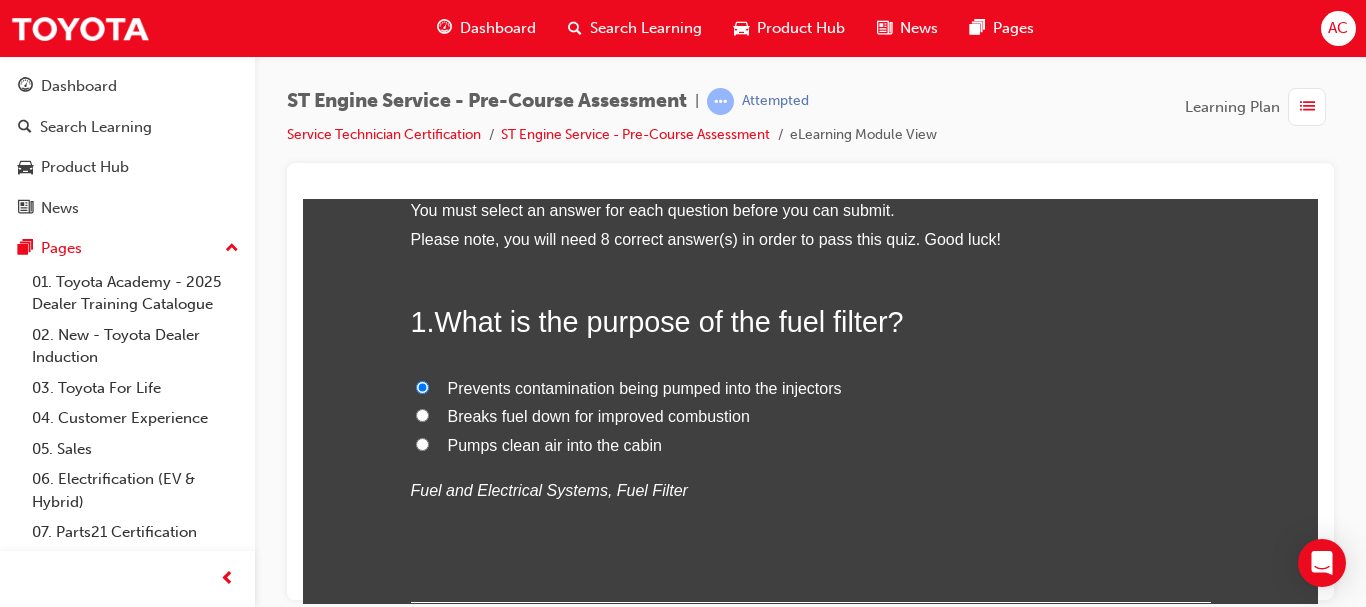 radio on "true" 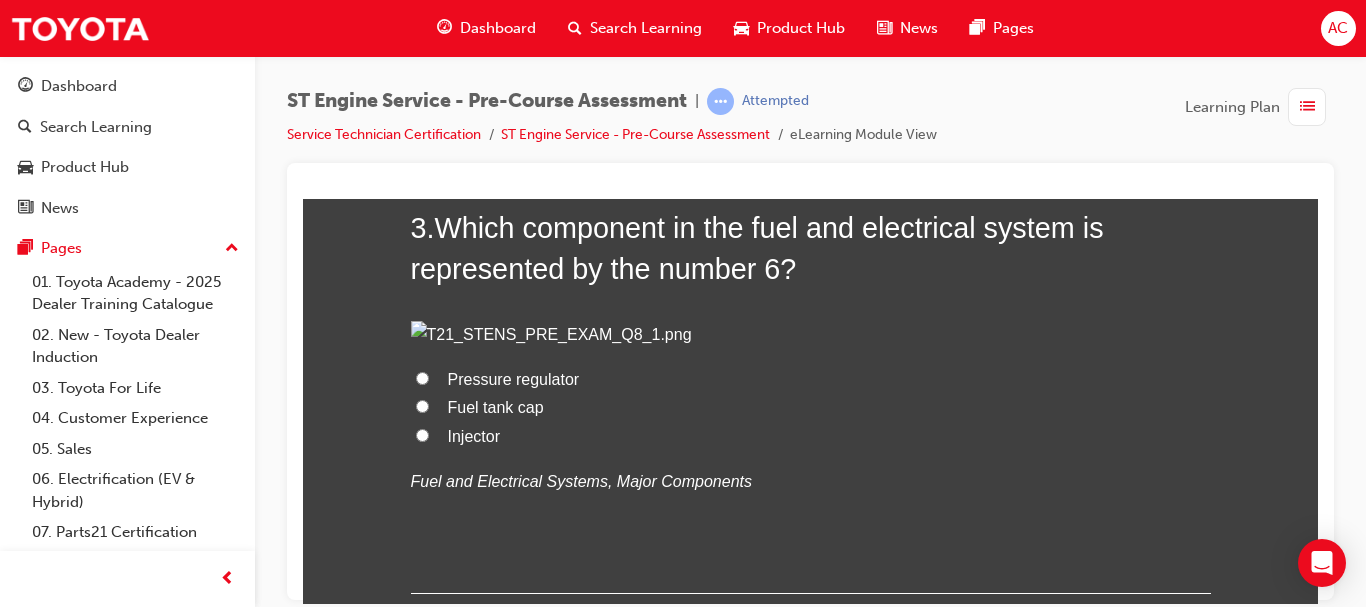 scroll, scrollTop: 1111, scrollLeft: 0, axis: vertical 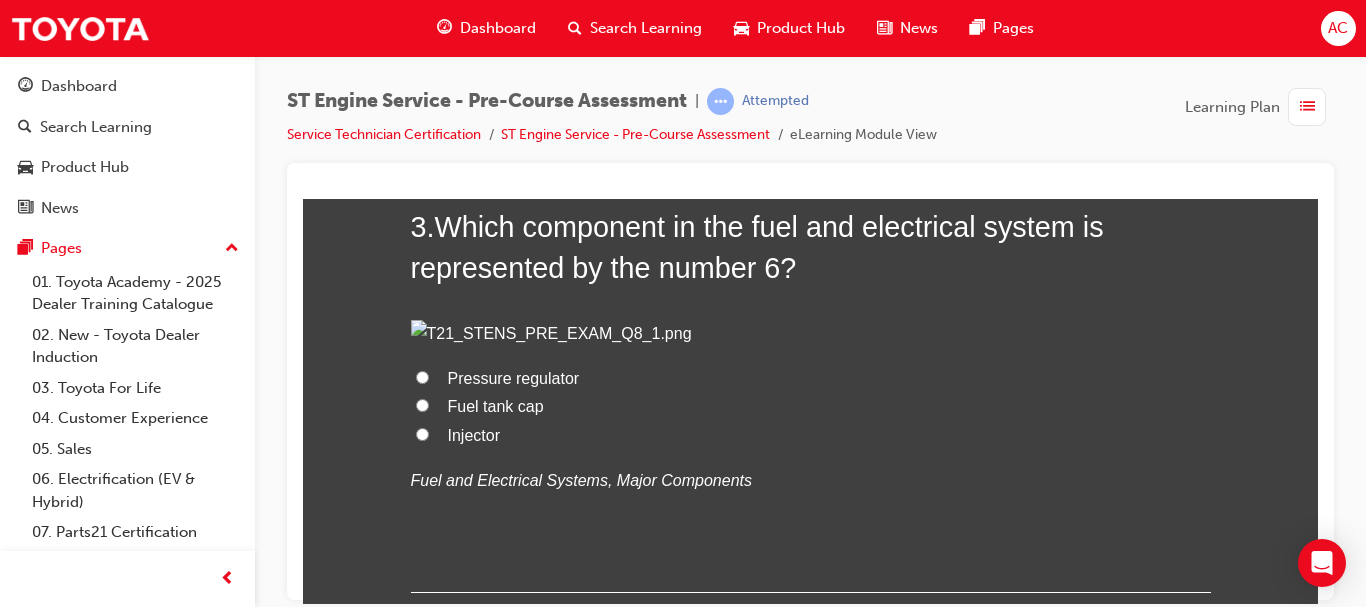 click on "Radiator" at bounding box center [811, -75] 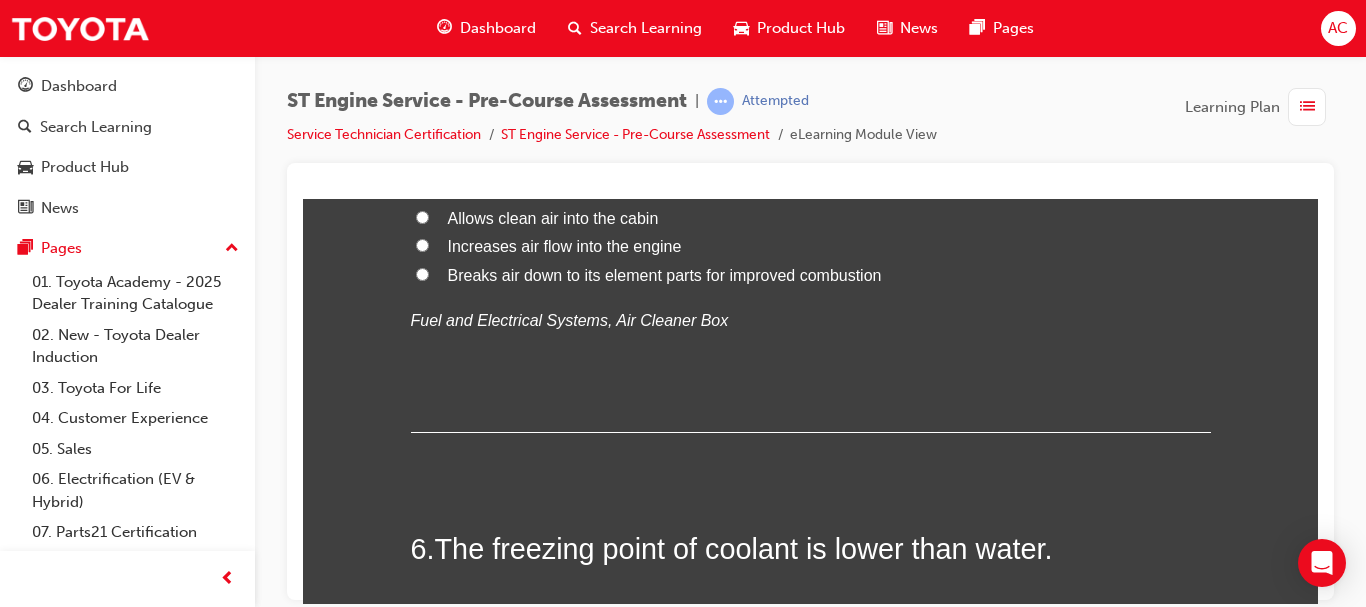 scroll, scrollTop: 2044, scrollLeft: 0, axis: vertical 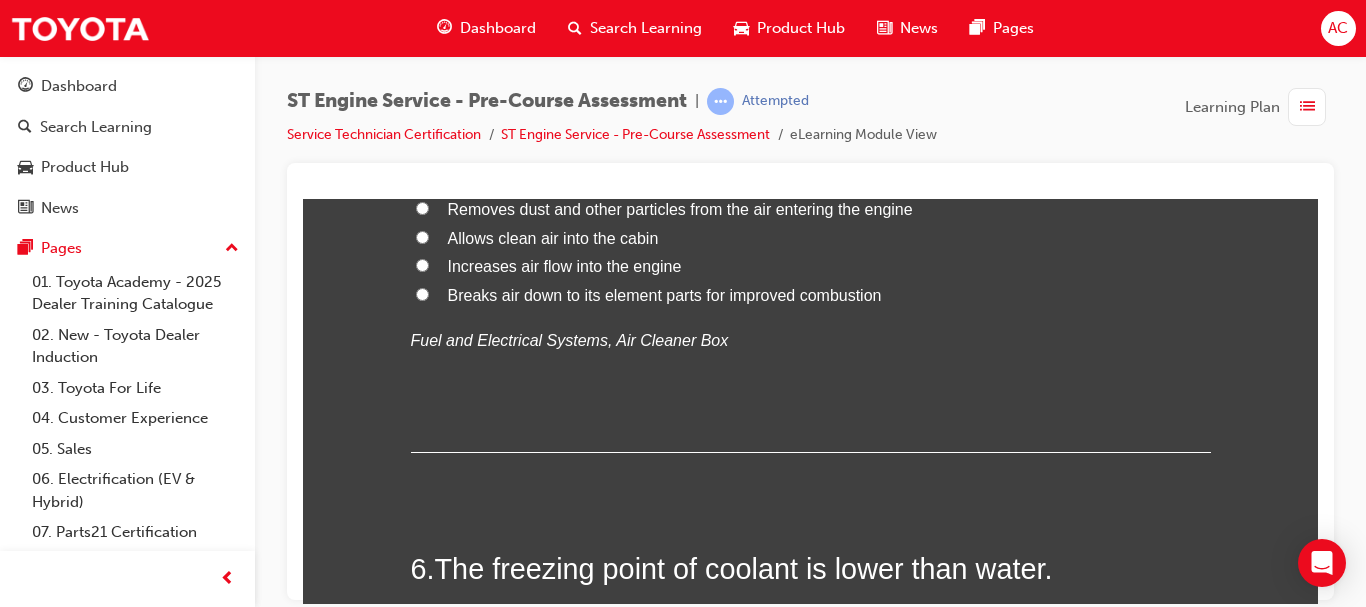 click on "Fuel tank cap" at bounding box center [811, -527] 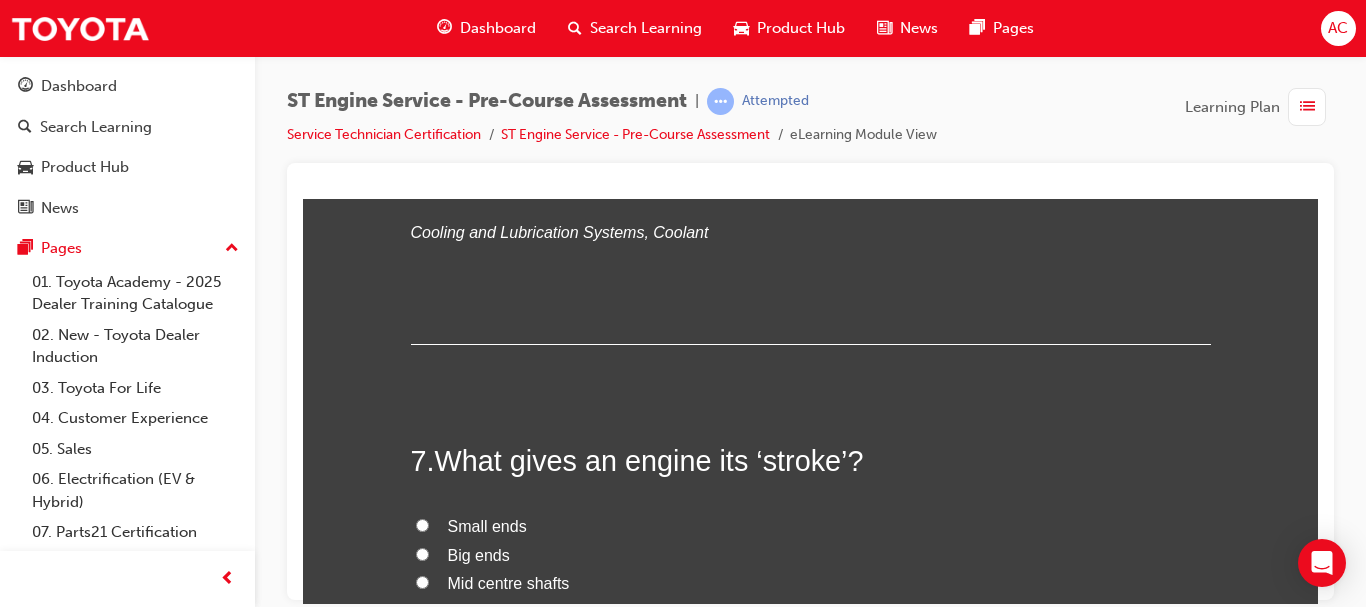 scroll, scrollTop: 2521, scrollLeft: 0, axis: vertical 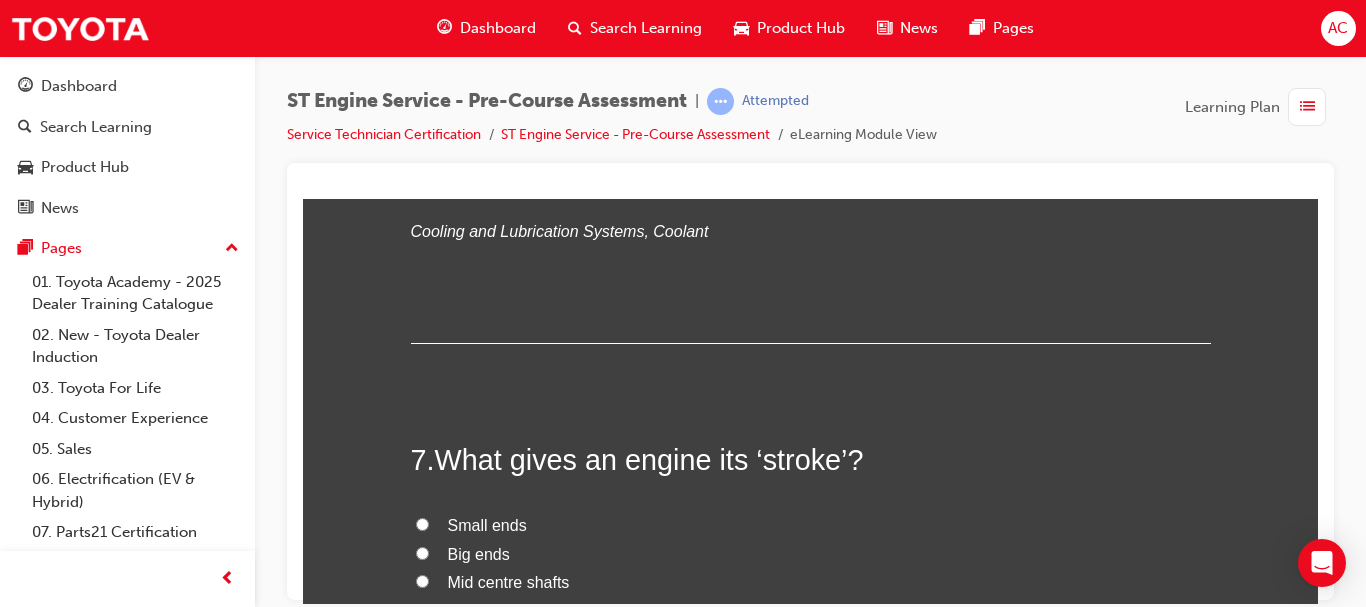 click on "Diesel" at bounding box center [811, -607] 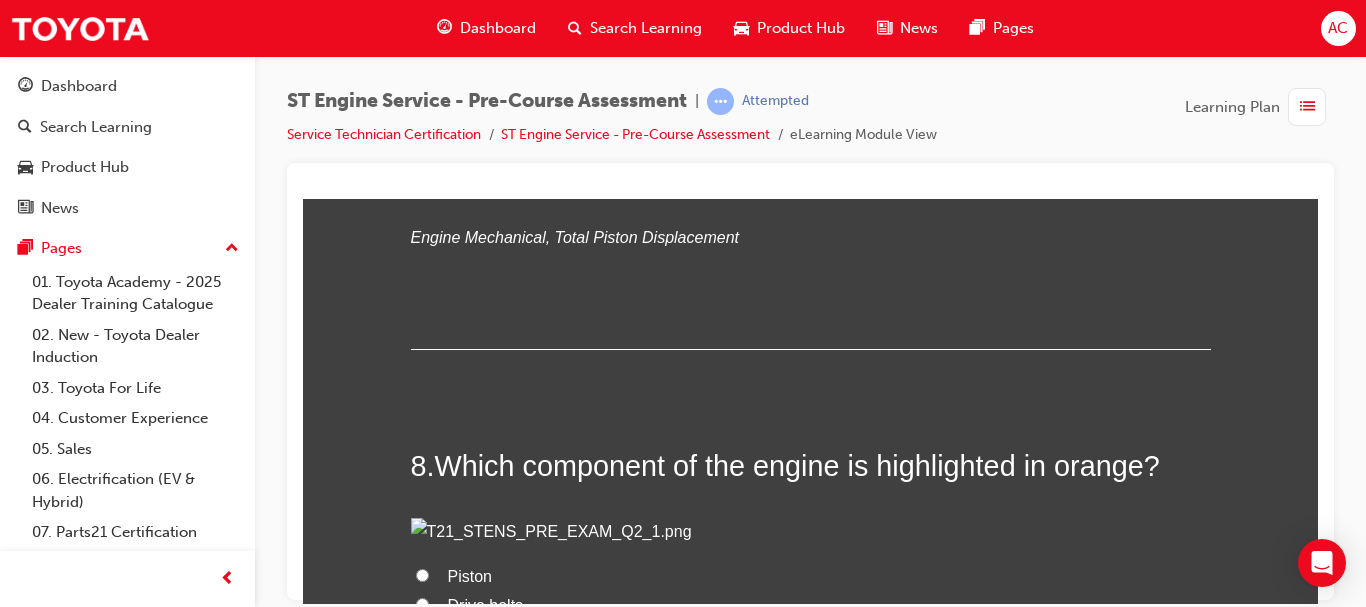 scroll, scrollTop: 2910, scrollLeft: 0, axis: vertical 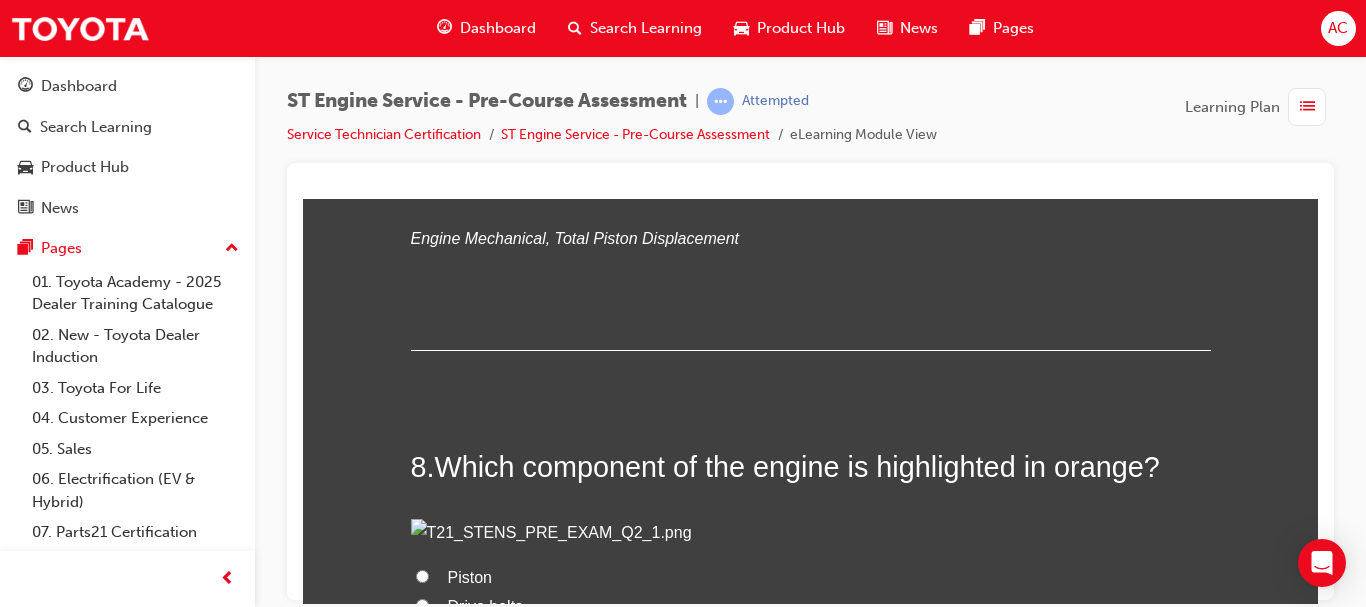 click on "Removes dust and other particles from the air entering the engine" at bounding box center [680, -658] 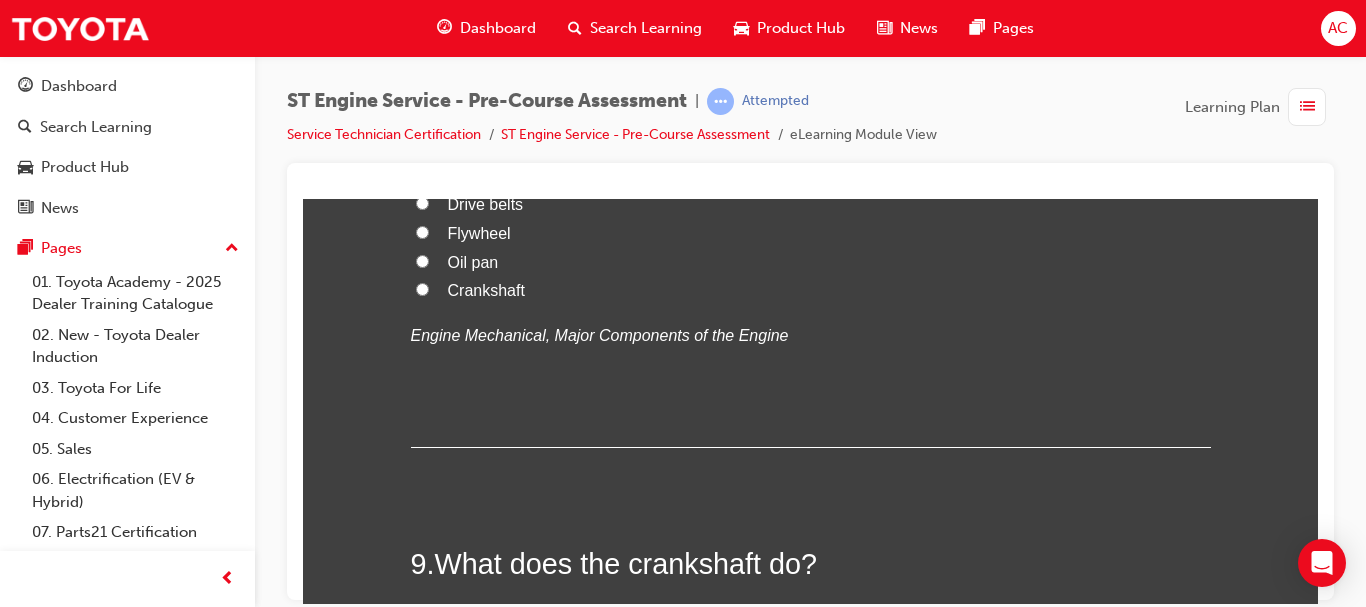scroll, scrollTop: 3314, scrollLeft: 0, axis: vertical 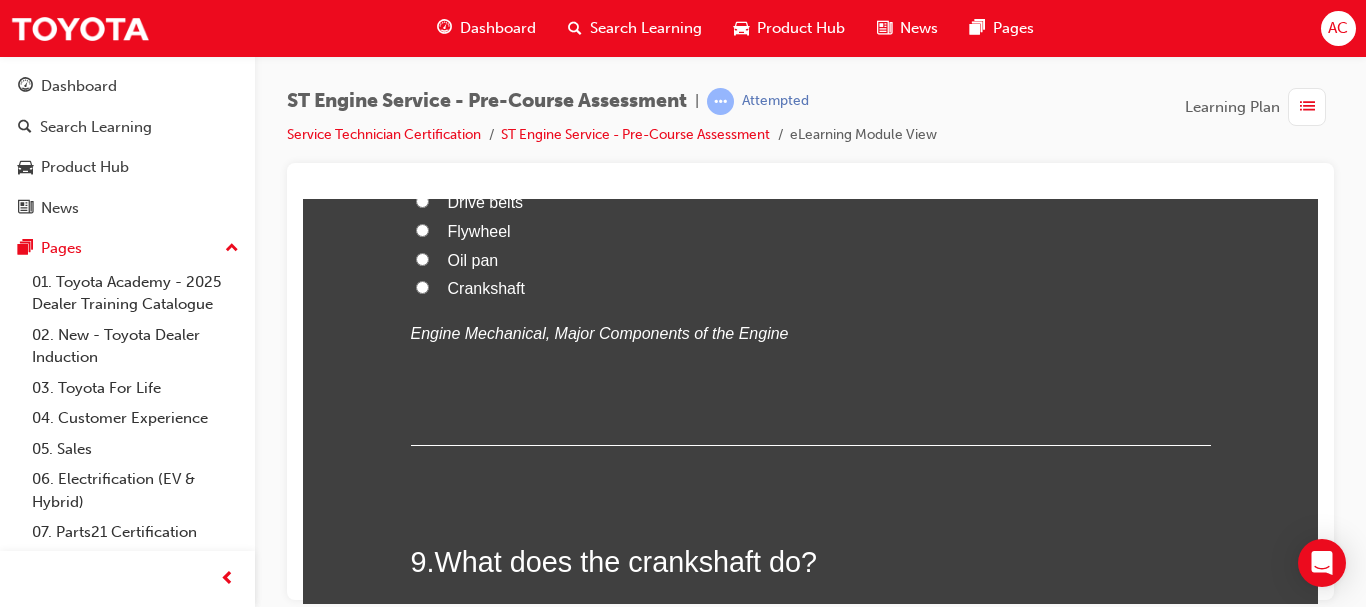 click on "TRUE" at bounding box center (470, -637) 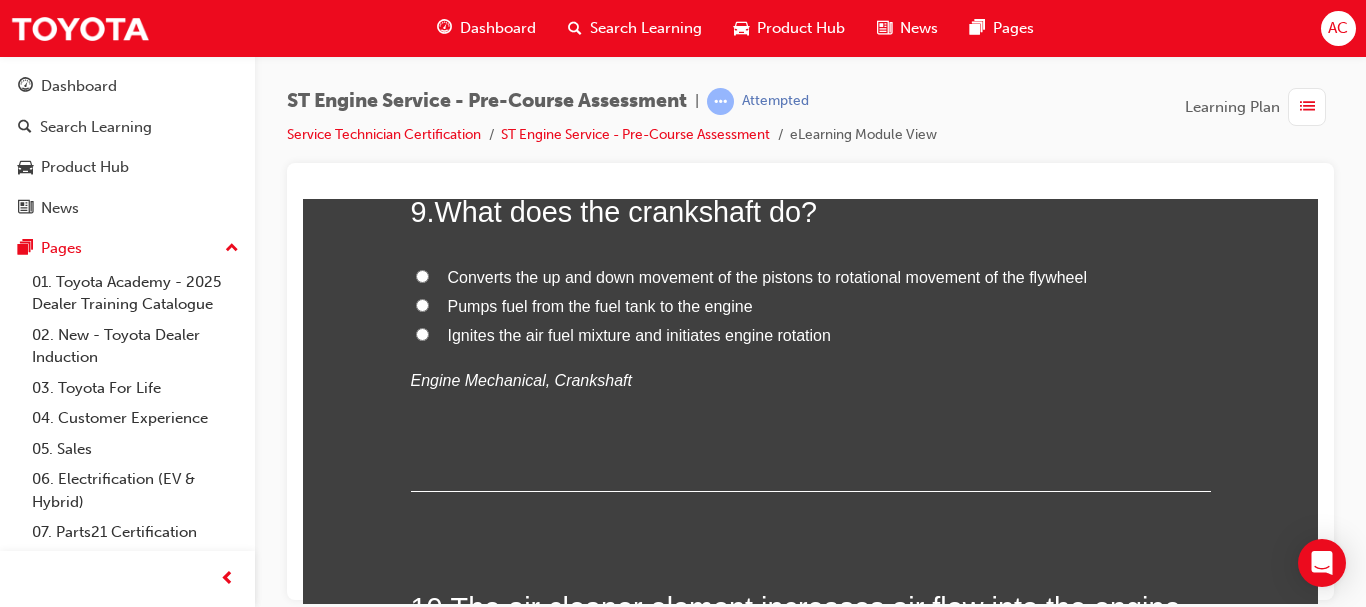 scroll, scrollTop: 3665, scrollLeft: 0, axis: vertical 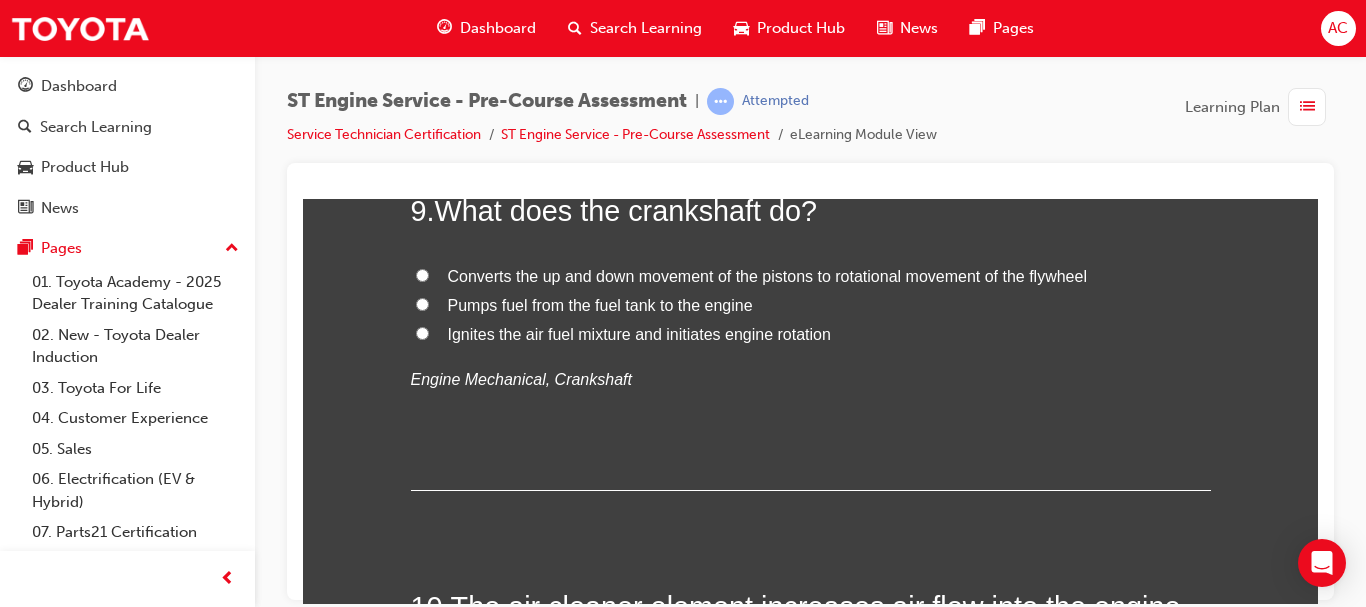 click on "Big ends" at bounding box center (479, -591) 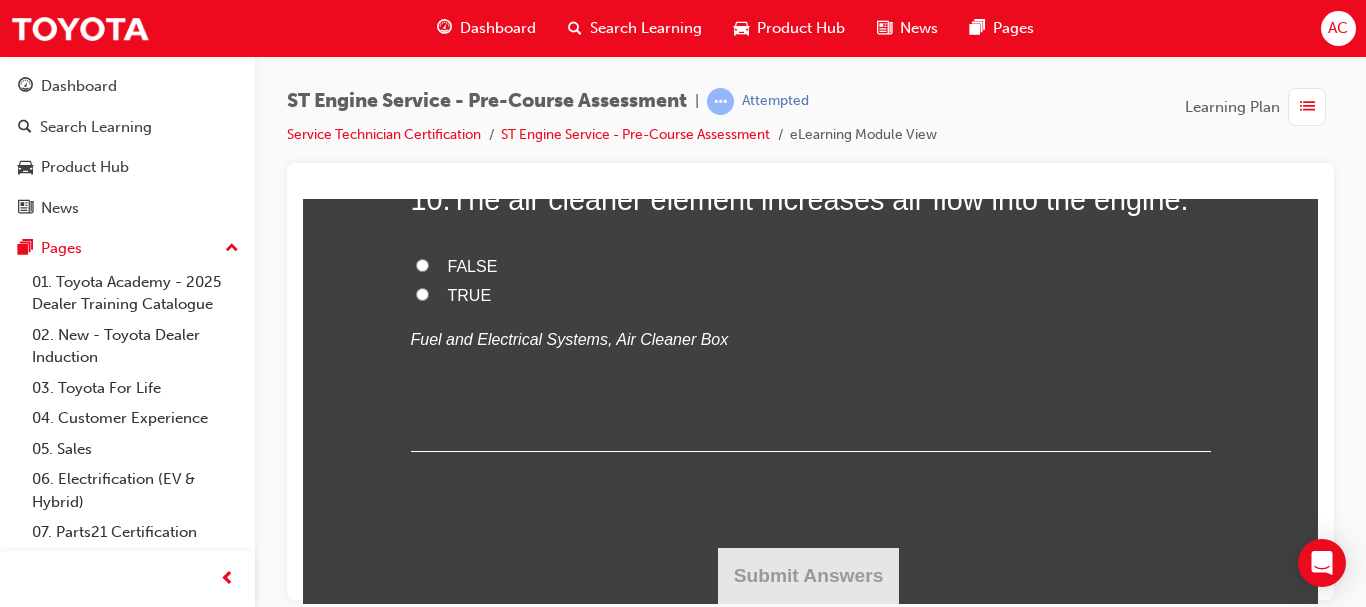 scroll, scrollTop: 4934, scrollLeft: 0, axis: vertical 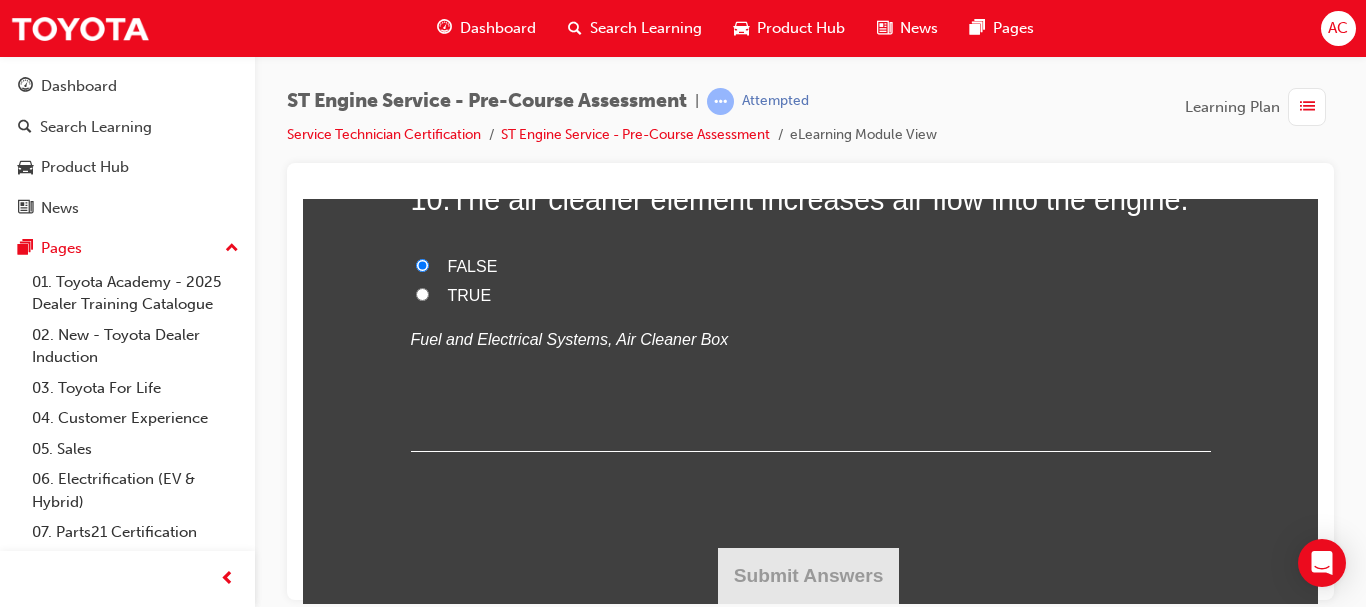 radio on "true" 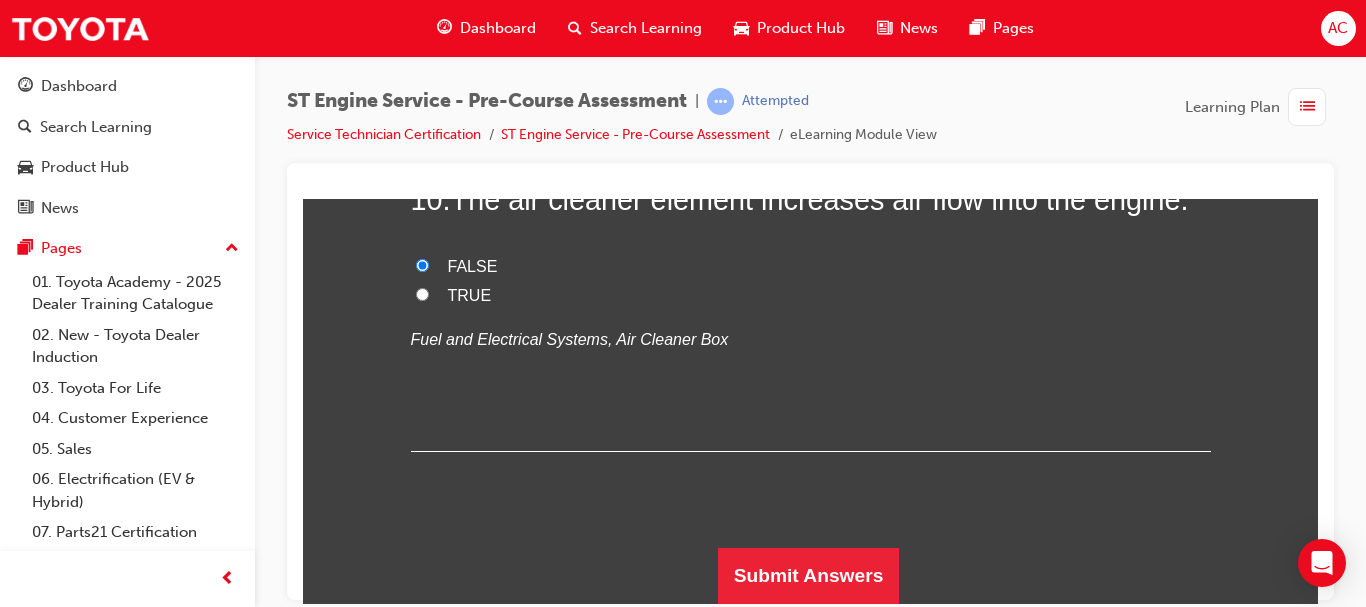 scroll, scrollTop: 5750, scrollLeft: 0, axis: vertical 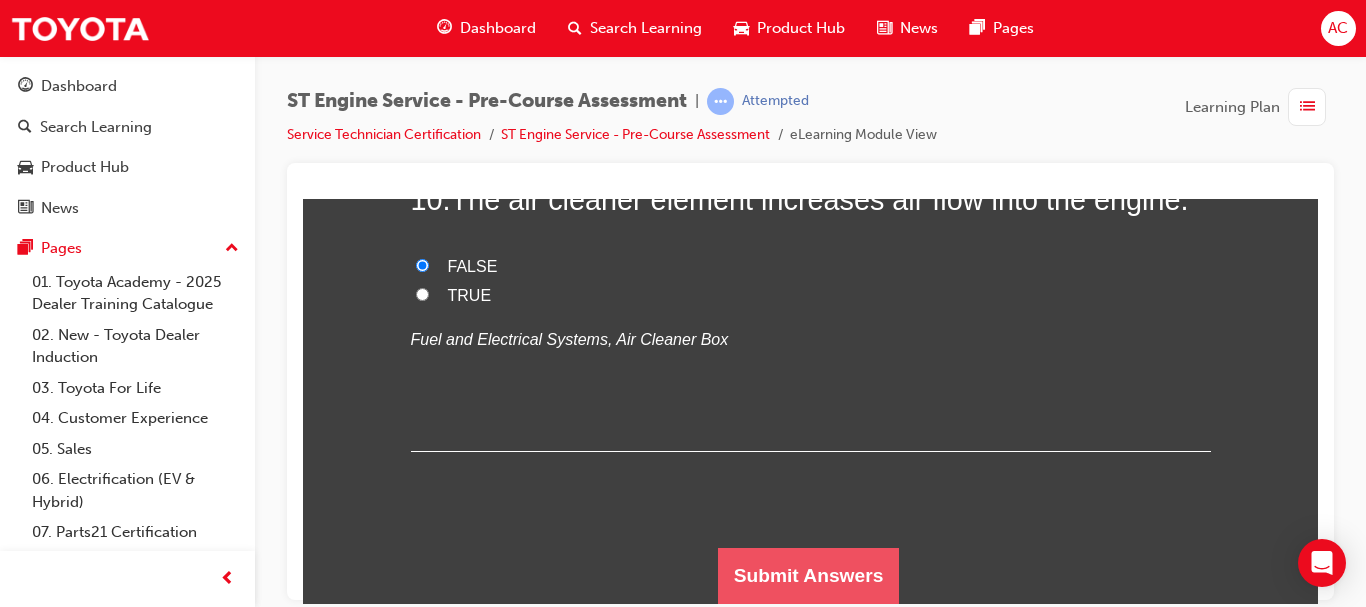 click on "Submit Answers" at bounding box center (809, 575) 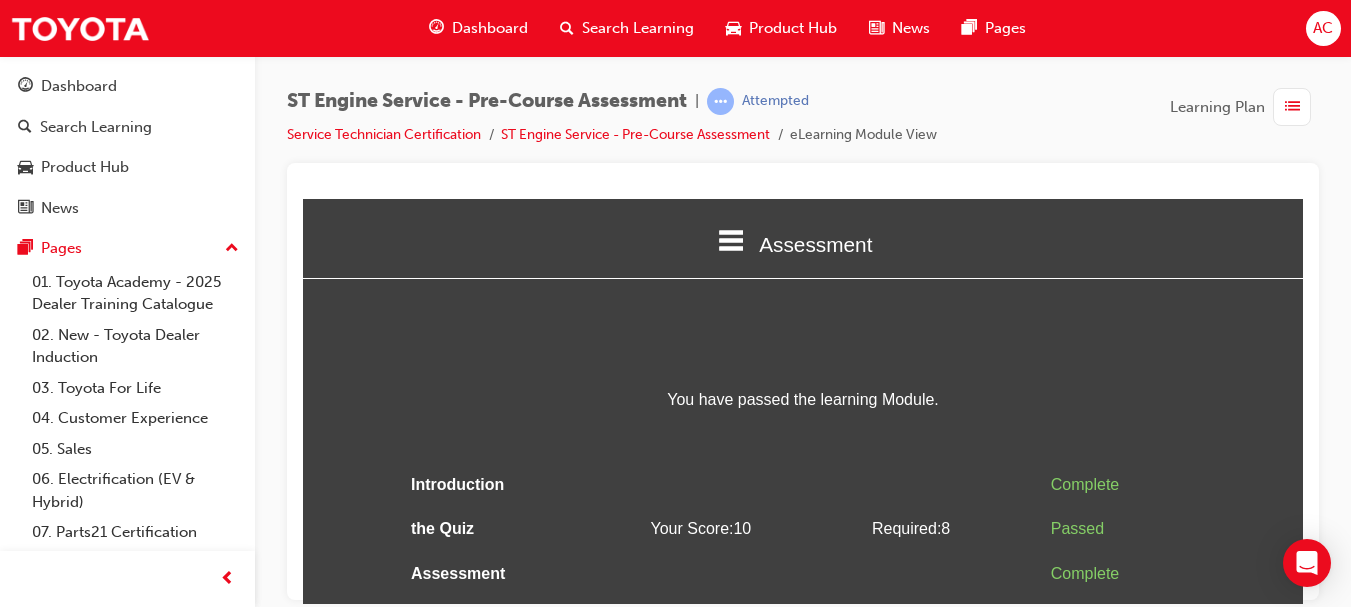 scroll, scrollTop: 25, scrollLeft: 0, axis: vertical 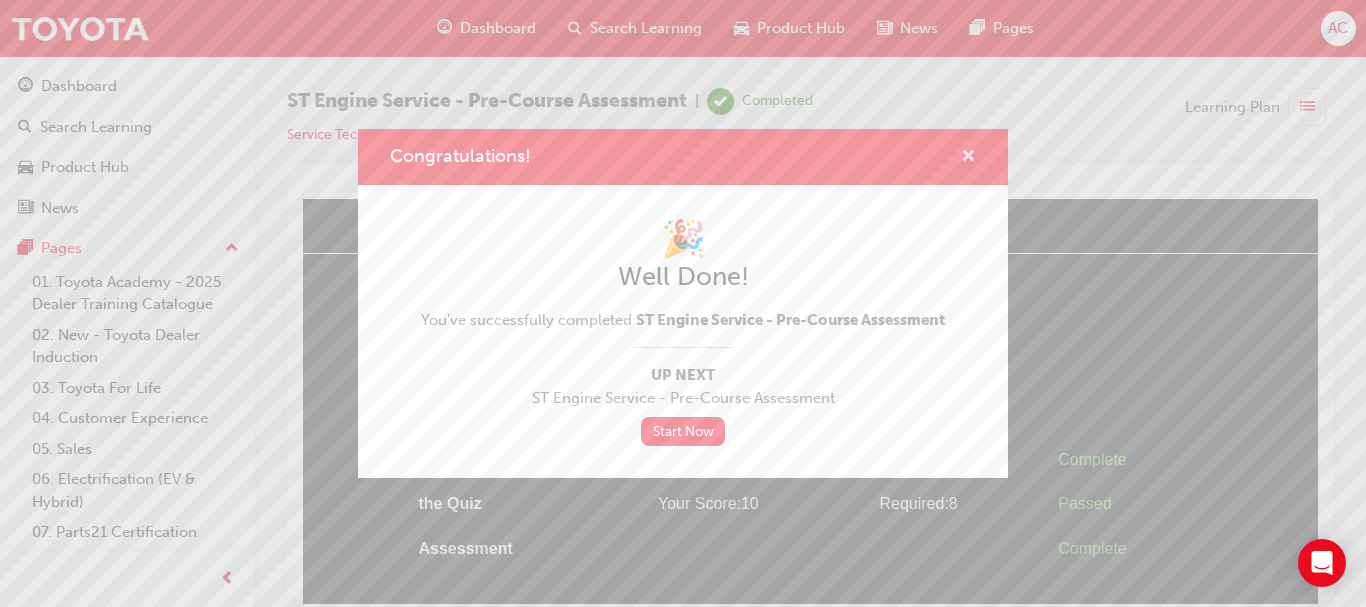 click at bounding box center (968, 158) 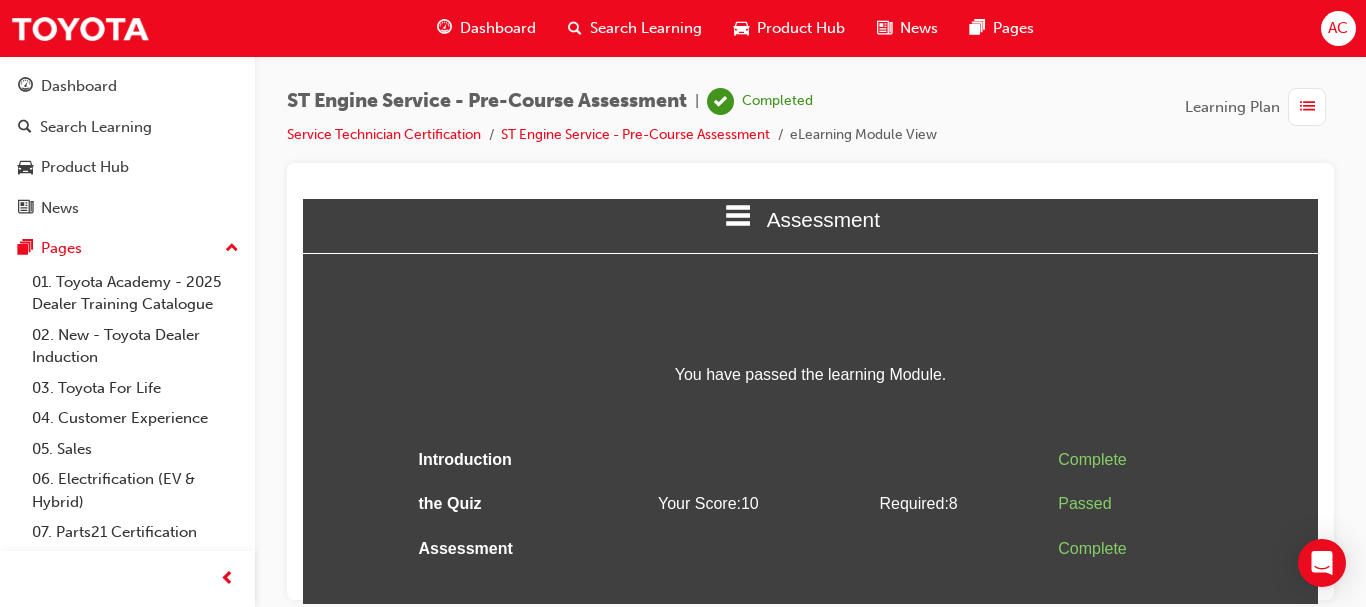 click on "Dashboard" at bounding box center (498, 28) 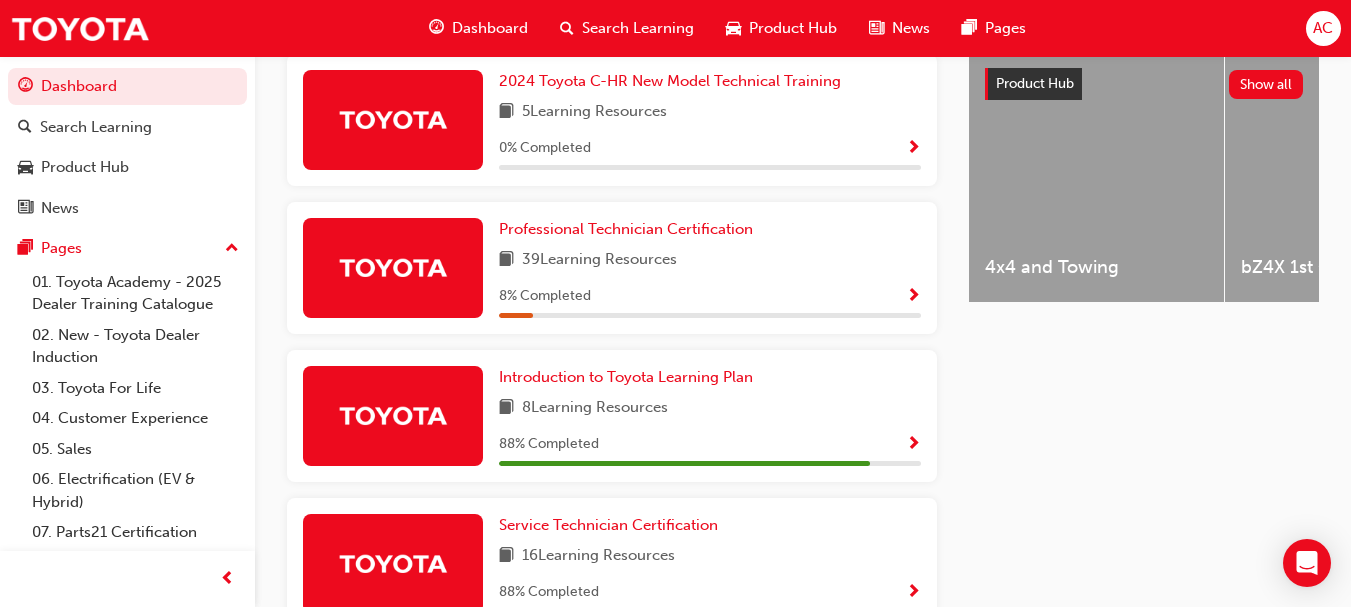 scroll, scrollTop: 920, scrollLeft: 0, axis: vertical 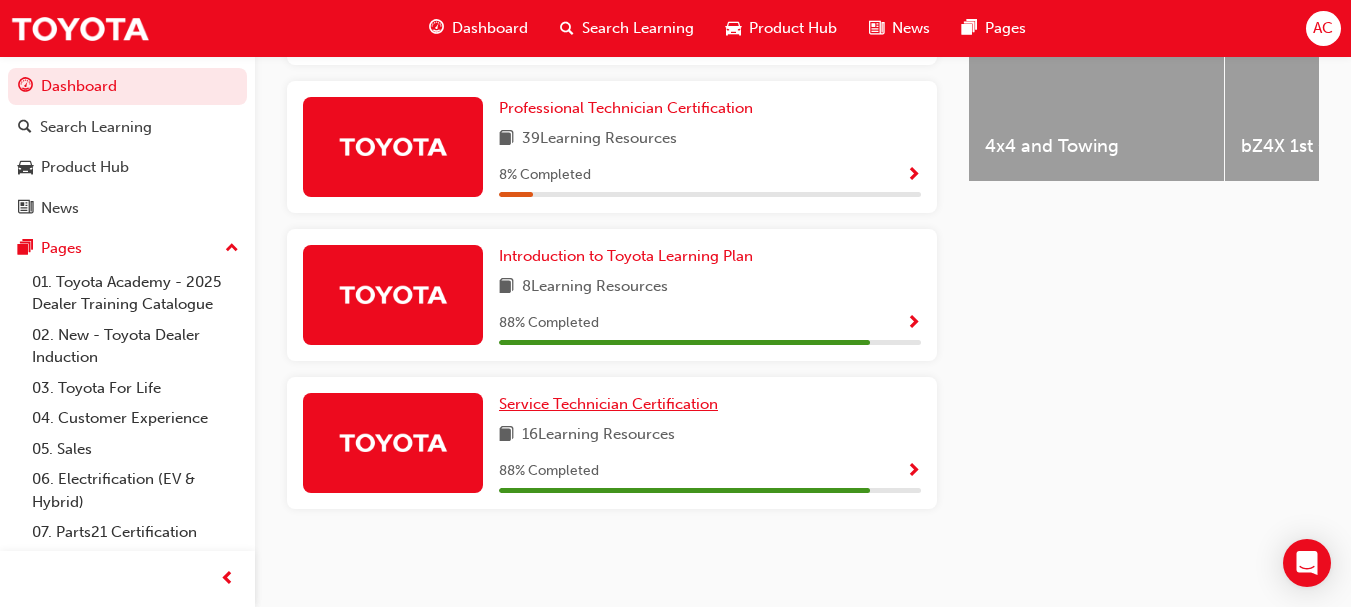 click on "Service Technician Certification" at bounding box center (608, 404) 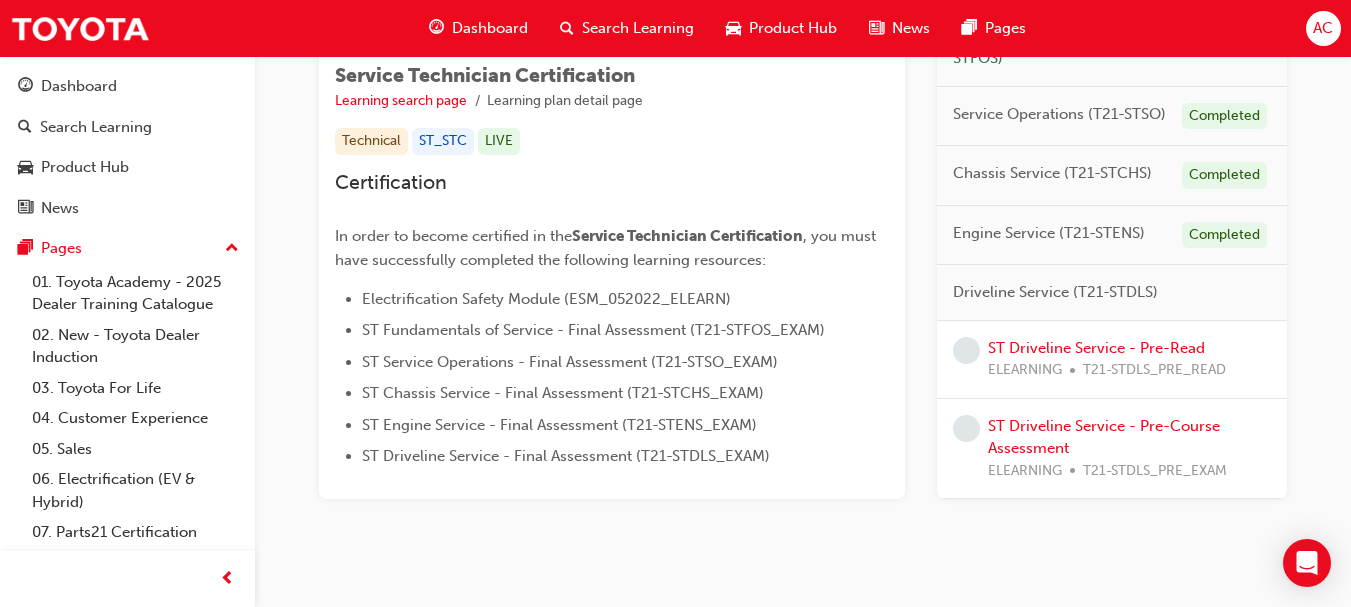 scroll, scrollTop: 356, scrollLeft: 0, axis: vertical 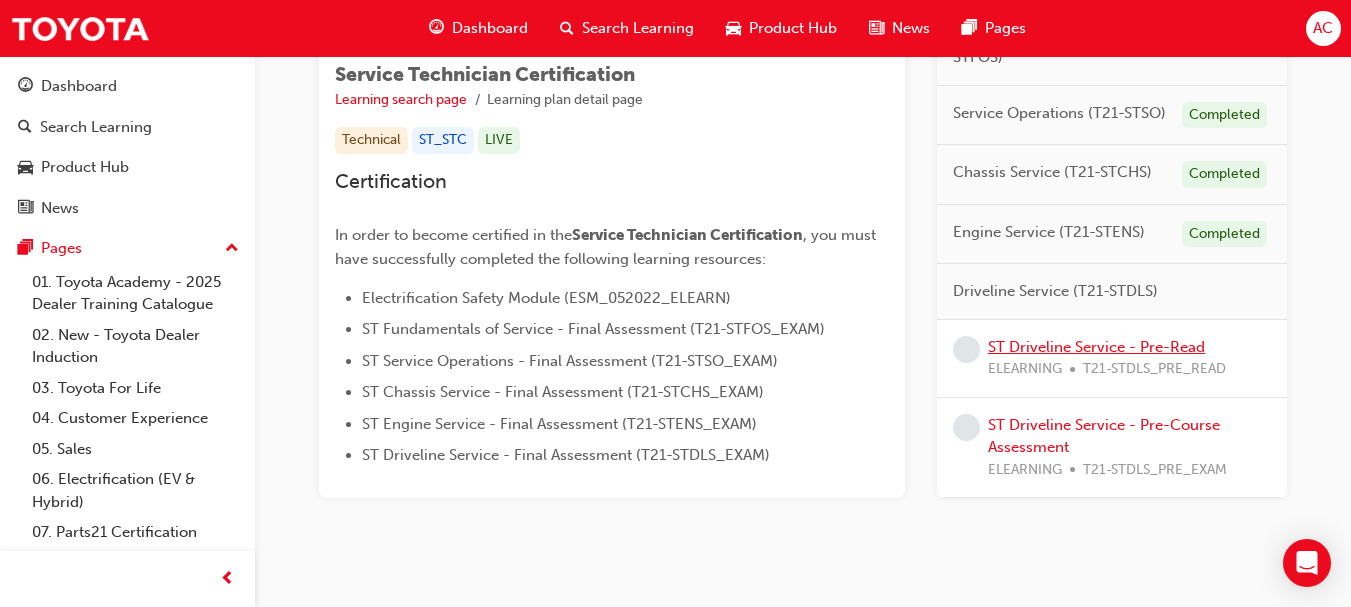 click on "ST Driveline Service - Pre-Read" at bounding box center (1096, 347) 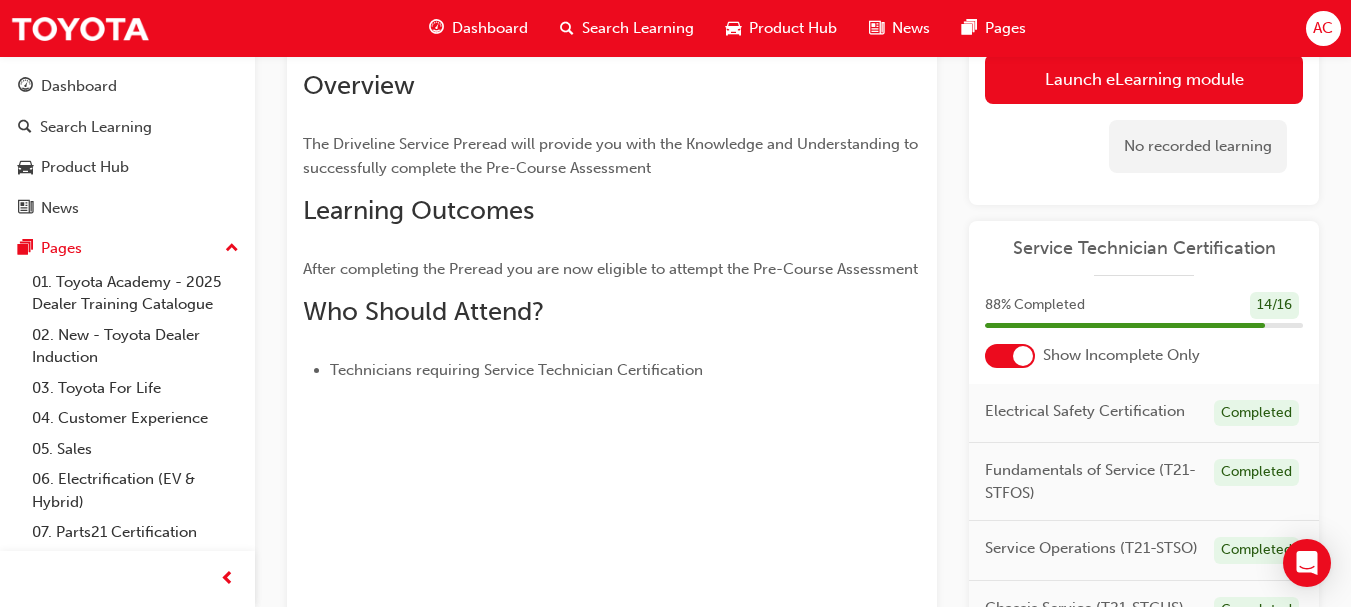 scroll, scrollTop: 0, scrollLeft: 0, axis: both 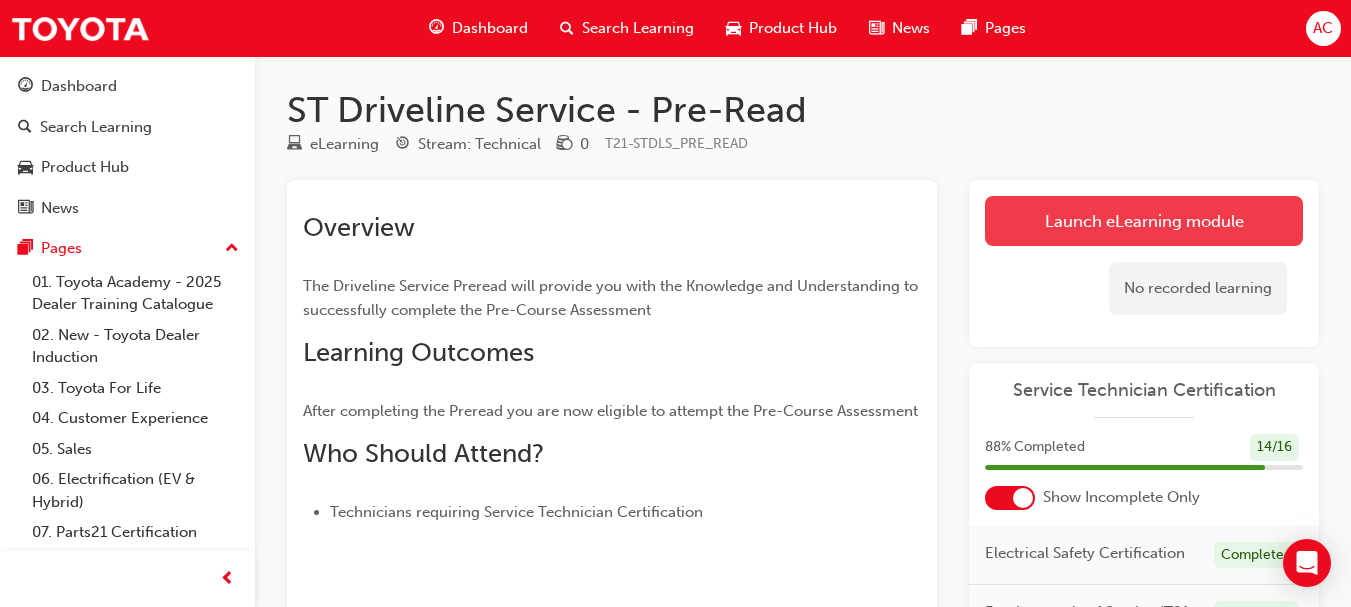 click on "Launch eLearning module" at bounding box center (1144, 221) 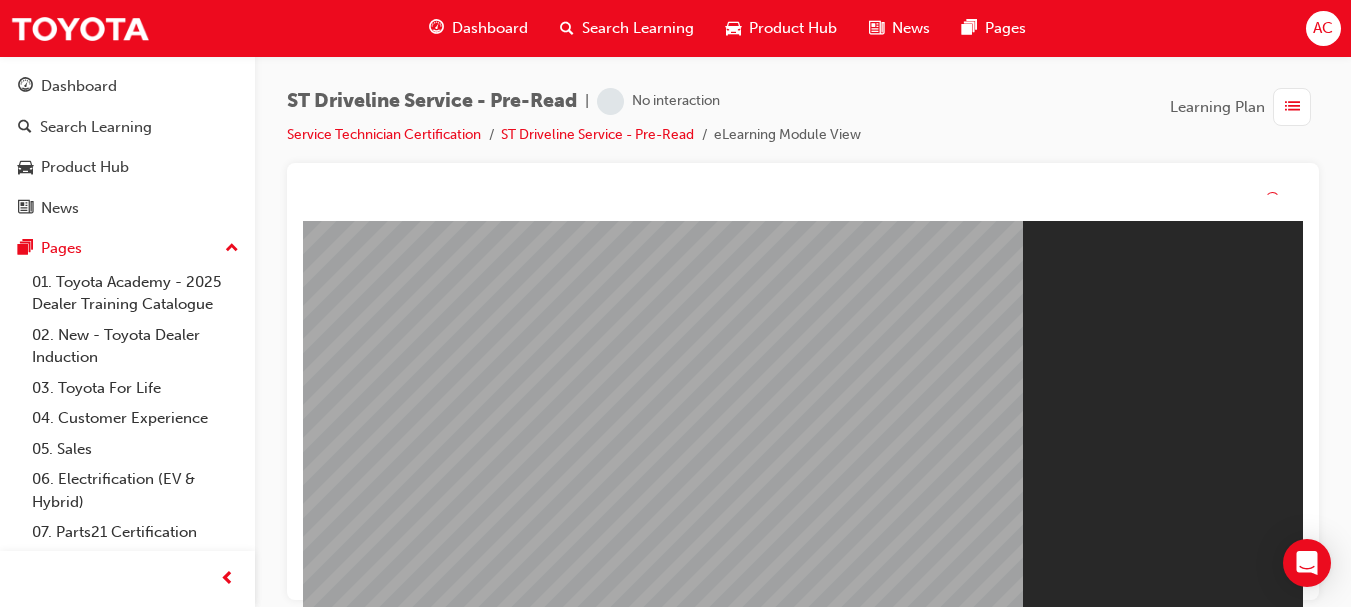 scroll, scrollTop: 0, scrollLeft: 0, axis: both 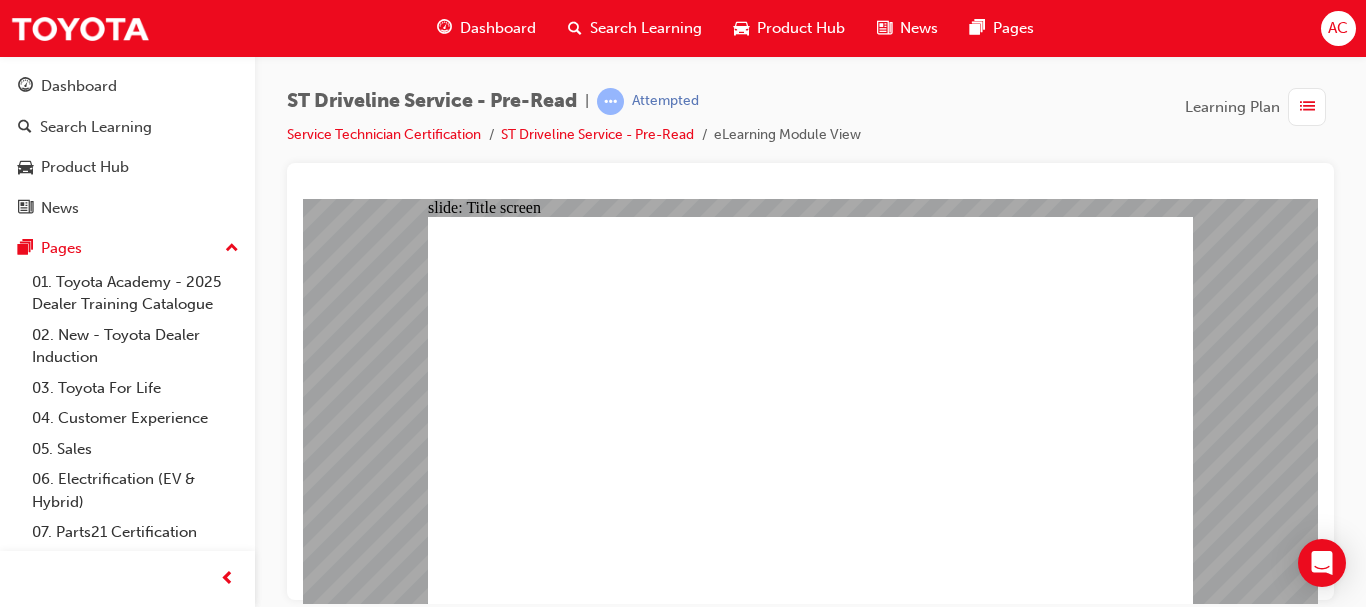click 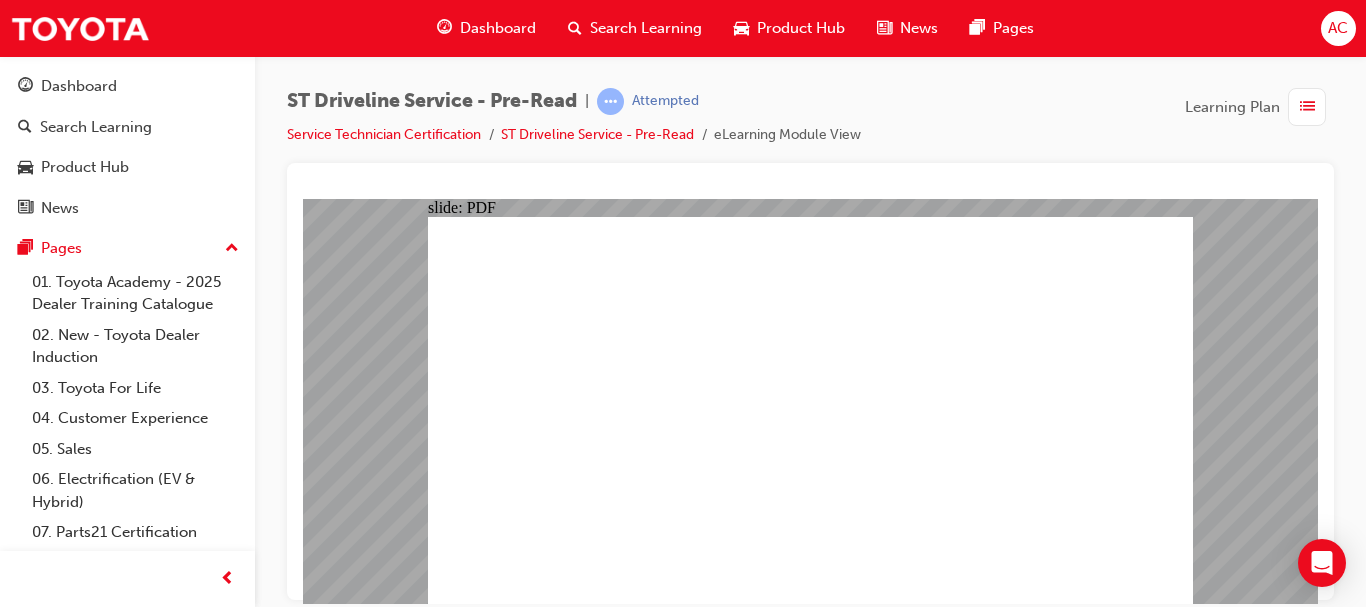 click 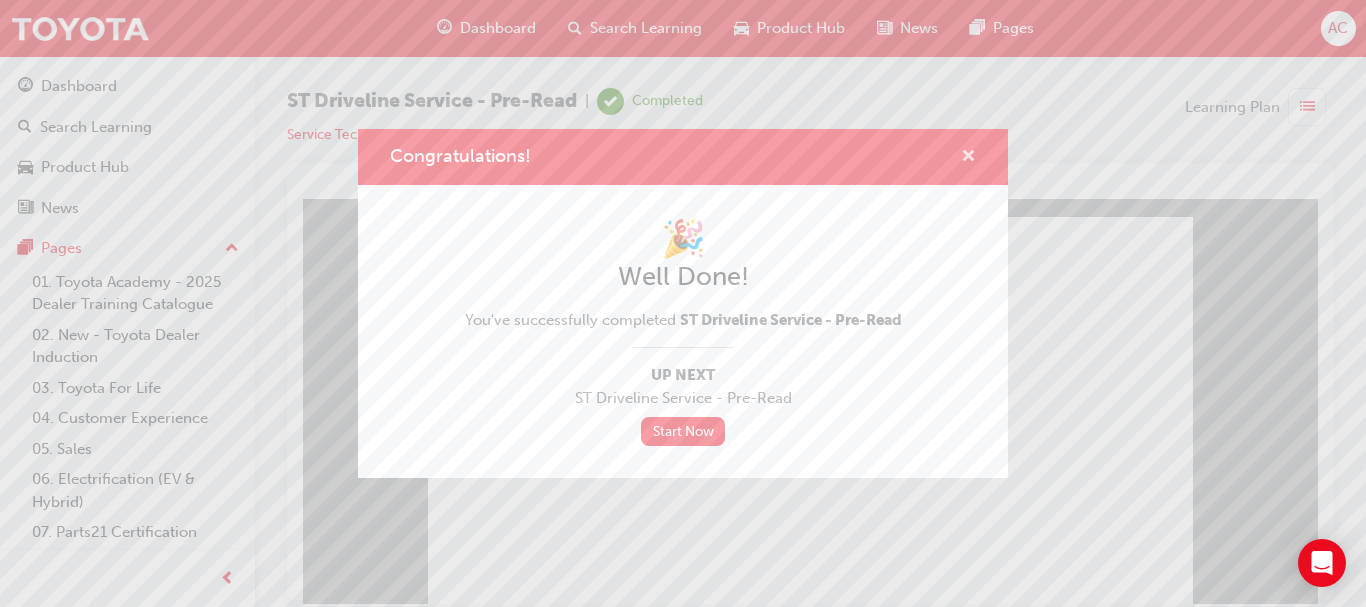 click at bounding box center (968, 158) 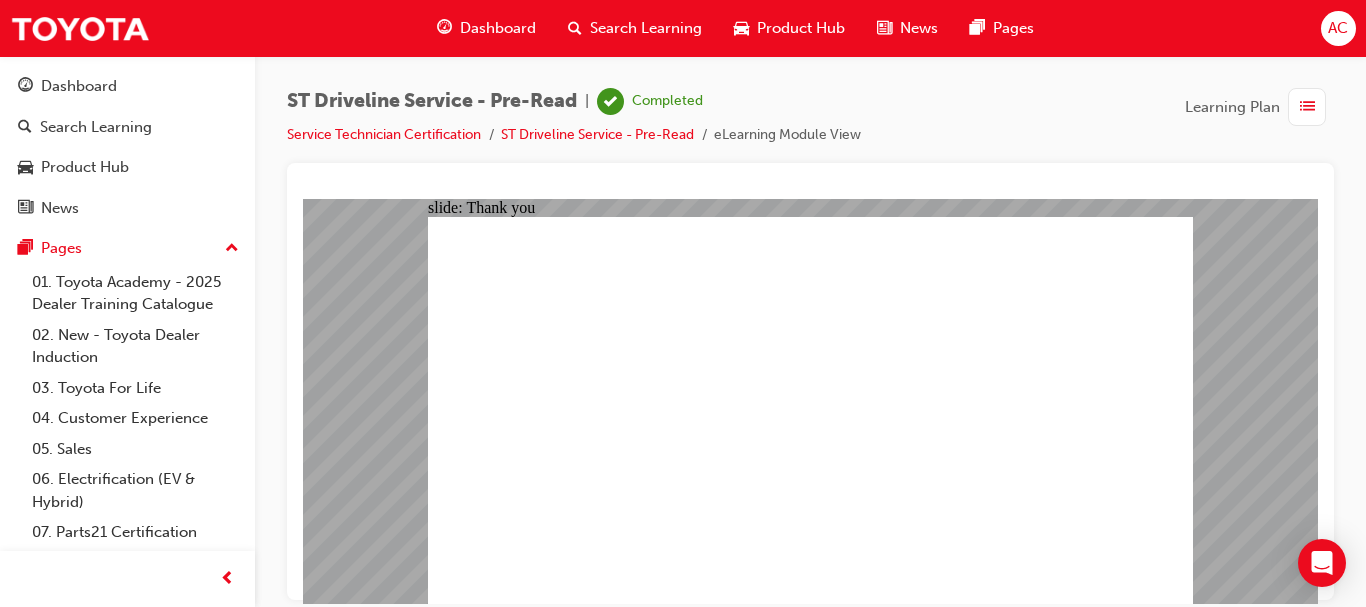 click on "Dashboard" at bounding box center (498, 28) 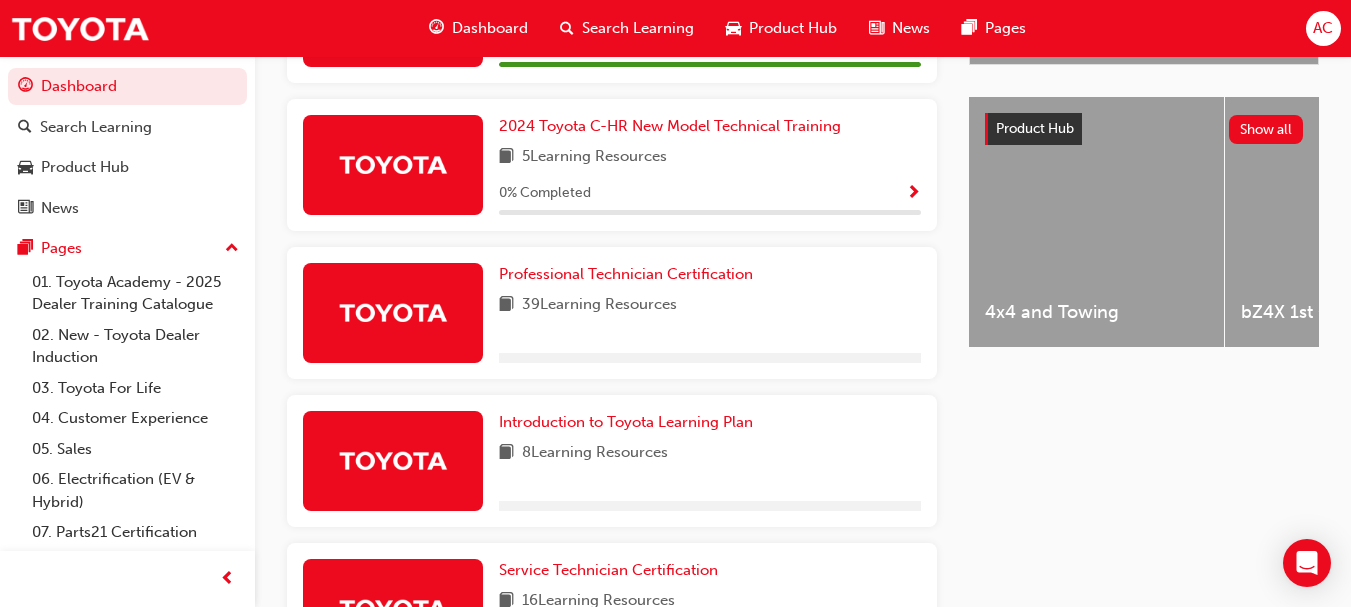 scroll, scrollTop: 920, scrollLeft: 0, axis: vertical 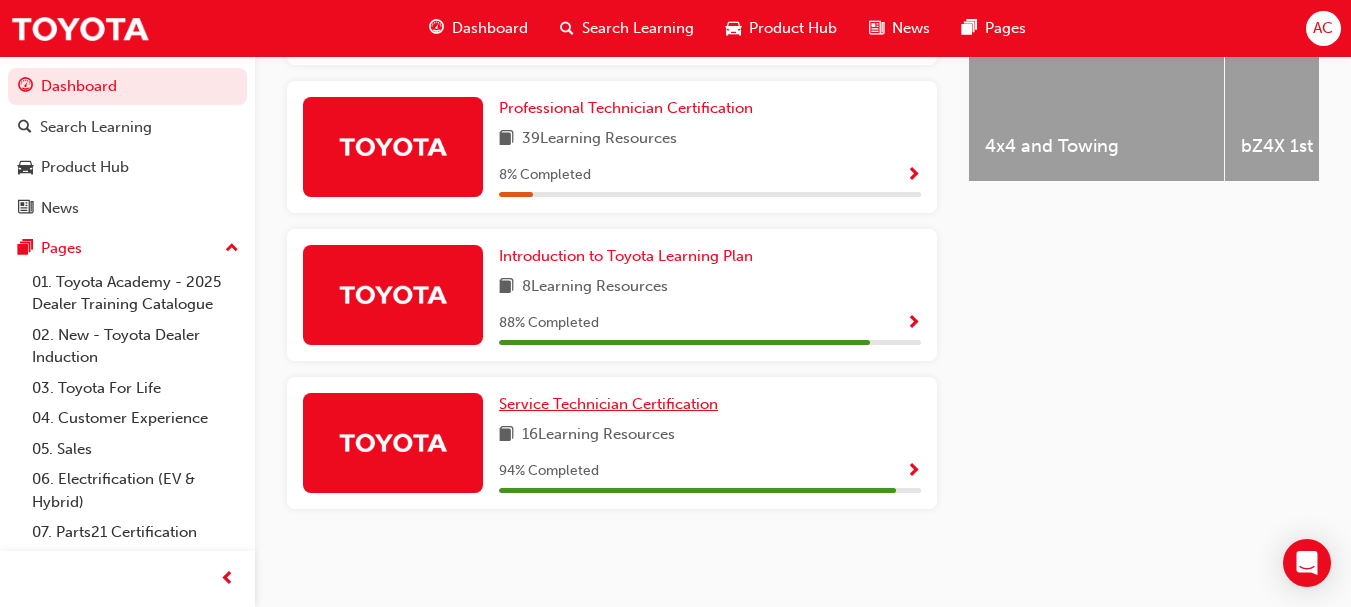 click on "Service Technician Certification" at bounding box center [608, 404] 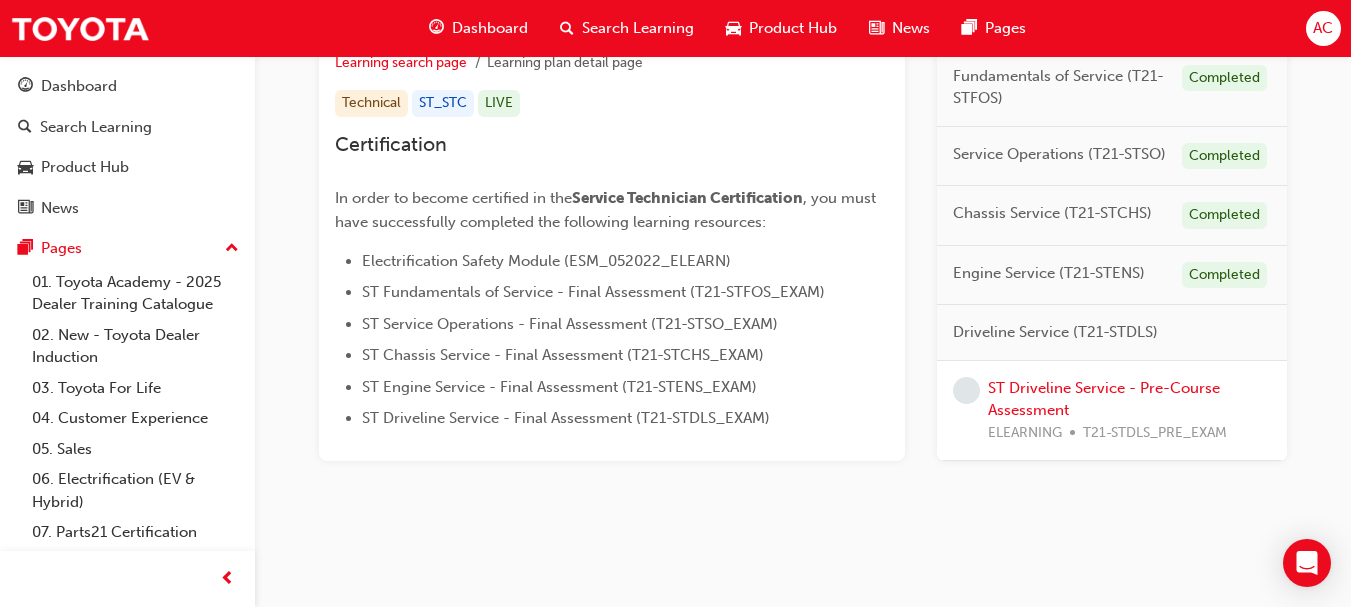 scroll, scrollTop: 392, scrollLeft: 0, axis: vertical 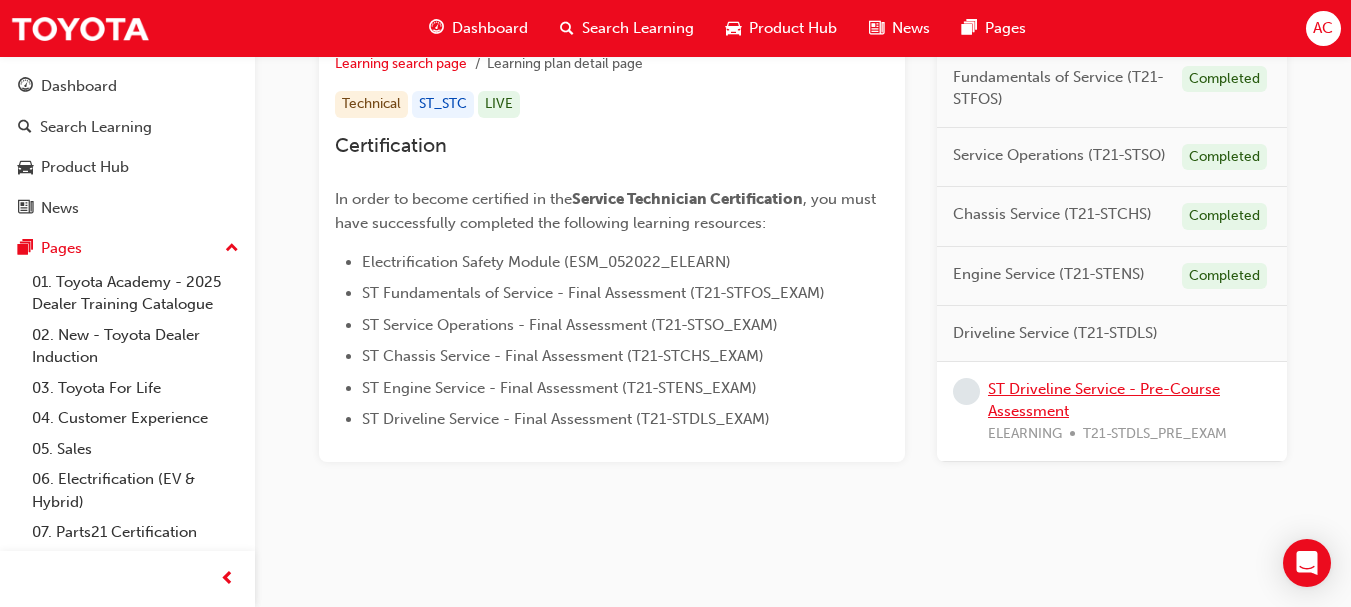 click on "ST Driveline Service - Pre-Course Assessment" at bounding box center [1104, 400] 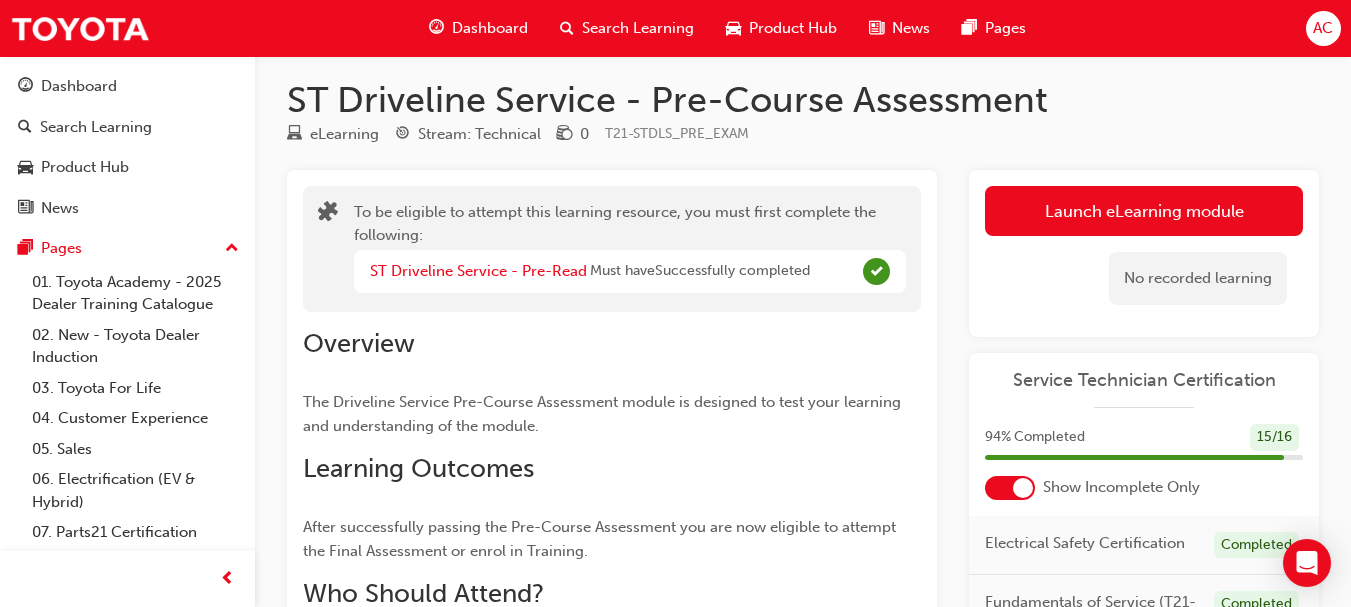 scroll, scrollTop: 0, scrollLeft: 0, axis: both 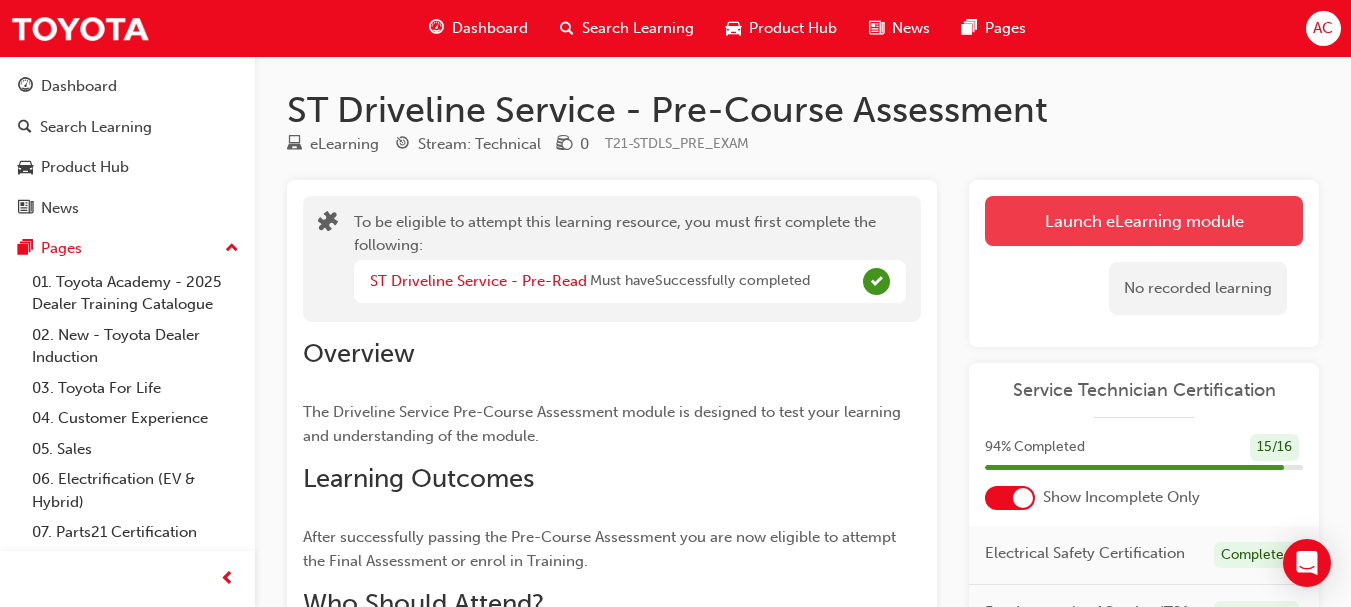 click on "Launch eLearning module" at bounding box center (1144, 221) 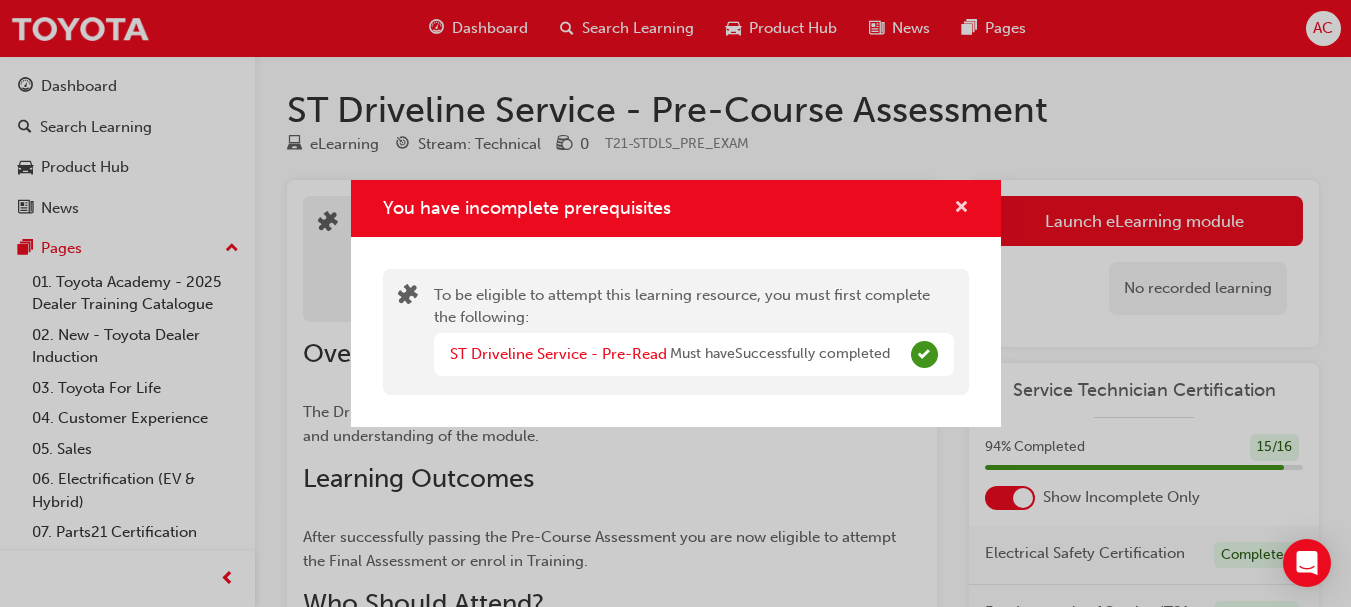 click at bounding box center [961, 209] 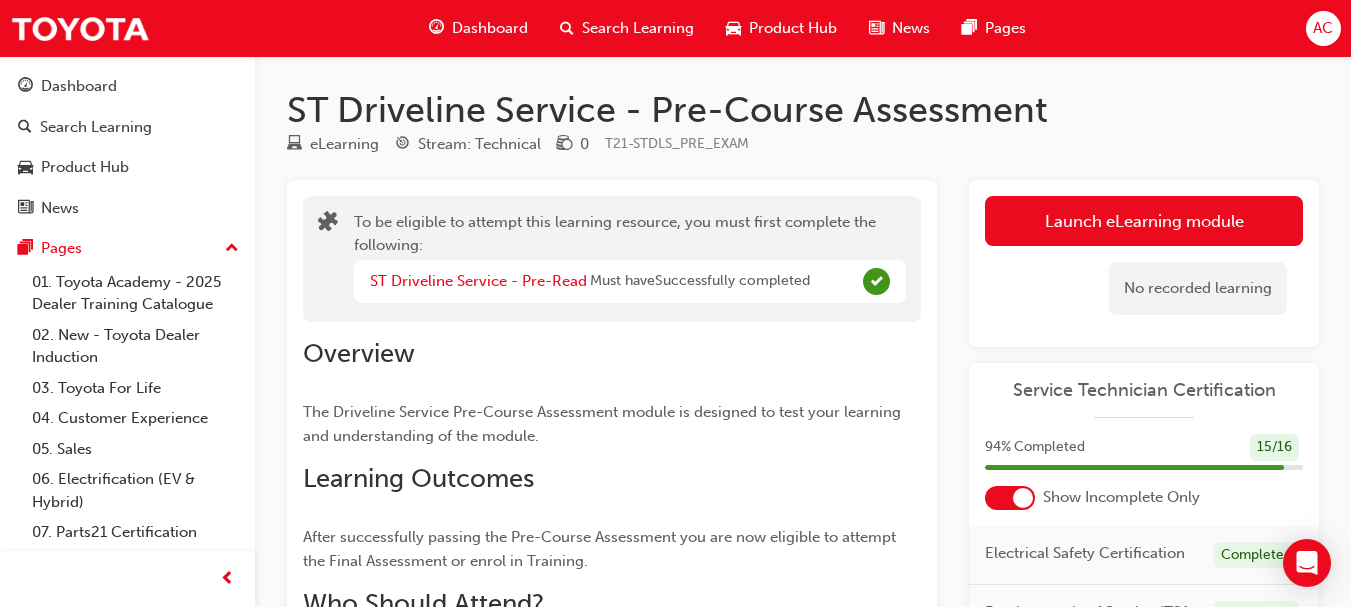 click on "Dashboard" at bounding box center [490, 28] 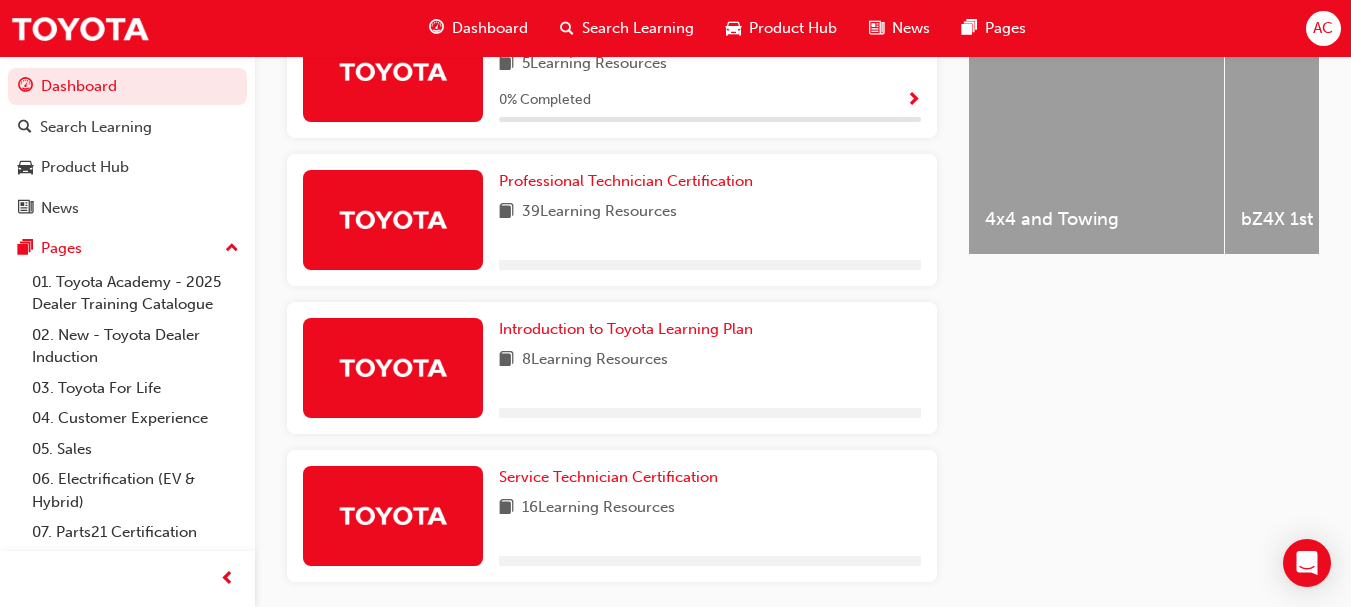 scroll, scrollTop: 920, scrollLeft: 0, axis: vertical 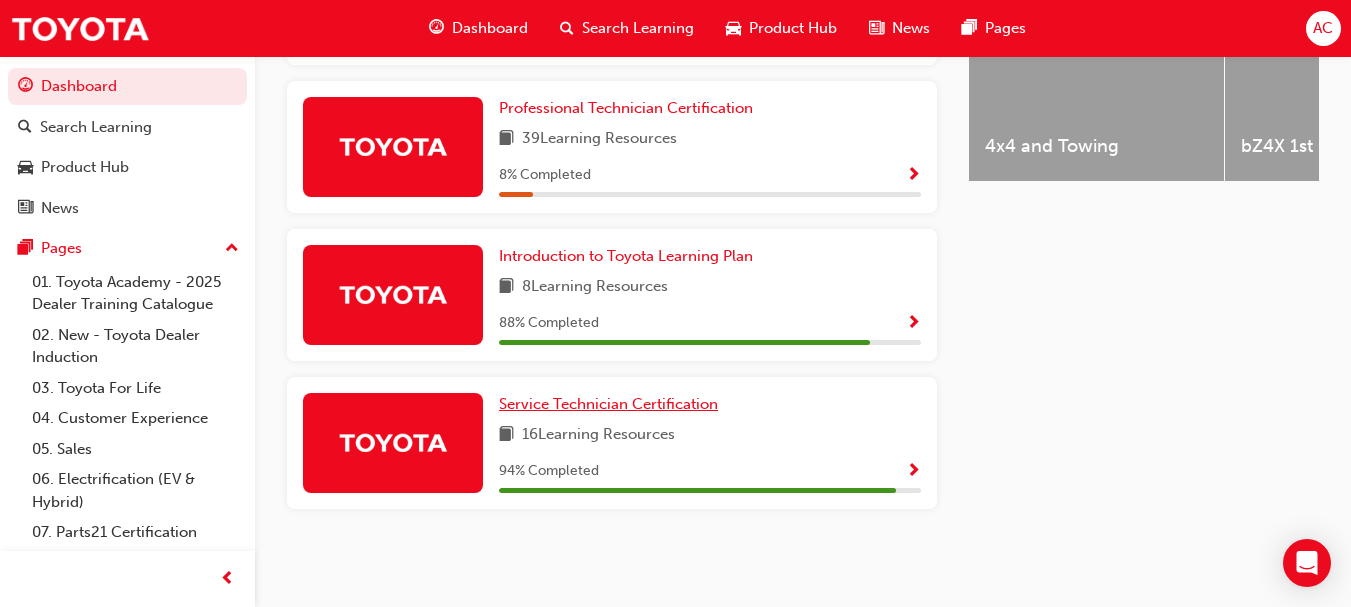 click on "Service Technician Certification" at bounding box center [608, 404] 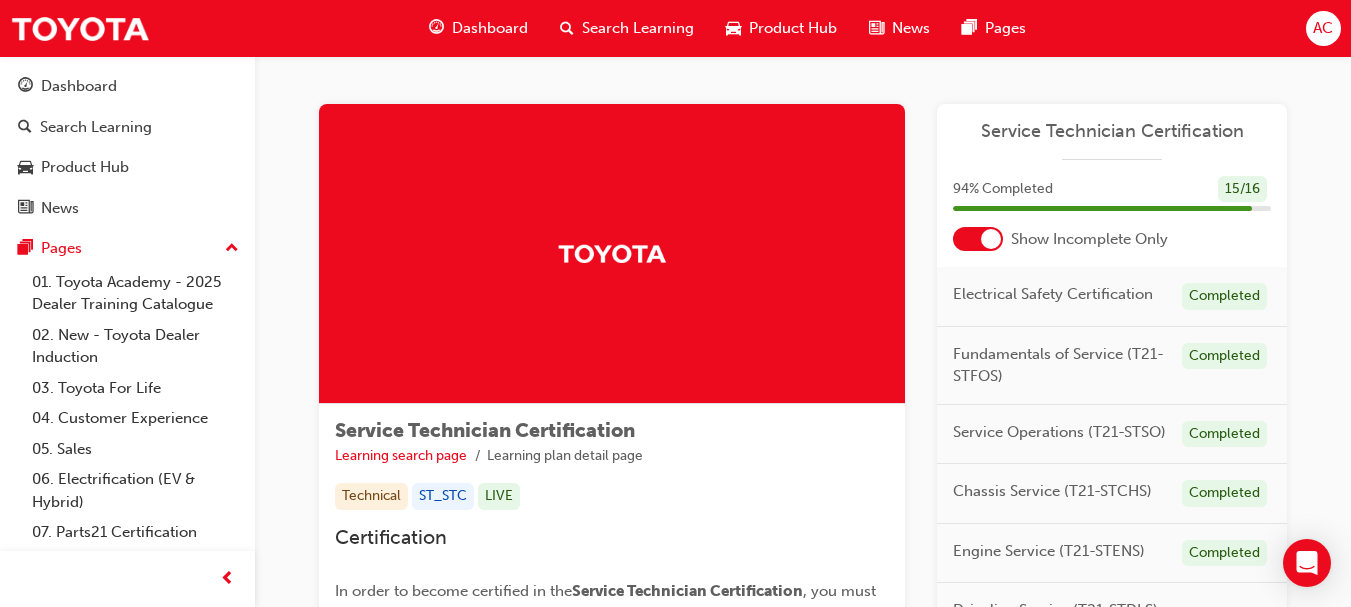 scroll, scrollTop: 347, scrollLeft: 0, axis: vertical 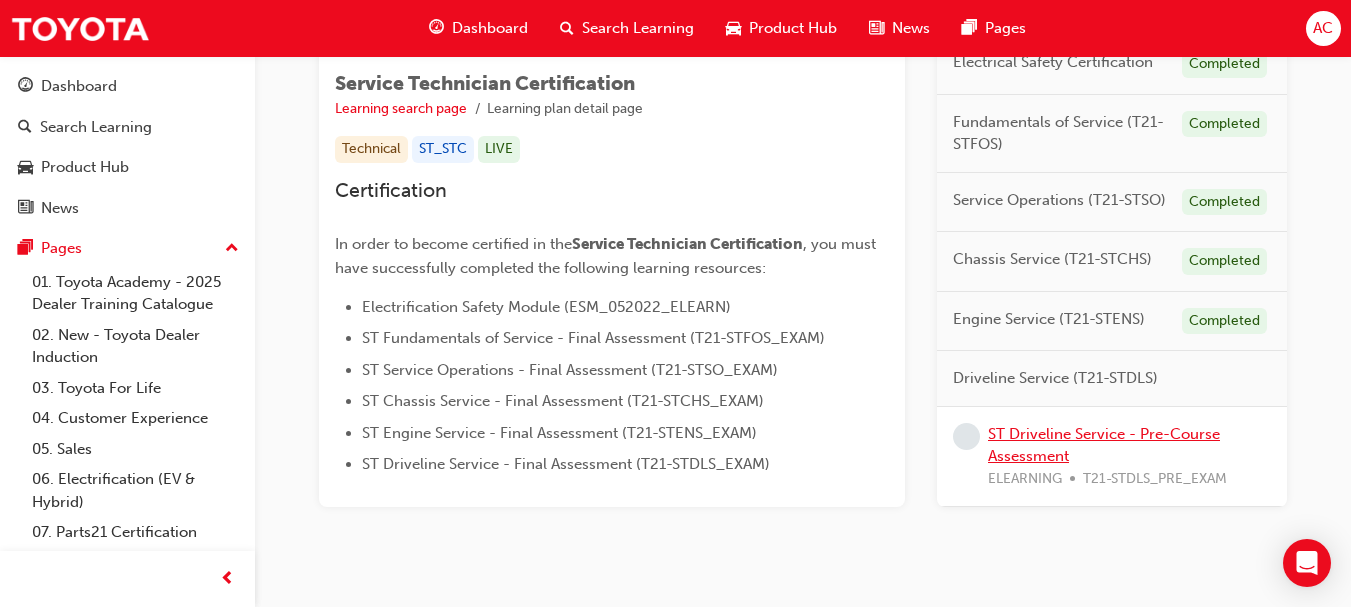click on "ST Driveline Service - Pre-Course Assessment" at bounding box center [1104, 445] 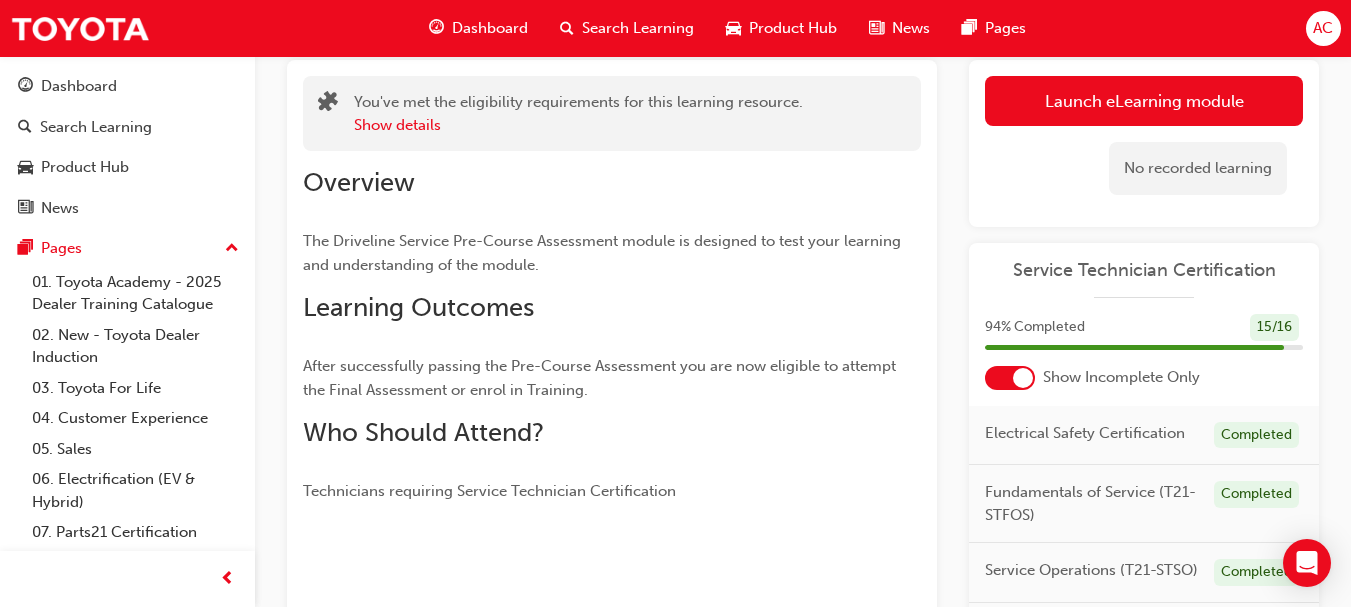 scroll, scrollTop: 0, scrollLeft: 0, axis: both 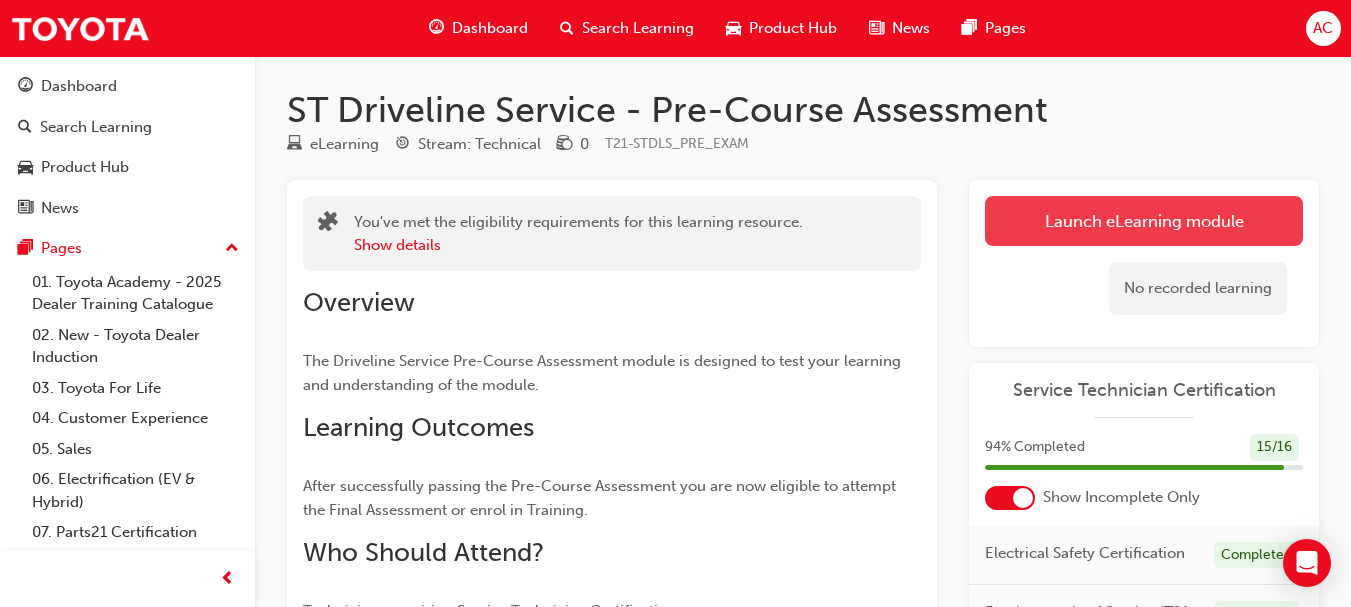 click on "Launch eLearning module" at bounding box center [1144, 221] 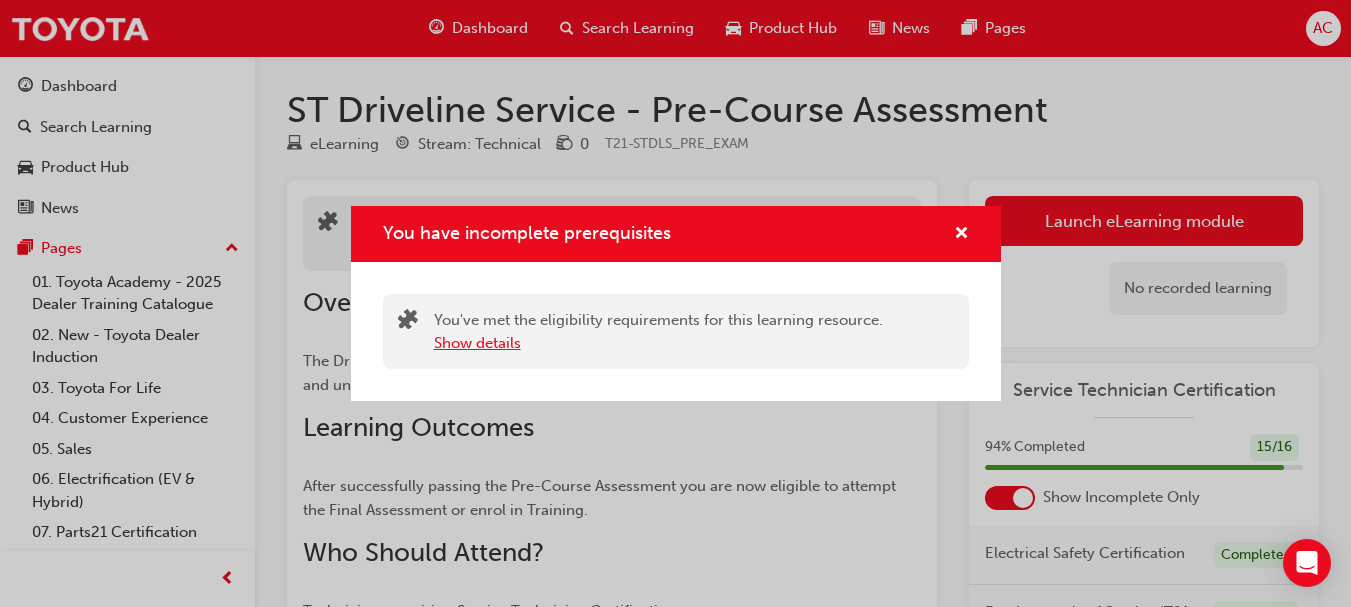 click on "Show details" at bounding box center [477, 343] 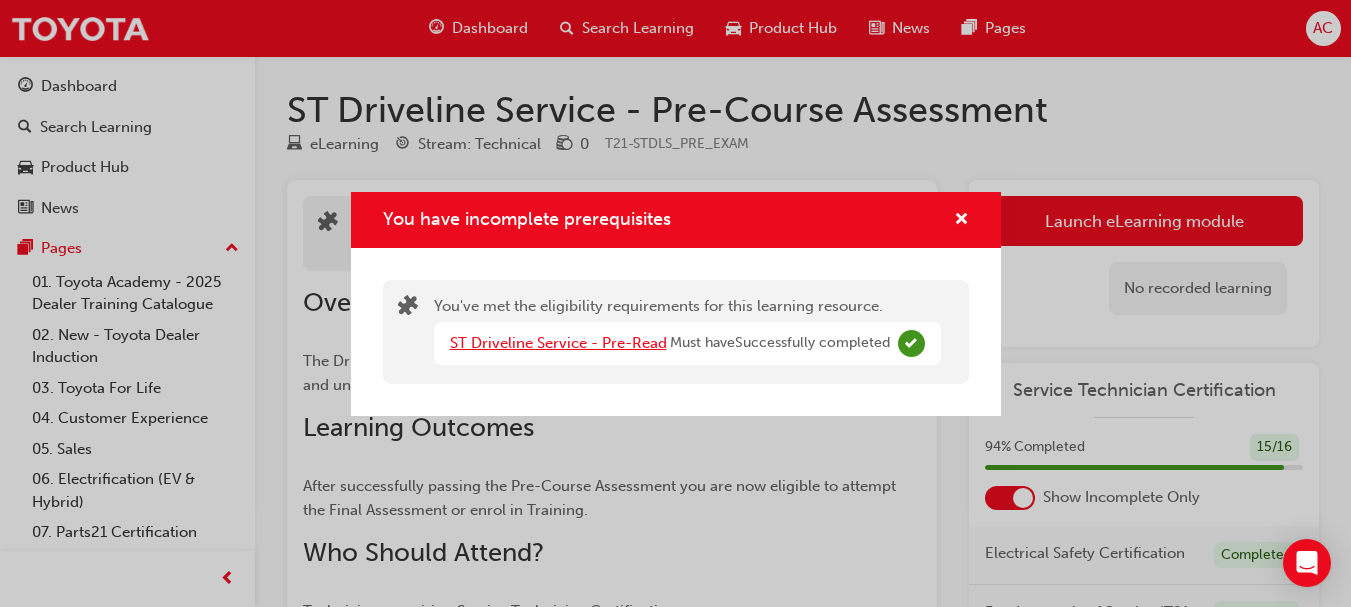 click on "ST Driveline Service - Pre-Read" at bounding box center [558, 343] 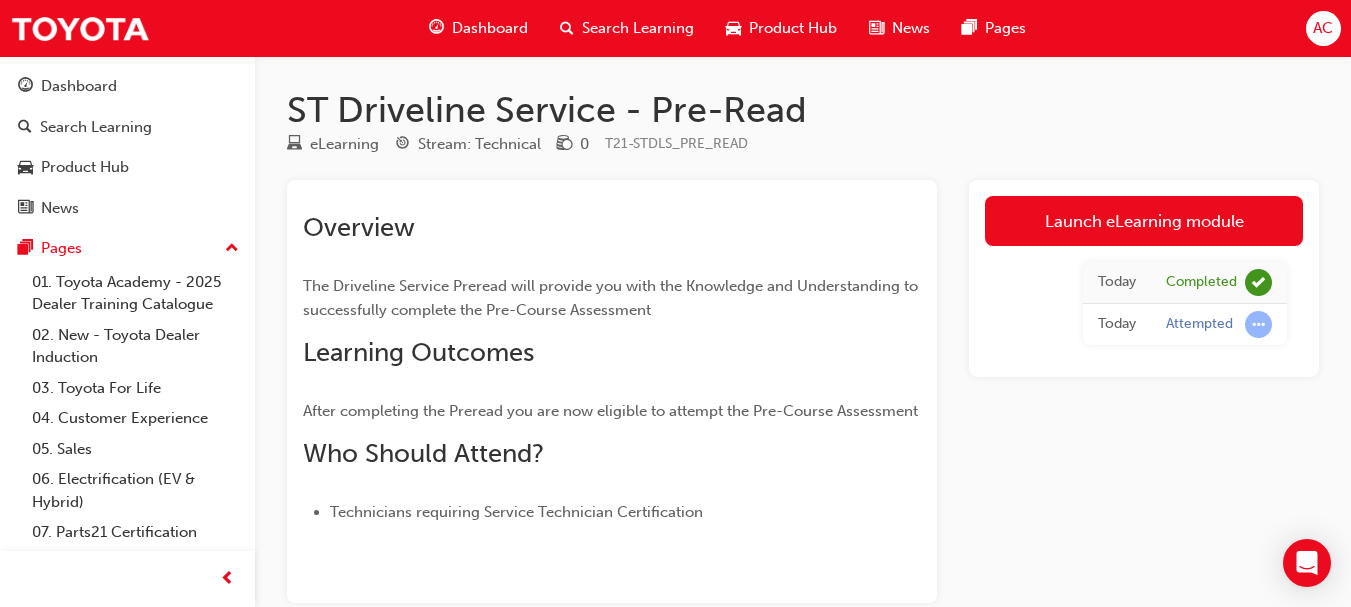 click on "Dashboard" at bounding box center [490, 28] 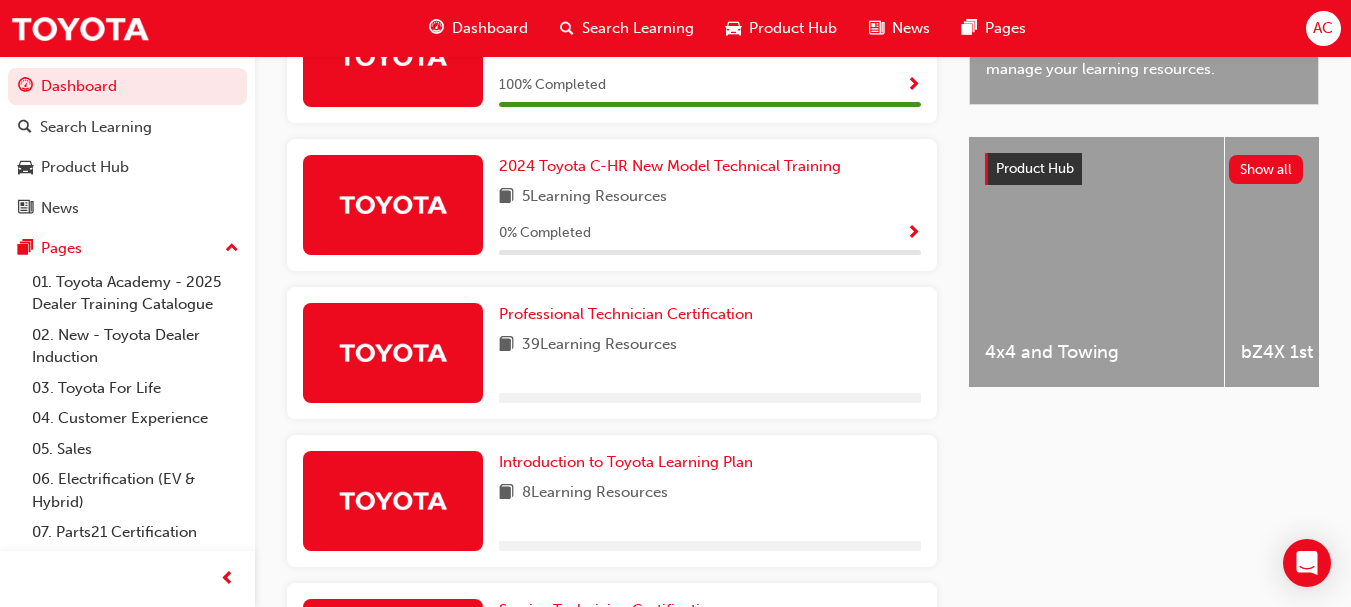 scroll, scrollTop: 920, scrollLeft: 0, axis: vertical 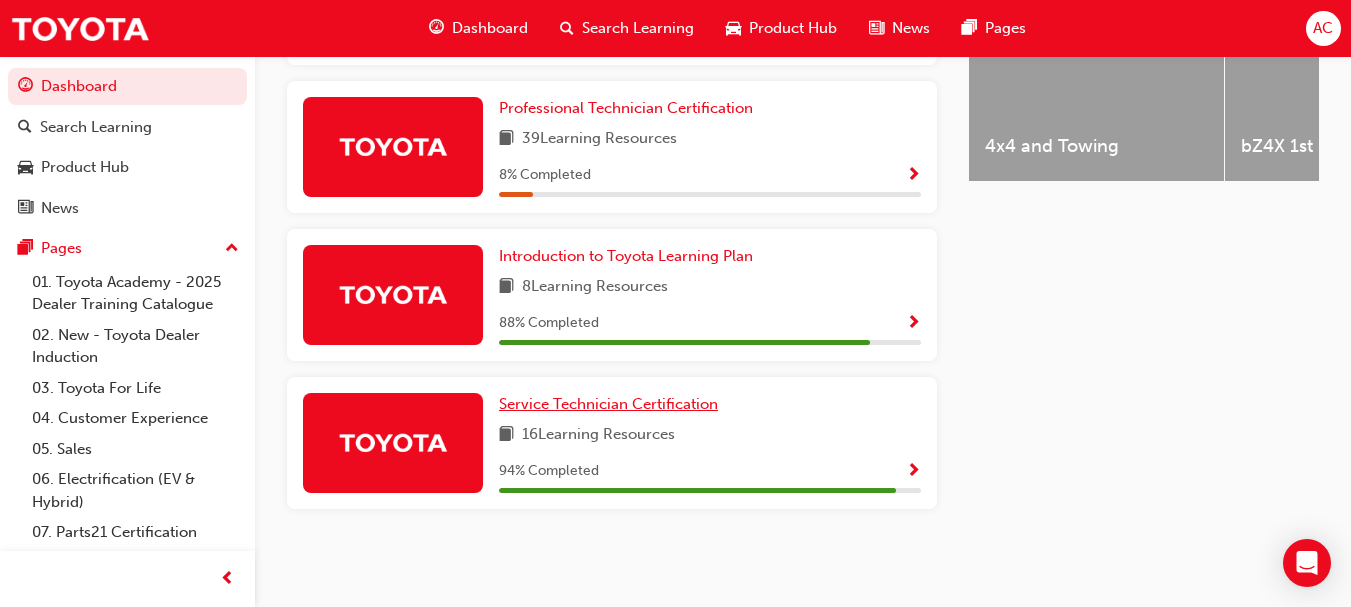 click on "Service Technician Certification" at bounding box center (608, 404) 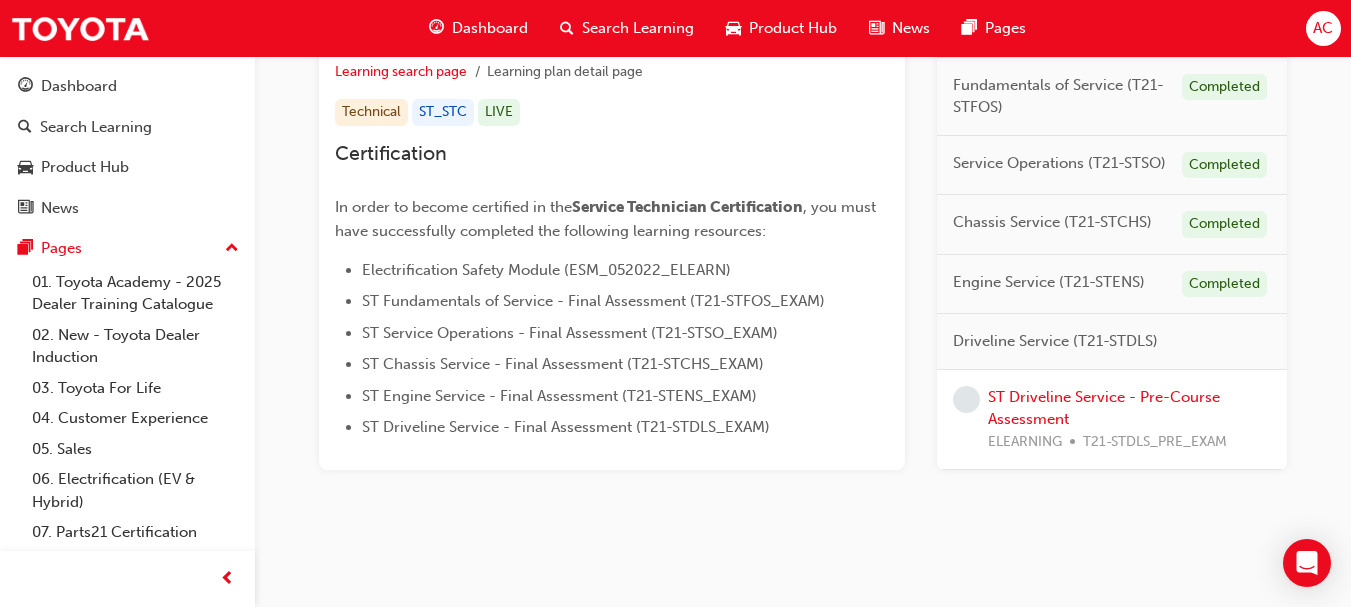 scroll, scrollTop: 385, scrollLeft: 0, axis: vertical 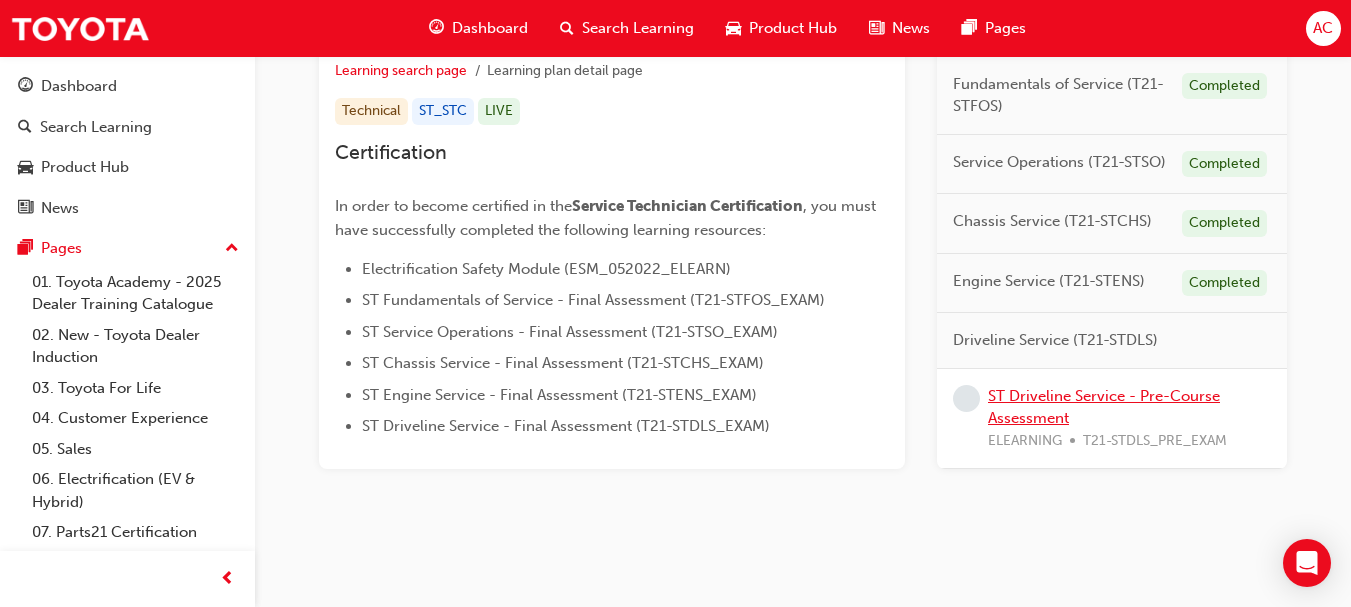 click on "ST Driveline Service - Pre-Course Assessment" at bounding box center (1104, 407) 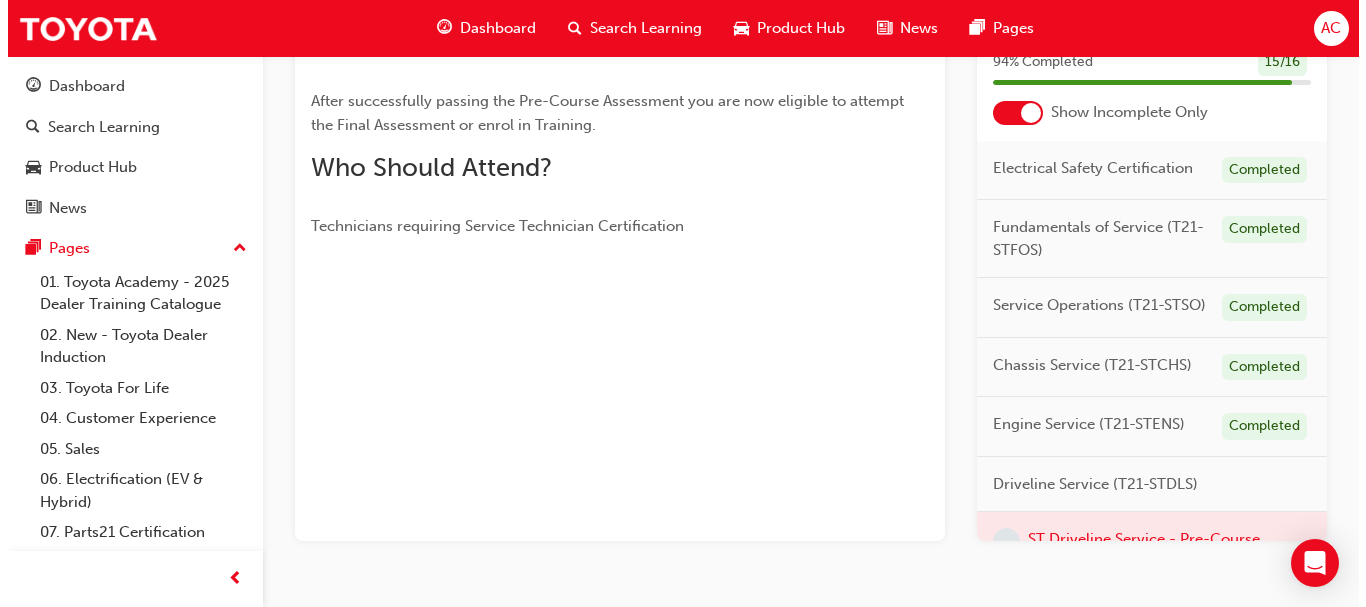 scroll, scrollTop: 0, scrollLeft: 0, axis: both 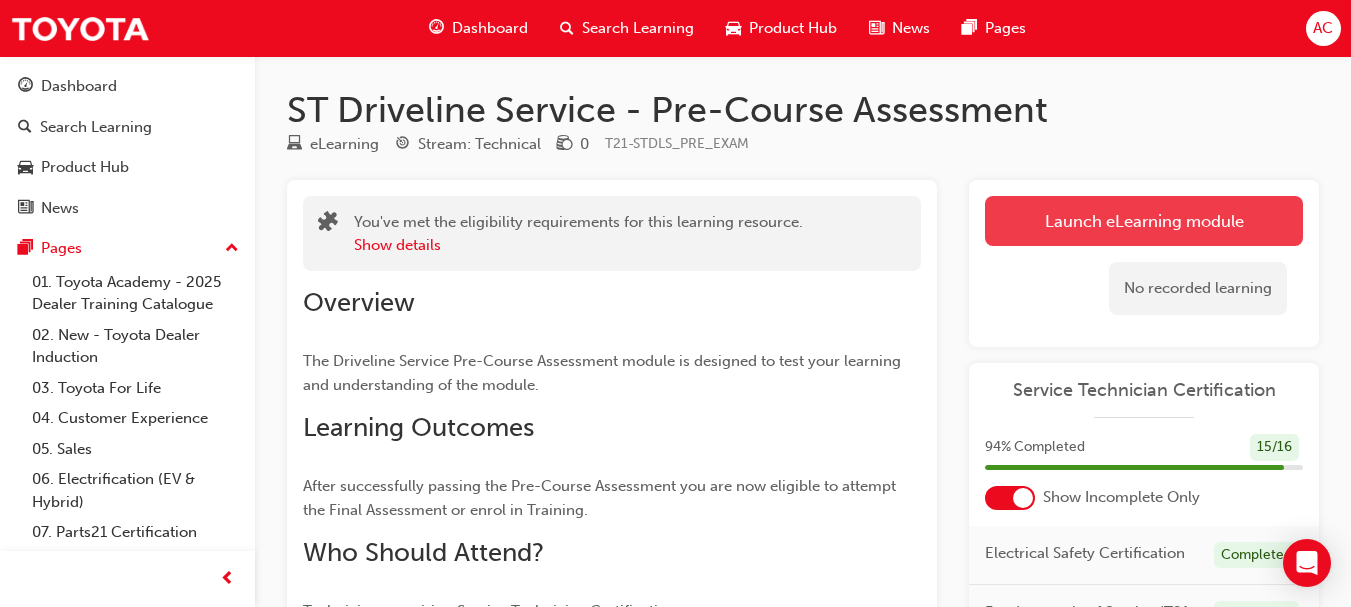 click on "Launch eLearning module" at bounding box center [1144, 221] 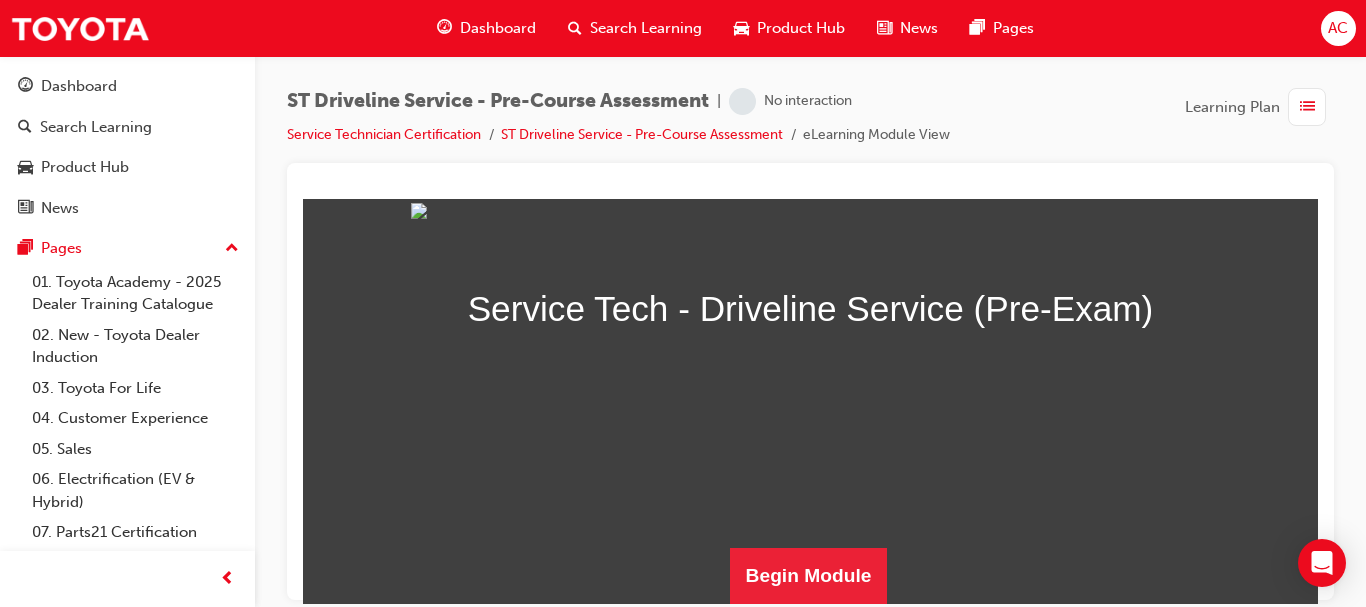 scroll, scrollTop: 404, scrollLeft: 0, axis: vertical 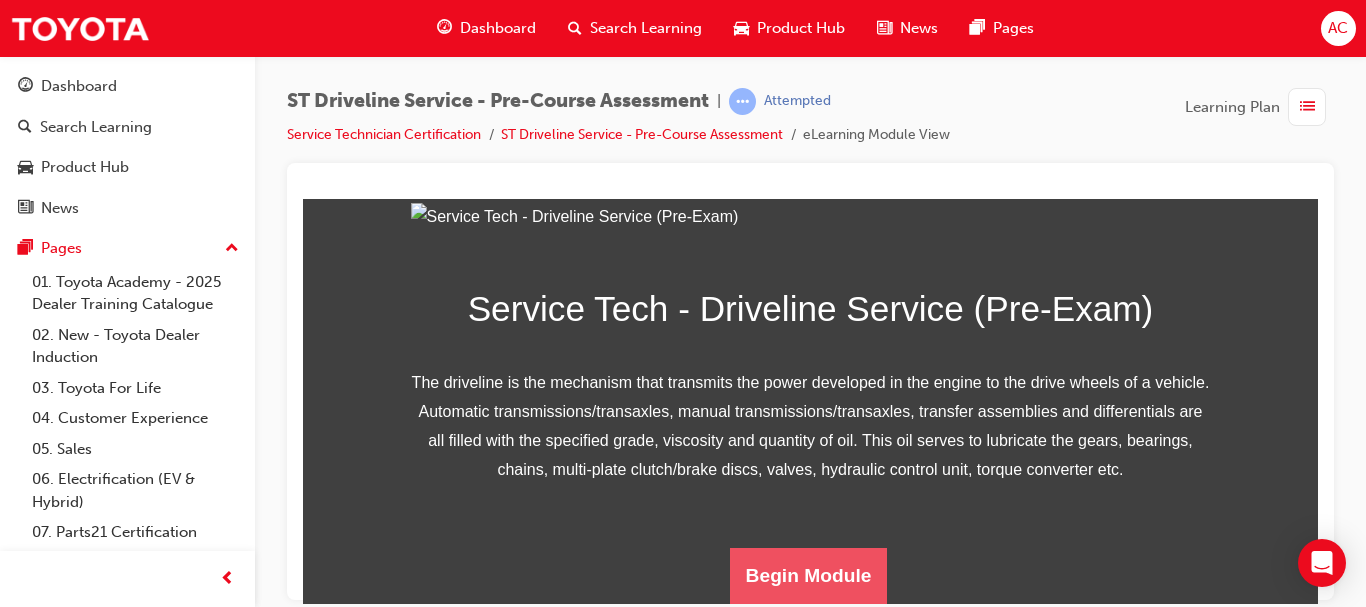 click on "Begin Module" at bounding box center (809, 575) 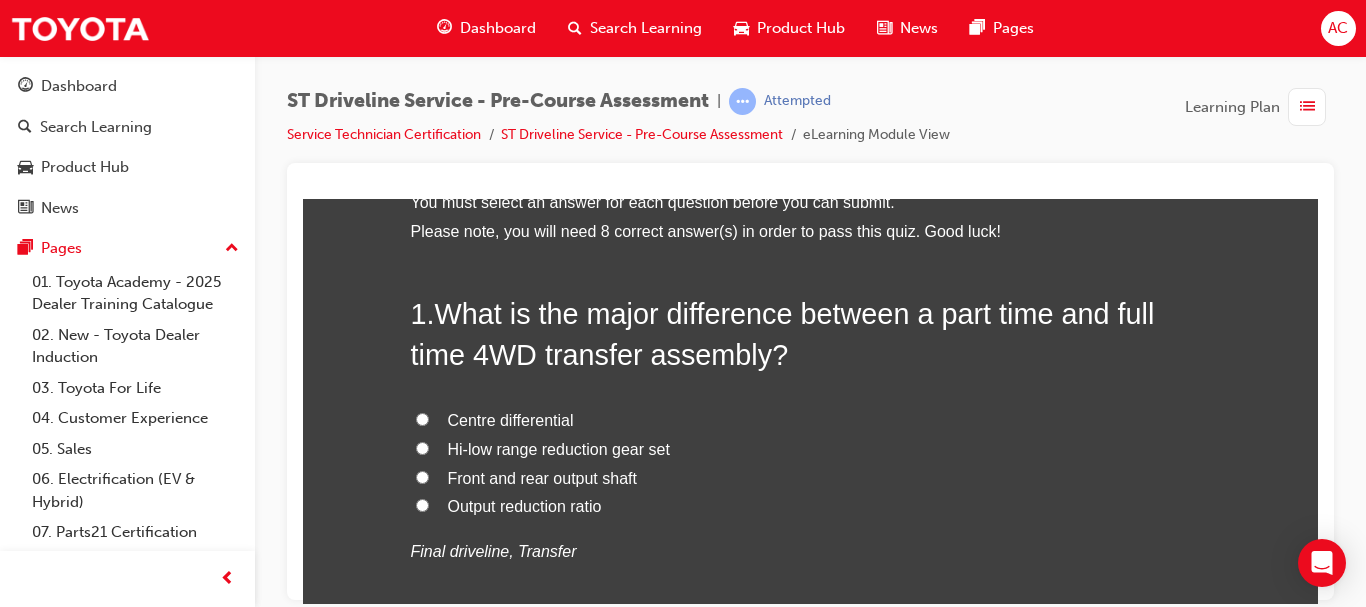 scroll, scrollTop: 118, scrollLeft: 0, axis: vertical 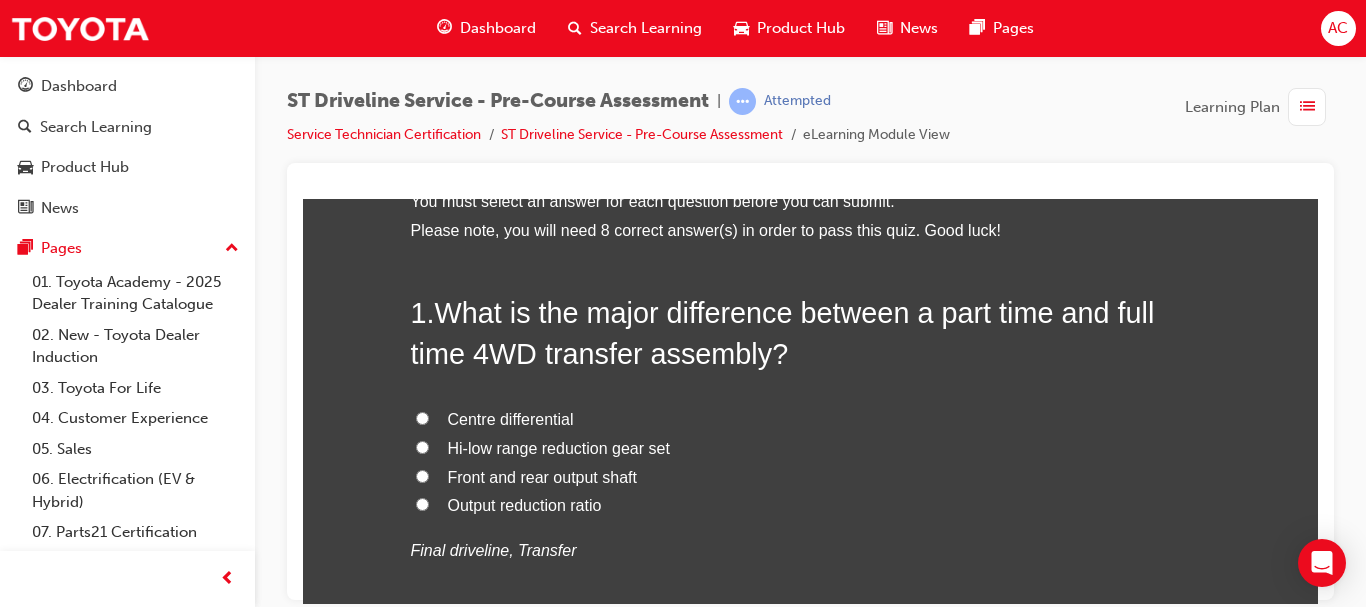 click on "Centre differential" at bounding box center [511, 418] 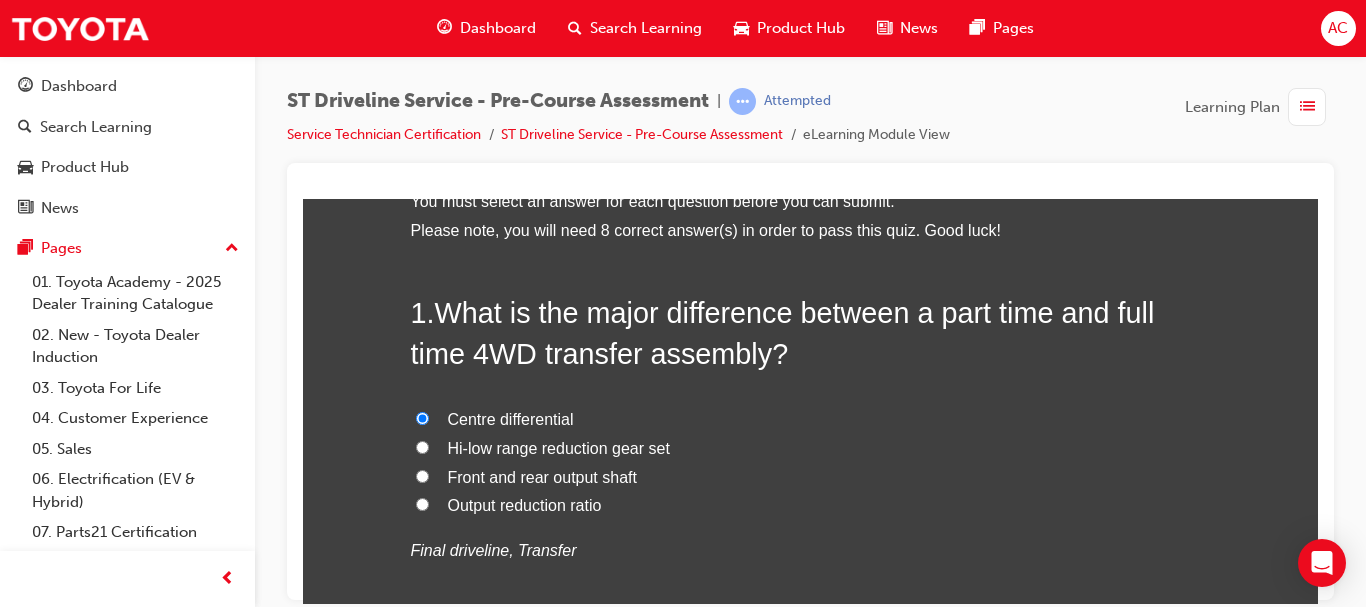 radio on "true" 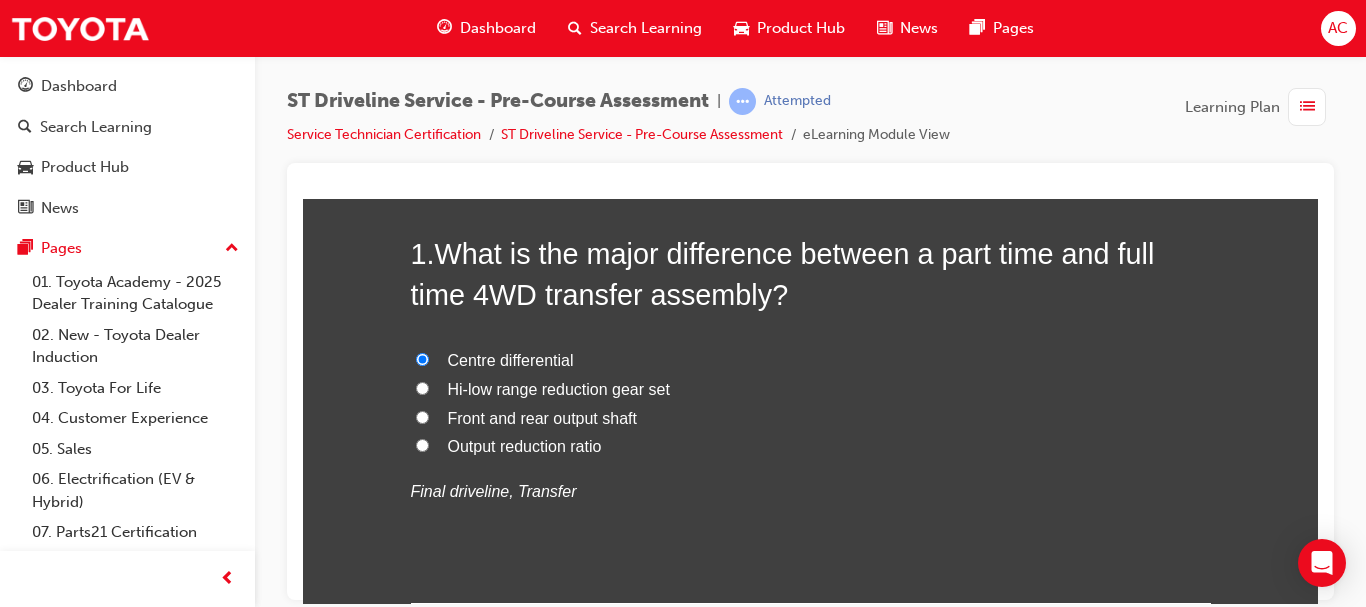 scroll, scrollTop: 178, scrollLeft: 0, axis: vertical 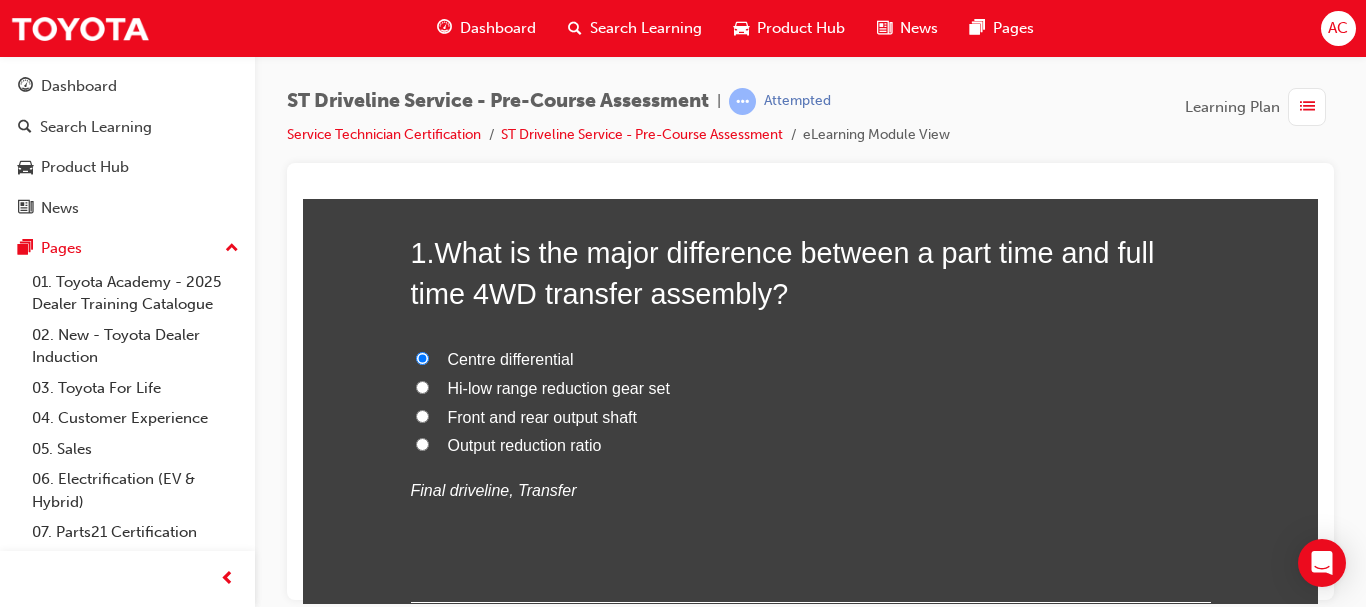 click on "Hi-low range reduction gear set" at bounding box center [559, 387] 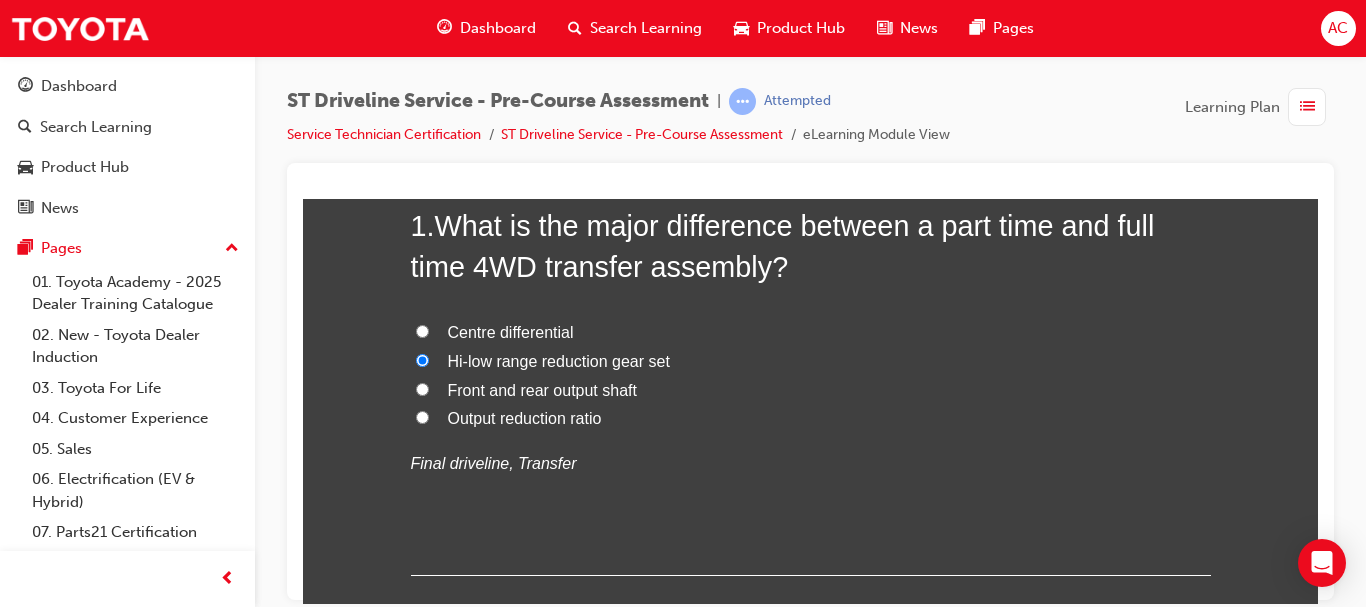 scroll, scrollTop: 206, scrollLeft: 0, axis: vertical 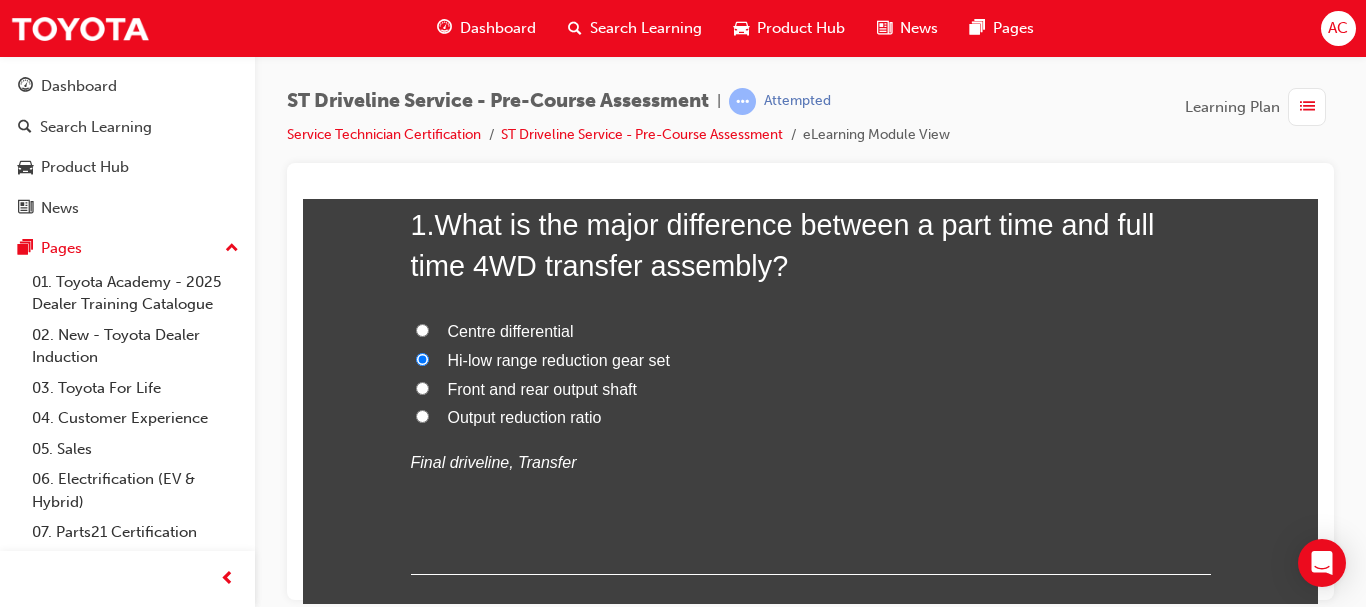 click on "Hi-low range reduction gear set" at bounding box center (559, 359) 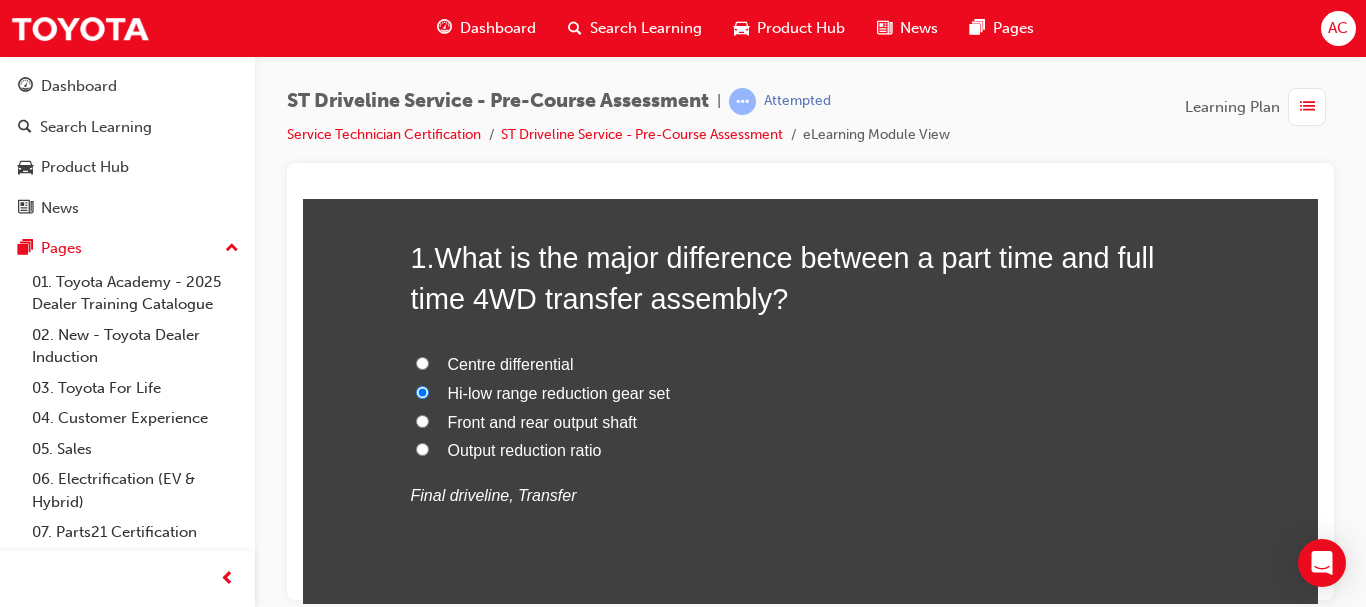 scroll, scrollTop: 171, scrollLeft: 0, axis: vertical 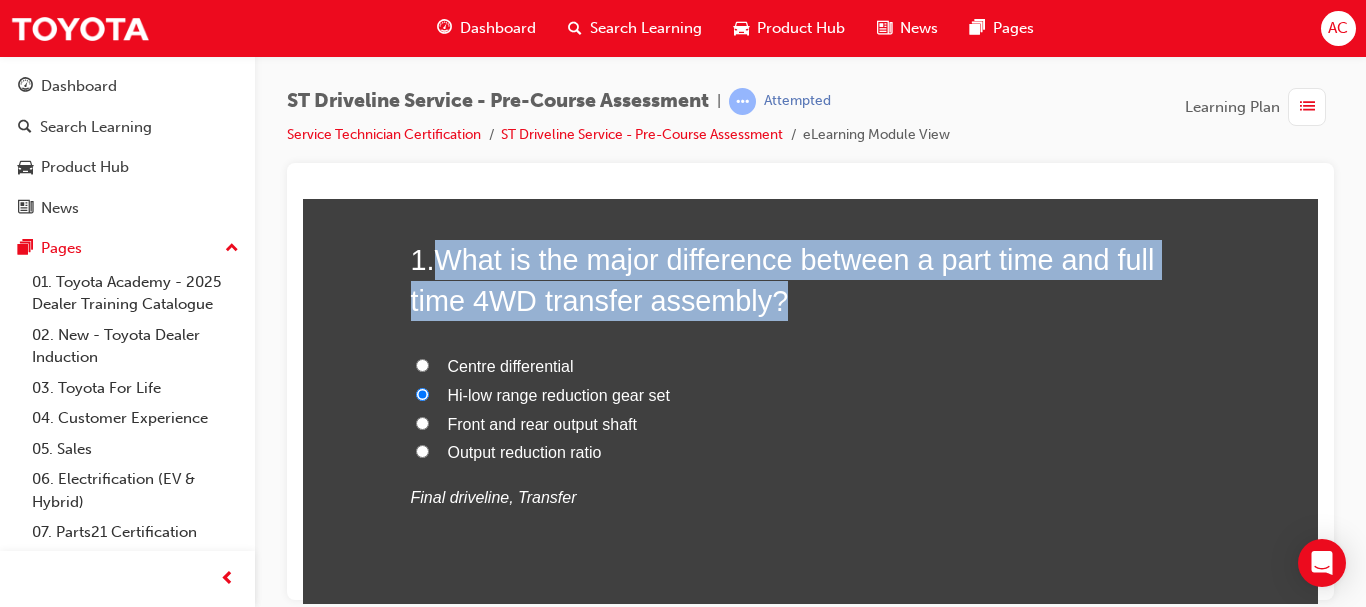 drag, startPoint x: 431, startPoint y: 258, endPoint x: 895, endPoint y: 300, distance: 465.89697 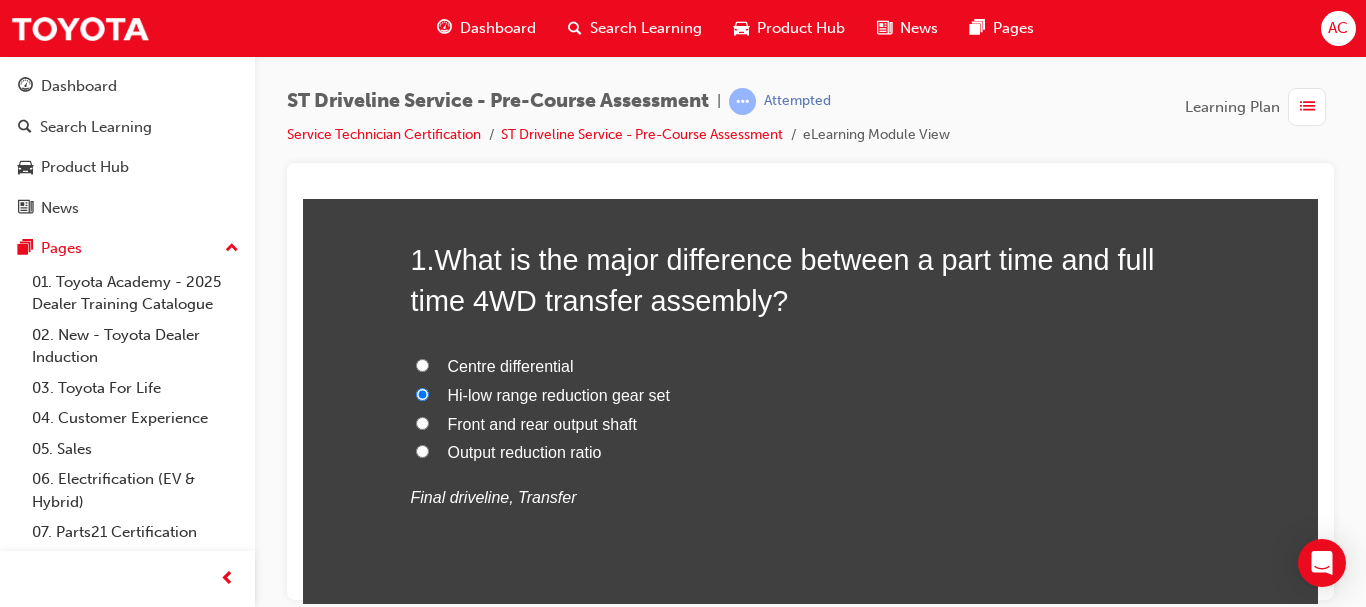 click on "Centre differential" at bounding box center [511, 365] 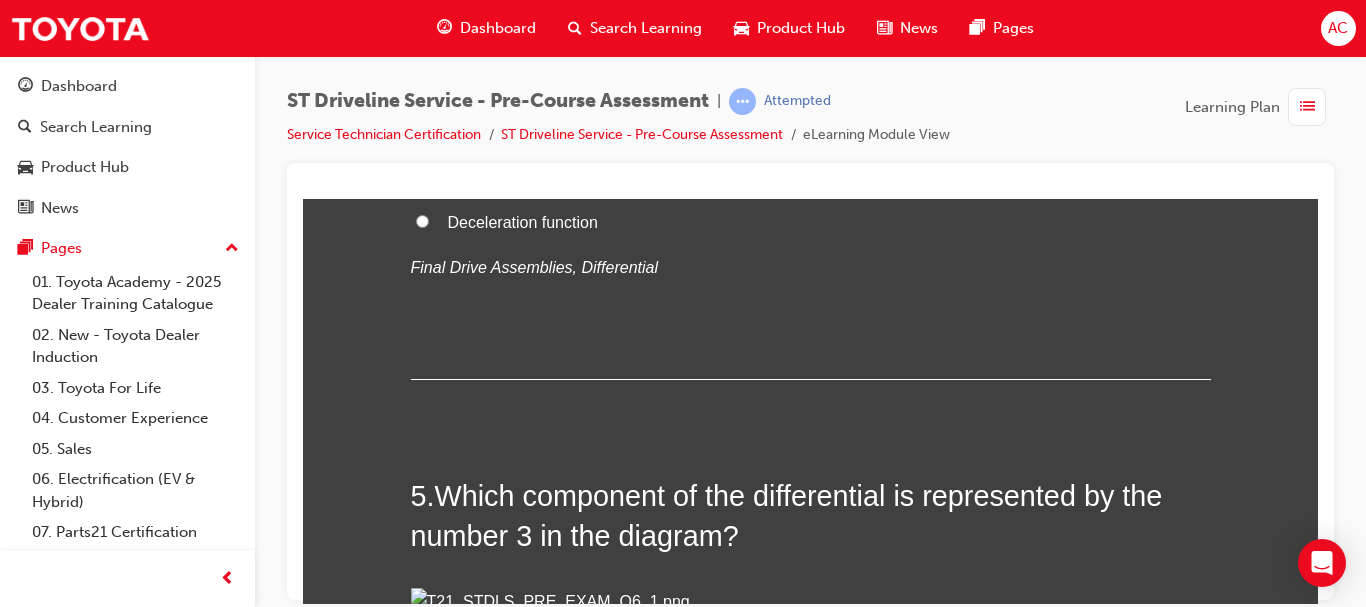 scroll, scrollTop: 1702, scrollLeft: 0, axis: vertical 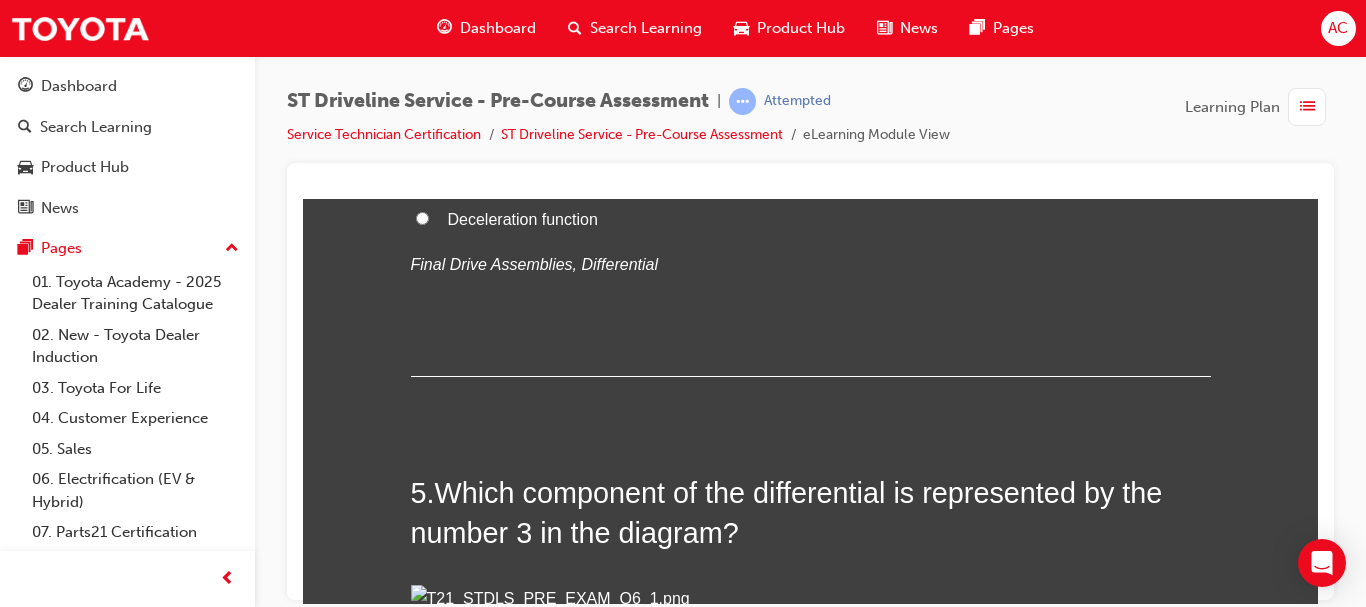 click on "Front-engine front-drive (FF type)" at bounding box center (566, -667) 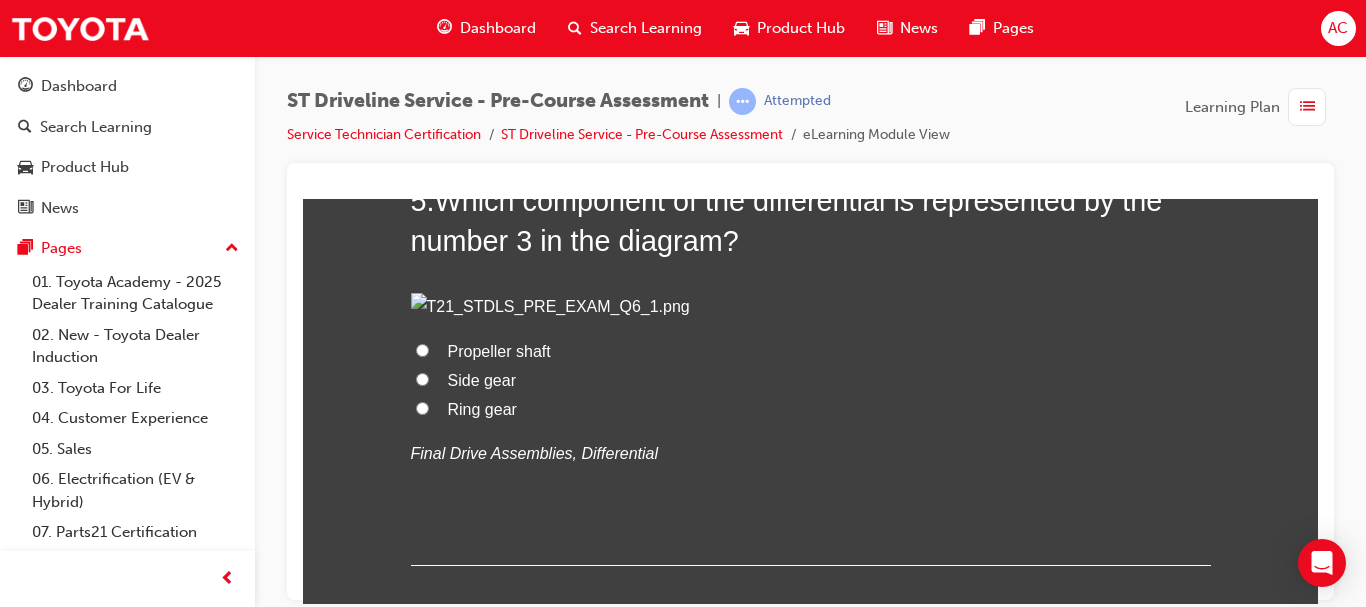 scroll, scrollTop: 1995, scrollLeft: 0, axis: vertical 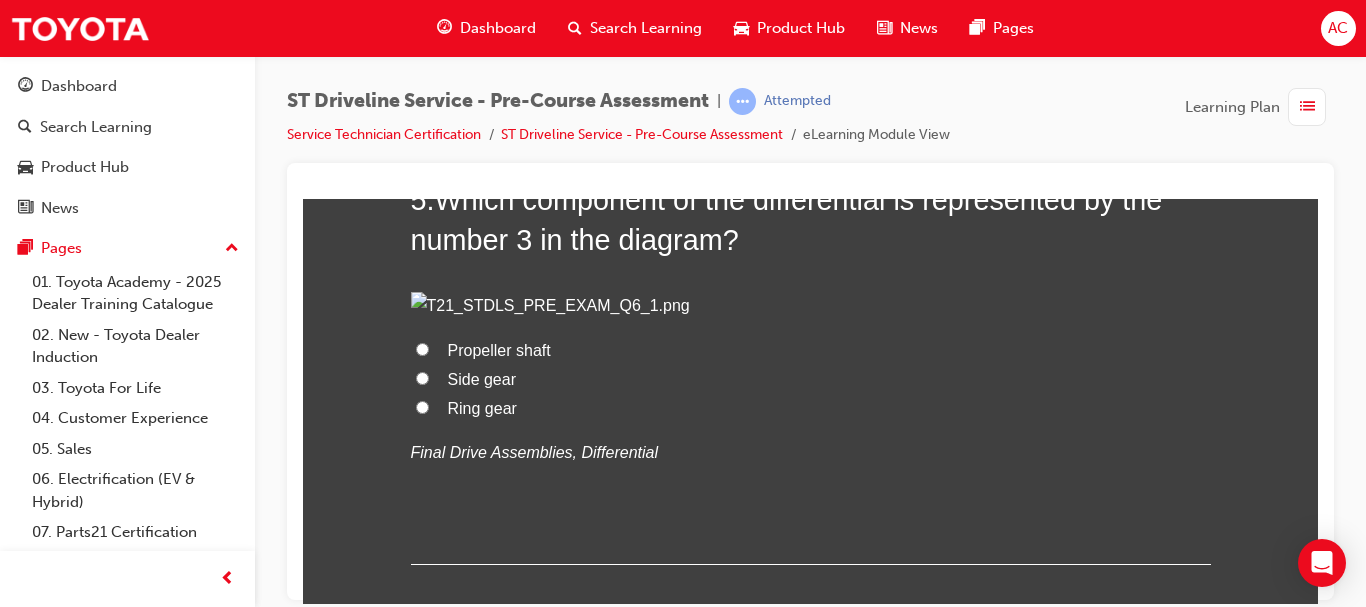 click on "TRUE" at bounding box center [811, -540] 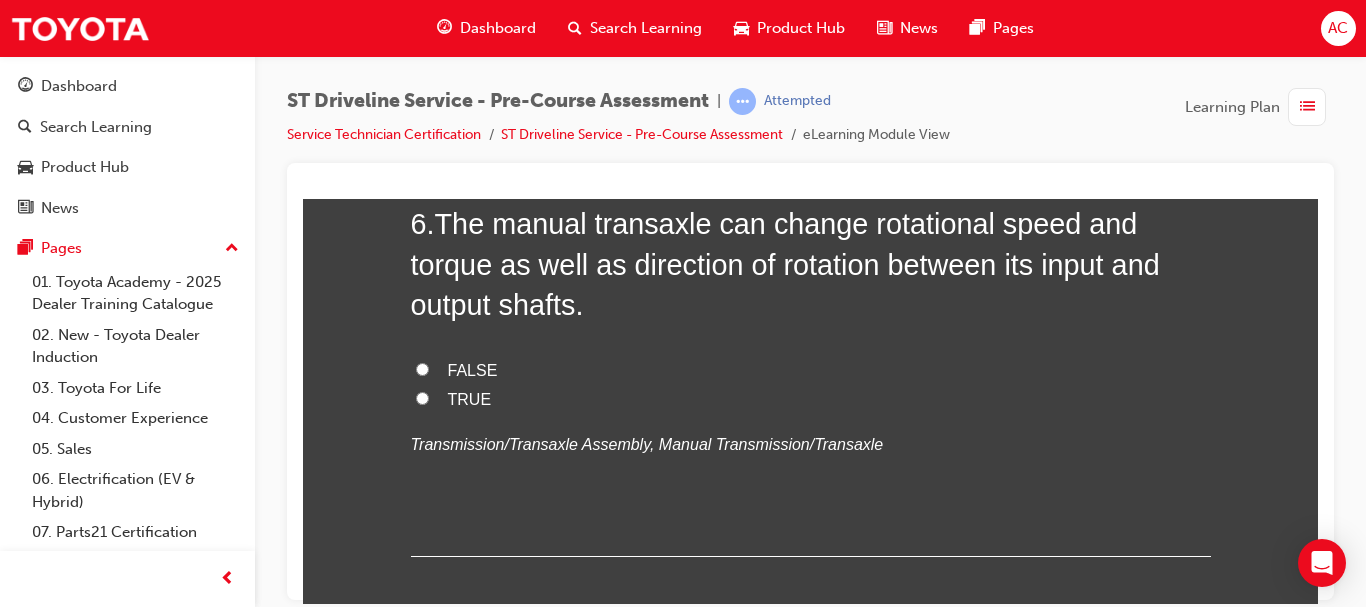 scroll, scrollTop: 2454, scrollLeft: 0, axis: vertical 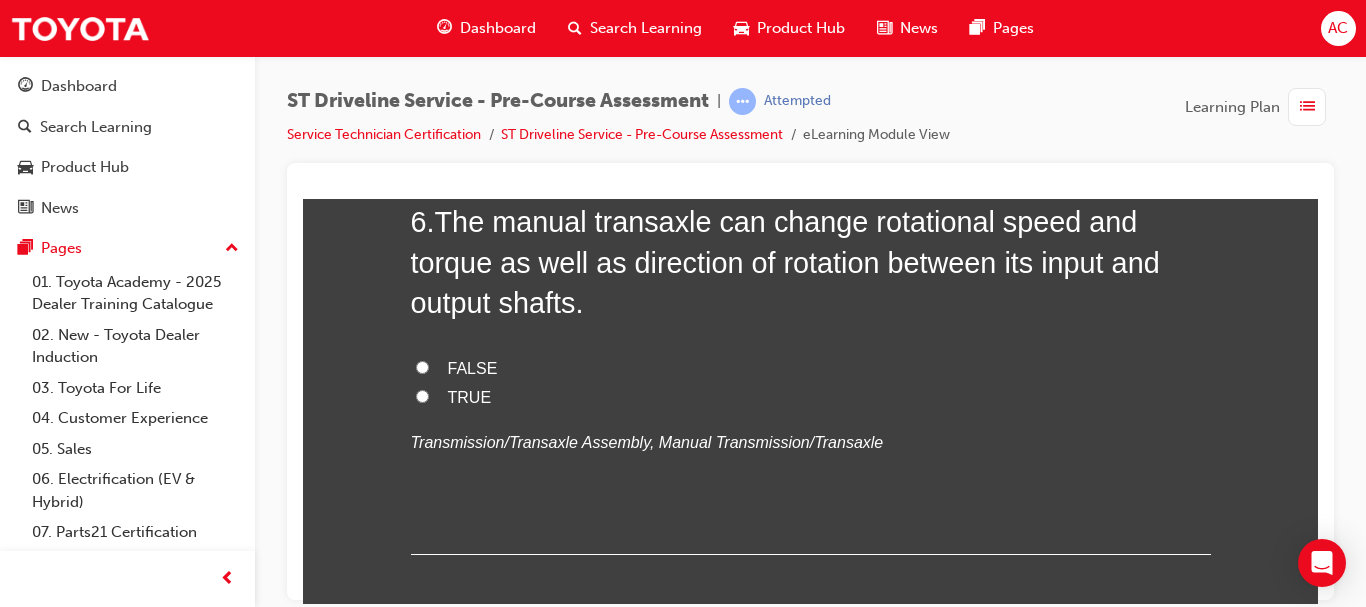 click on "Drive force direction conversion function" at bounding box center [590, -592] 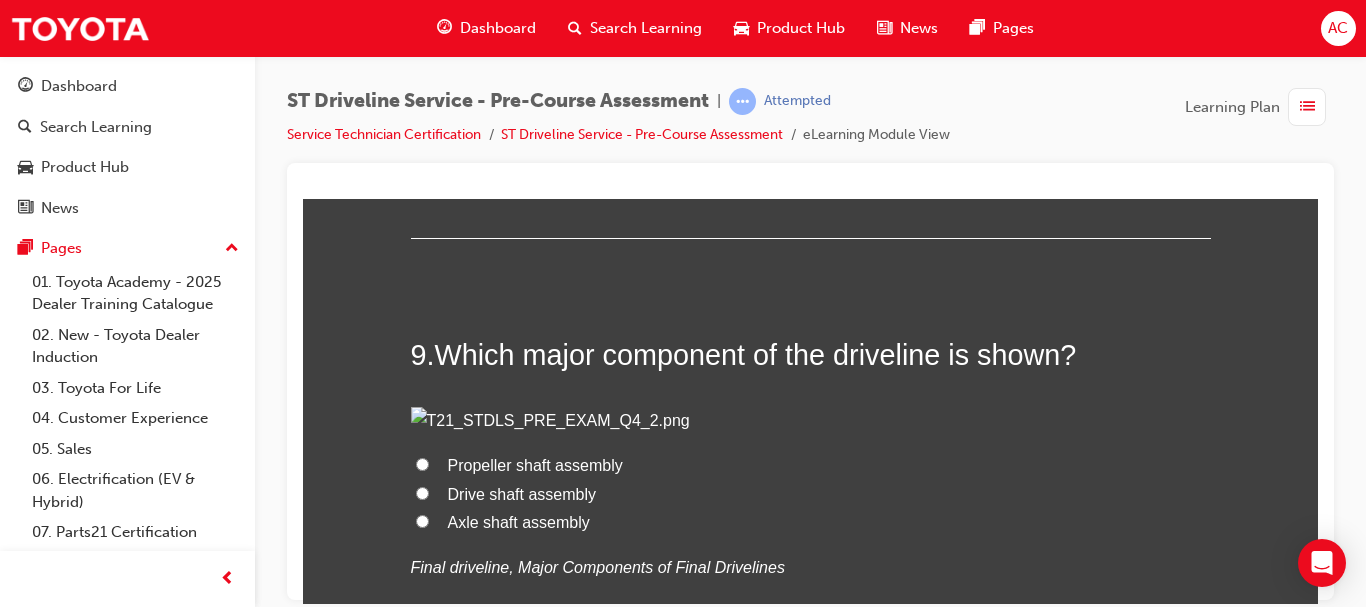 scroll, scrollTop: 3533, scrollLeft: 0, axis: vertical 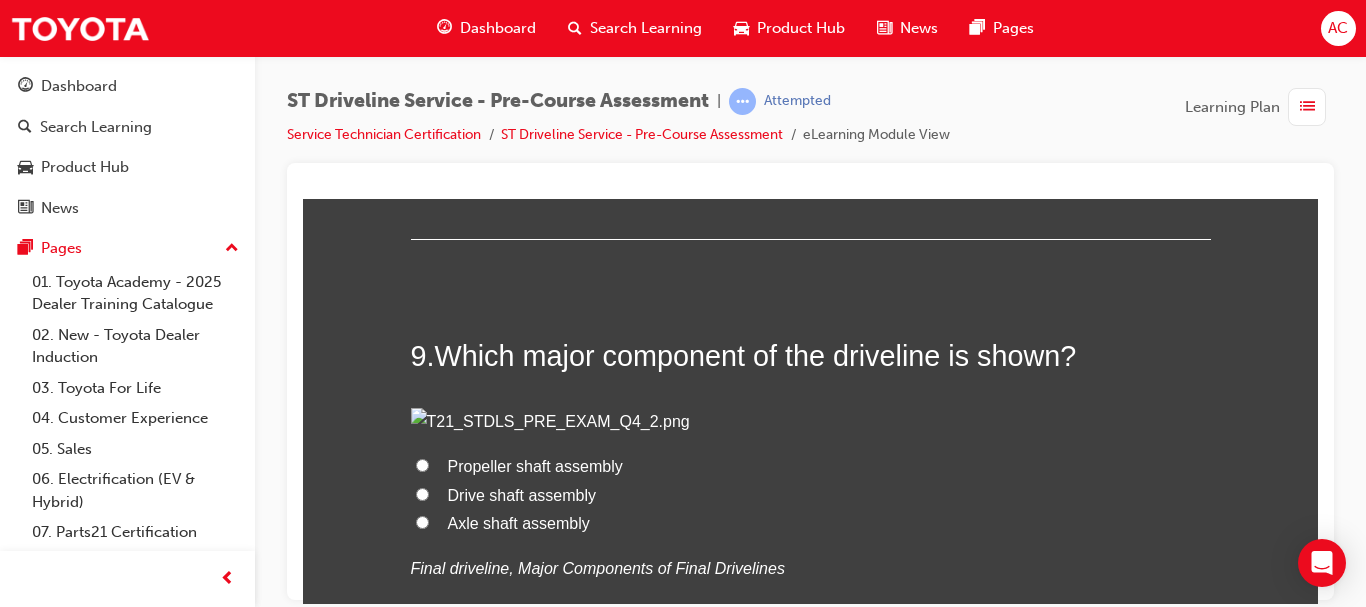 click on "Ring gear" at bounding box center (482, -1131) 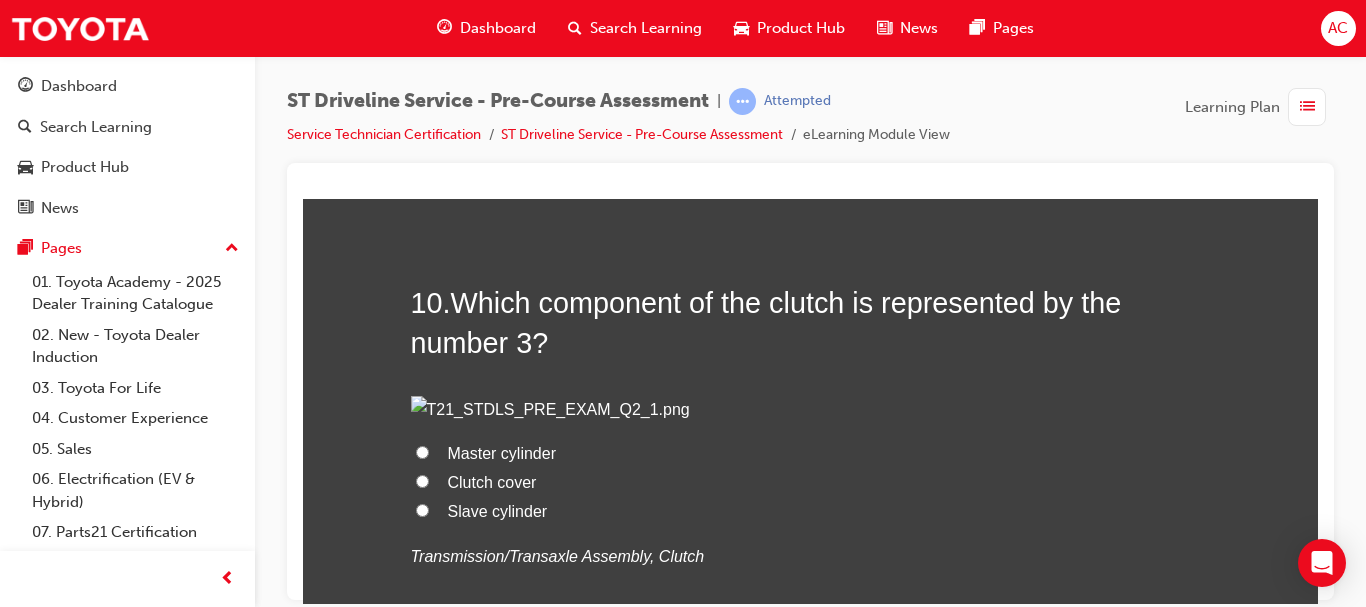 scroll, scrollTop: 4029, scrollLeft: 0, axis: vertical 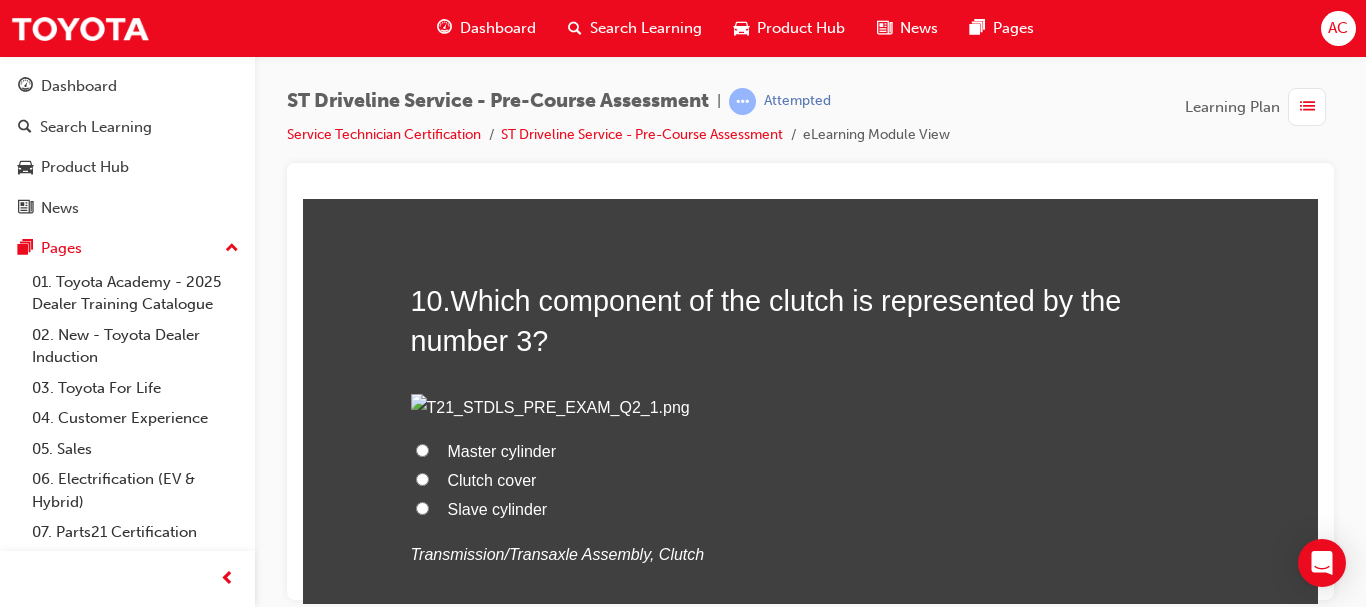 click on "TRUE" at bounding box center [470, -1179] 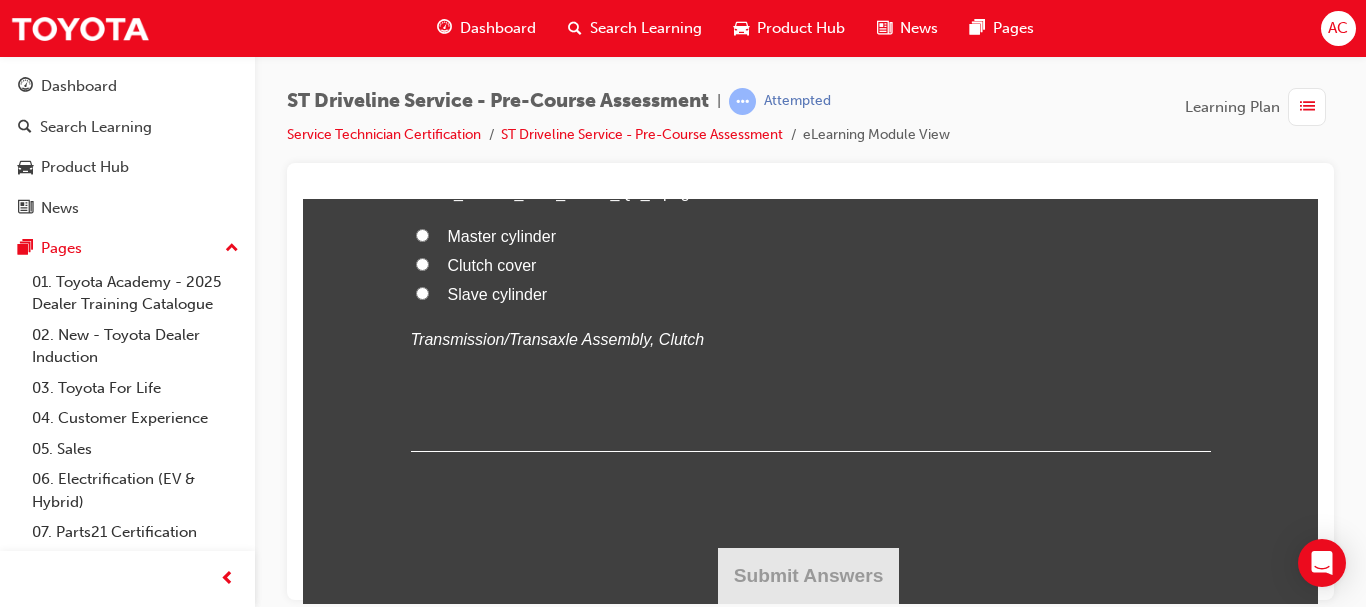 scroll, scrollTop: 4406, scrollLeft: 0, axis: vertical 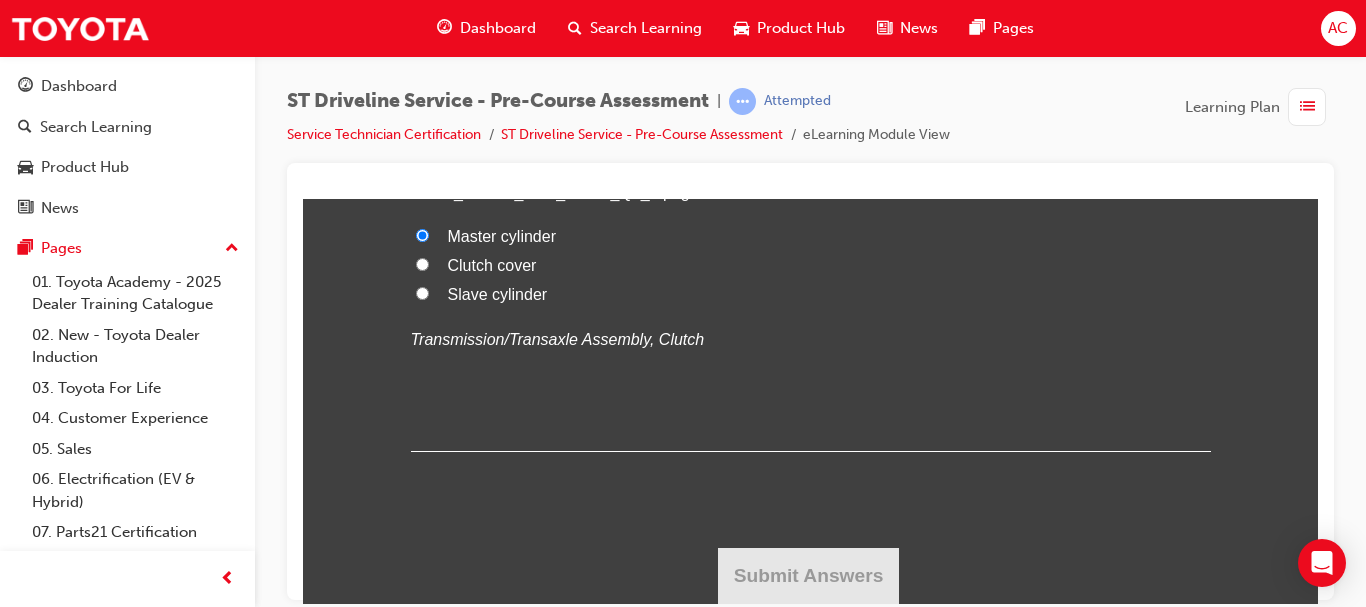 radio on "true" 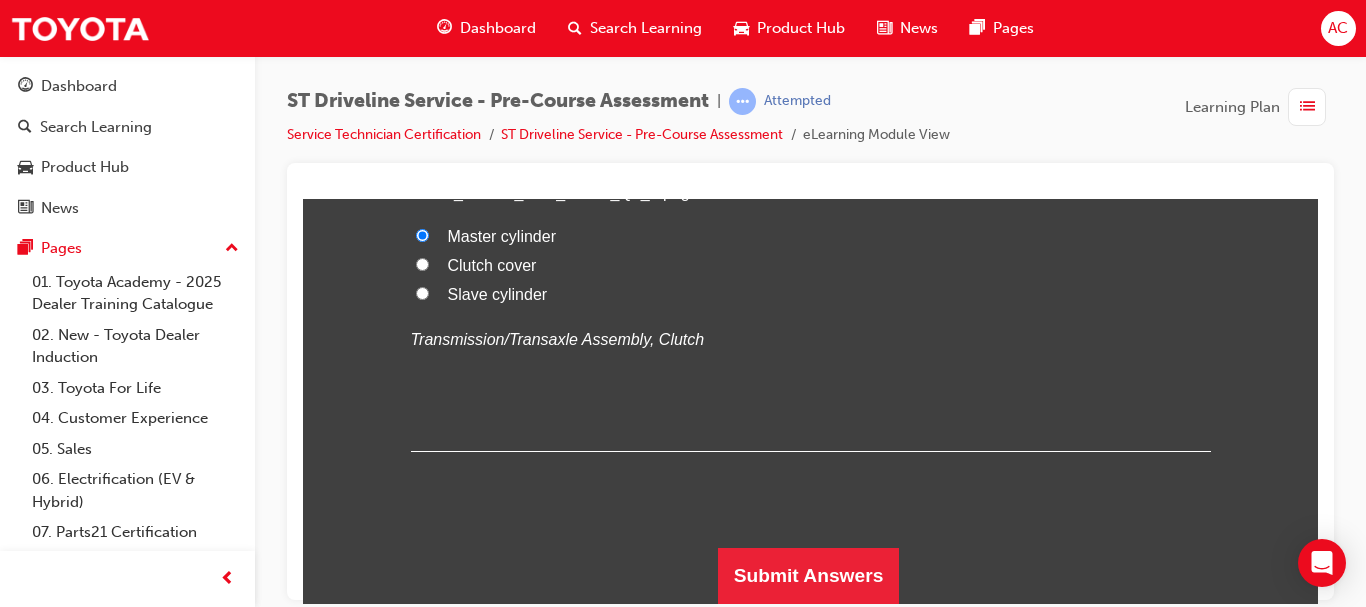scroll, scrollTop: 7041, scrollLeft: 0, axis: vertical 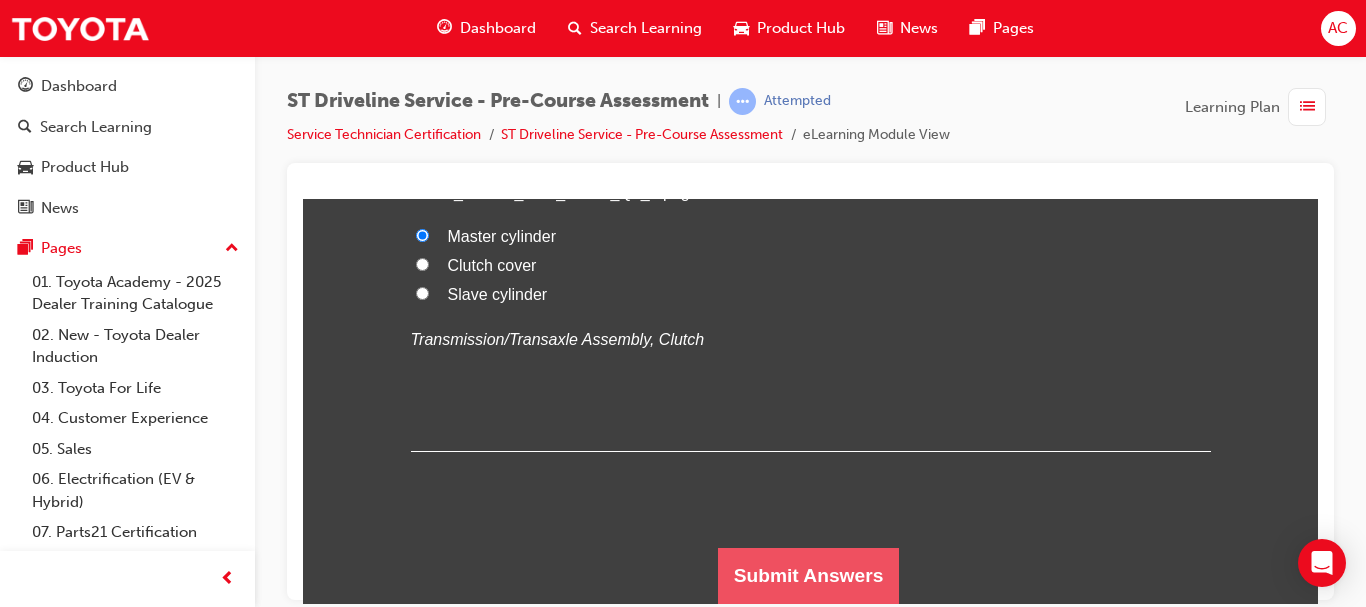 click on "Submit Answers" at bounding box center (809, 575) 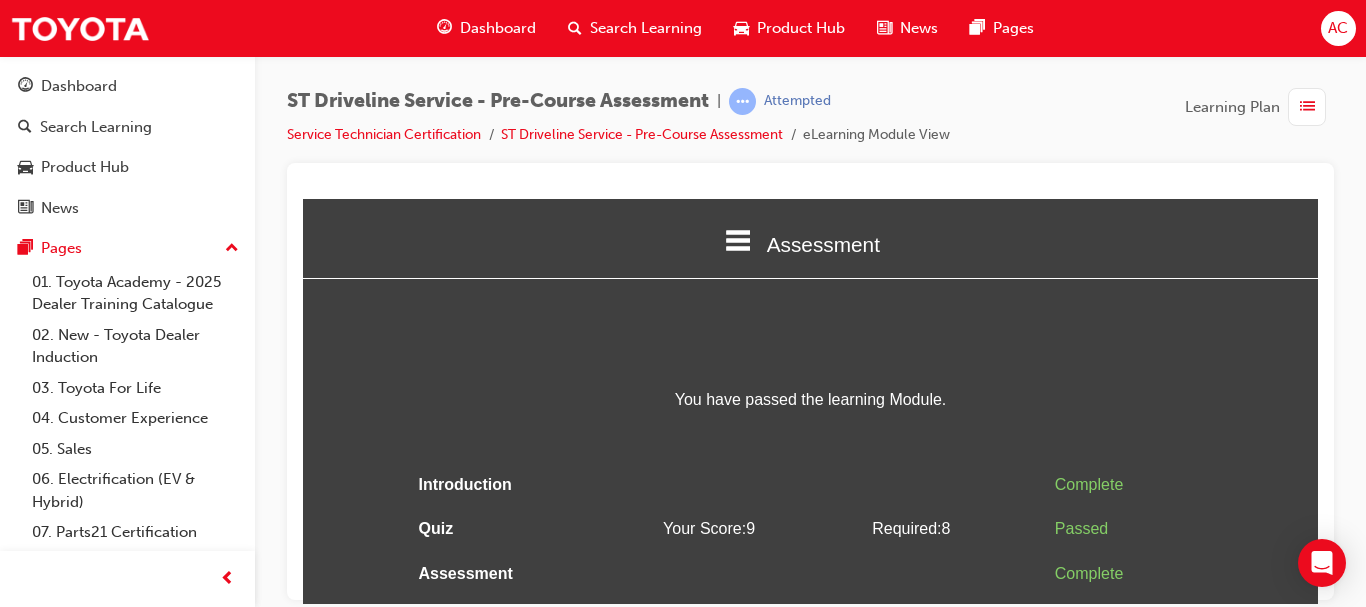 scroll, scrollTop: 25, scrollLeft: 0, axis: vertical 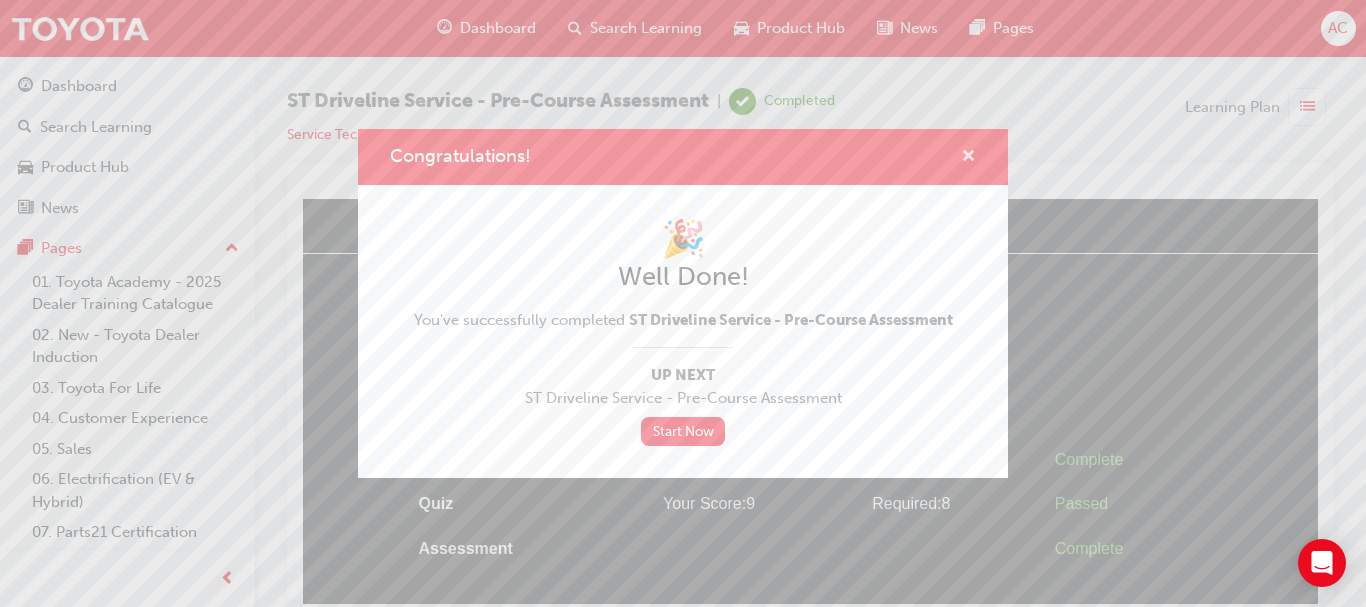 click at bounding box center [968, 158] 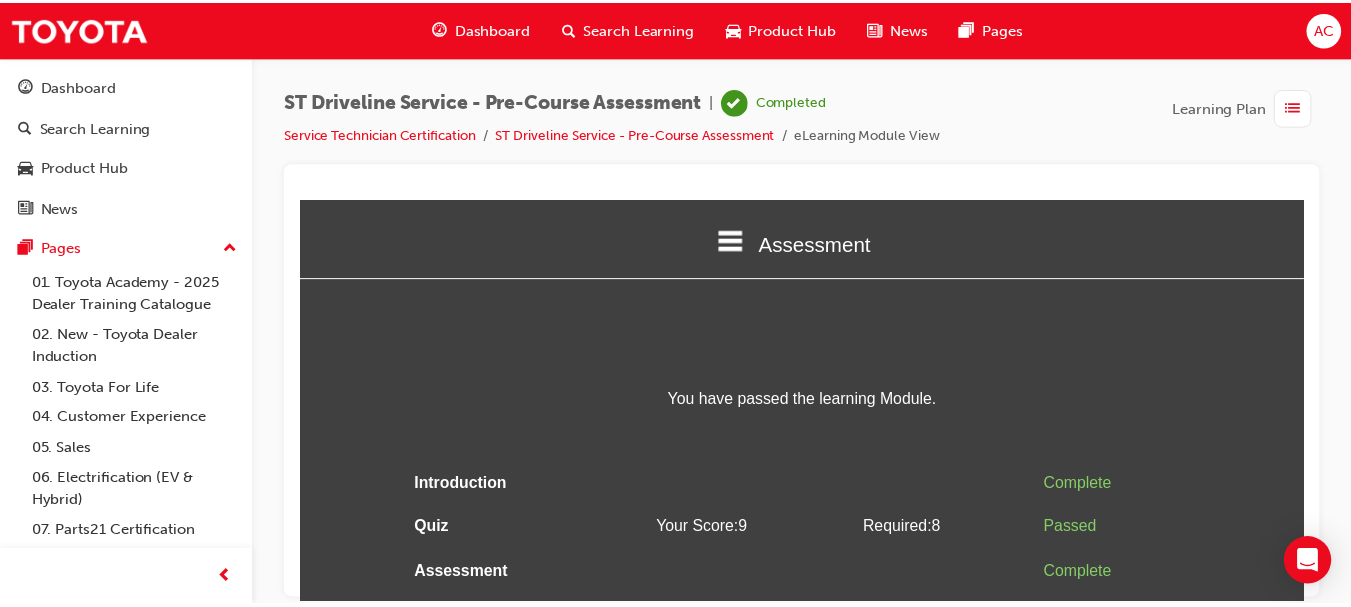 scroll, scrollTop: 25, scrollLeft: 0, axis: vertical 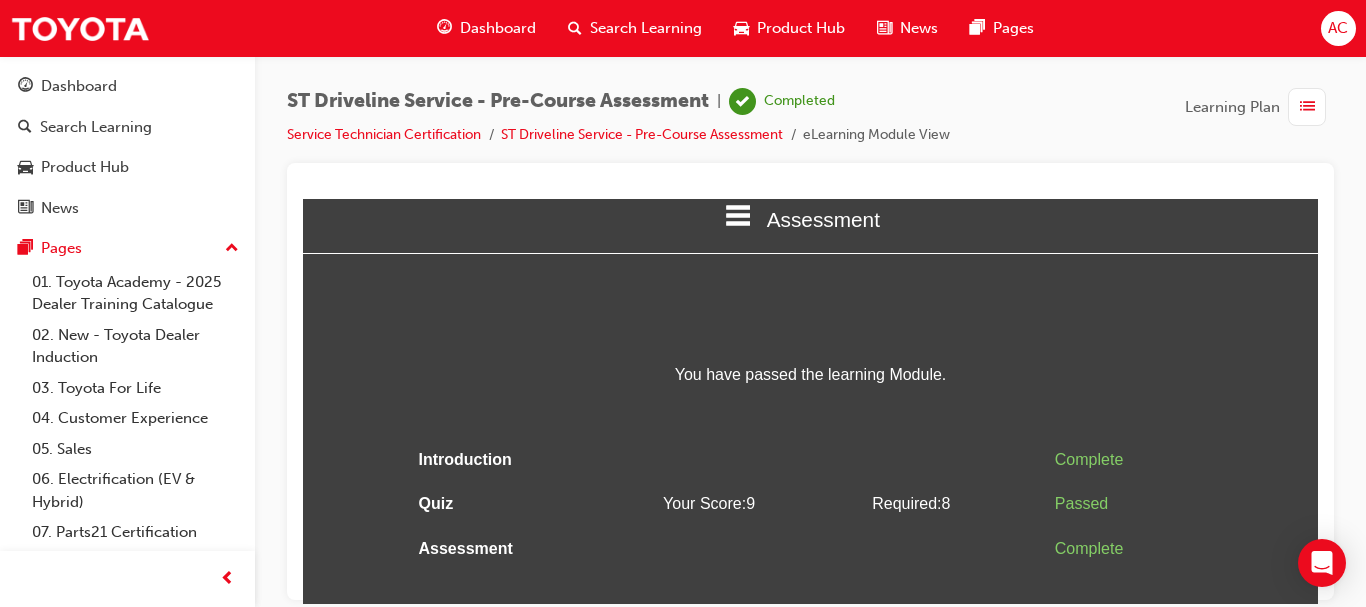 click on "Dashboard" at bounding box center (498, 28) 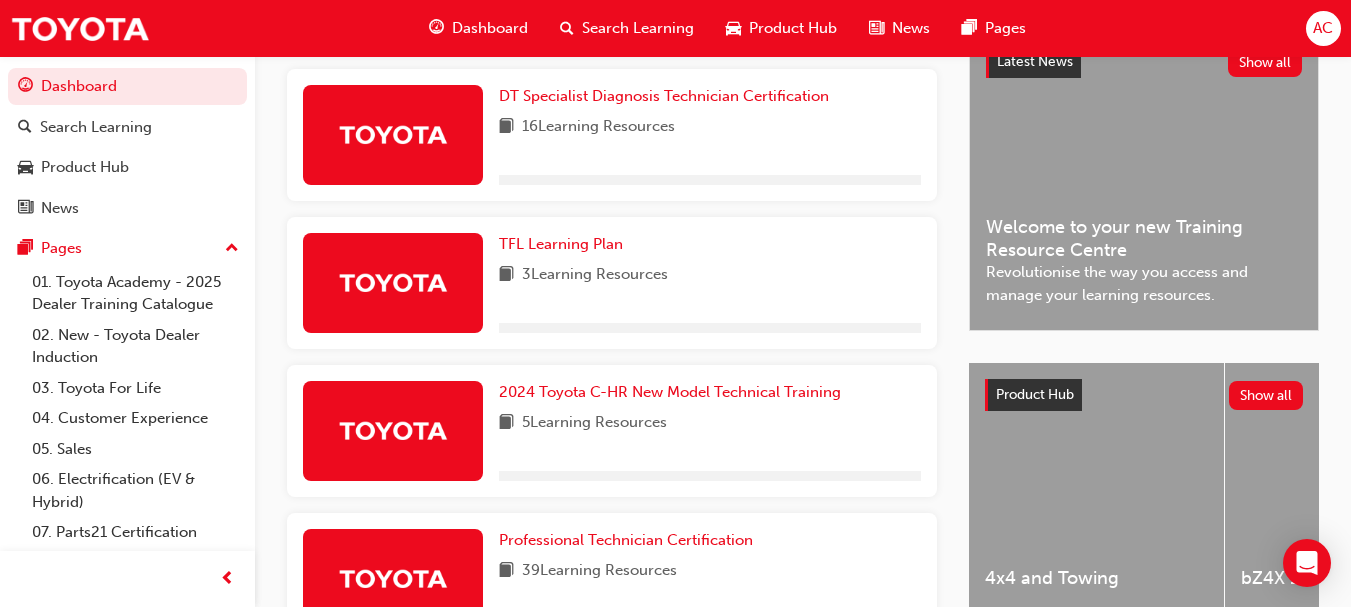 scroll, scrollTop: 920, scrollLeft: 0, axis: vertical 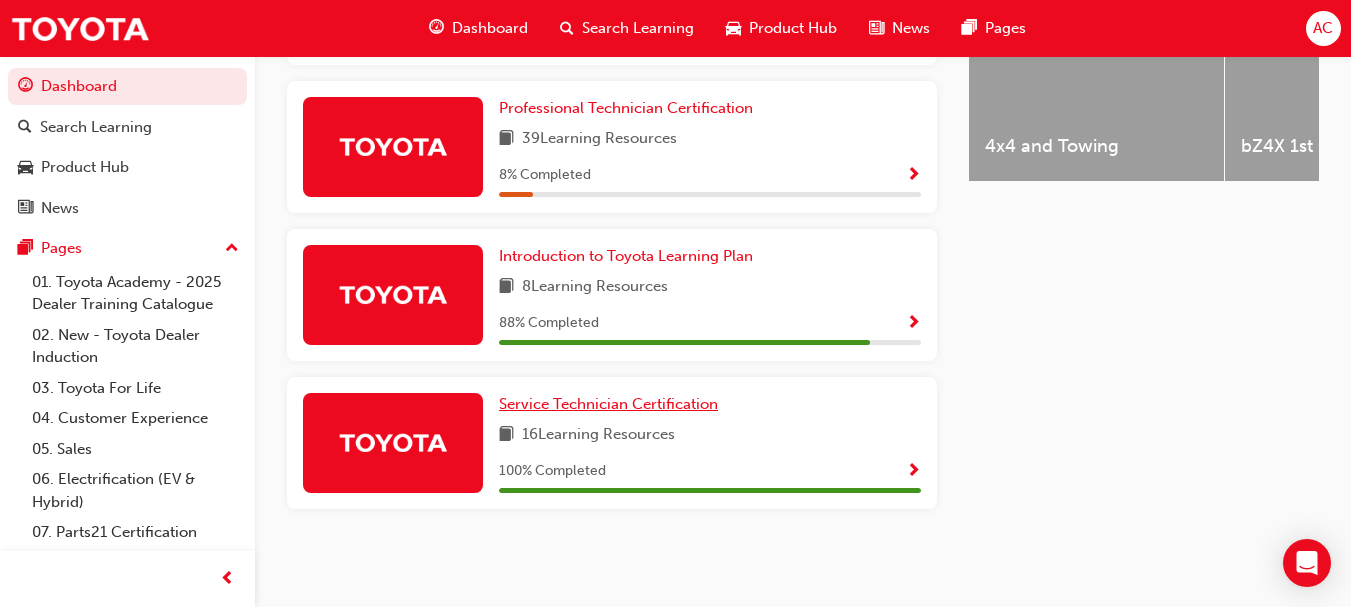 click on "Service Technician Certification" at bounding box center [608, 404] 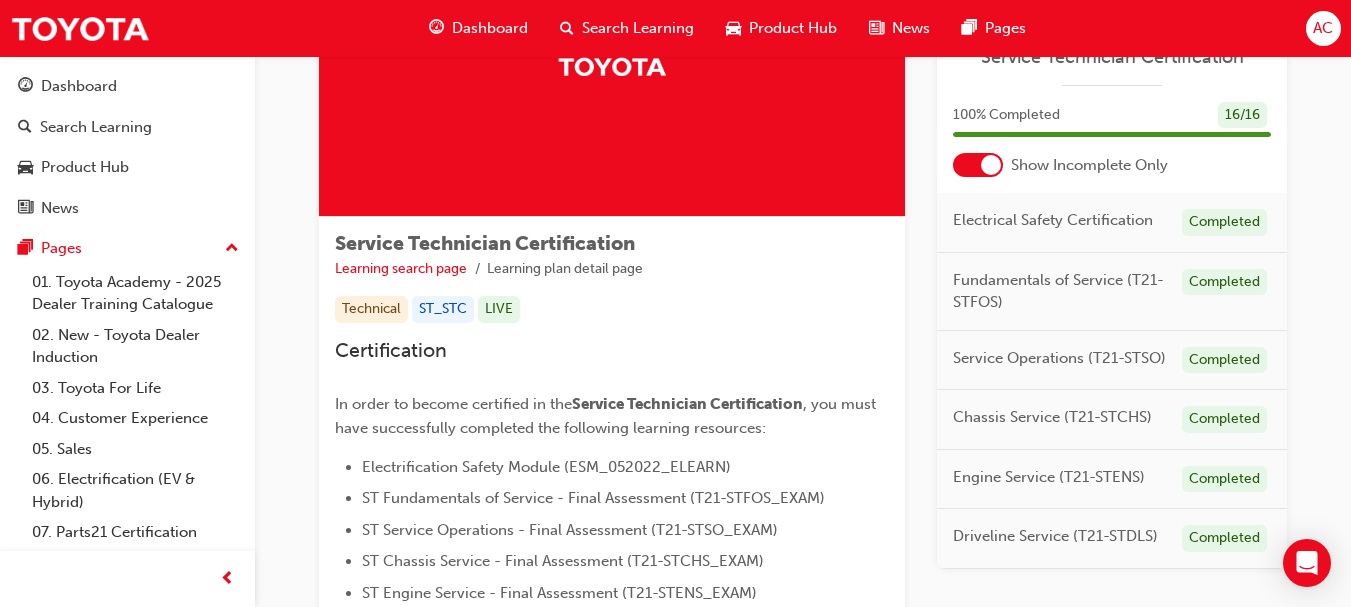 scroll, scrollTop: 184, scrollLeft: 0, axis: vertical 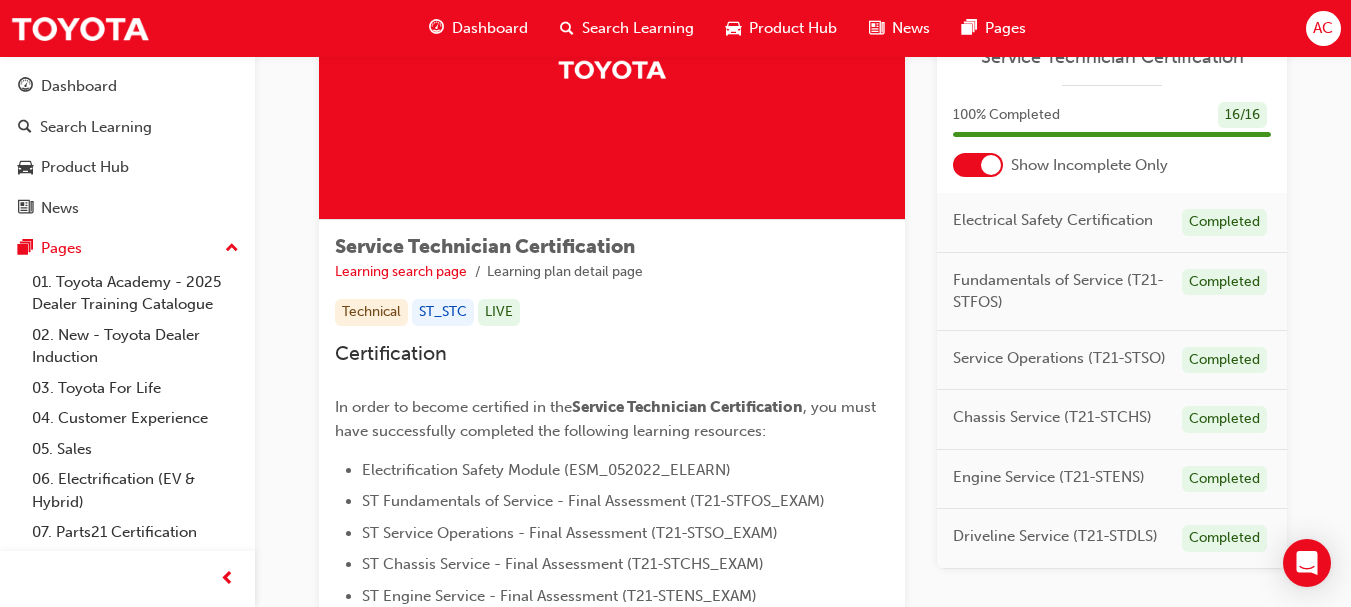 click at bounding box center [991, 165] 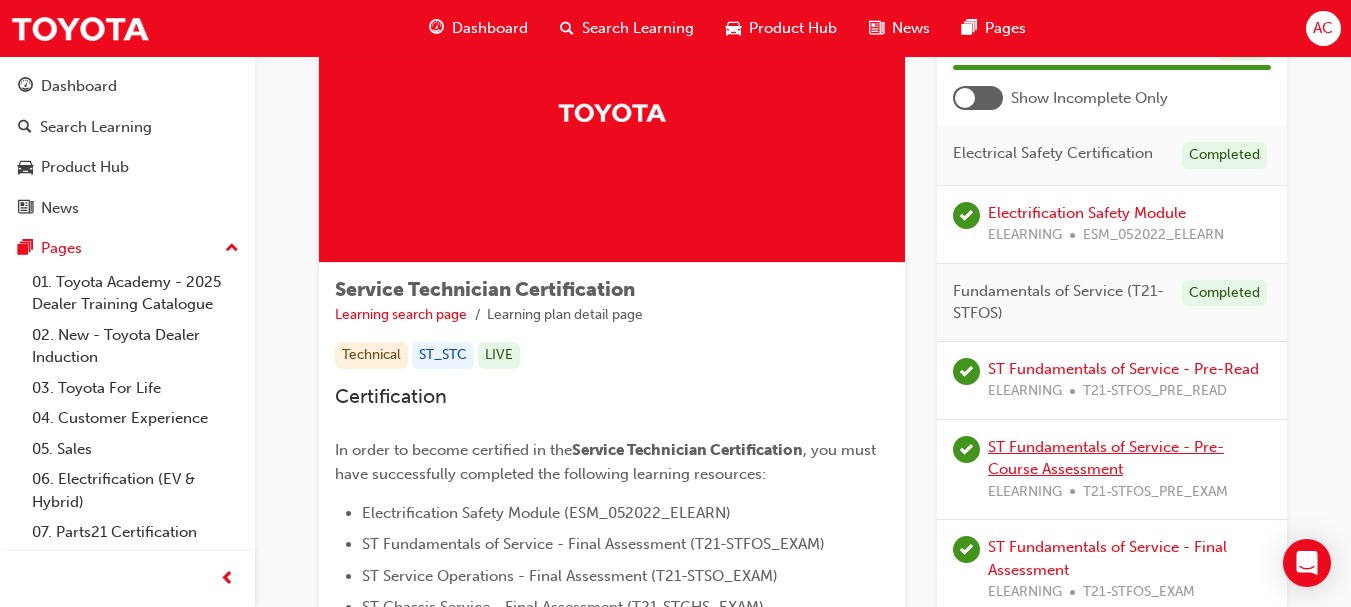scroll, scrollTop: 0, scrollLeft: 0, axis: both 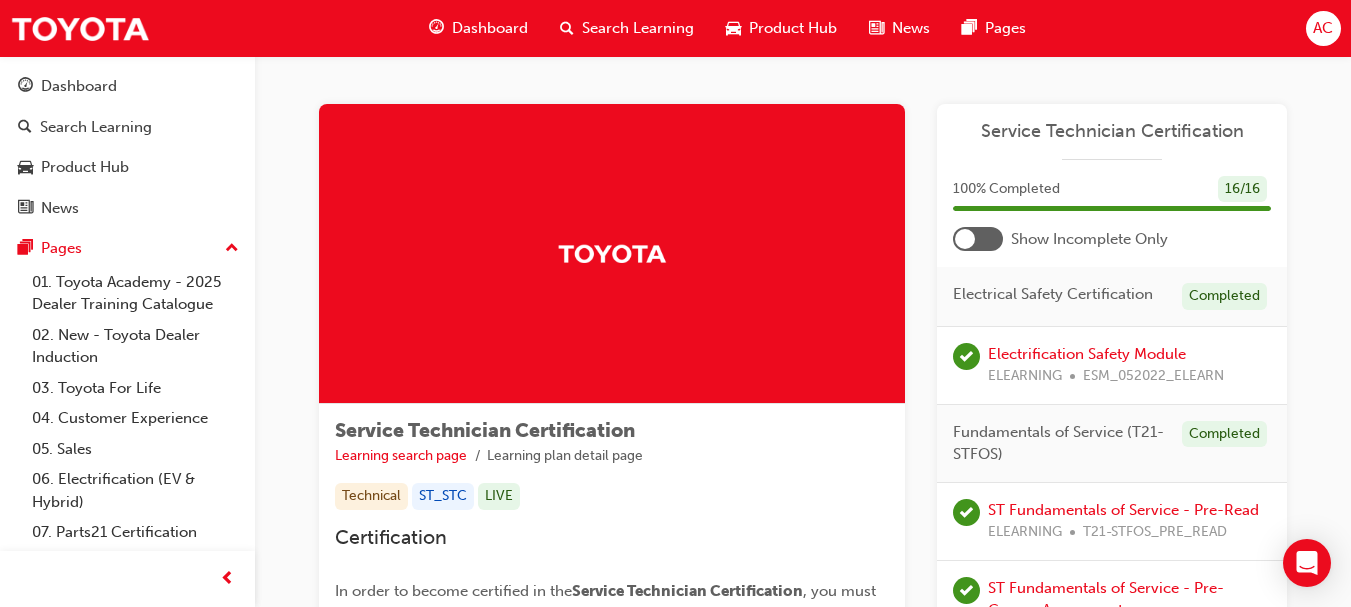 click at bounding box center [978, 239] 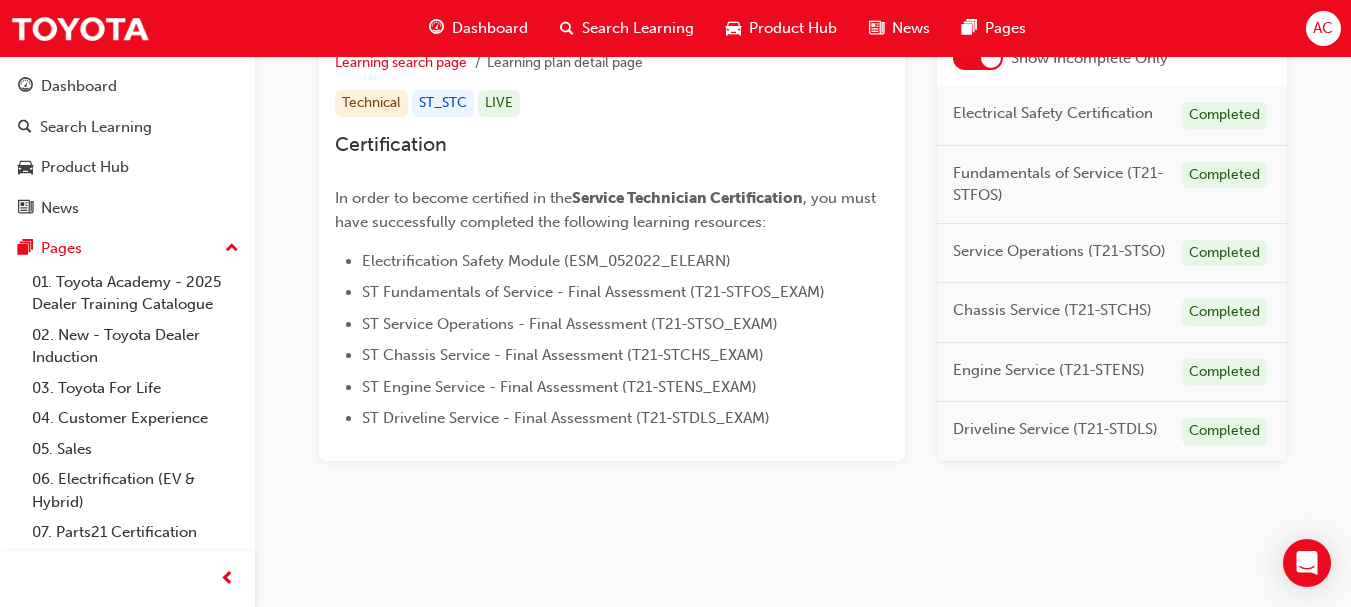 scroll, scrollTop: 0, scrollLeft: 0, axis: both 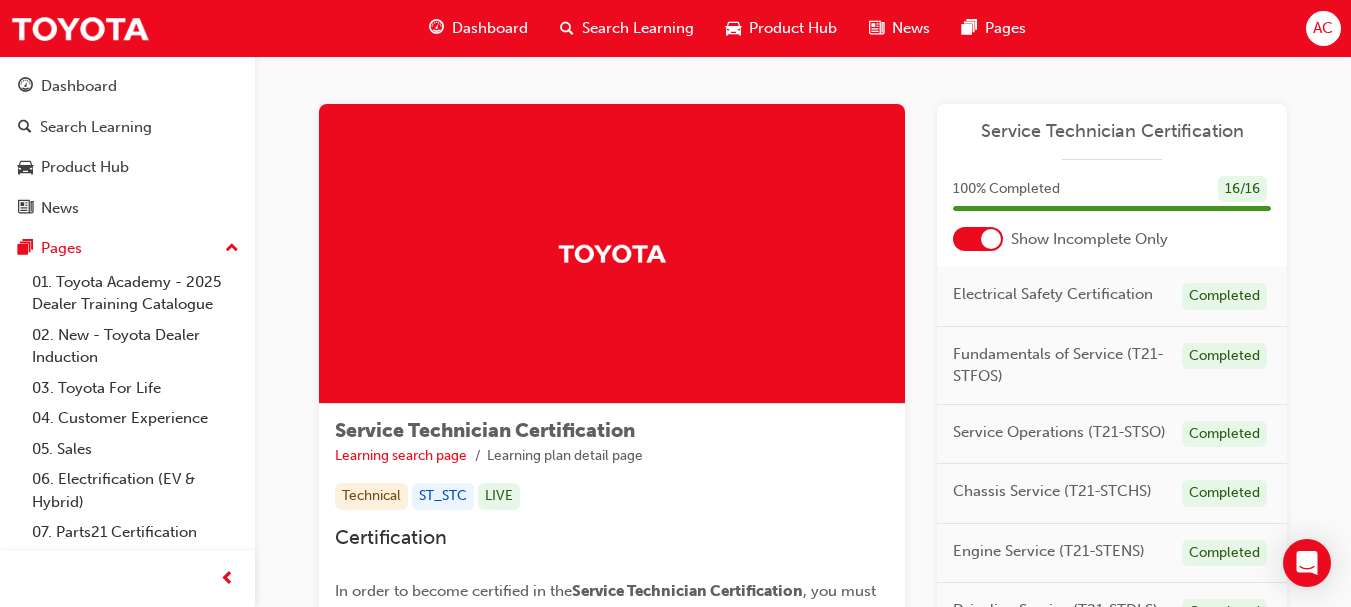 click on "Dashboard" at bounding box center [490, 28] 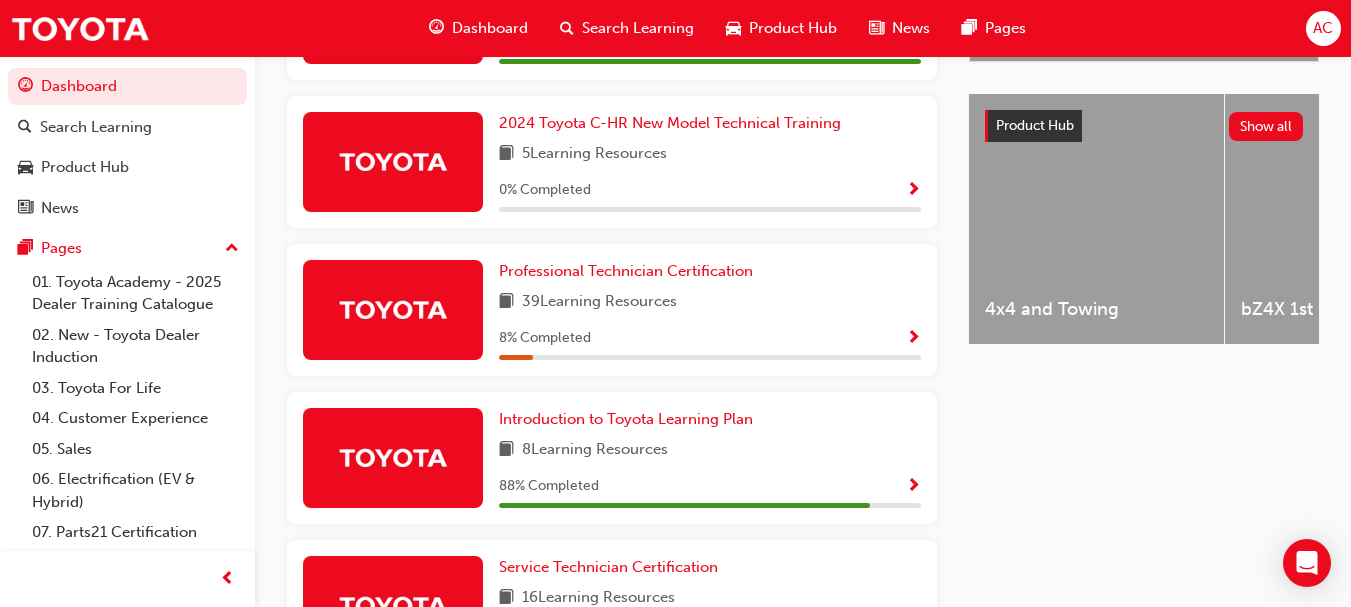 scroll, scrollTop: 751, scrollLeft: 0, axis: vertical 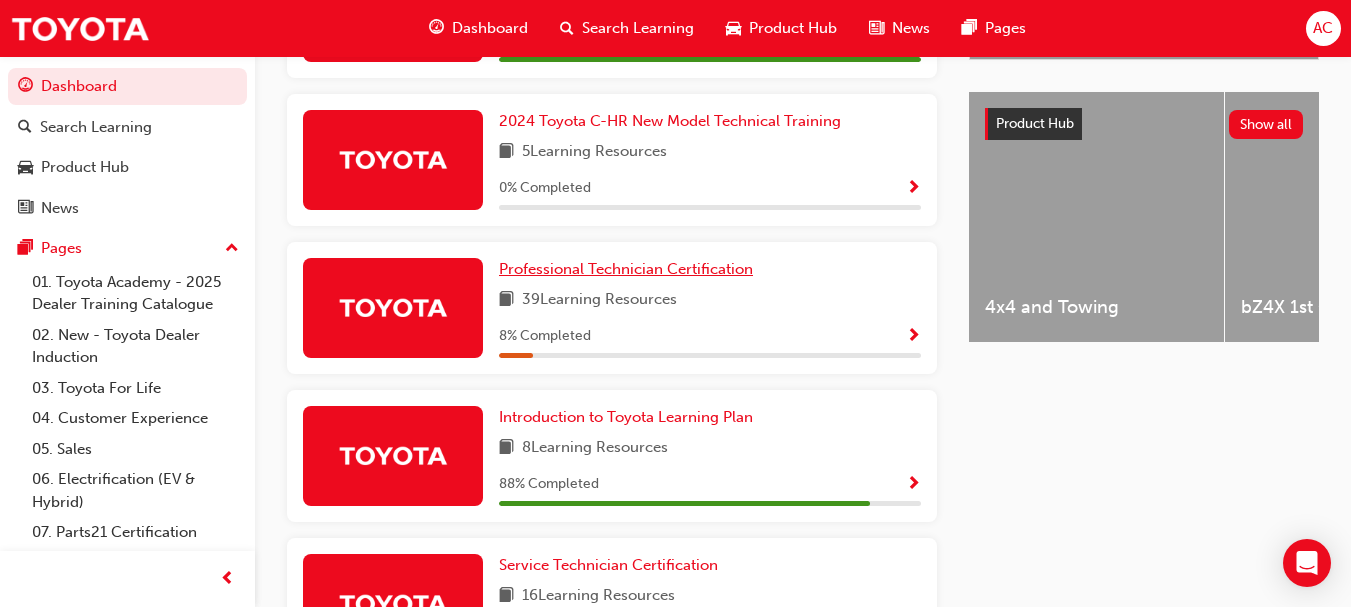 click on "Professional Technician Certification" at bounding box center (626, 269) 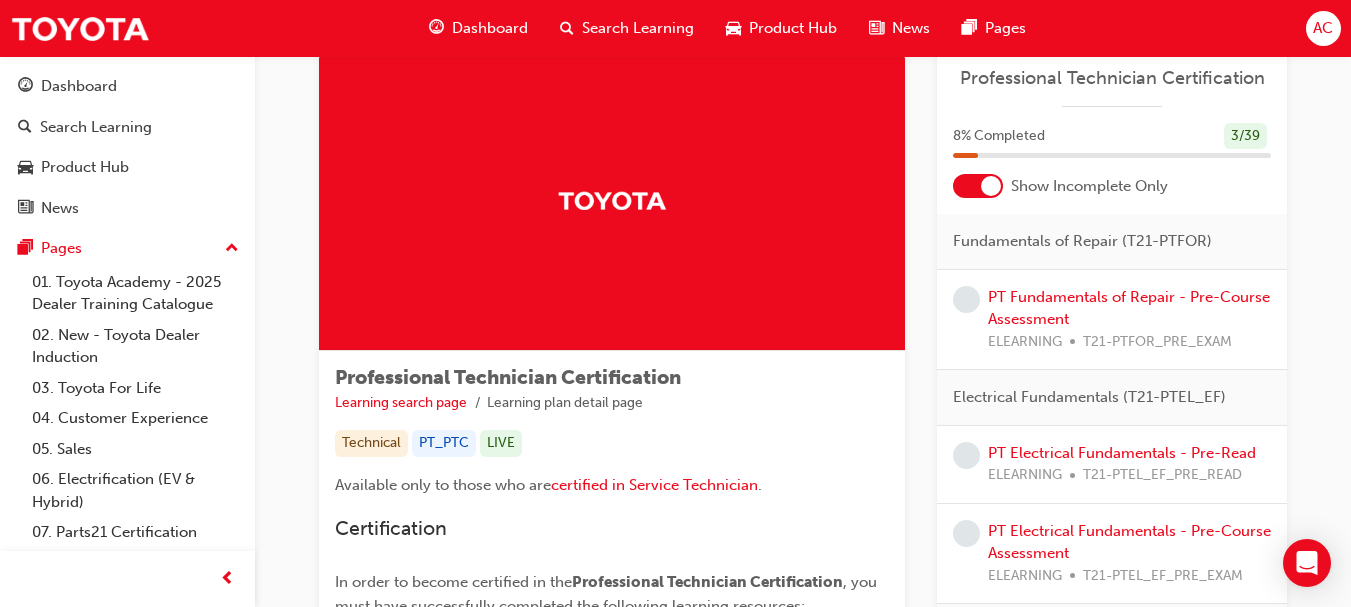 scroll, scrollTop: 39, scrollLeft: 0, axis: vertical 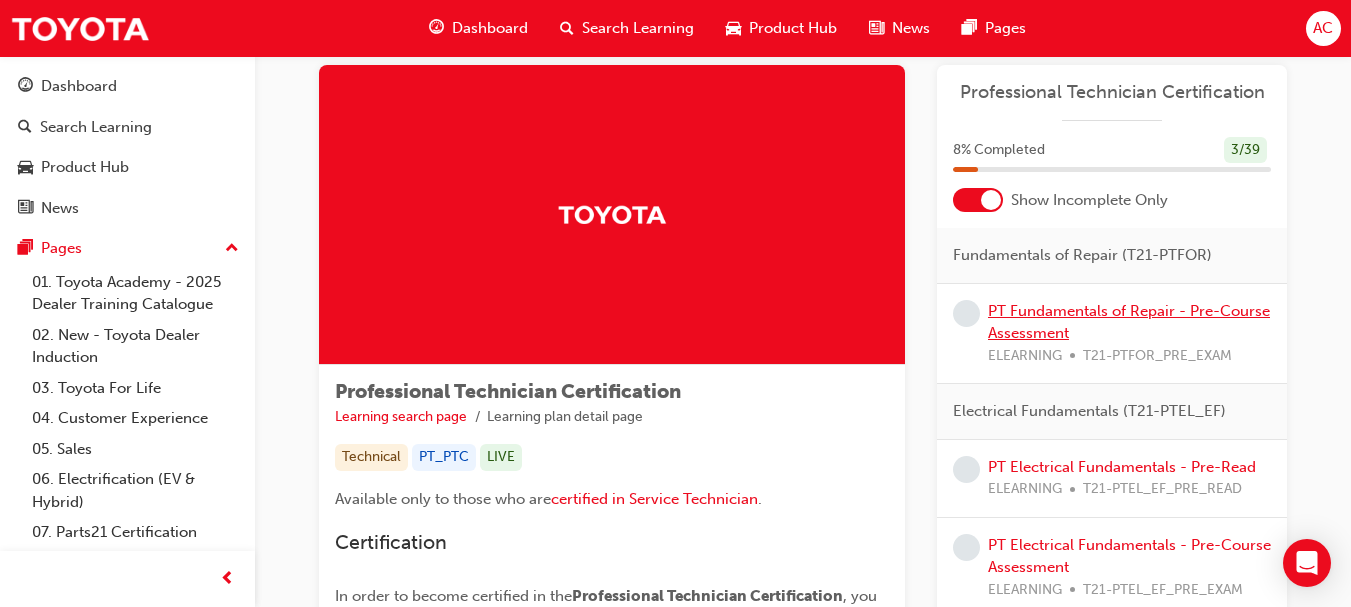 click on "PT Fundamentals of Repair - Pre-Course Assessment" at bounding box center [1129, 322] 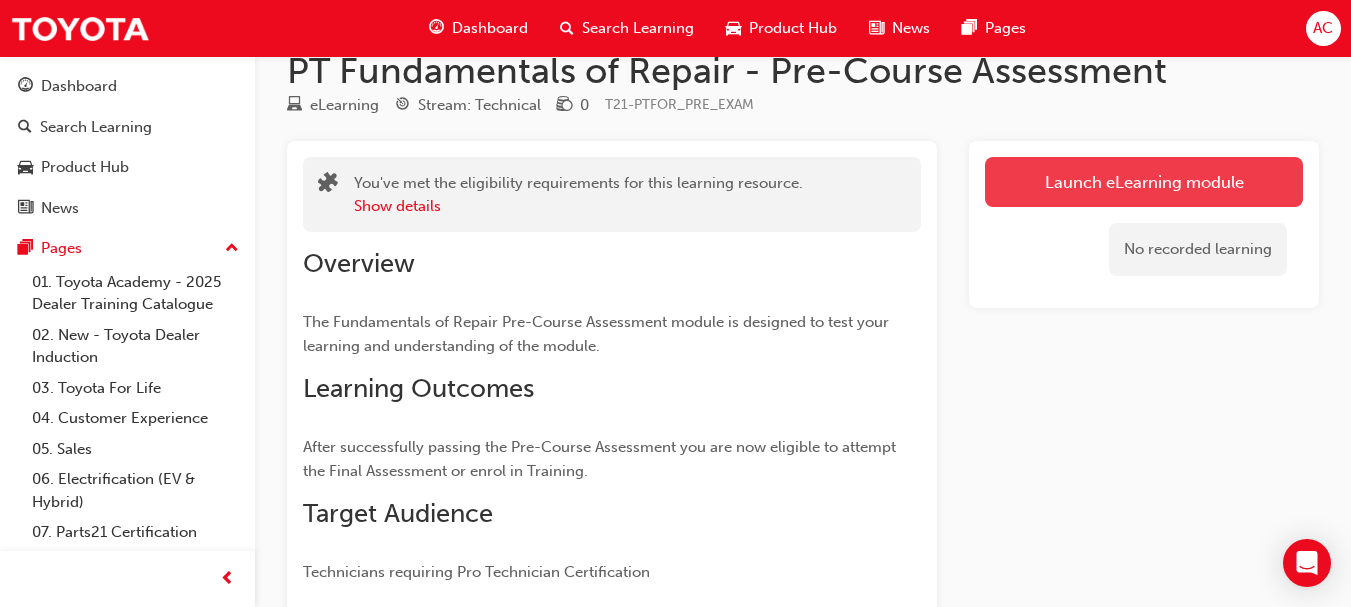 click on "Launch eLearning module" at bounding box center (1144, 182) 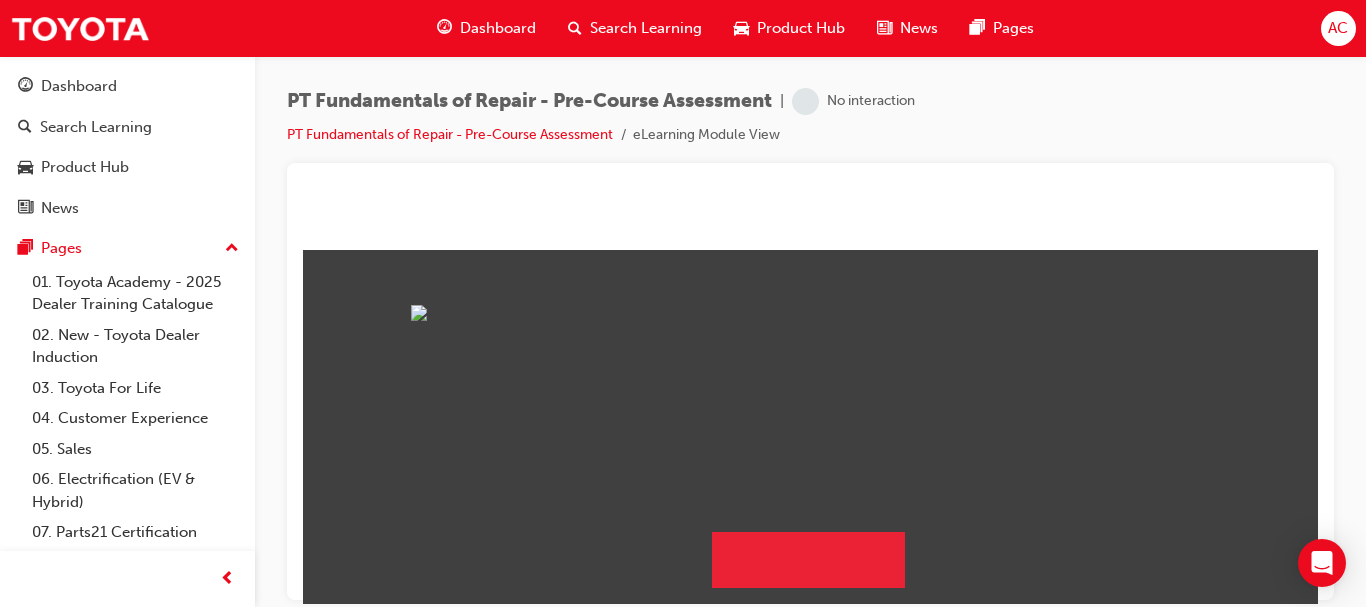 scroll, scrollTop: 204, scrollLeft: 0, axis: vertical 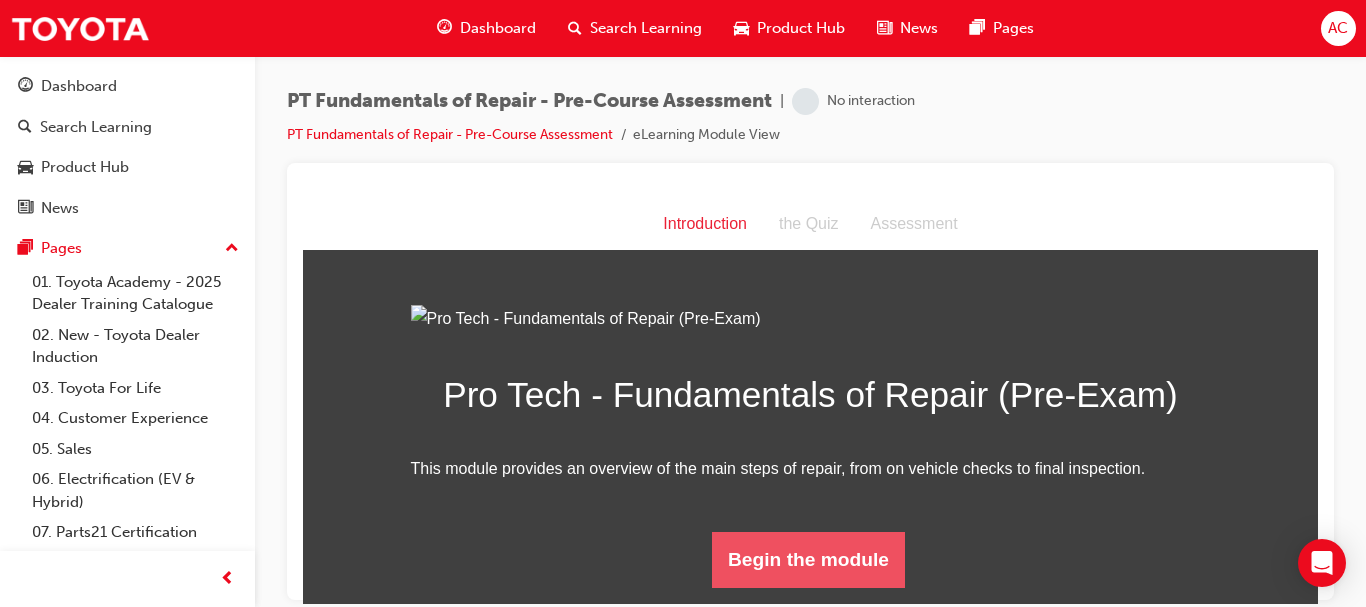 click on "Begin the module" at bounding box center [808, 559] 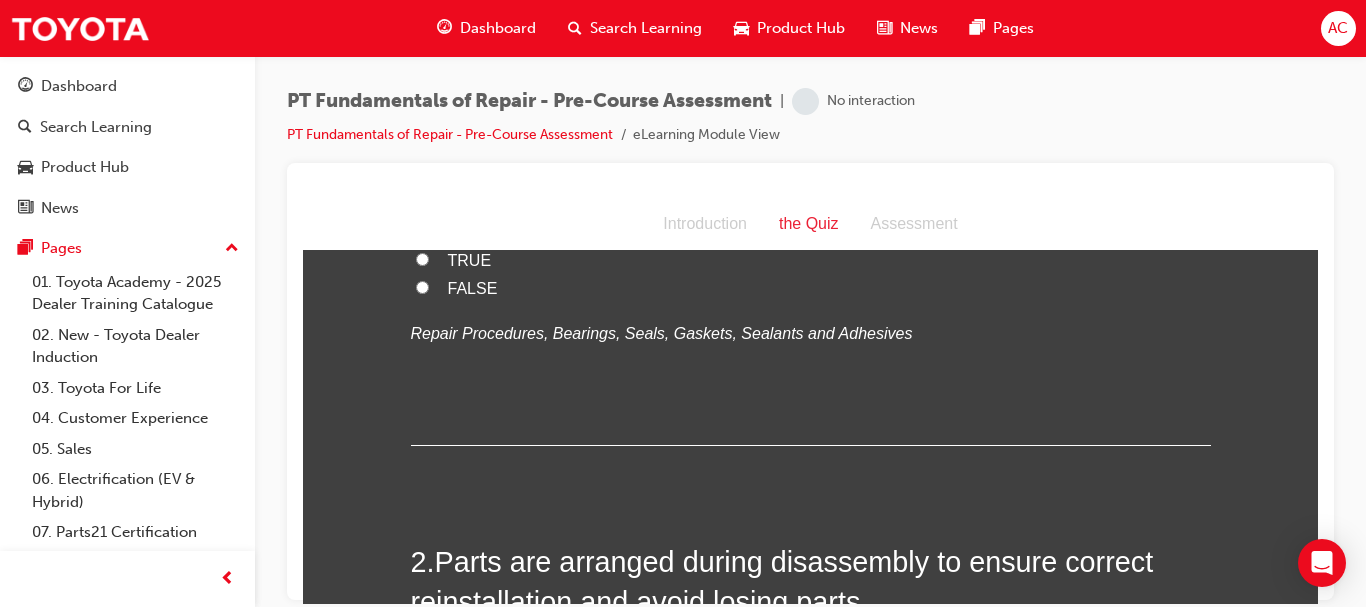 scroll, scrollTop: 0, scrollLeft: 0, axis: both 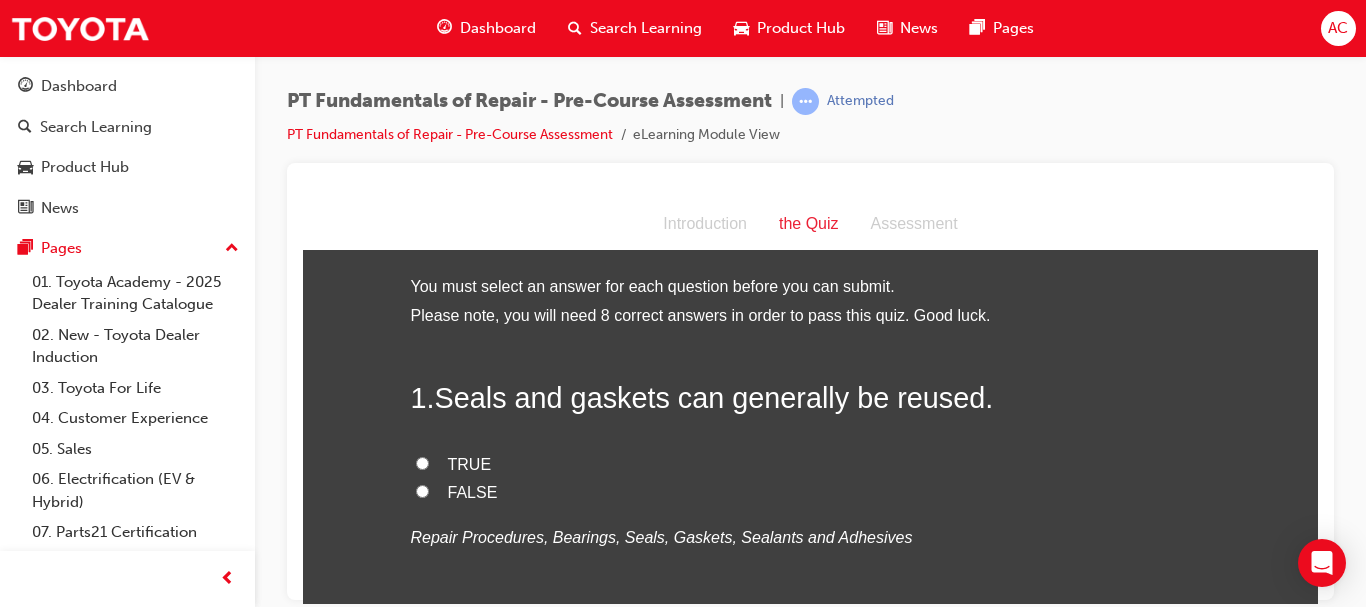 click on "FALSE" at bounding box center [811, 492] 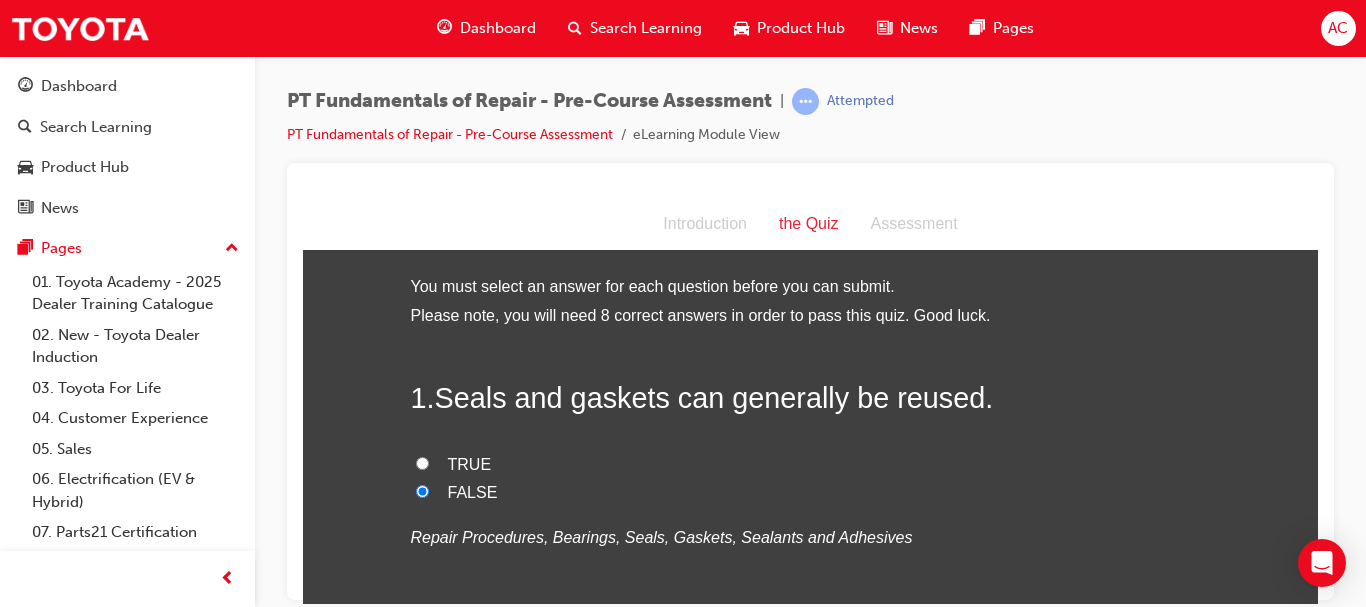 radio on "true" 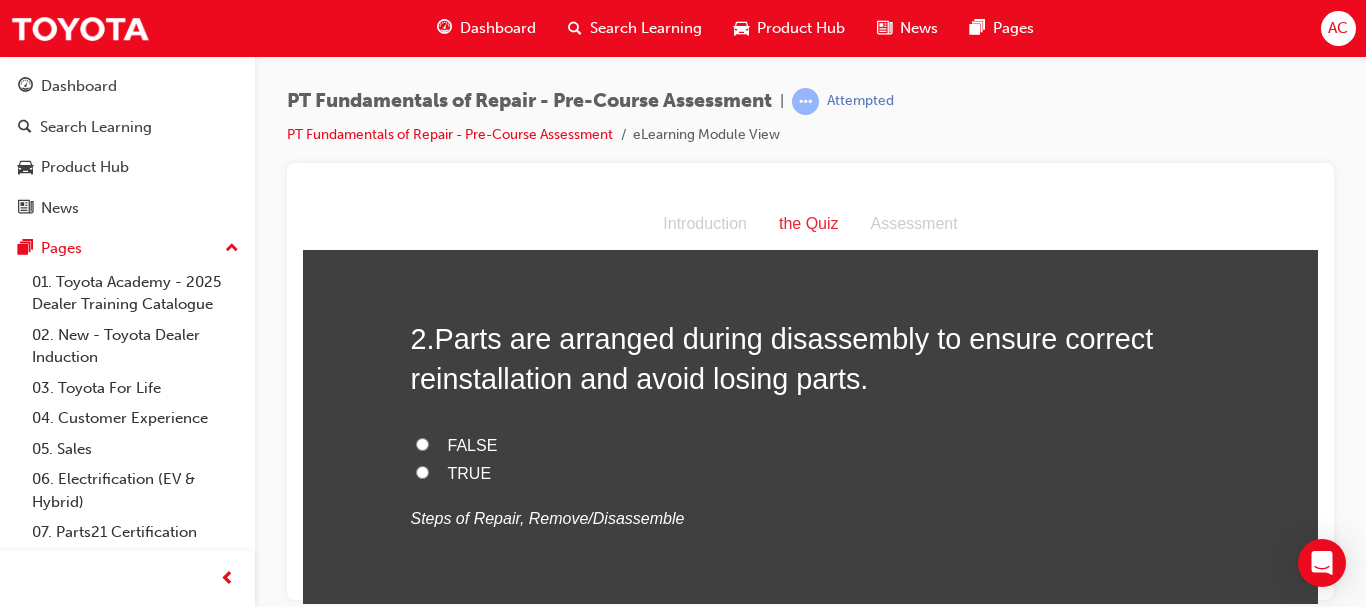 scroll, scrollTop: 430, scrollLeft: 0, axis: vertical 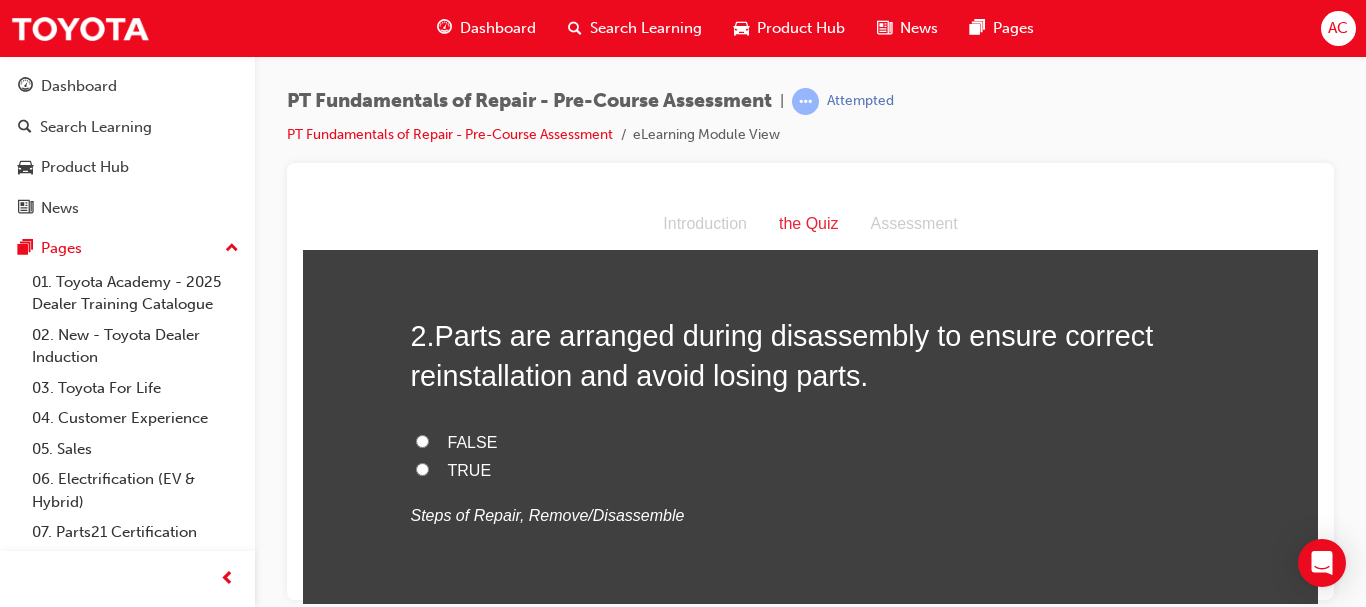 click on "TRUE" at bounding box center (811, 470) 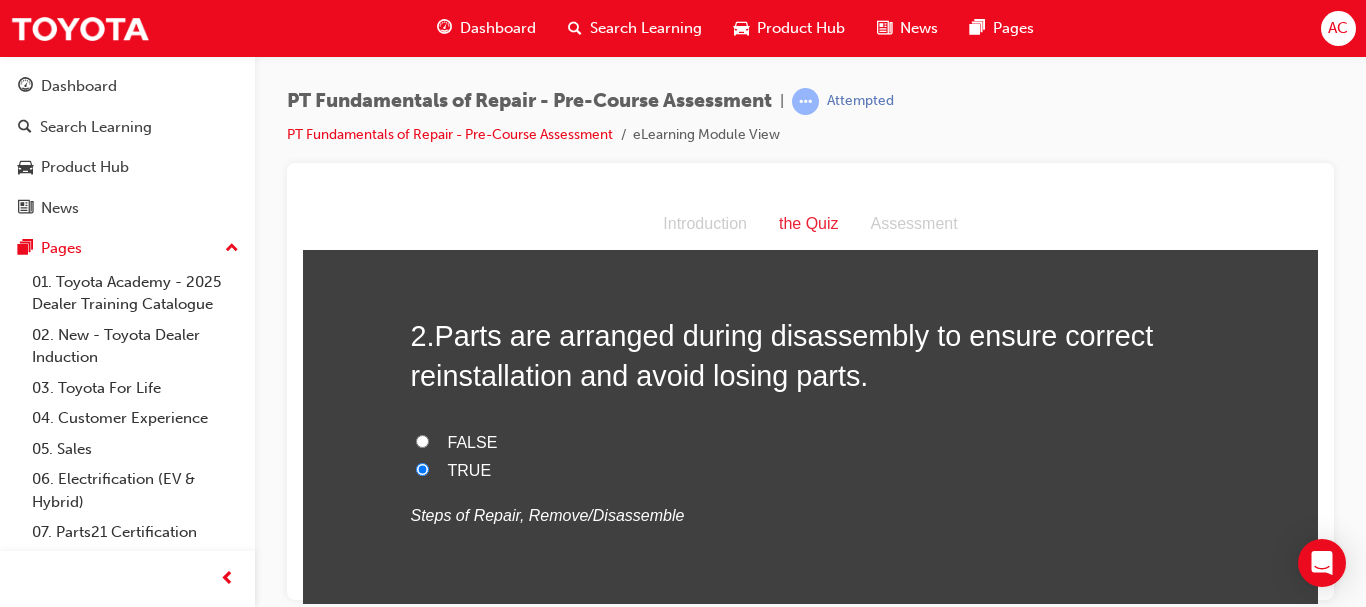 radio on "true" 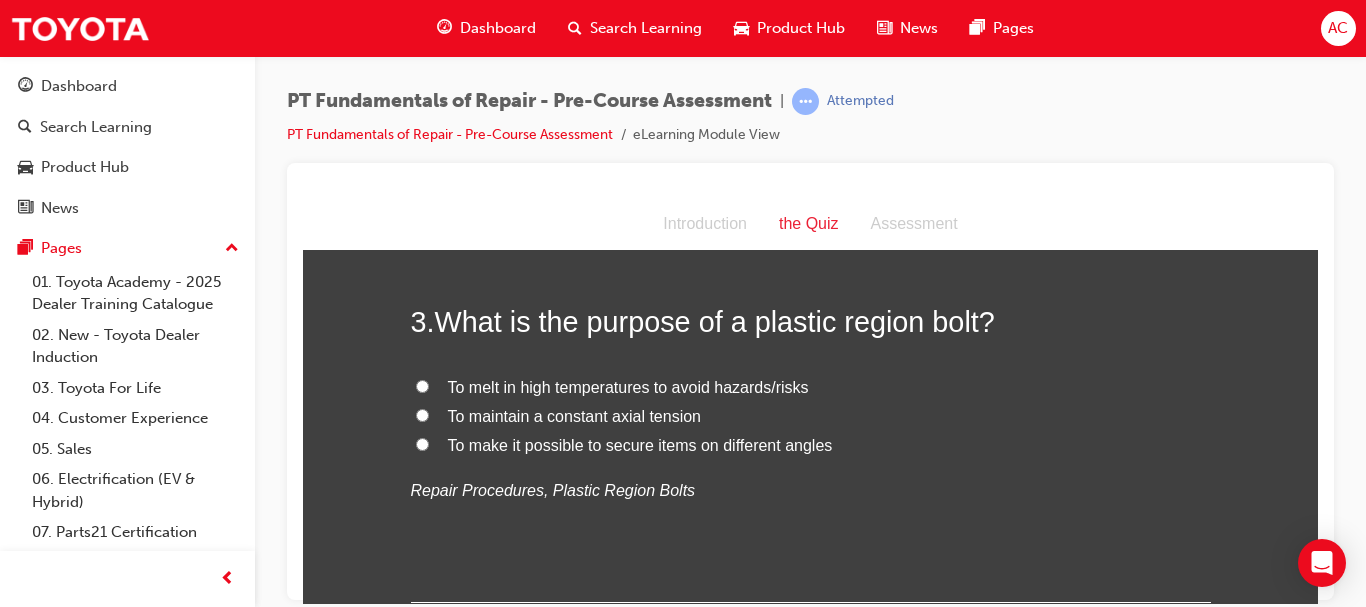 scroll, scrollTop: 854, scrollLeft: 0, axis: vertical 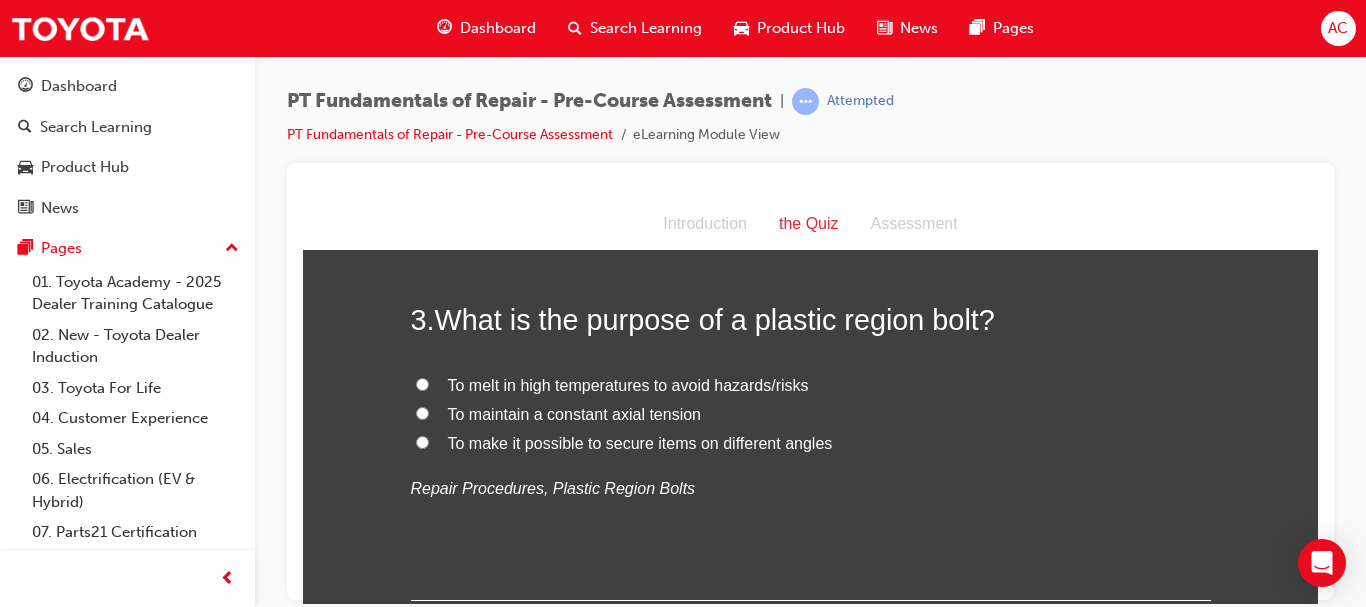 click on "To maintain a constant axial tension" at bounding box center (574, 413) 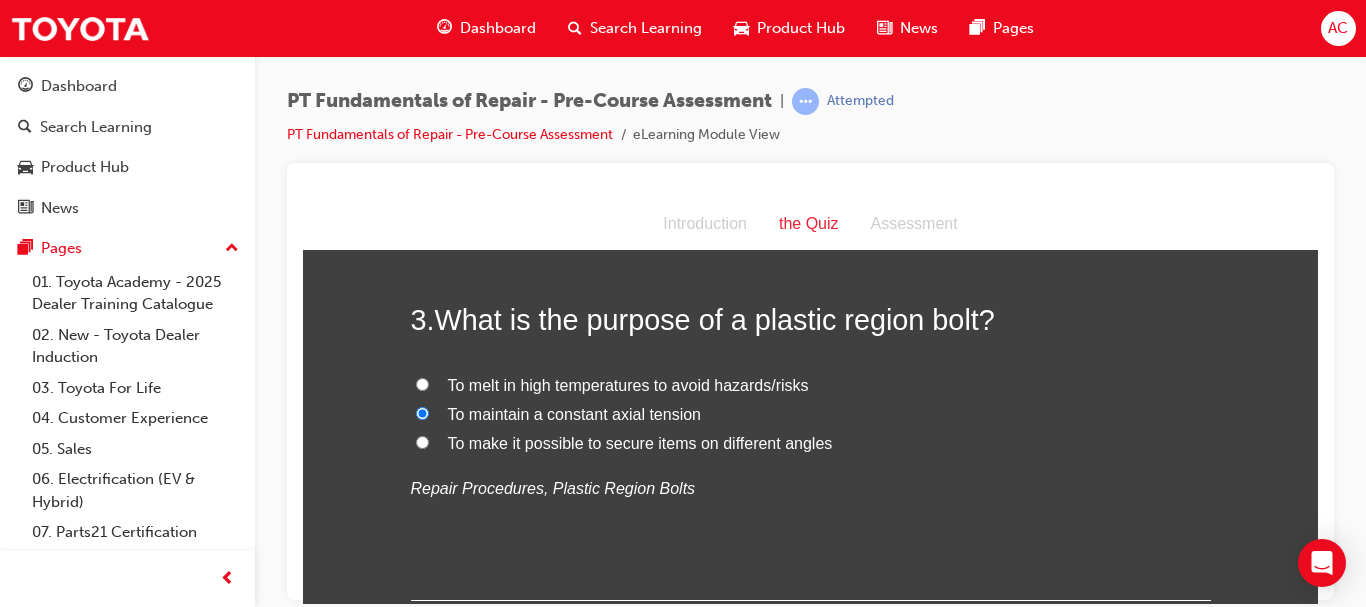 radio on "true" 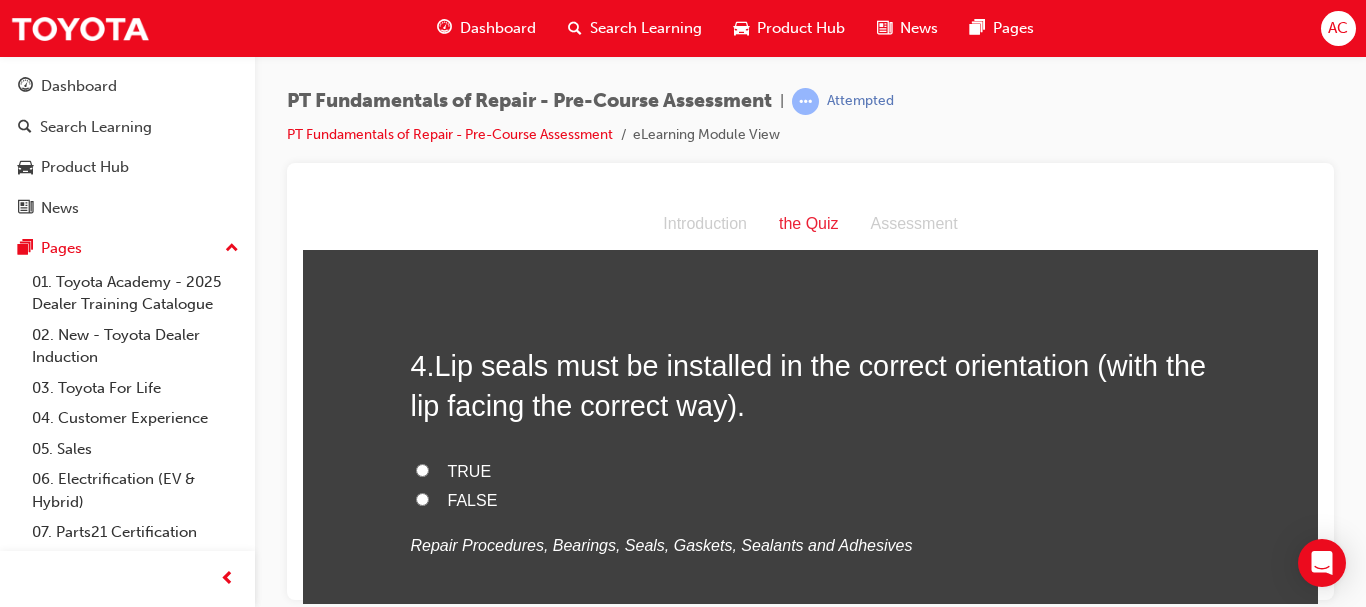 scroll, scrollTop: 1206, scrollLeft: 0, axis: vertical 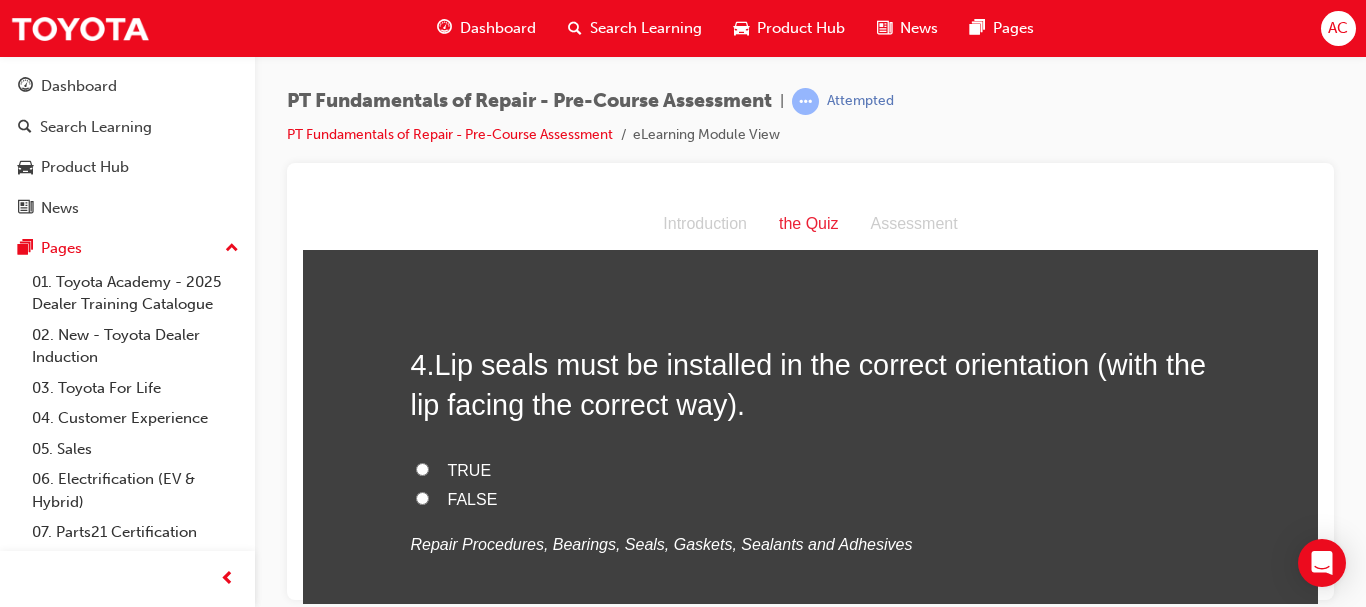 click on "TRUE" at bounding box center (470, 469) 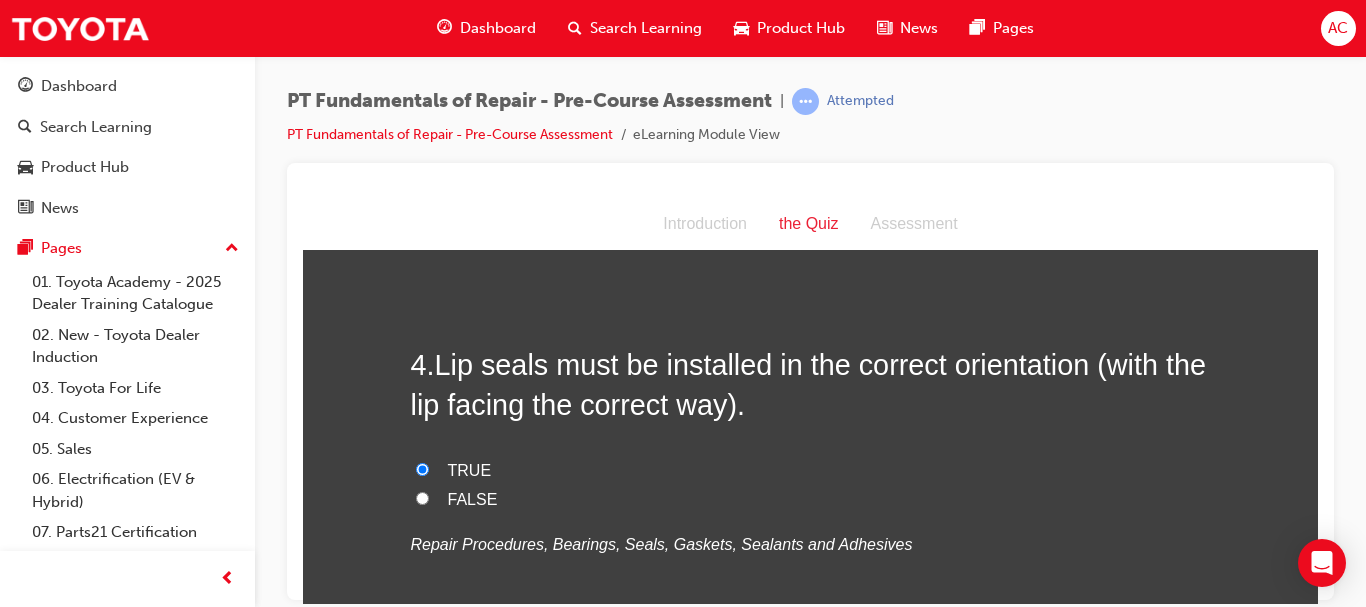 radio on "true" 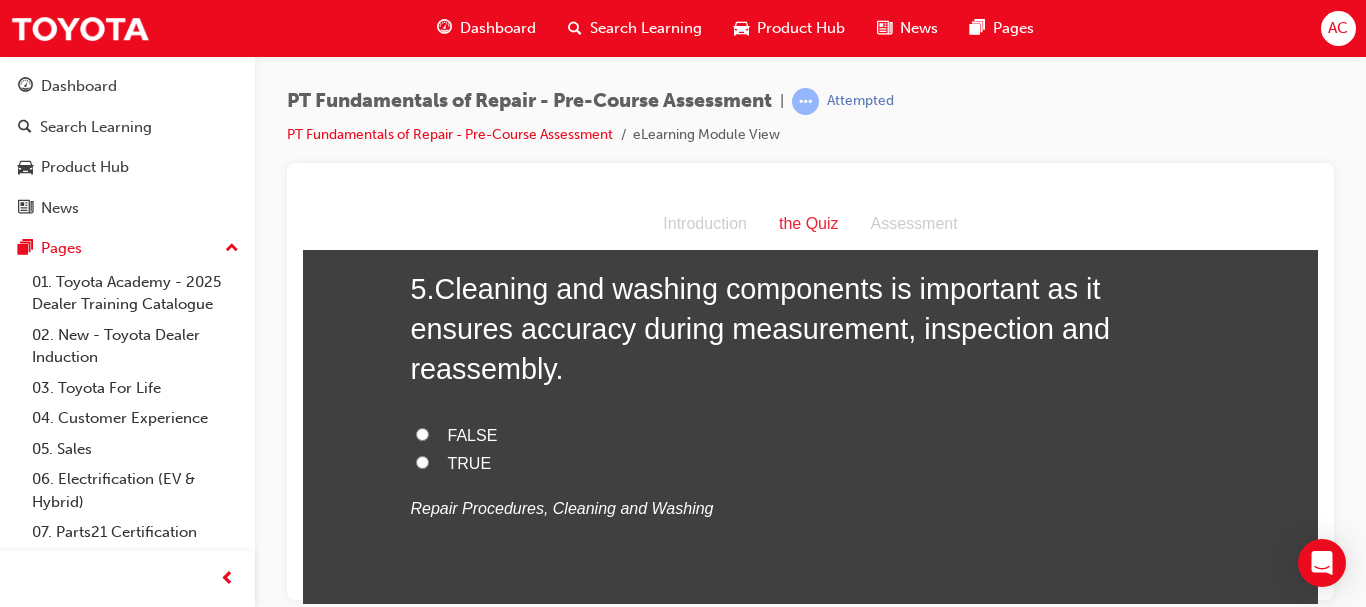 scroll, scrollTop: 1692, scrollLeft: 0, axis: vertical 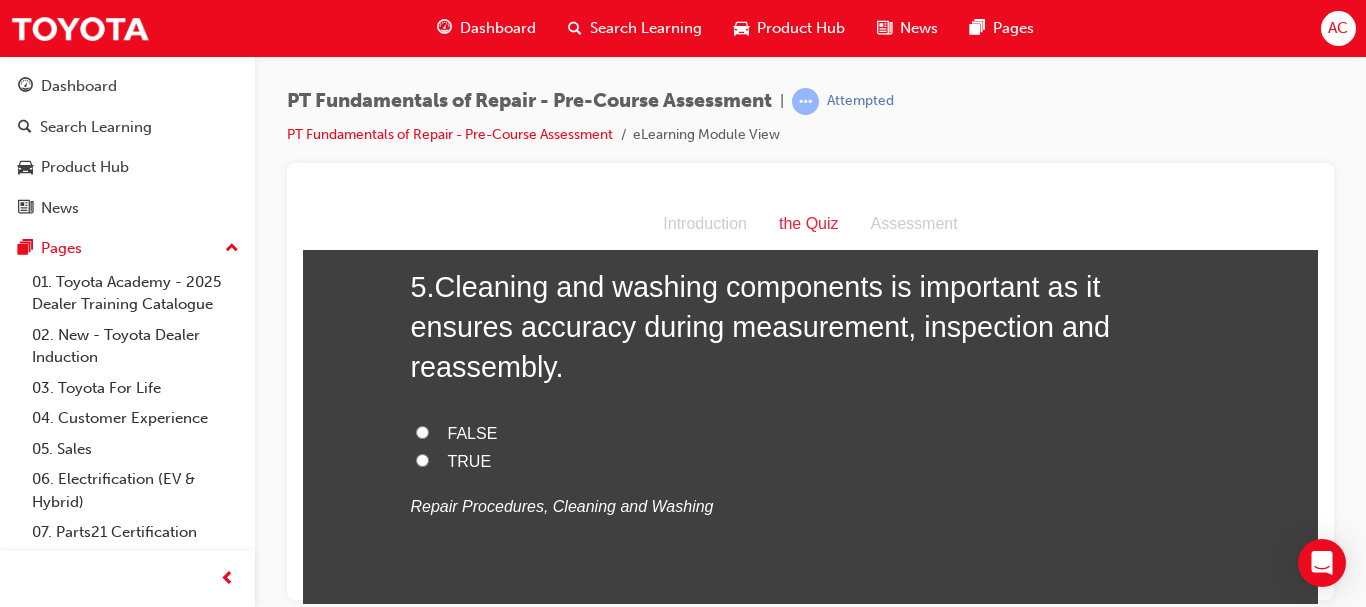 click on "TRUE" at bounding box center [811, 461] 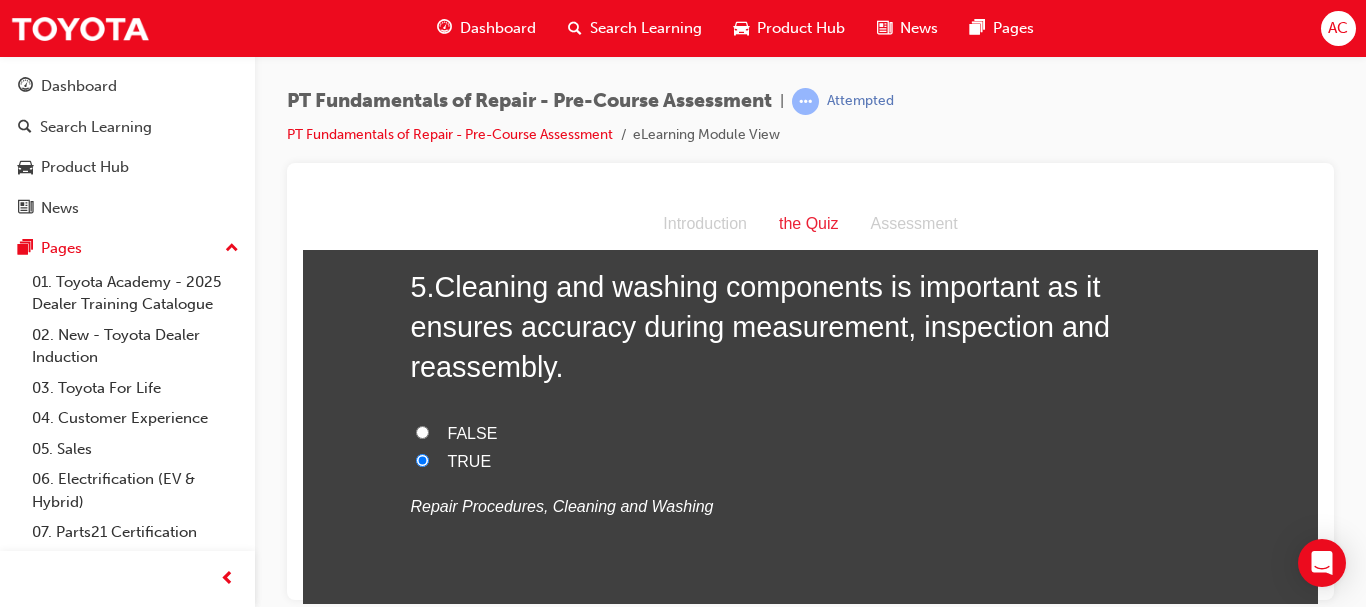 radio on "true" 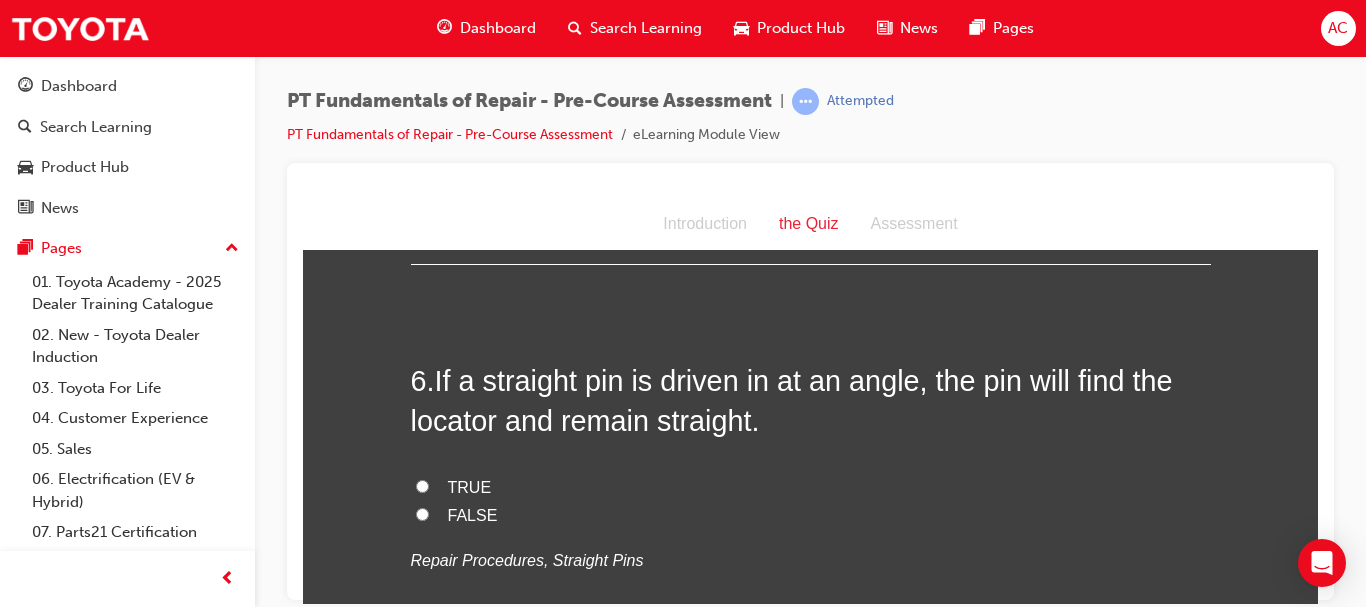 scroll, scrollTop: 2047, scrollLeft: 0, axis: vertical 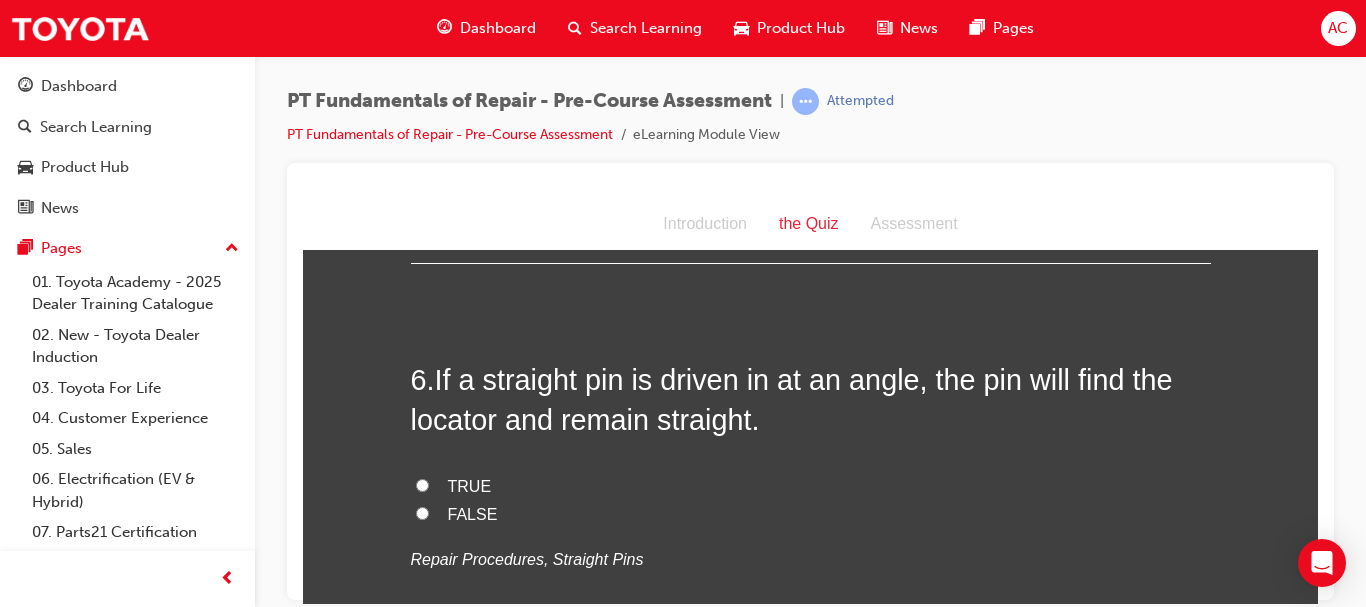 click on "FALSE" at bounding box center (473, 513) 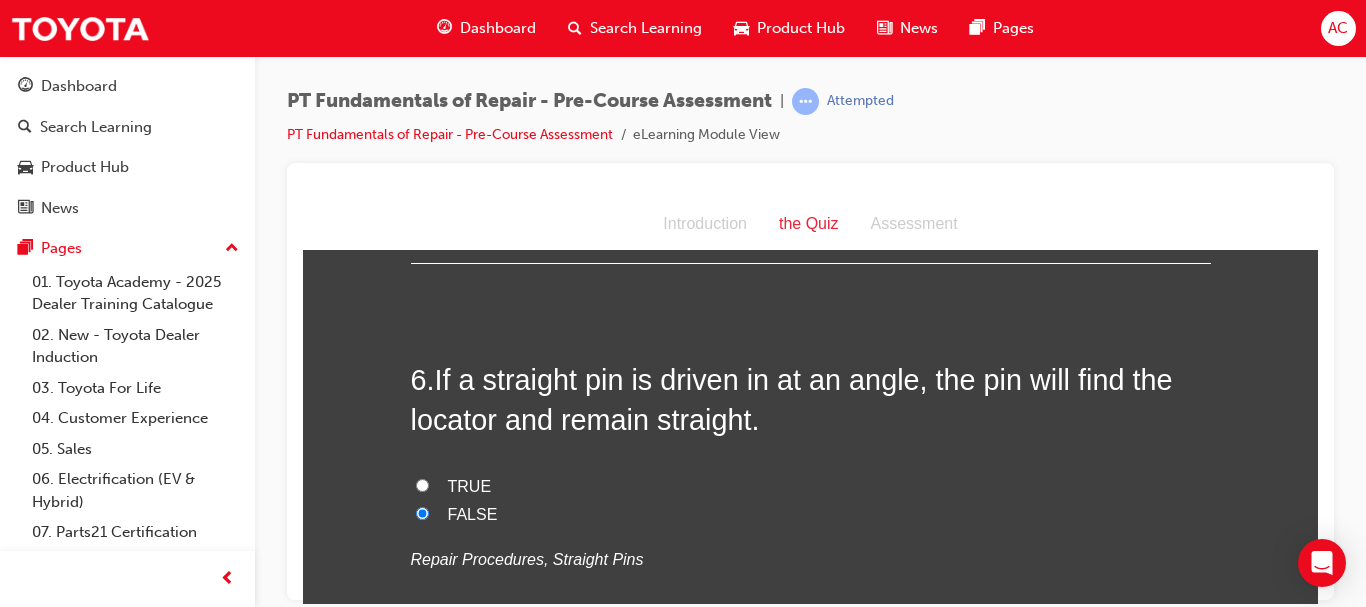 radio on "true" 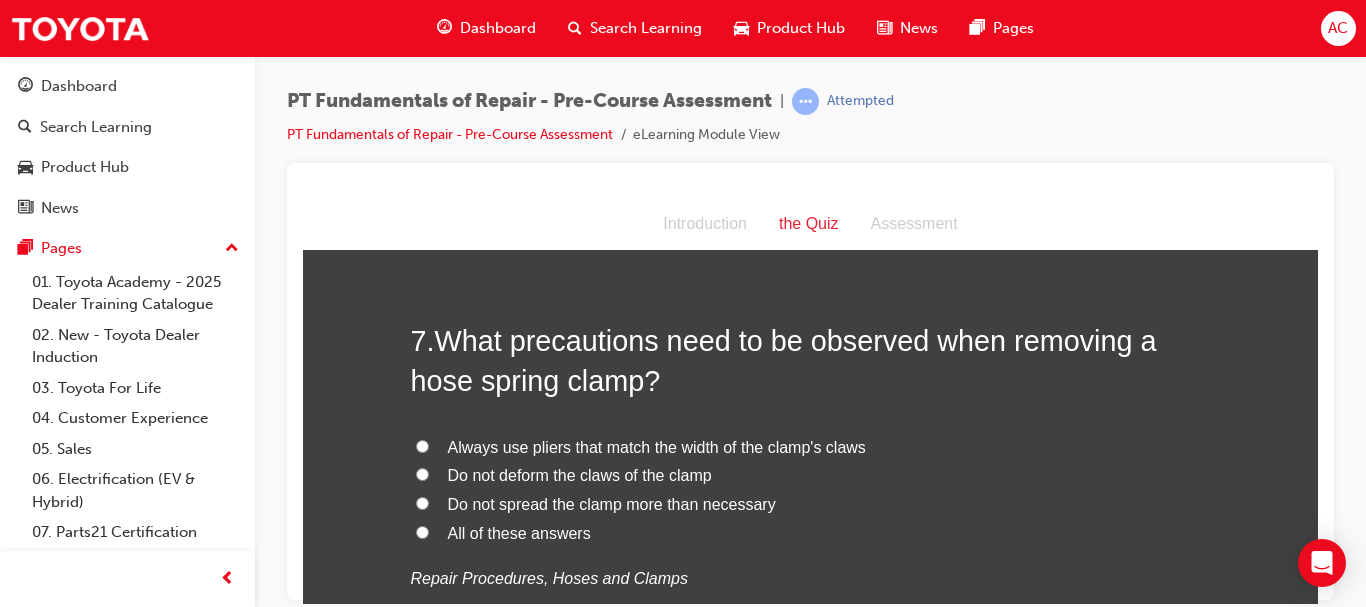 scroll, scrollTop: 2495, scrollLeft: 0, axis: vertical 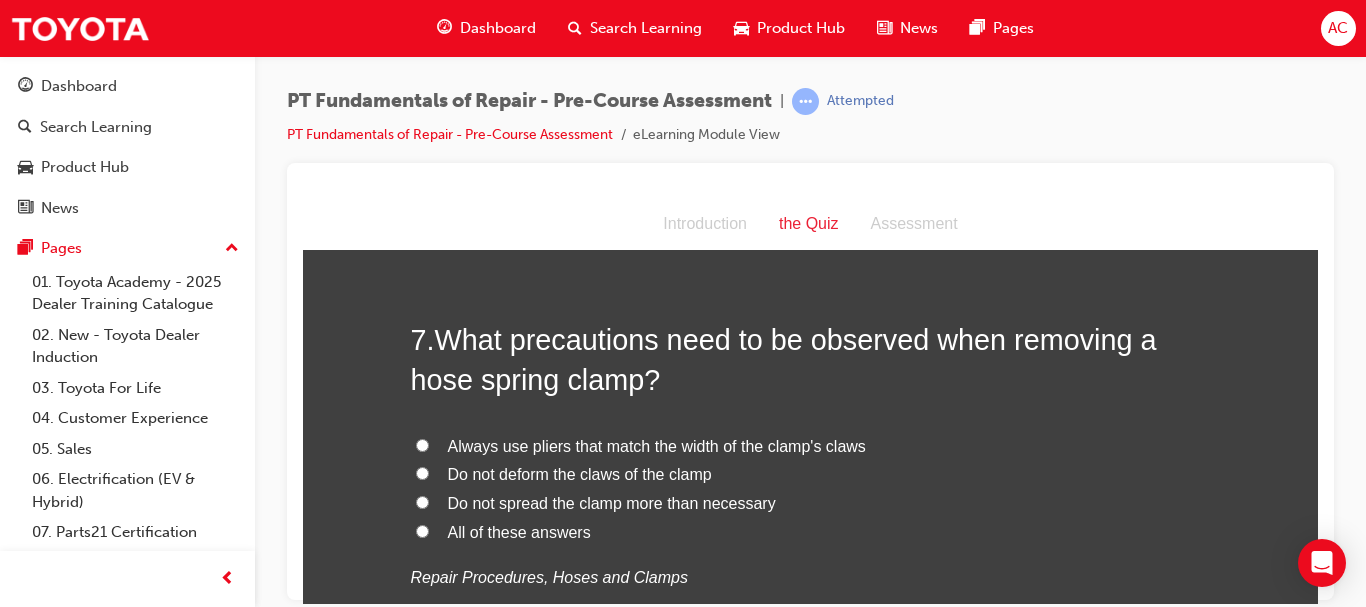 click on "All of these answers" at bounding box center [519, 531] 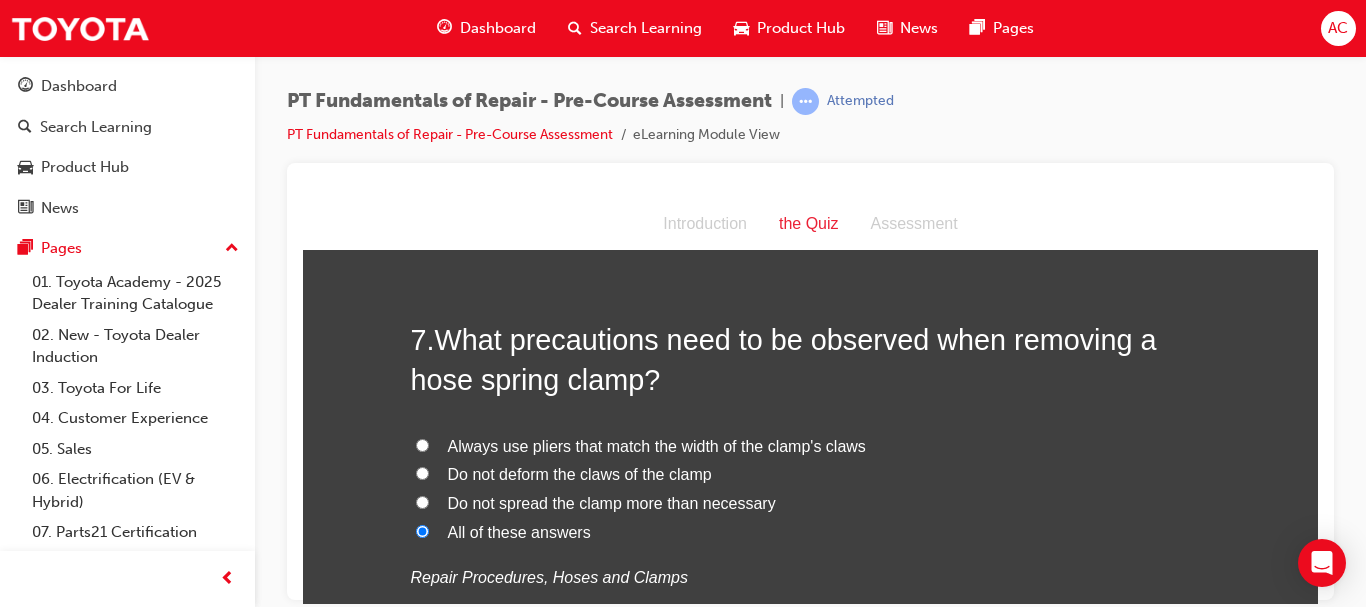 radio on "true" 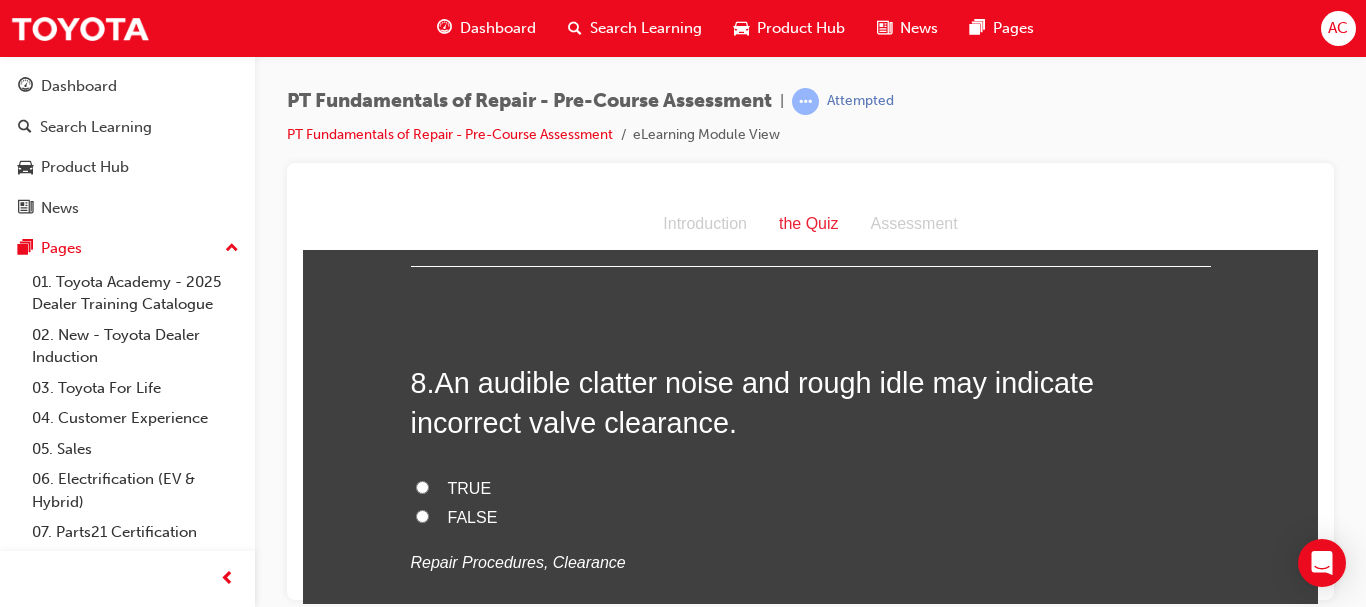 scroll, scrollTop: 2920, scrollLeft: 0, axis: vertical 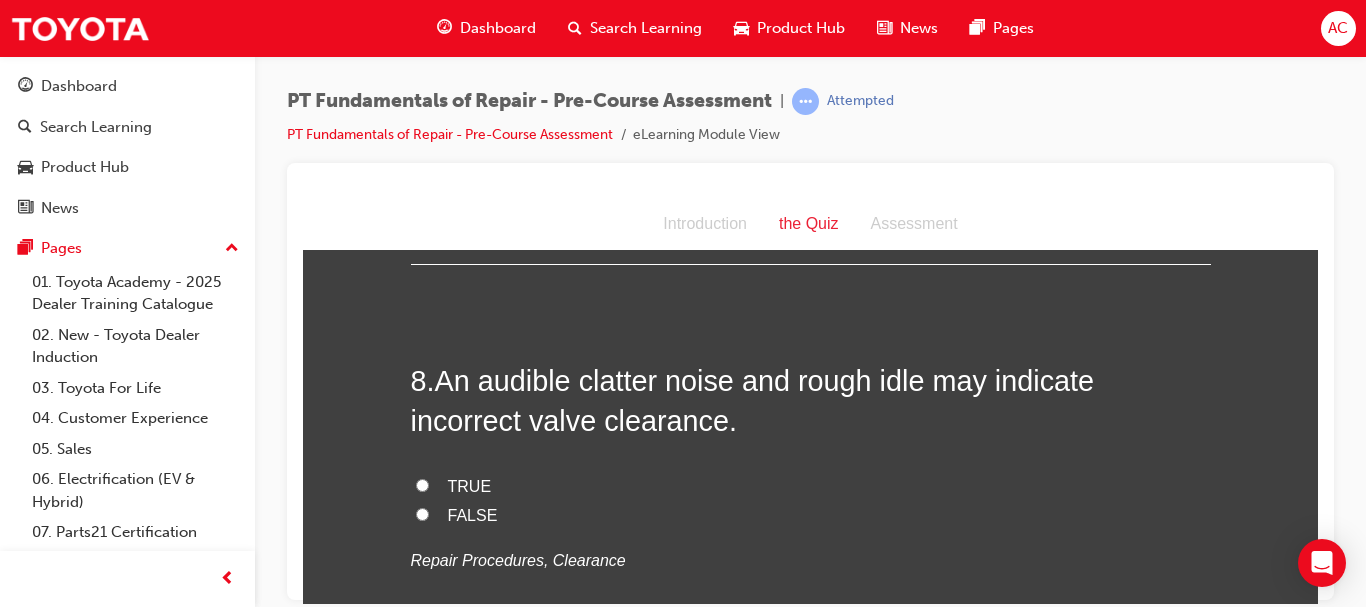 click on "TRUE" at bounding box center (470, 485) 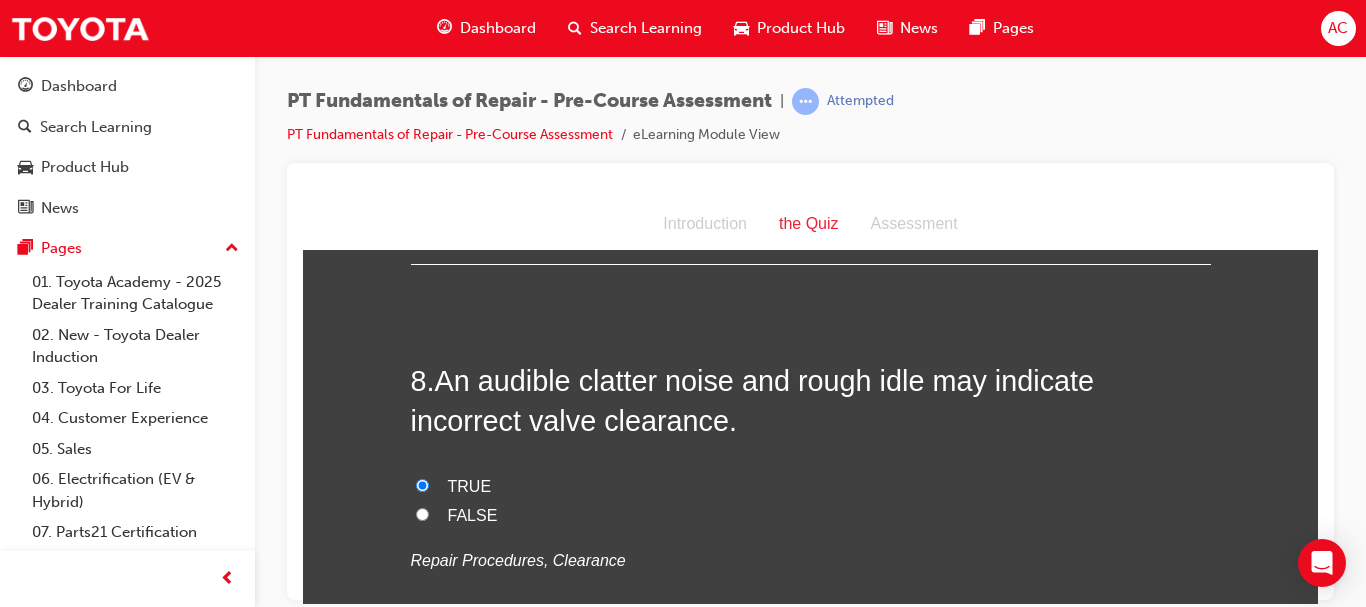 radio on "true" 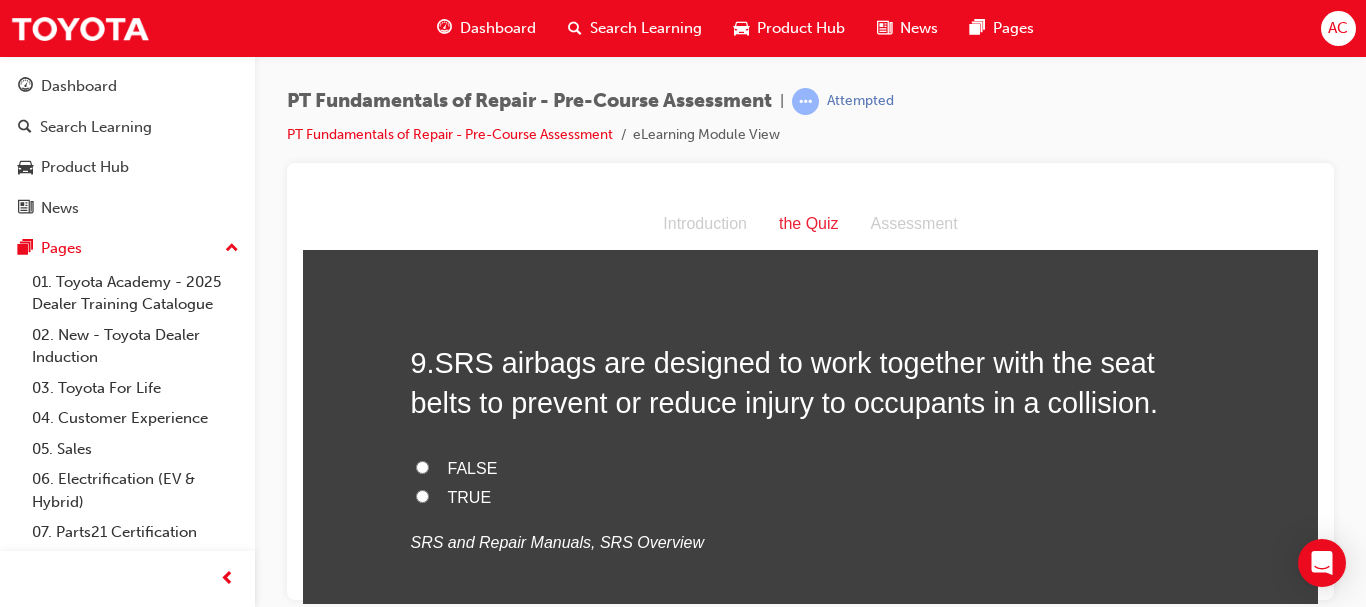 scroll, scrollTop: 3347, scrollLeft: 0, axis: vertical 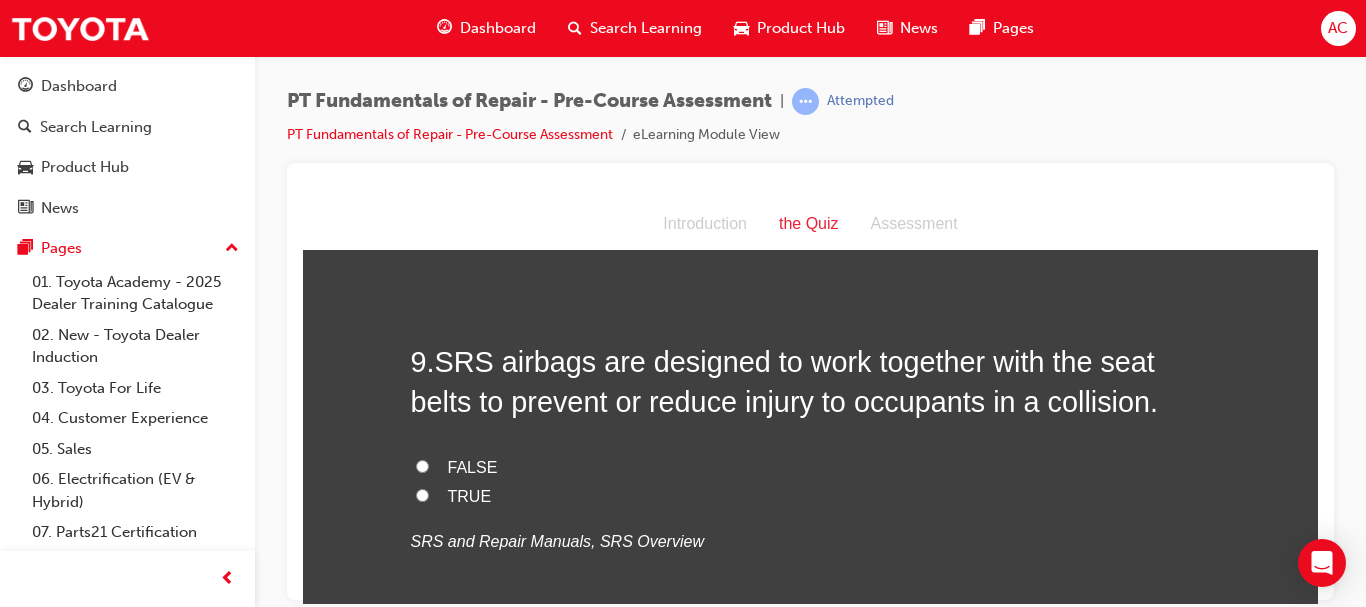 click on "TRUE" at bounding box center [422, 494] 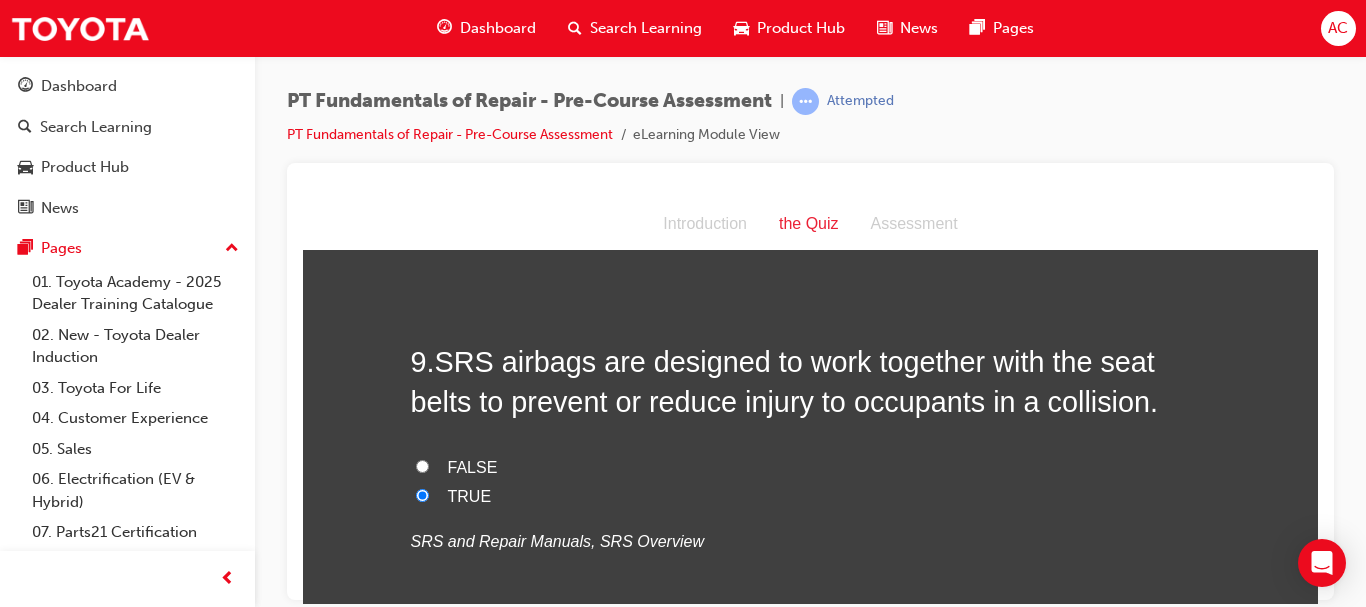 radio on "true" 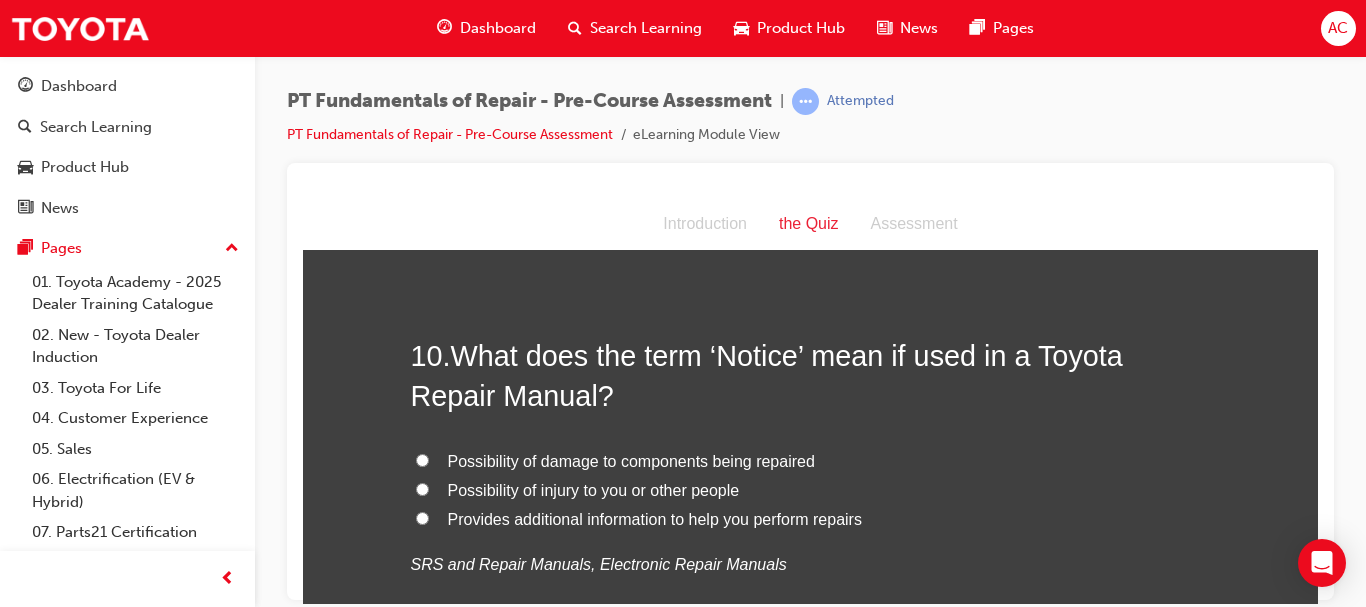 scroll, scrollTop: 3762, scrollLeft: 0, axis: vertical 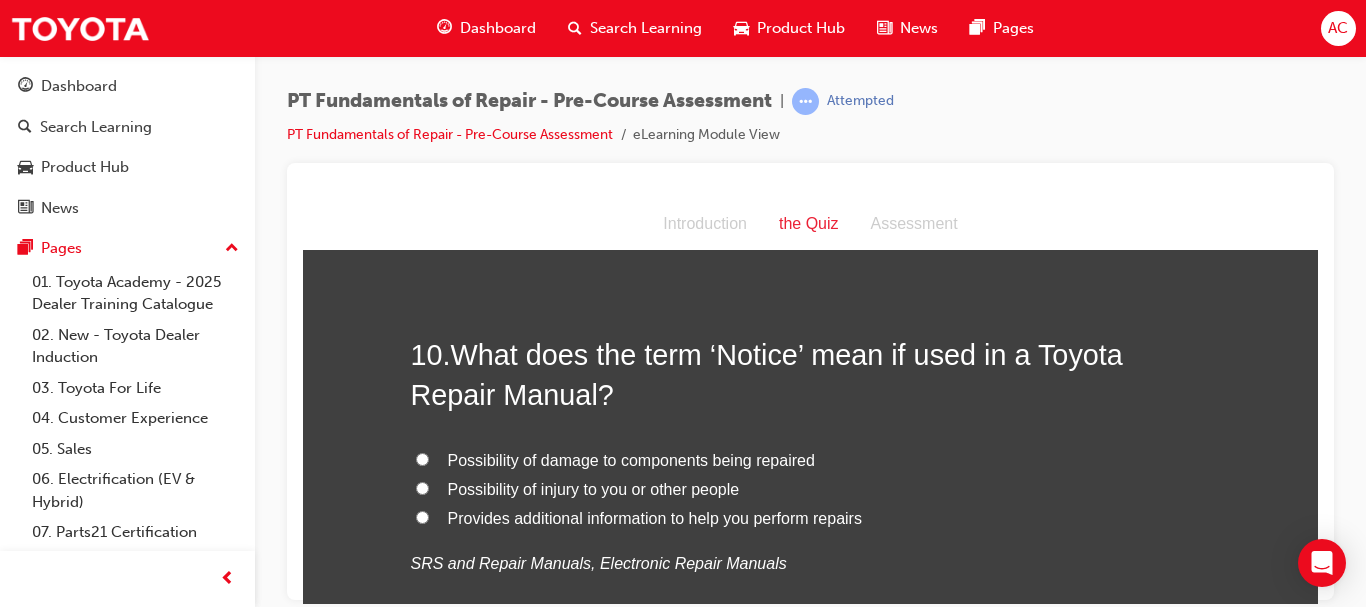 click on "Provides additional information to help you perform repairs" at bounding box center (655, 517) 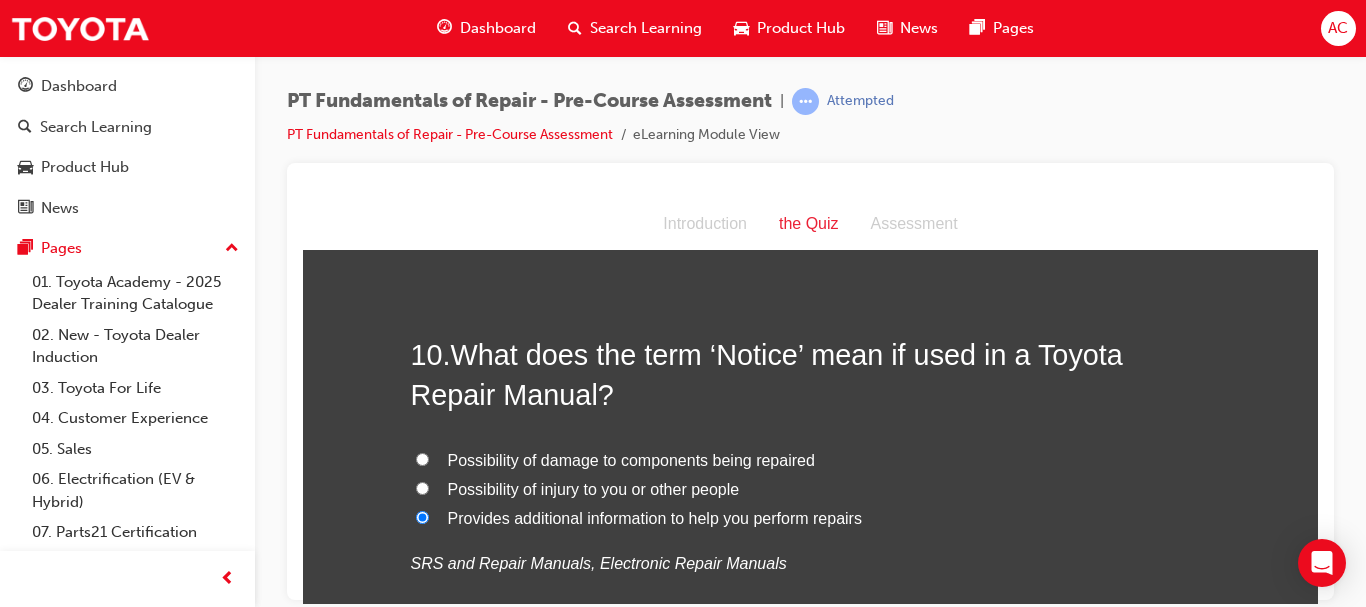 radio on "true" 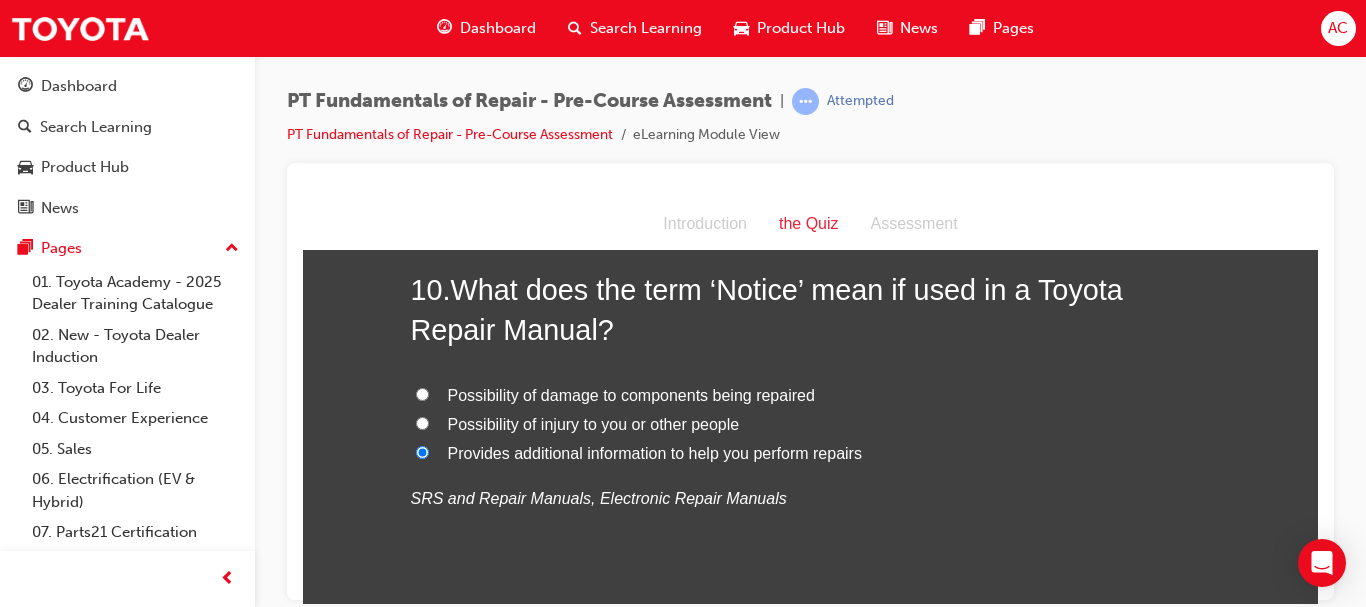 scroll, scrollTop: 3944, scrollLeft: 0, axis: vertical 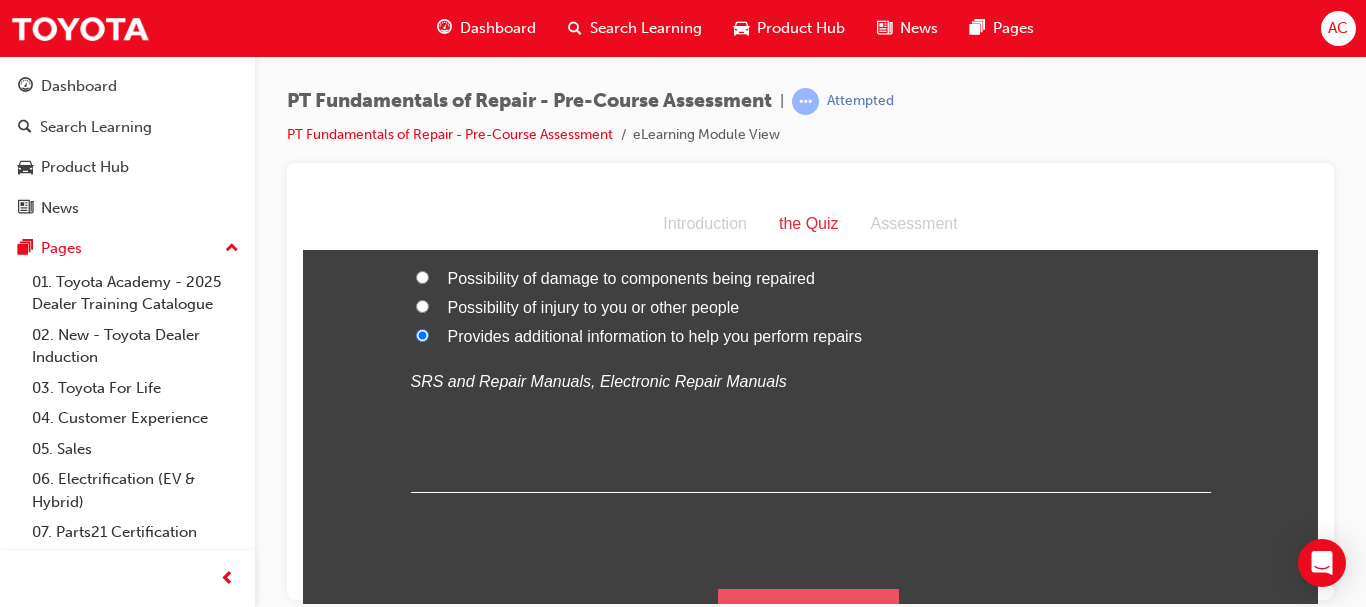 click on "Submit Answers" at bounding box center (809, 616) 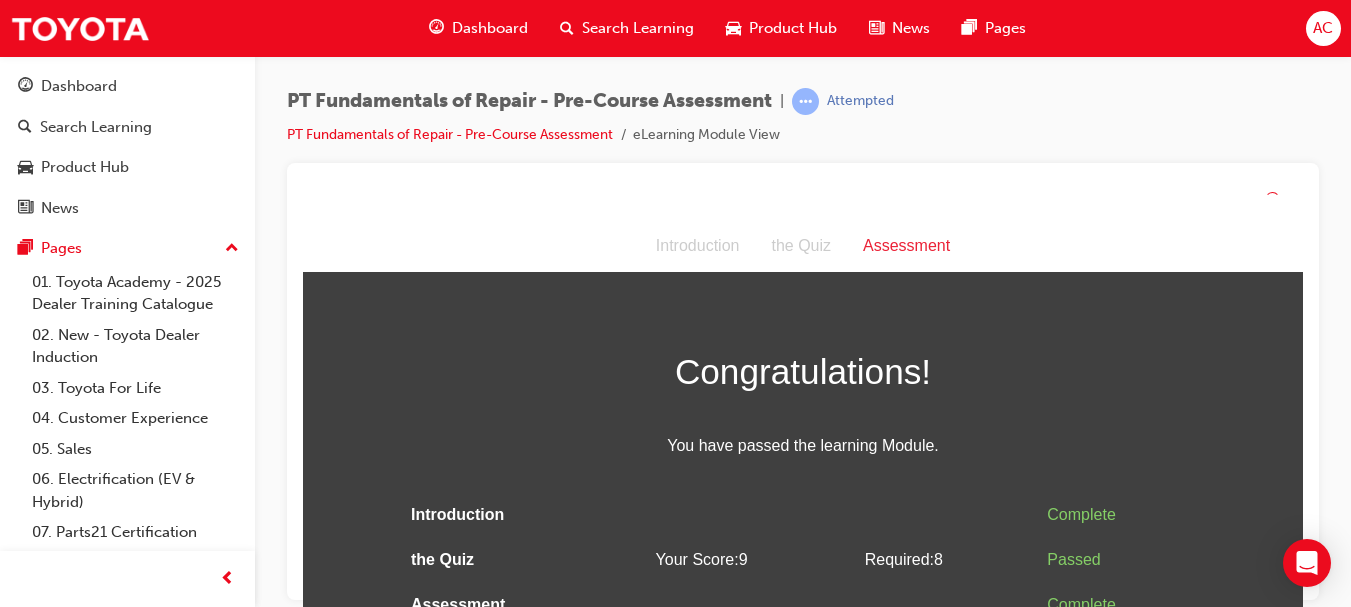 scroll, scrollTop: 1, scrollLeft: 0, axis: vertical 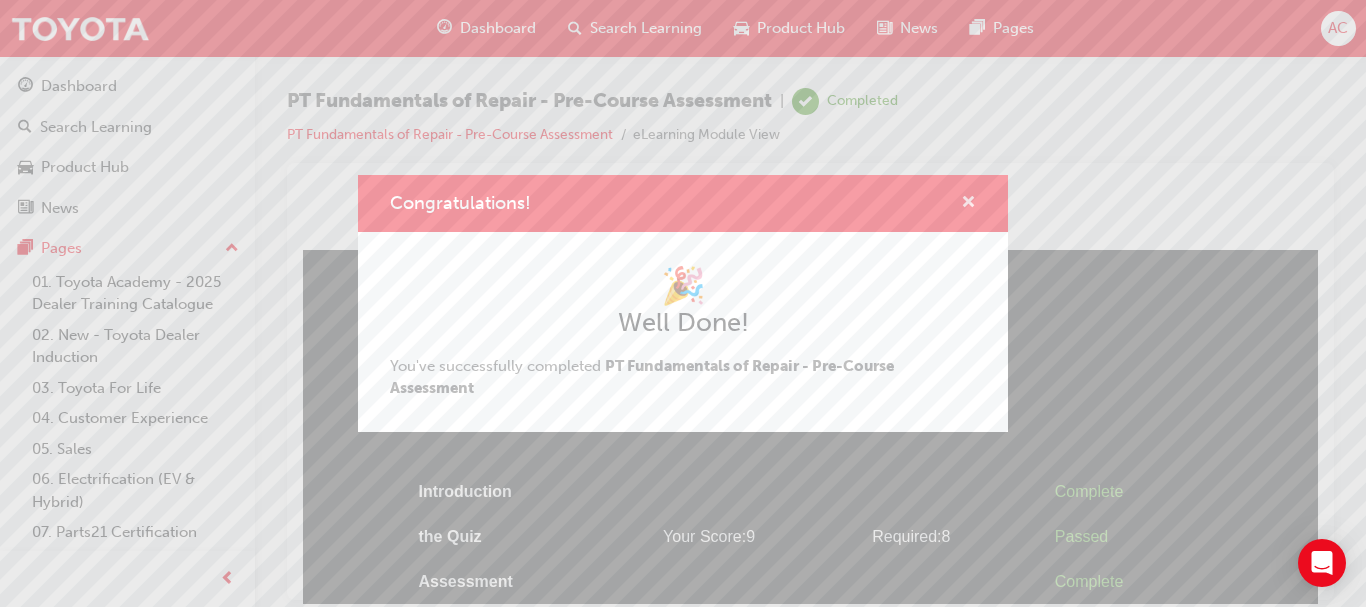 click at bounding box center (968, 204) 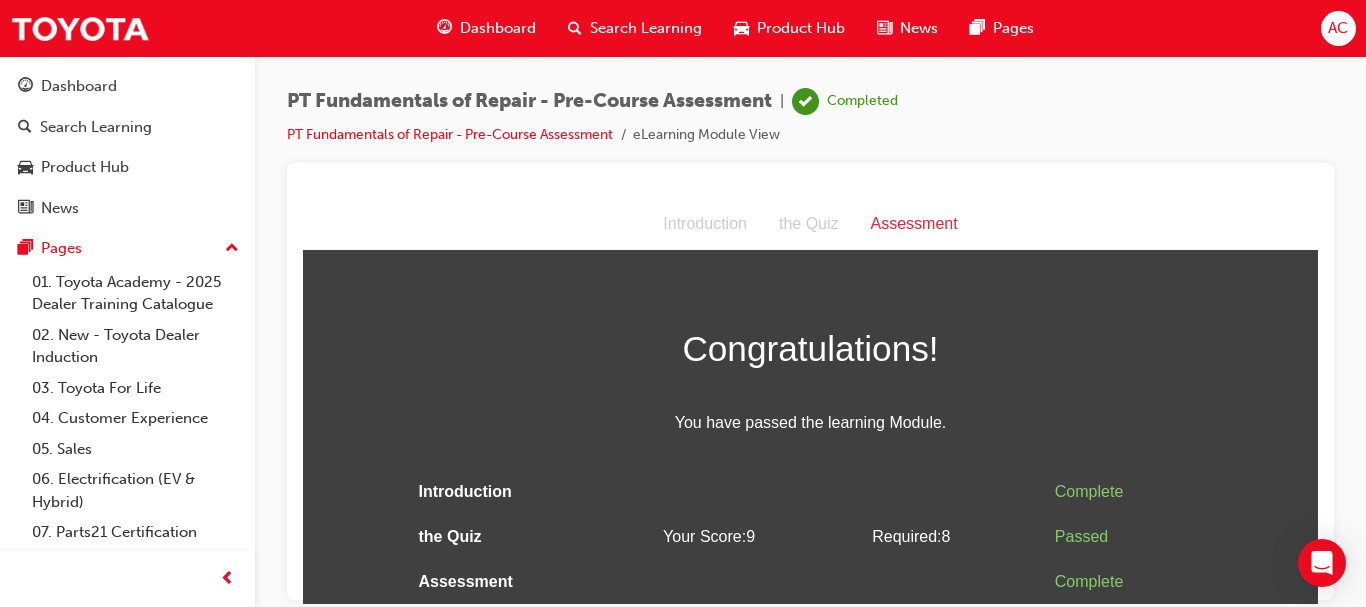 click on "Dashboard" at bounding box center (498, 28) 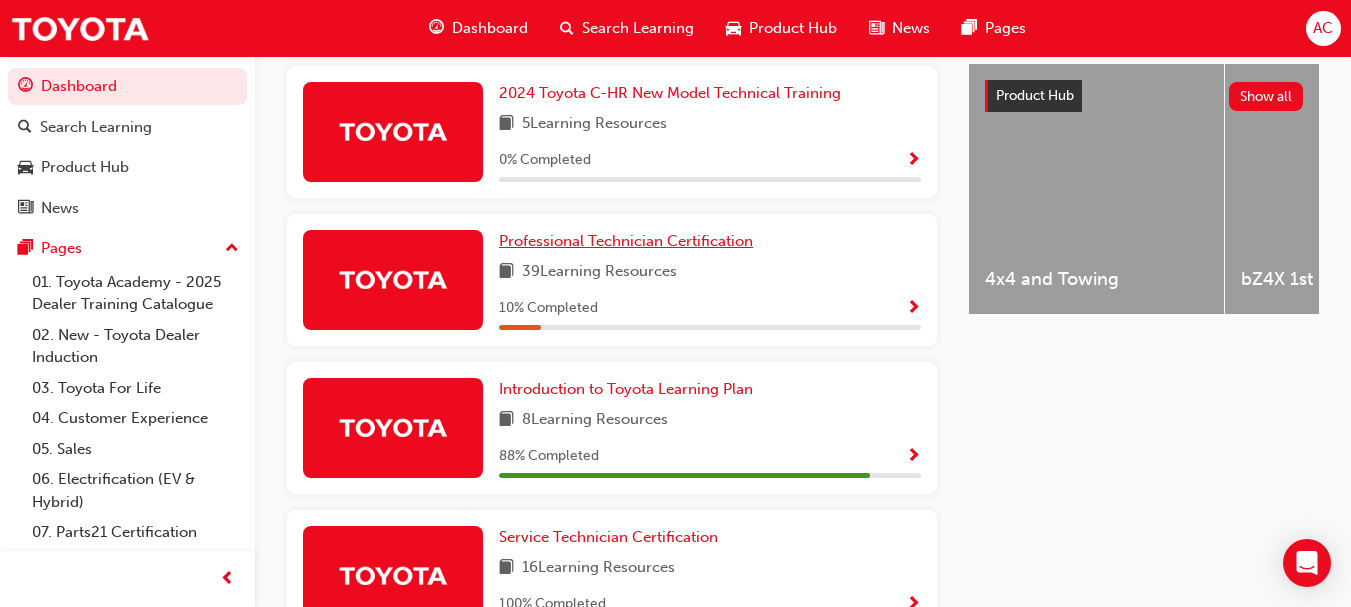 scroll, scrollTop: 780, scrollLeft: 0, axis: vertical 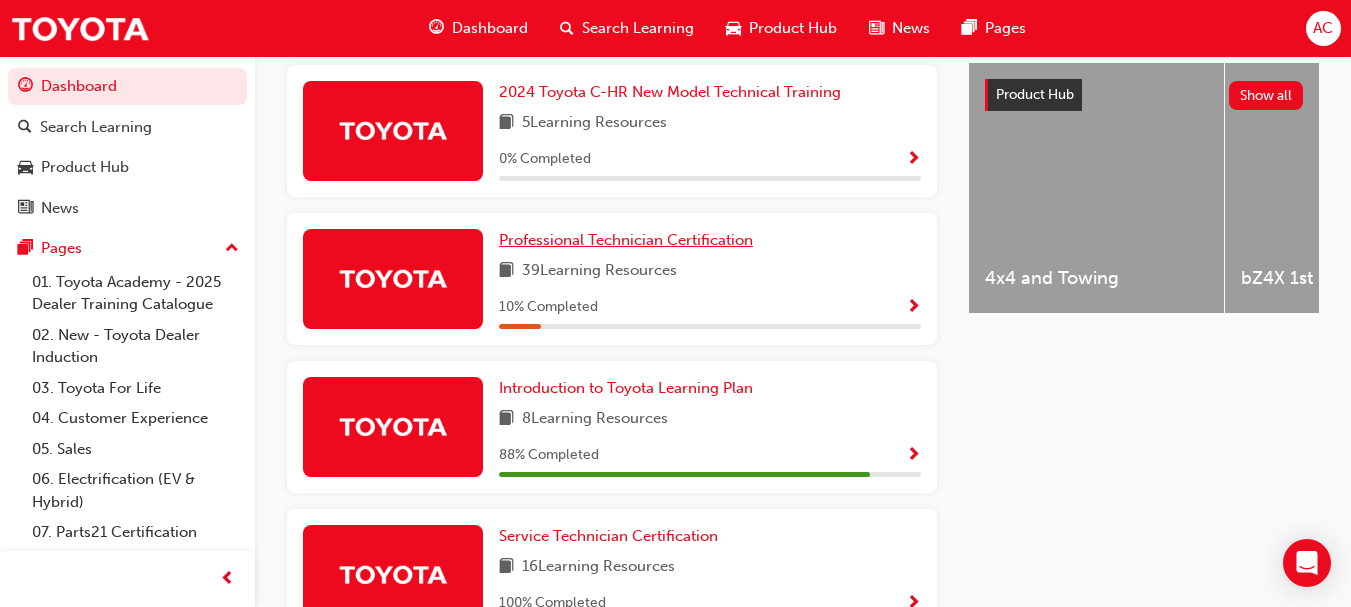 click on "Professional Technician Certification" at bounding box center (626, 240) 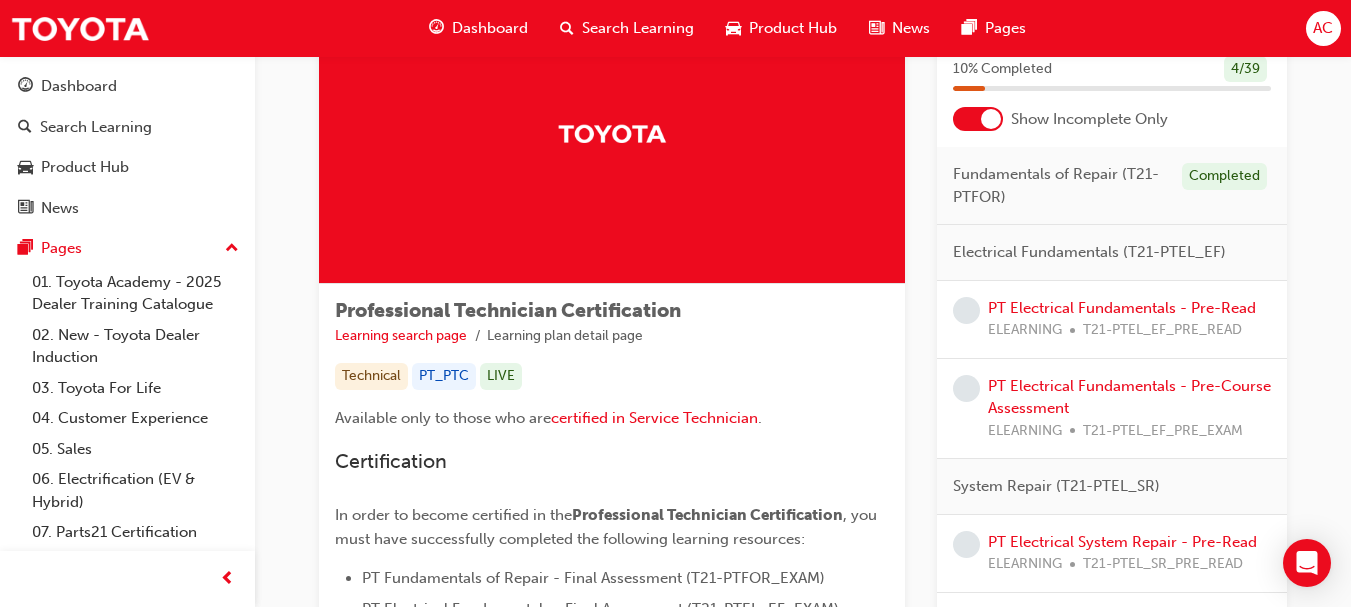 scroll, scrollTop: 123, scrollLeft: 0, axis: vertical 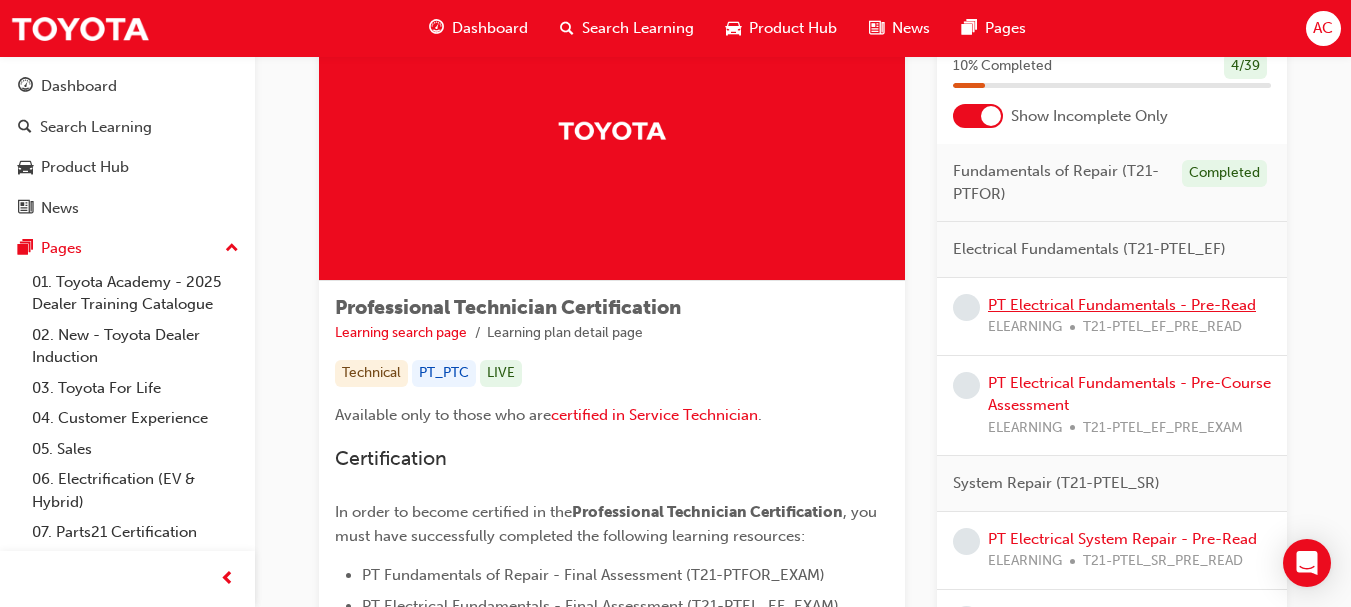 click on "PT Electrical Fundamentals - Pre-Read" at bounding box center (1122, 305) 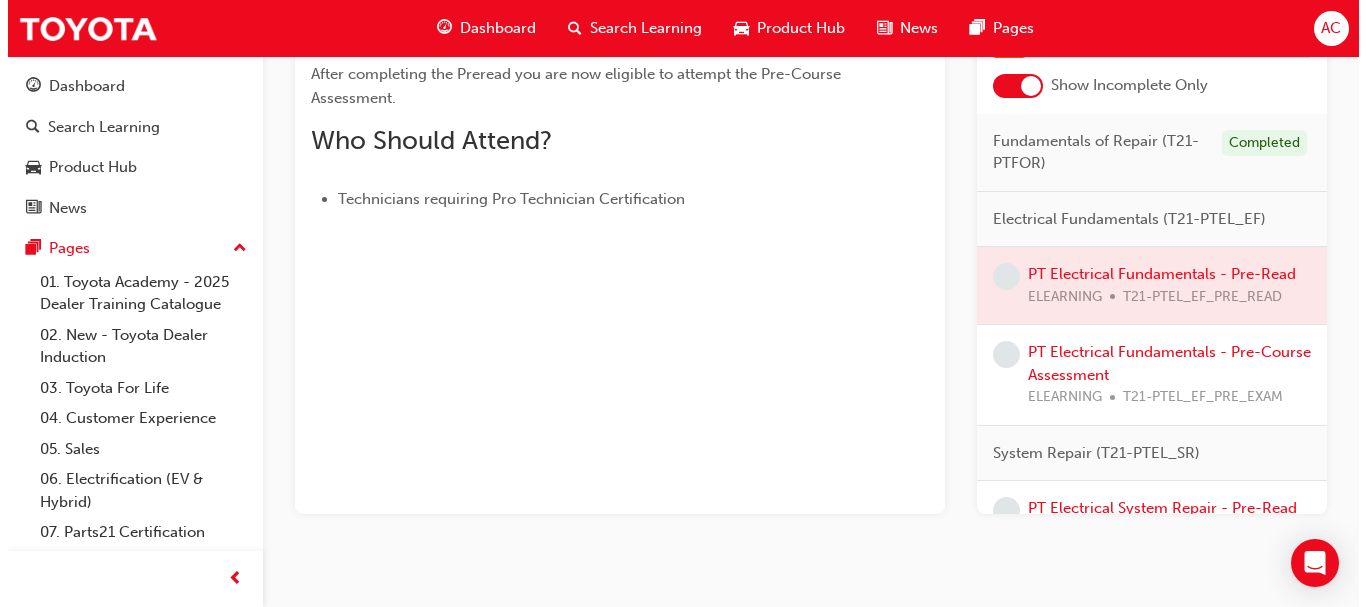 scroll, scrollTop: 0, scrollLeft: 0, axis: both 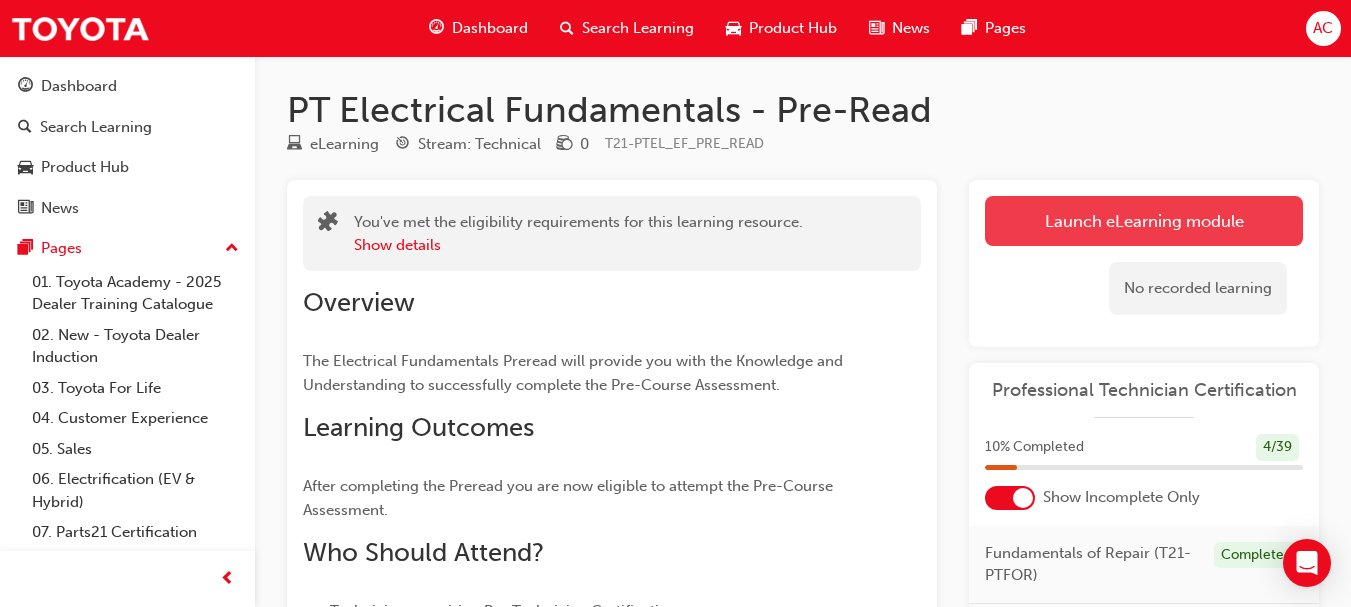 click on "Launch eLearning module" at bounding box center (1144, 221) 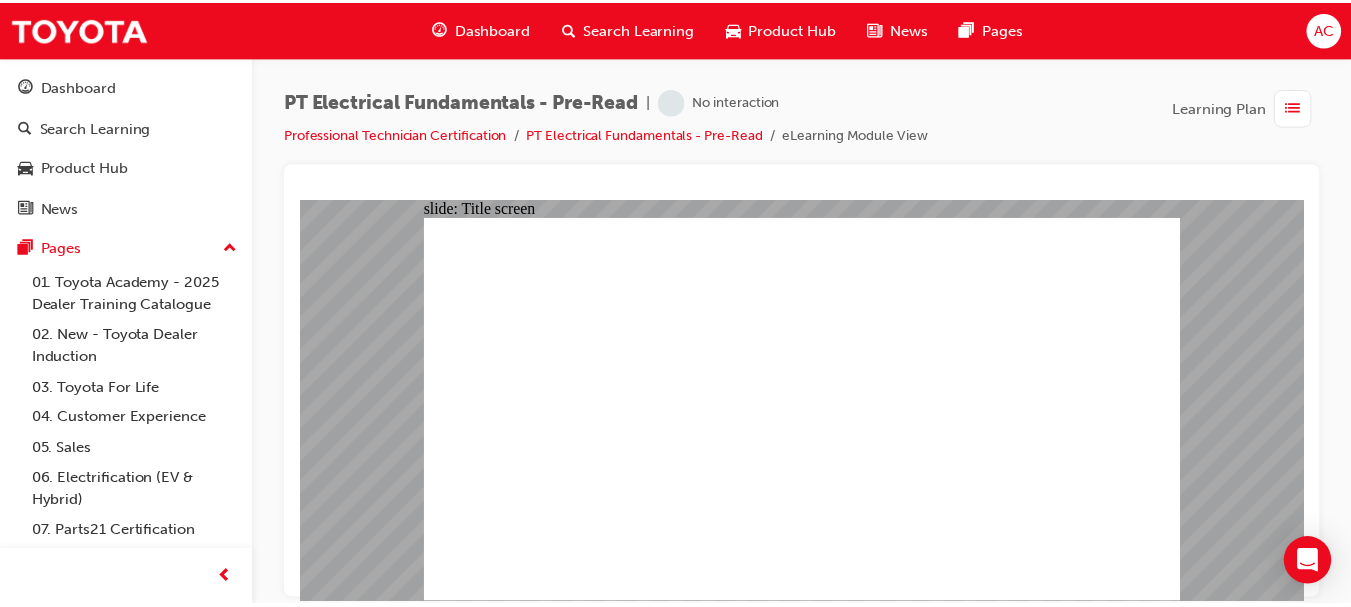 scroll, scrollTop: 0, scrollLeft: 0, axis: both 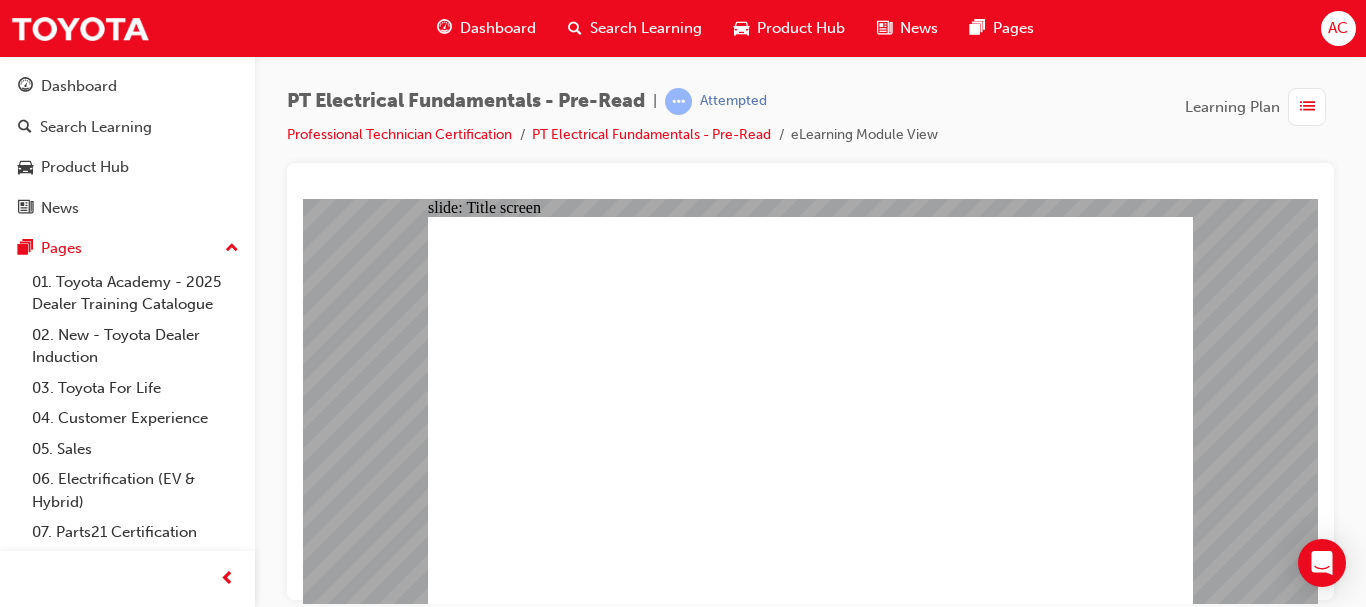 click 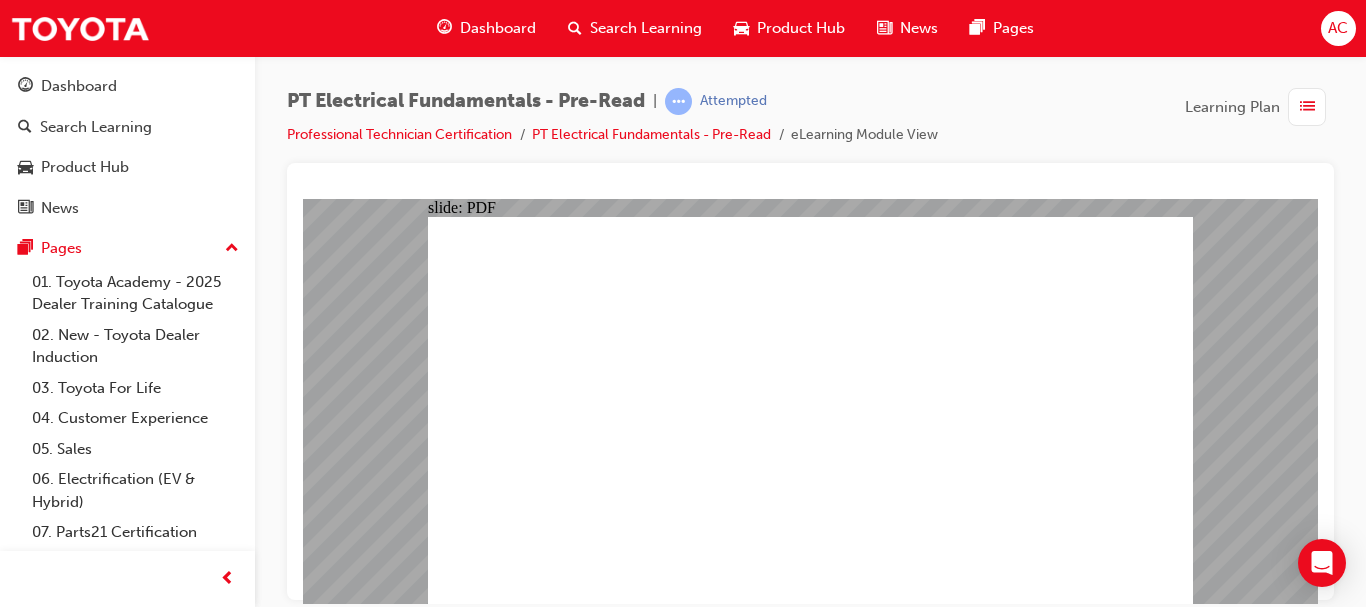 click 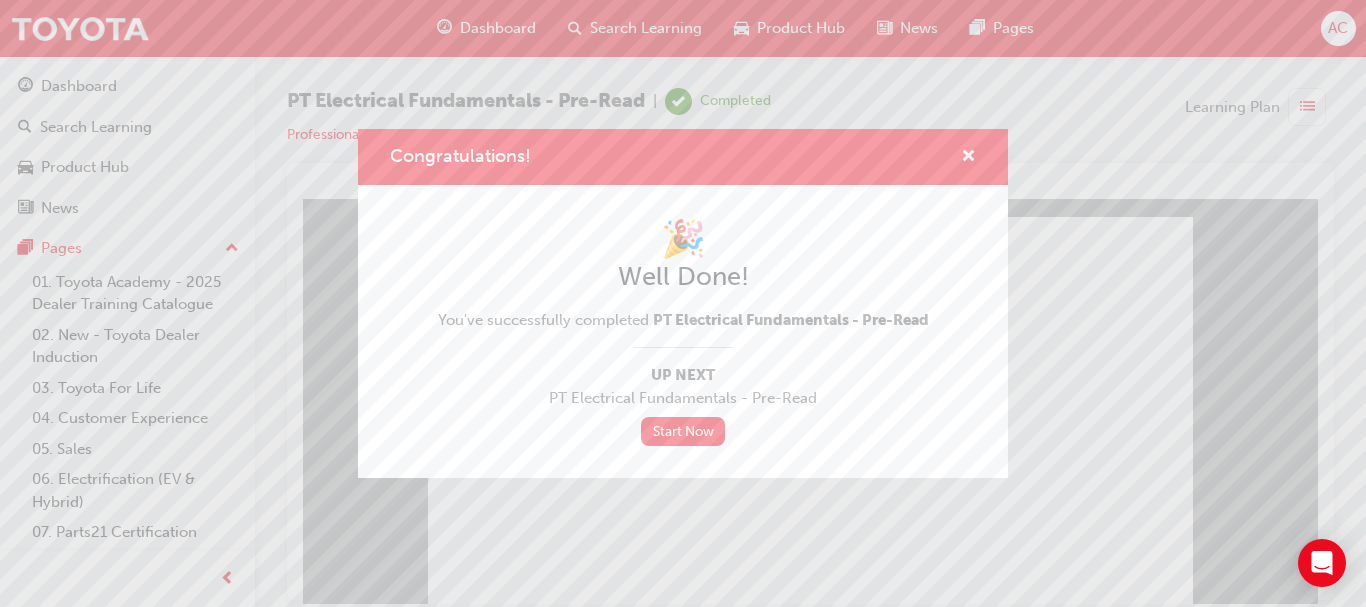 click on "Well Done!" at bounding box center [683, 277] 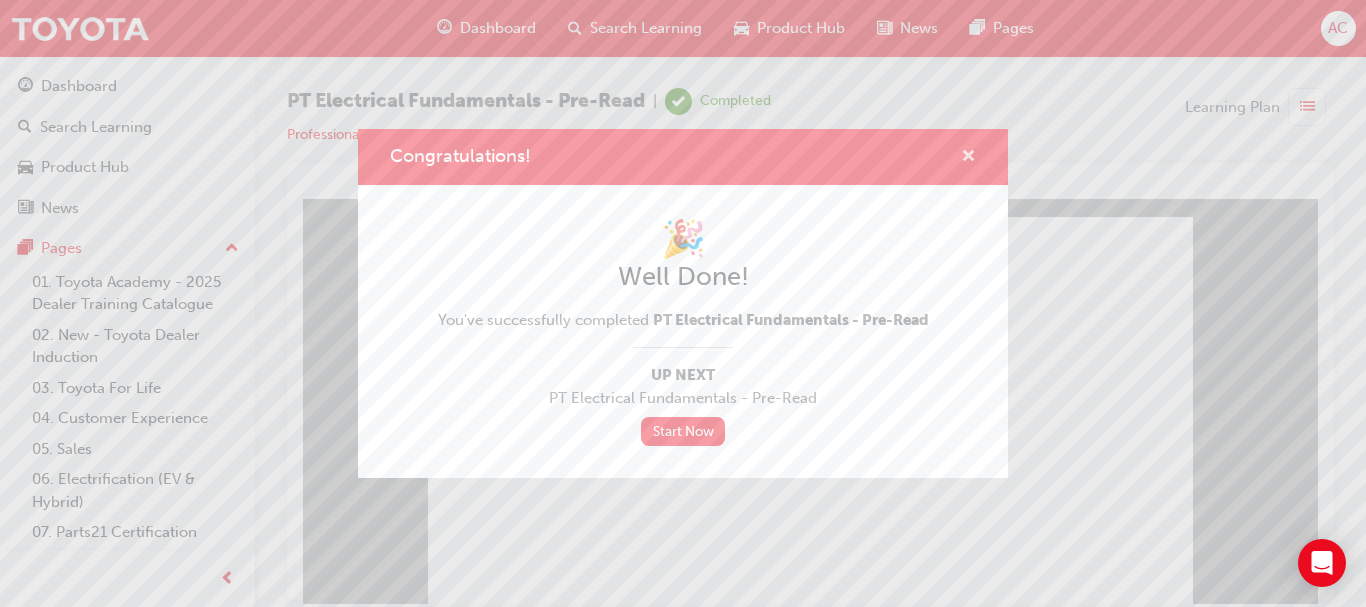 click at bounding box center (968, 158) 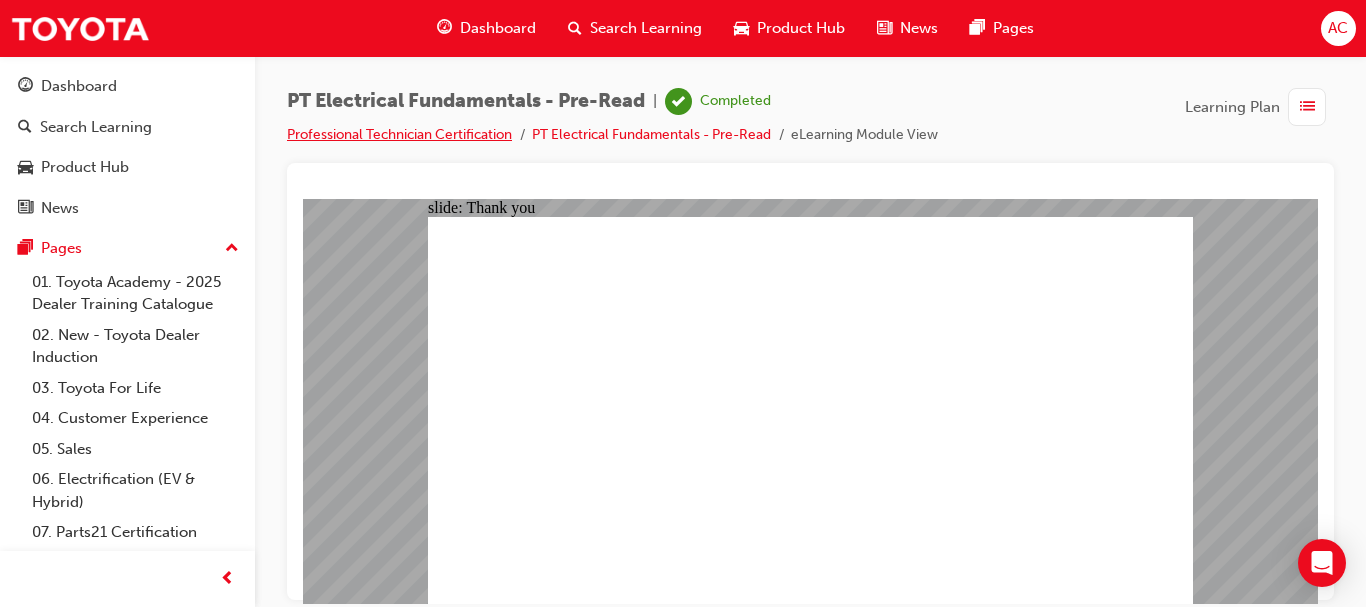 click on "Professional Technician Certification" at bounding box center [399, 134] 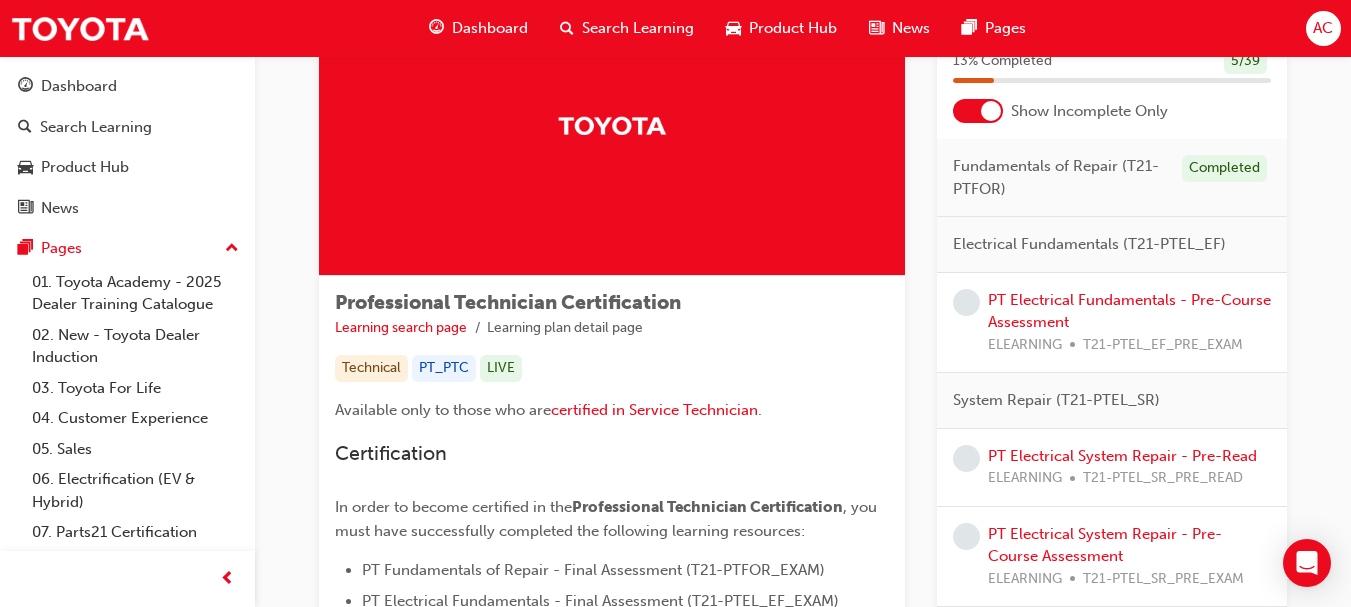 scroll, scrollTop: 127, scrollLeft: 0, axis: vertical 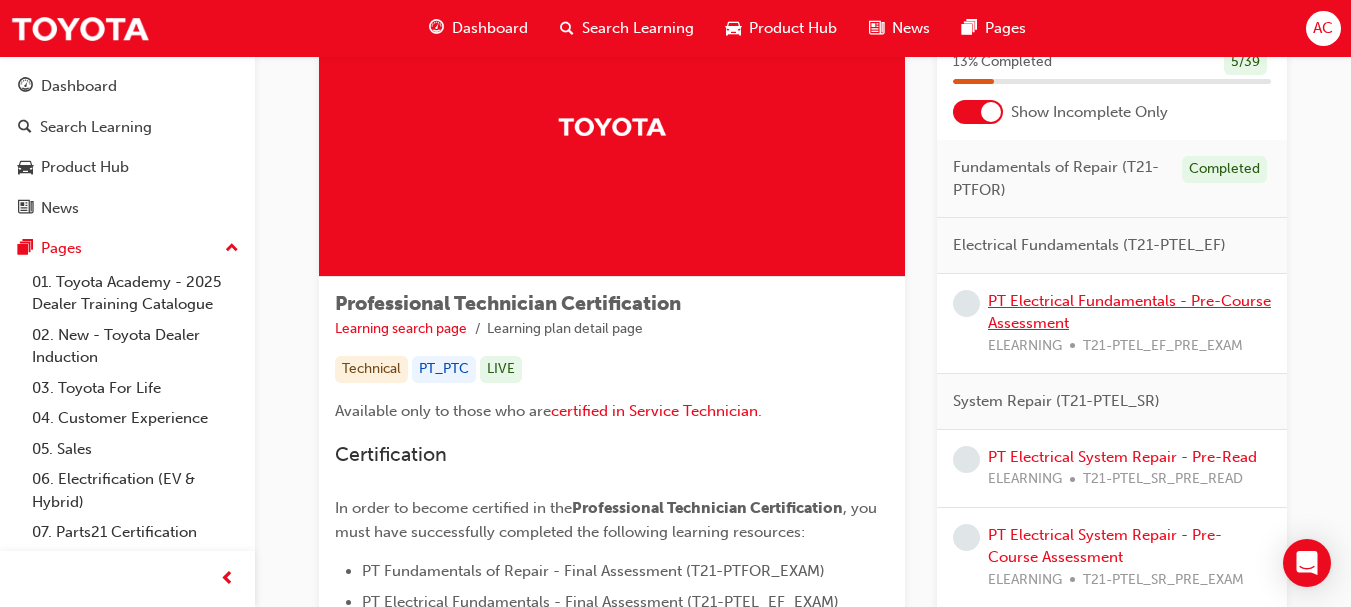 click on "PT Electrical Fundamentals - Pre-Course Assessment" at bounding box center [1129, 312] 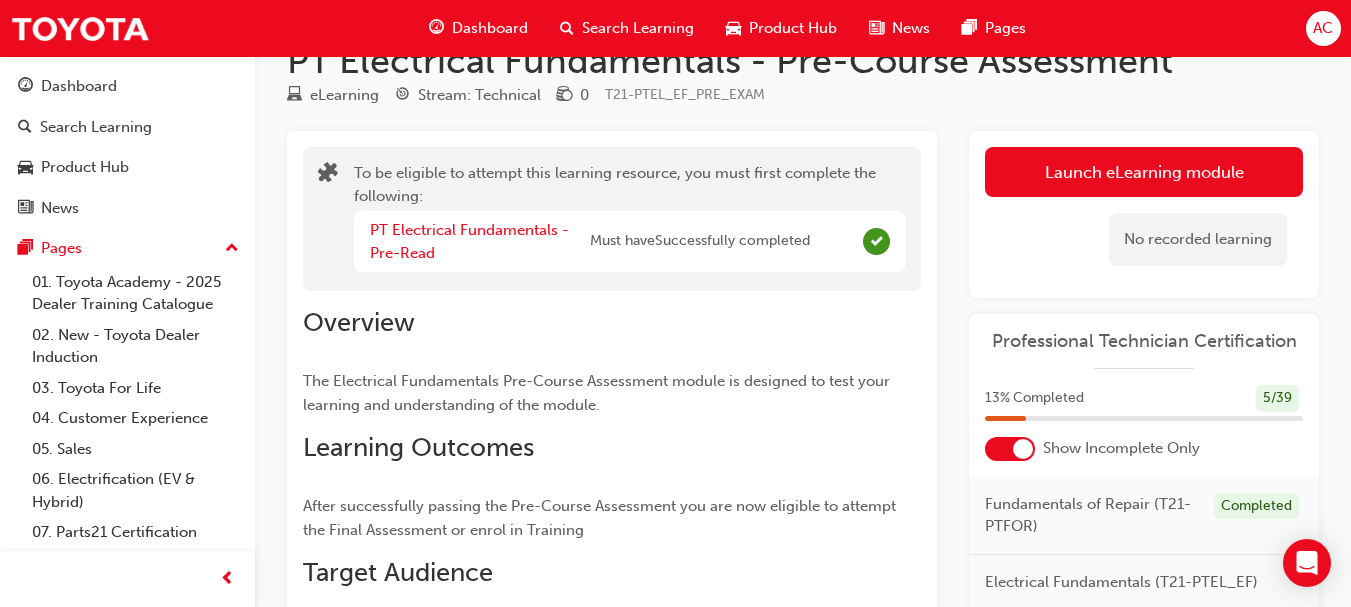scroll, scrollTop: 48, scrollLeft: 0, axis: vertical 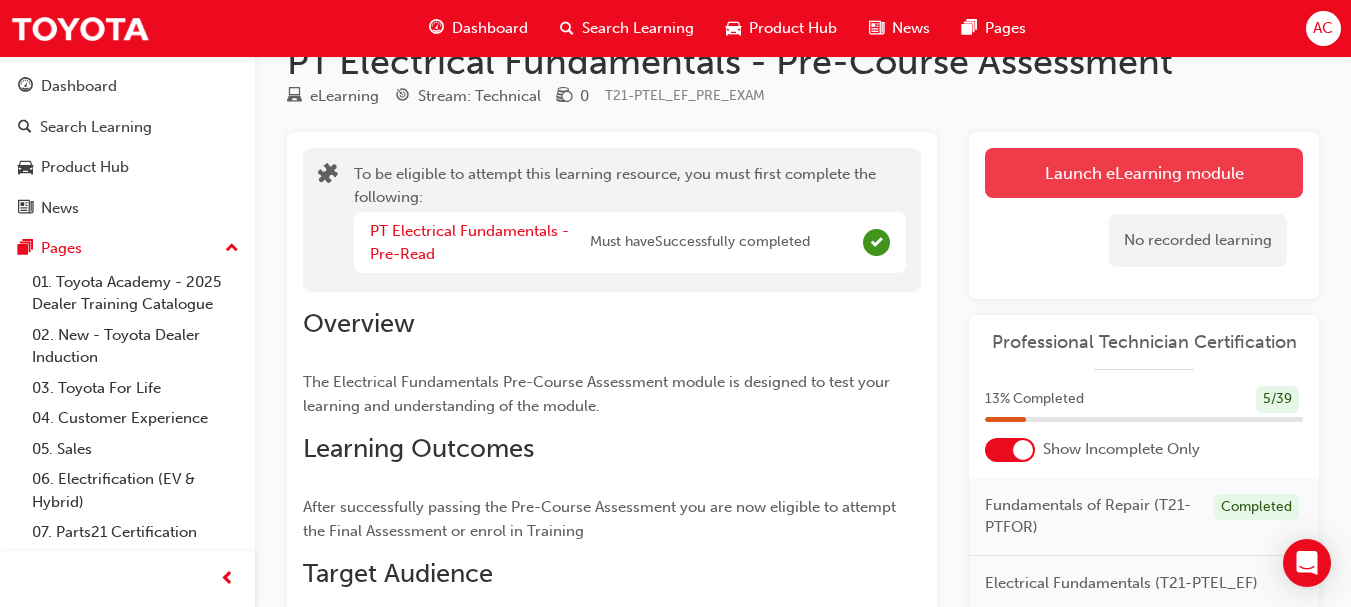 click on "Launch eLearning module" at bounding box center (1144, 173) 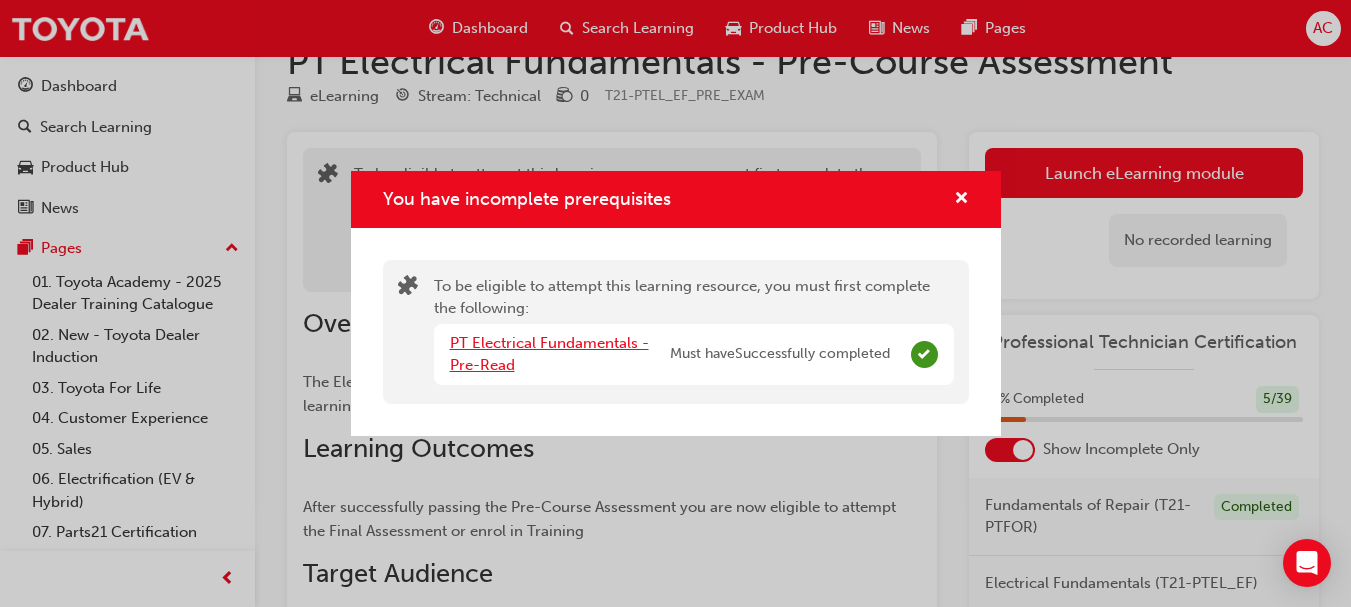 click on "PT Electrical Fundamentals - Pre-Read" at bounding box center [549, 354] 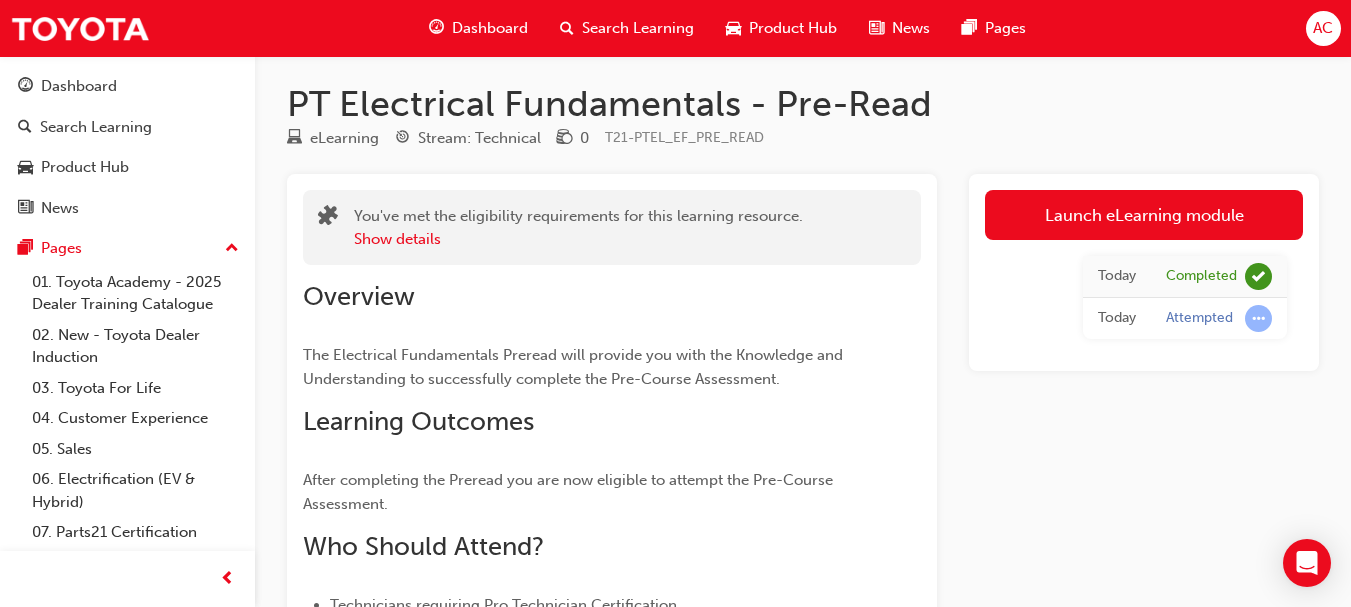 scroll, scrollTop: 0, scrollLeft: 0, axis: both 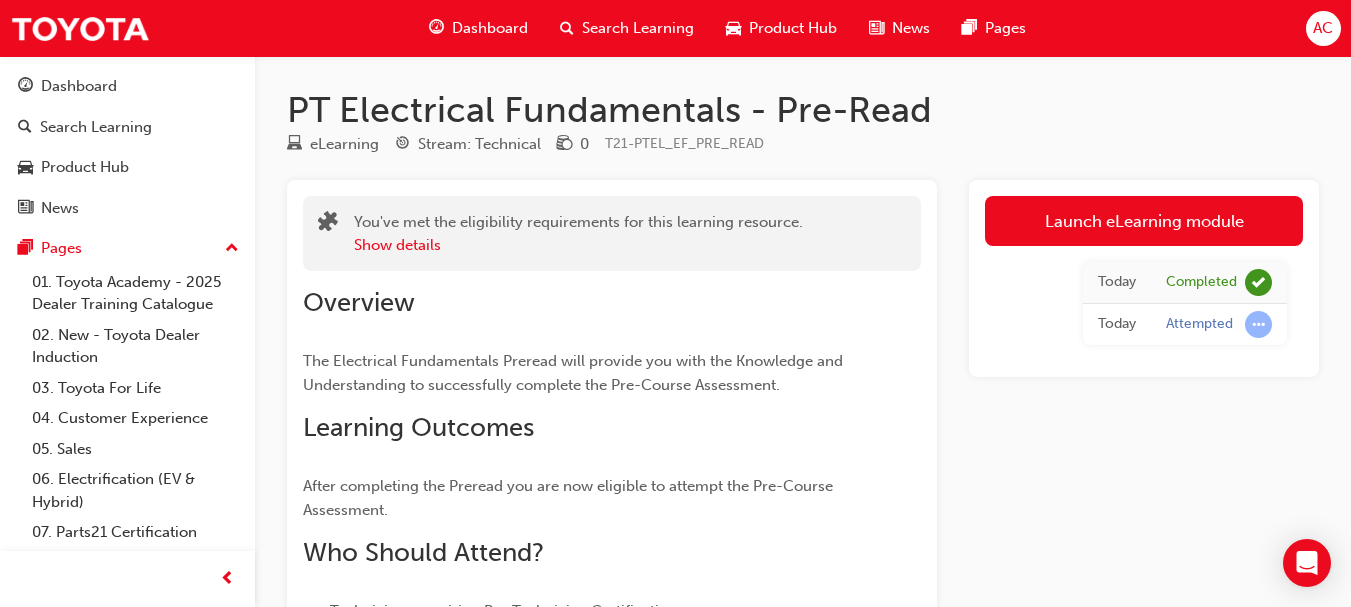 click on "Dashboard" at bounding box center (478, 28) 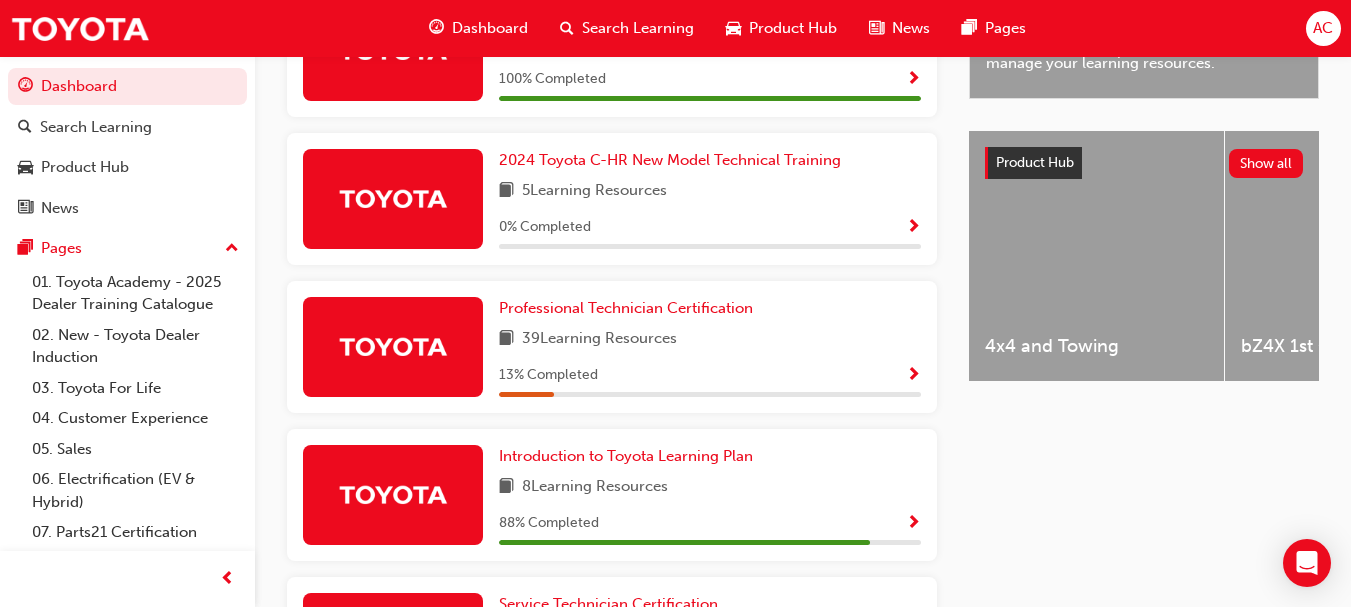 scroll, scrollTop: 711, scrollLeft: 0, axis: vertical 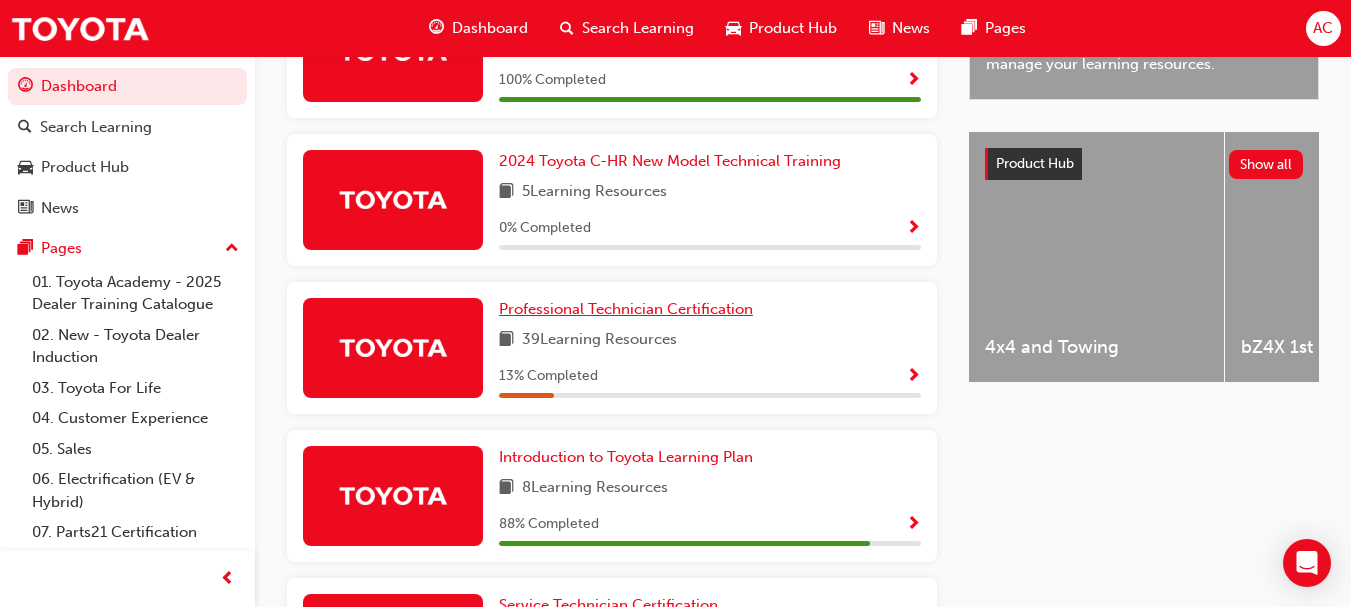 click on "Professional Technician Certification" at bounding box center (630, 309) 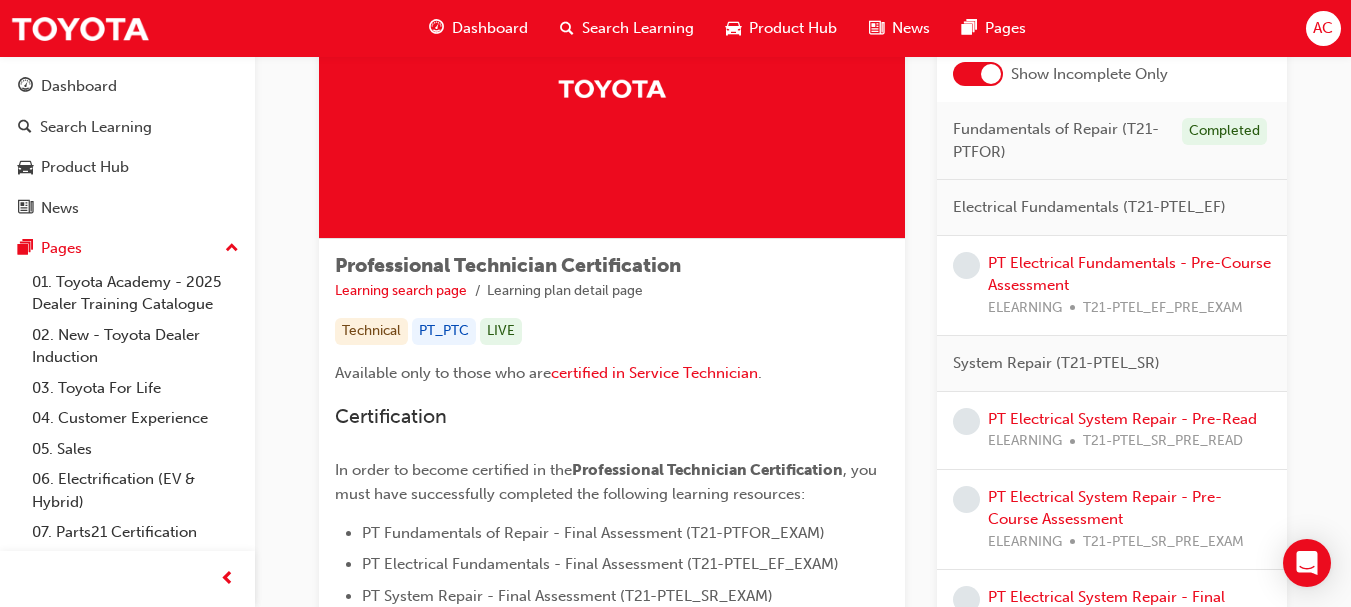 scroll, scrollTop: 166, scrollLeft: 0, axis: vertical 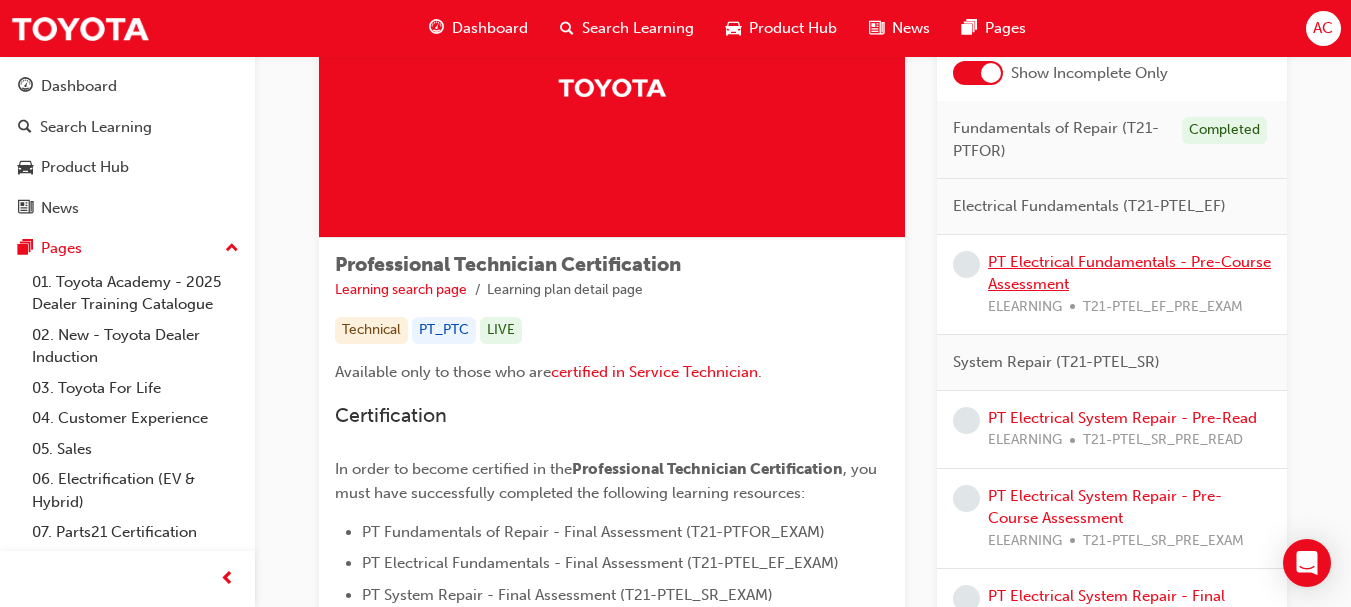 click on "PT Electrical Fundamentals - Pre-Course Assessment" at bounding box center (1129, 273) 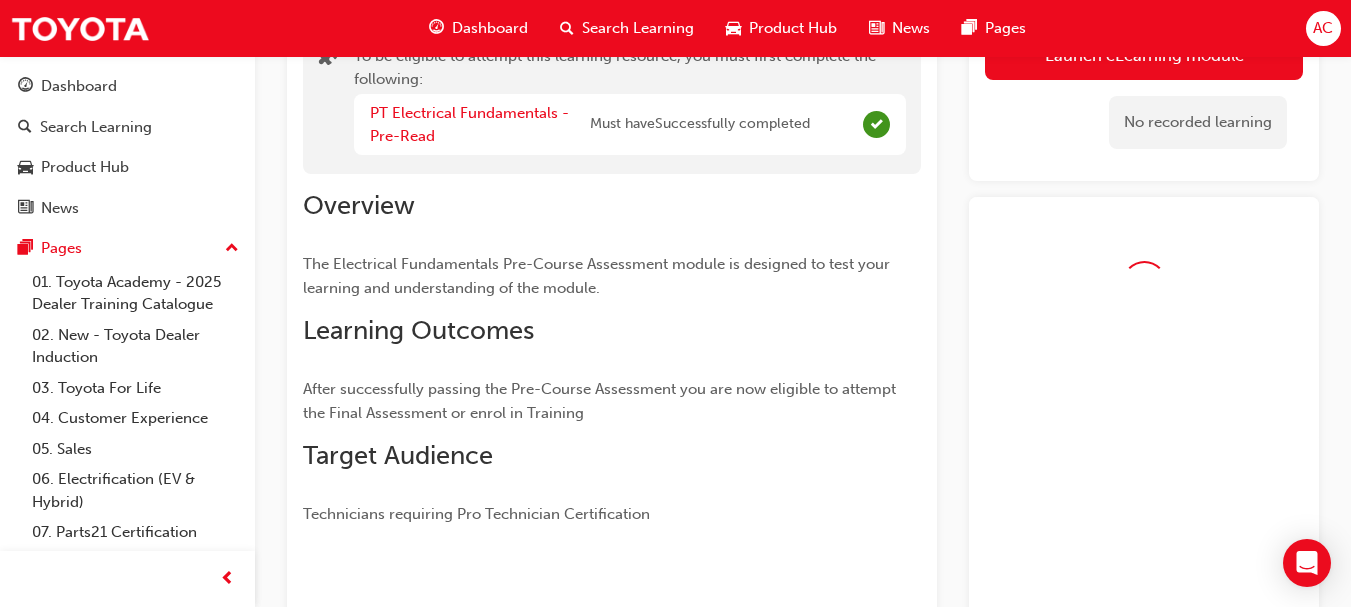 scroll, scrollTop: 0, scrollLeft: 0, axis: both 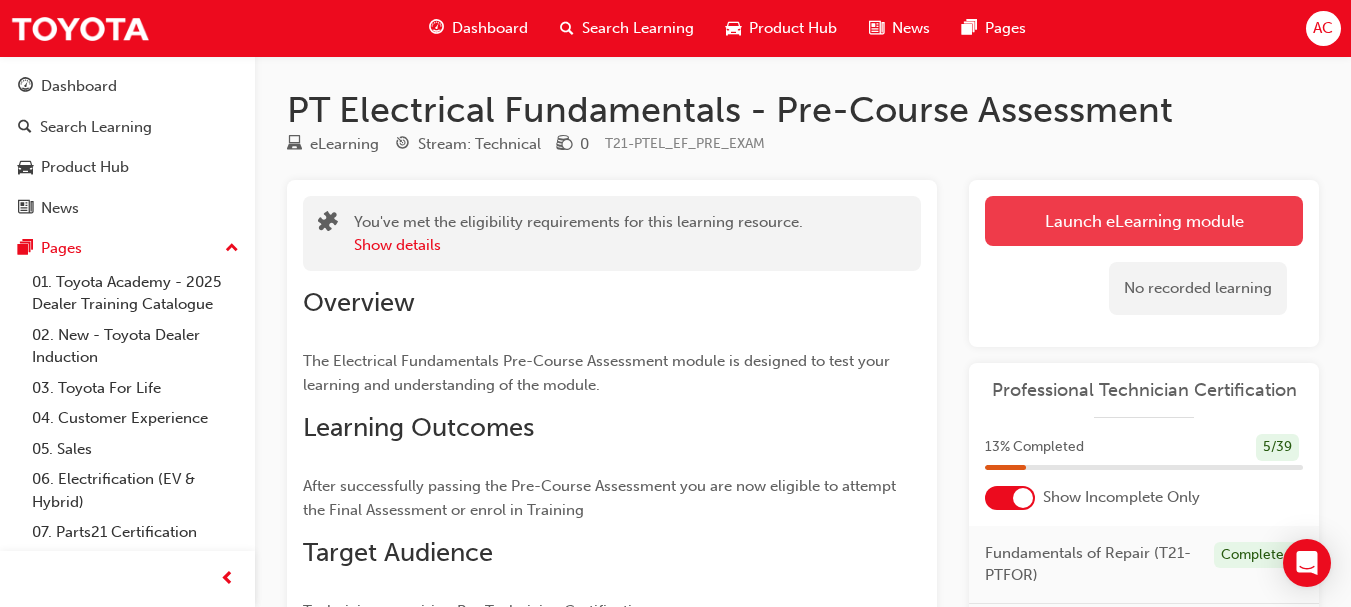 click on "Launch eLearning module" at bounding box center (1144, 221) 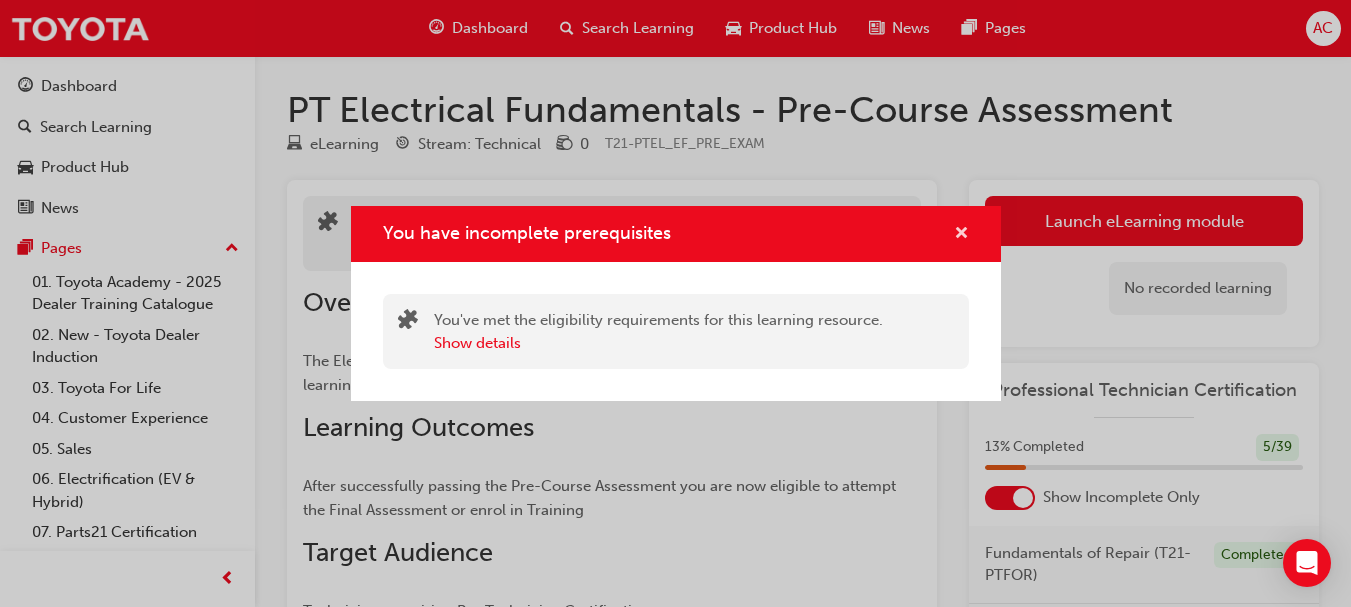 click at bounding box center [961, 234] 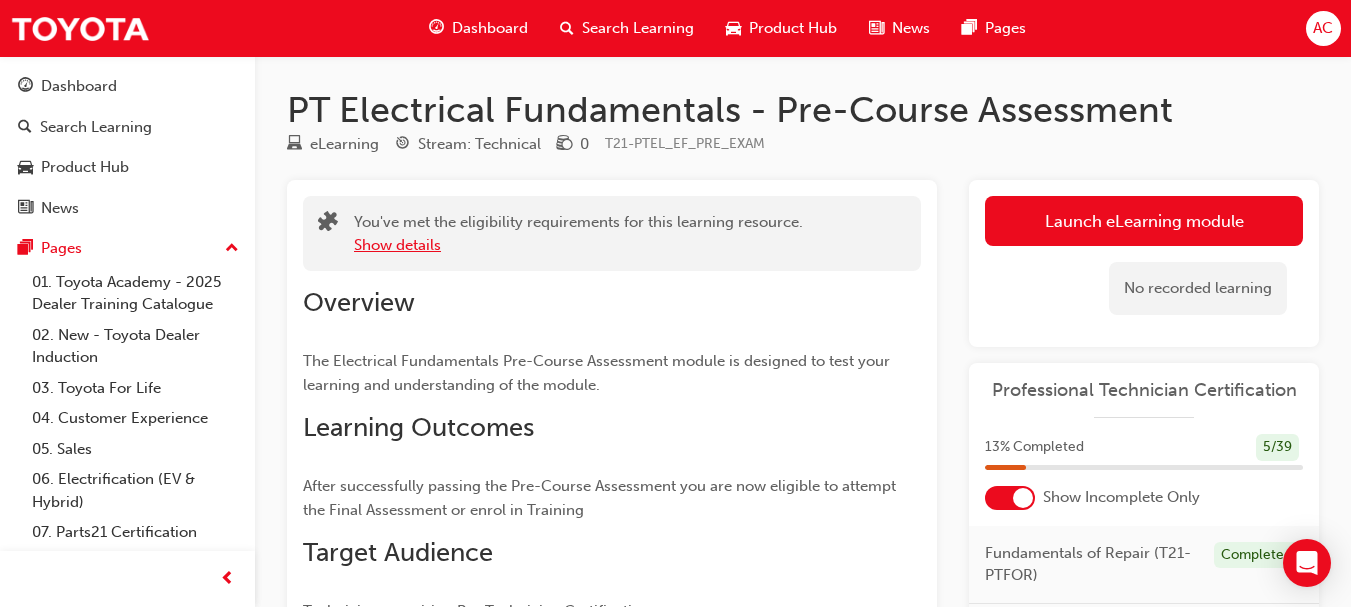 click on "Show details" at bounding box center [397, 245] 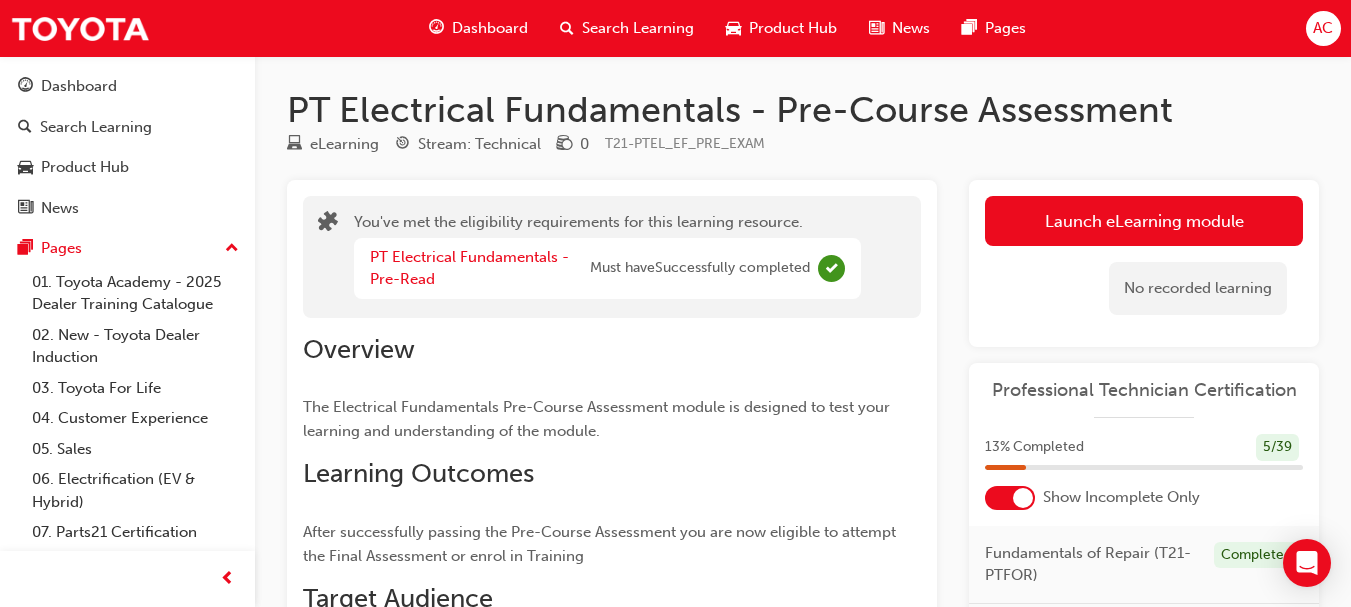 drag, startPoint x: 1121, startPoint y: 210, endPoint x: 1114, endPoint y: 194, distance: 17.464249 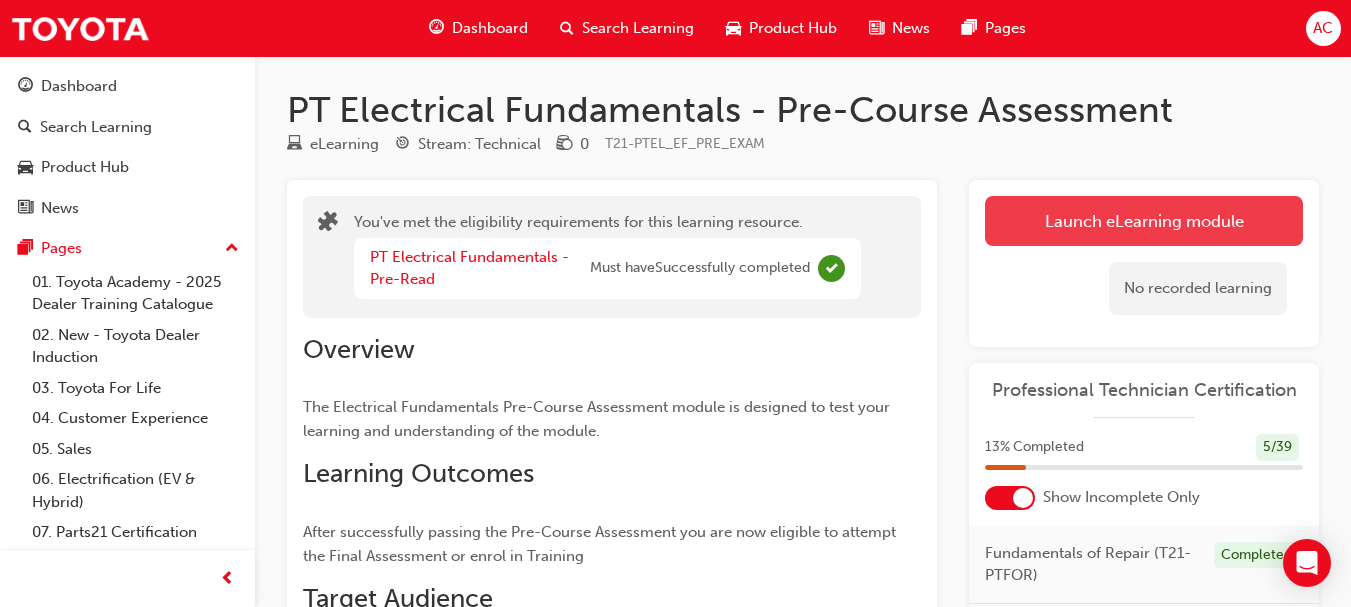 click on "Launch eLearning module" at bounding box center (1144, 221) 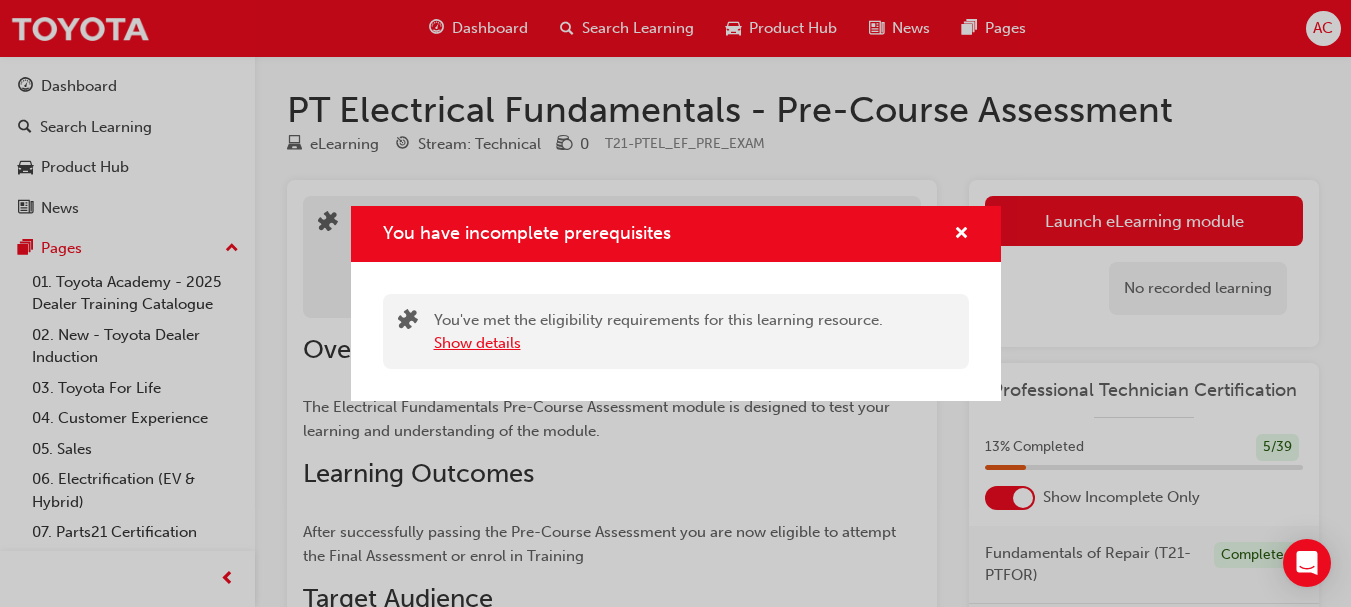 click on "Show details" at bounding box center [477, 343] 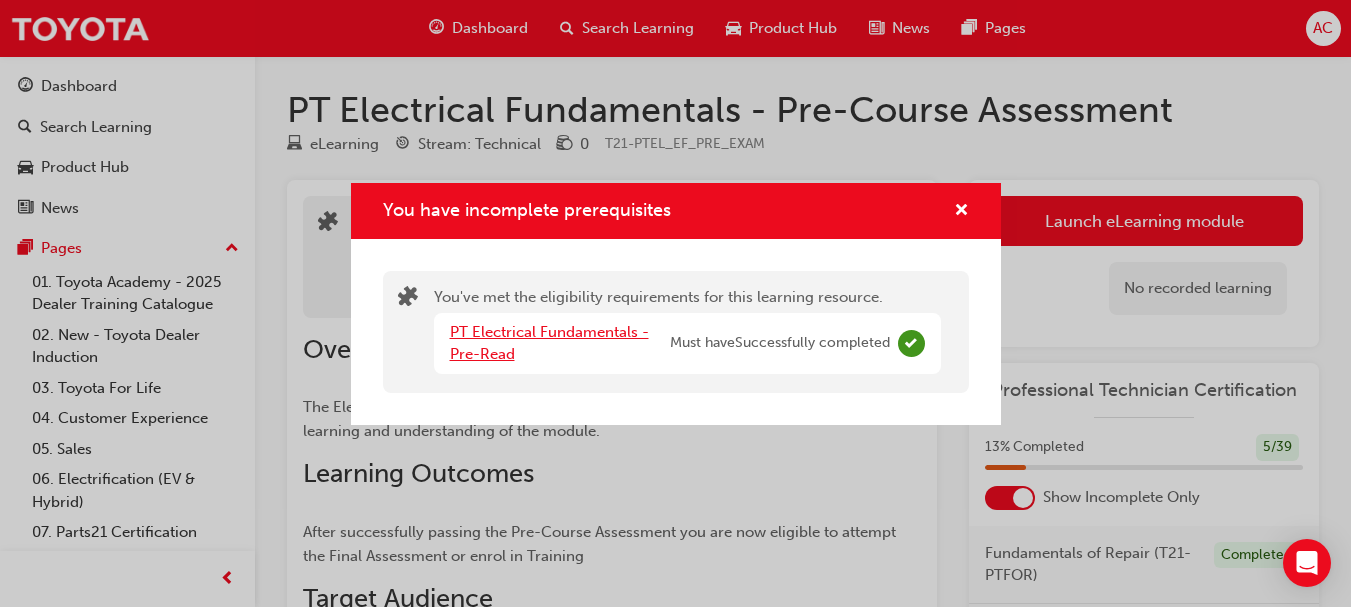 click on "PT Electrical Fundamentals - Pre-Read" at bounding box center [549, 343] 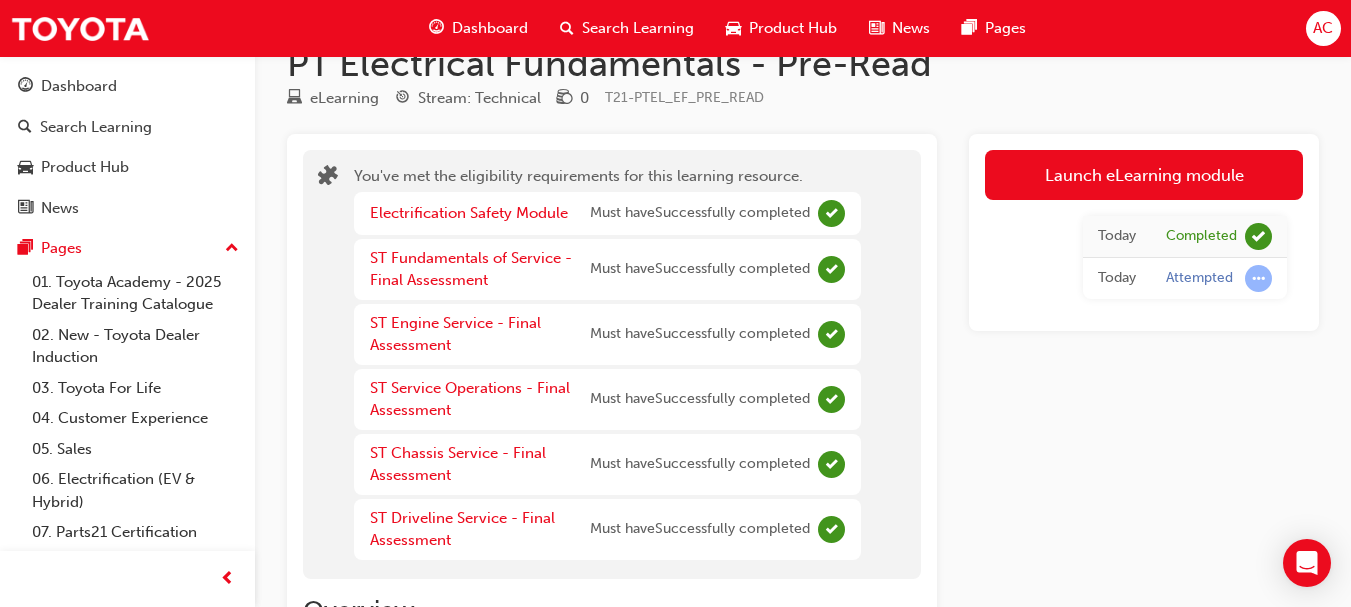 scroll, scrollTop: 0, scrollLeft: 0, axis: both 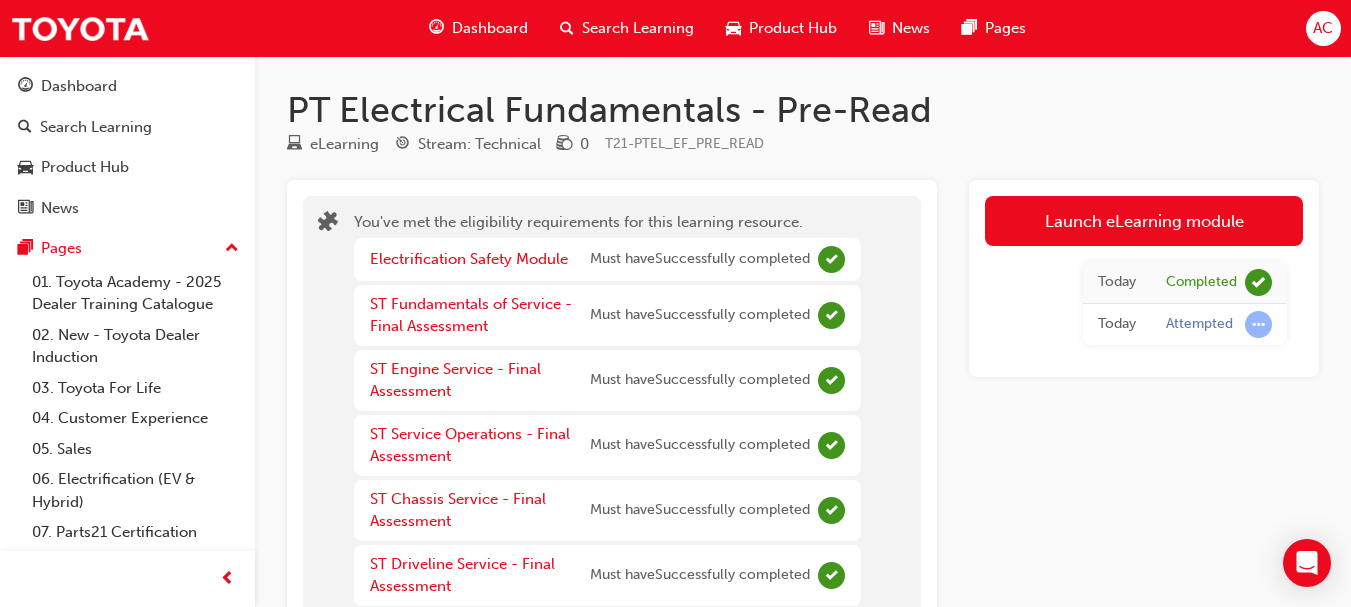 click on "Dashboard" at bounding box center [478, 28] 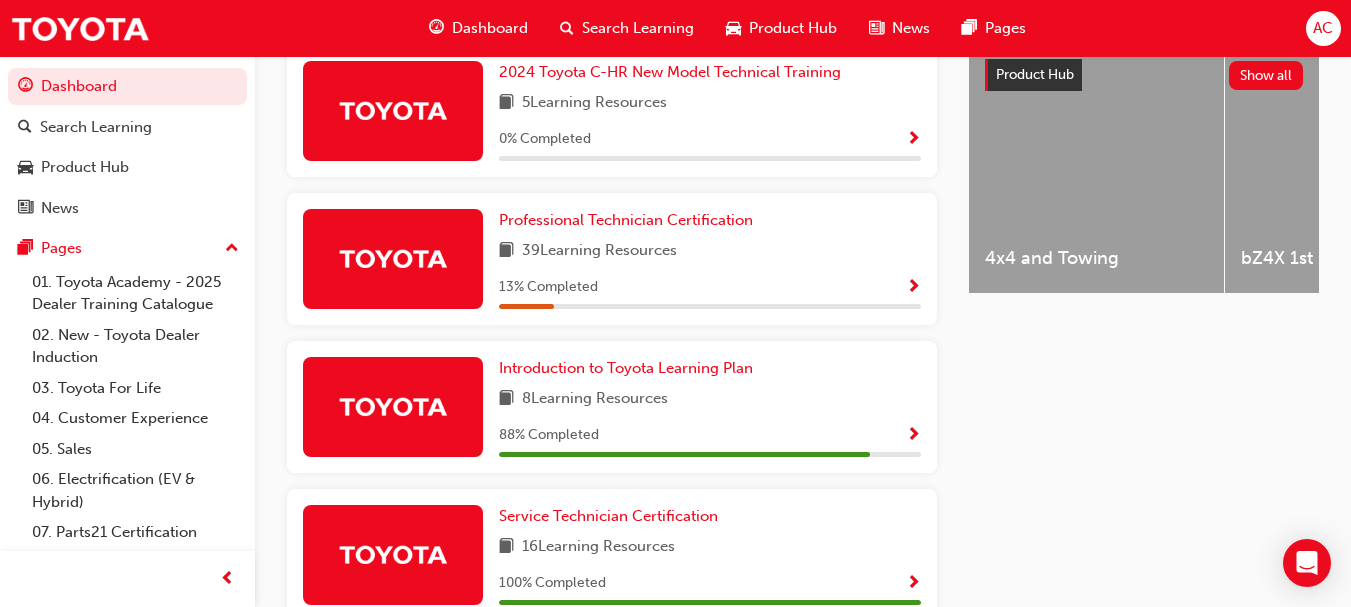 scroll, scrollTop: 780, scrollLeft: 0, axis: vertical 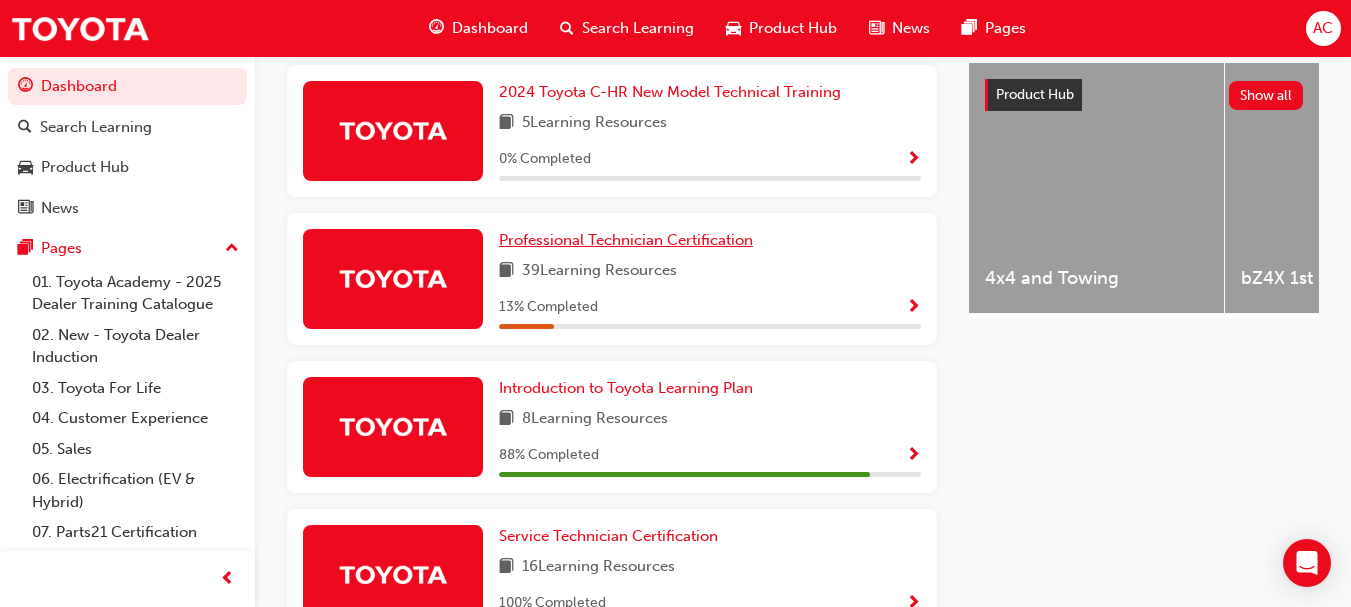 click on "Professional Technician Certification" at bounding box center [626, 240] 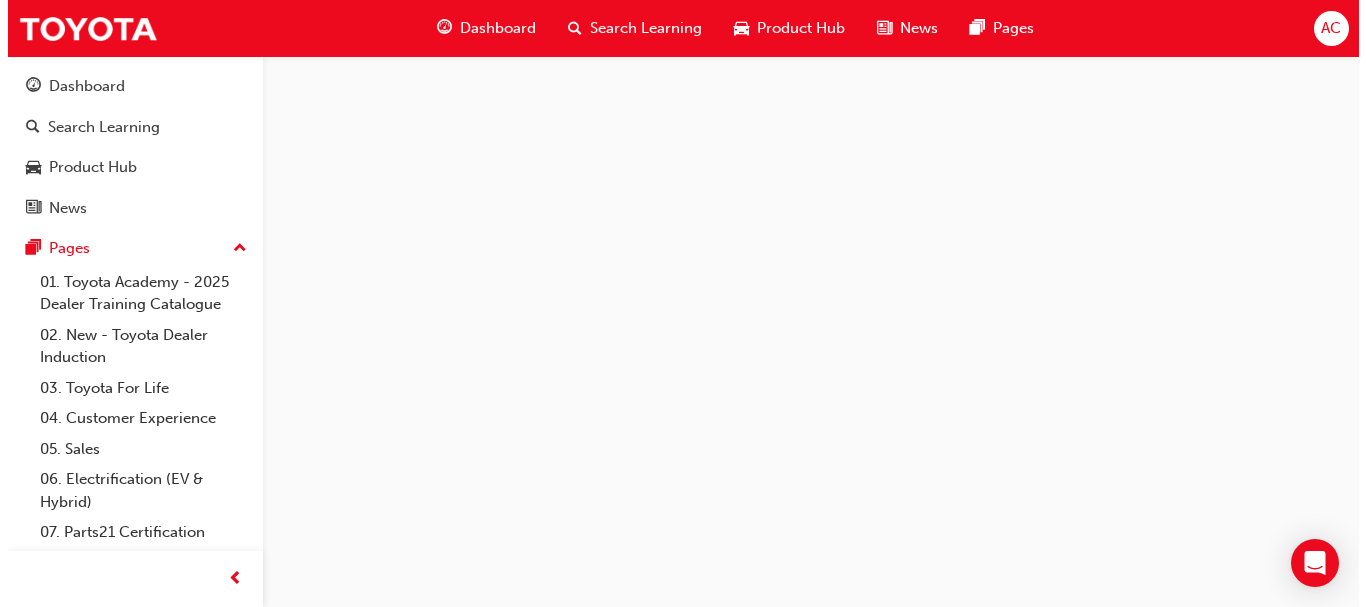 scroll, scrollTop: 0, scrollLeft: 0, axis: both 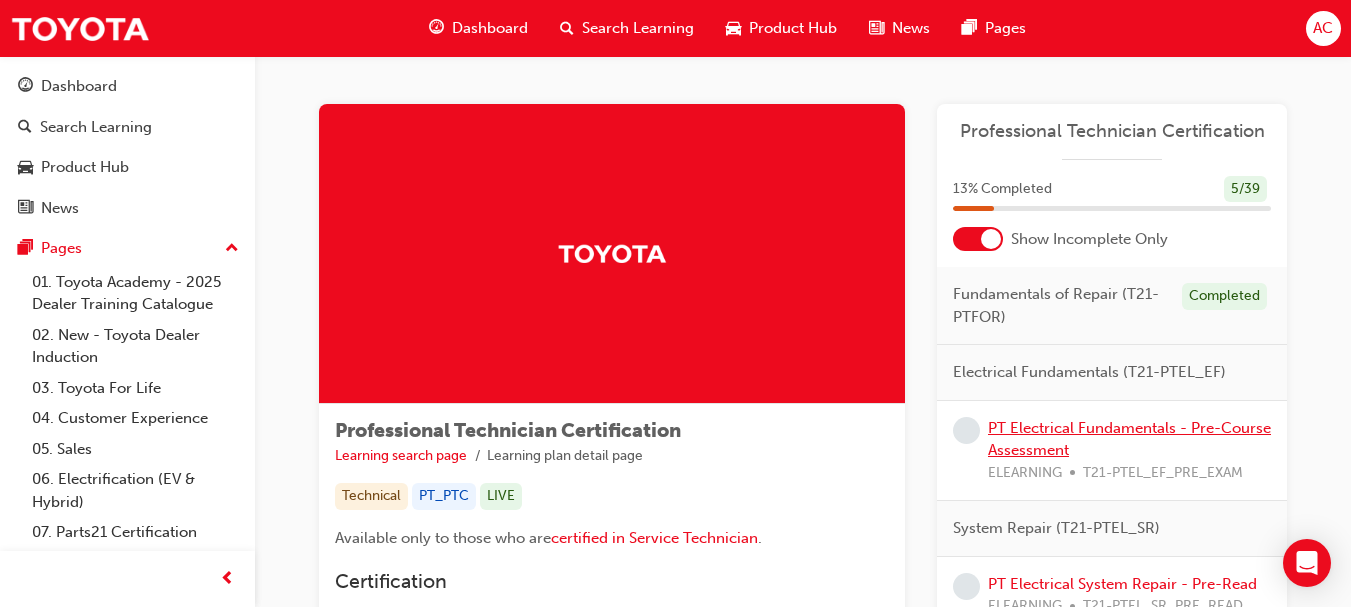 click on "PT Electrical Fundamentals - Pre-Course Assessment" at bounding box center [1129, 439] 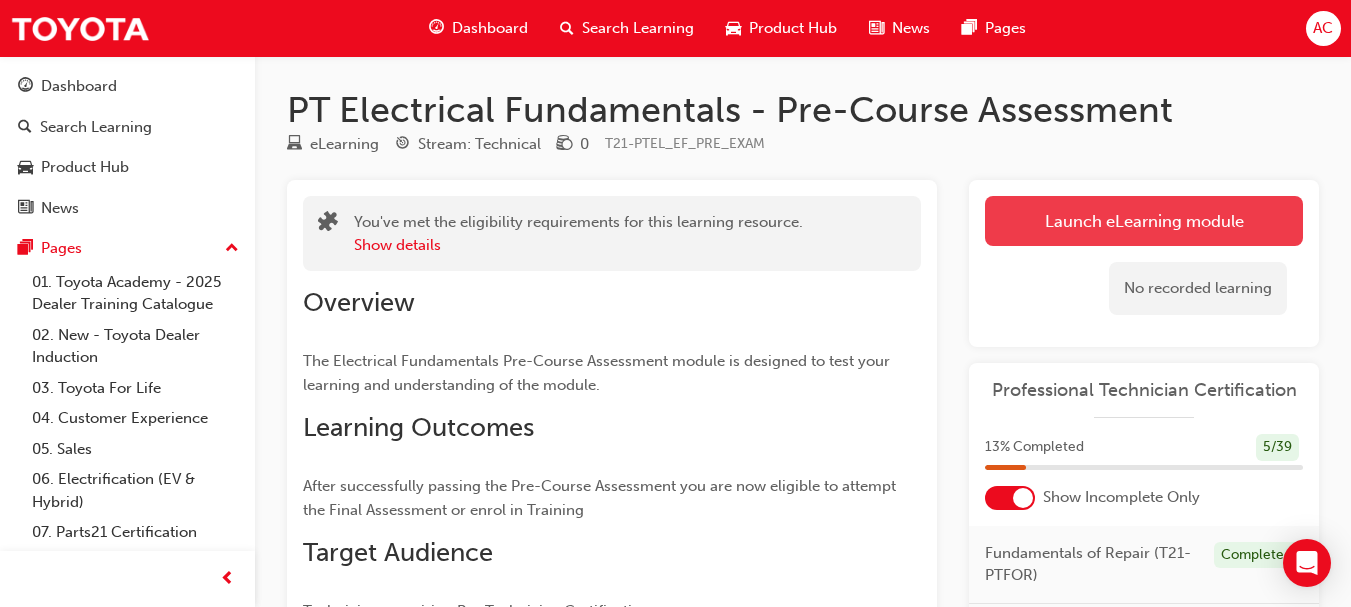click on "Launch eLearning module" at bounding box center (1144, 221) 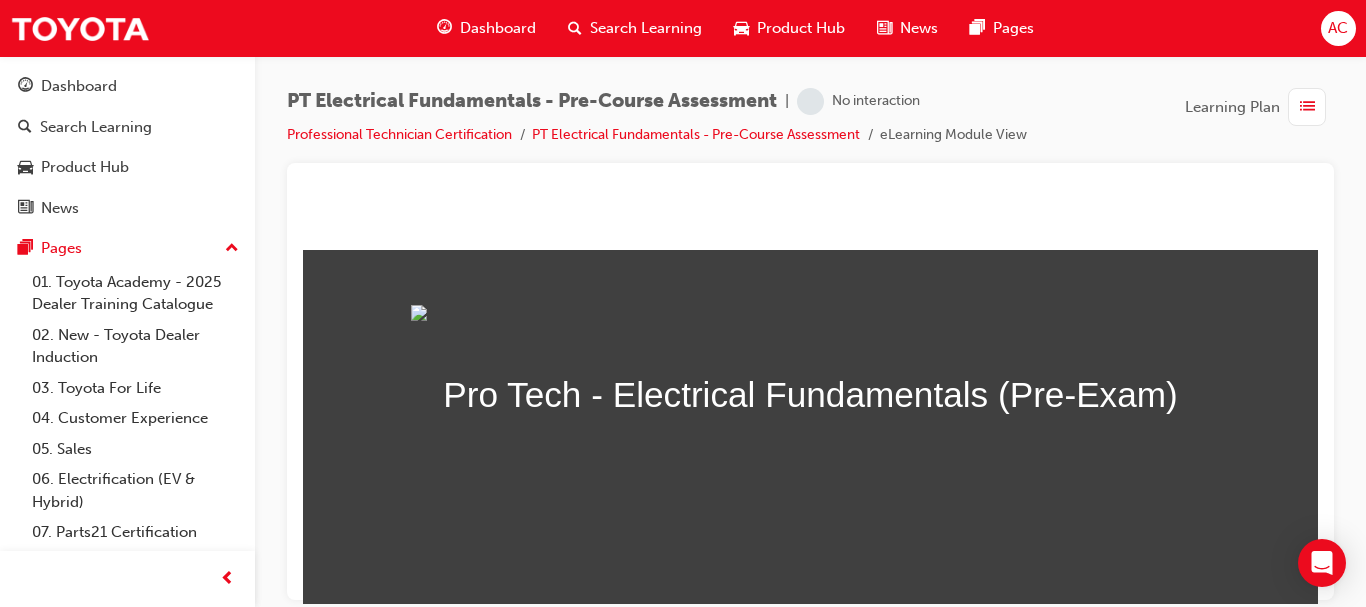 scroll, scrollTop: 319, scrollLeft: 0, axis: vertical 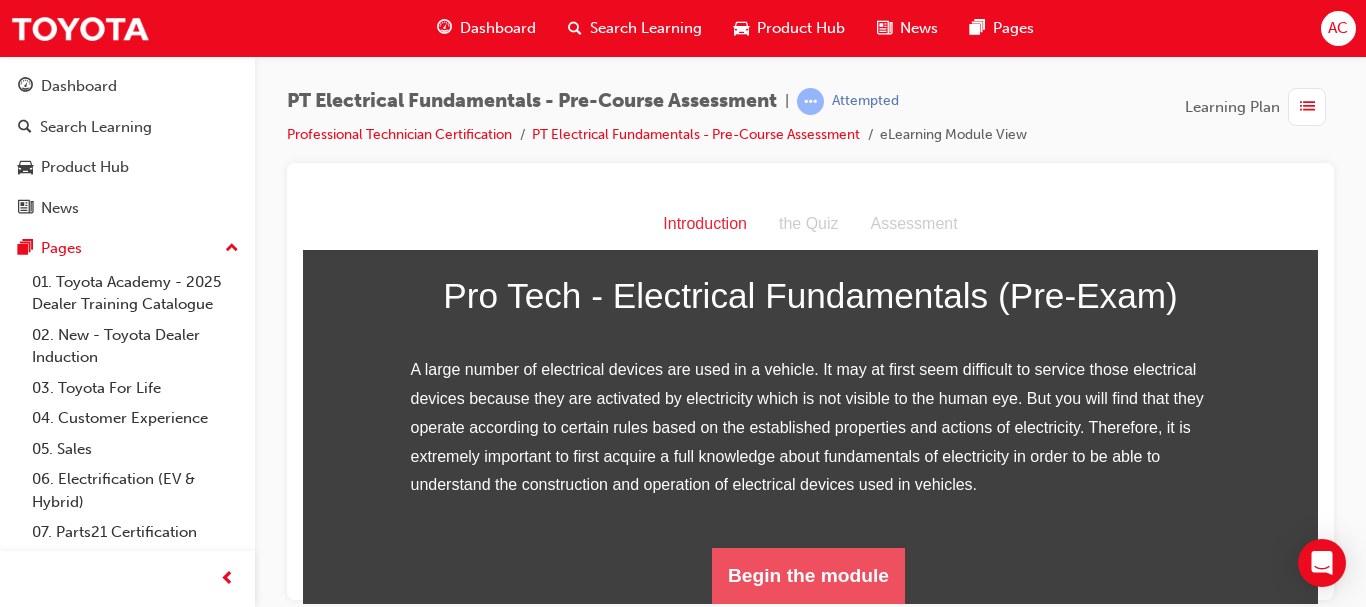 click on "Begin the module" at bounding box center [808, 575] 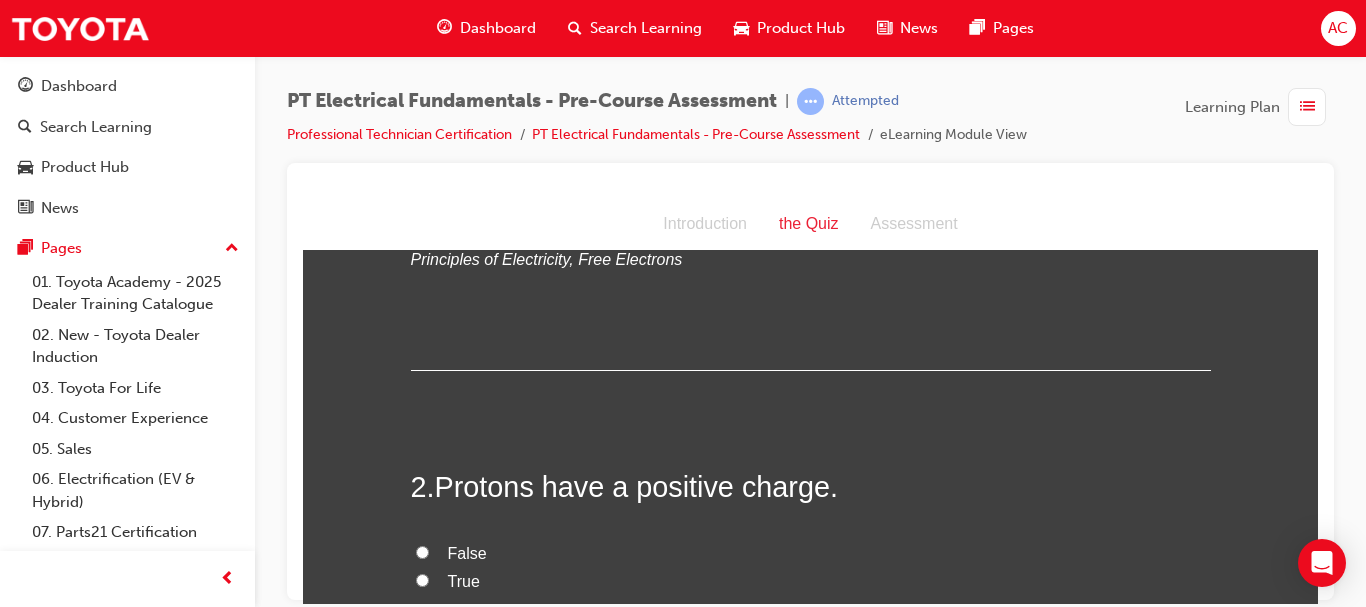 scroll, scrollTop: 0, scrollLeft: 0, axis: both 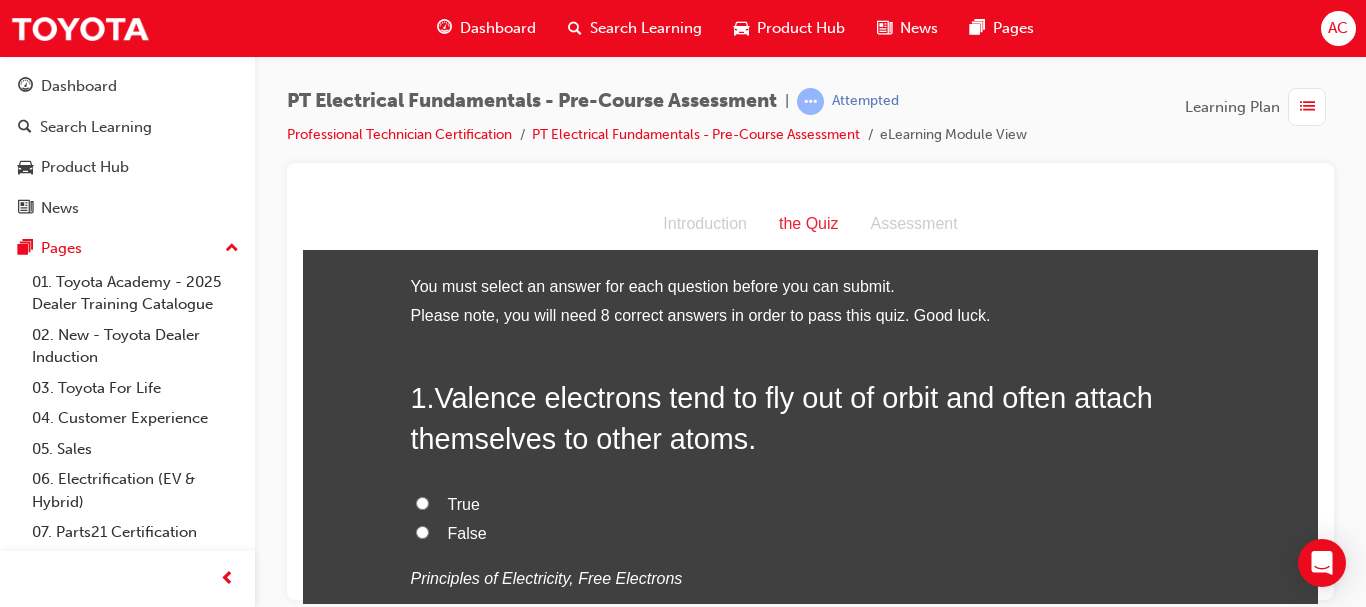 click on "True" at bounding box center [811, 504] 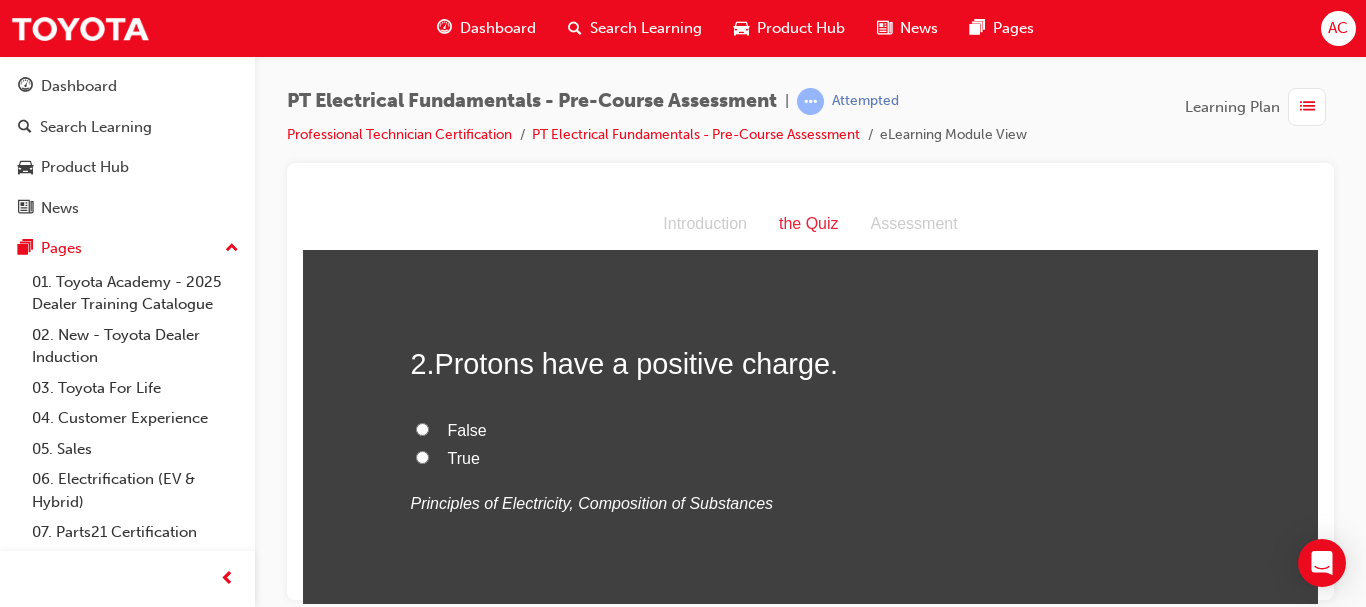 scroll, scrollTop: 443, scrollLeft: 0, axis: vertical 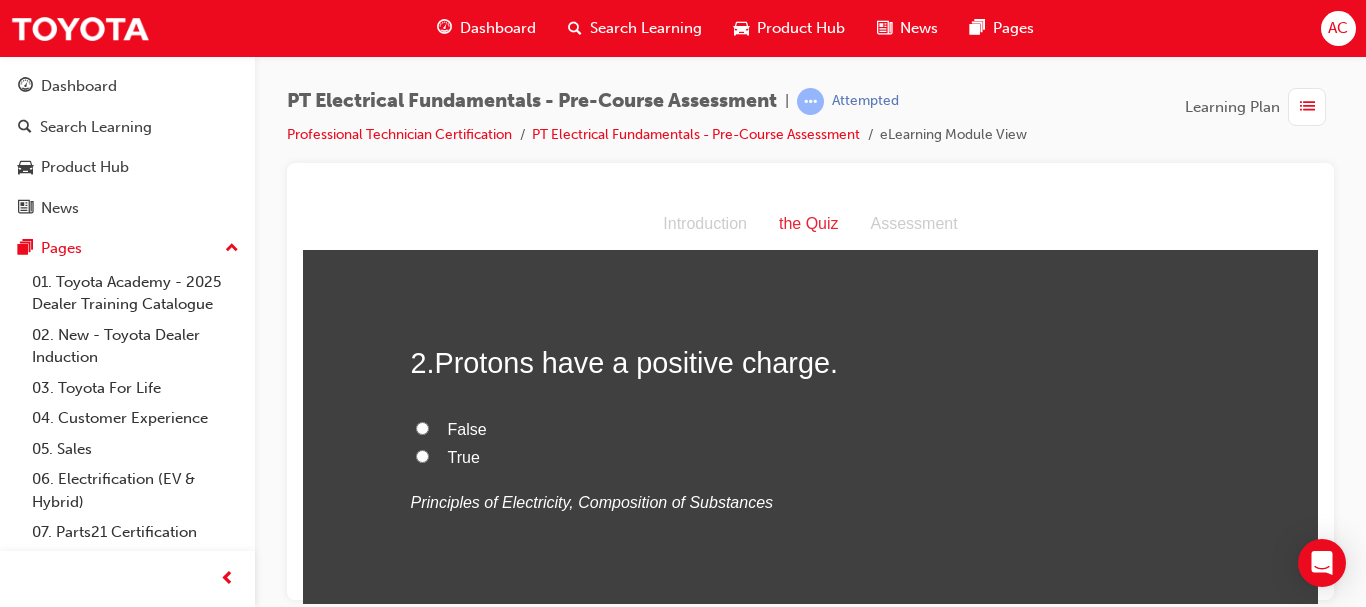 click on "True" at bounding box center [464, 456] 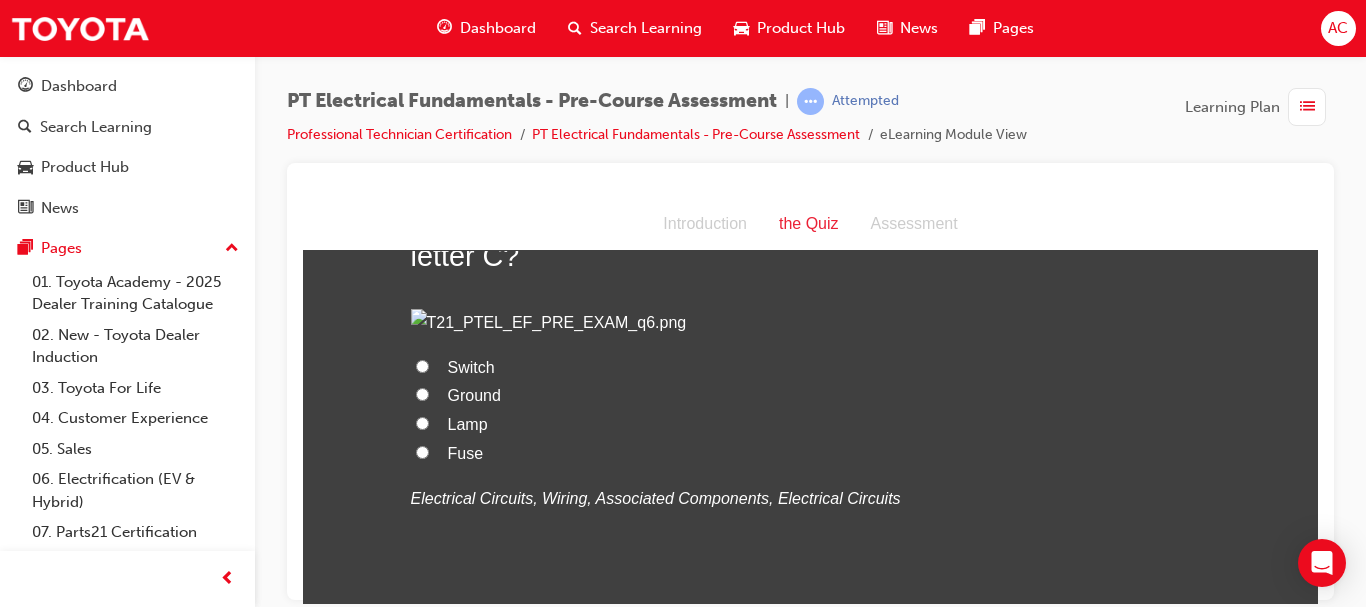 scroll, scrollTop: 1169, scrollLeft: 0, axis: vertical 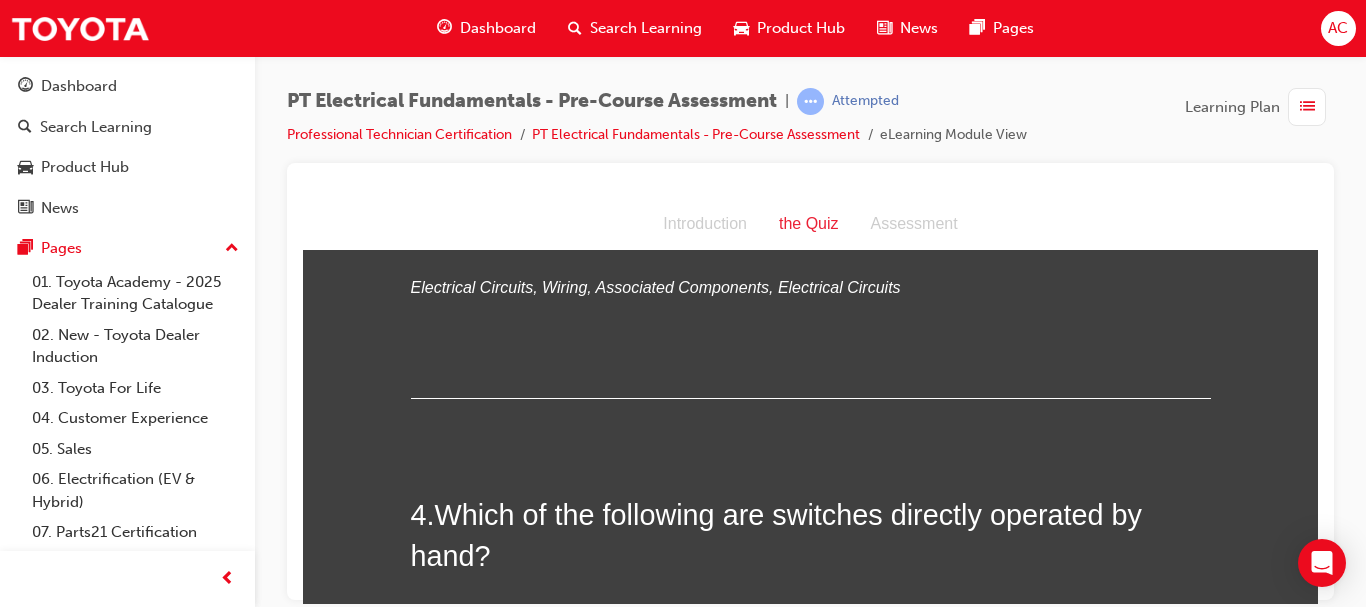 click on "Fuse" at bounding box center (811, 242) 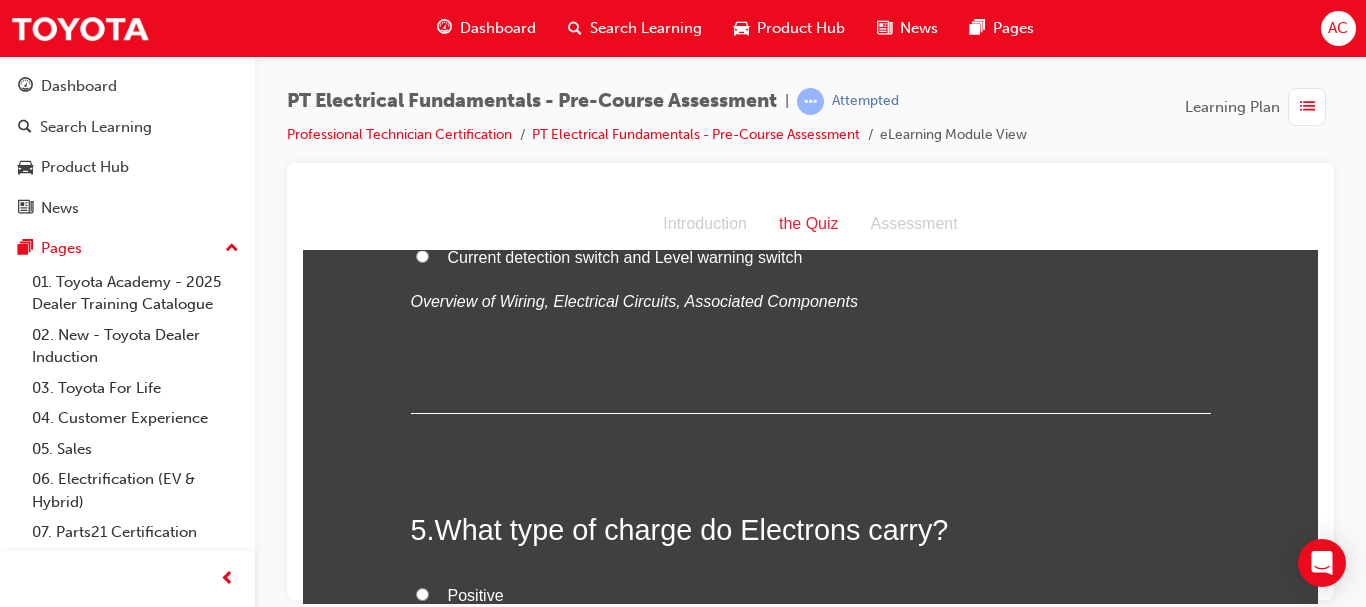 scroll, scrollTop: 1621, scrollLeft: 0, axis: vertical 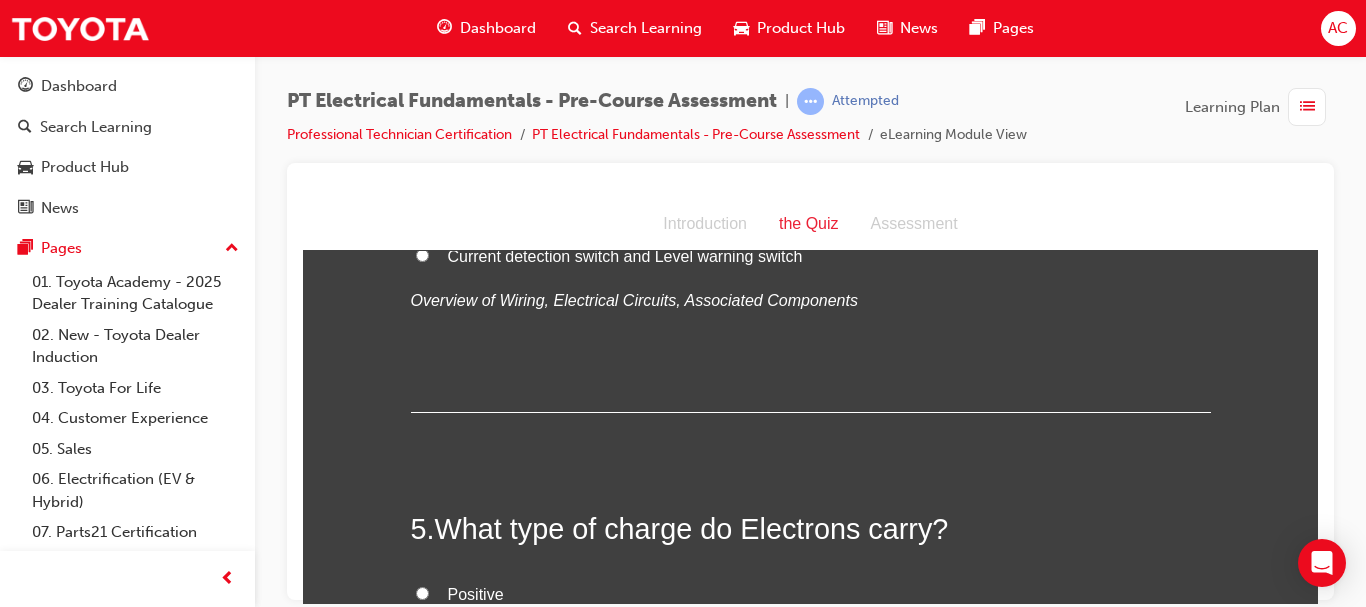 click on "Push switch and Lever switch" at bounding box center [553, 168] 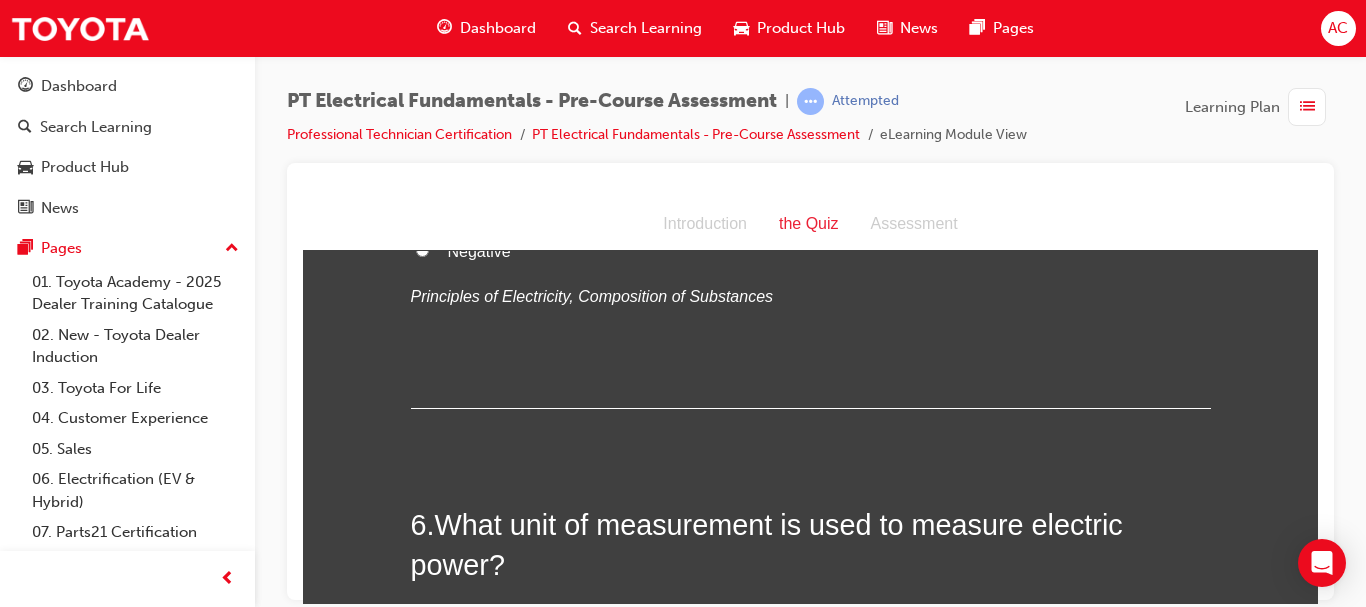 scroll, scrollTop: 1994, scrollLeft: 0, axis: vertical 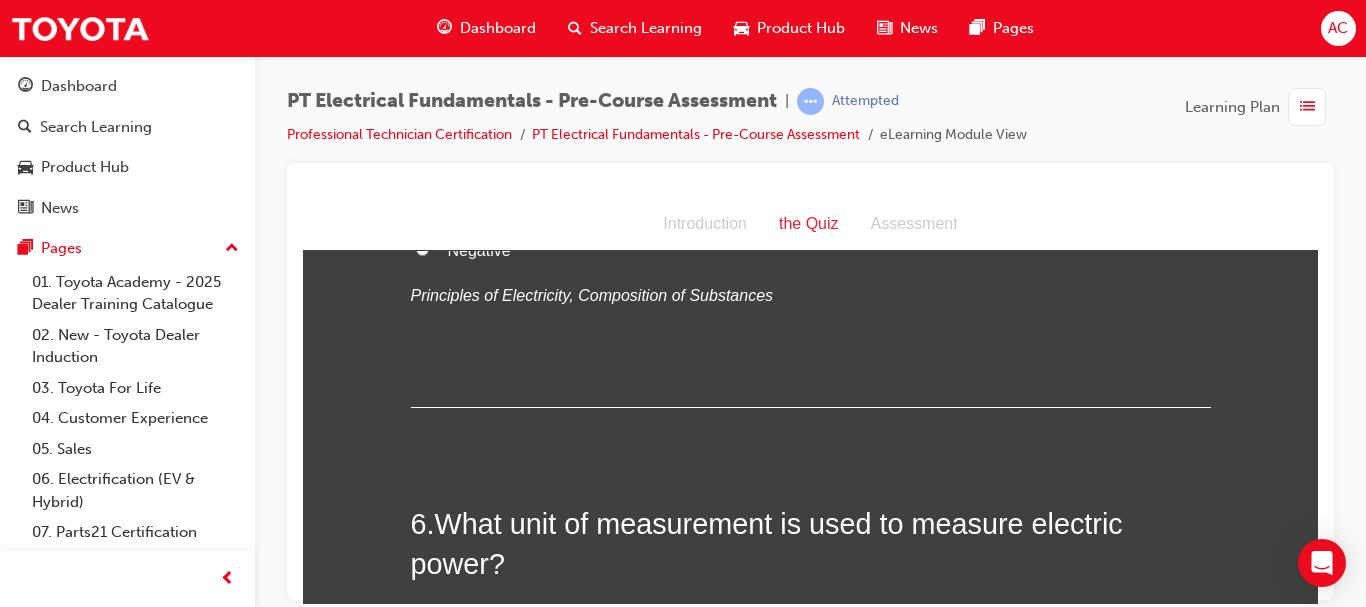 click on "Negative" at bounding box center [811, 250] 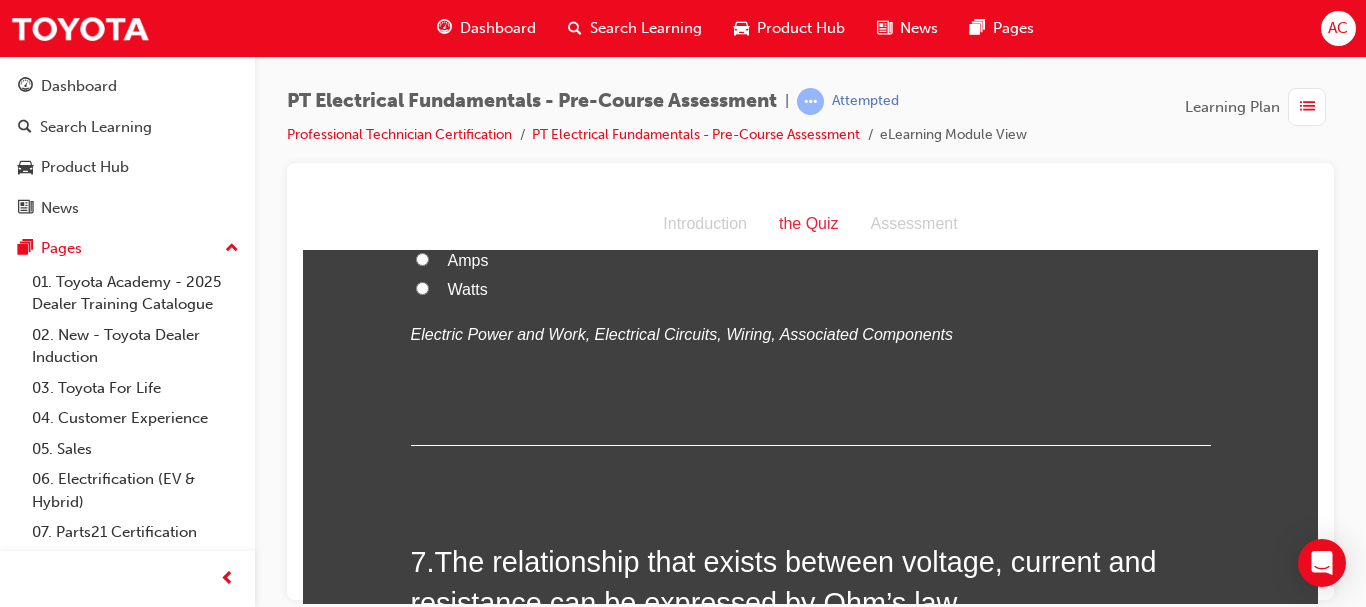 scroll, scrollTop: 2422, scrollLeft: 0, axis: vertical 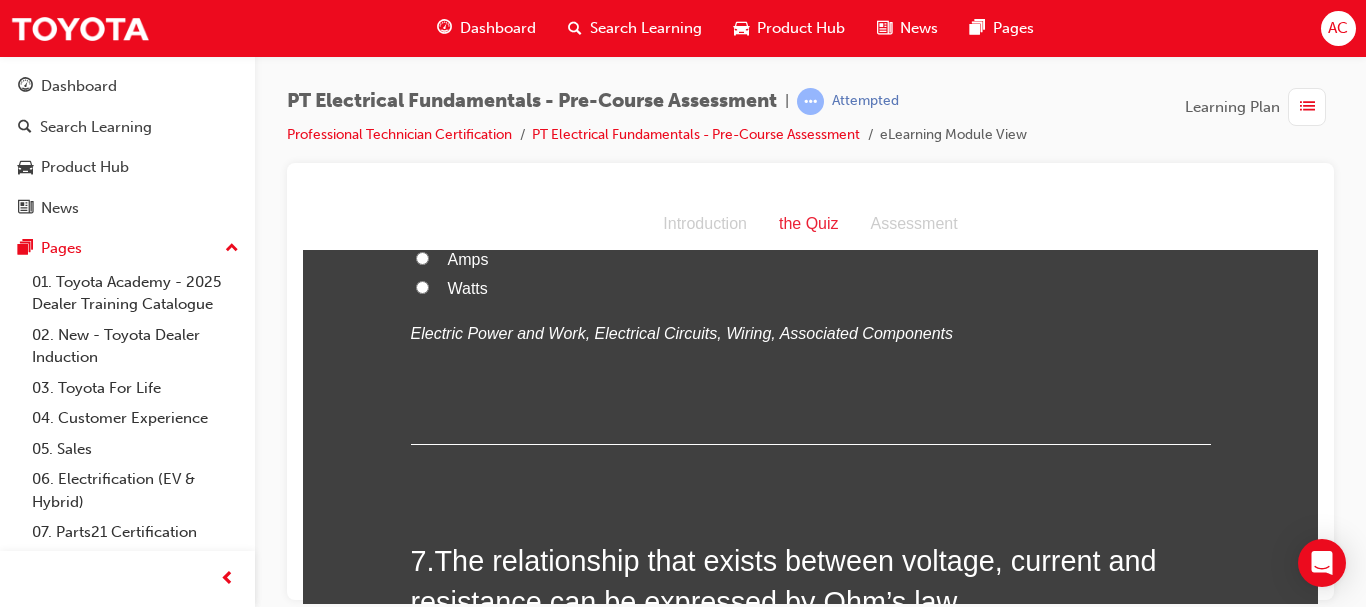 click on "Voltage" at bounding box center (474, 200) 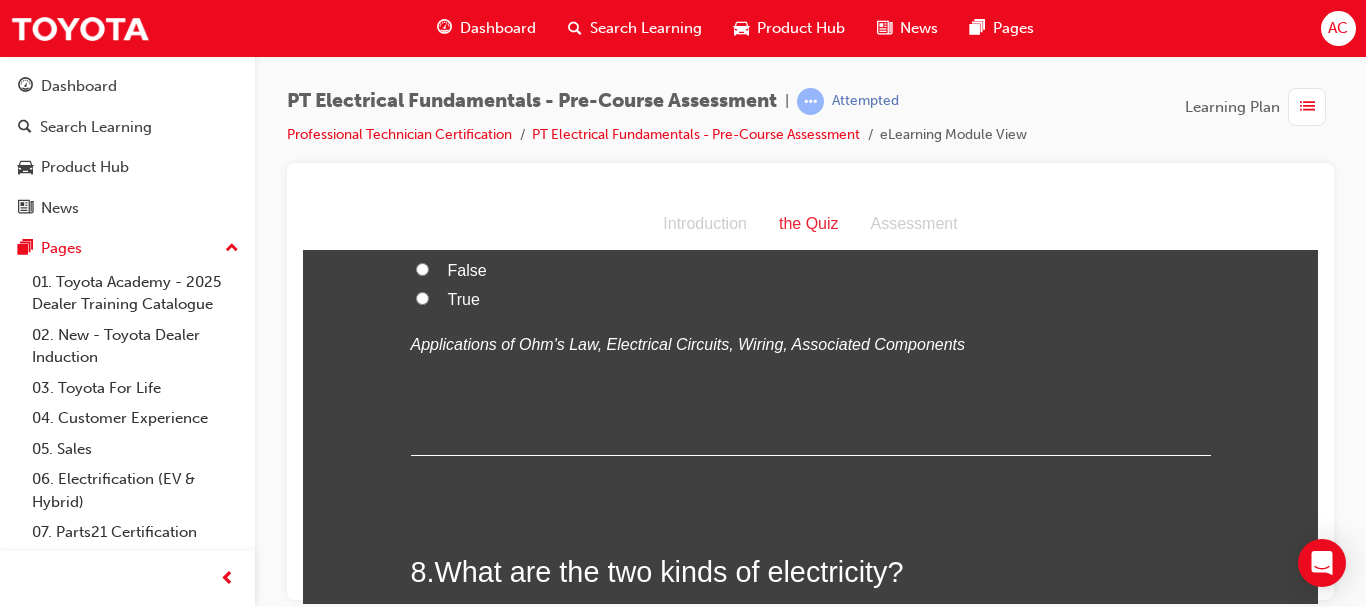 scroll, scrollTop: 2820, scrollLeft: 0, axis: vertical 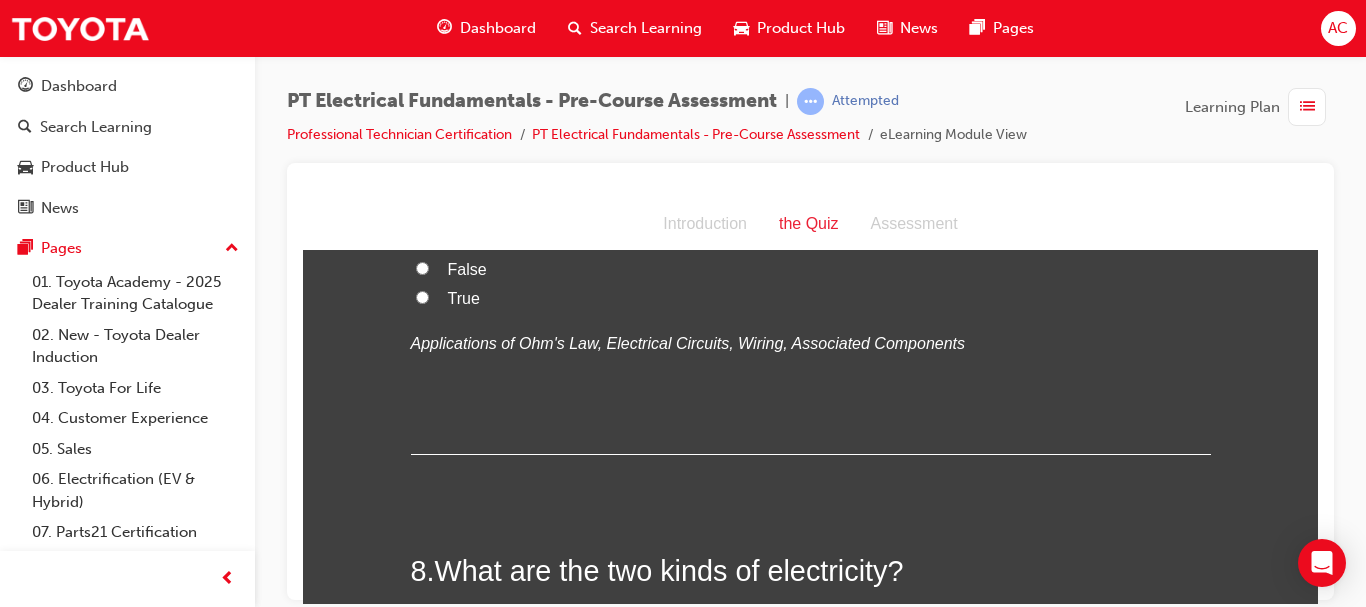 click on "True" at bounding box center [464, 297] 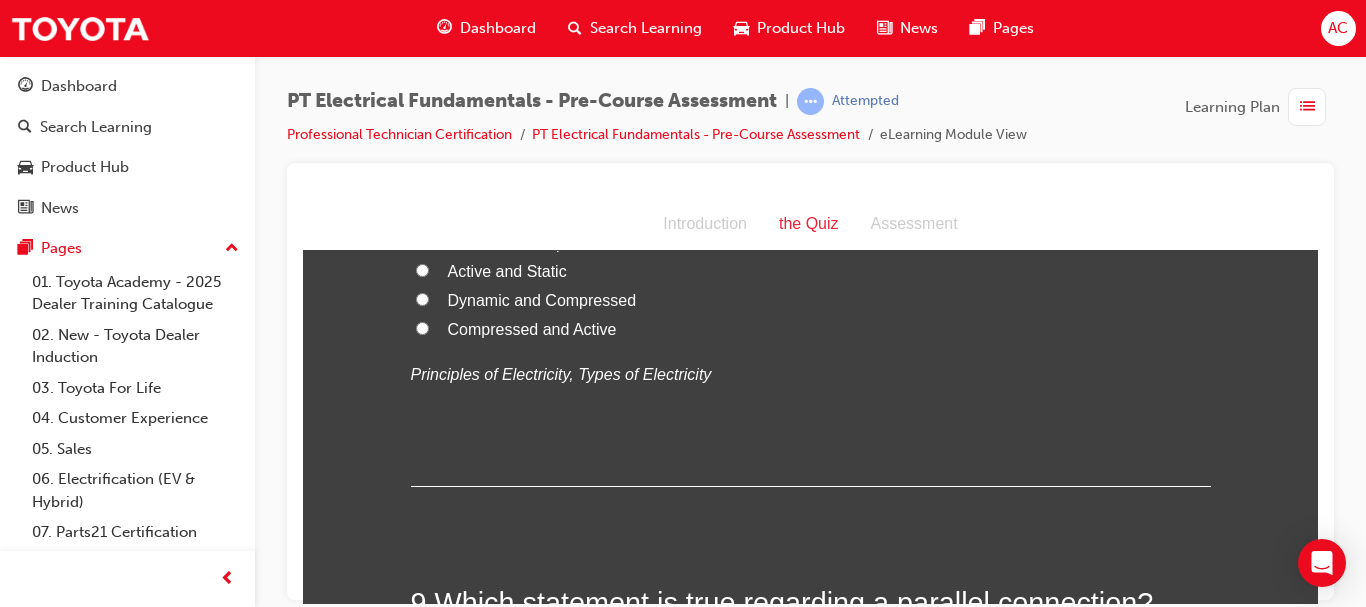 scroll, scrollTop: 3244, scrollLeft: 0, axis: vertical 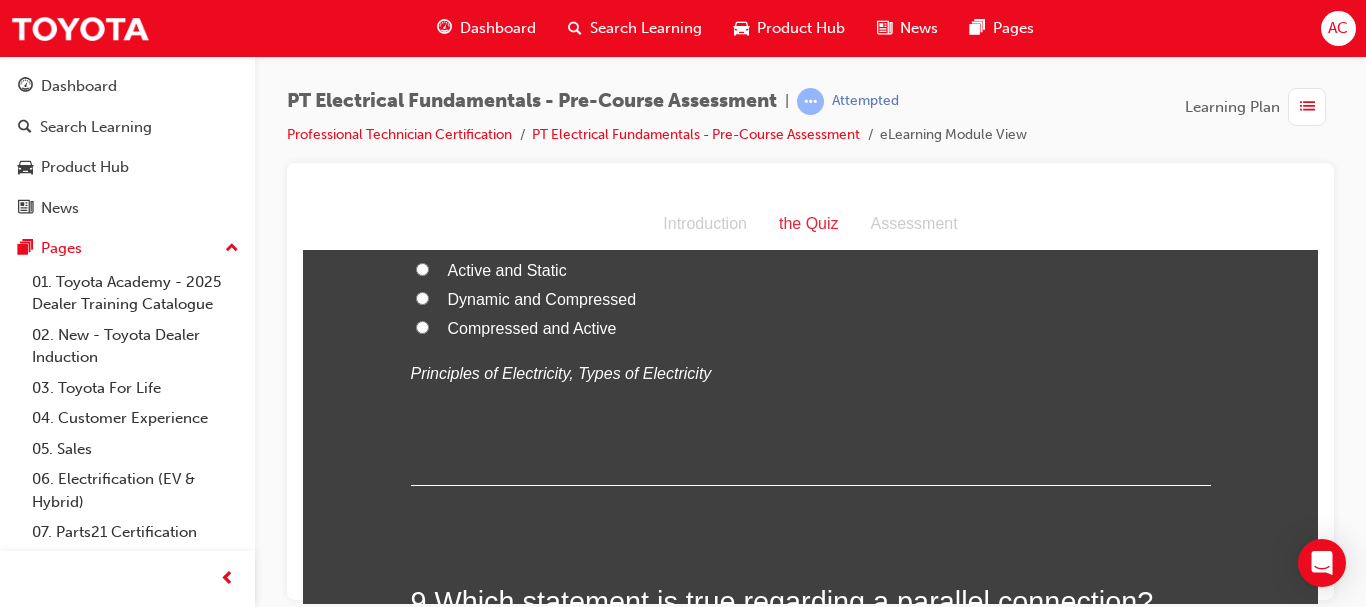 click on "Static and Dynamic" at bounding box center (517, 212) 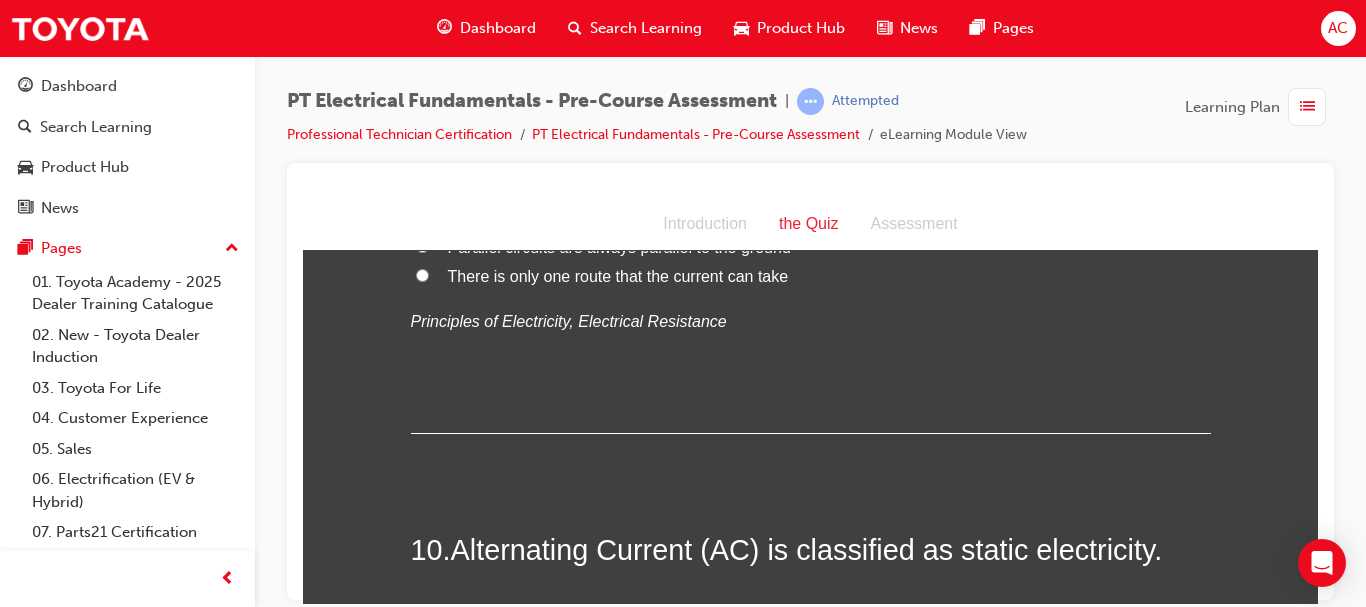 scroll, scrollTop: 3722, scrollLeft: 0, axis: vertical 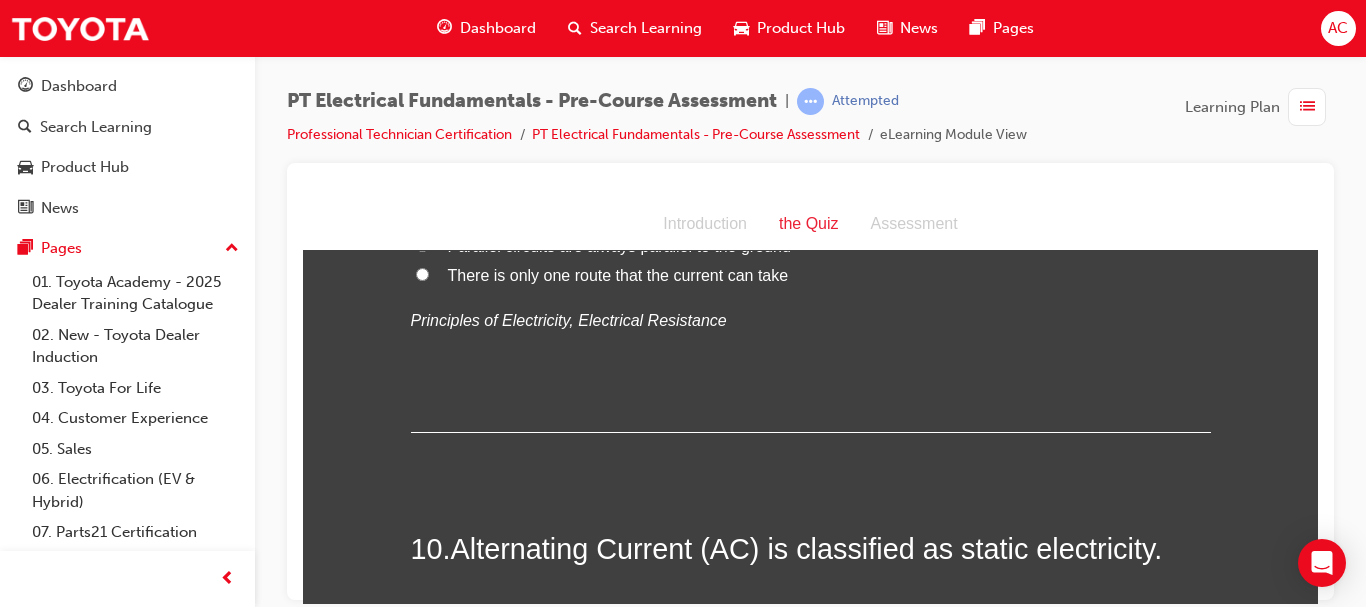 drag, startPoint x: 764, startPoint y: 416, endPoint x: 694, endPoint y: 413, distance: 70.064255 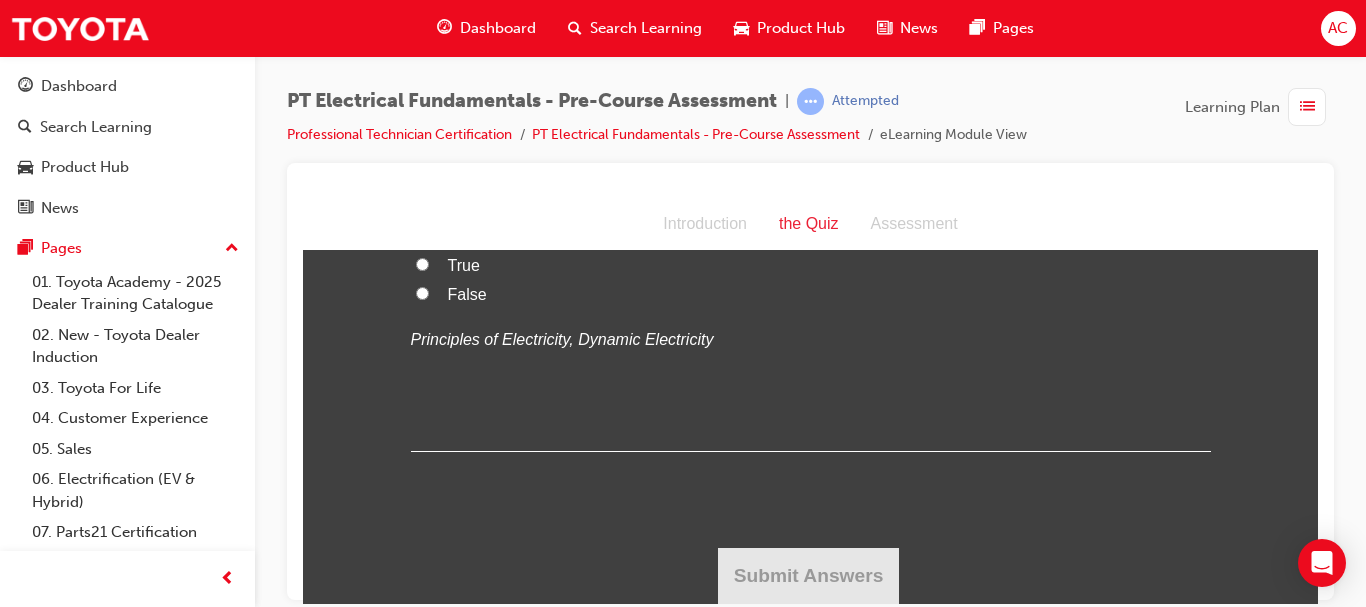 scroll, scrollTop: 4132, scrollLeft: 0, axis: vertical 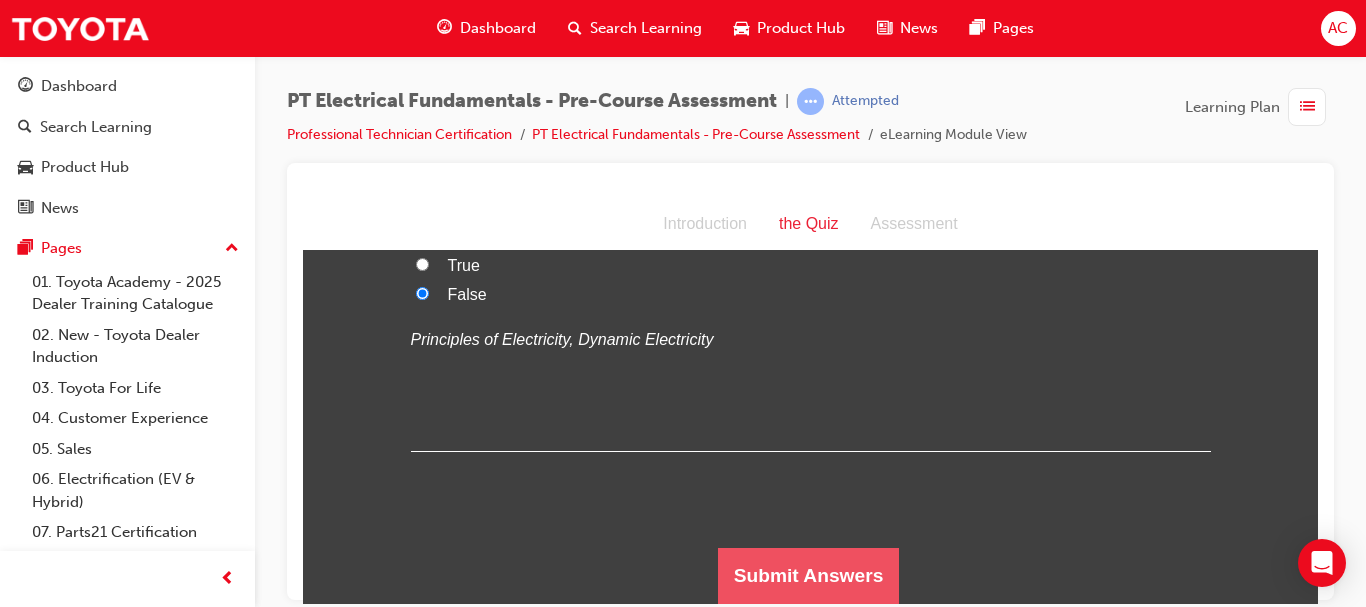 click on "Submit Answers" at bounding box center [809, 575] 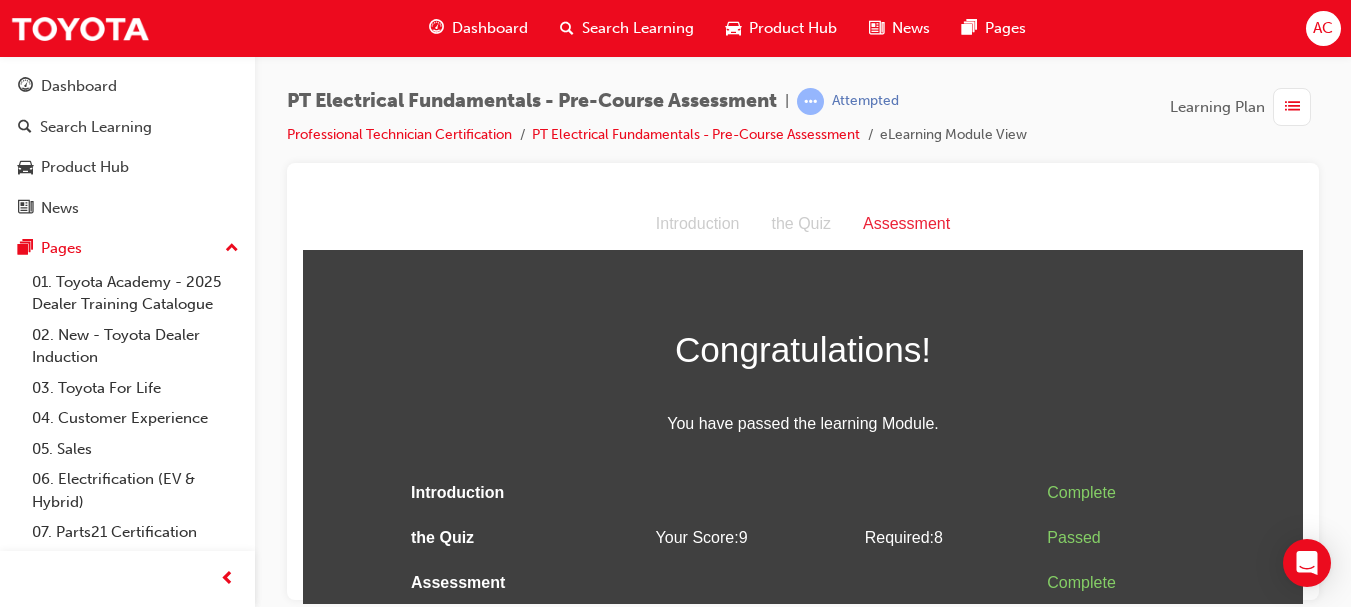 scroll, scrollTop: 1, scrollLeft: 0, axis: vertical 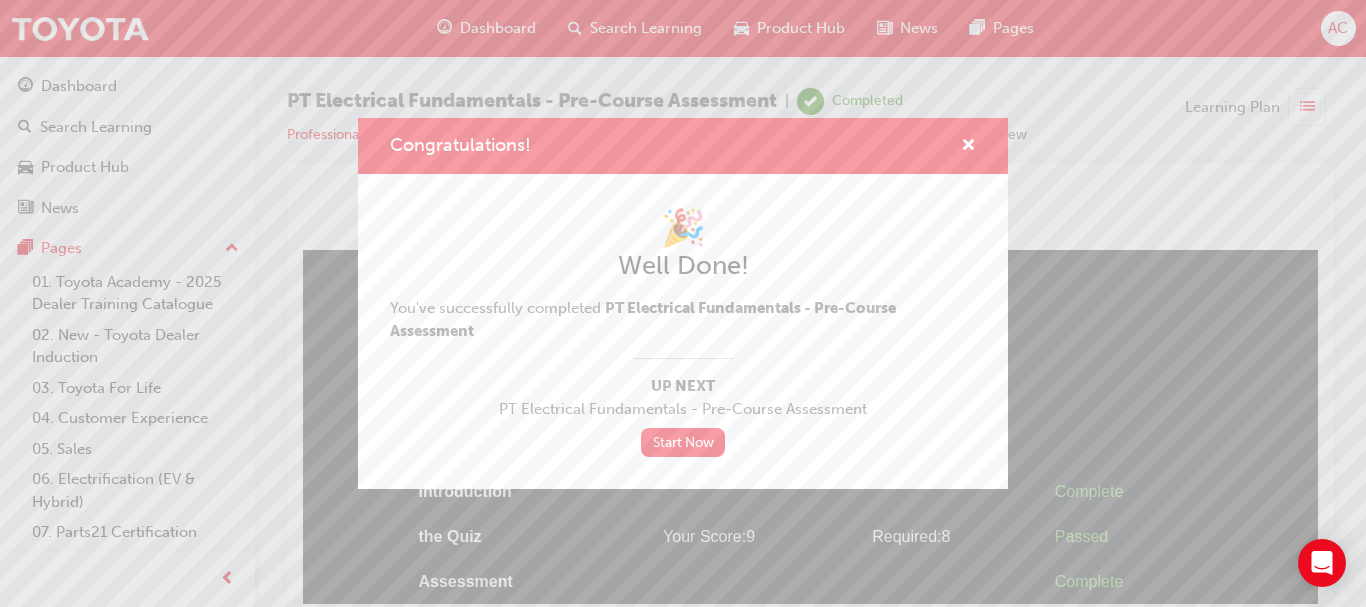 click on "Congratulations!" at bounding box center [683, 146] 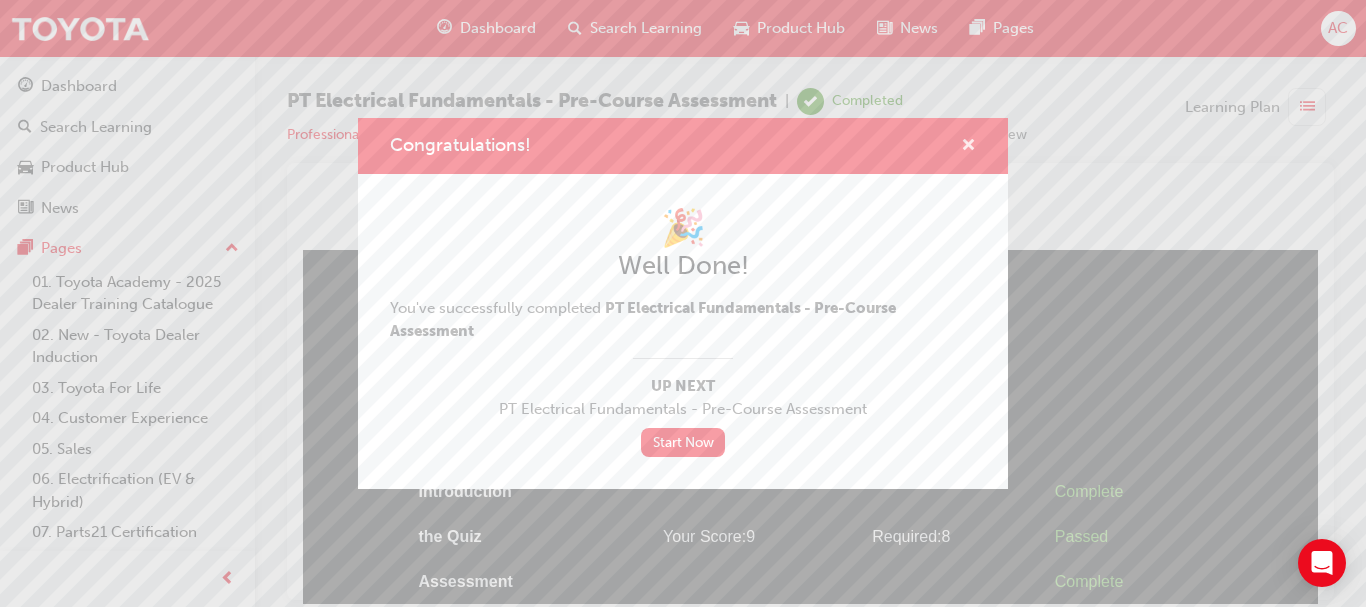 click at bounding box center (968, 147) 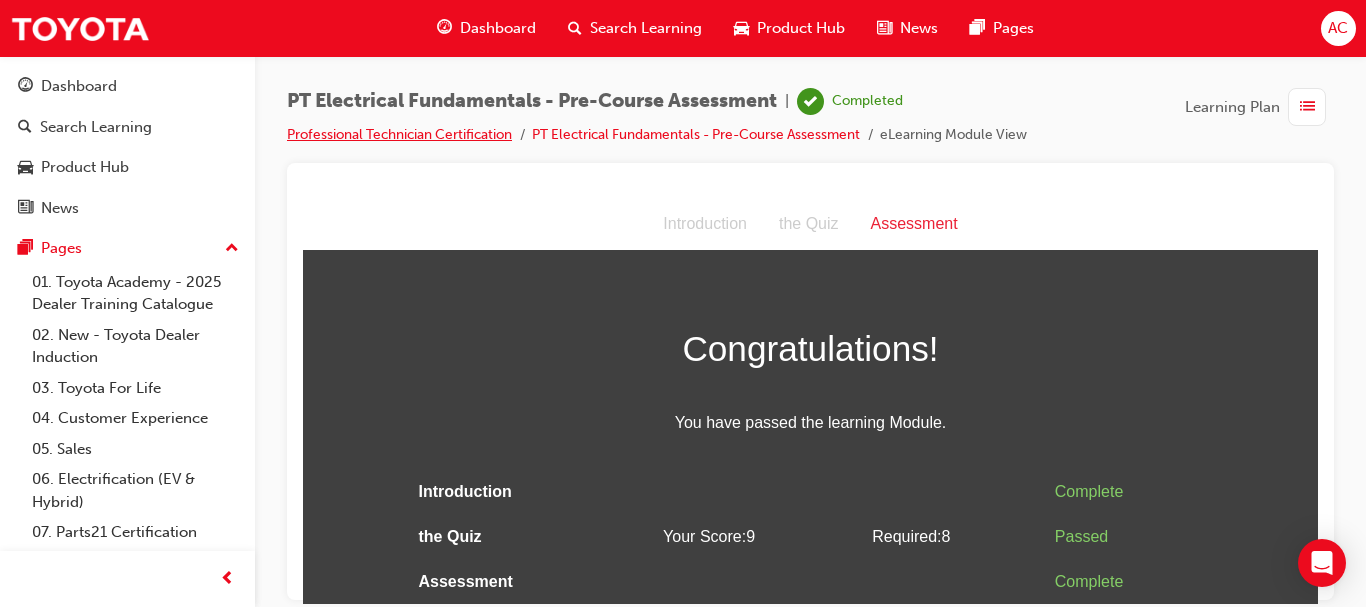 click on "Professional Technician Certification" at bounding box center (399, 134) 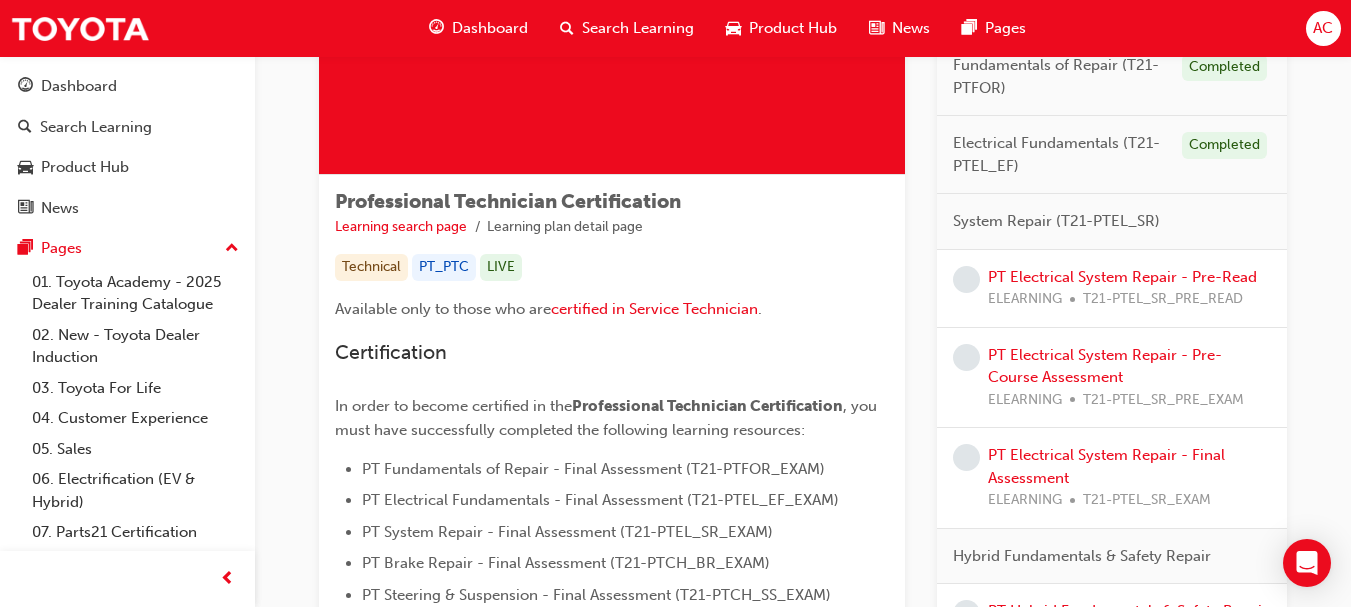scroll, scrollTop: 221, scrollLeft: 0, axis: vertical 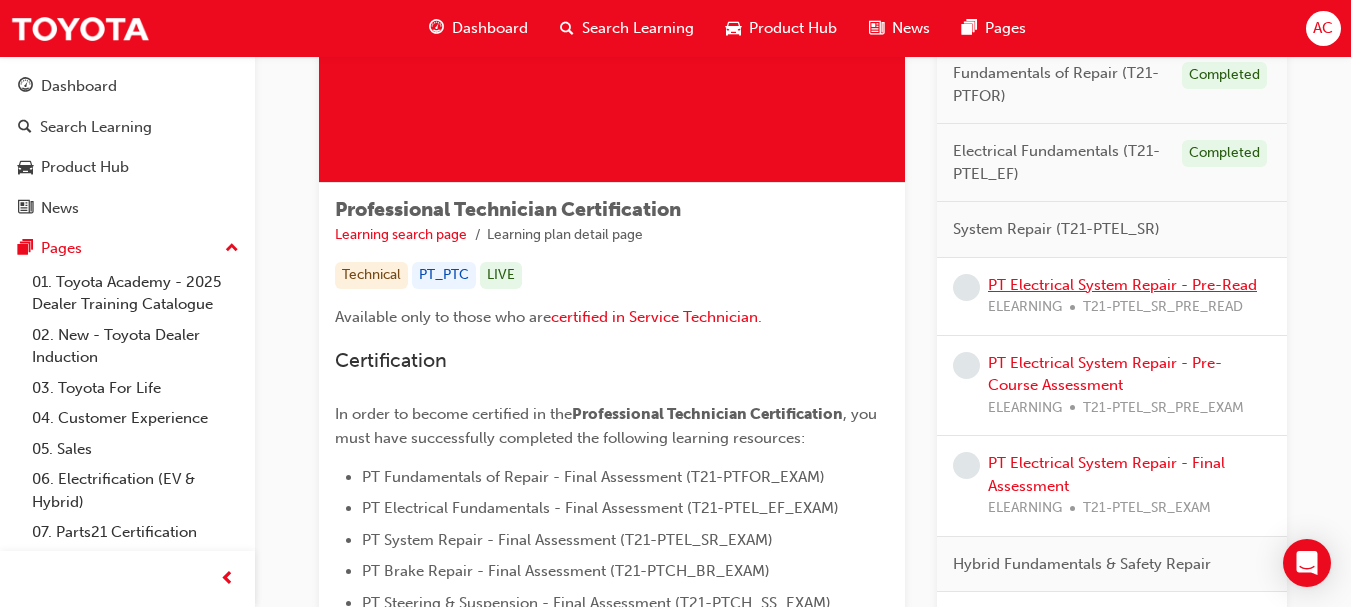 click on "PT Electrical System Repair - Pre-Read" at bounding box center (1122, 285) 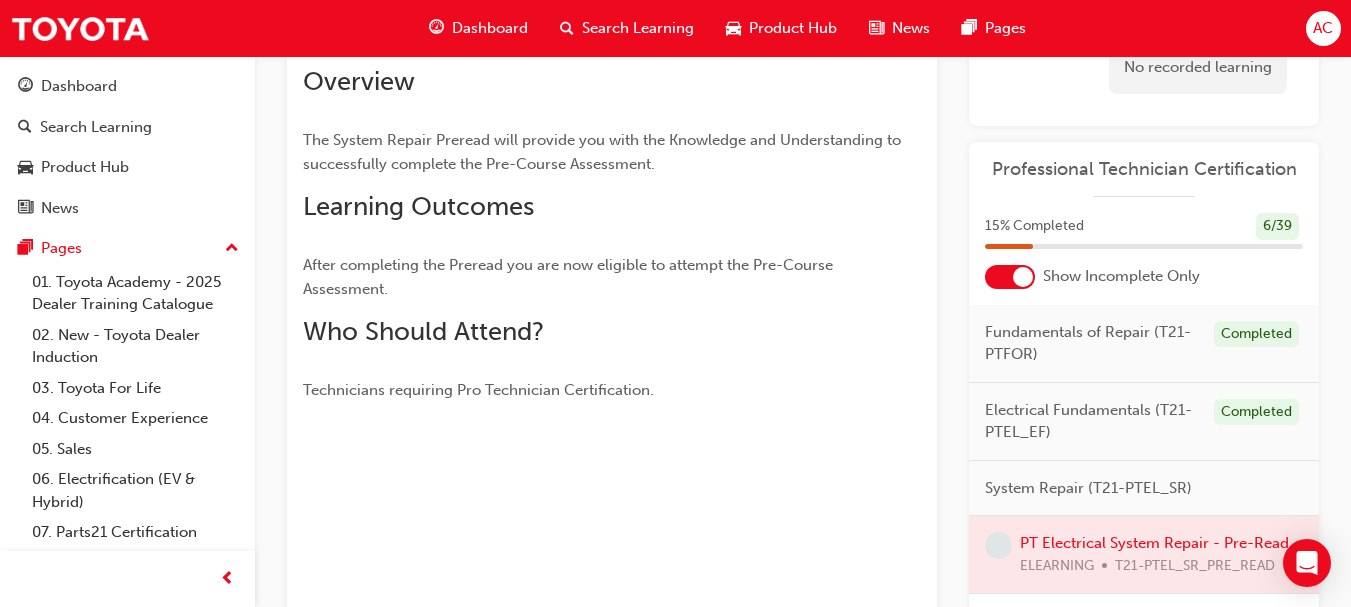 scroll, scrollTop: 0, scrollLeft: 0, axis: both 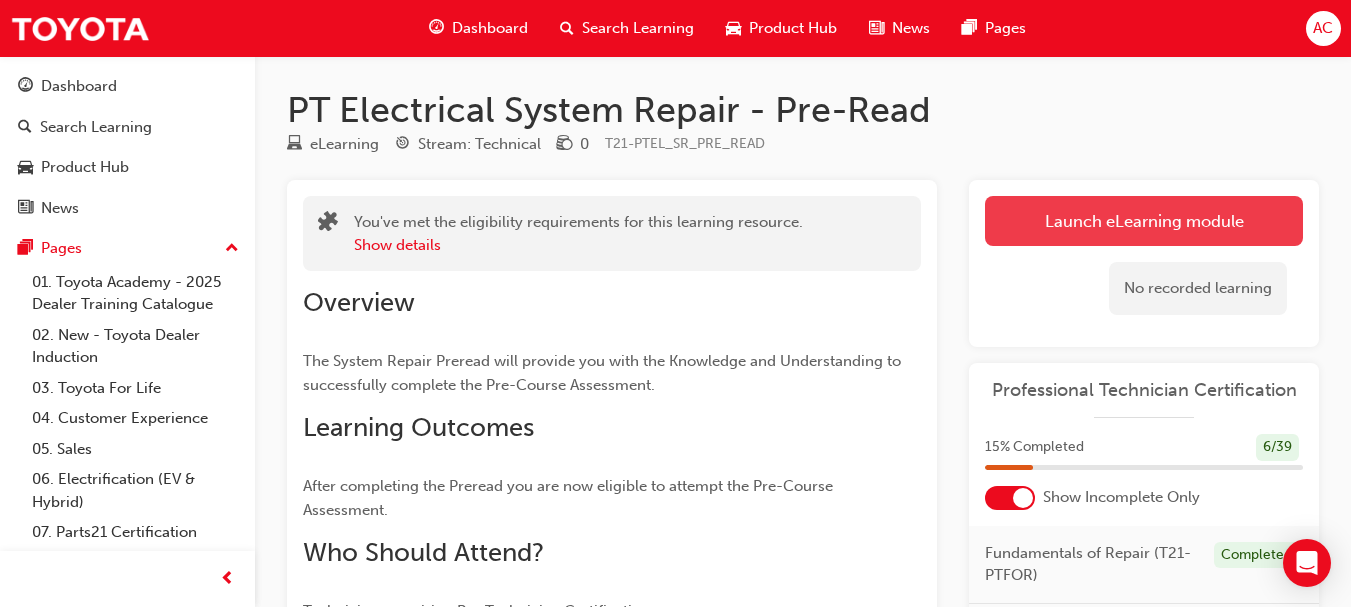 click on "Launch eLearning module" at bounding box center (1144, 221) 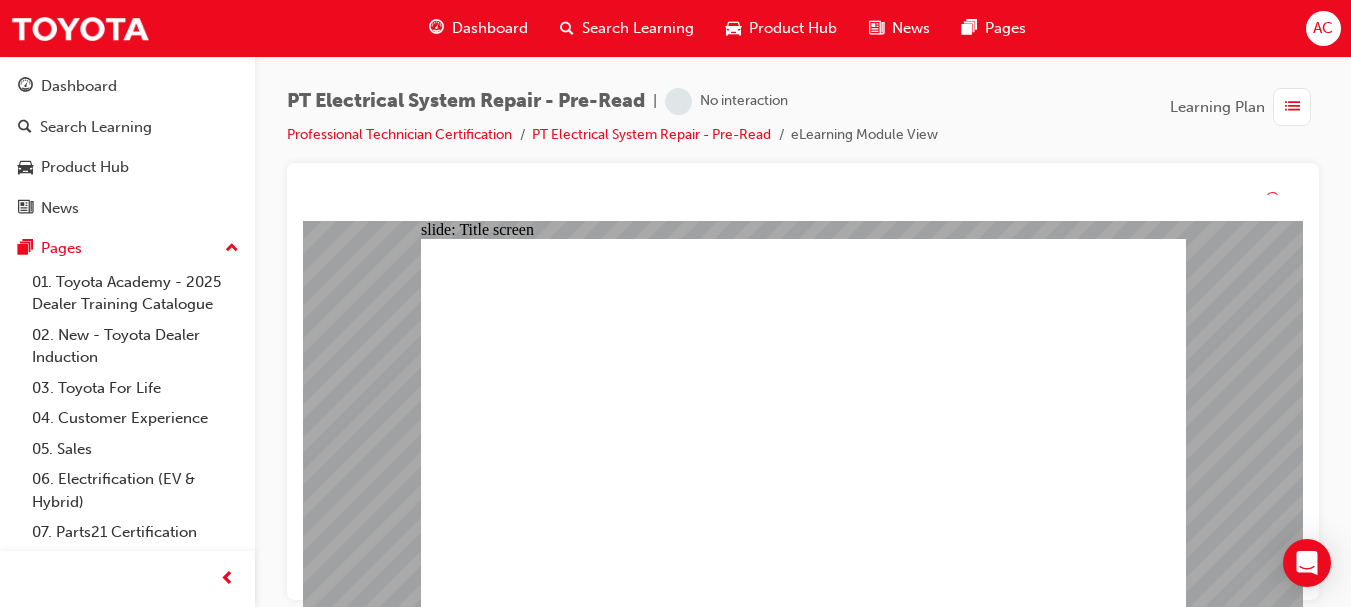 scroll, scrollTop: 0, scrollLeft: 0, axis: both 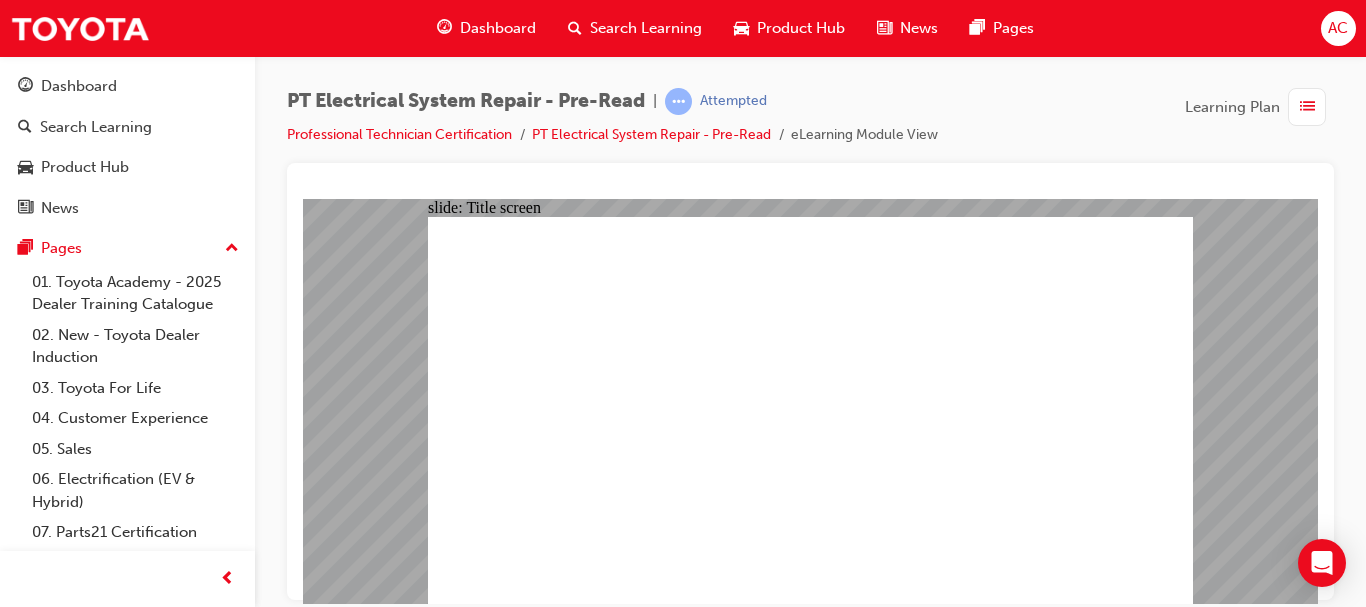 click 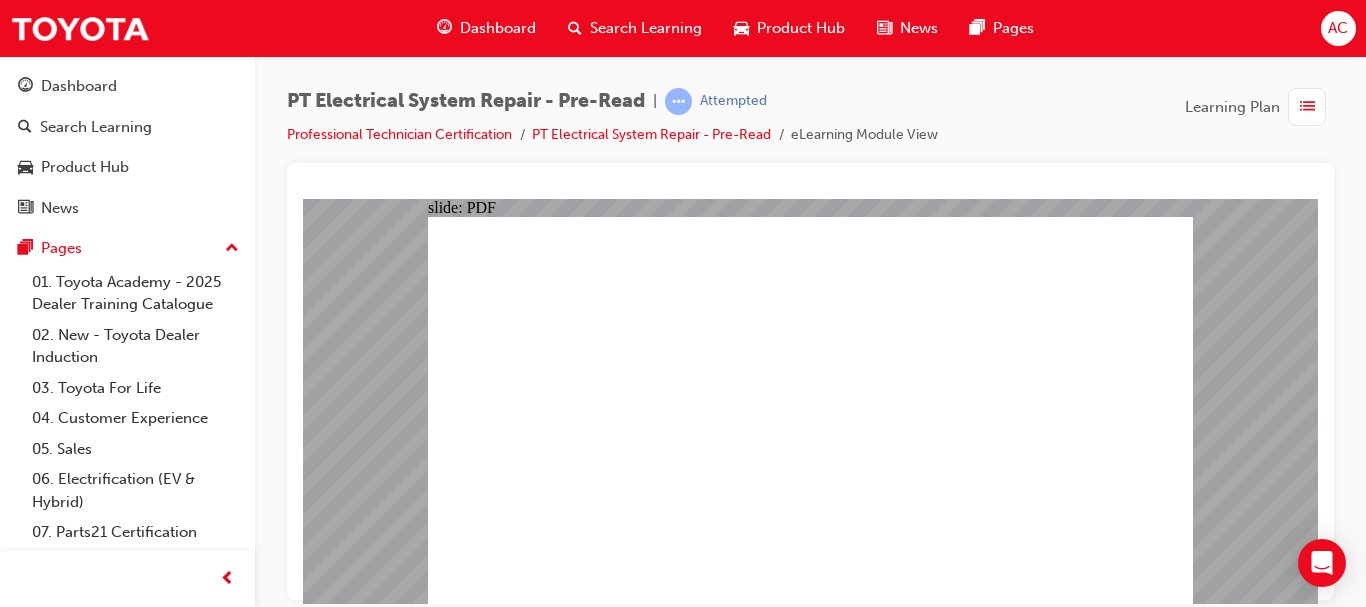 click 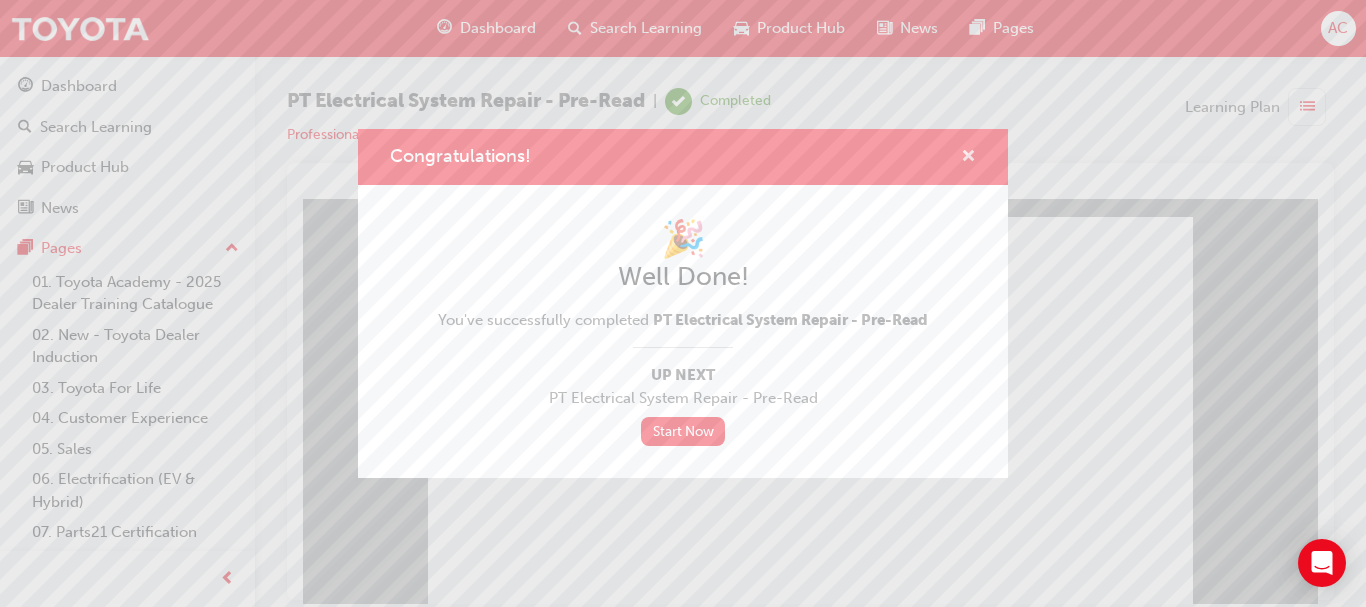 click at bounding box center (968, 158) 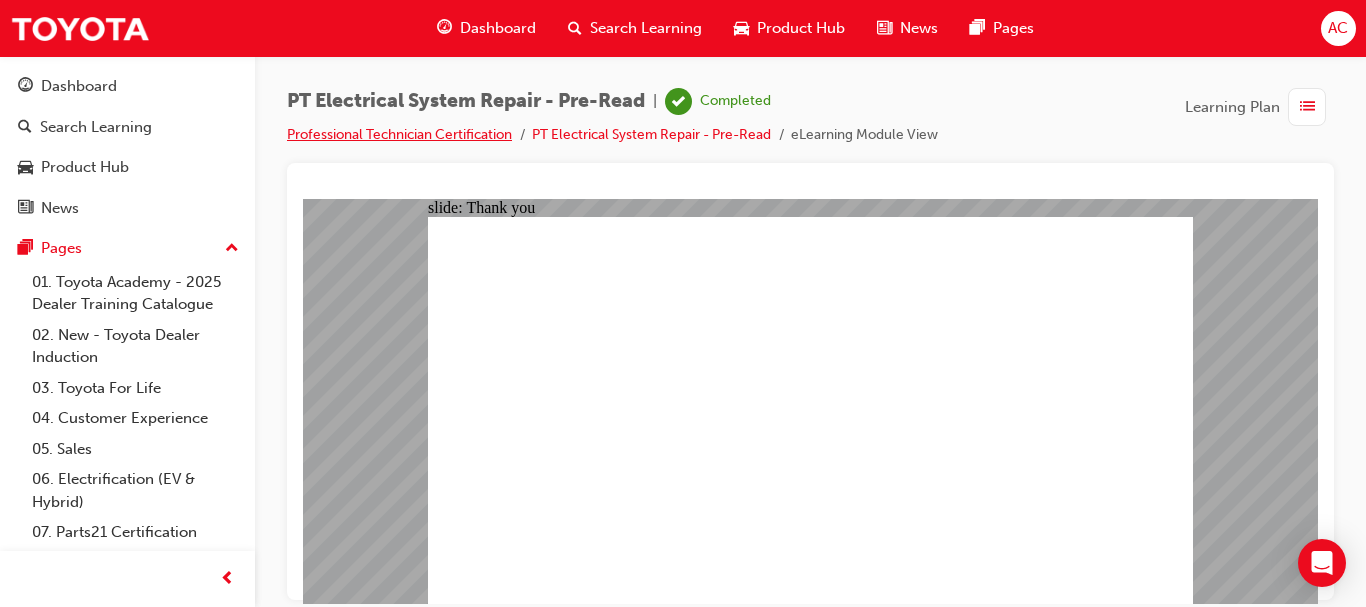 click on "Professional Technician Certification" at bounding box center [399, 134] 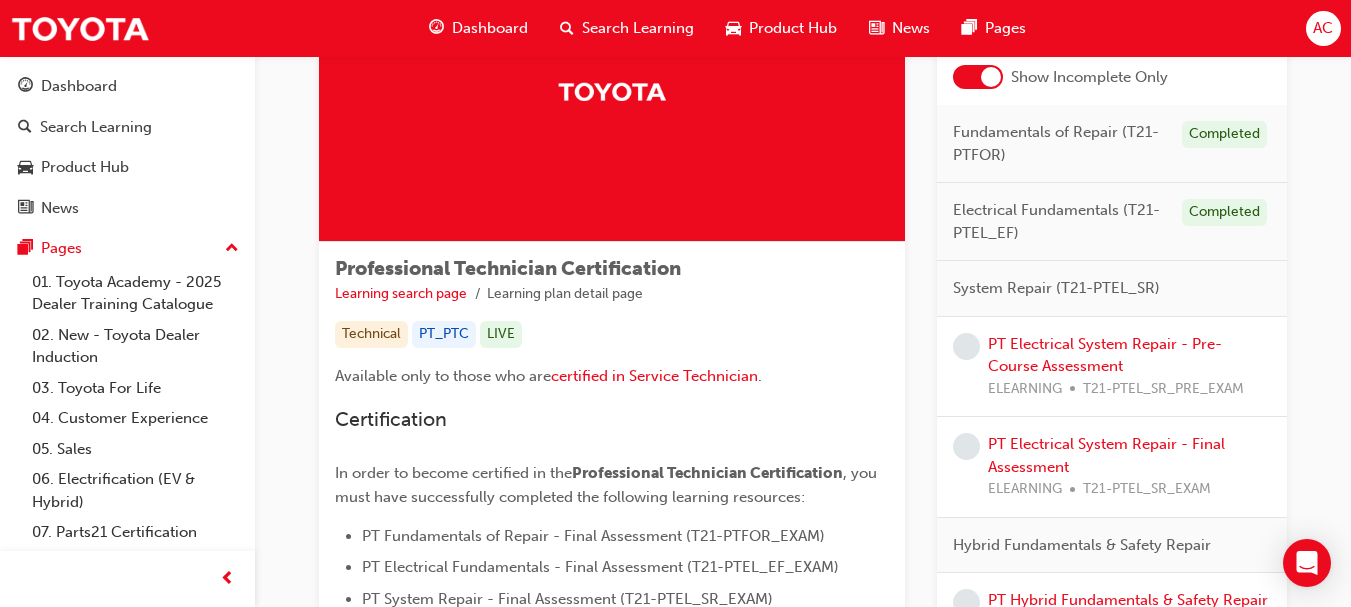 scroll, scrollTop: 191, scrollLeft: 0, axis: vertical 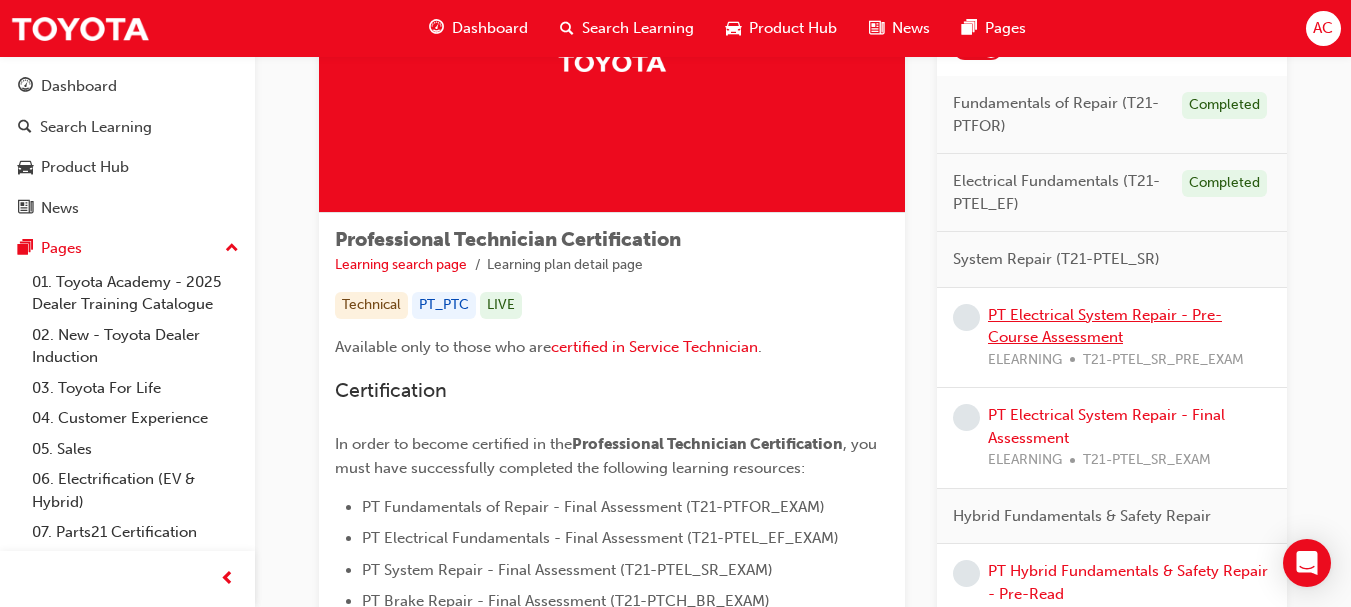 click on "PT Electrical System Repair - Pre-Course Assessment" at bounding box center (1105, 326) 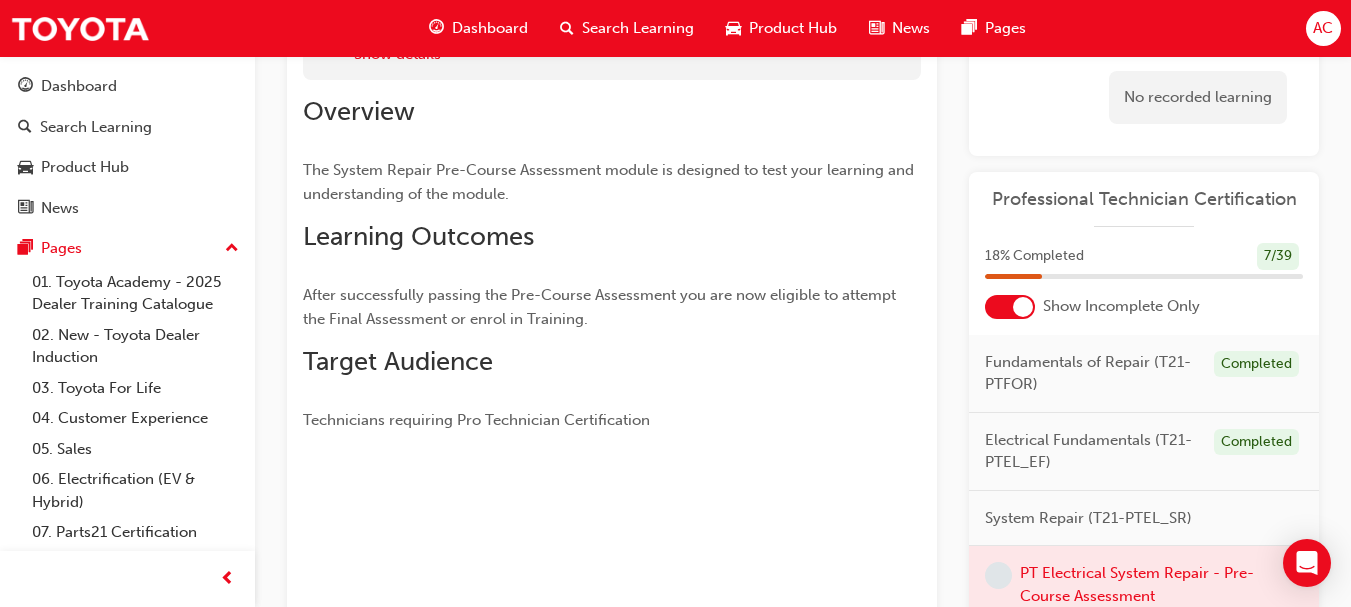 scroll, scrollTop: 0, scrollLeft: 0, axis: both 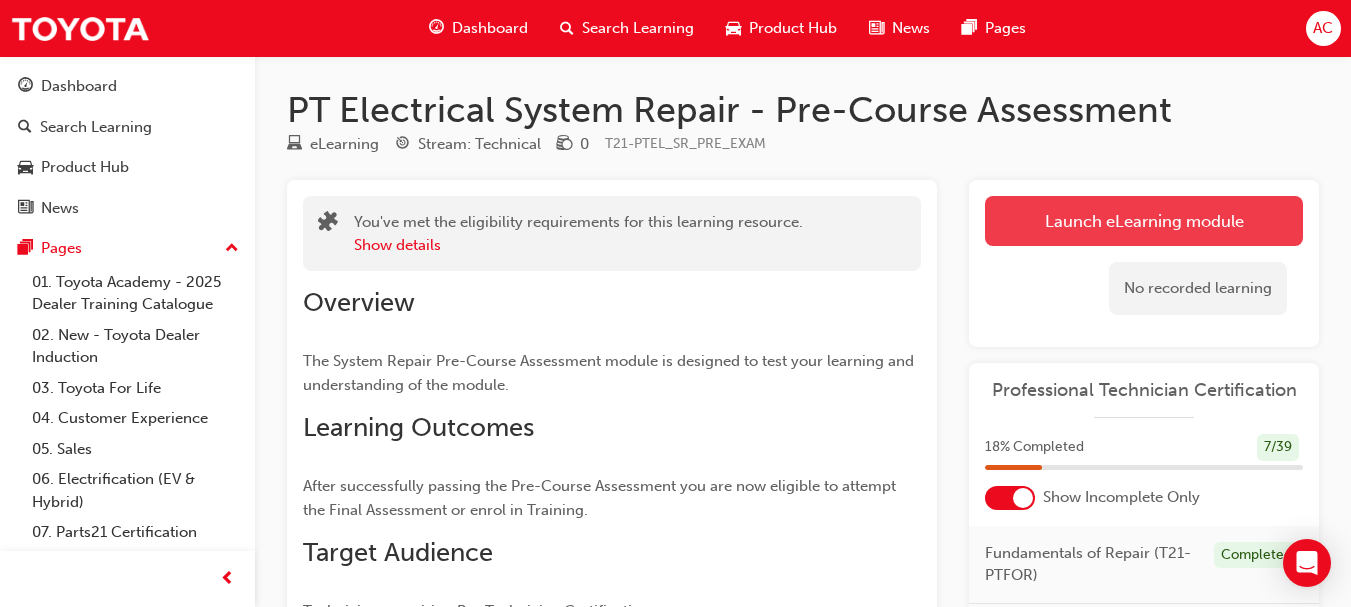 click on "Launch eLearning module" at bounding box center (1144, 221) 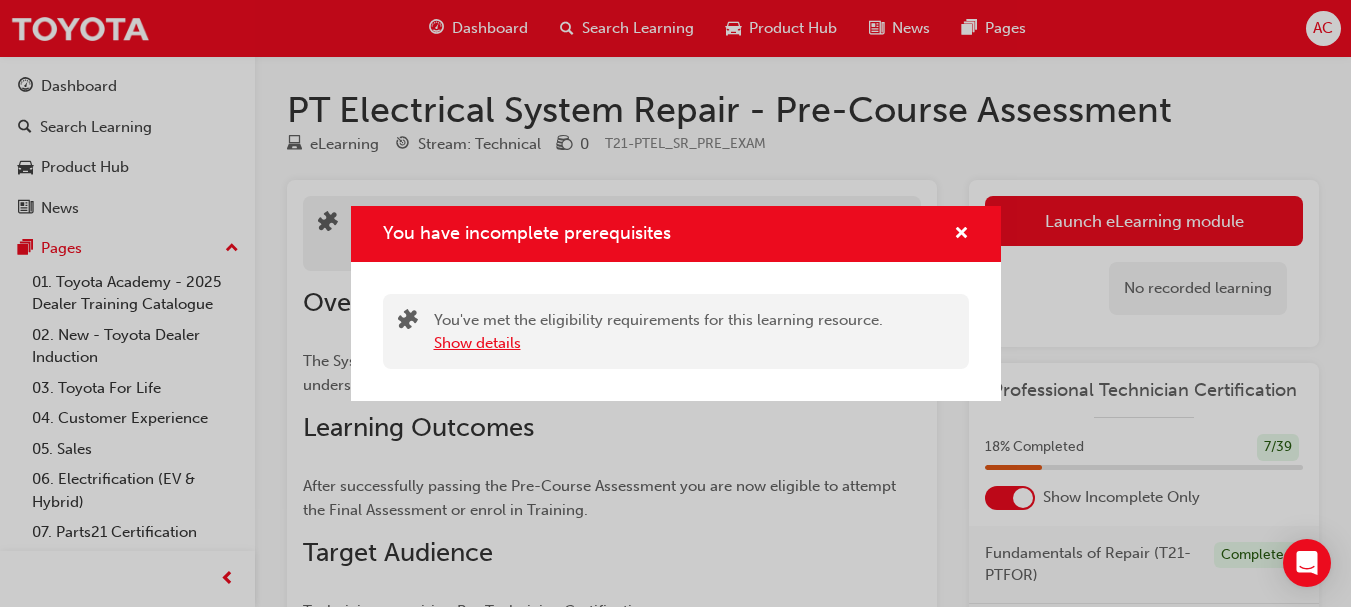 click on "Show details" at bounding box center (477, 343) 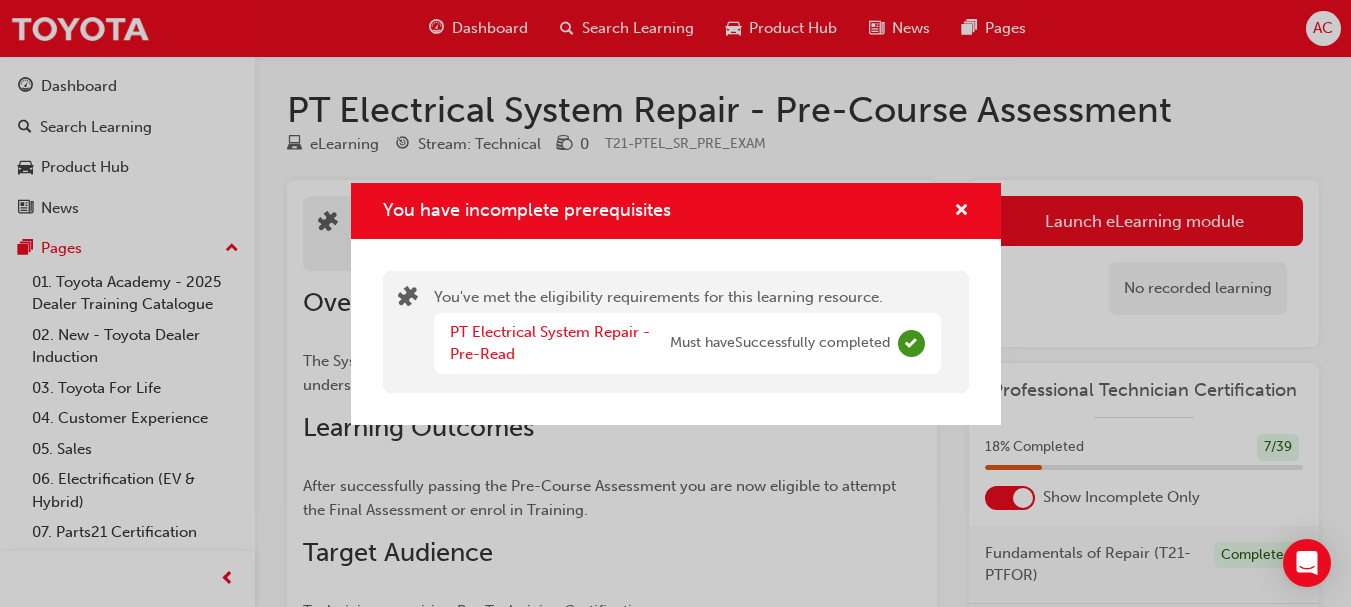 click on "PT Electrical System Repair - Pre-Read" at bounding box center (560, 343) 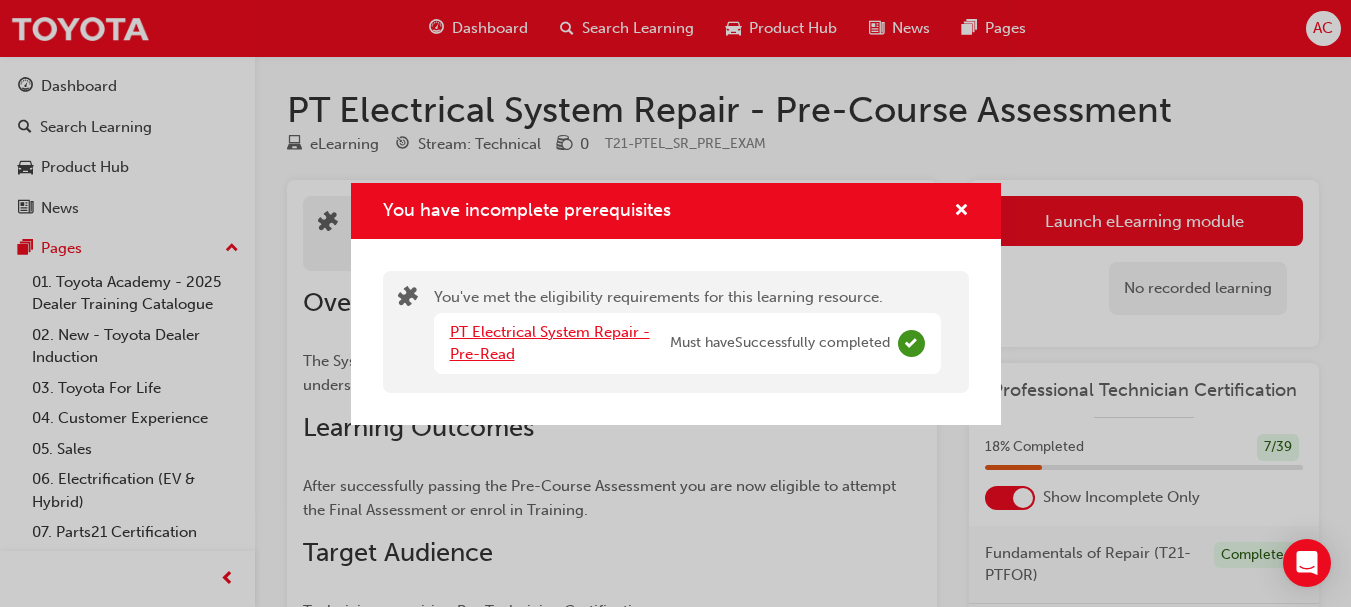 click on "PT Electrical System Repair - Pre-Read" at bounding box center [550, 343] 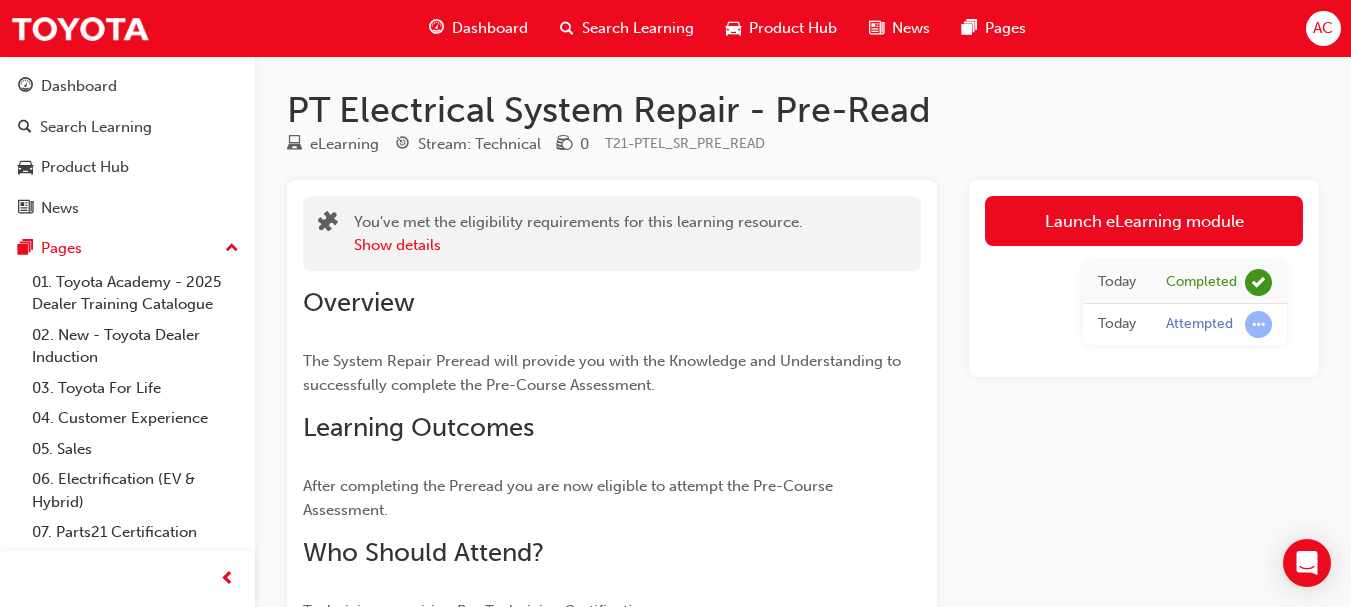 click on "Dashboard" at bounding box center [490, 28] 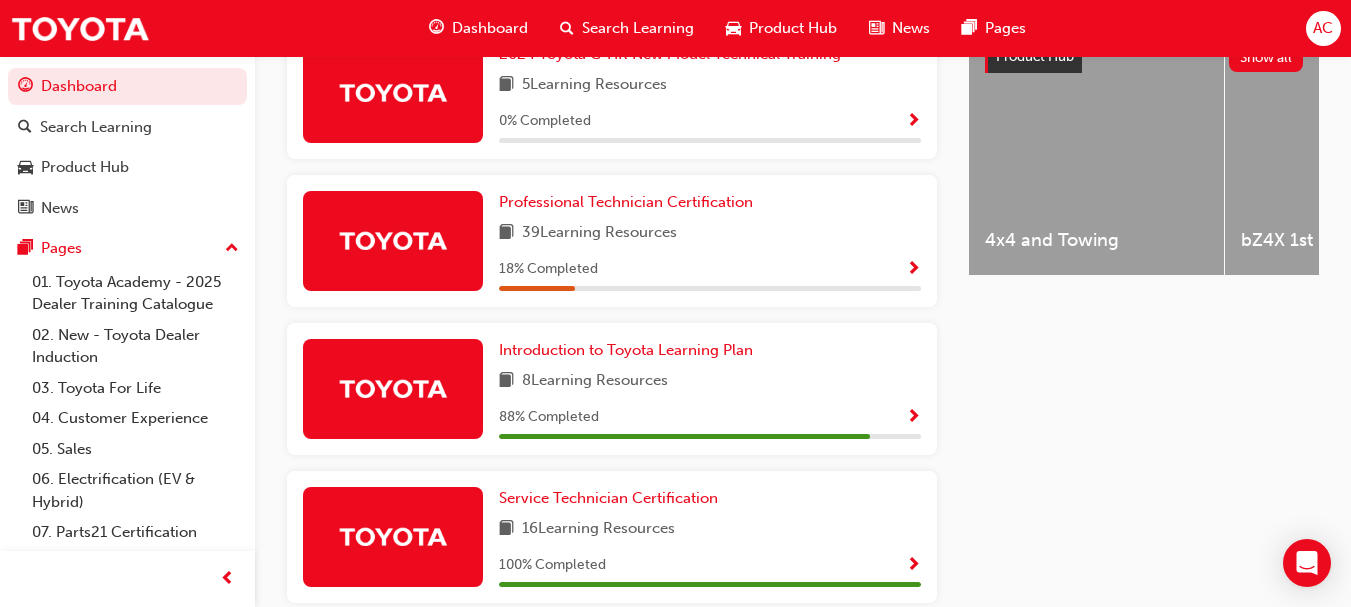 scroll, scrollTop: 817, scrollLeft: 0, axis: vertical 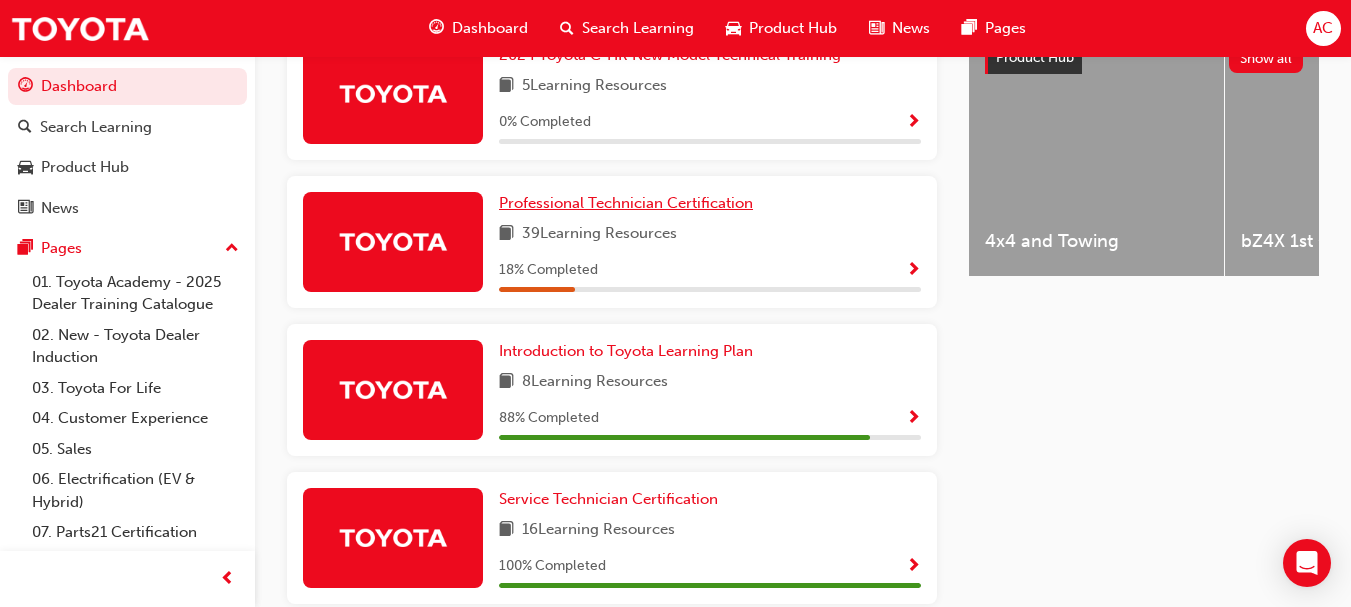 click on "Professional Technician Certification" at bounding box center (626, 203) 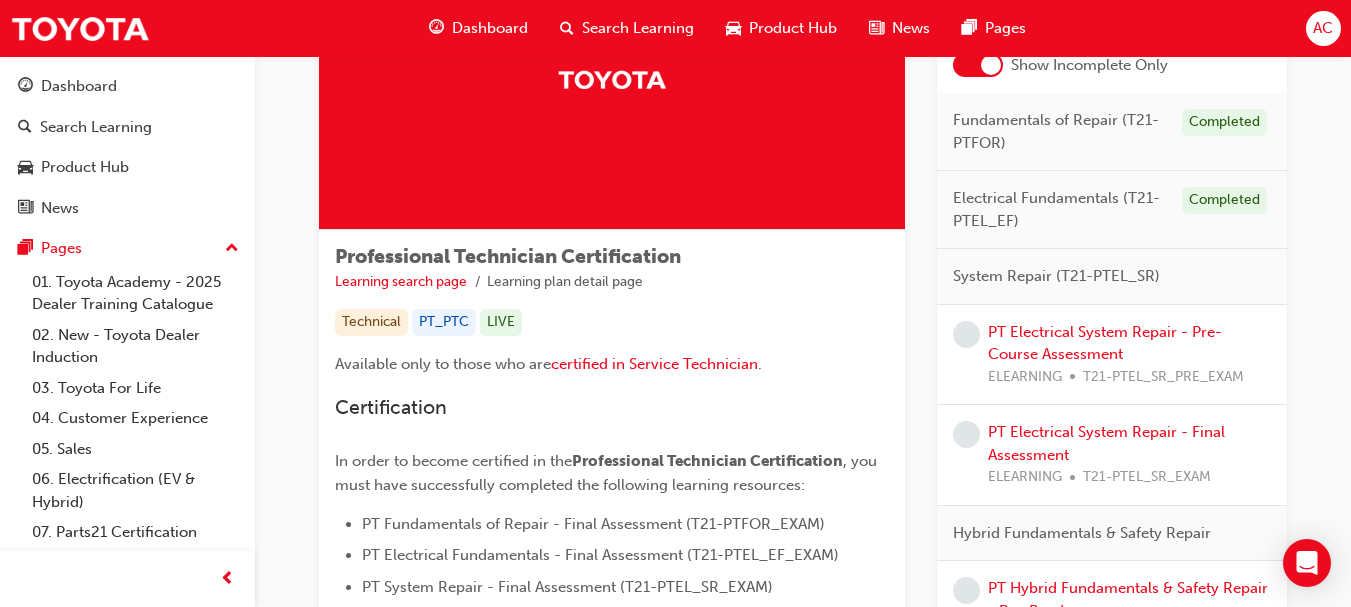 scroll, scrollTop: 175, scrollLeft: 0, axis: vertical 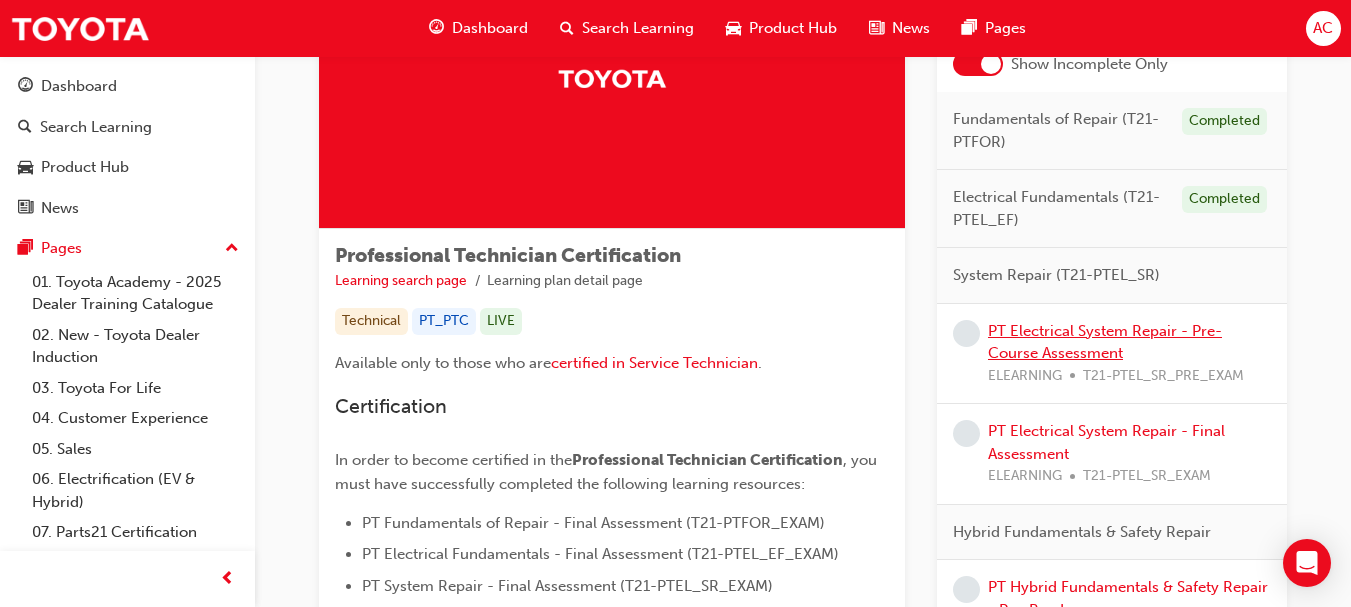click on "PT Electrical System Repair - Pre-Course Assessment" at bounding box center [1105, 342] 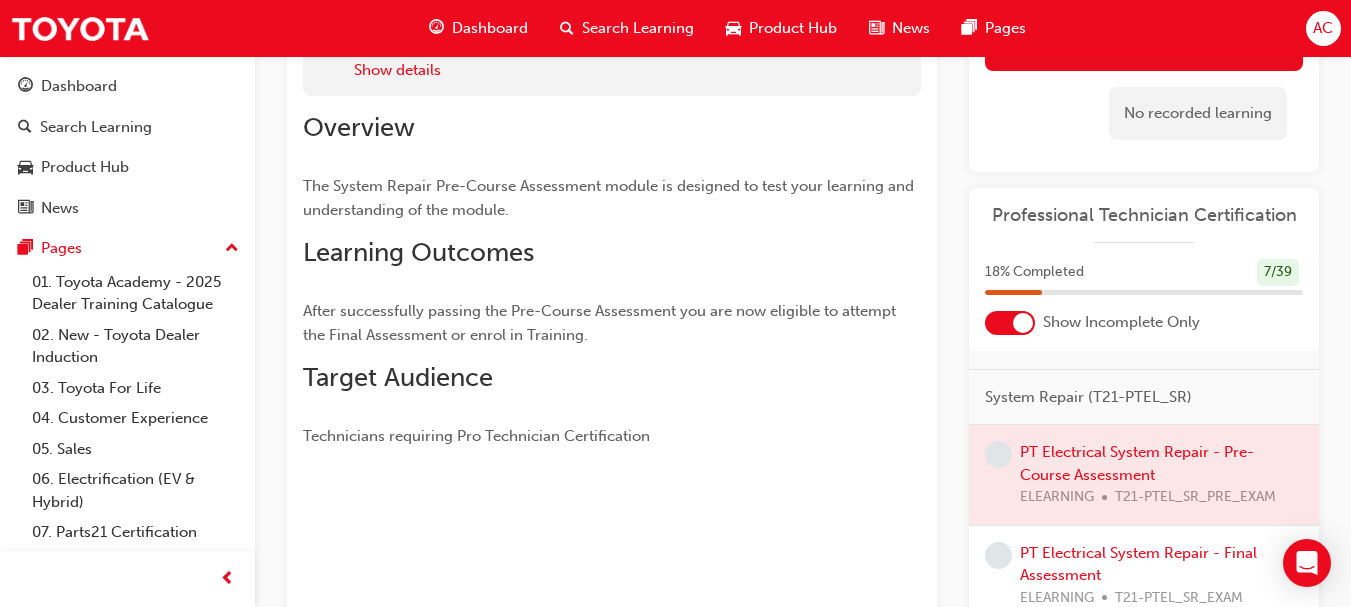 scroll, scrollTop: 138, scrollLeft: 0, axis: vertical 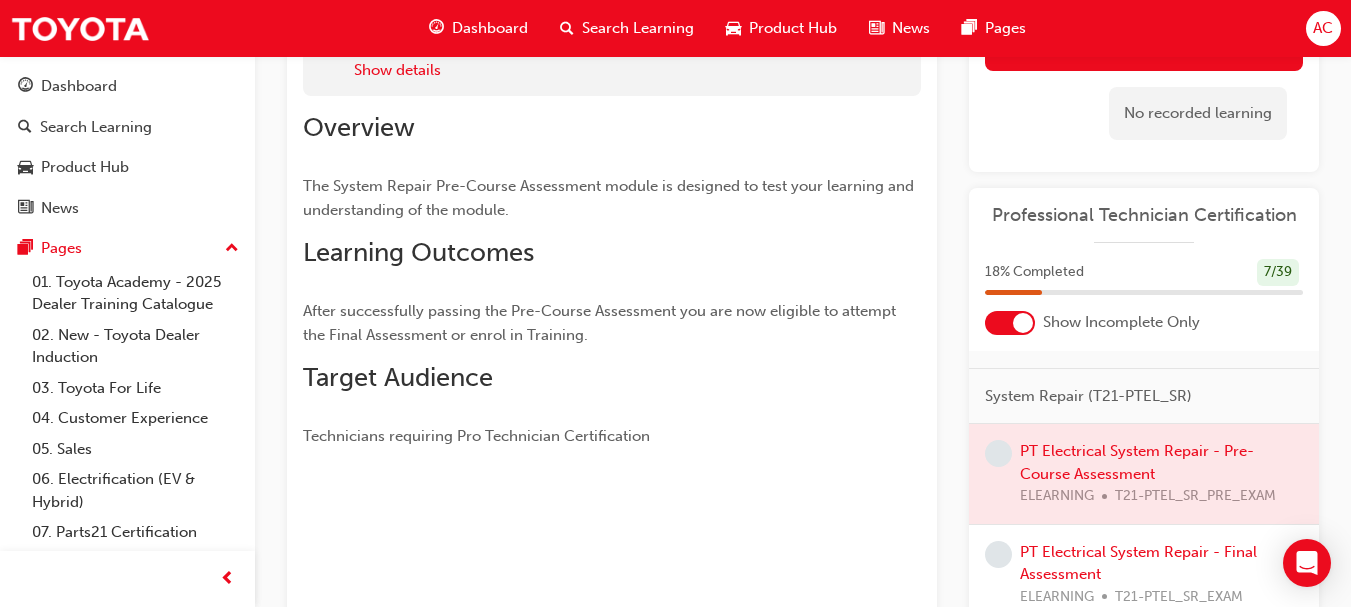 click at bounding box center (1144, 474) 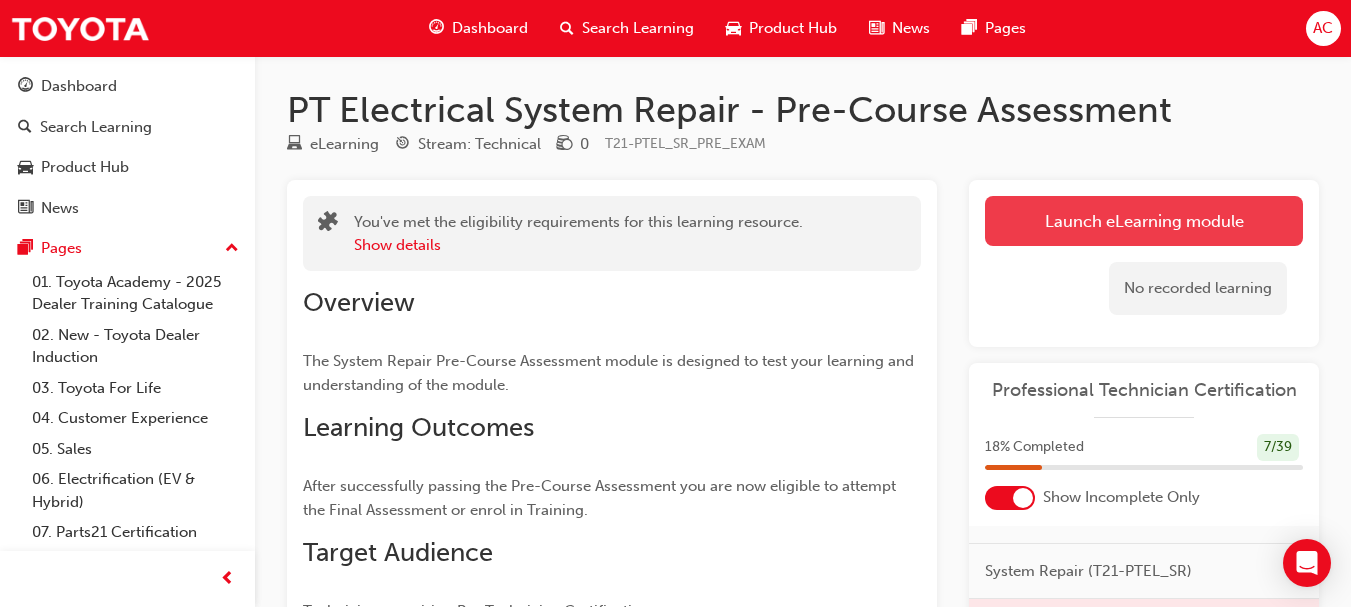 click on "Launch eLearning module" at bounding box center [1144, 221] 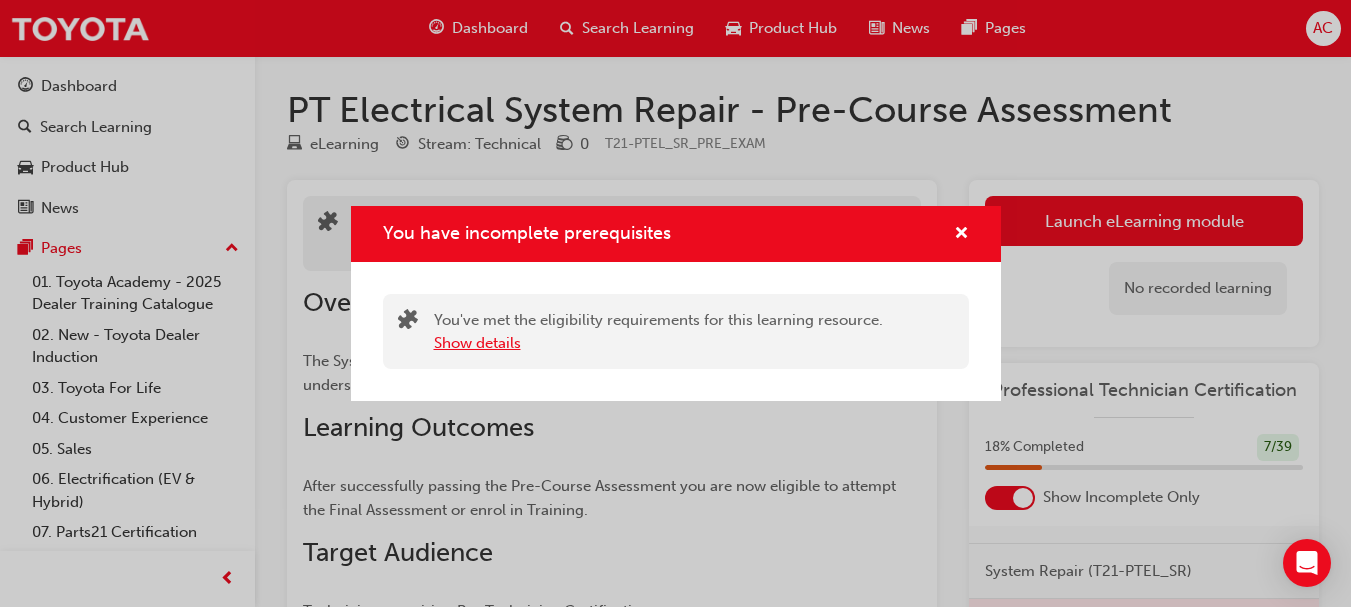 click on "Show details" at bounding box center (477, 343) 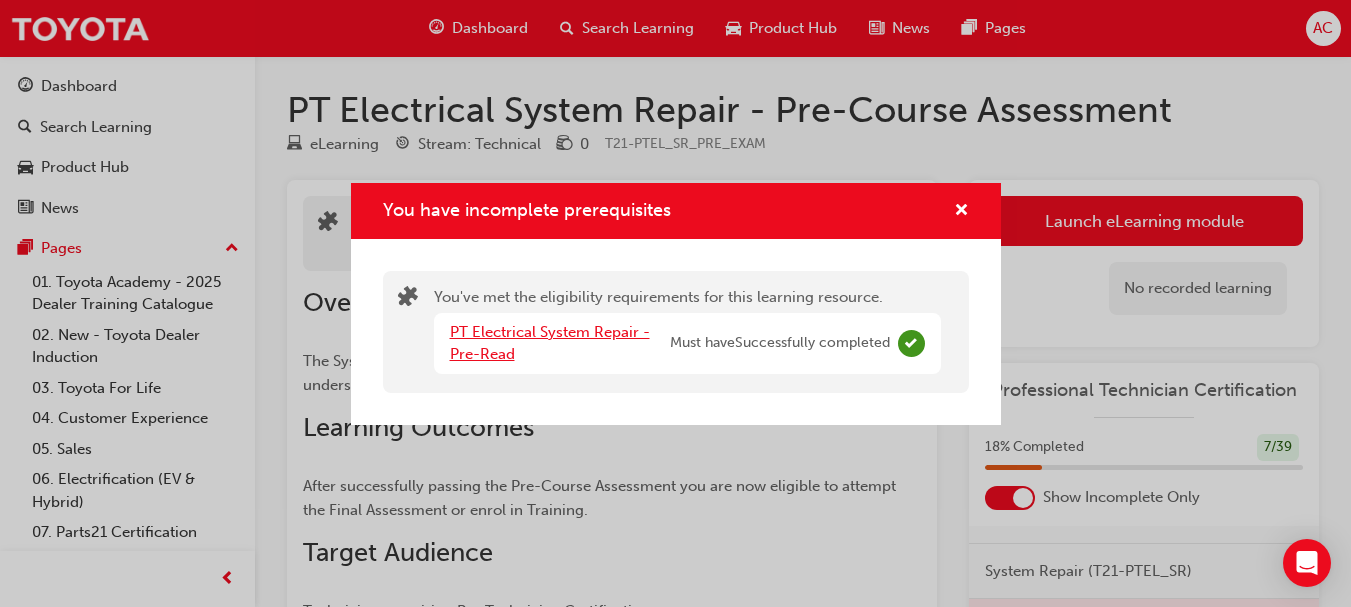 click on "PT Electrical System Repair - Pre-Read" at bounding box center [550, 343] 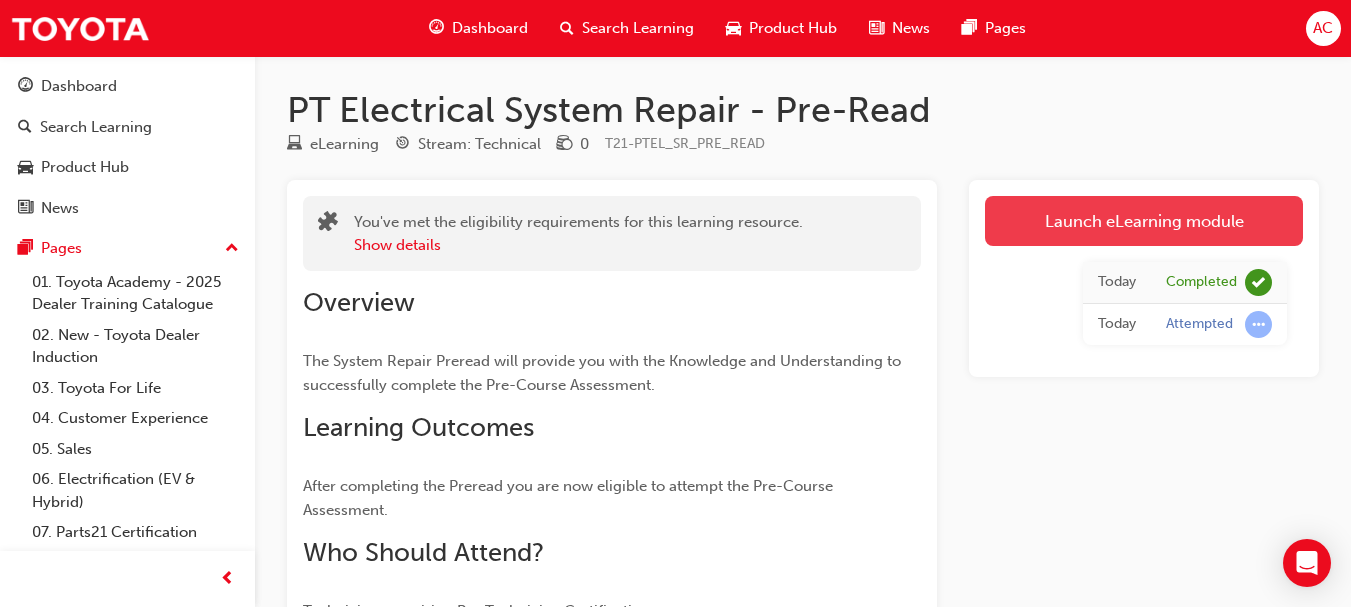 click on "Launch eLearning module" at bounding box center (1144, 221) 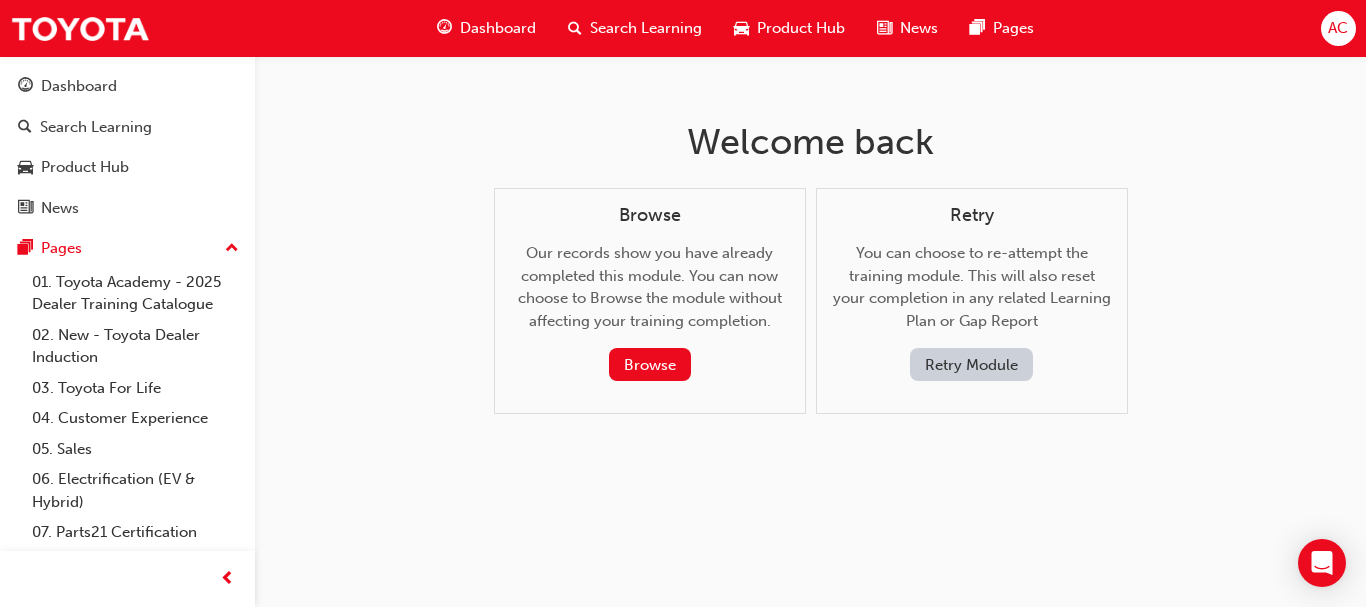 click on "Dashboard" at bounding box center [498, 28] 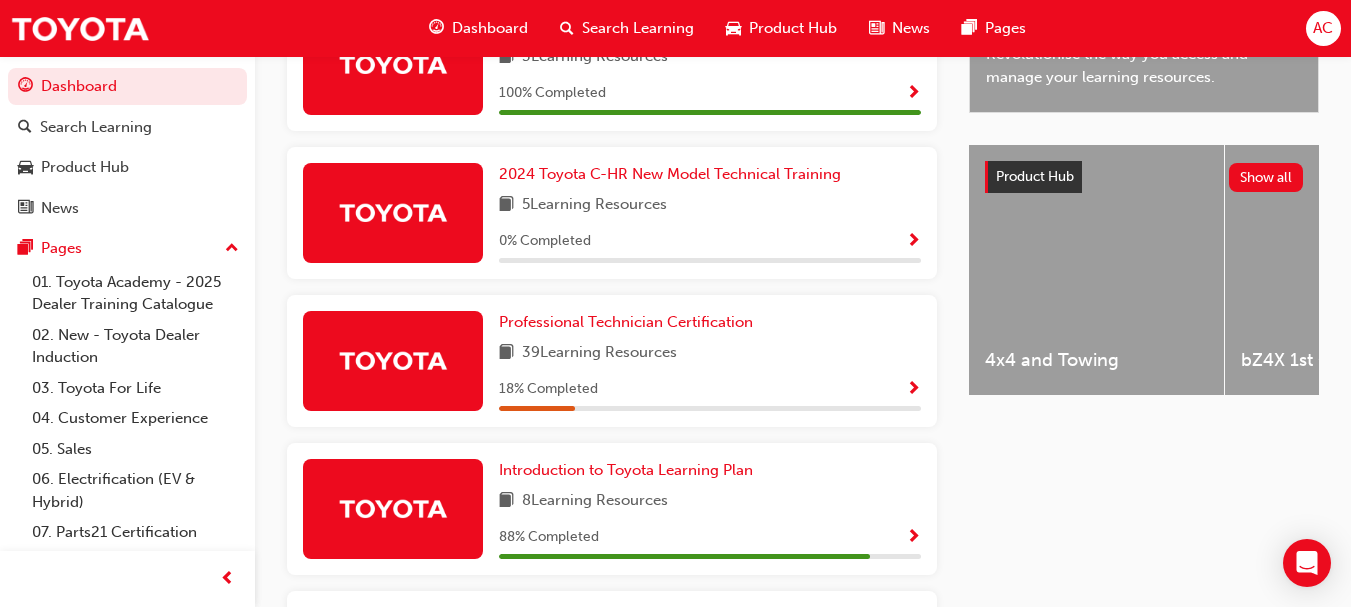 scroll, scrollTop: 699, scrollLeft: 0, axis: vertical 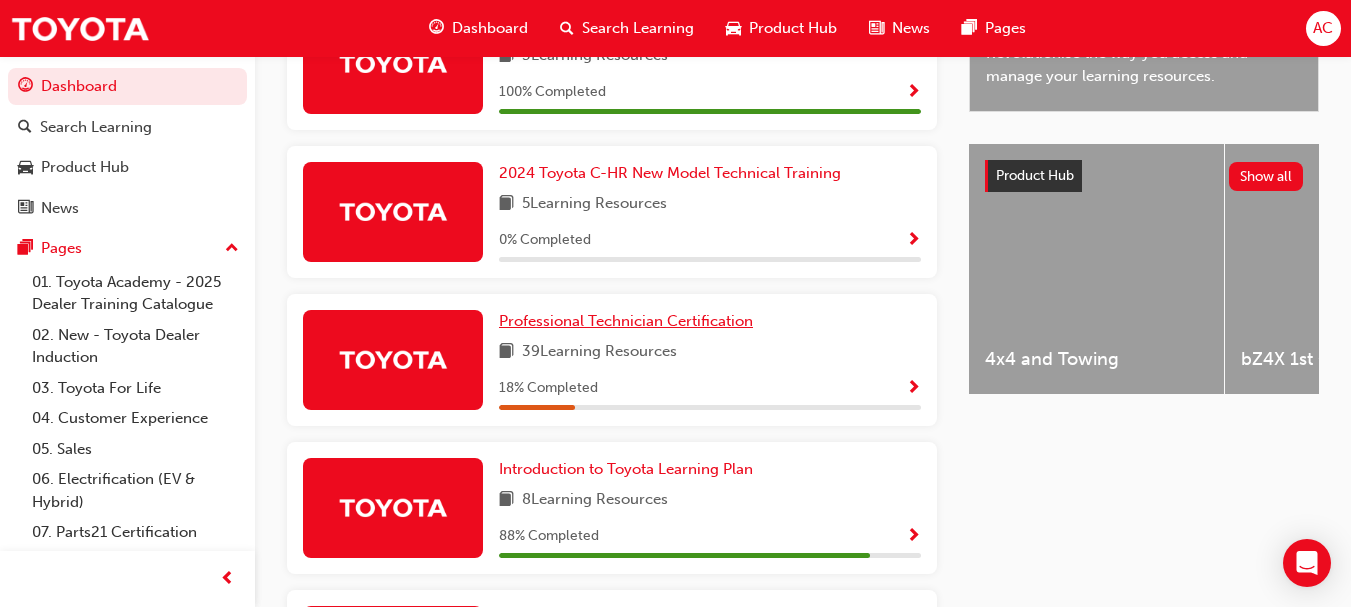 click on "Professional Technician Certification" at bounding box center (626, 321) 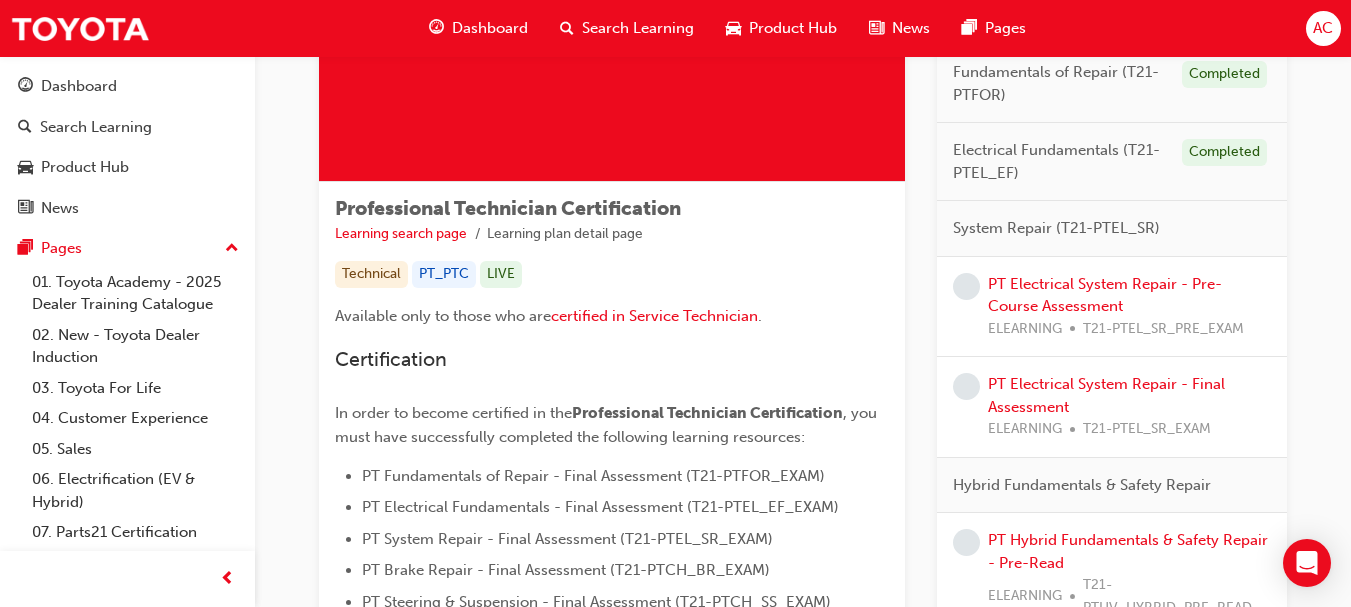 scroll, scrollTop: 223, scrollLeft: 0, axis: vertical 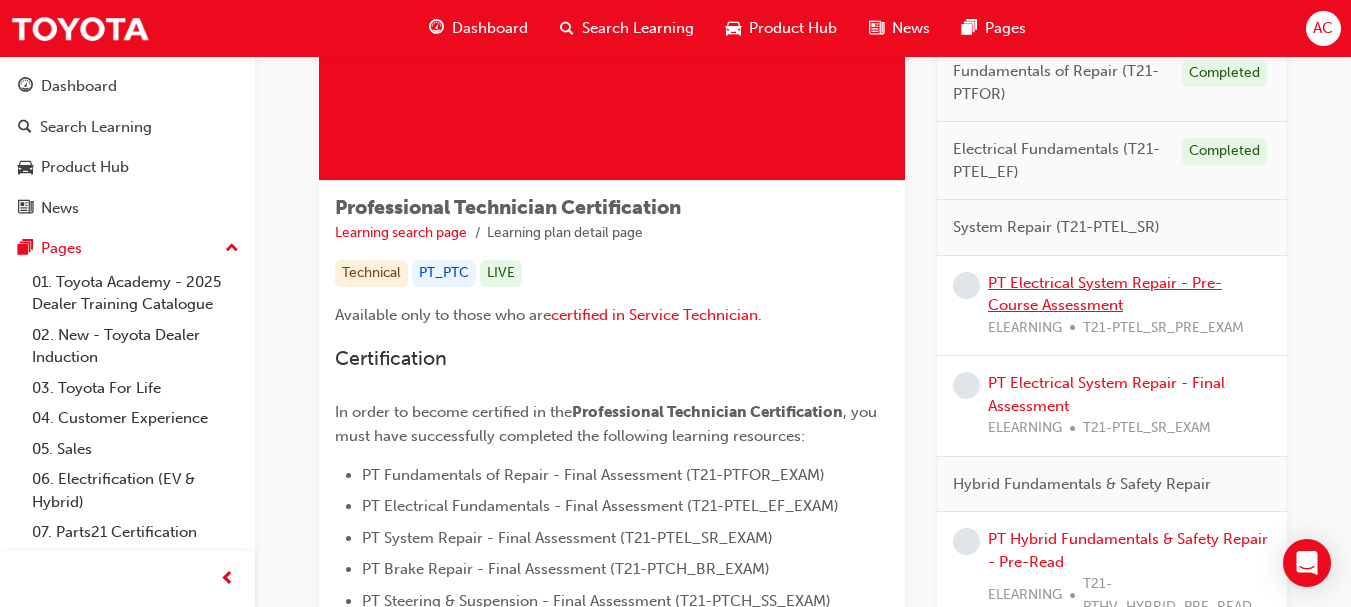 click on "PT Electrical System Repair - Pre-Course Assessment" at bounding box center (1105, 294) 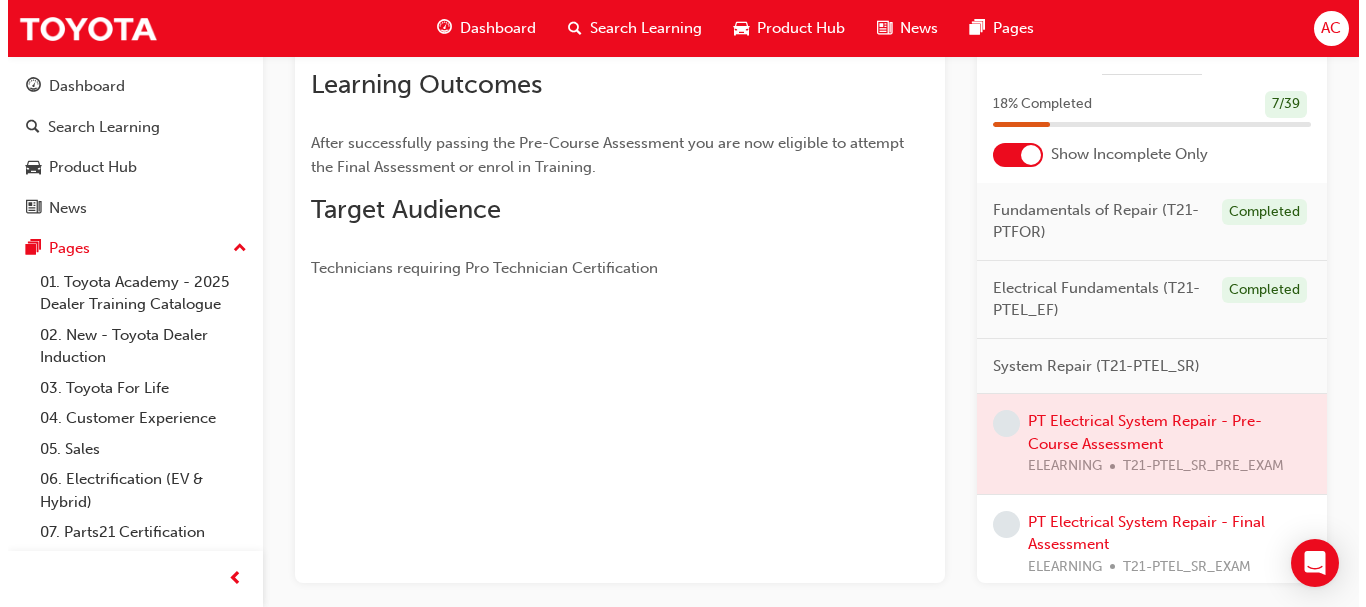 scroll, scrollTop: 0, scrollLeft: 0, axis: both 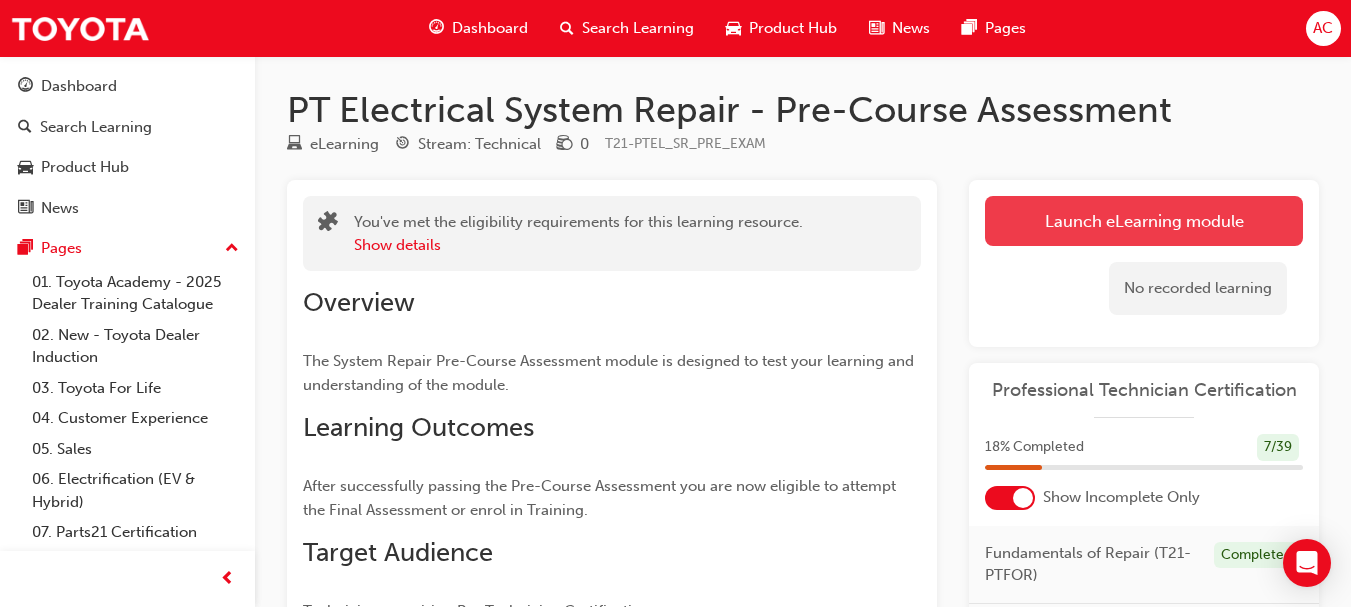 click on "Launch eLearning module" at bounding box center [1144, 221] 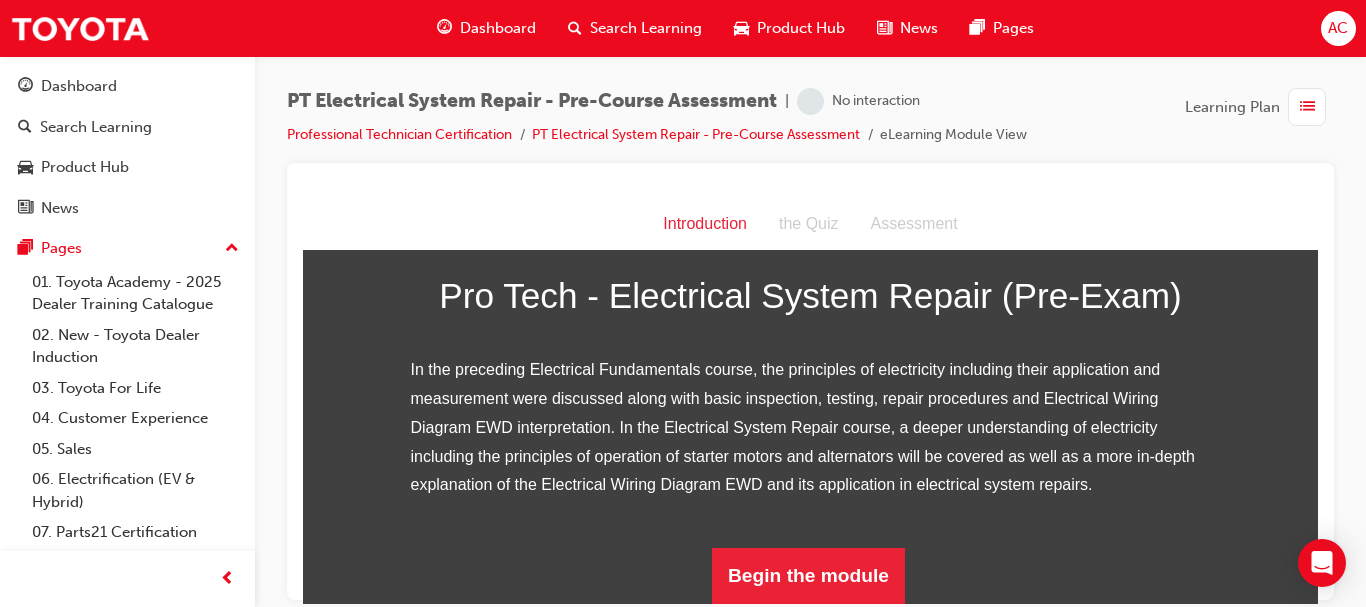 scroll, scrollTop: 319, scrollLeft: 0, axis: vertical 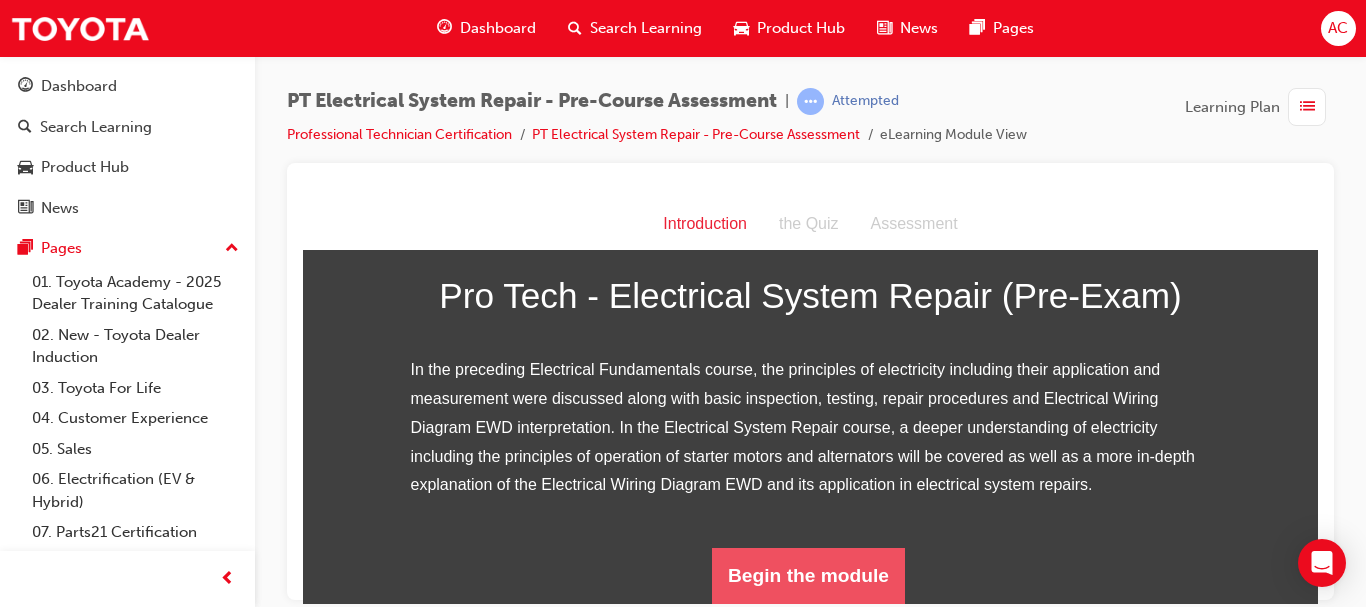 click on "Begin the module" at bounding box center [808, 575] 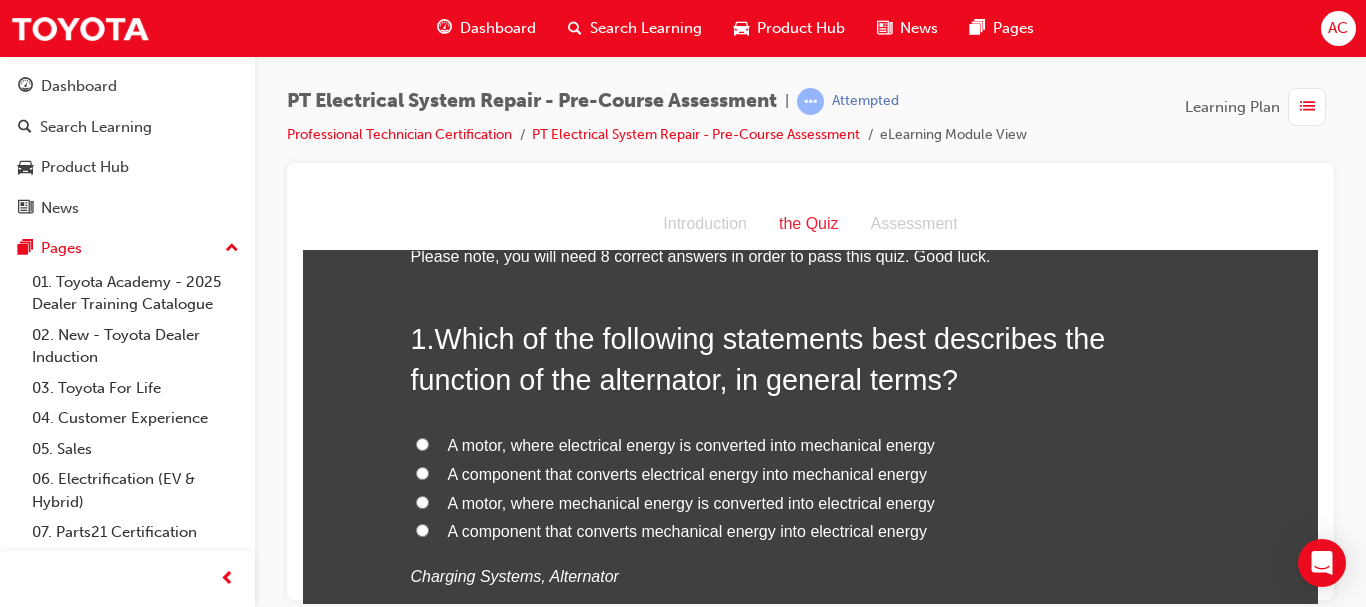 scroll, scrollTop: 58, scrollLeft: 0, axis: vertical 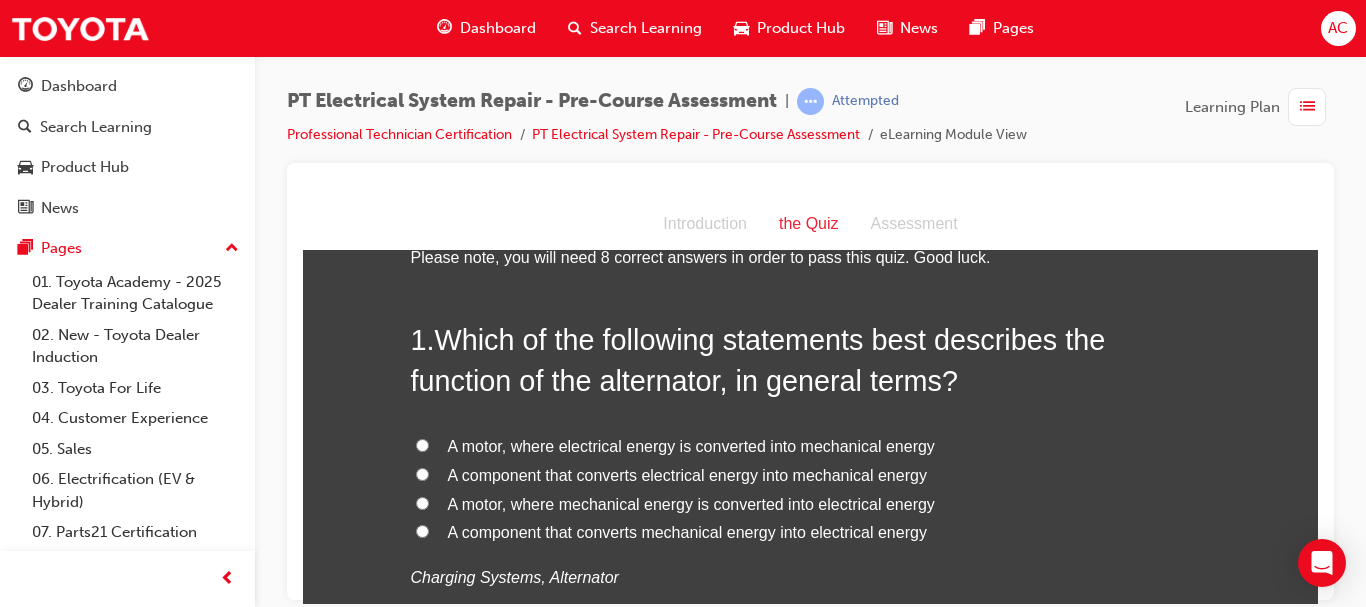 click on "A motor, where mechanical energy is converted into electrical energy" at bounding box center (811, 504) 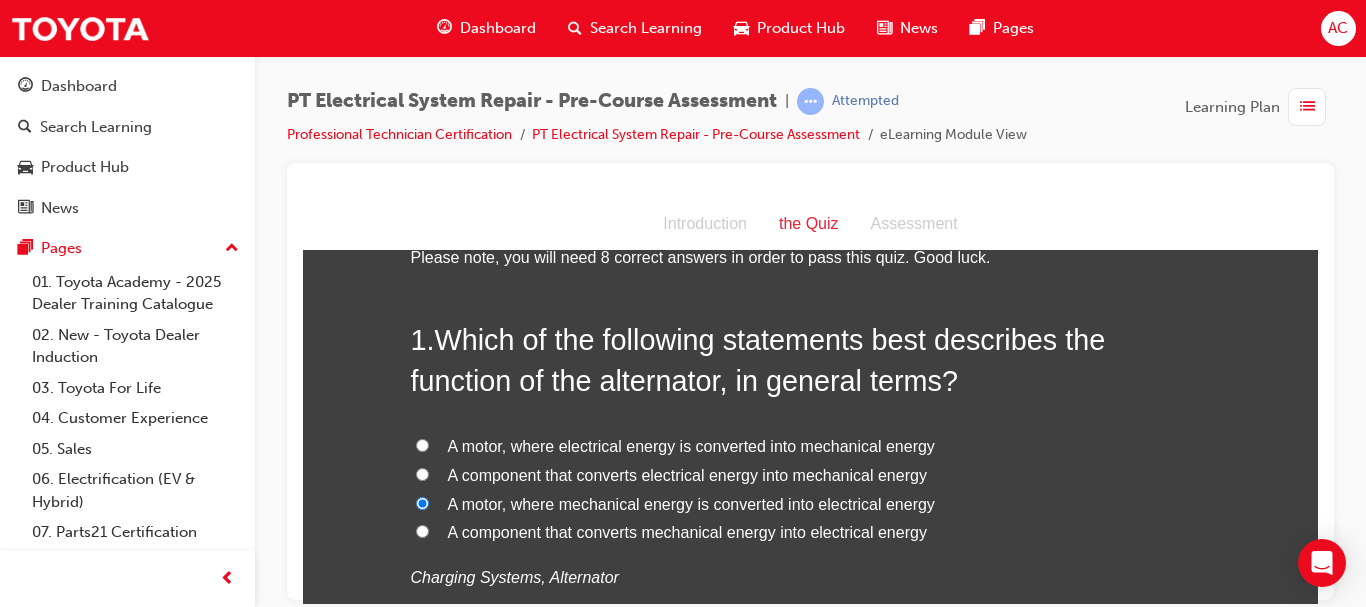 click on "A component that converts mechanical energy into electrical energy" at bounding box center (687, 531) 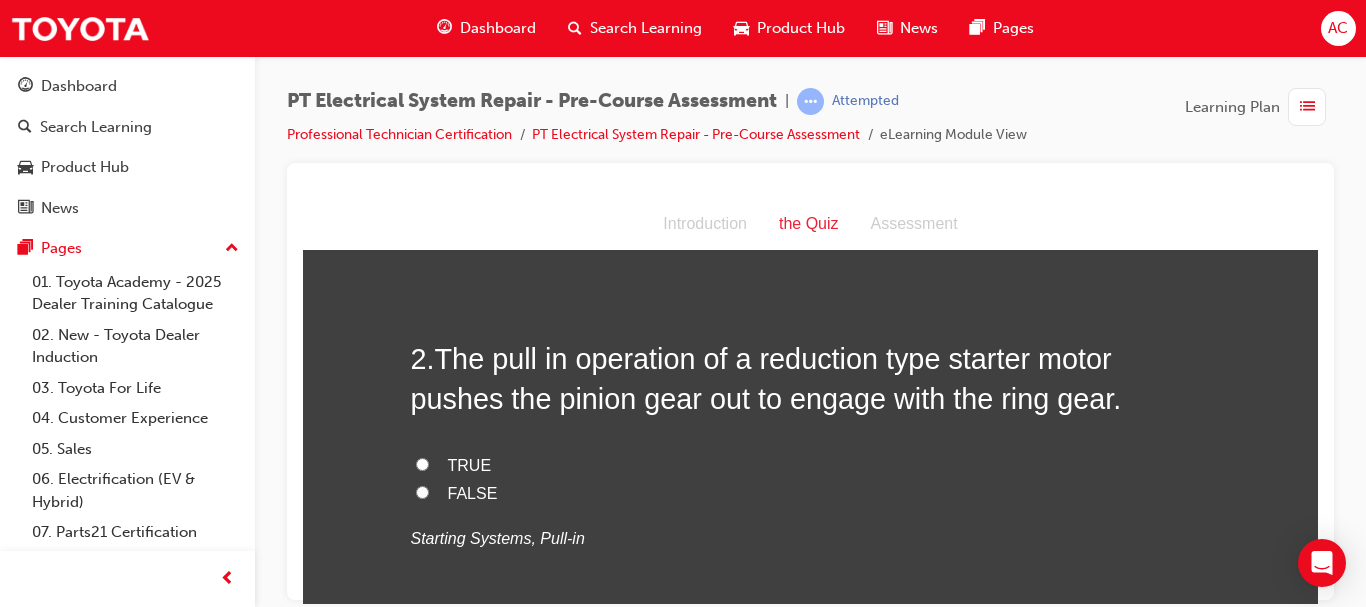 scroll, scrollTop: 506, scrollLeft: 0, axis: vertical 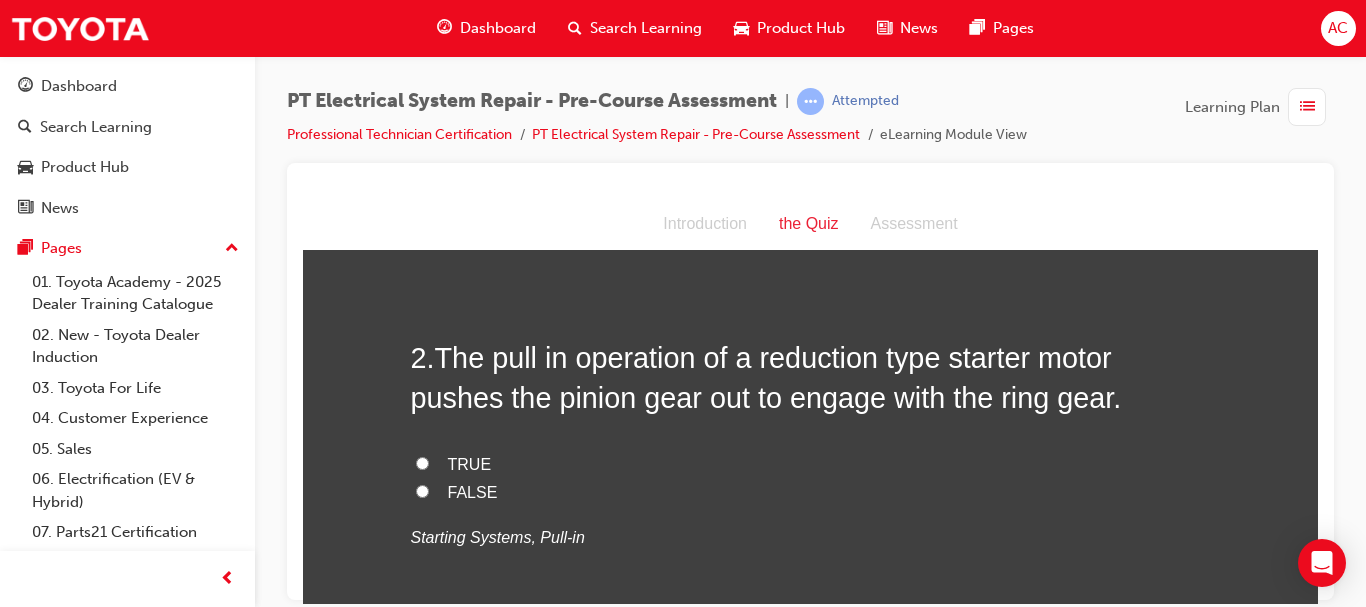 click on "TRUE" at bounding box center [470, 463] 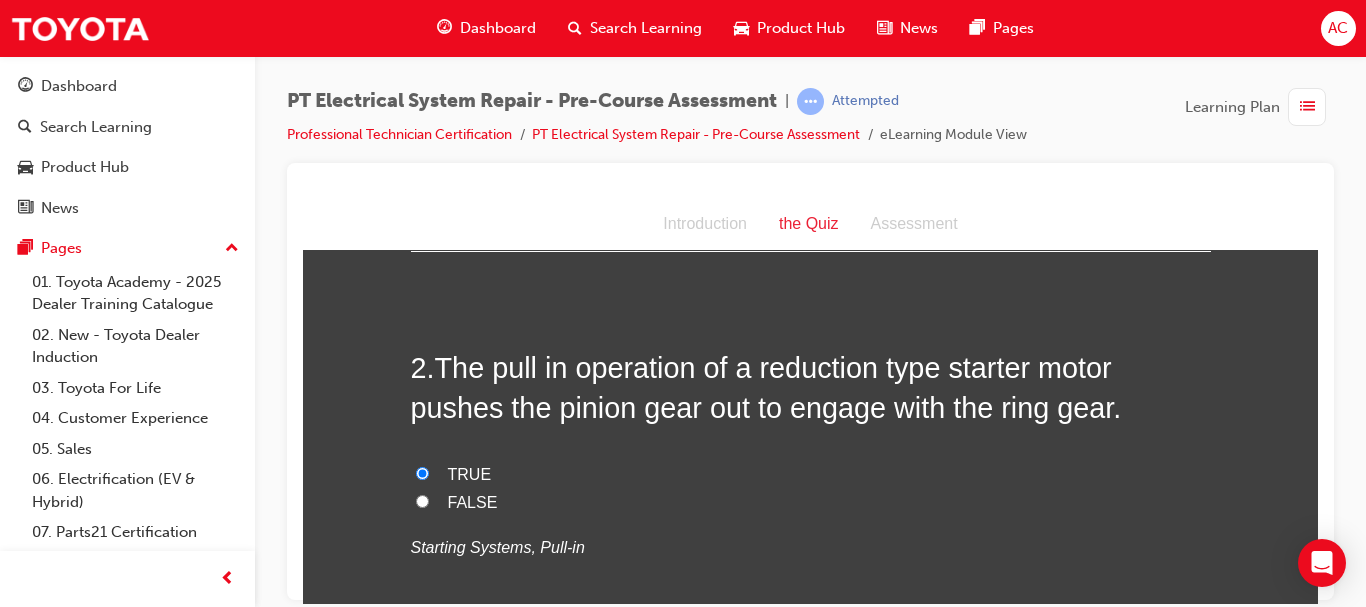 scroll, scrollTop: 498, scrollLeft: 0, axis: vertical 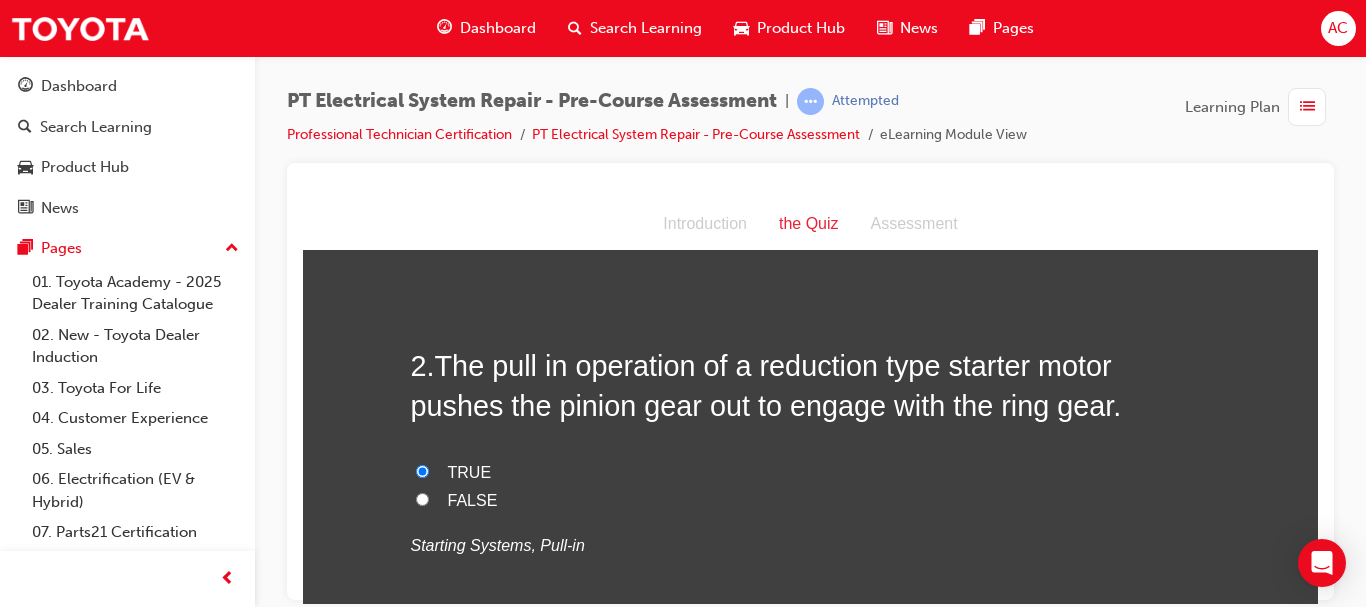 click on "FALSE" at bounding box center [811, 500] 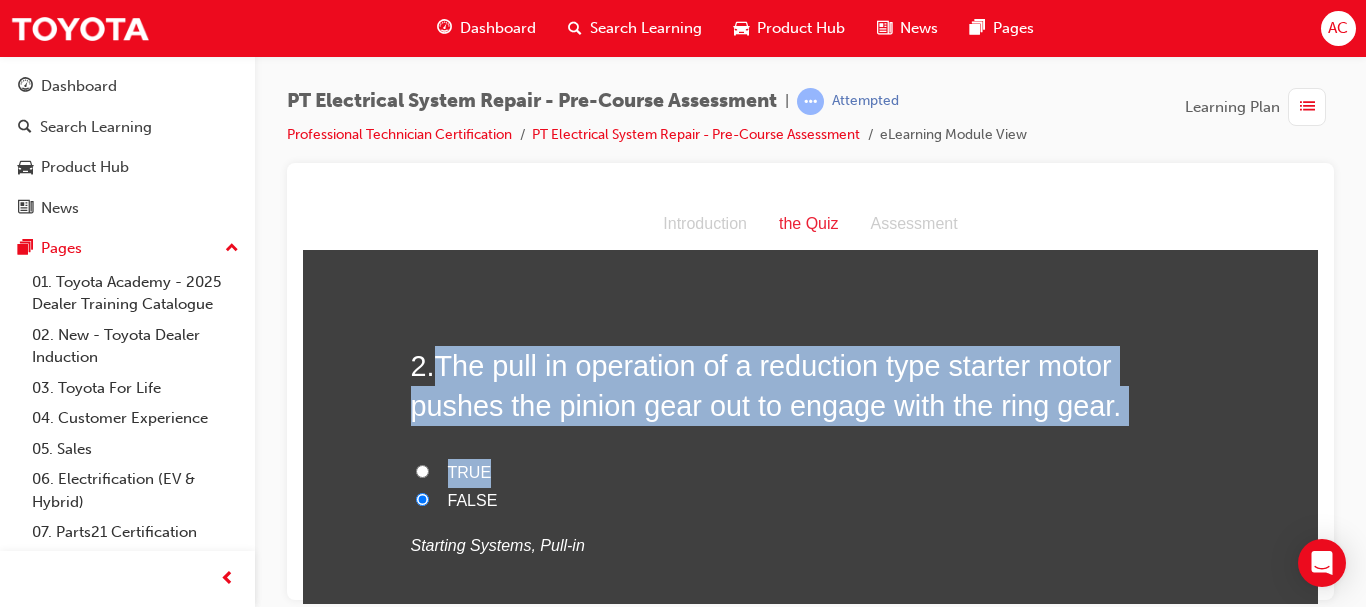 drag, startPoint x: 433, startPoint y: 355, endPoint x: 1148, endPoint y: 429, distance: 718.81915 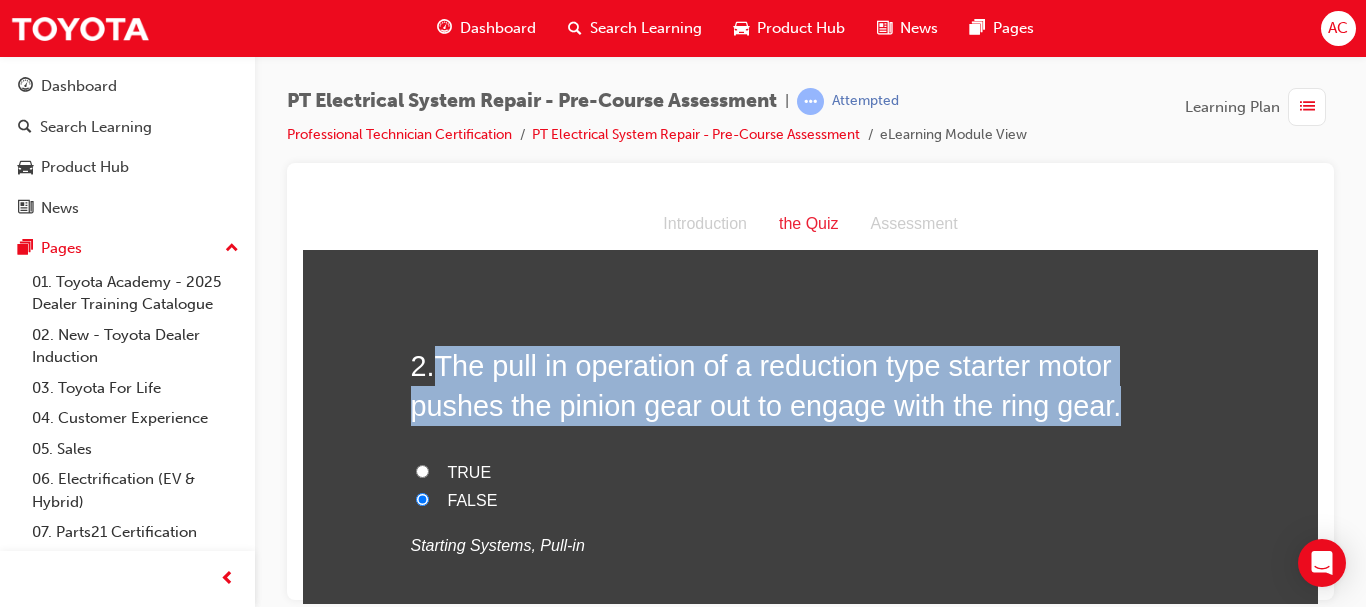 drag, startPoint x: 437, startPoint y: 367, endPoint x: 1121, endPoint y: 409, distance: 685.28827 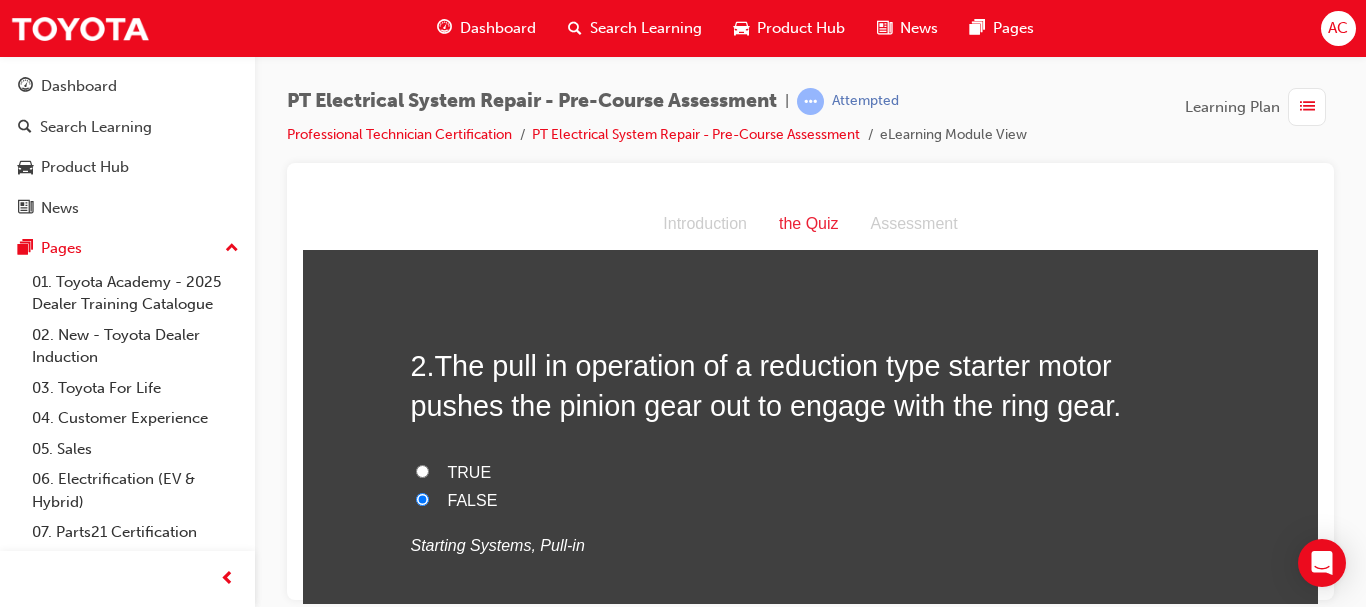 click on "TRUE" at bounding box center (470, 471) 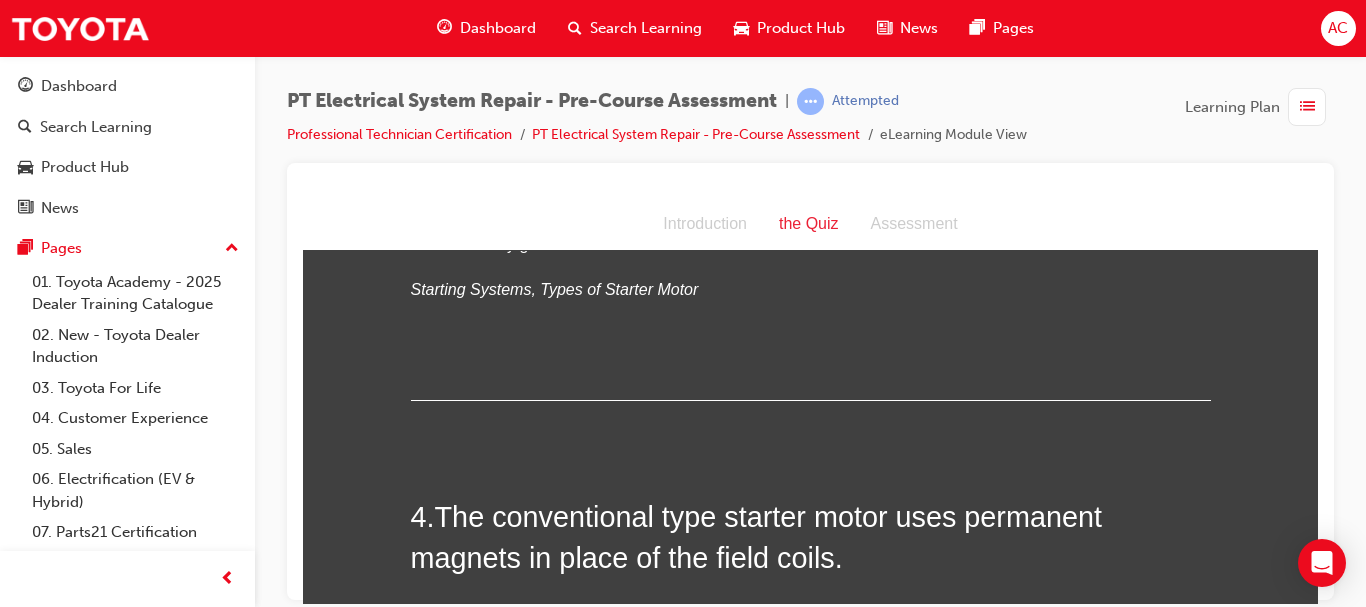 scroll, scrollTop: 1264, scrollLeft: 0, axis: vertical 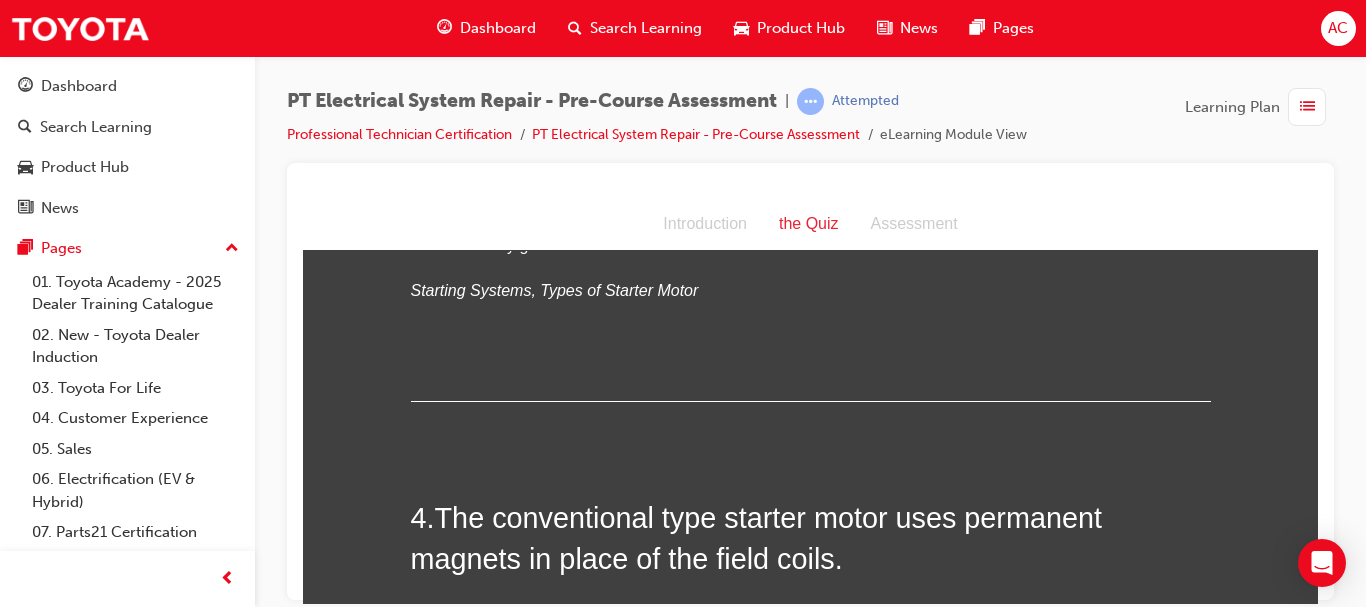 click on "Planetary gear" at bounding box center (500, 244) 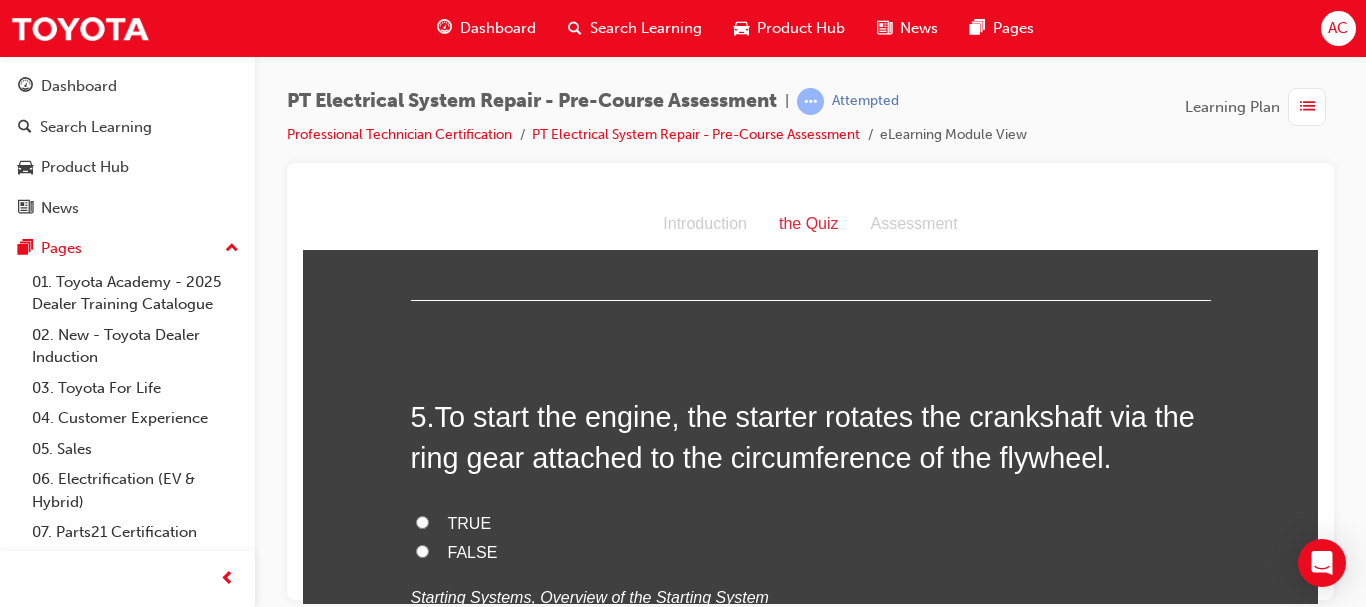 scroll, scrollTop: 1785, scrollLeft: 0, axis: vertical 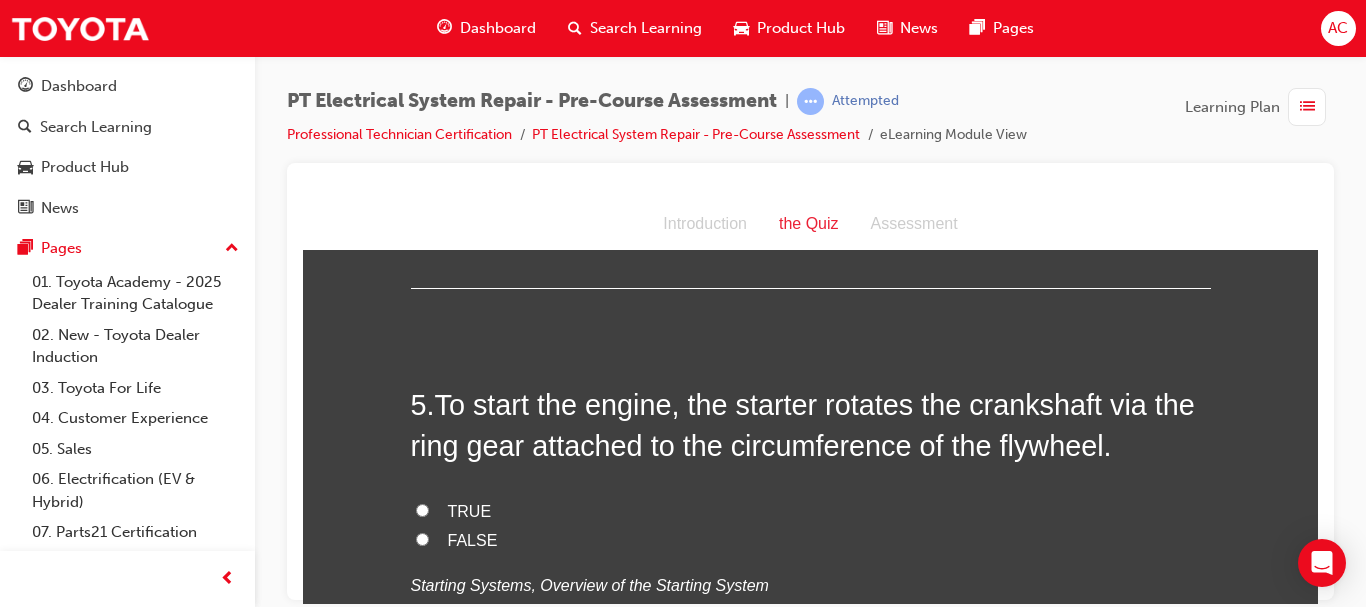 drag, startPoint x: 432, startPoint y: 308, endPoint x: 946, endPoint y: 346, distance: 515.4028 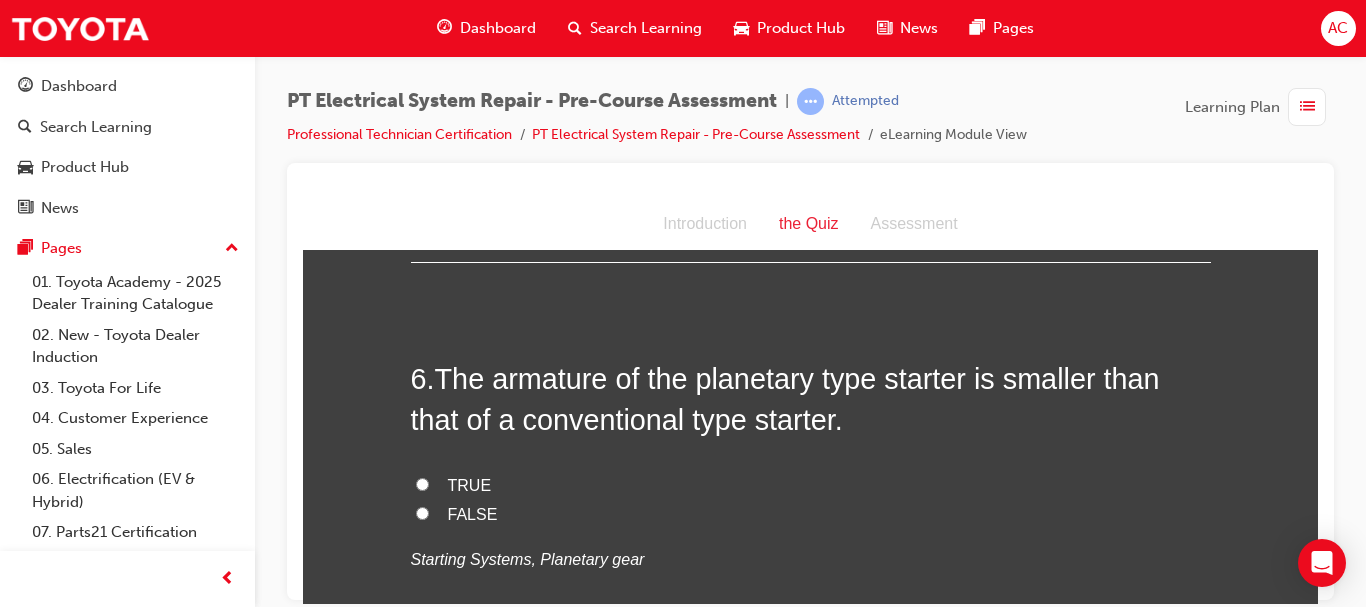 scroll, scrollTop: 2225, scrollLeft: 0, axis: vertical 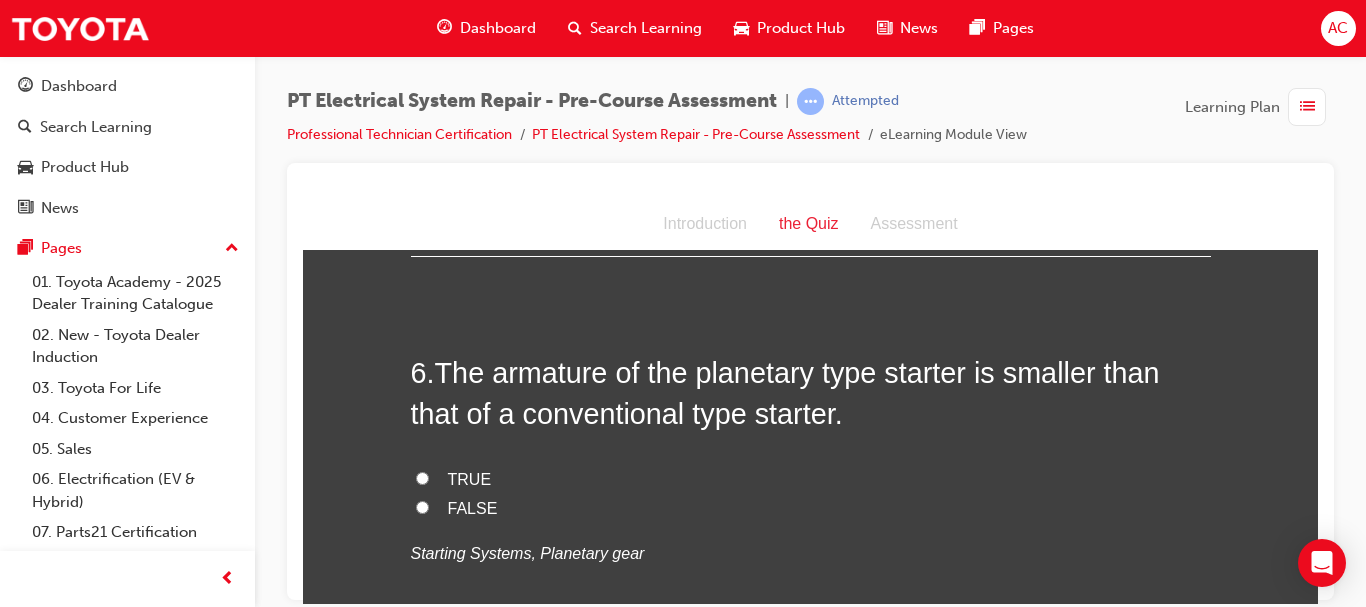 click on "TRUE" at bounding box center (811, 71) 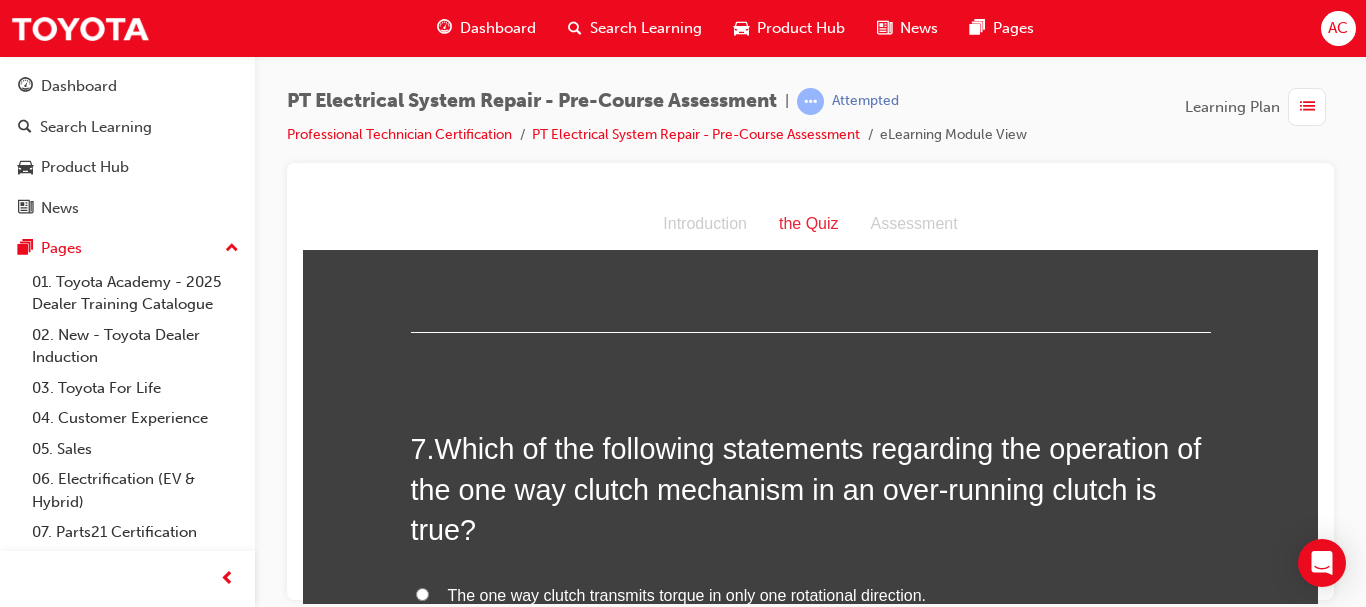 scroll, scrollTop: 2558, scrollLeft: 0, axis: vertical 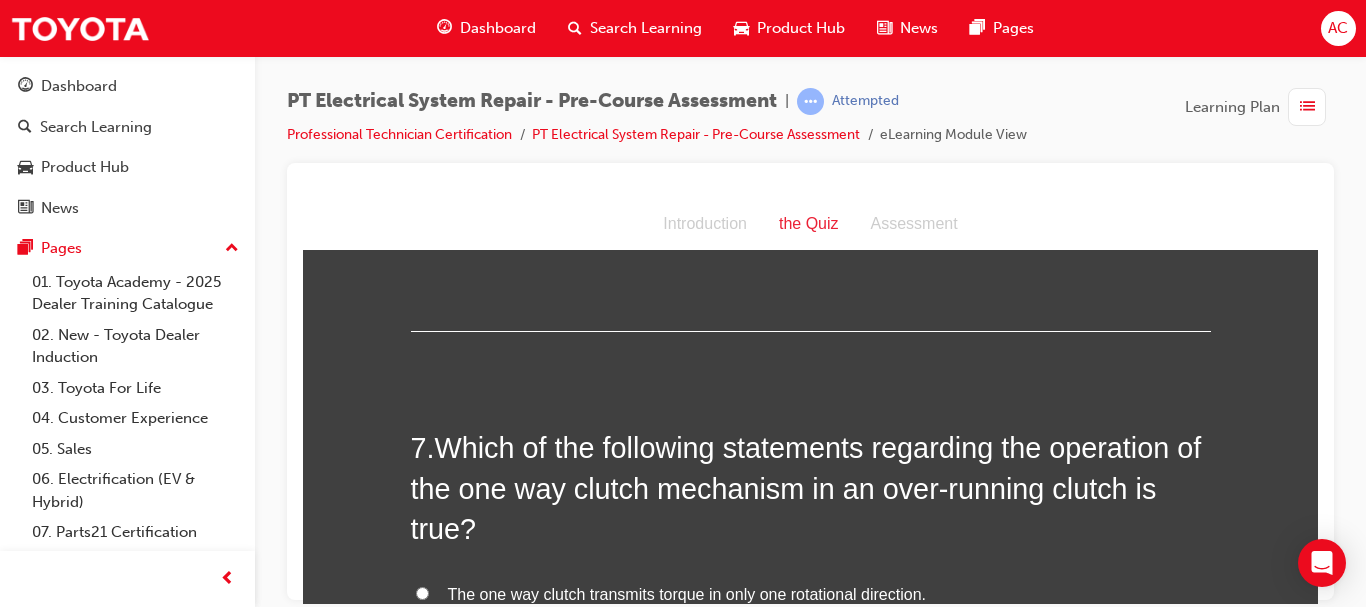 drag, startPoint x: 433, startPoint y: 350, endPoint x: 938, endPoint y: 451, distance: 515.001 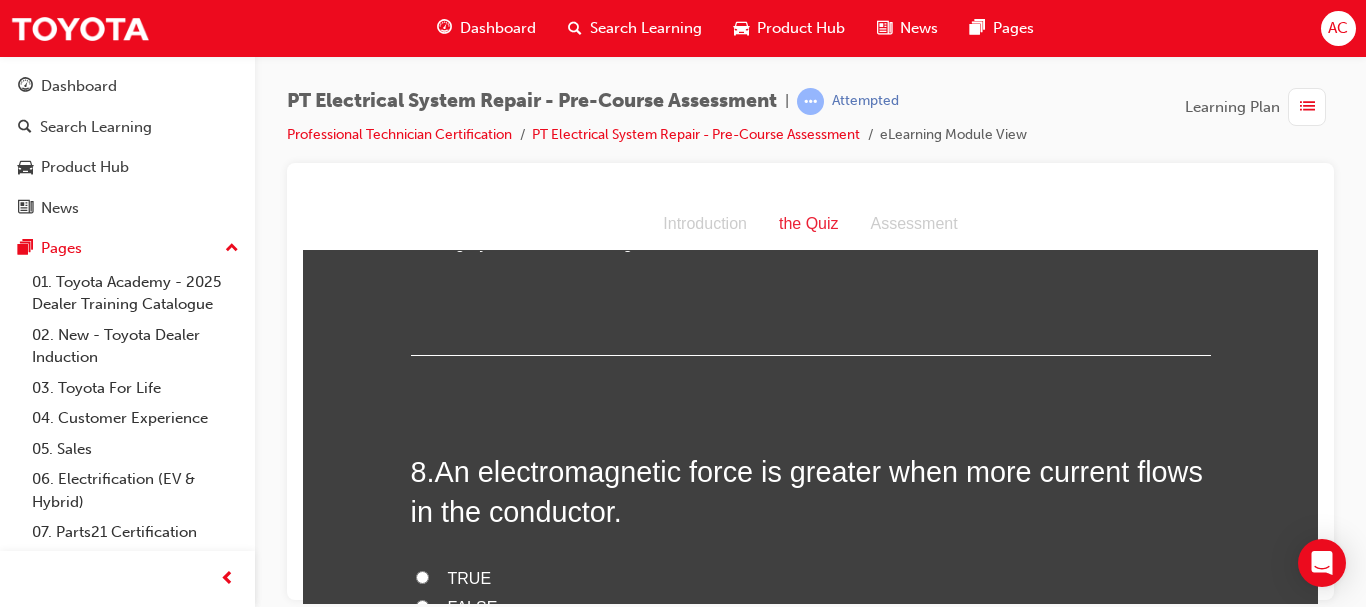 scroll, scrollTop: 3107, scrollLeft: 0, axis: vertical 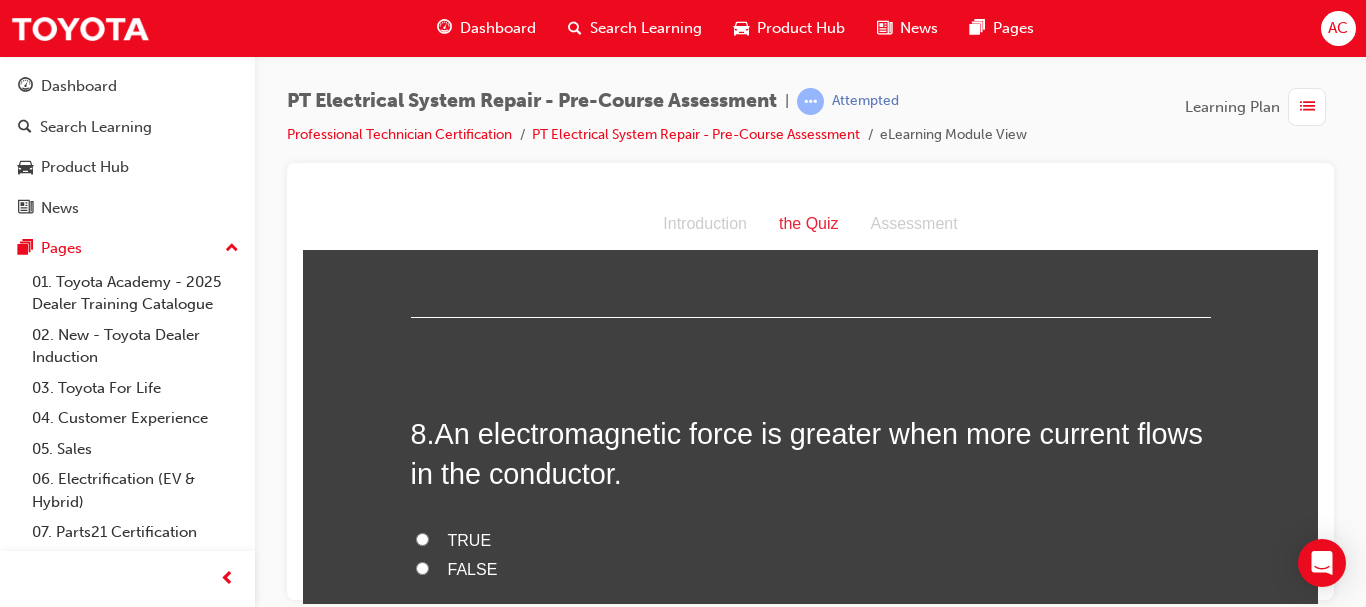 drag, startPoint x: 446, startPoint y: 379, endPoint x: 1026, endPoint y: 366, distance: 580.1457 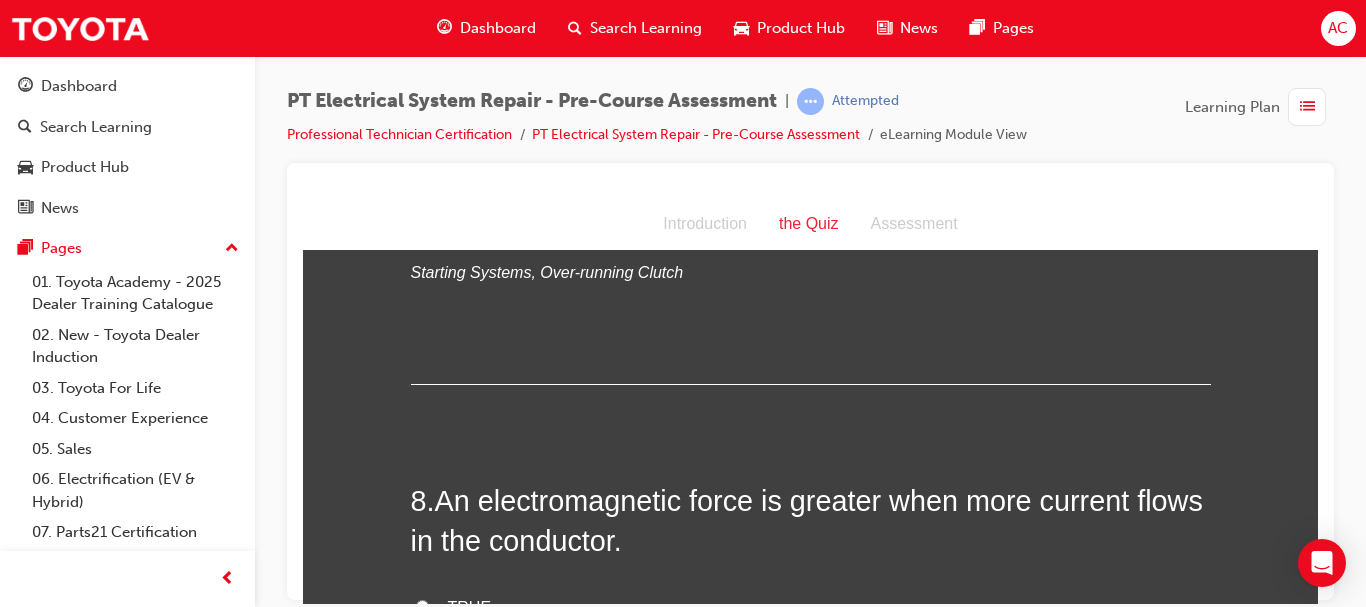 scroll, scrollTop: 3041, scrollLeft: 0, axis: vertical 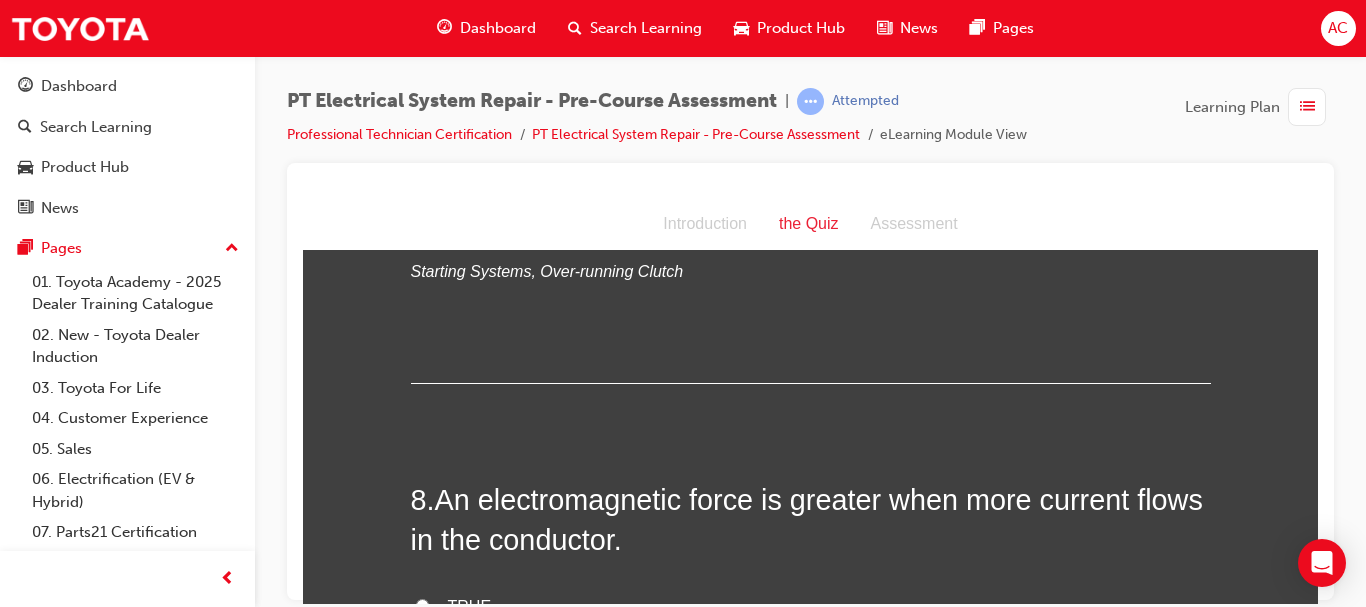 click on "The one way clutch only operates when the power is removed from starter motor." at bounding box center (735, 139) 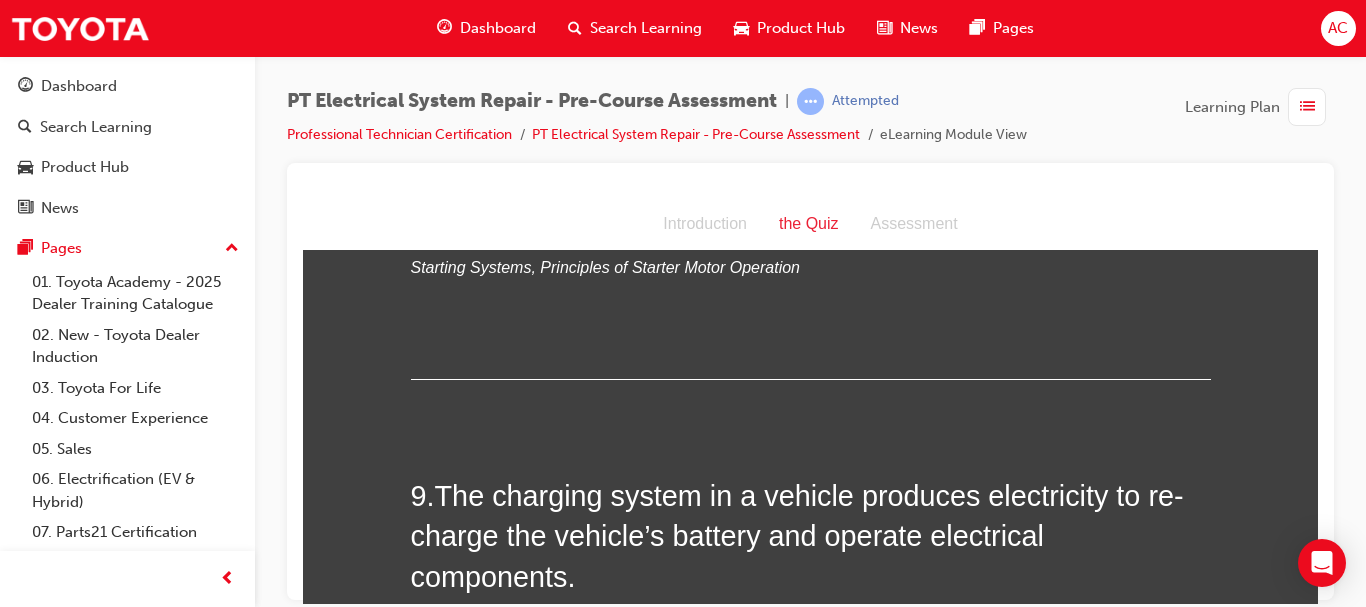 scroll, scrollTop: 3454, scrollLeft: 0, axis: vertical 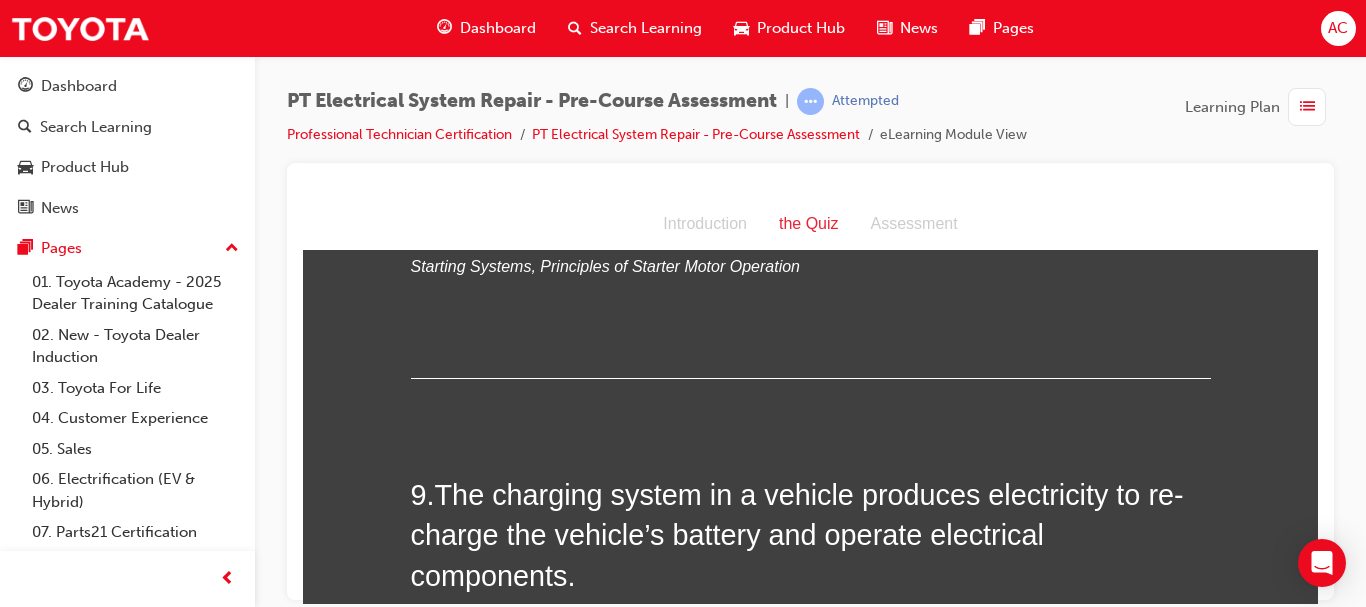 click on "TRUE" at bounding box center [470, 192] 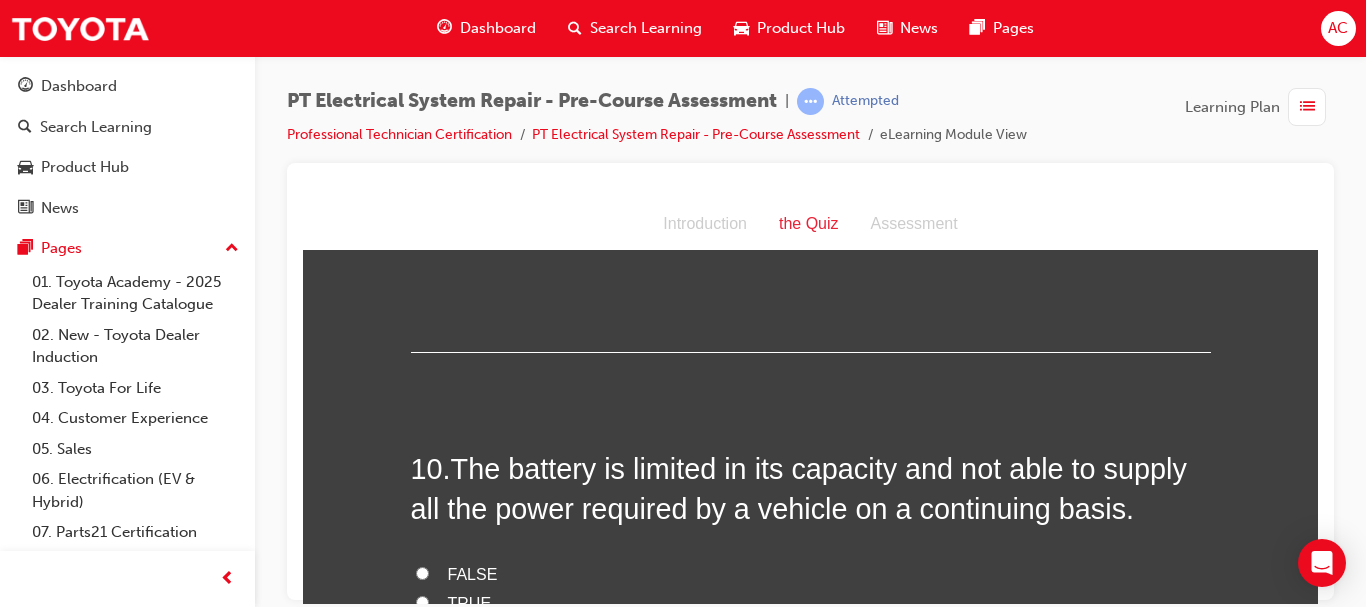 scroll, scrollTop: 3930, scrollLeft: 0, axis: vertical 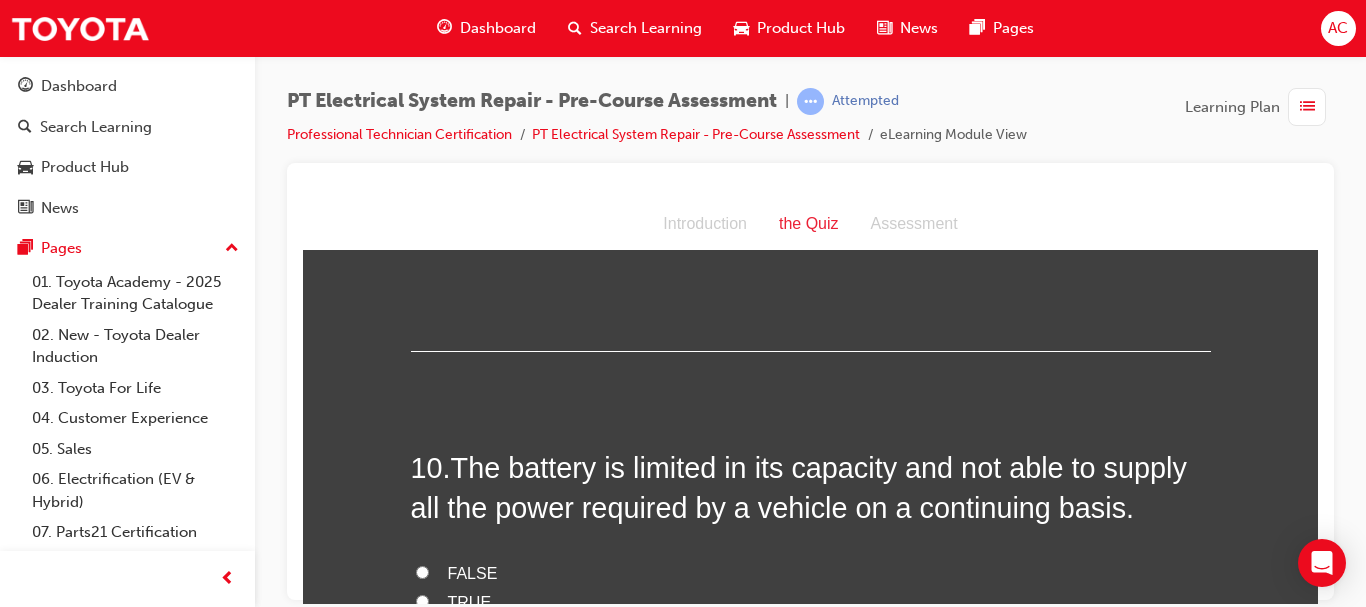 click on "TRUE" at bounding box center [470, 193] 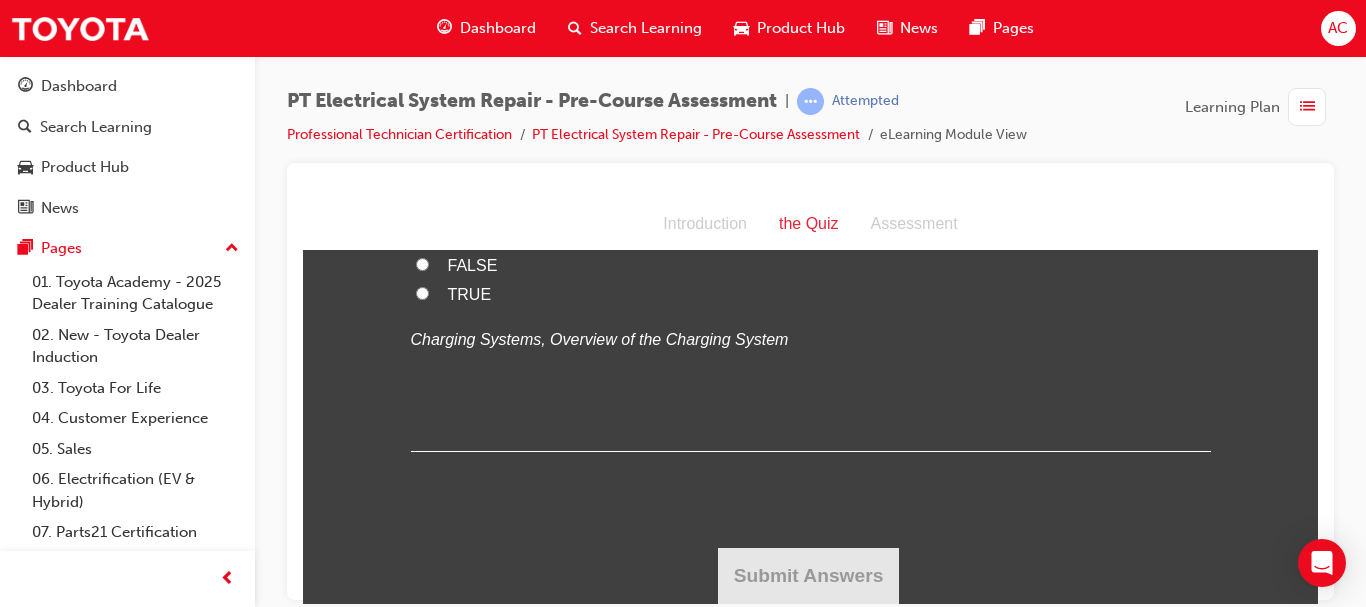 scroll, scrollTop: 4340, scrollLeft: 0, axis: vertical 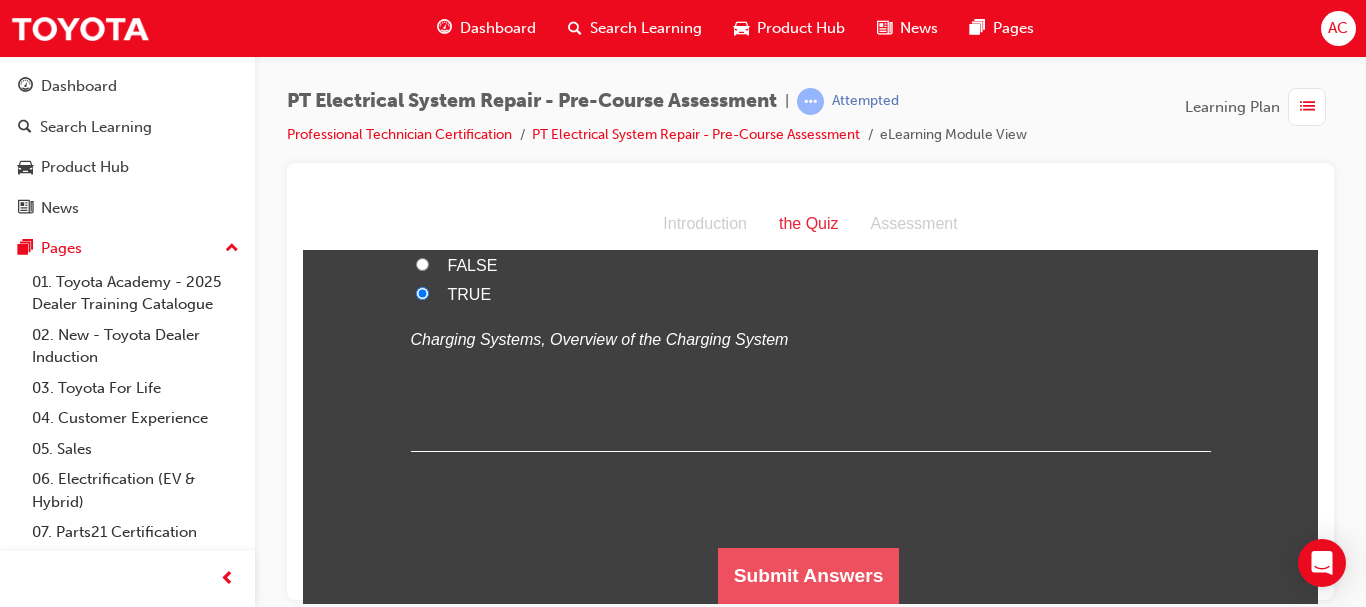 click on "Submit Answers" at bounding box center (809, 575) 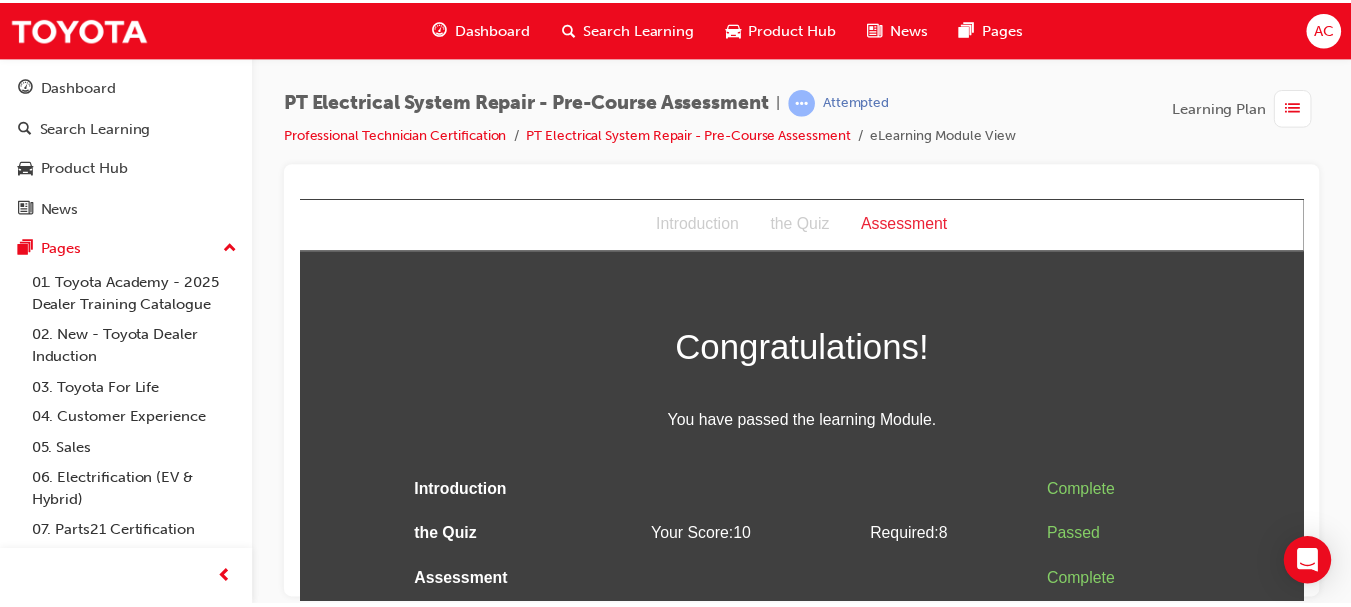 scroll, scrollTop: 0, scrollLeft: 0, axis: both 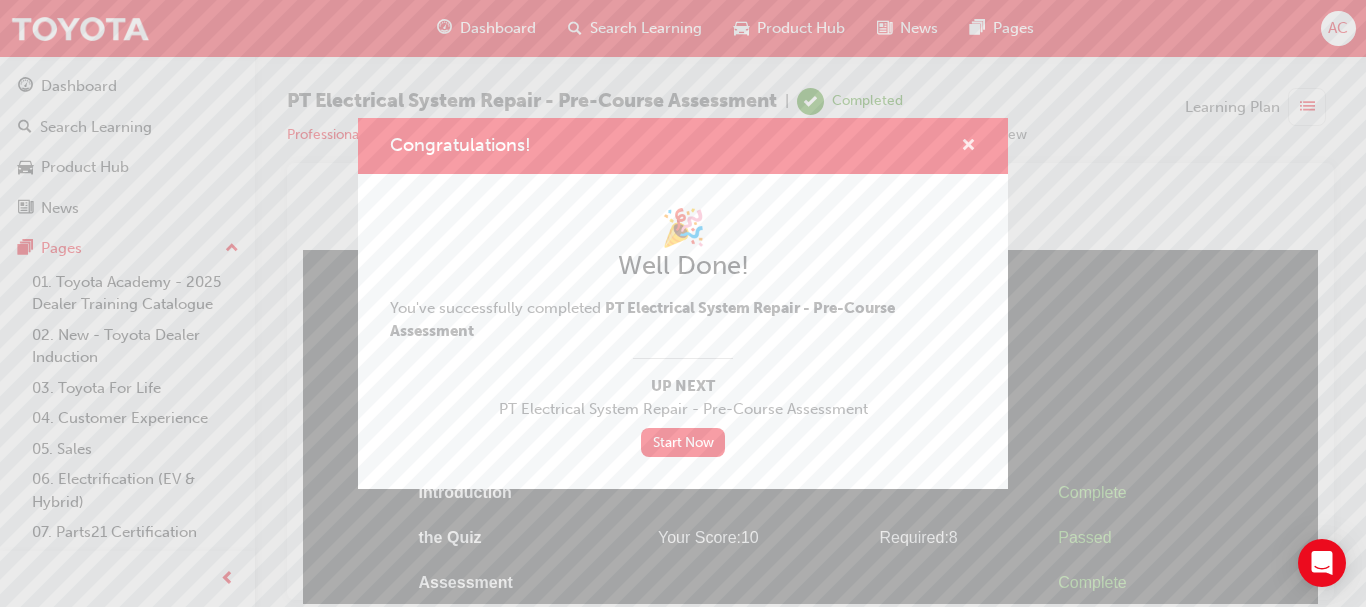click at bounding box center (968, 147) 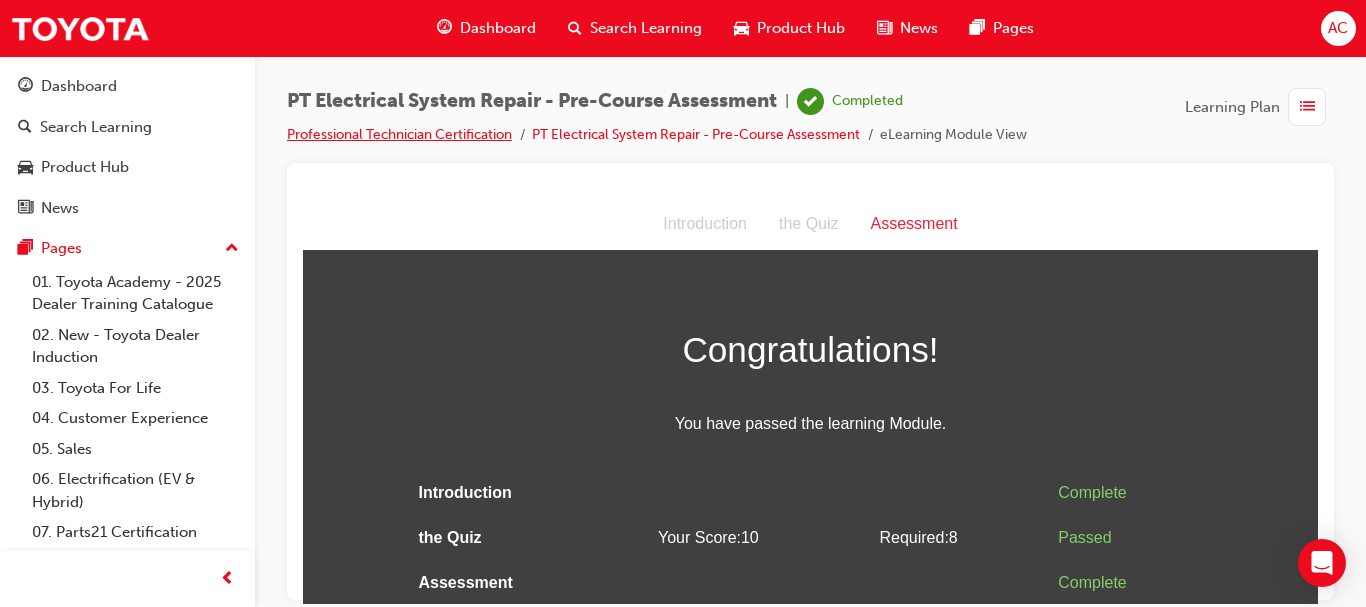 click on "Professional Technician Certification" at bounding box center (399, 134) 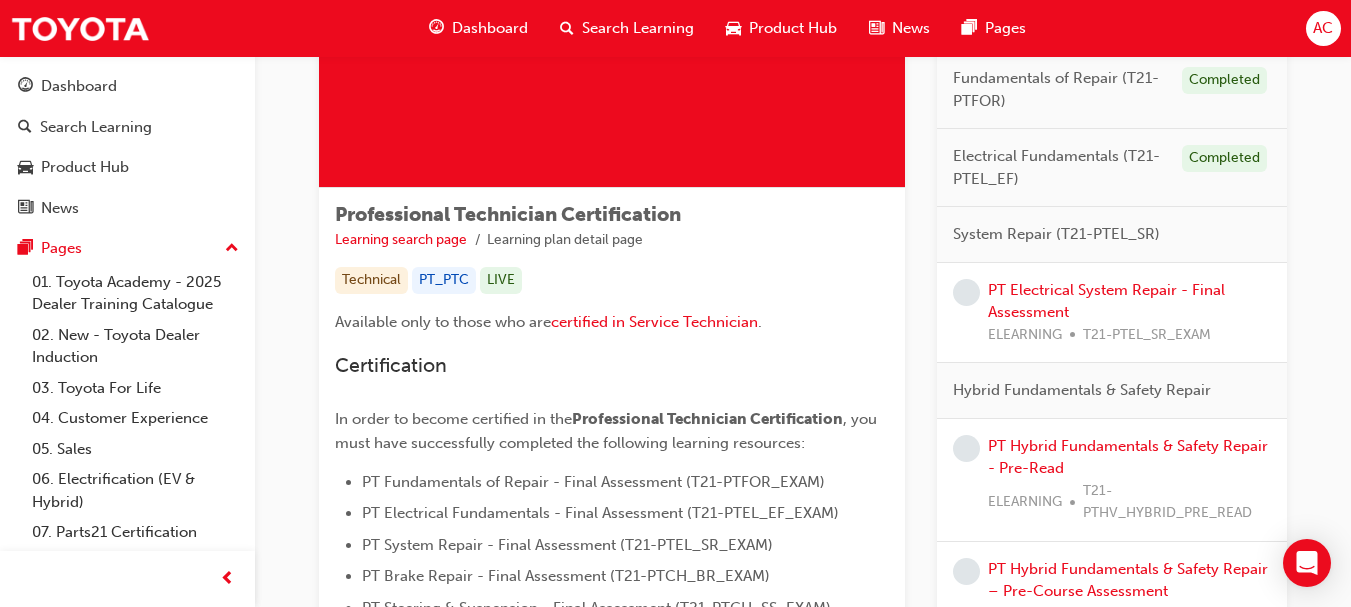 scroll, scrollTop: 232, scrollLeft: 0, axis: vertical 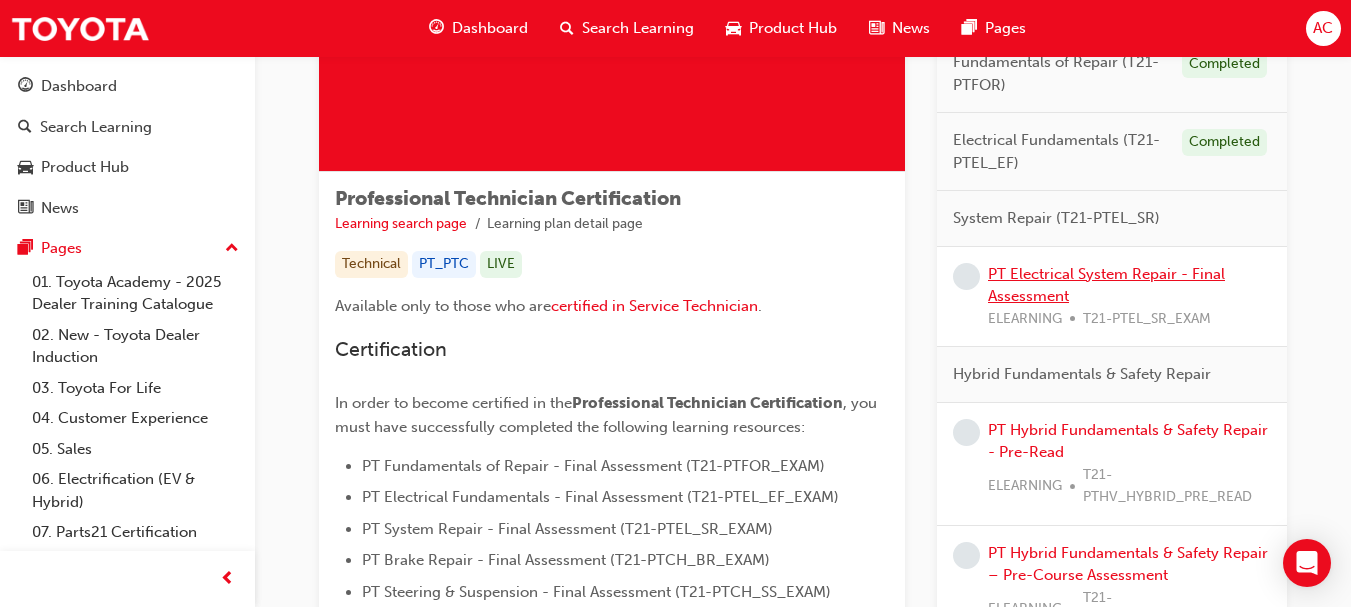 click on "PT Electrical System Repair - Final Assessment" at bounding box center (1106, 285) 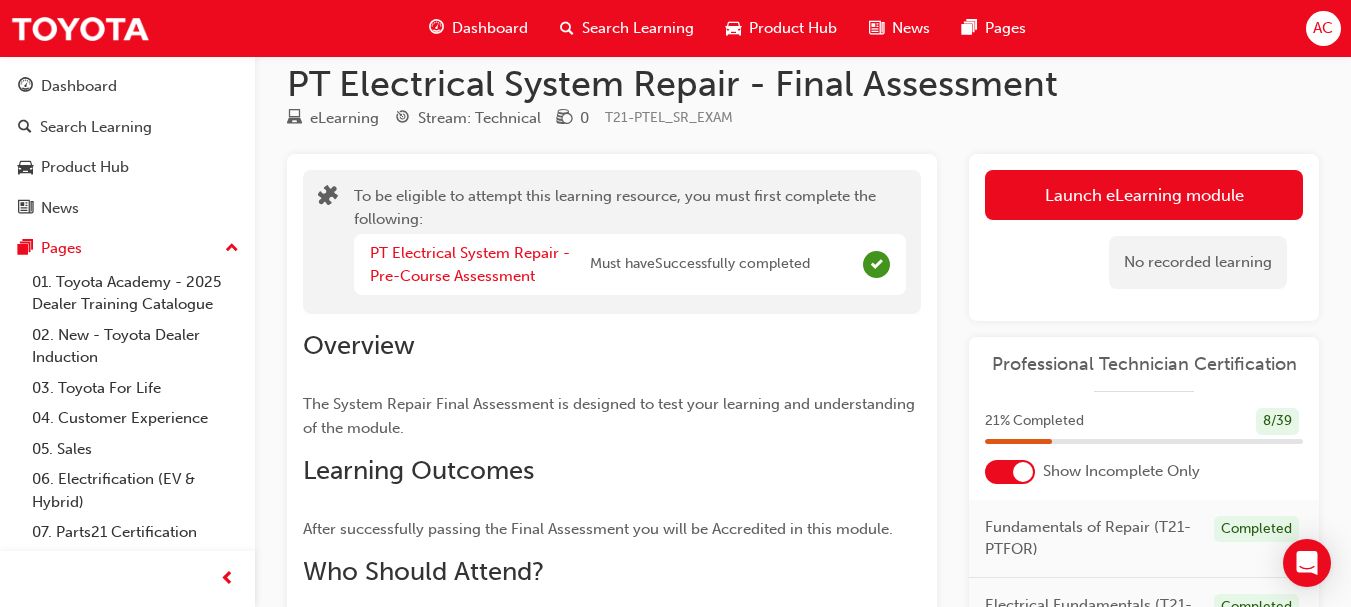 scroll, scrollTop: 22, scrollLeft: 0, axis: vertical 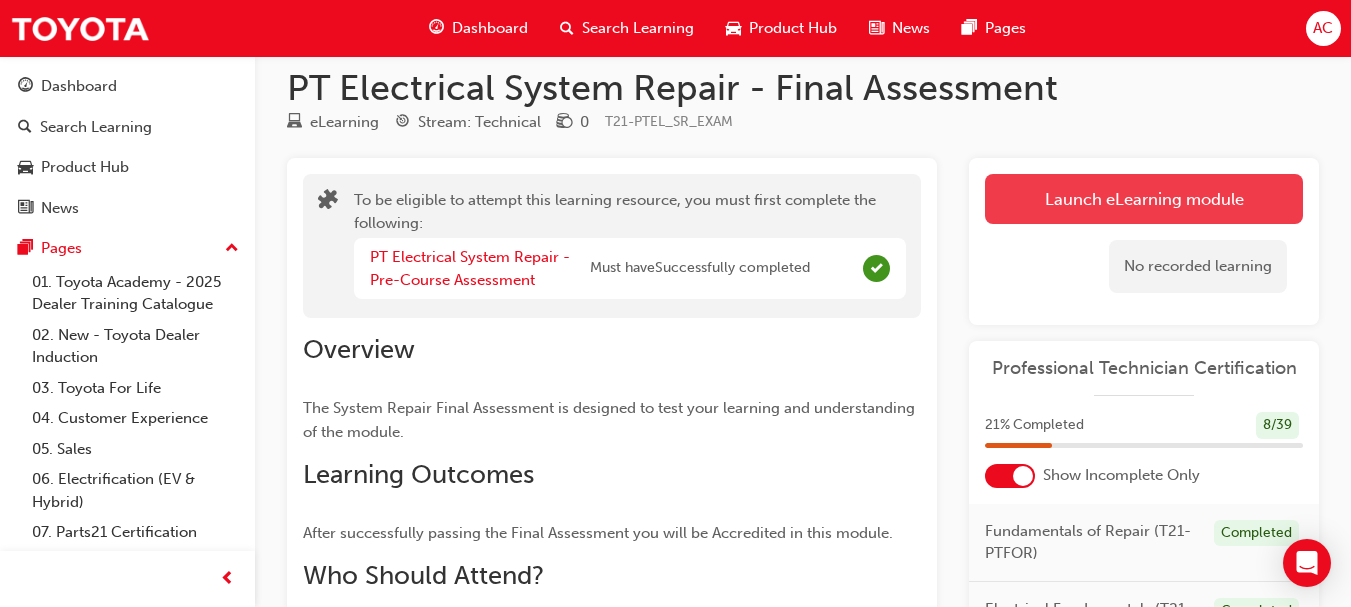 click on "Launch eLearning module" at bounding box center (1144, 199) 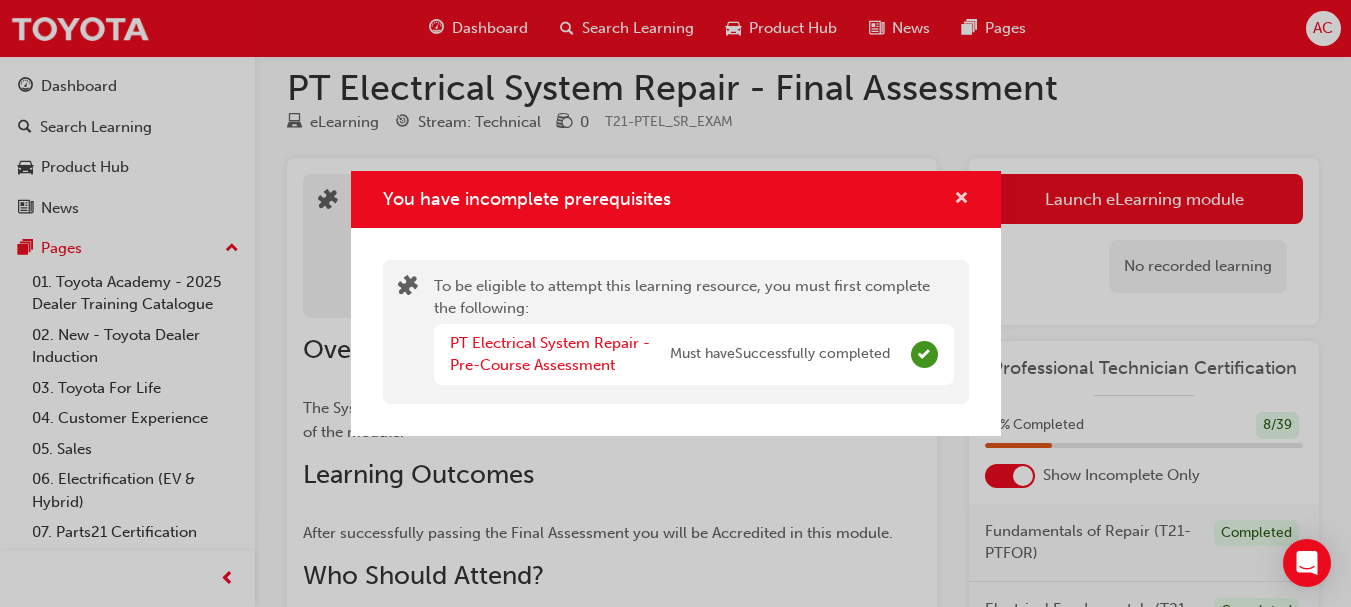 click at bounding box center (961, 200) 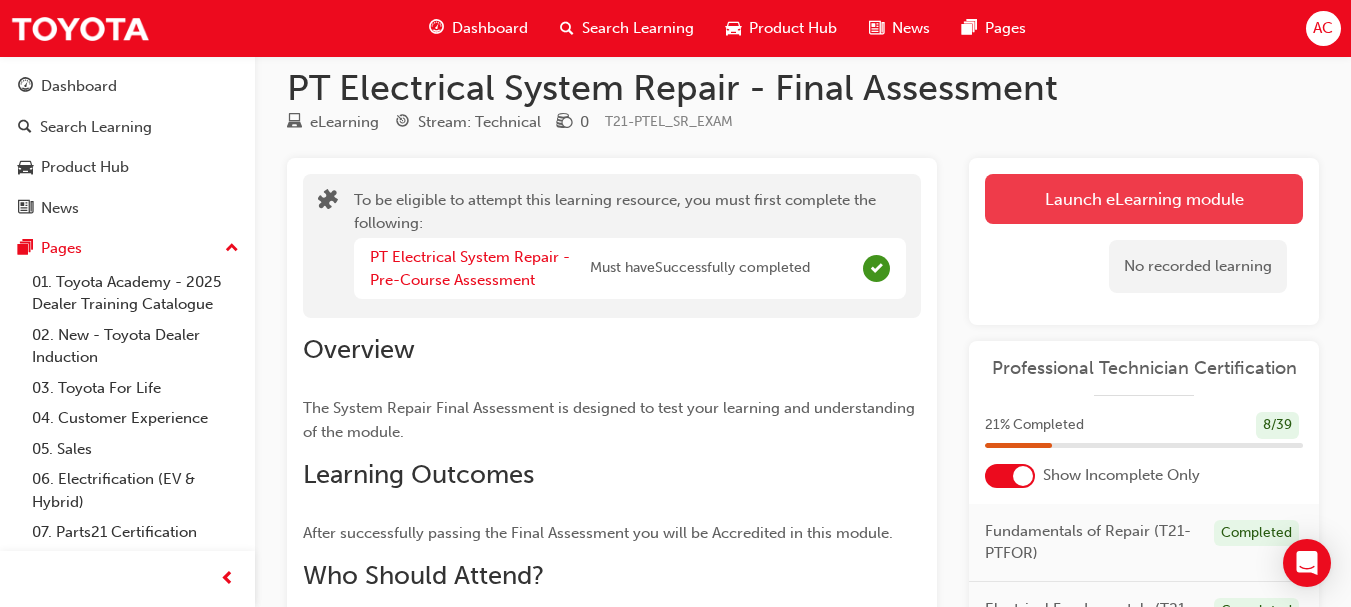 click on "Launch eLearning module" at bounding box center [1144, 199] 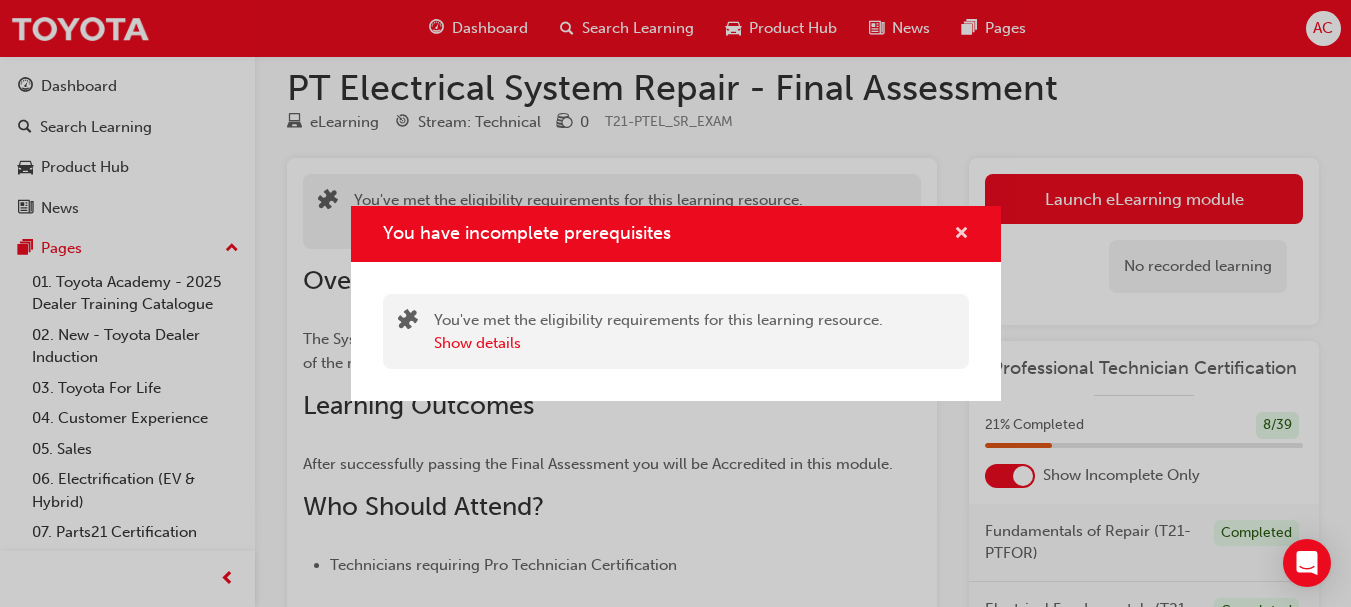 click at bounding box center [961, 234] 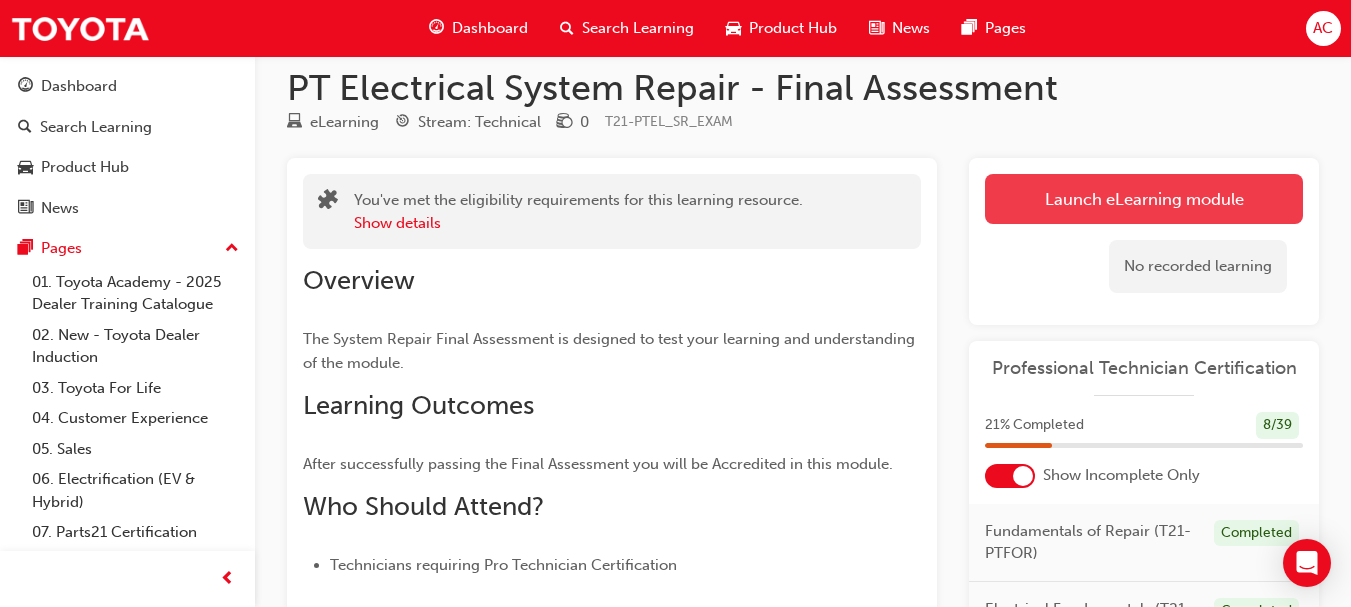 click on "Launch eLearning module" at bounding box center [1144, 199] 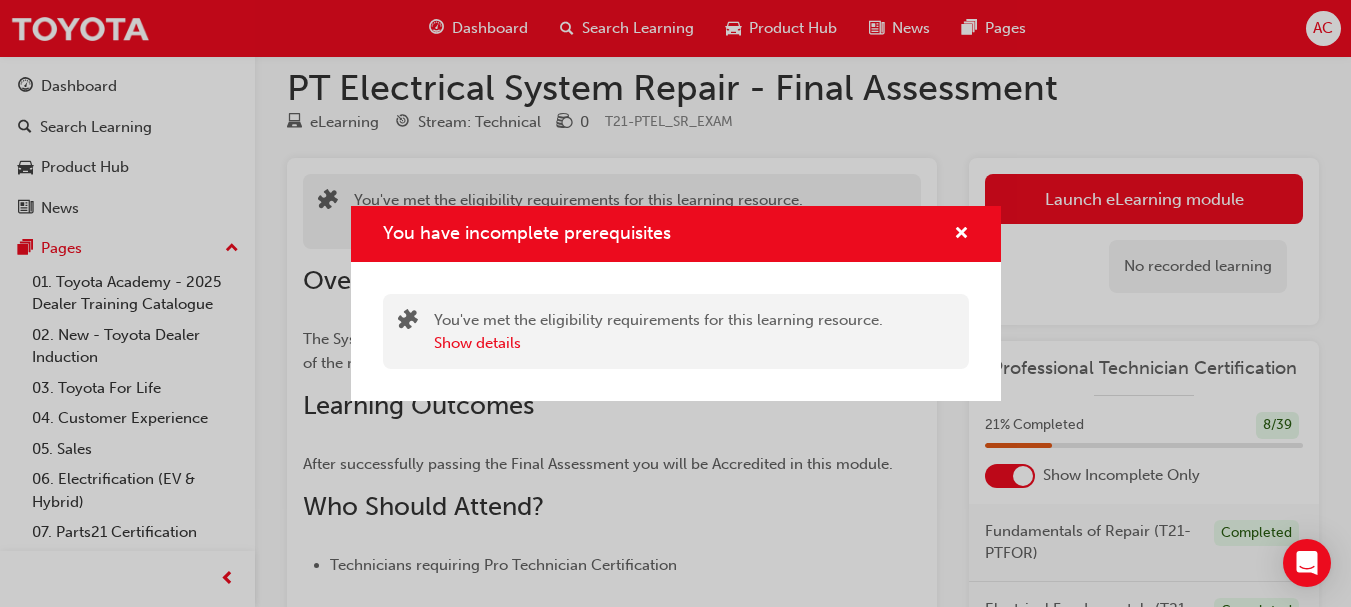 click on "You've met the eligibility requirements for this learning resource. Show details" at bounding box center [658, 331] 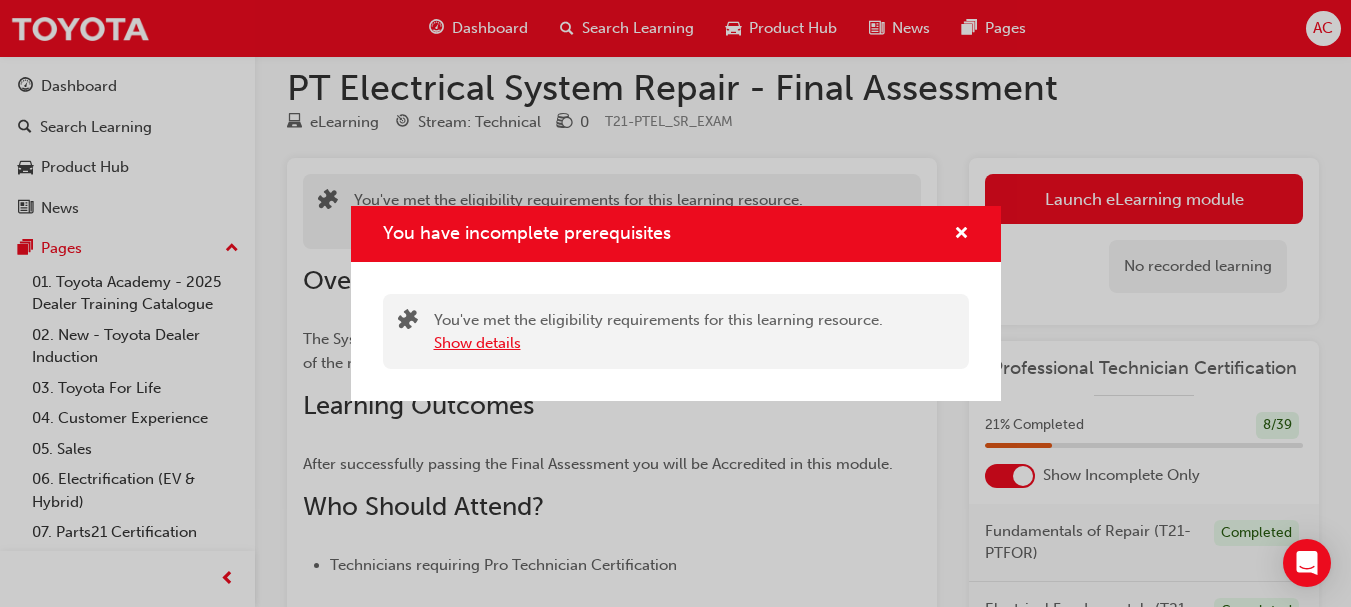 click on "Show details" at bounding box center (477, 343) 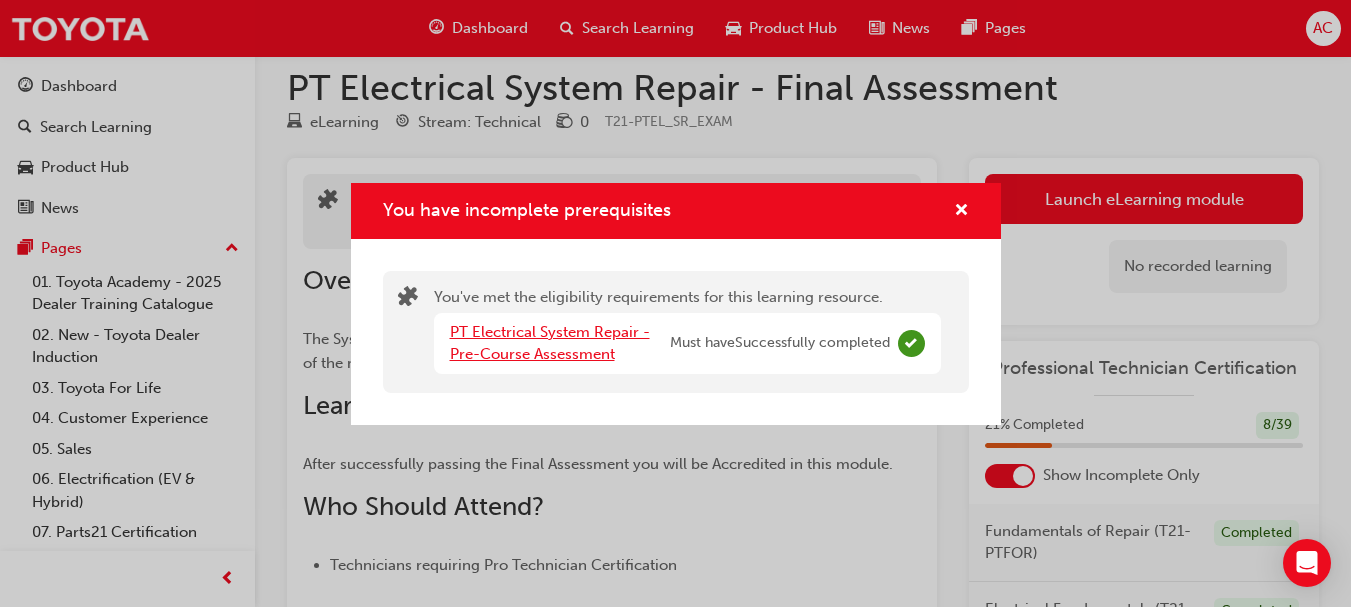 click on "PT Electrical System Repair - Pre-Course Assessment" at bounding box center [550, 343] 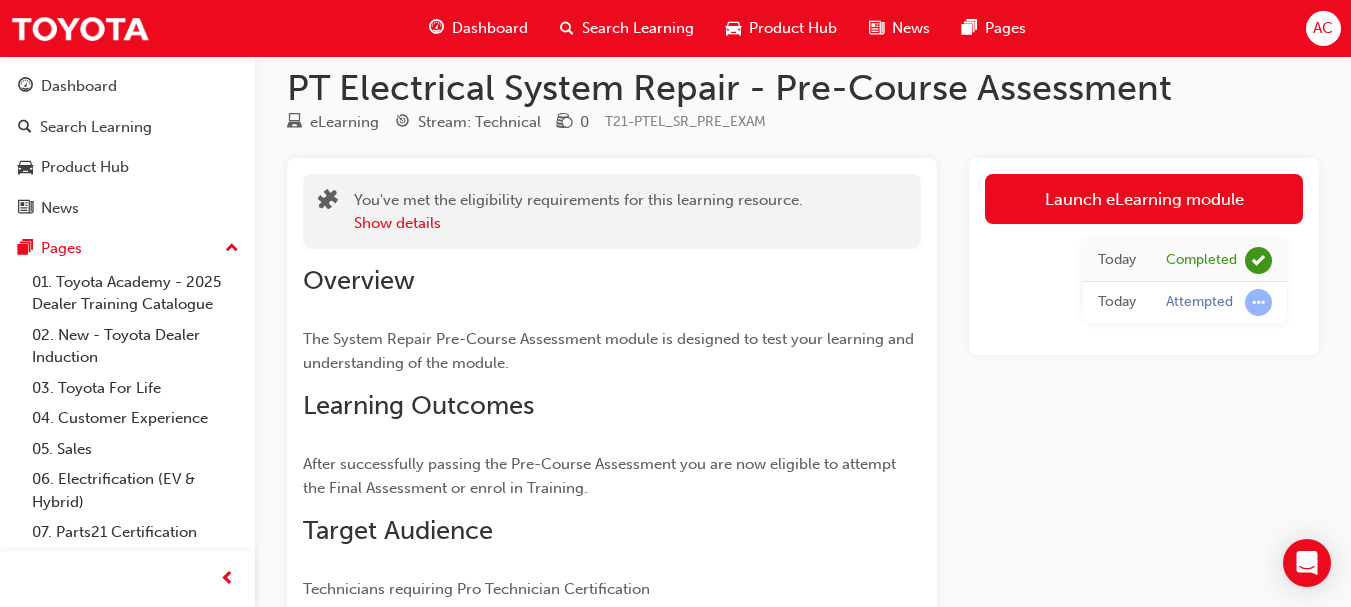 click on "Dashboard" at bounding box center [478, 28] 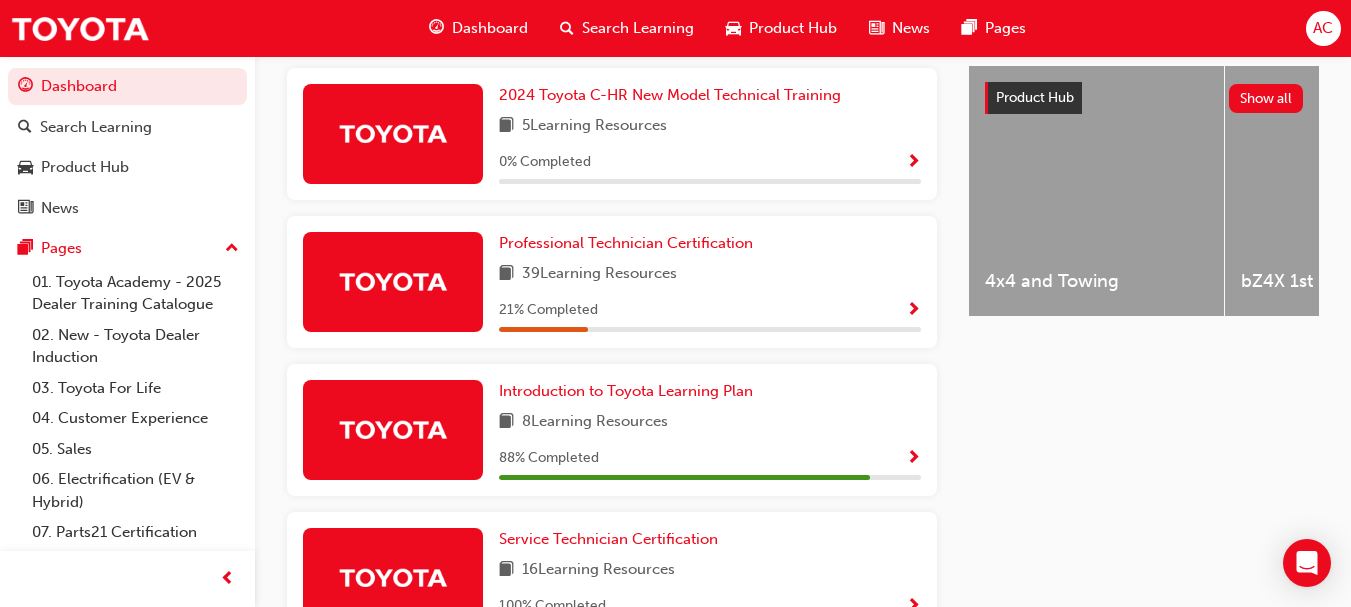 scroll, scrollTop: 774, scrollLeft: 0, axis: vertical 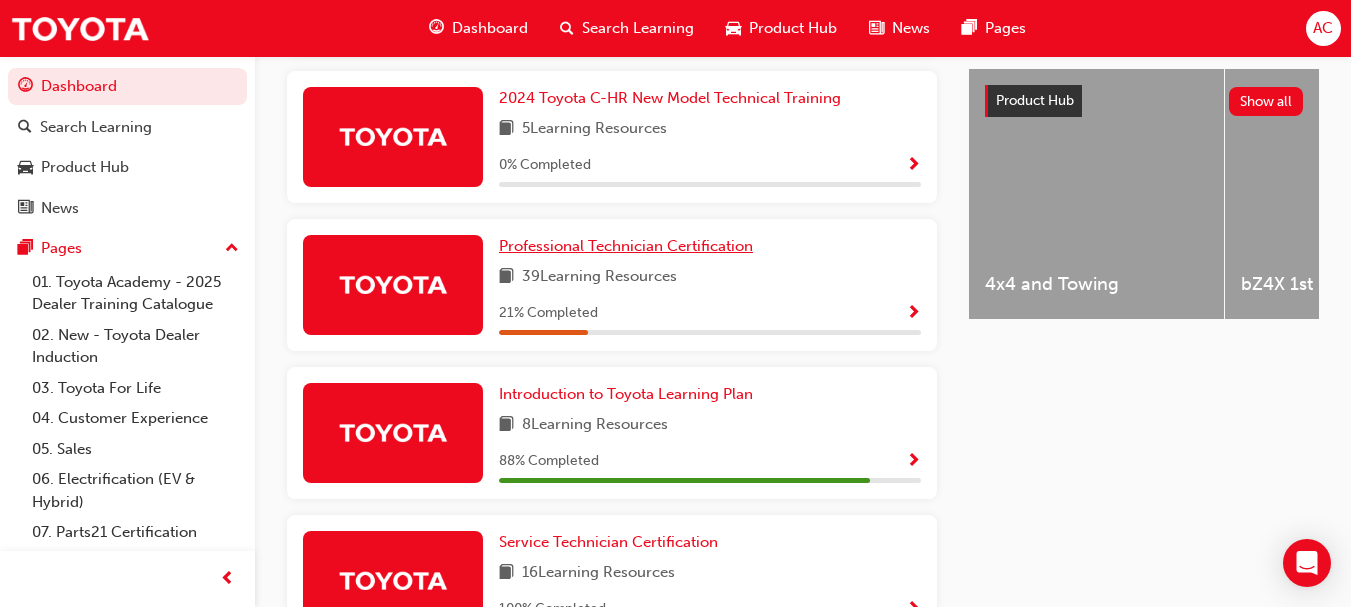 click on "Professional Technician Certification" at bounding box center [626, 246] 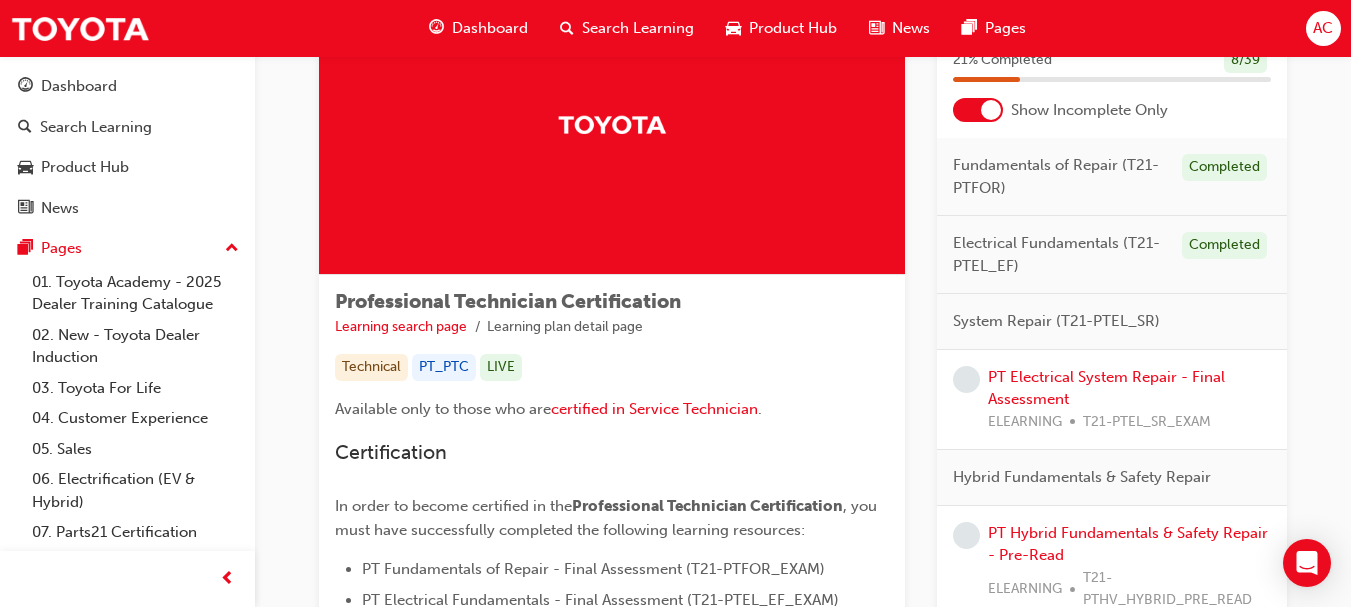 scroll, scrollTop: 130, scrollLeft: 0, axis: vertical 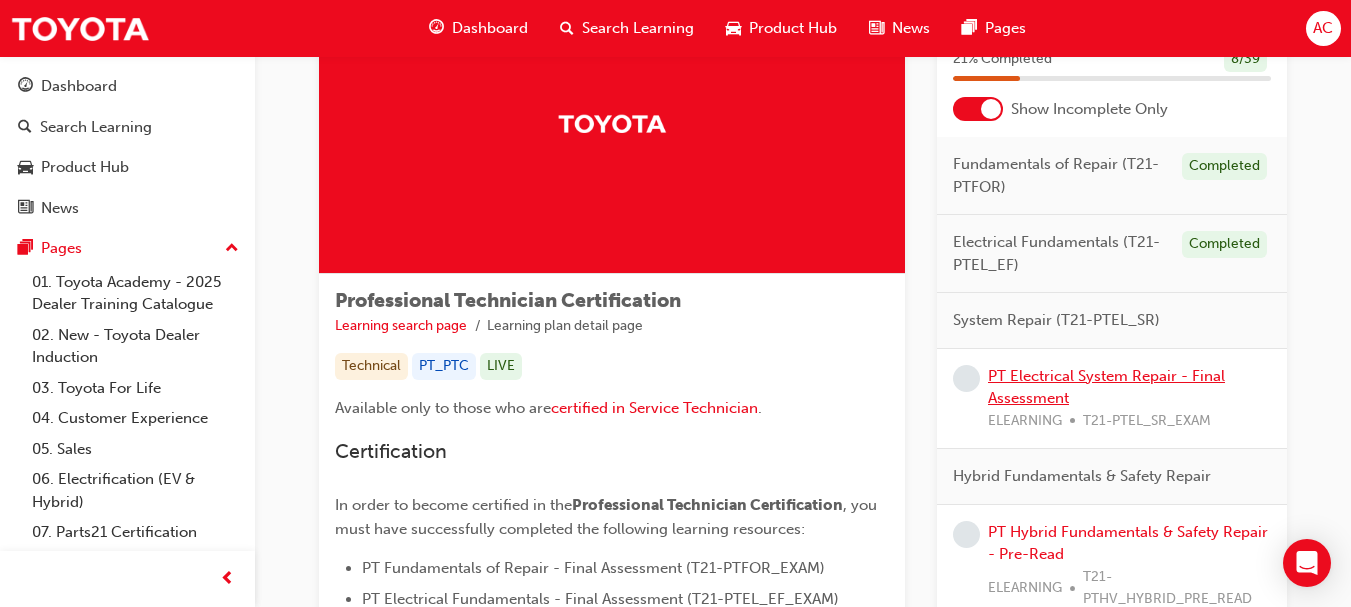 click on "PT Electrical System Repair - Final Assessment" at bounding box center (1106, 387) 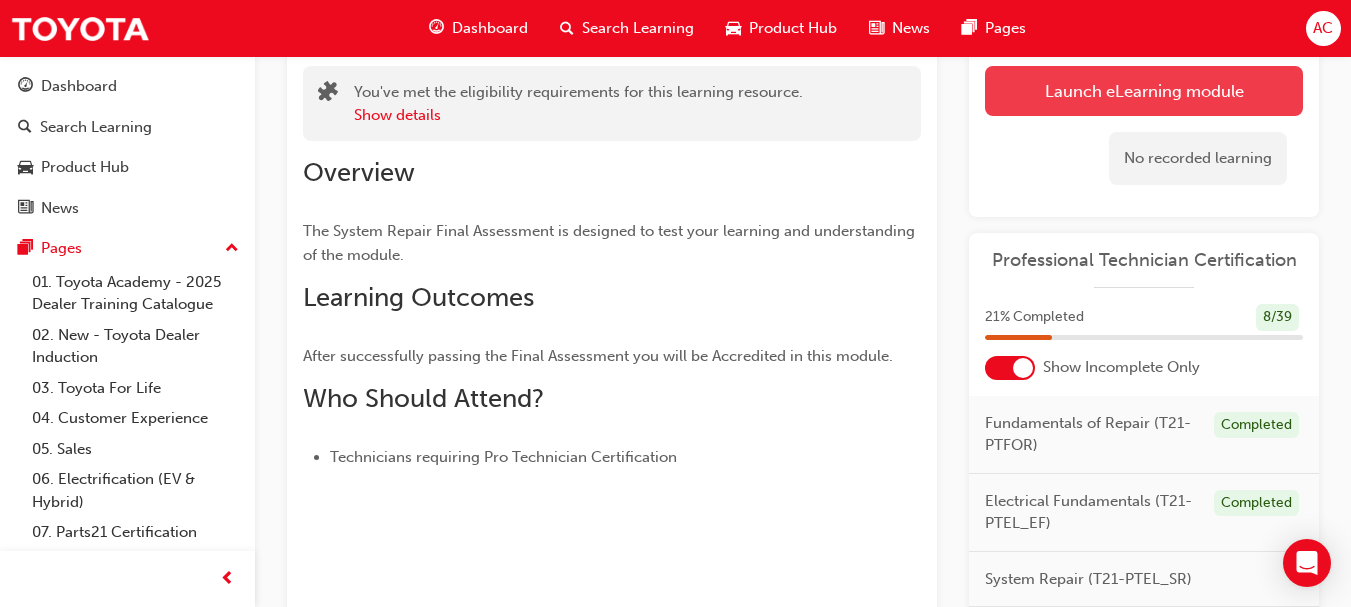 click on "Launch eLearning module" at bounding box center [1144, 91] 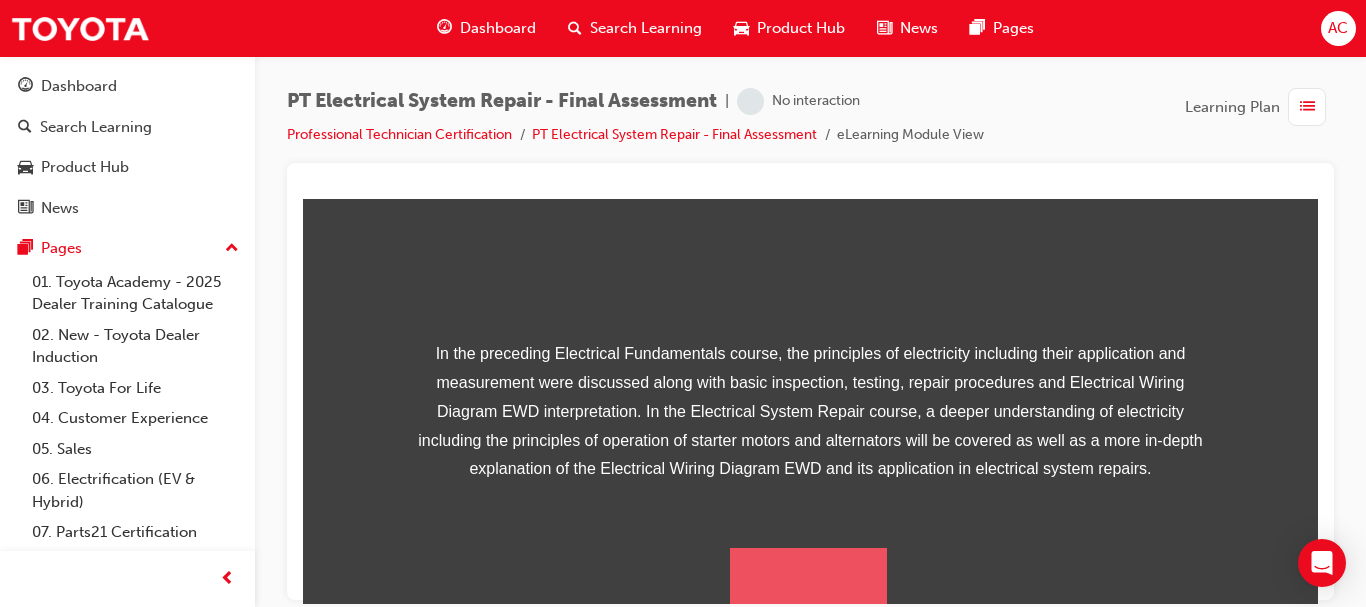 scroll, scrollTop: 432, scrollLeft: 0, axis: vertical 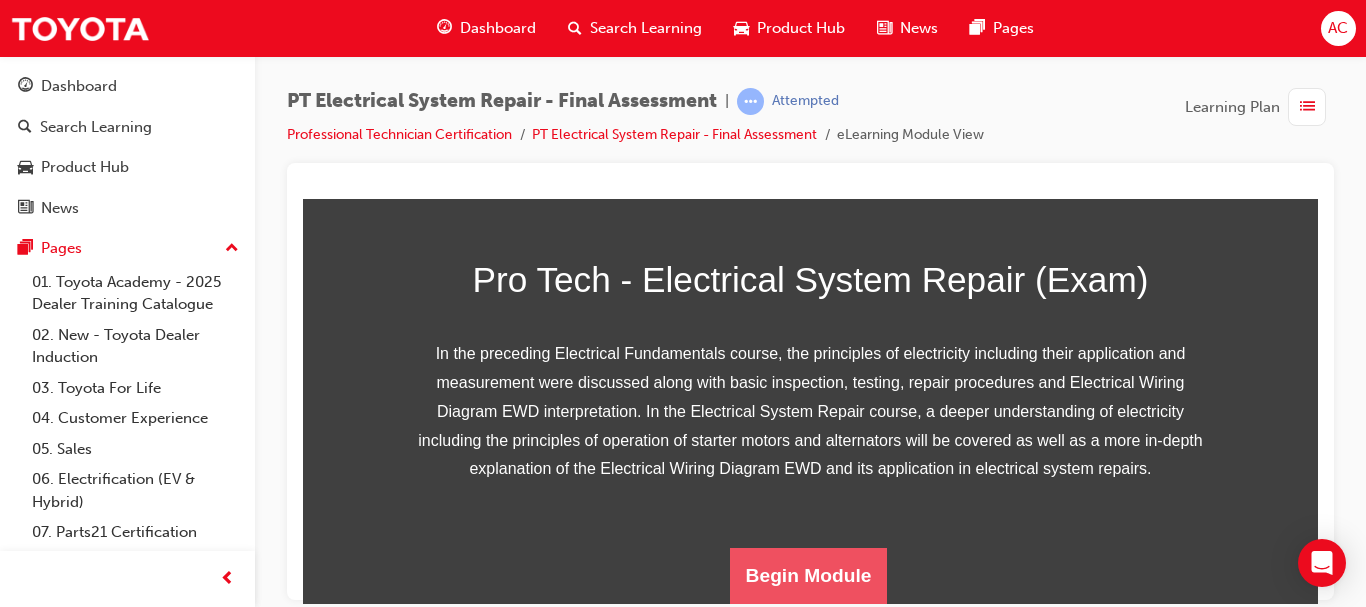 click on "Begin Module" at bounding box center (809, 575) 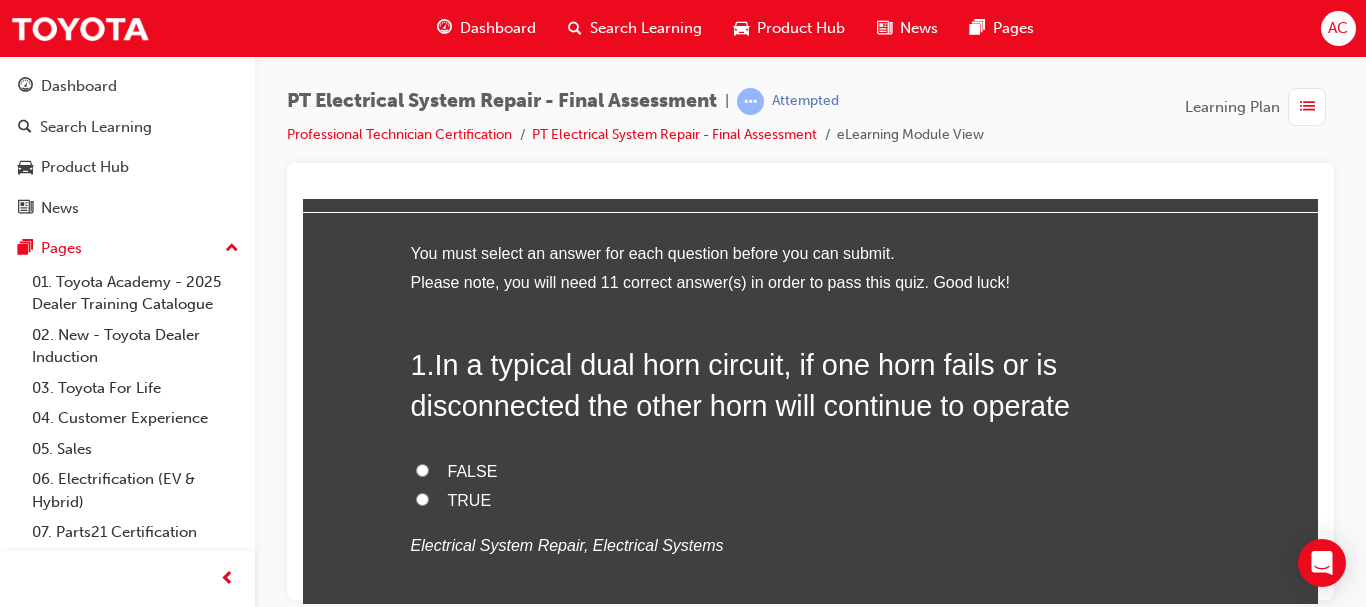 scroll, scrollTop: 68, scrollLeft: 0, axis: vertical 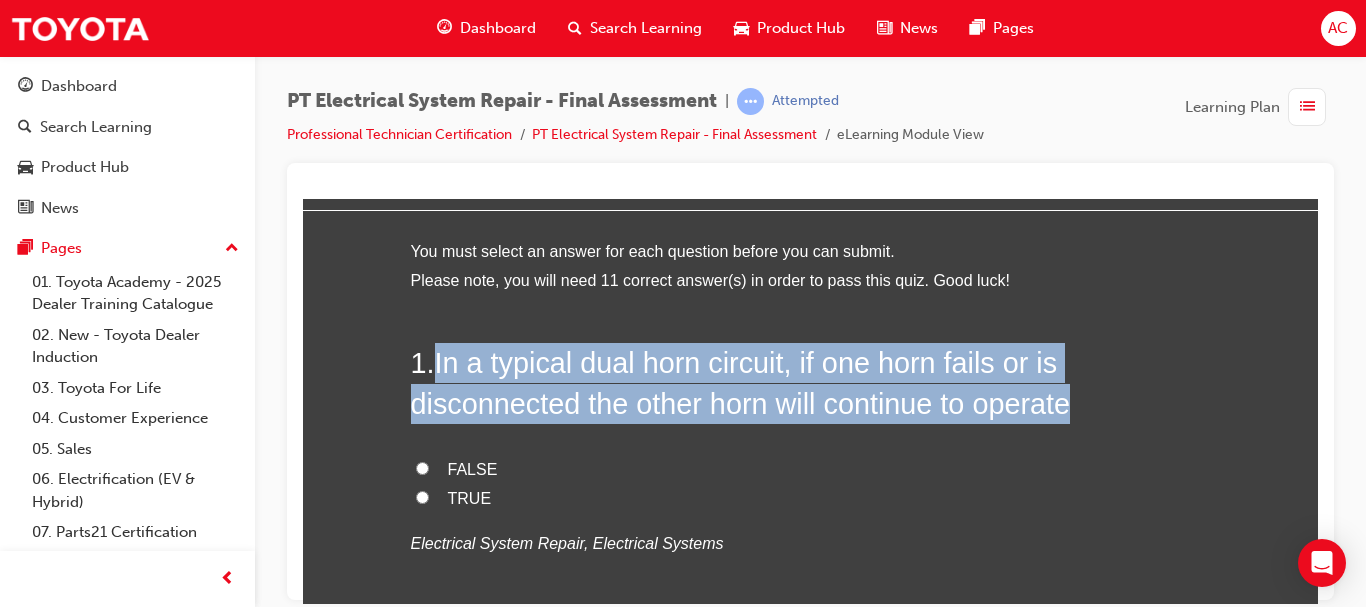 drag, startPoint x: 435, startPoint y: 363, endPoint x: 1222, endPoint y: 409, distance: 788.3432 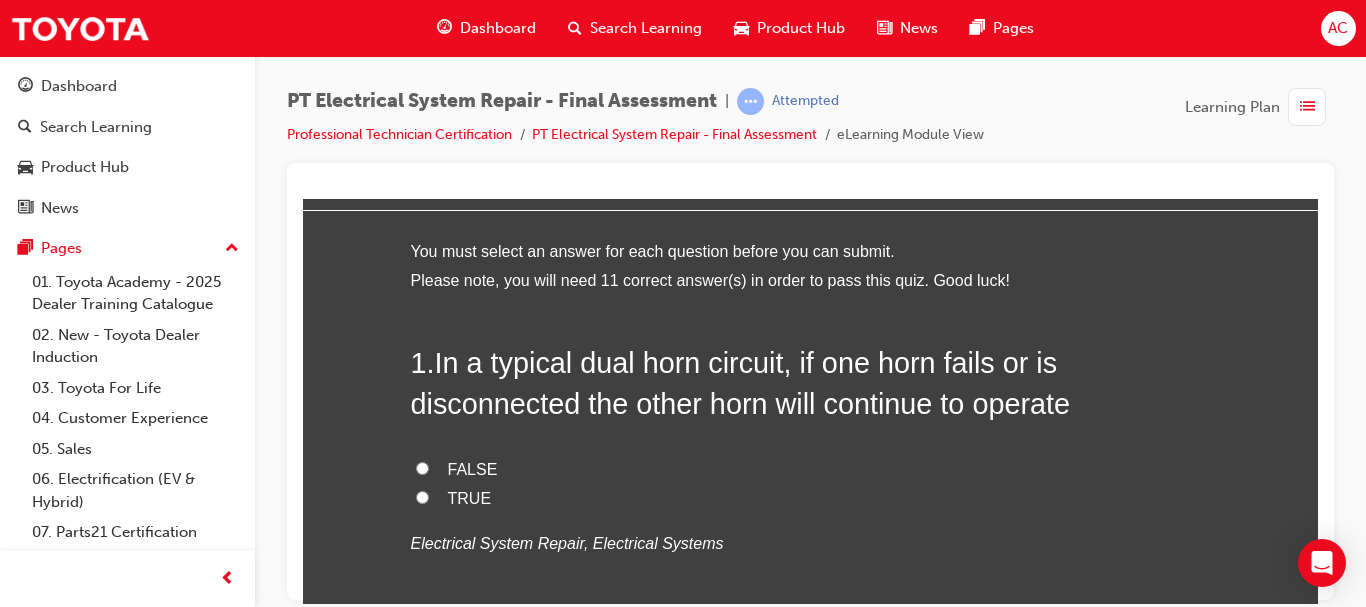 click on "TRUE" at bounding box center [470, 497] 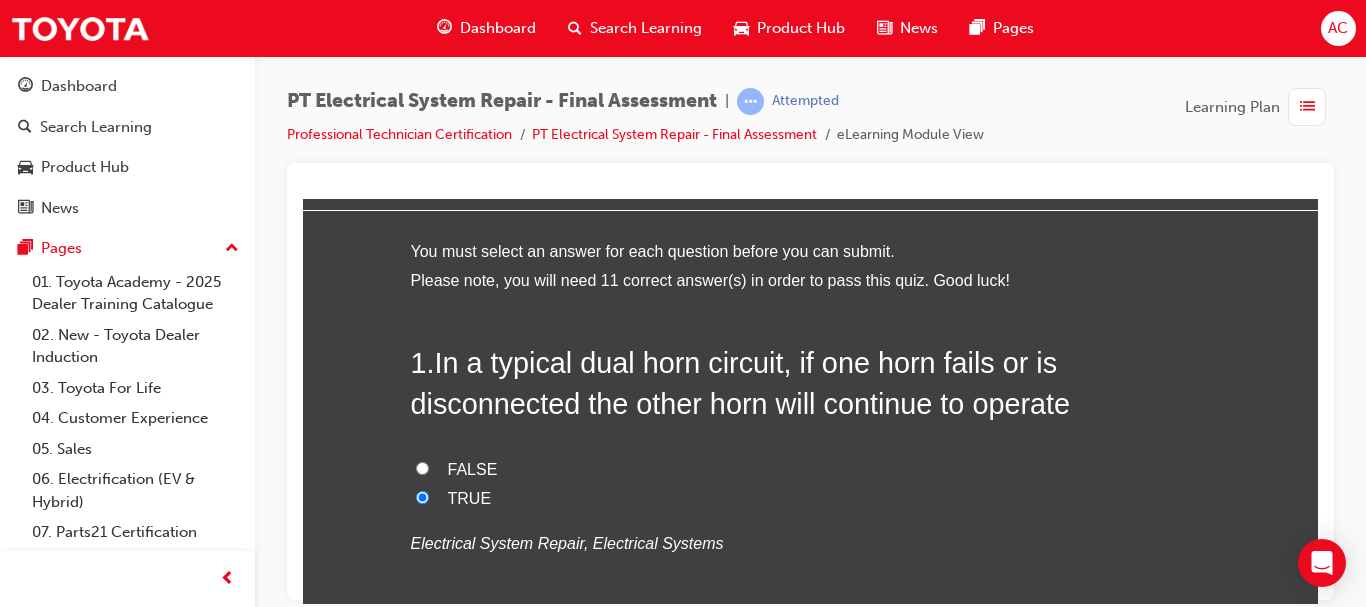 radio on "true" 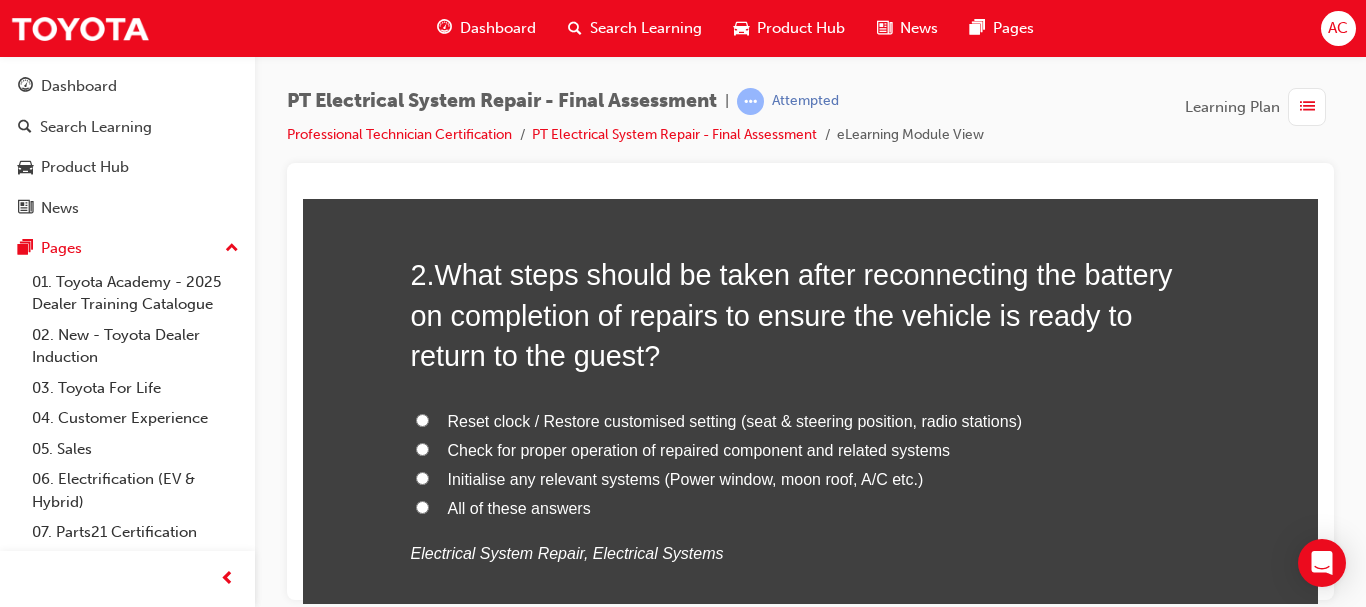 scroll, scrollTop: 565, scrollLeft: 0, axis: vertical 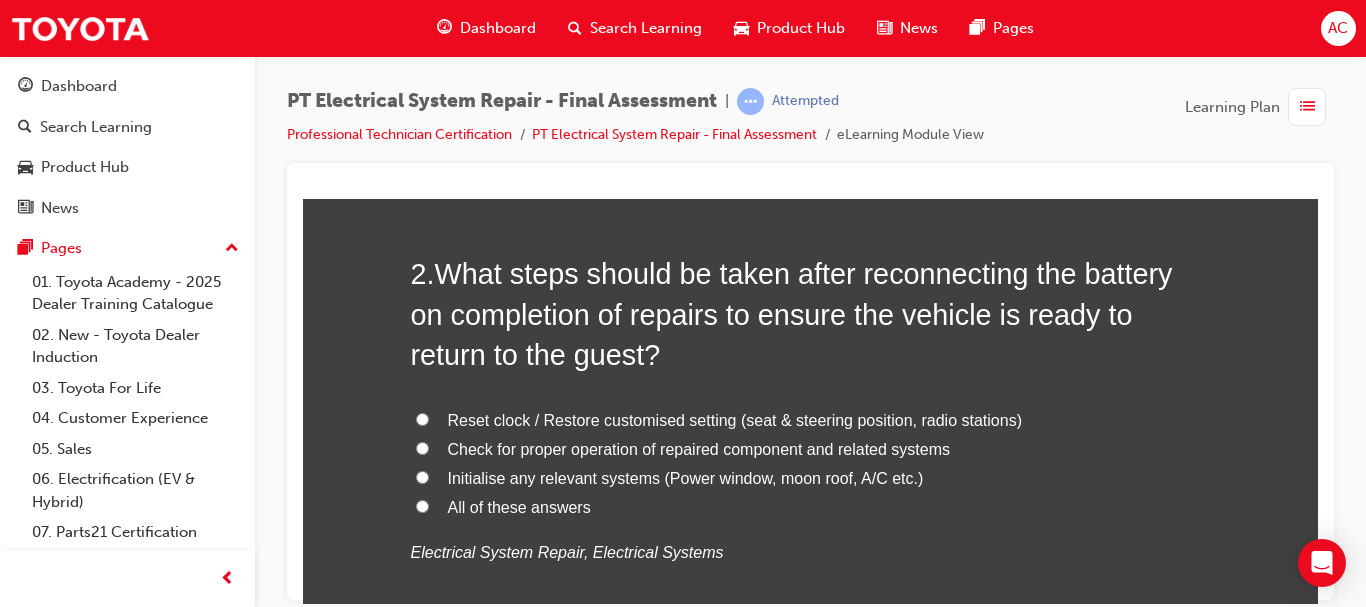 click on "All of these answers" at bounding box center (519, 506) 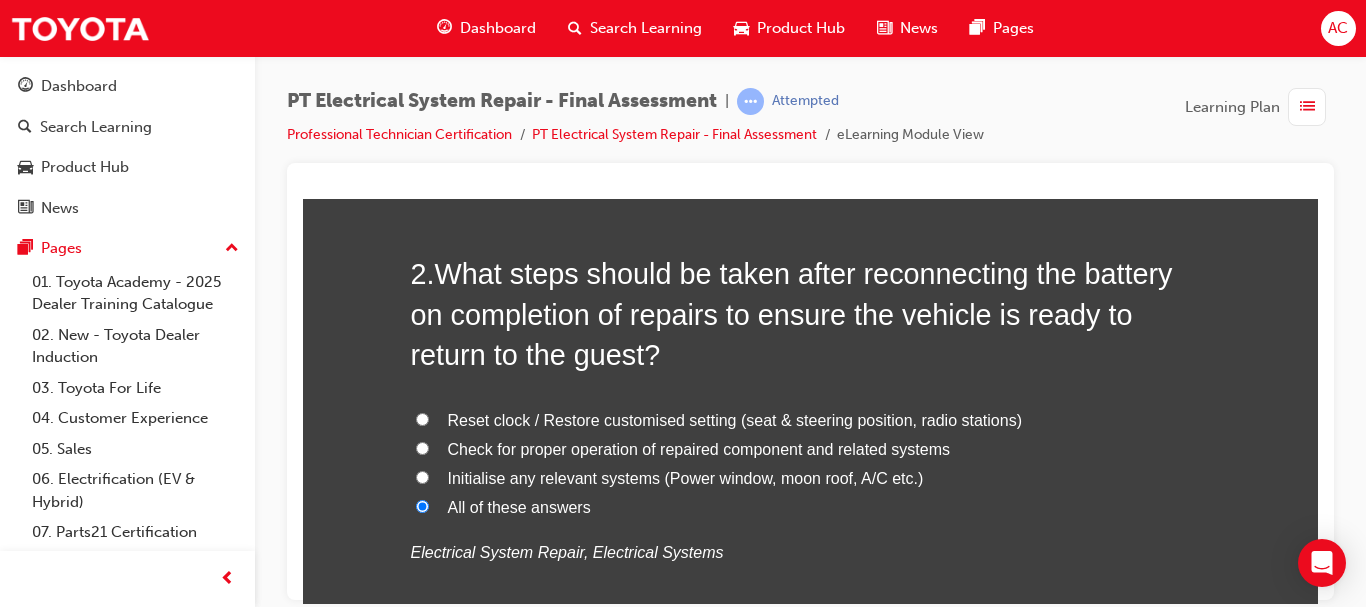 radio on "true" 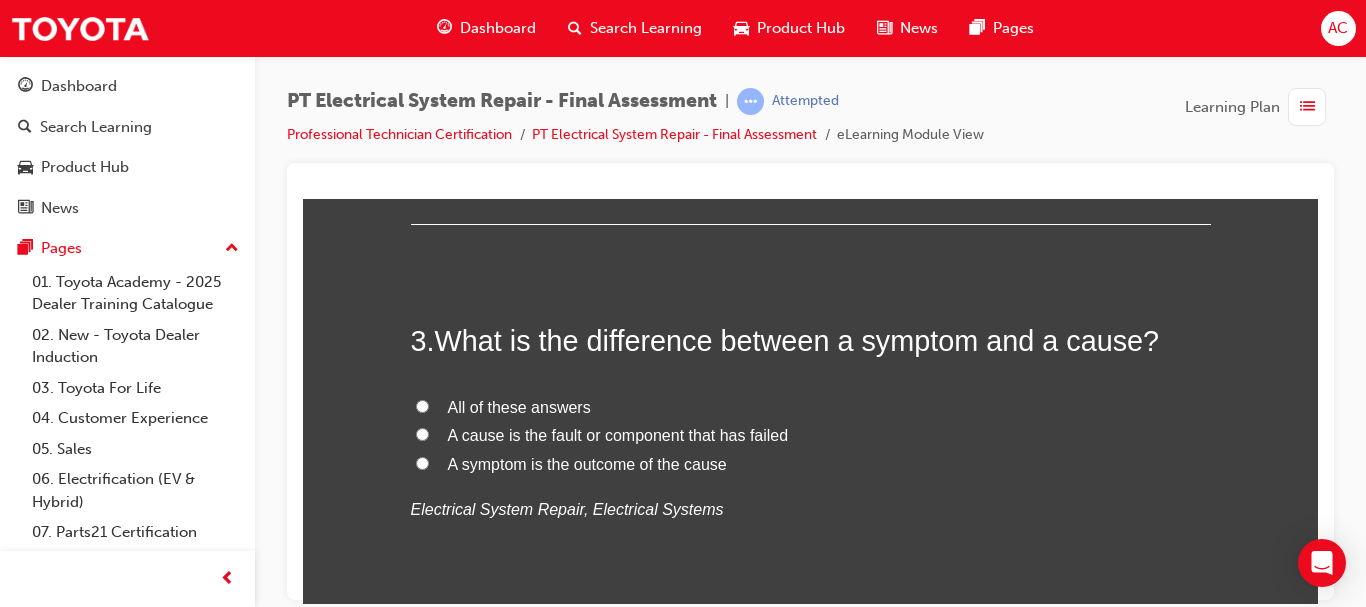 scroll, scrollTop: 1005, scrollLeft: 0, axis: vertical 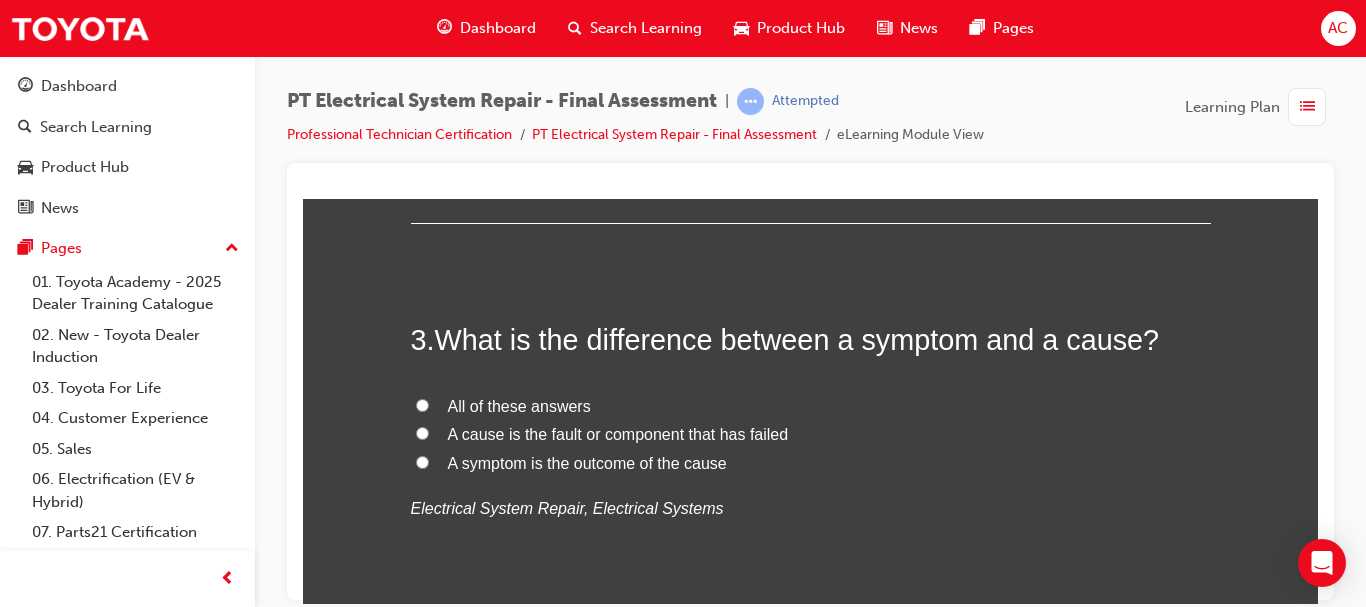 click on "All of these answers" at bounding box center (519, 405) 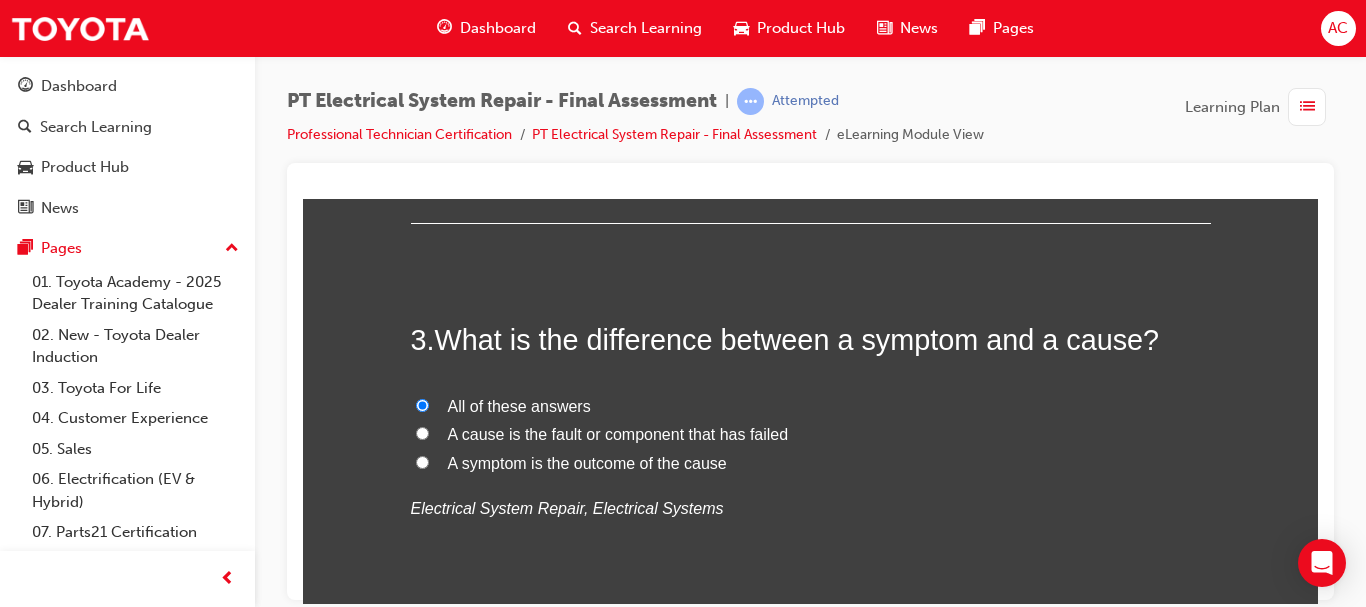 radio on "true" 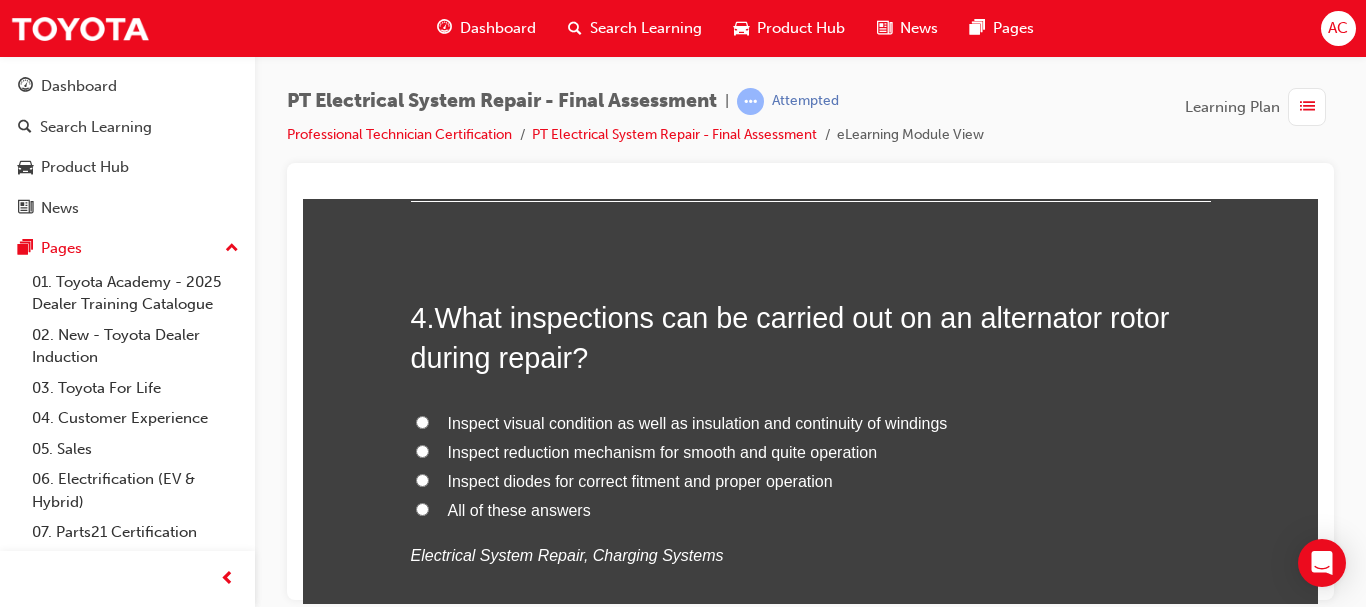 scroll, scrollTop: 1428, scrollLeft: 0, axis: vertical 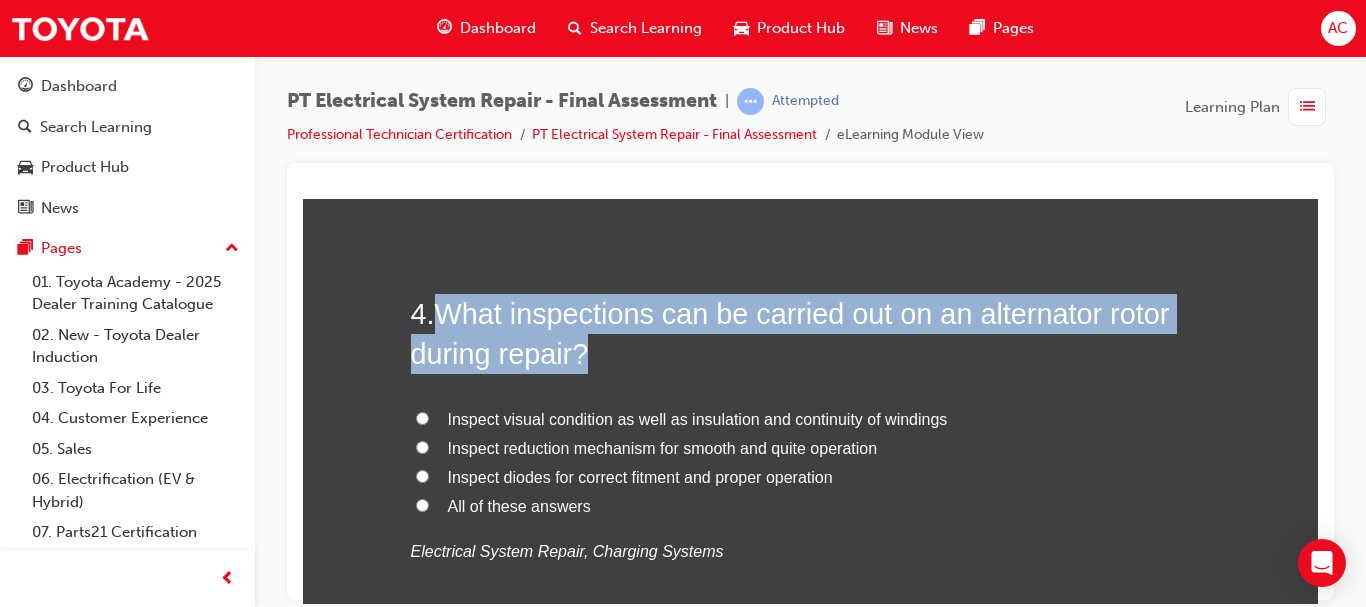 drag, startPoint x: 431, startPoint y: 317, endPoint x: 658, endPoint y: 348, distance: 229.10696 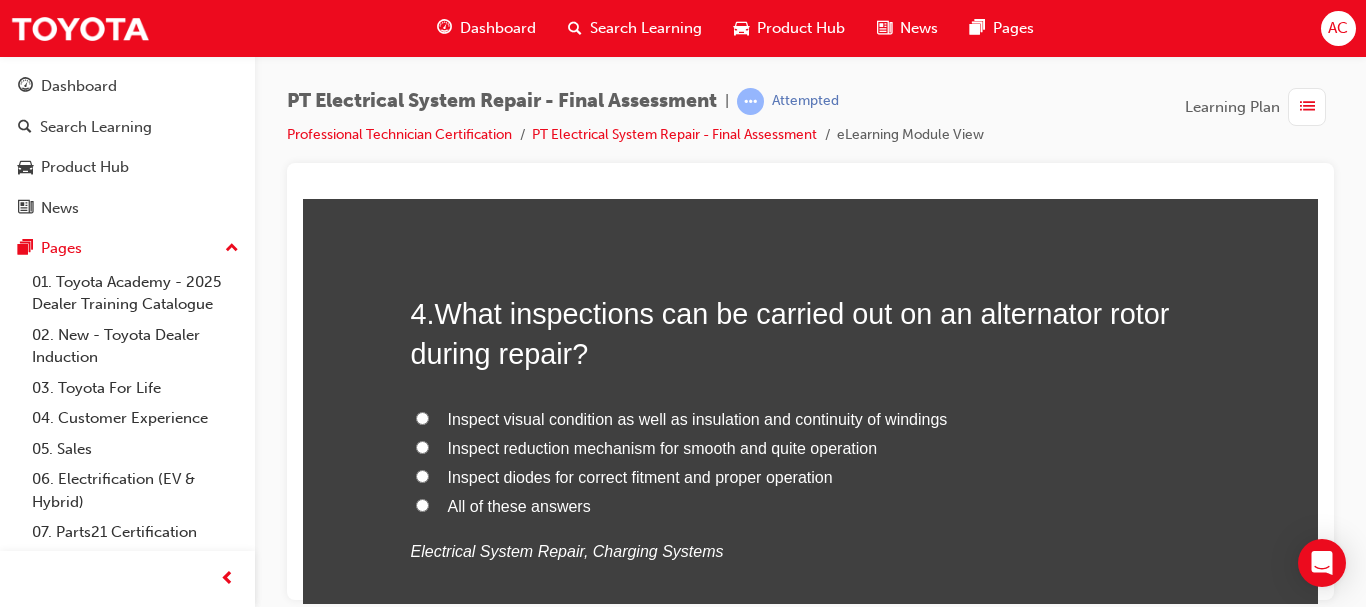 click on "Inspect visual condition as well as insulation and continuity of windings" at bounding box center [698, 418] 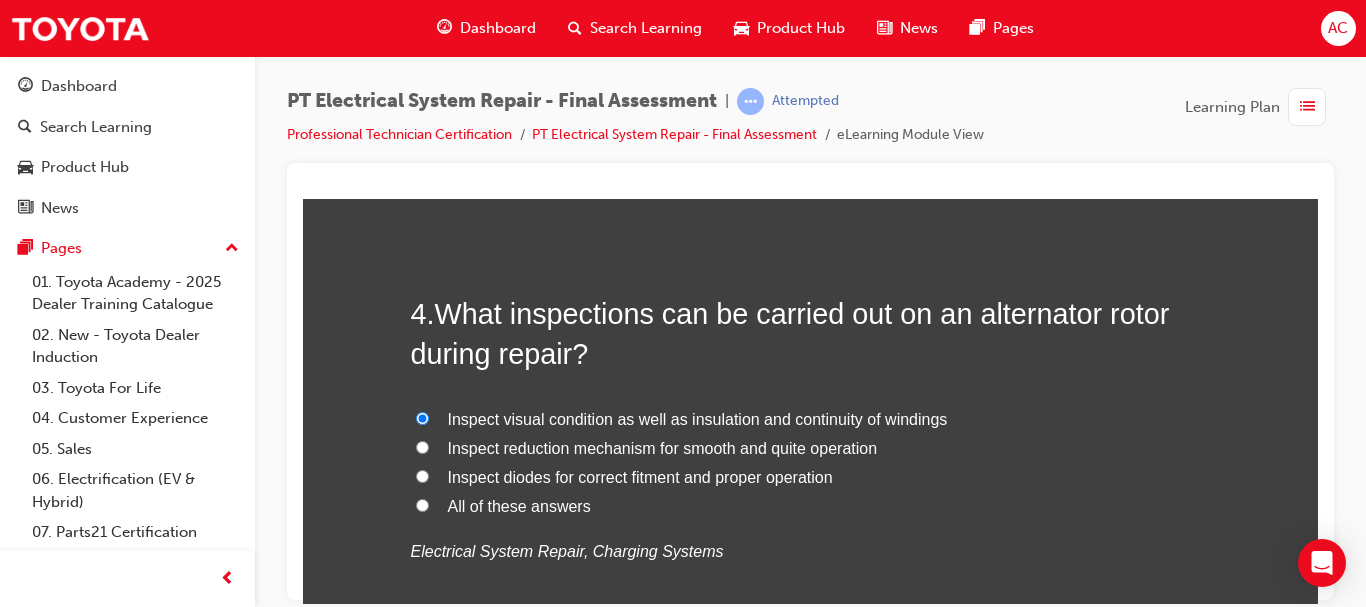 radio on "true" 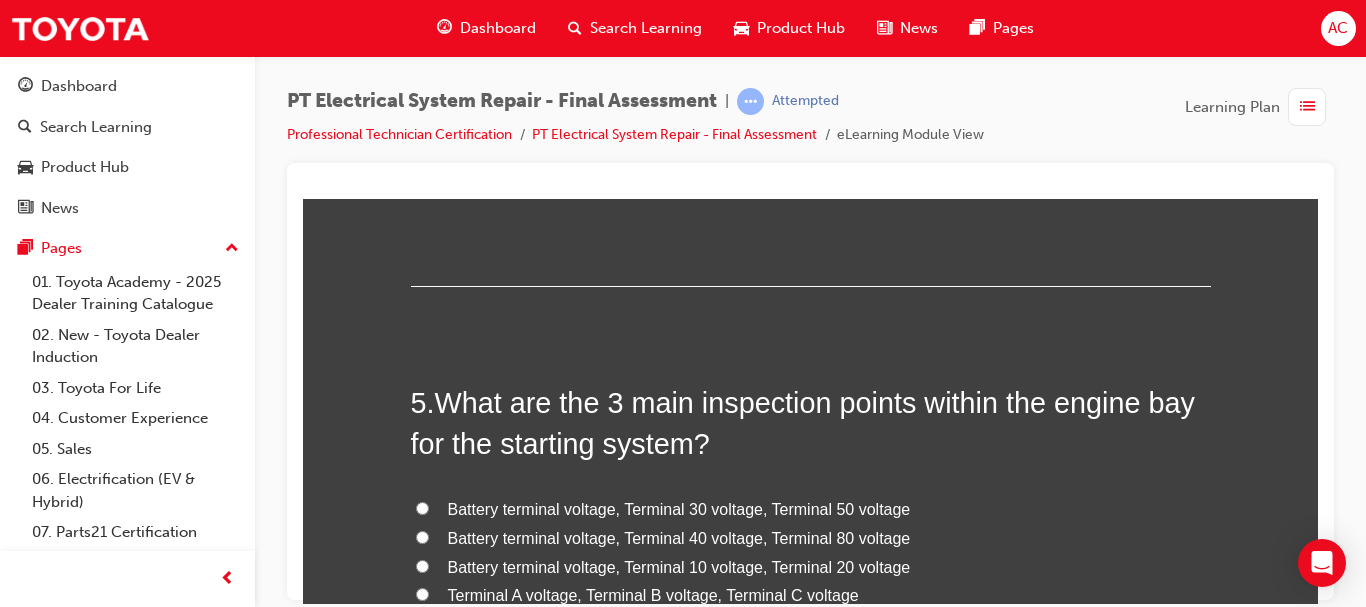 scroll, scrollTop: 1873, scrollLeft: 0, axis: vertical 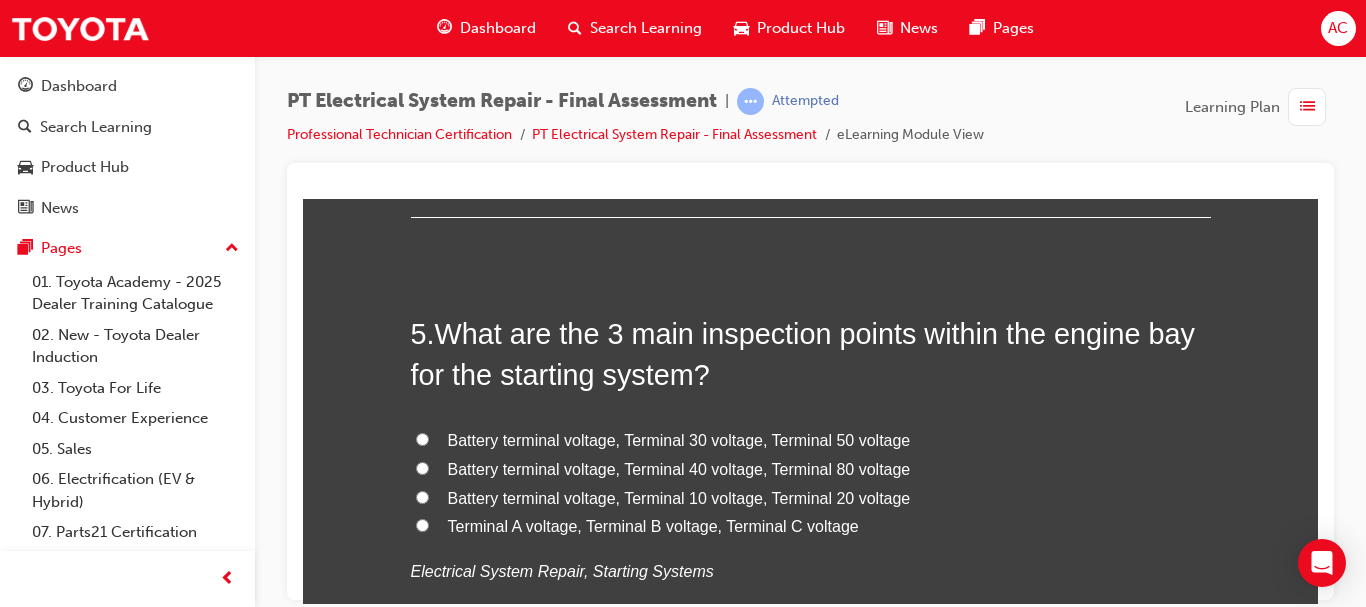 click on "Battery terminal voltage, Terminal 30 voltage, Terminal 50 voltage" at bounding box center (679, 439) 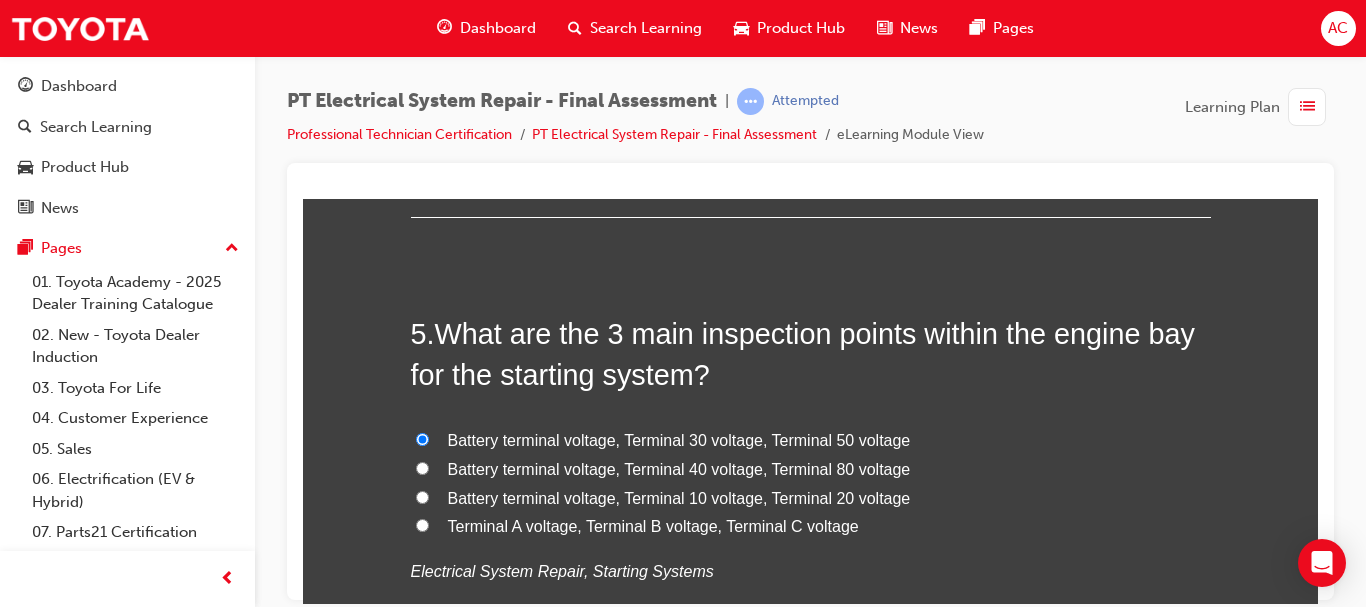 radio on "true" 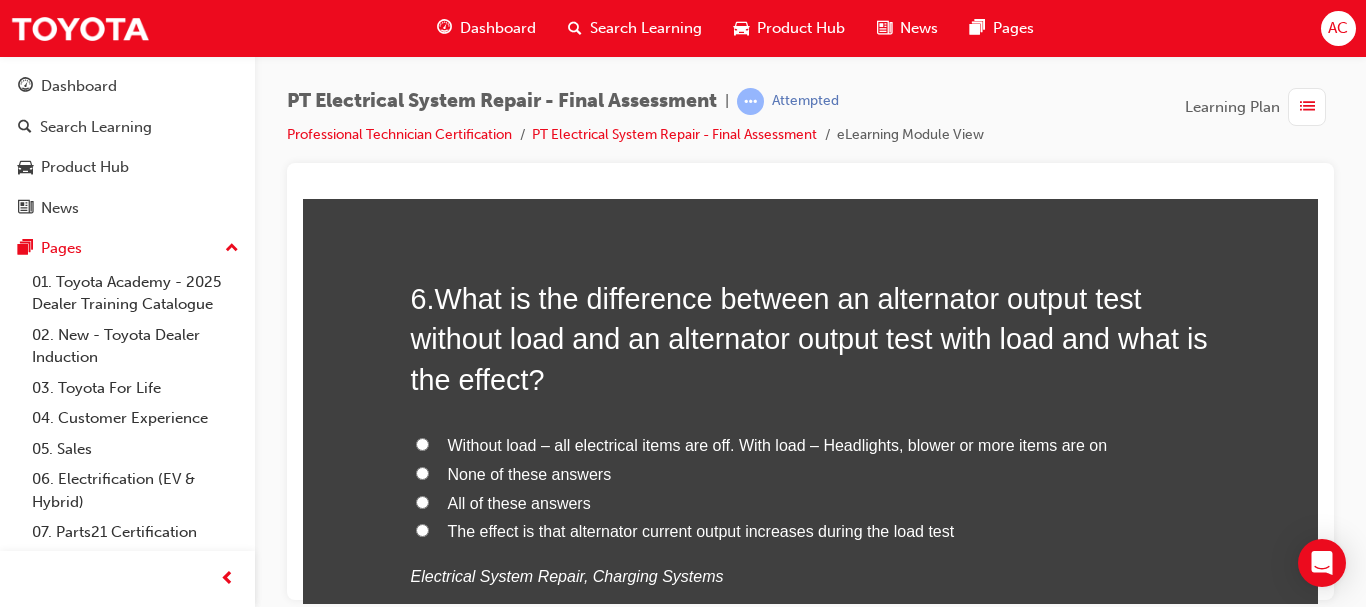 scroll, scrollTop: 2375, scrollLeft: 0, axis: vertical 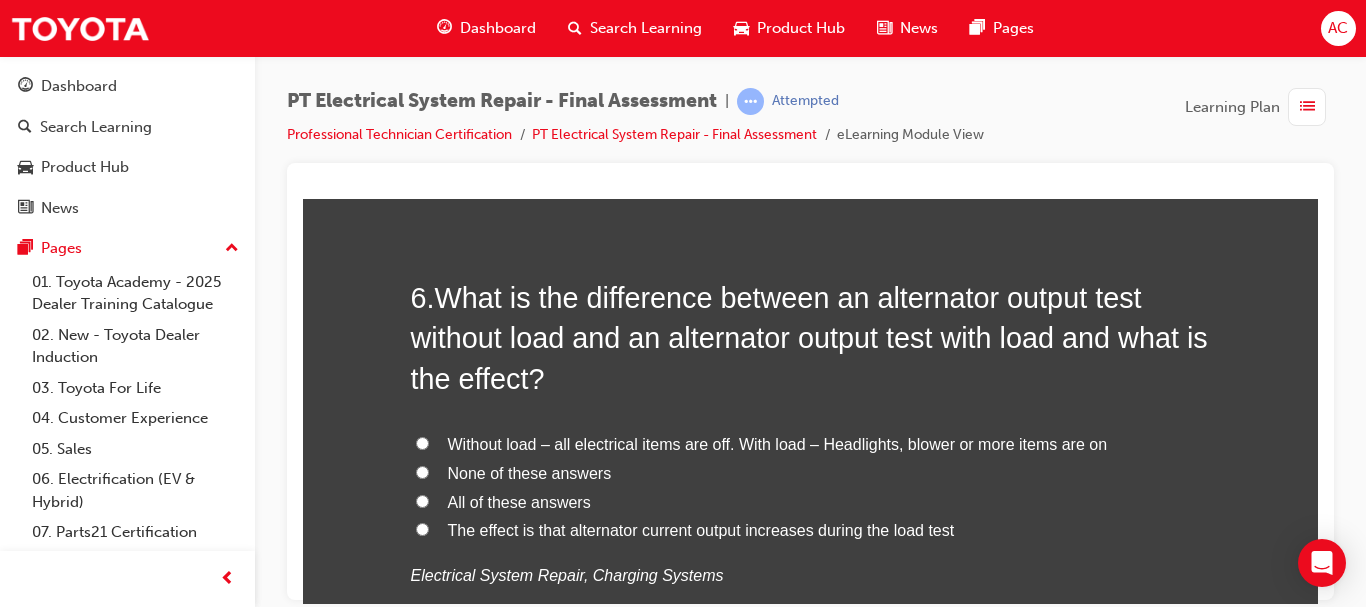 click on "The effect is that alternator current output increases during the load test" at bounding box center [701, 529] 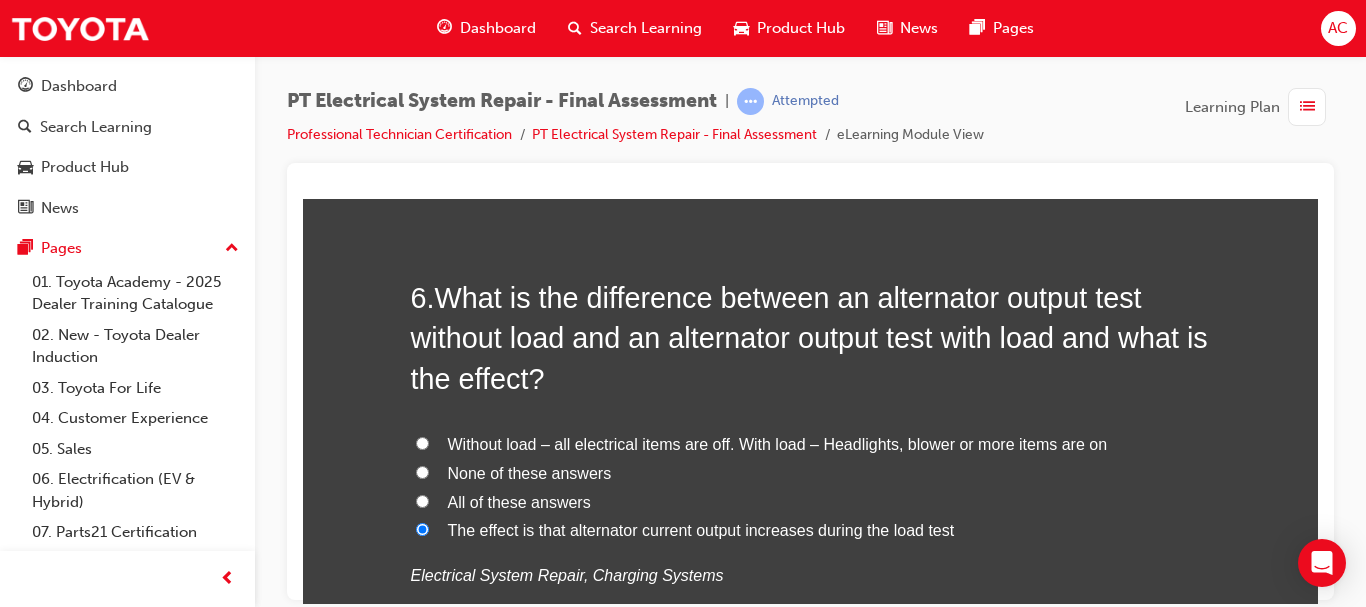 radio on "true" 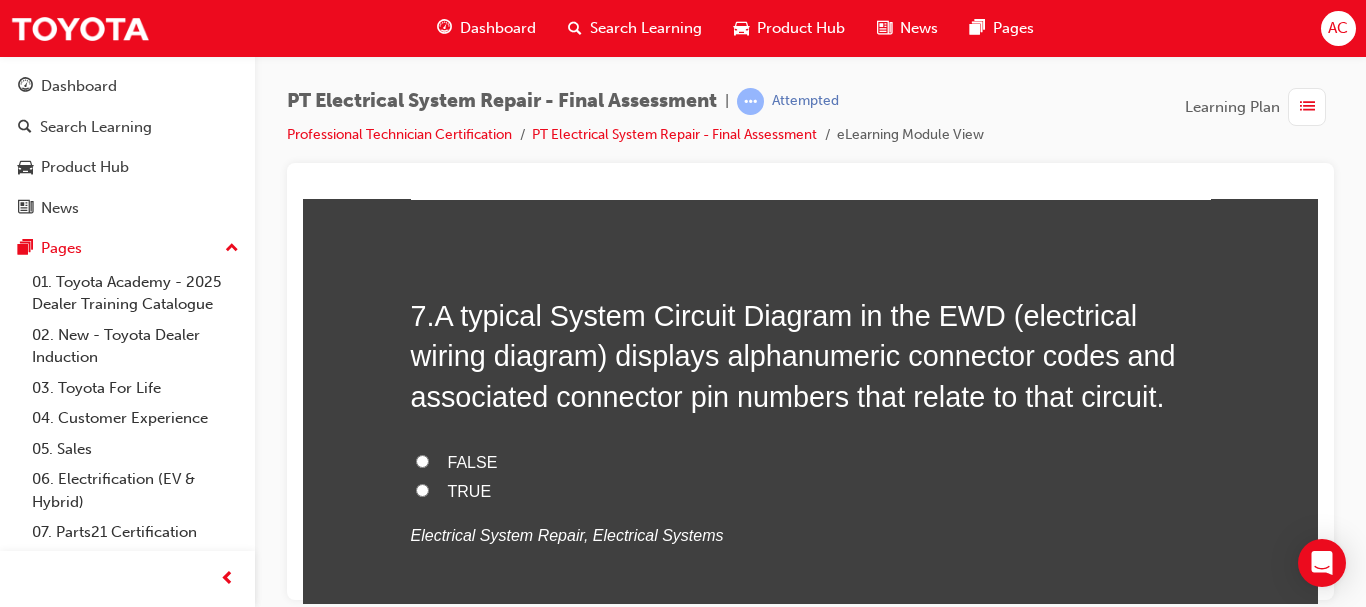 scroll, scrollTop: 2864, scrollLeft: 0, axis: vertical 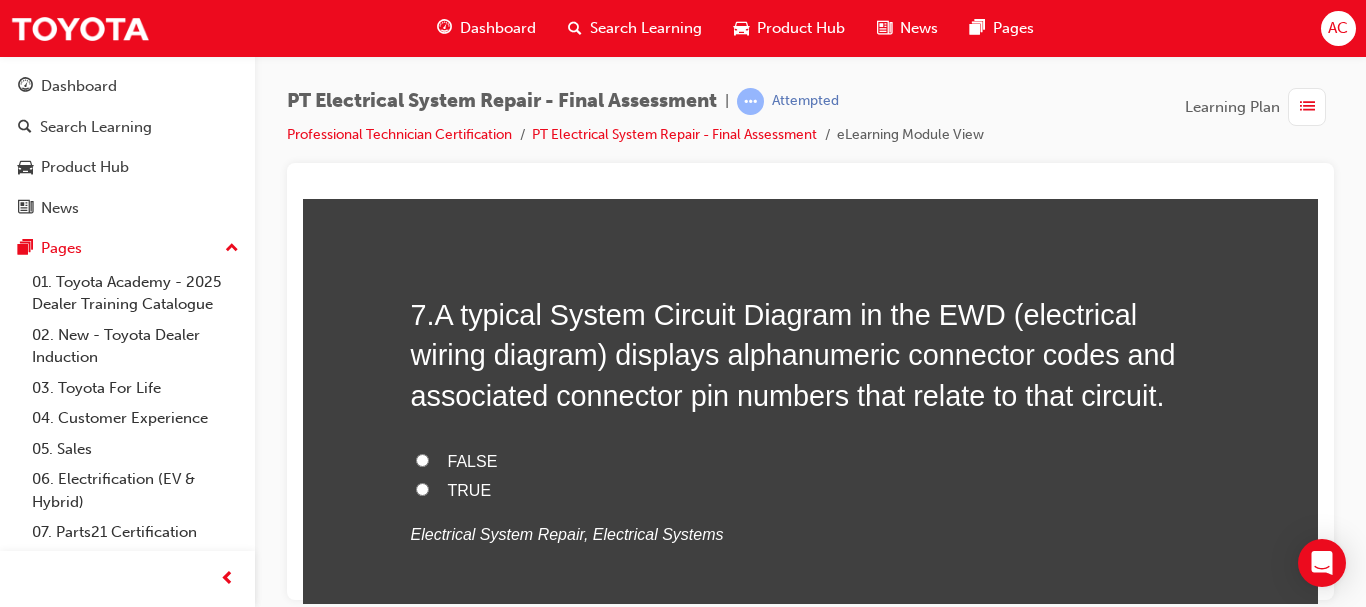 click on "TRUE" at bounding box center [470, 489] 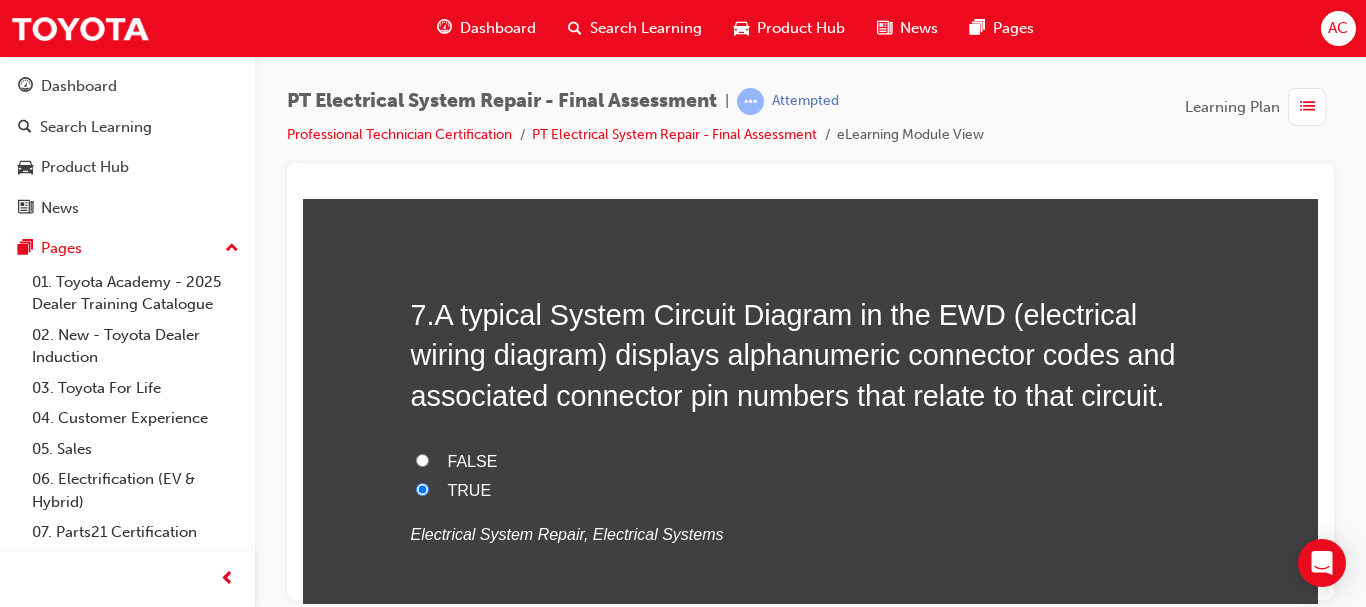 radio on "true" 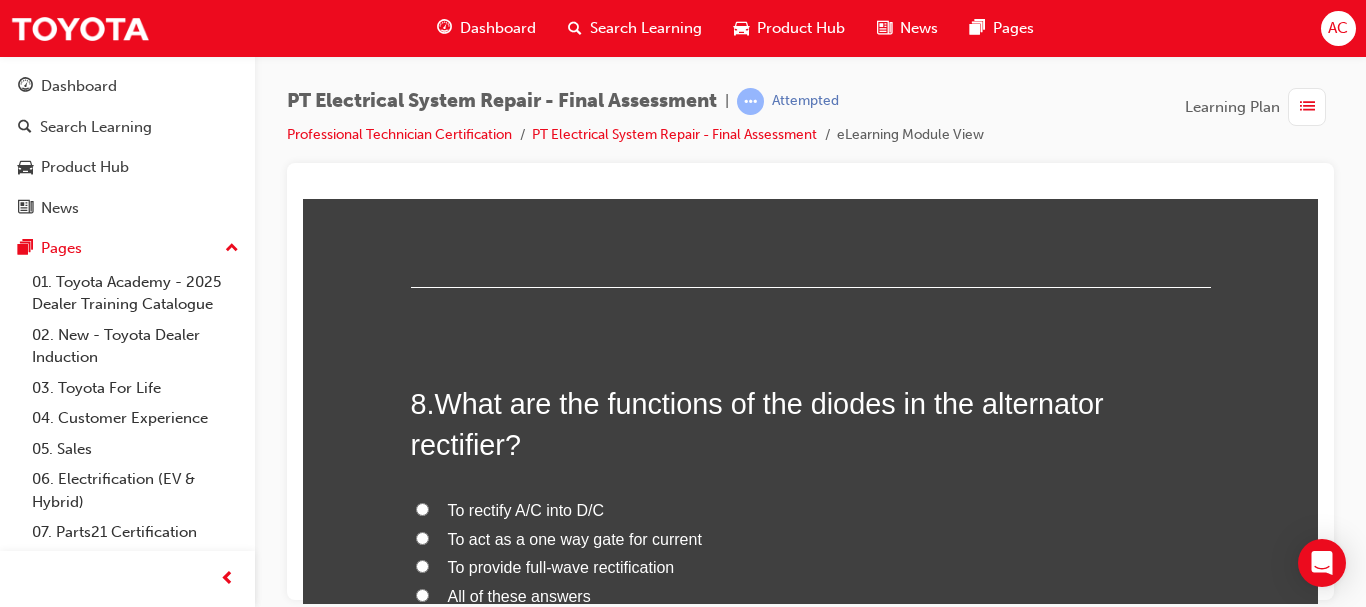 scroll, scrollTop: 3335, scrollLeft: 0, axis: vertical 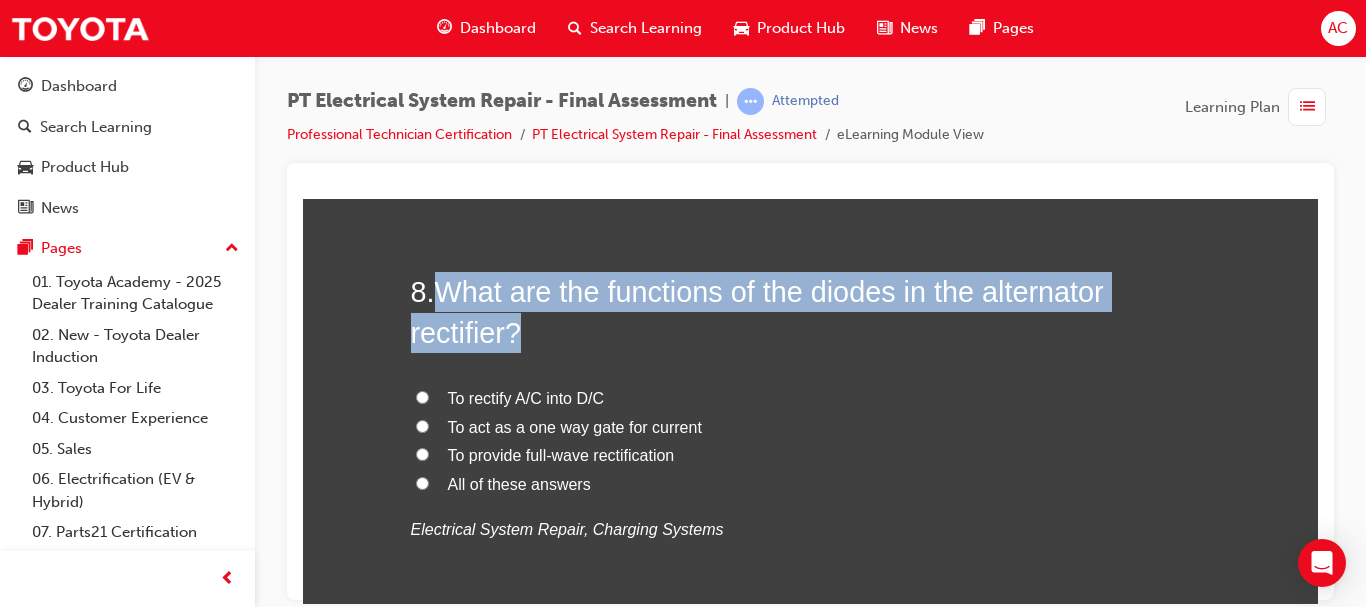 drag, startPoint x: 435, startPoint y: 288, endPoint x: 544, endPoint y: 324, distance: 114.791115 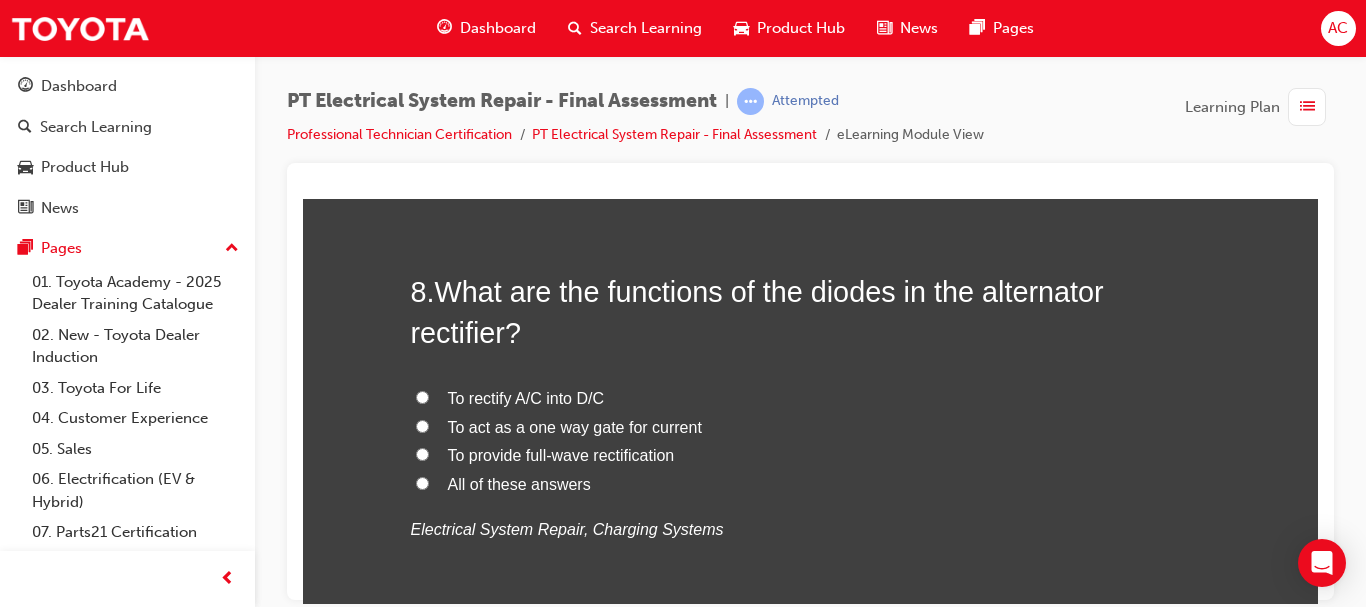 click on "To rectify A/C into D/C" at bounding box center (526, 397) 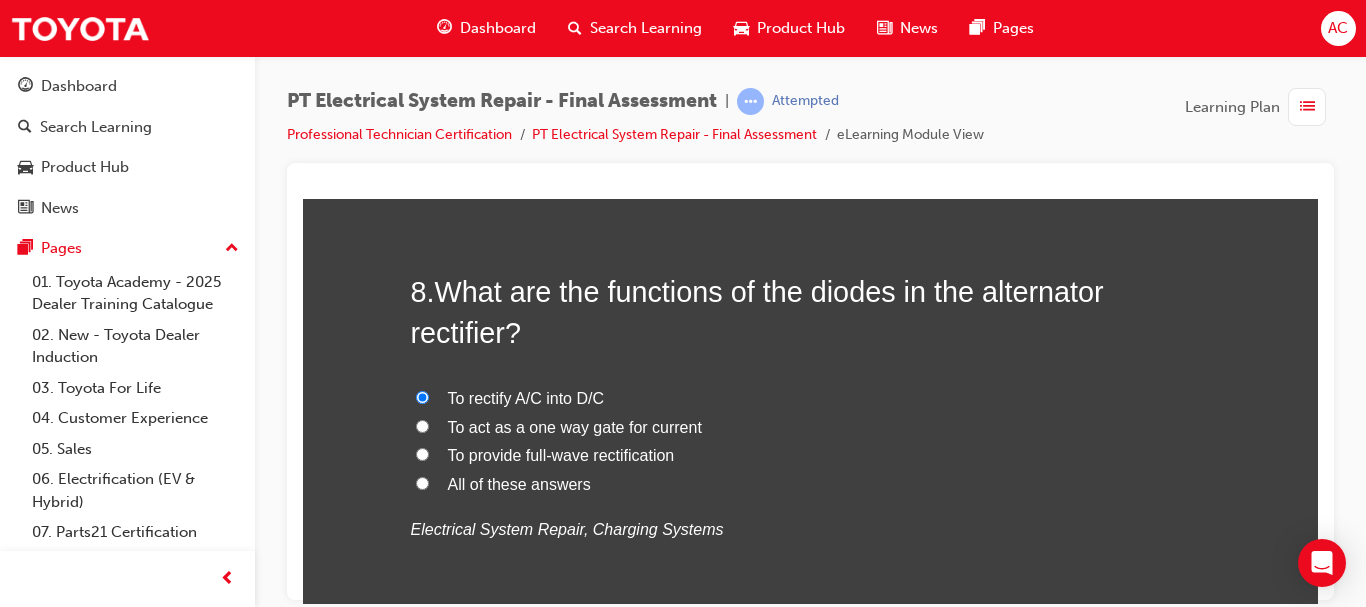 radio on "true" 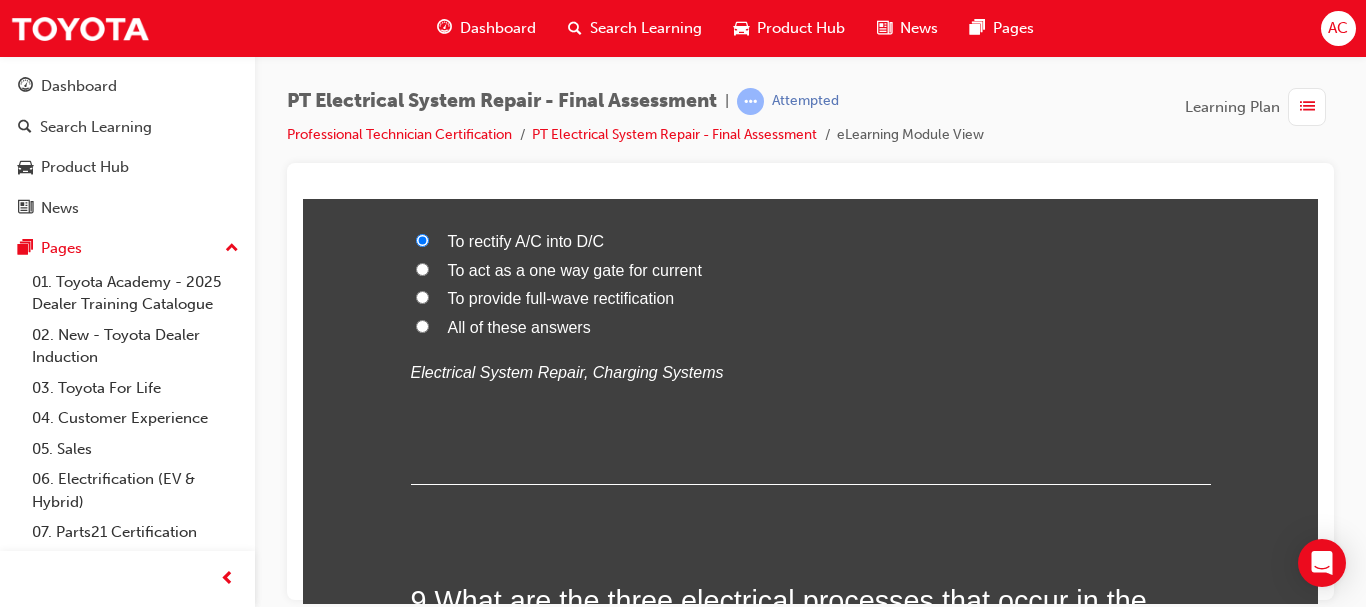 scroll, scrollTop: 3493, scrollLeft: 0, axis: vertical 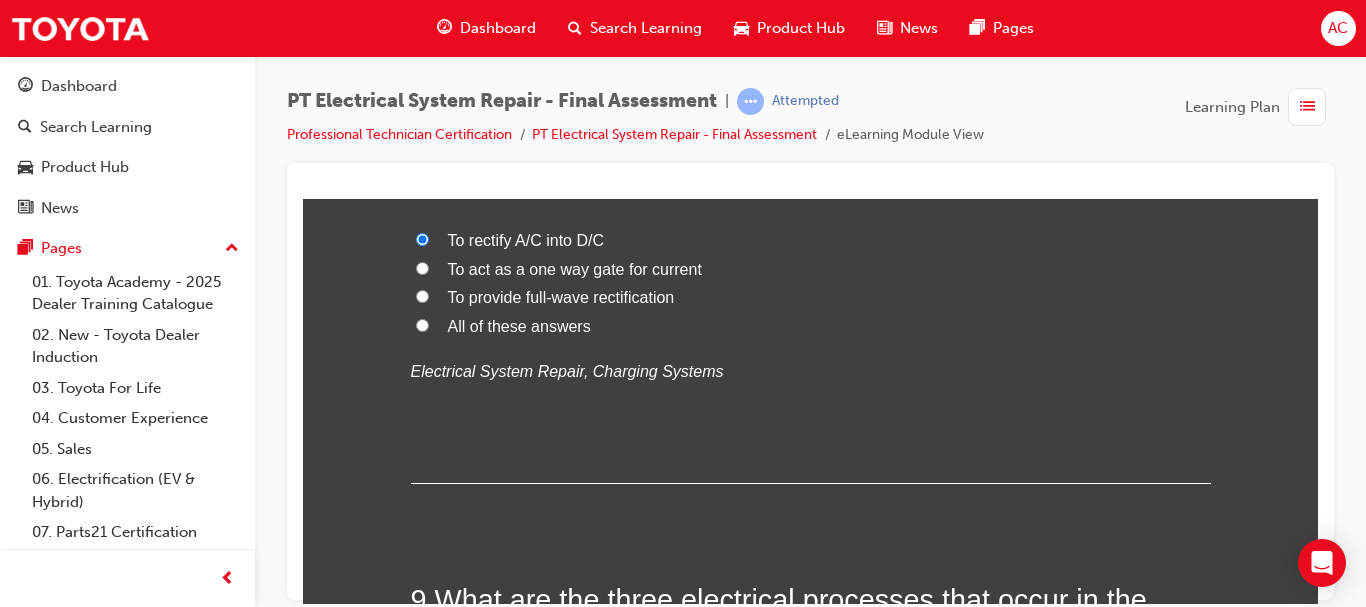 click on "All of these answers" at bounding box center [519, 325] 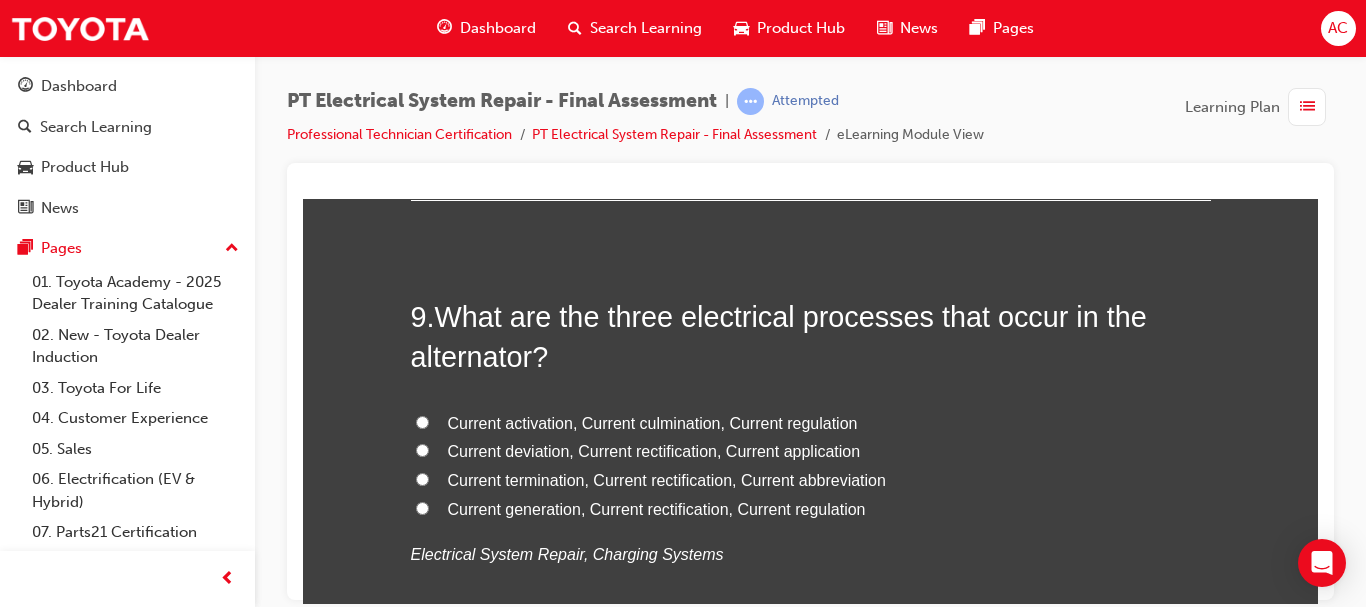scroll, scrollTop: 3777, scrollLeft: 0, axis: vertical 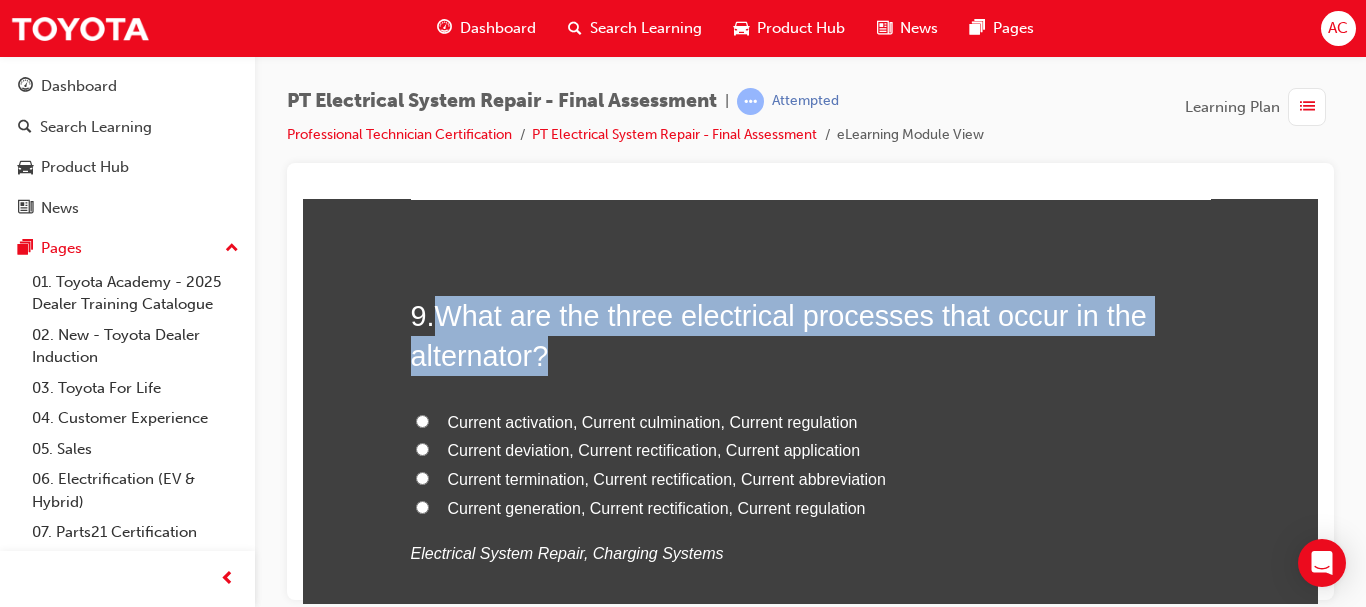drag, startPoint x: 432, startPoint y: 310, endPoint x: 596, endPoint y: 357, distance: 170.60188 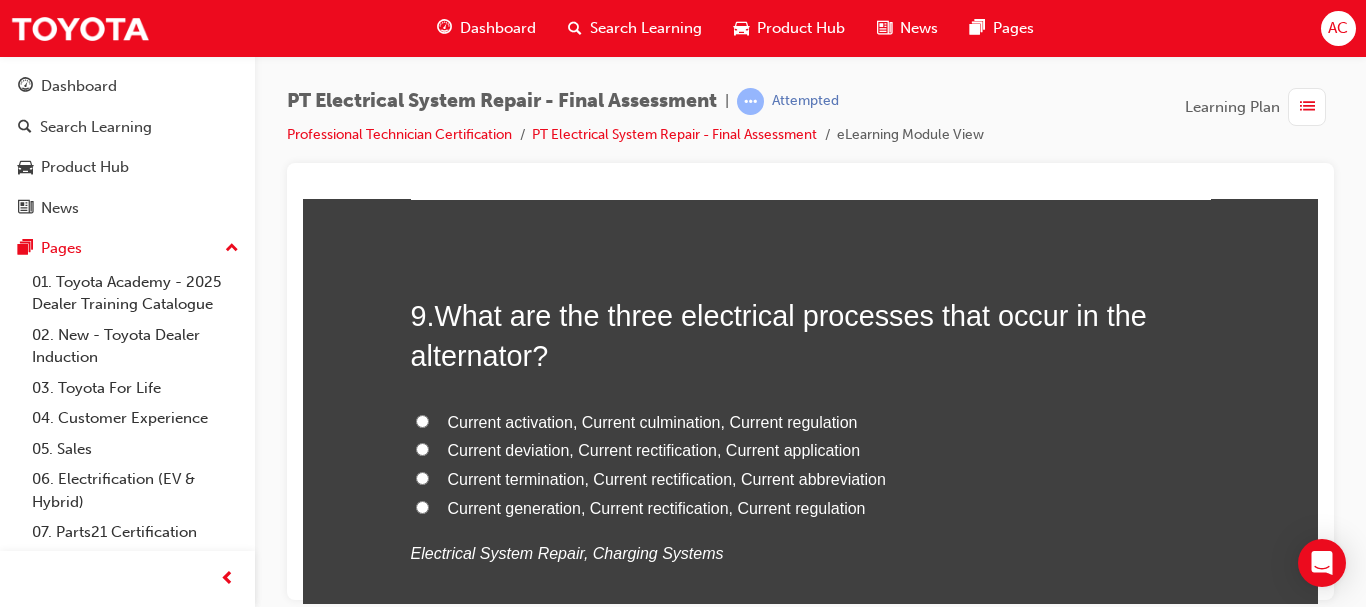 click on "Current generation, Current rectification, Current regulation" at bounding box center [657, 507] 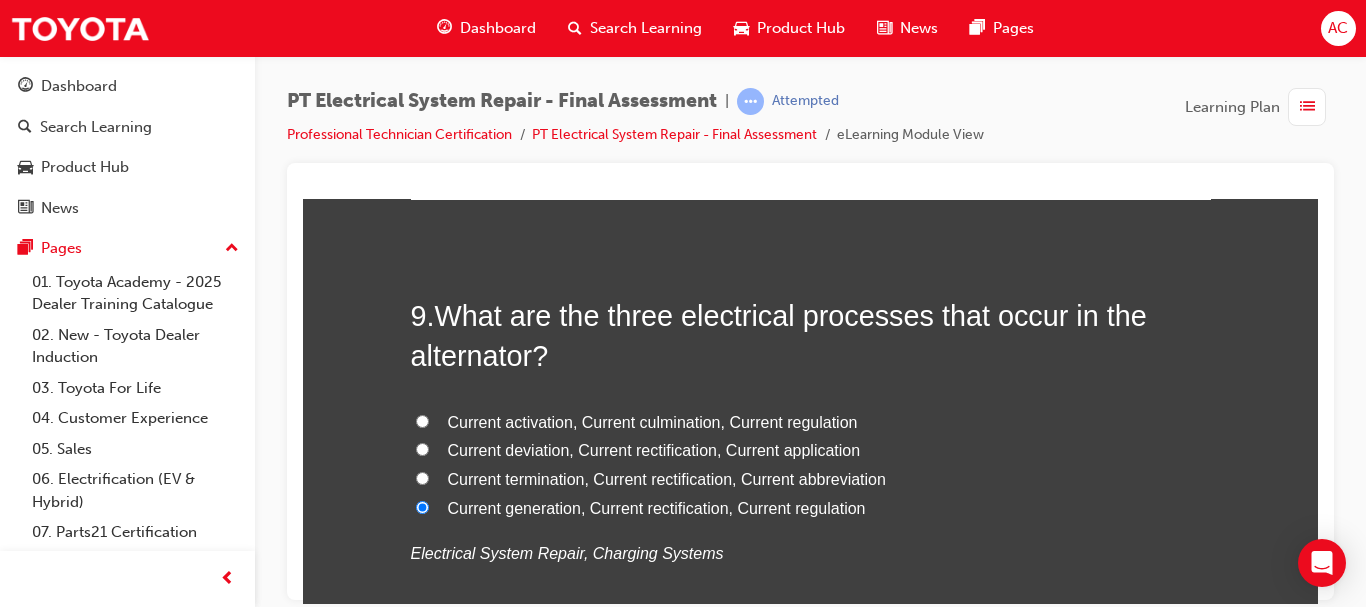 radio on "true" 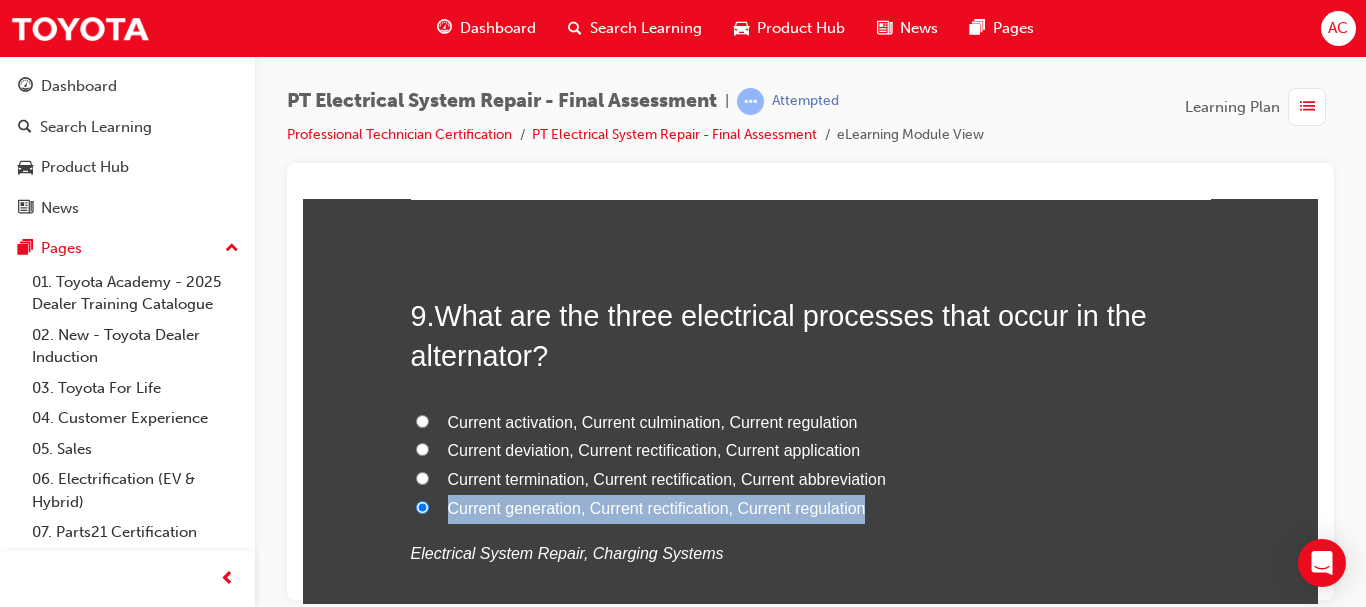 drag, startPoint x: 442, startPoint y: 505, endPoint x: 862, endPoint y: 508, distance: 420.0107 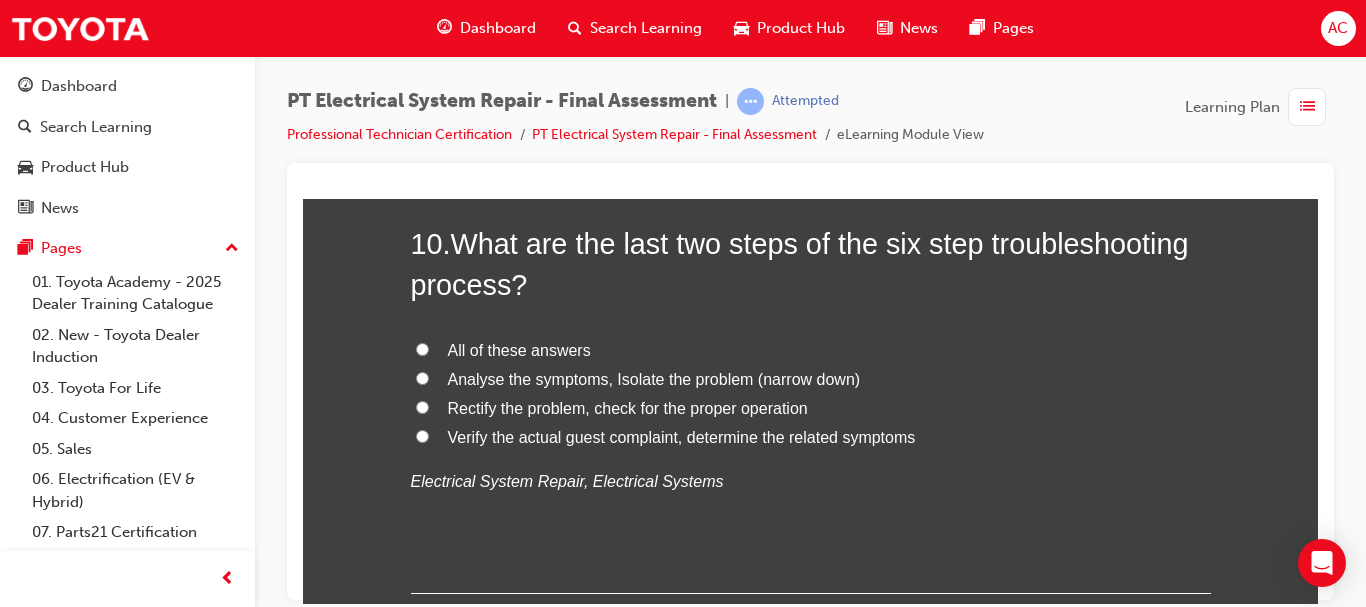 scroll, scrollTop: 4319, scrollLeft: 0, axis: vertical 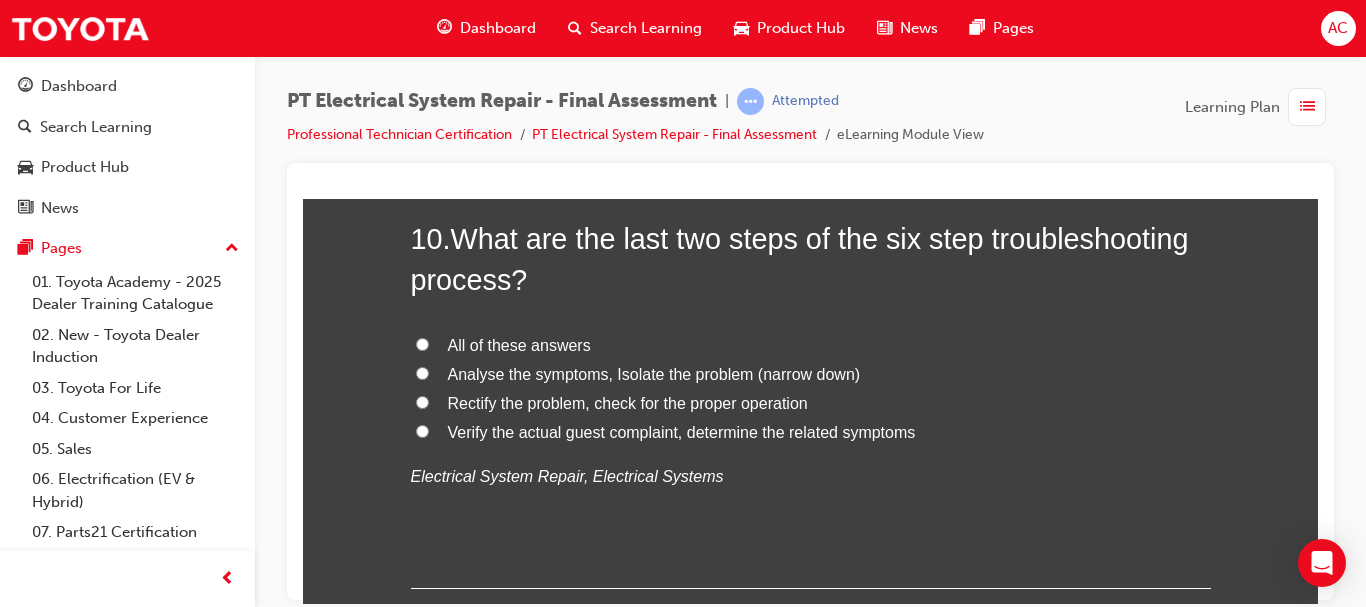 click on "Rectify the problem, check for the proper operation" at bounding box center [628, 402] 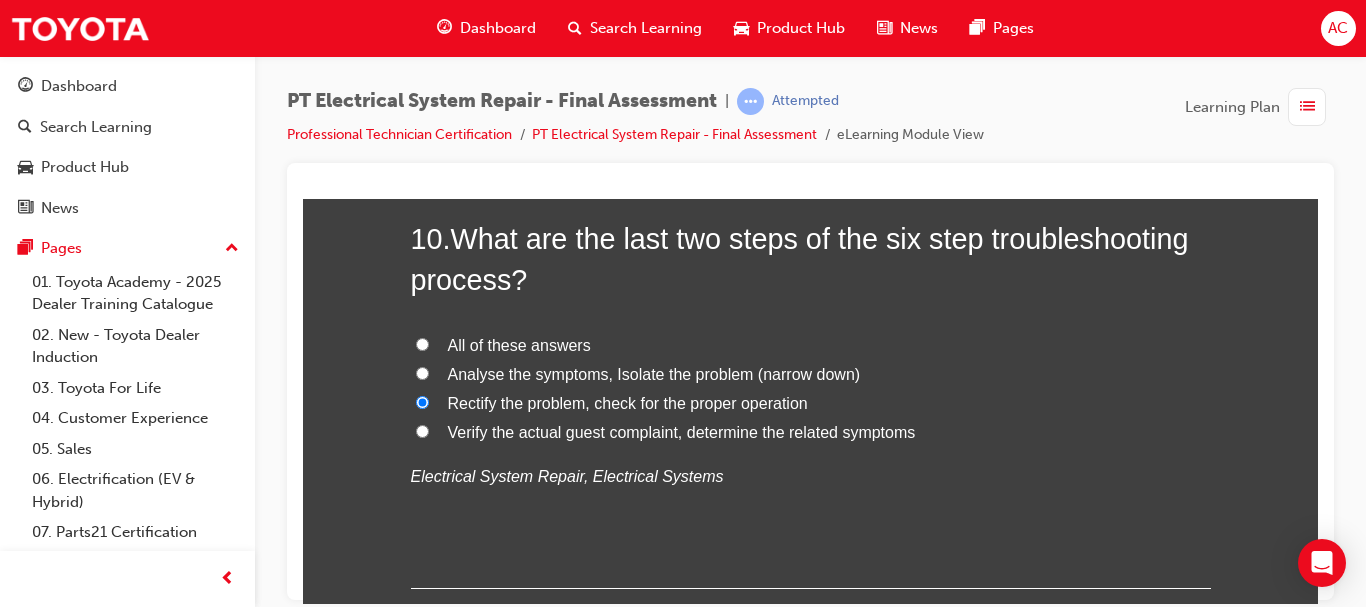 radio on "true" 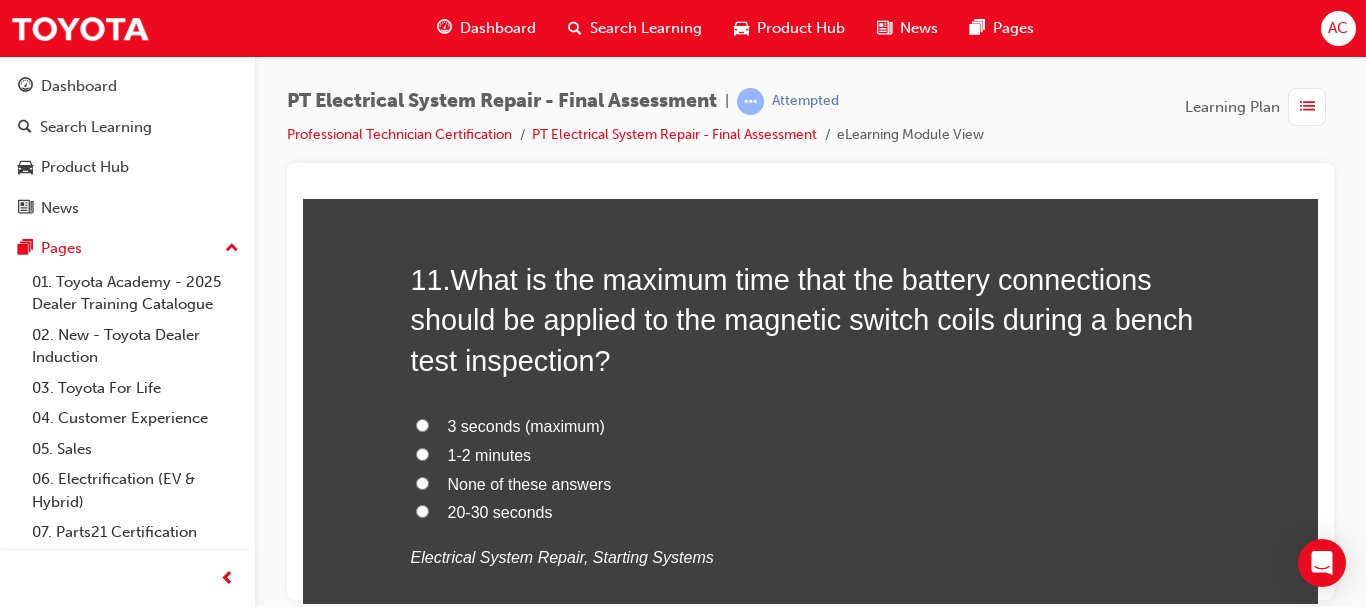 scroll, scrollTop: 4746, scrollLeft: 0, axis: vertical 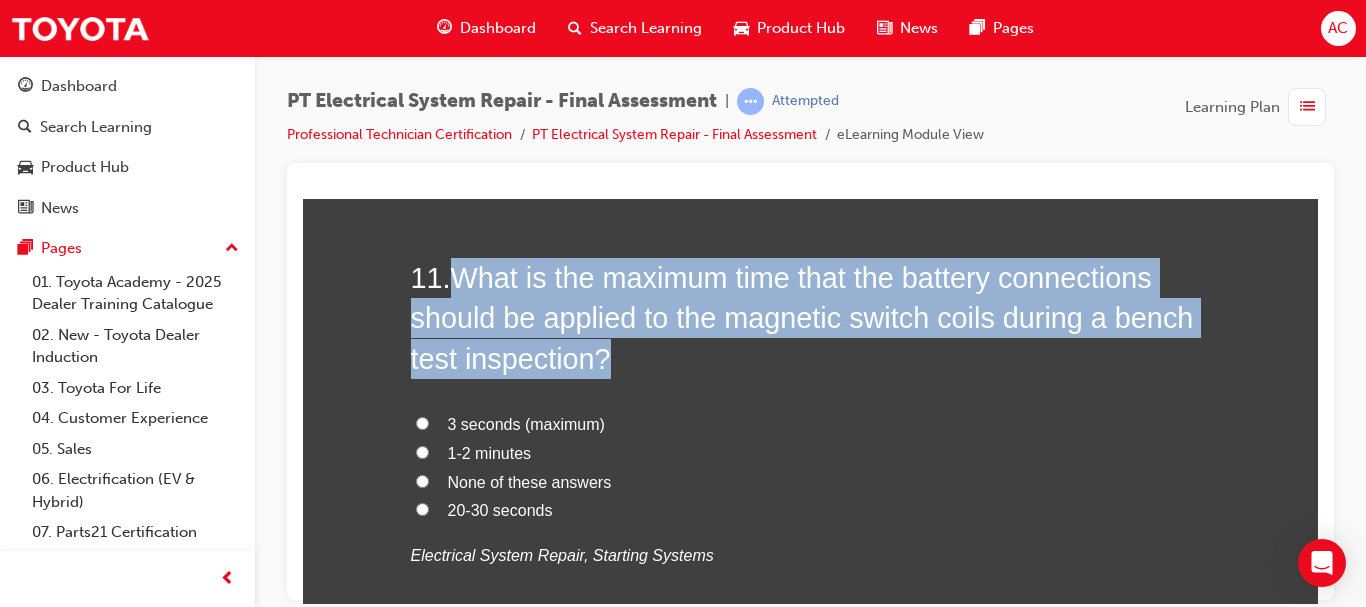 drag, startPoint x: 446, startPoint y: 269, endPoint x: 640, endPoint y: 373, distance: 220.11815 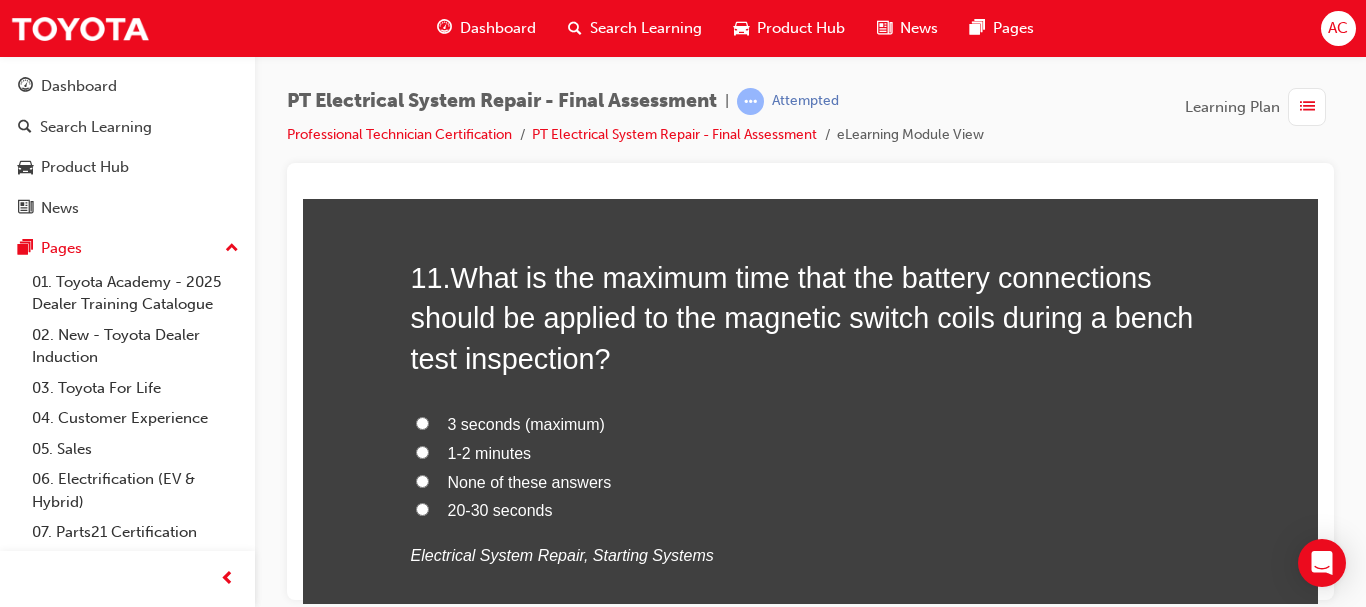 click on "3 seconds (maximum)" at bounding box center [811, 424] 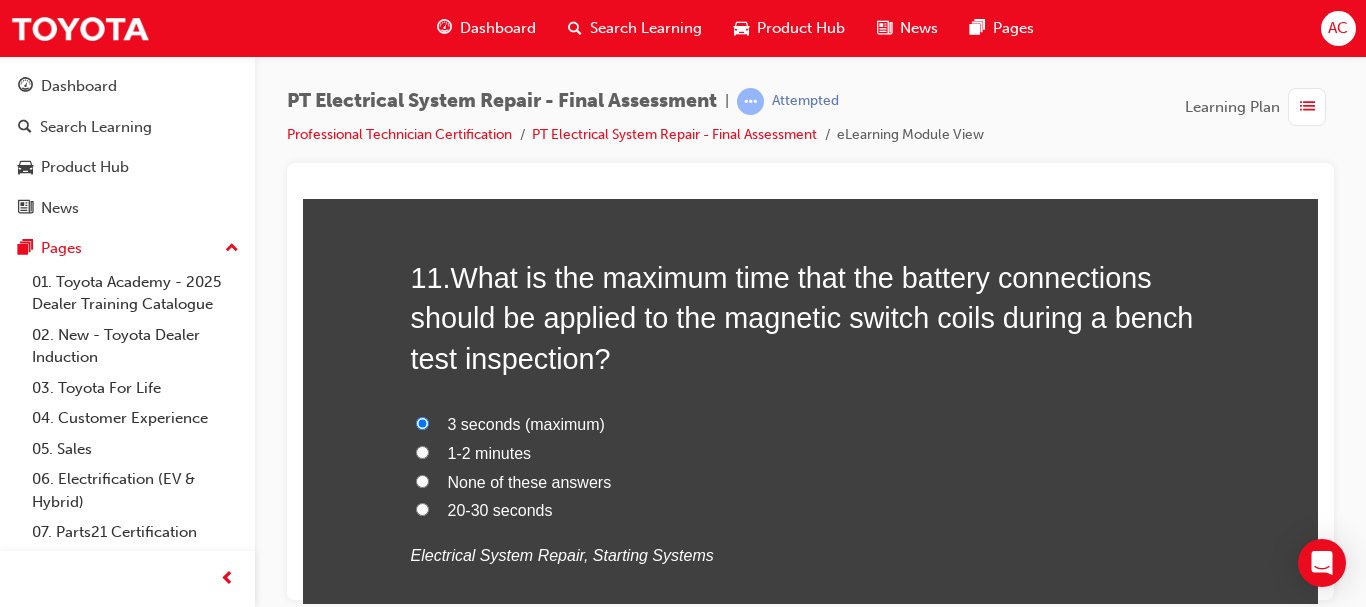 radio on "true" 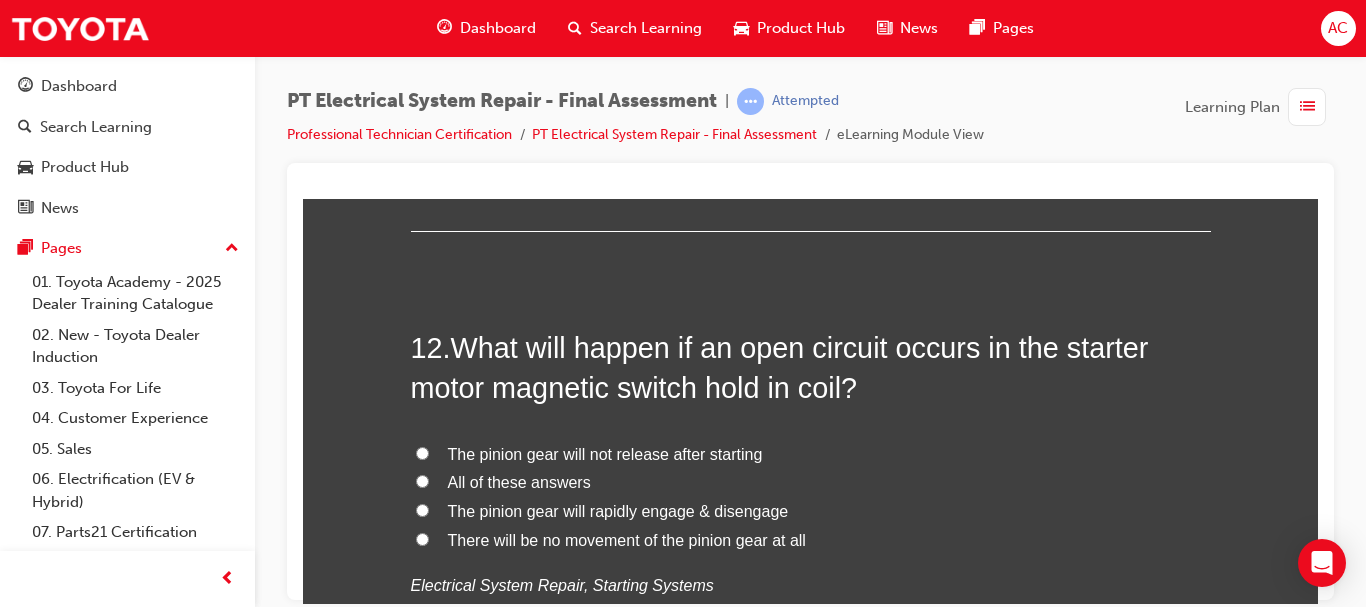 scroll, scrollTop: 5262, scrollLeft: 0, axis: vertical 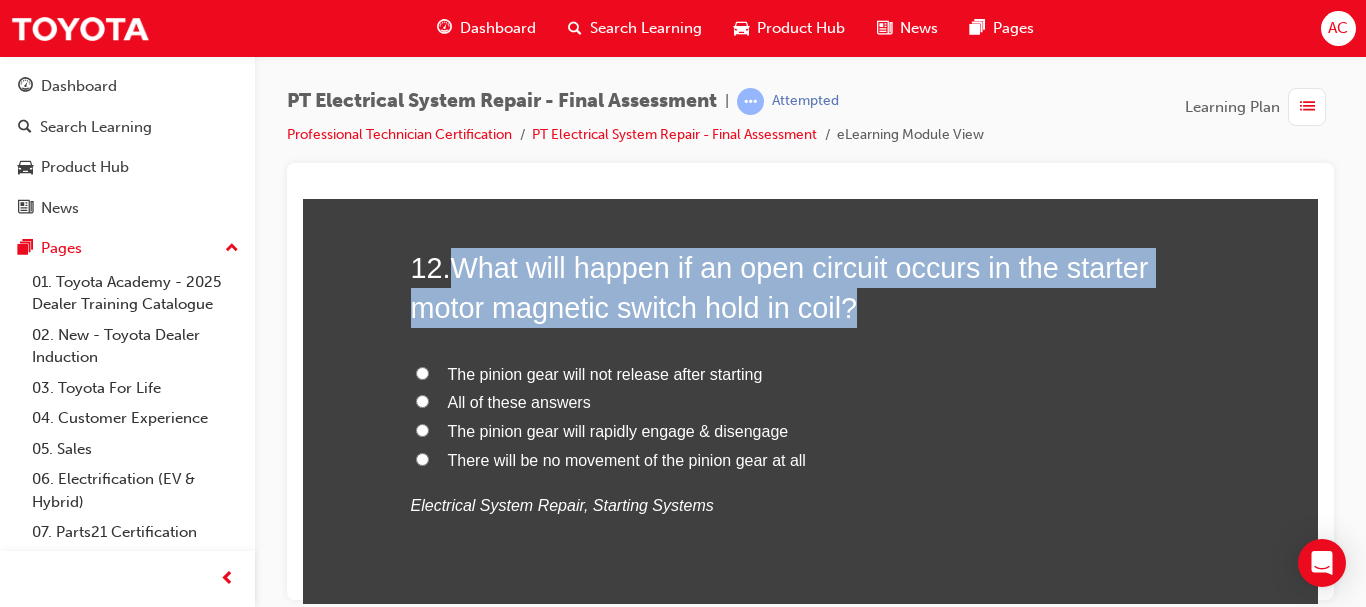 drag, startPoint x: 454, startPoint y: 268, endPoint x: 1035, endPoint y: 312, distance: 582.6637 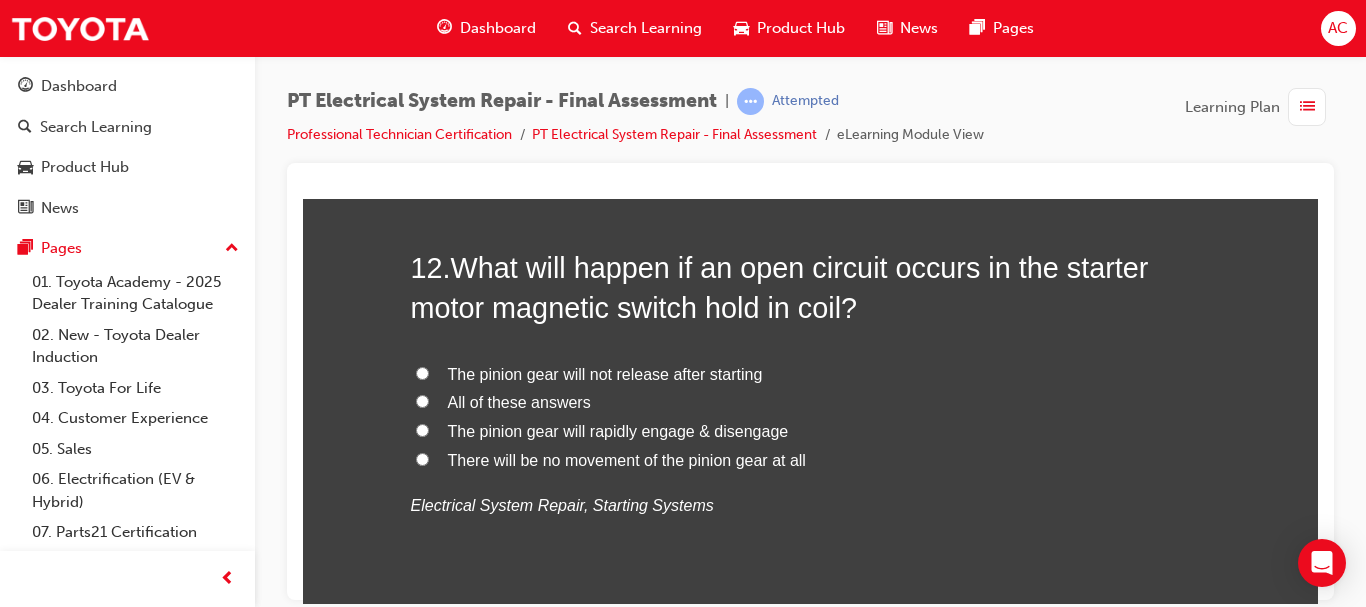 click on "There will be no movement of the pinion gear at all" at bounding box center [627, 459] 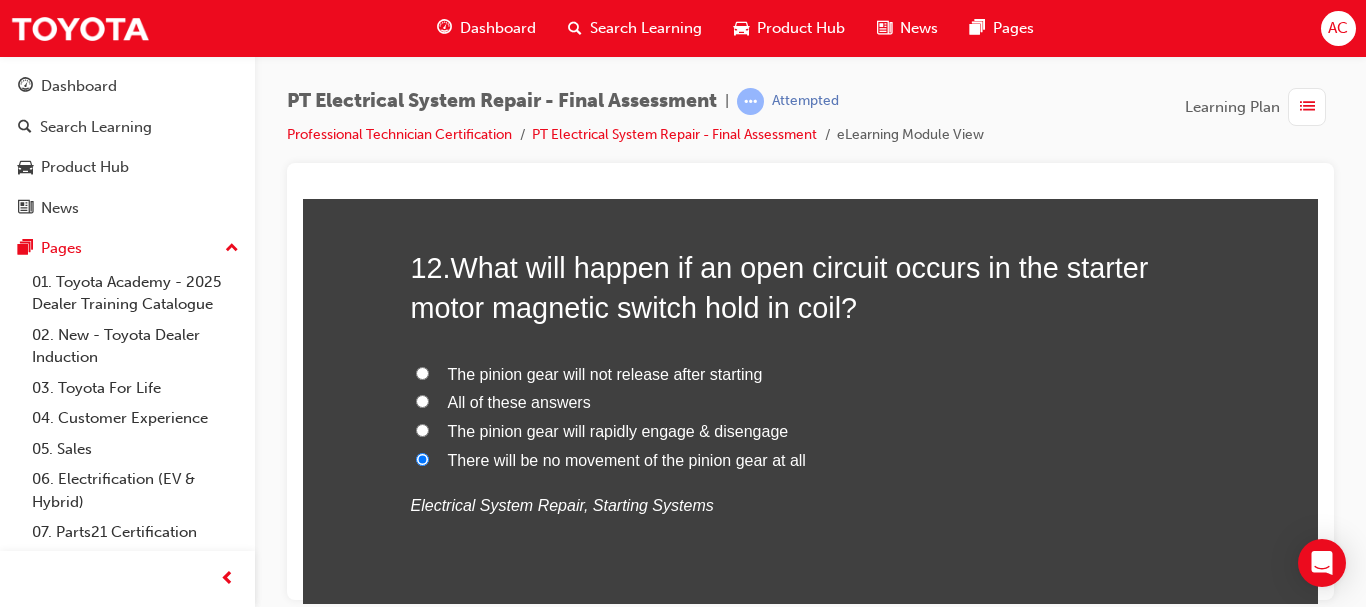 radio on "true" 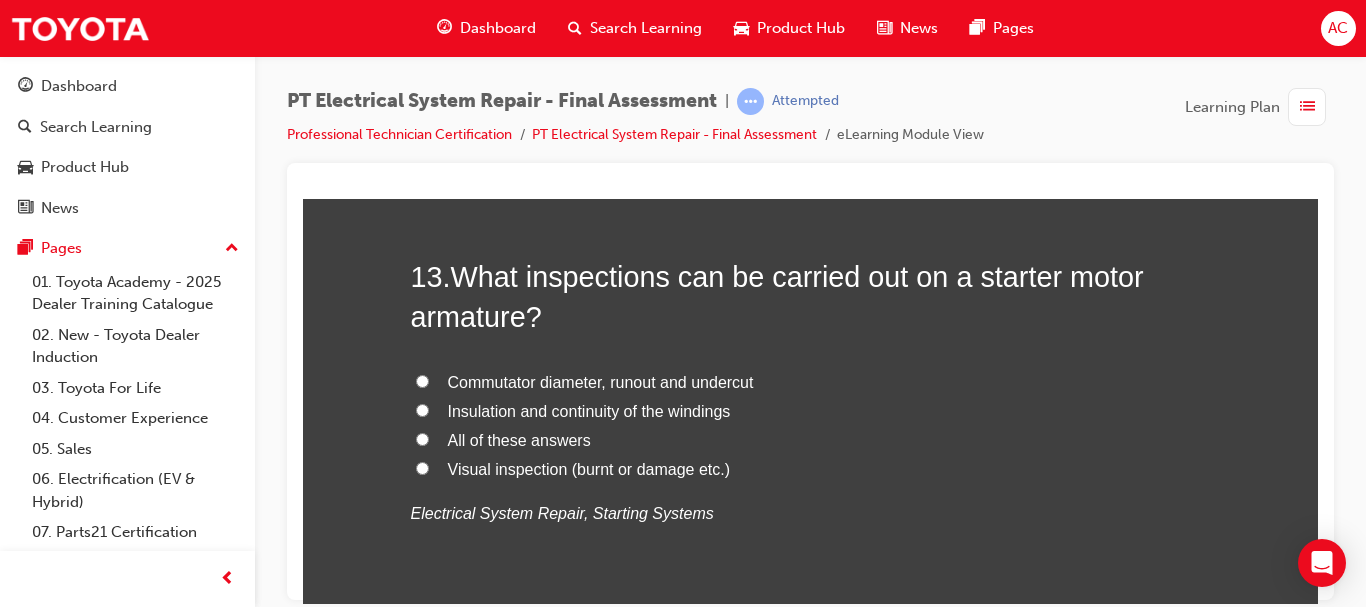scroll, scrollTop: 5720, scrollLeft: 0, axis: vertical 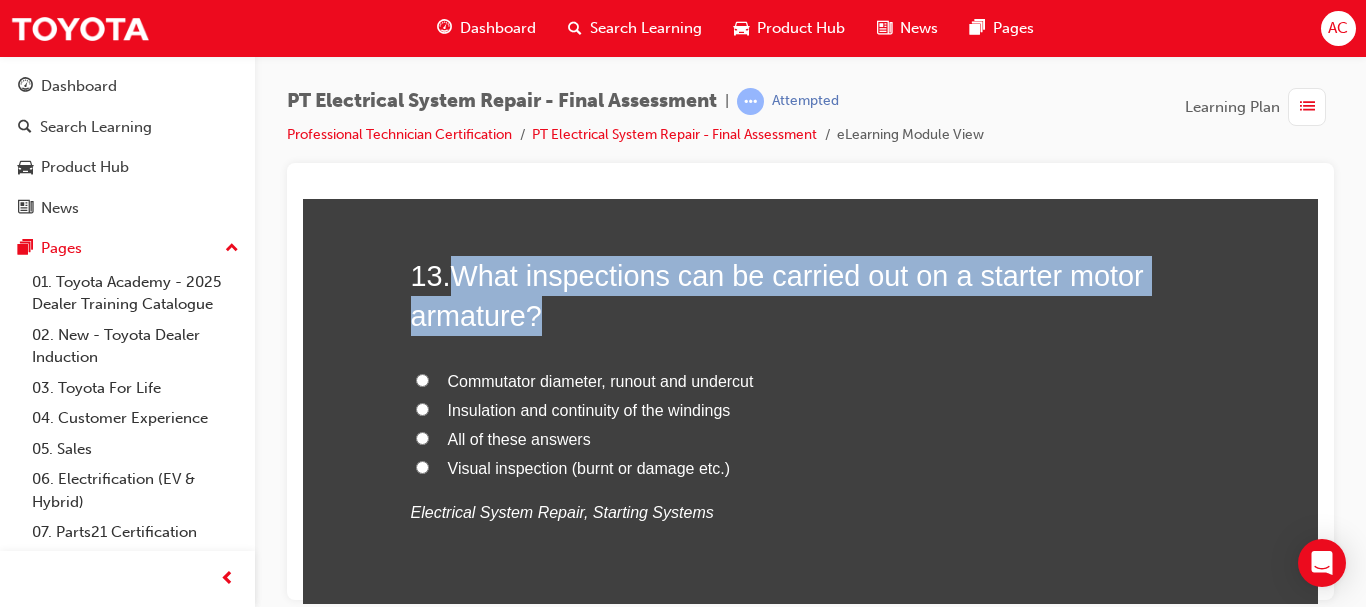 drag, startPoint x: 454, startPoint y: 278, endPoint x: 589, endPoint y: 306, distance: 137.87312 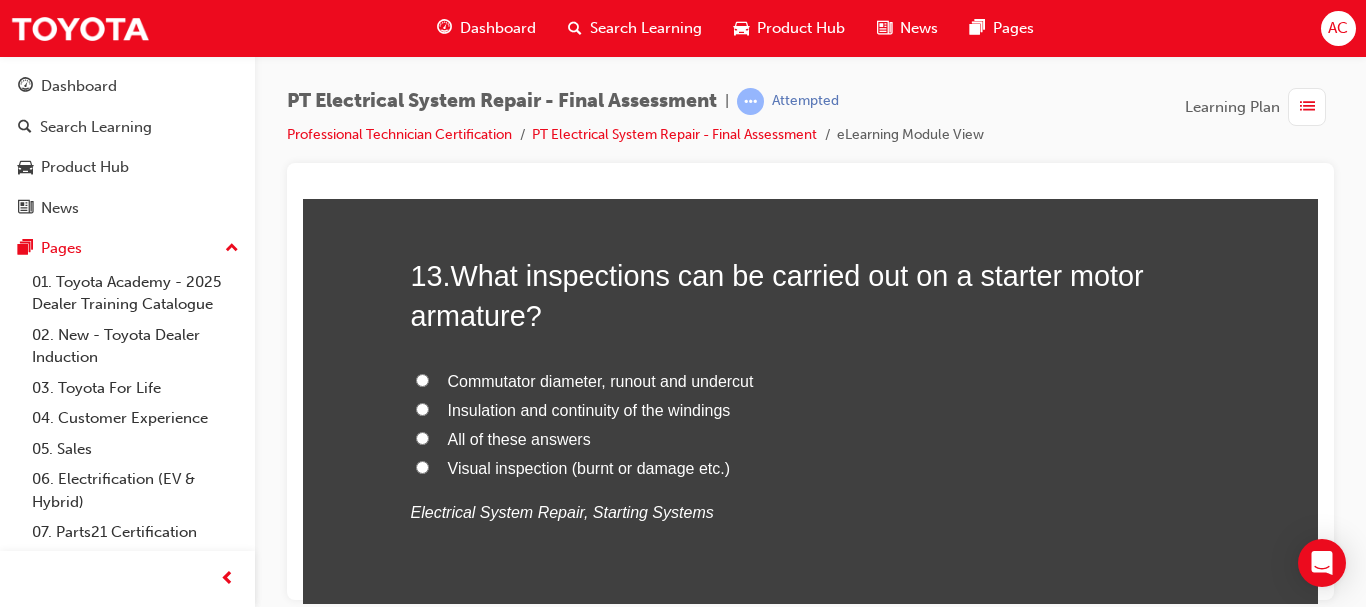 click on "All of these answers" at bounding box center (519, 438) 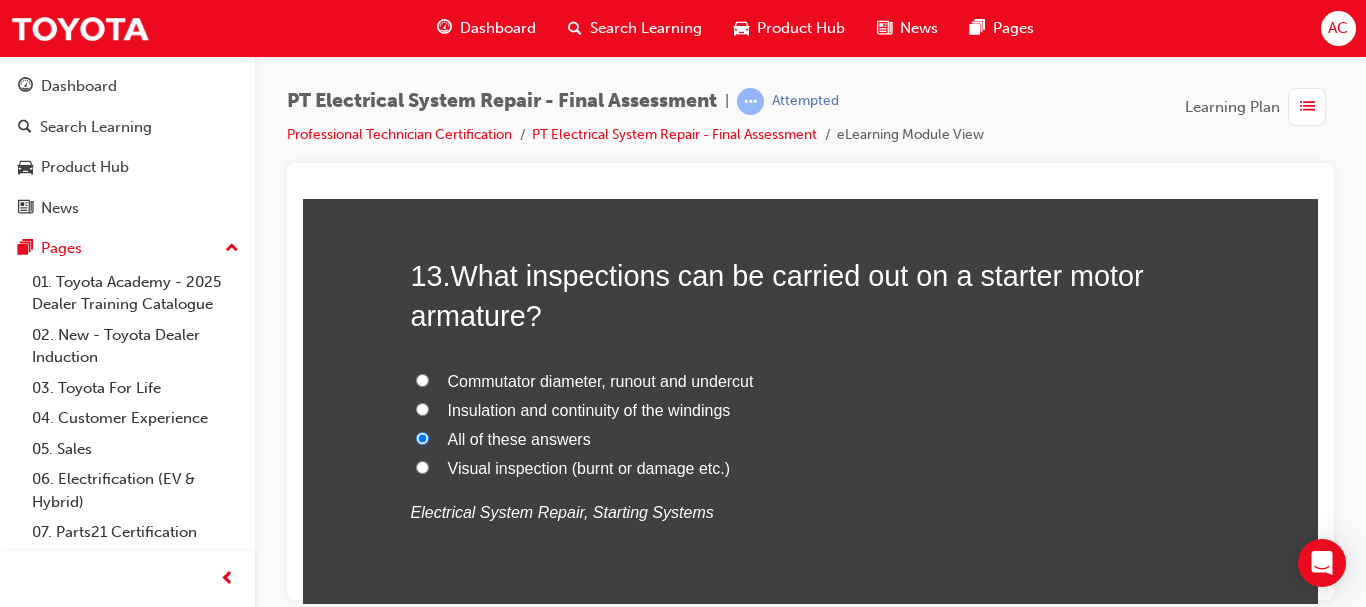radio on "true" 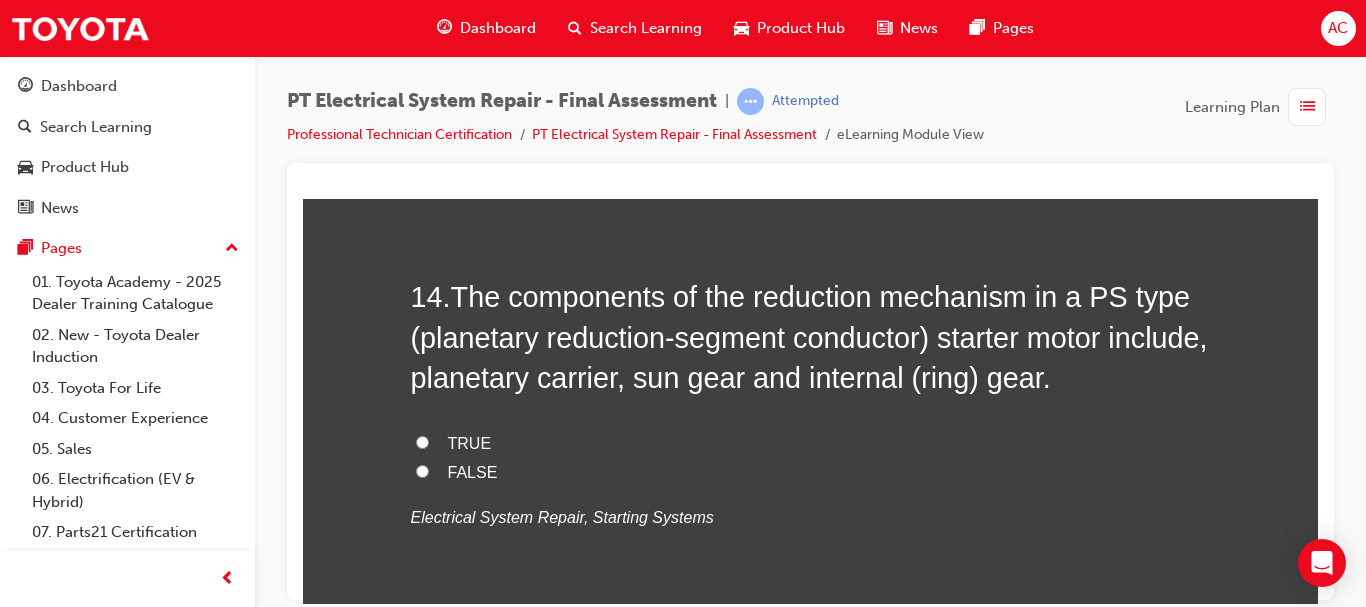 scroll, scrollTop: 6165, scrollLeft: 0, axis: vertical 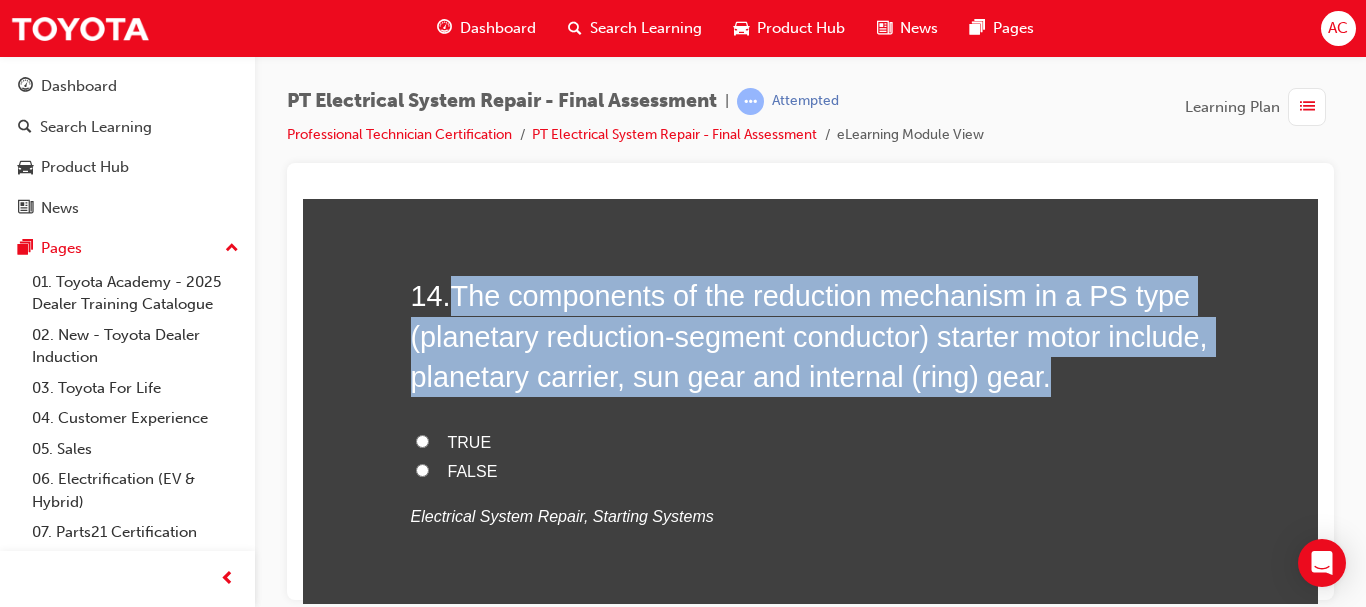 drag, startPoint x: 448, startPoint y: 290, endPoint x: 1204, endPoint y: 371, distance: 760.3269 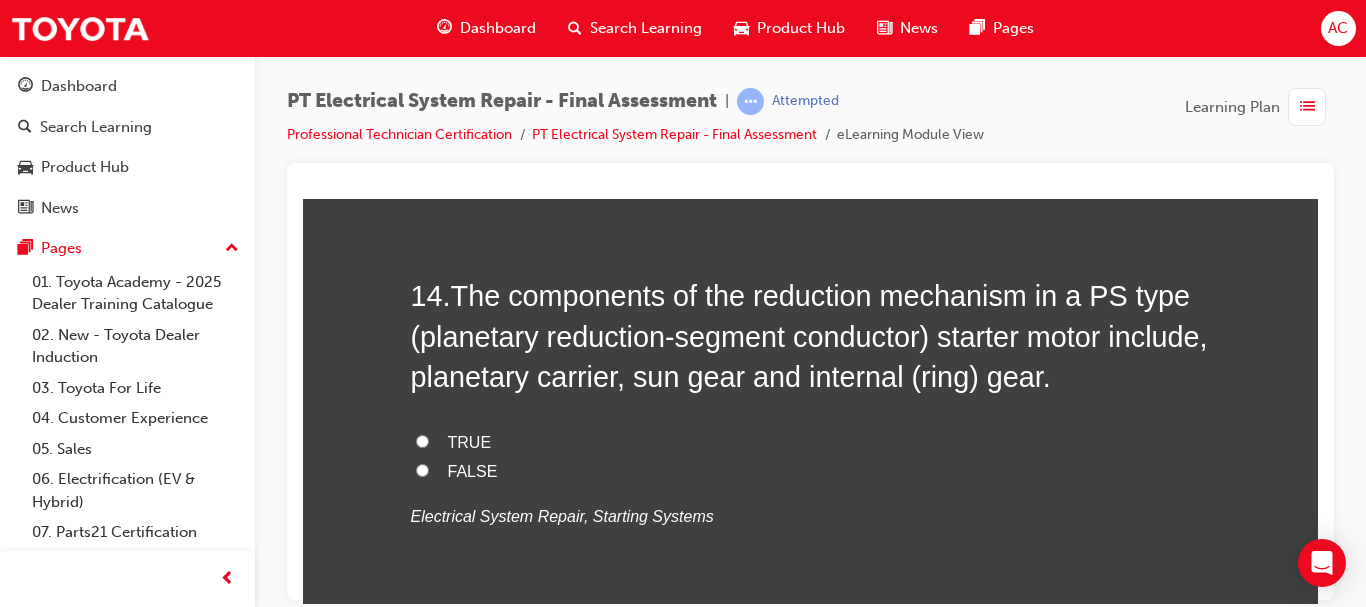 click on "TRUE" at bounding box center (811, 442) 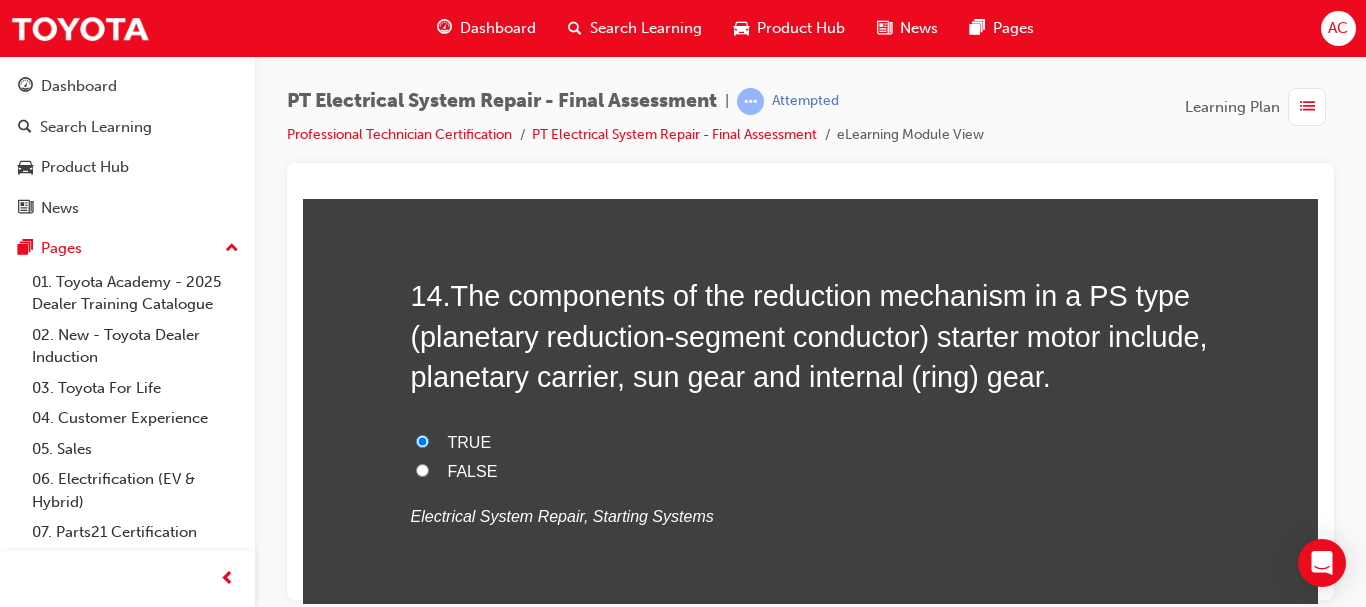 radio on "true" 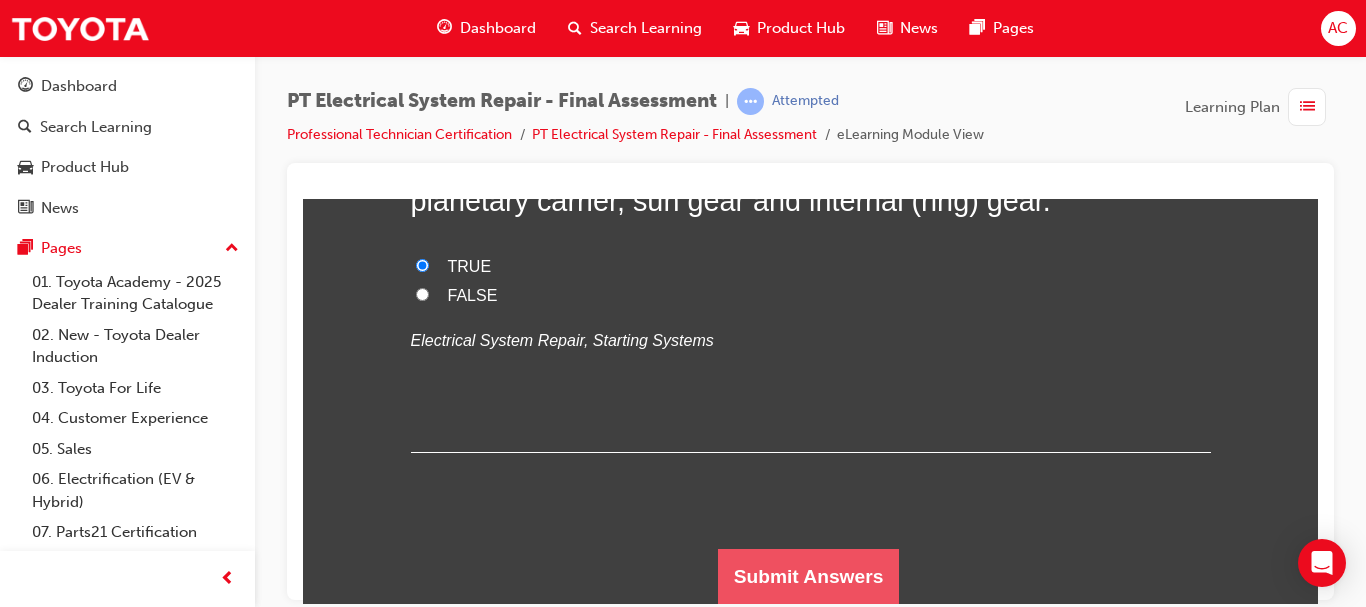 click on "Submit Answers" at bounding box center [809, 576] 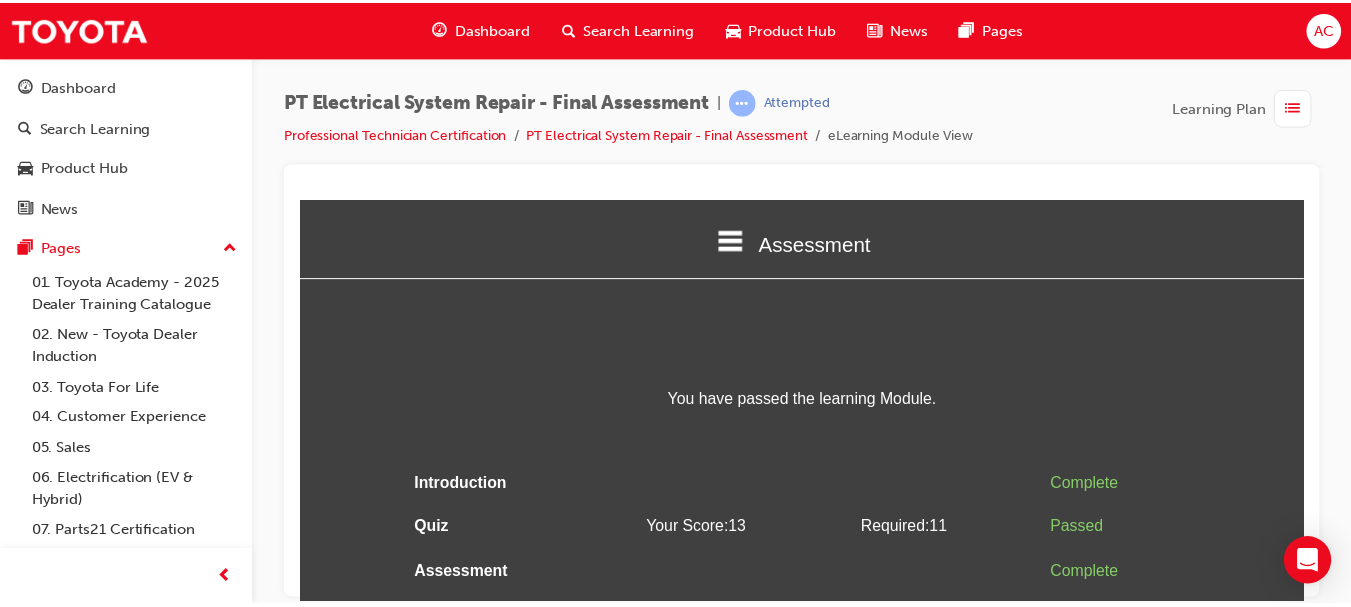 scroll, scrollTop: 25, scrollLeft: 0, axis: vertical 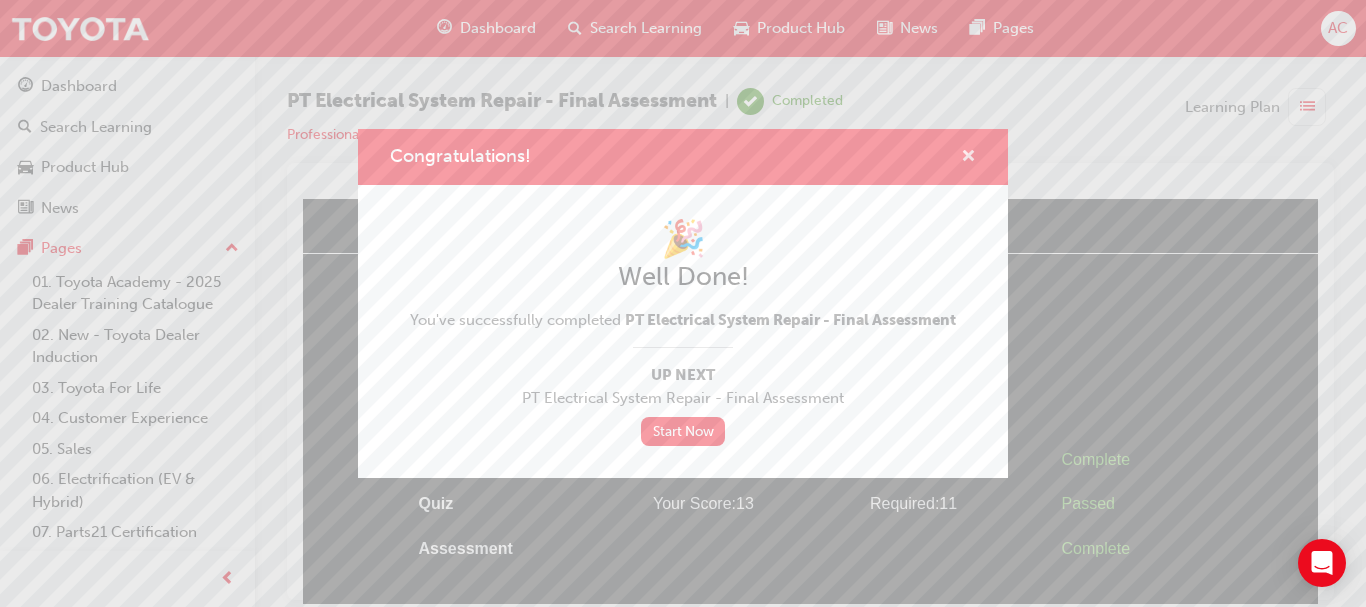 click at bounding box center (968, 158) 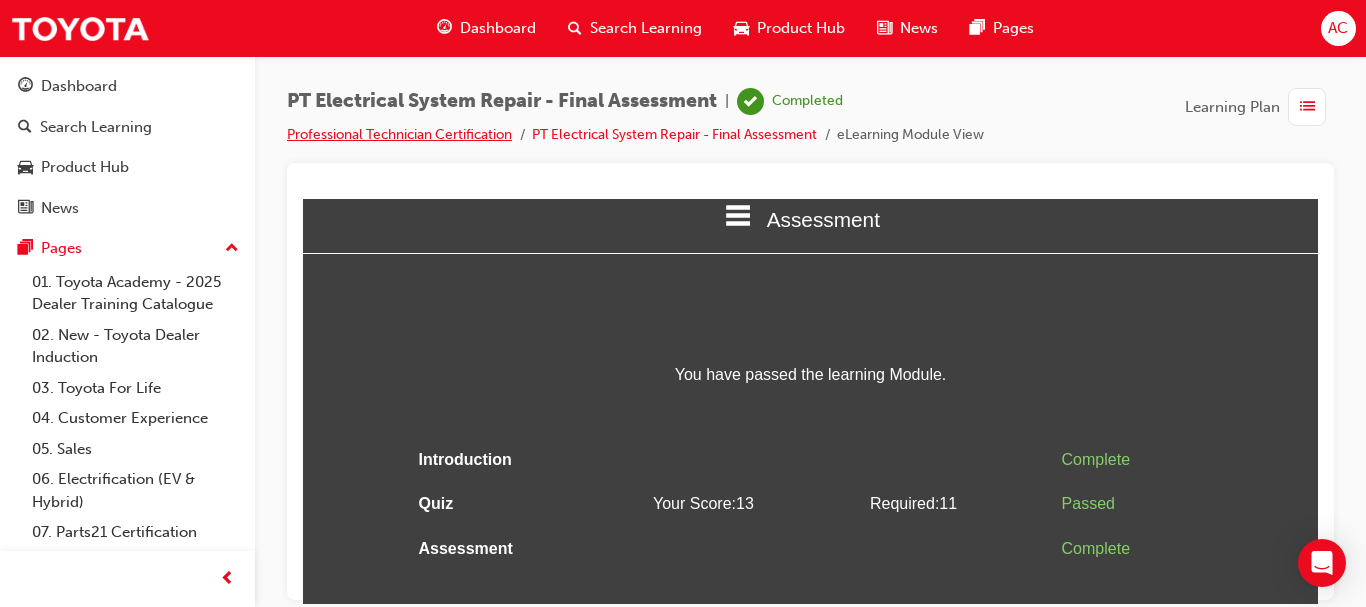 click on "Professional Technician Certification" at bounding box center [399, 134] 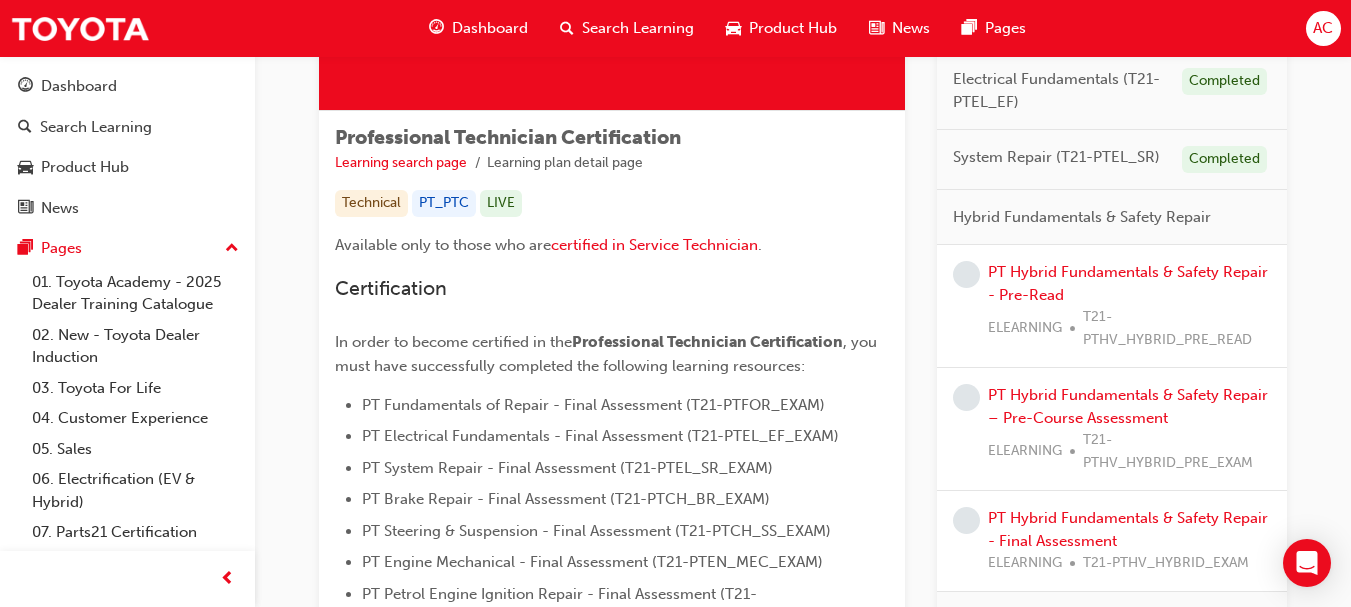 scroll, scrollTop: 294, scrollLeft: 0, axis: vertical 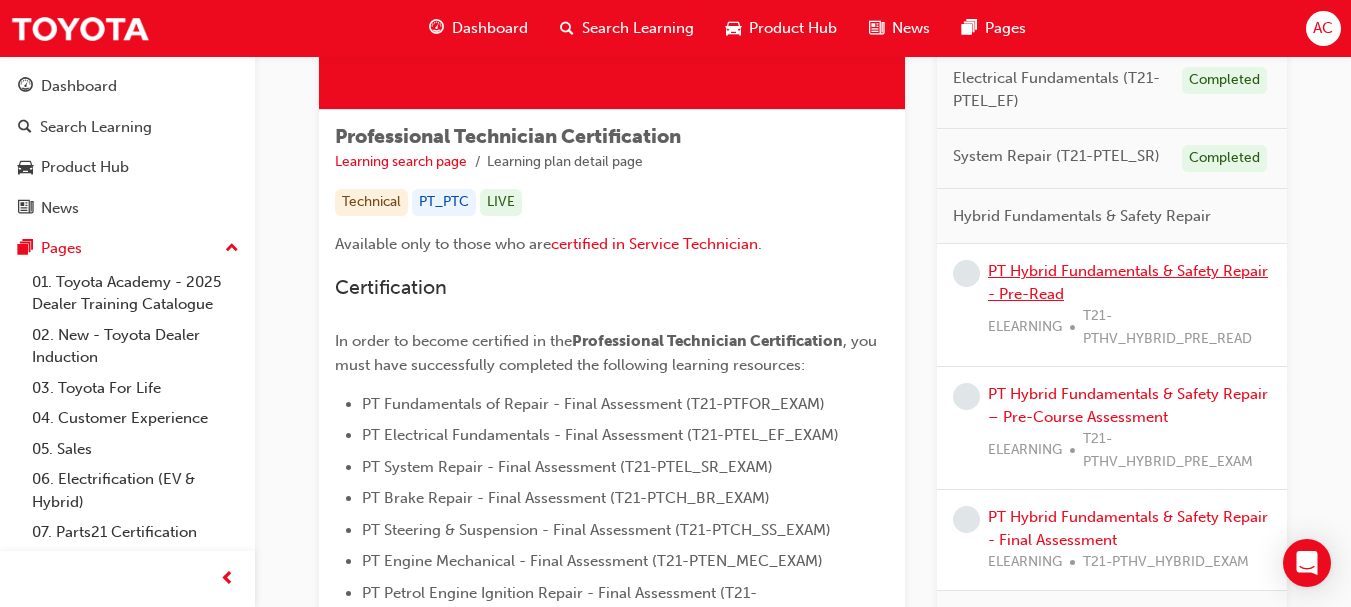 click on "PT Hybrid Fundamentals & Safety Repair - Pre-Read" at bounding box center [1128, 282] 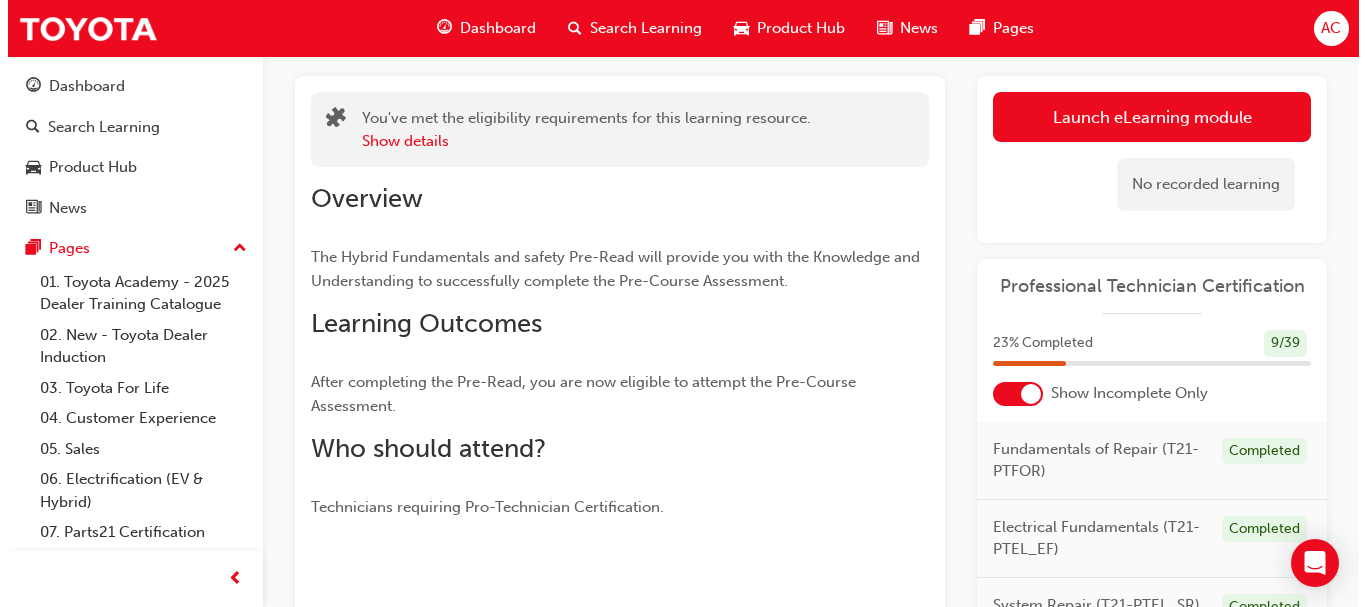 scroll, scrollTop: 0, scrollLeft: 0, axis: both 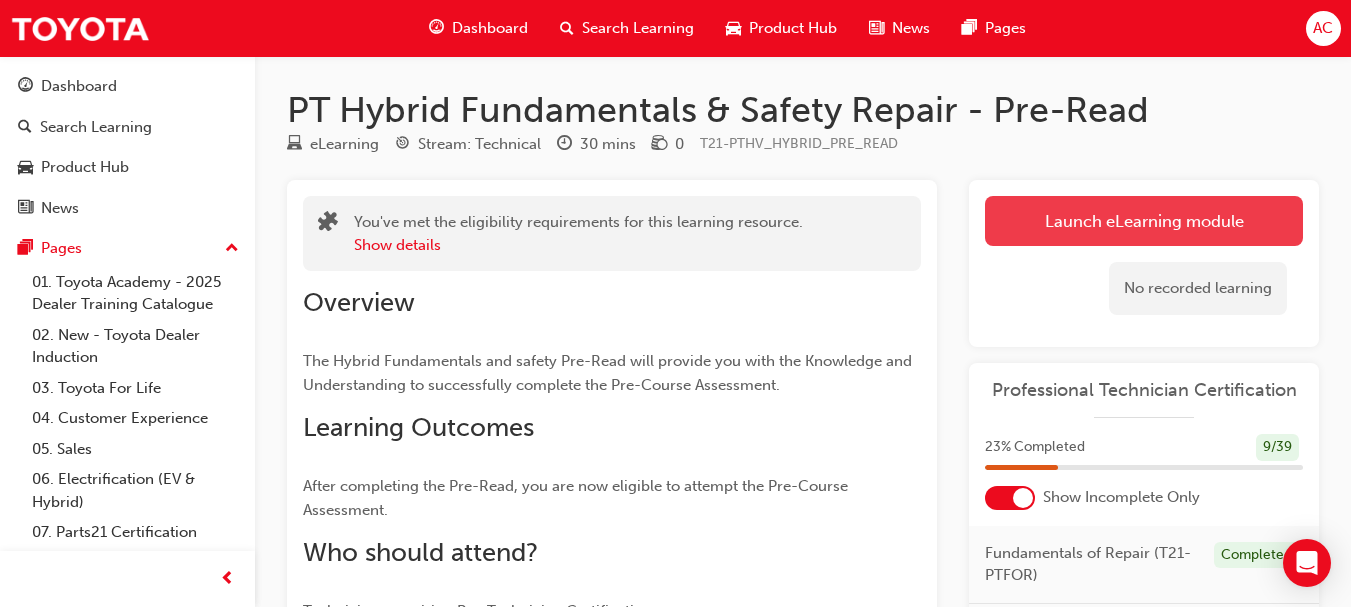 click on "Launch eLearning module" at bounding box center [1144, 221] 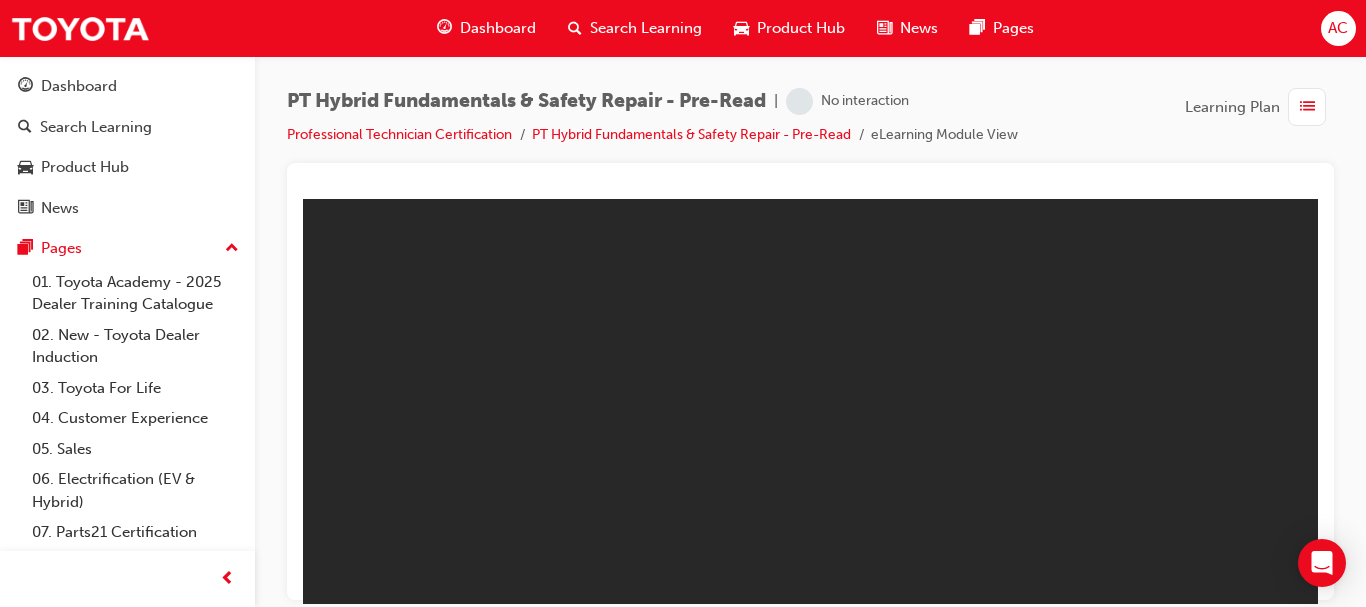 scroll, scrollTop: 0, scrollLeft: 0, axis: both 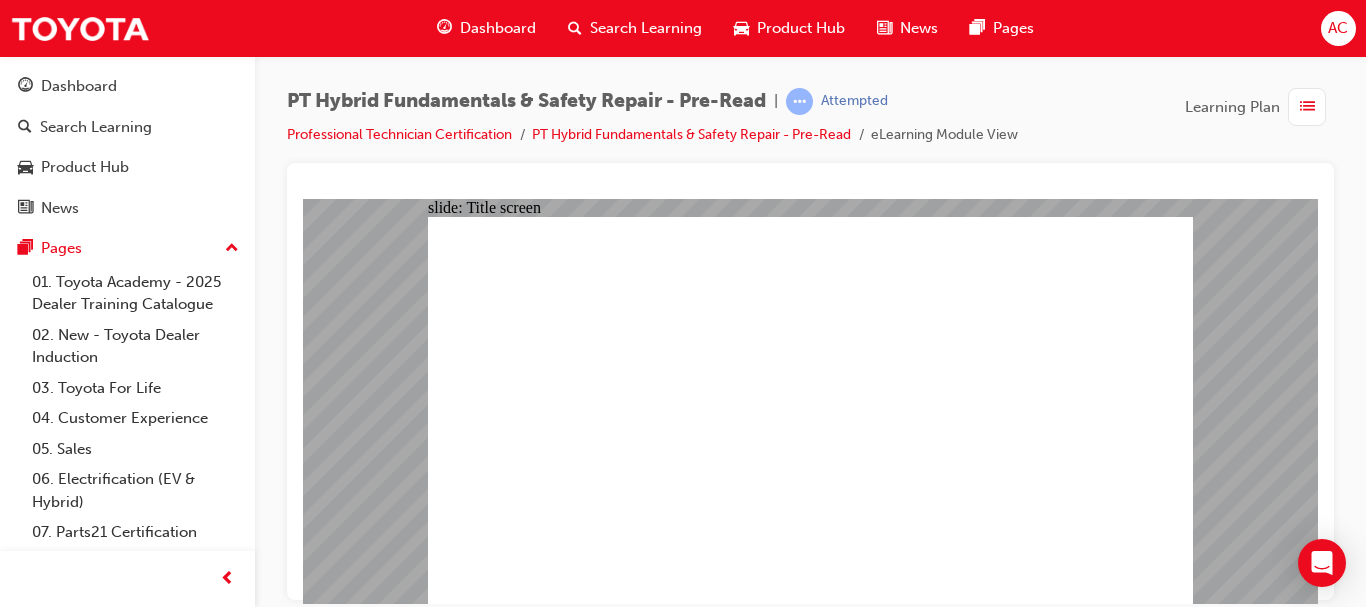 click 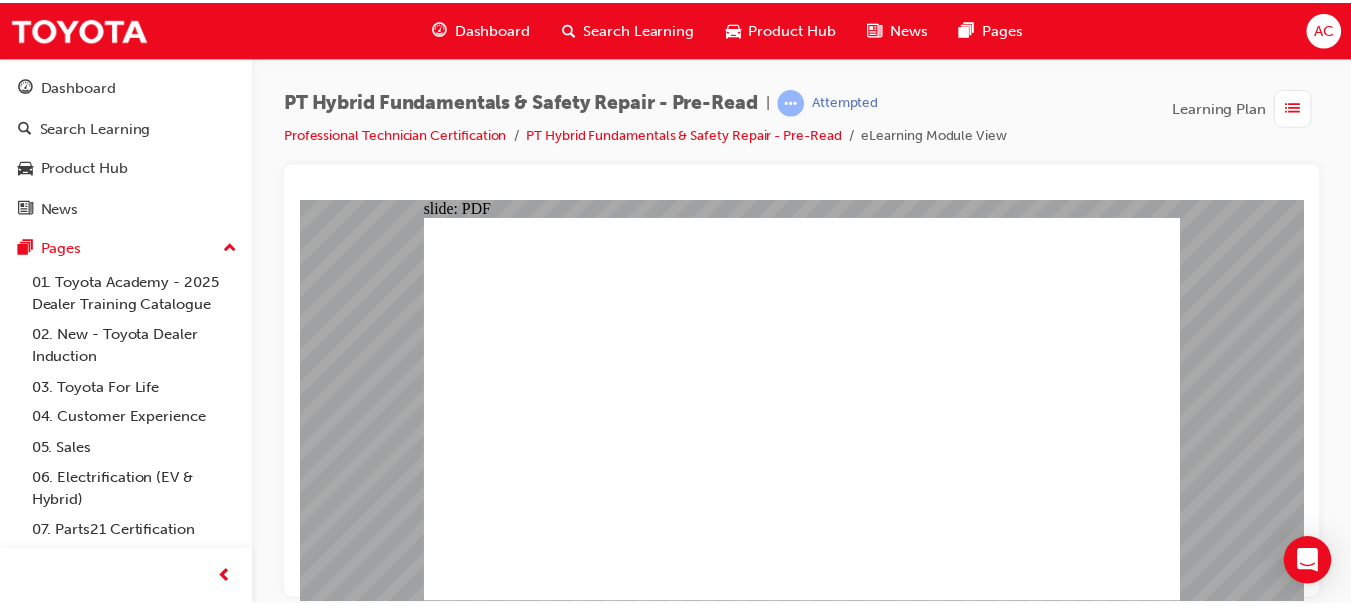 scroll, scrollTop: 0, scrollLeft: 0, axis: both 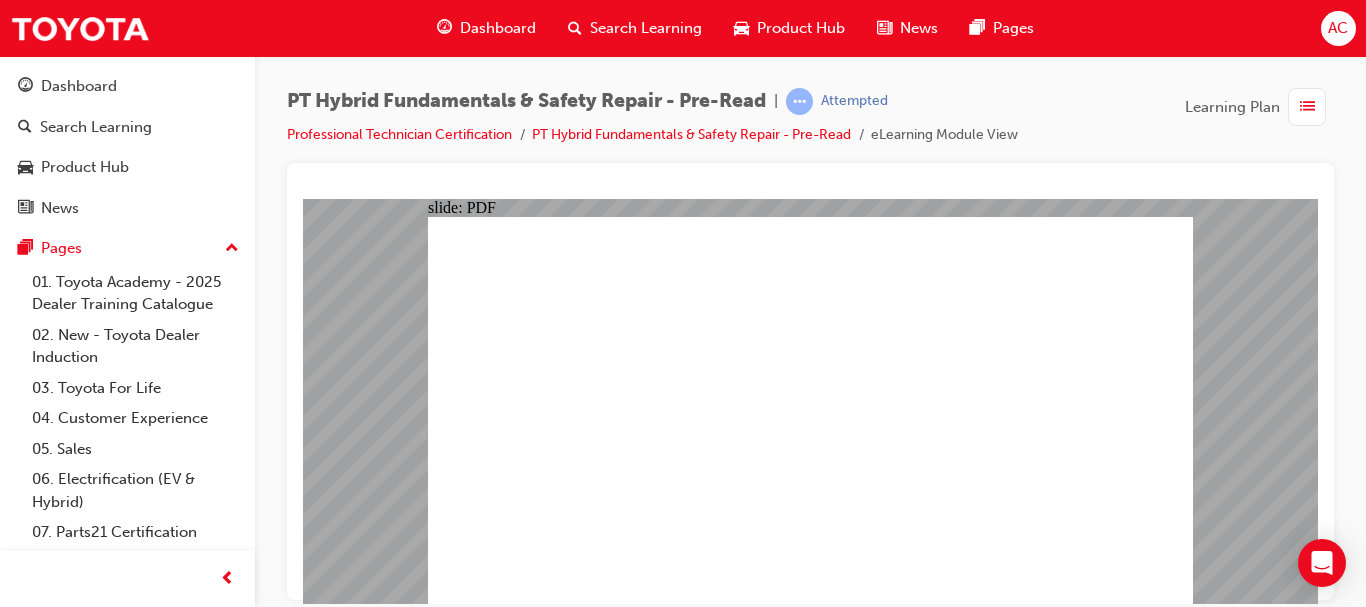 click 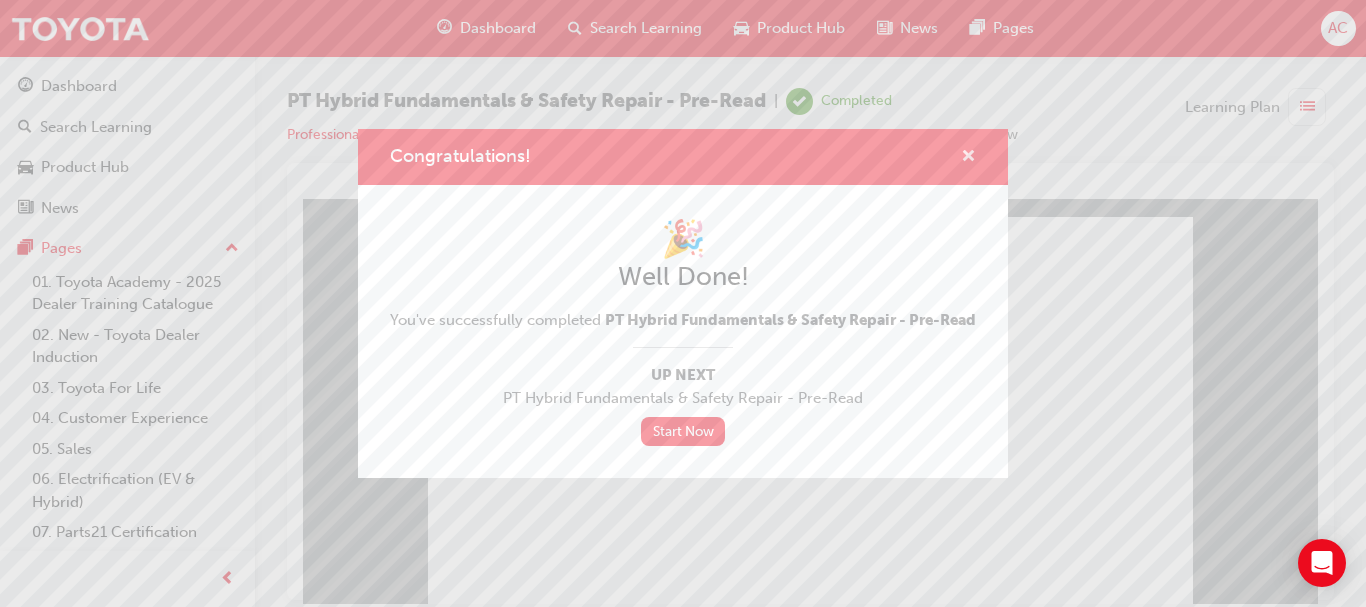 click at bounding box center [968, 158] 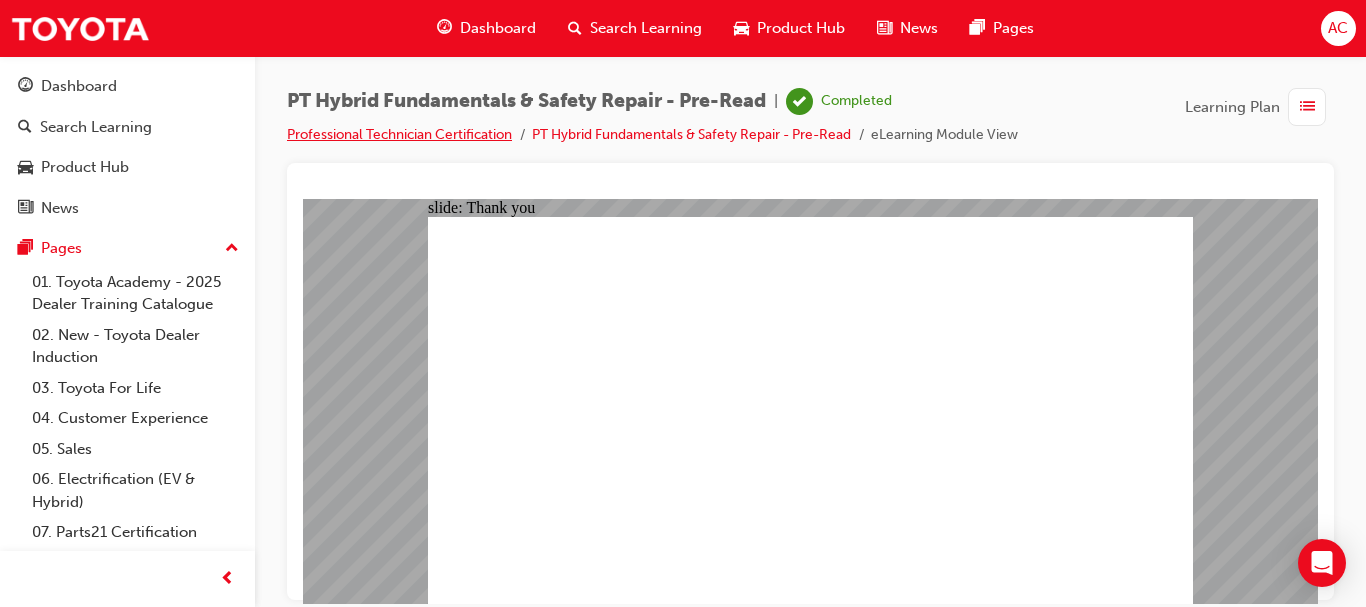 click on "Professional Technician Certification" at bounding box center (399, 134) 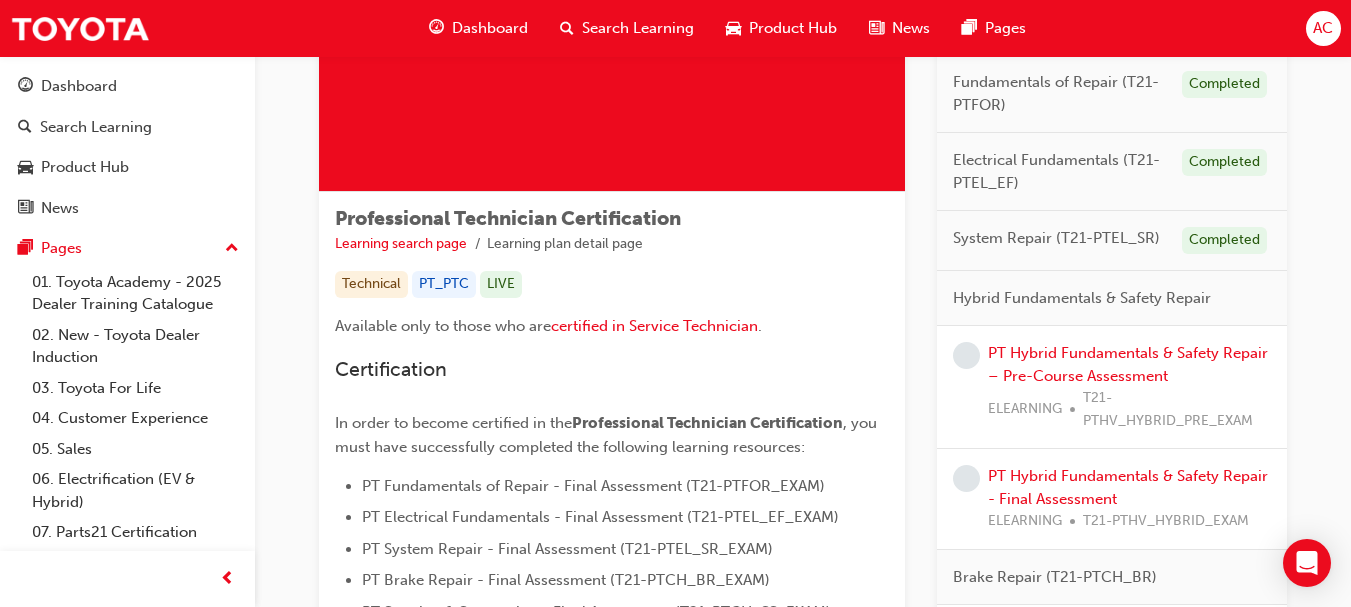 scroll, scrollTop: 192, scrollLeft: 0, axis: vertical 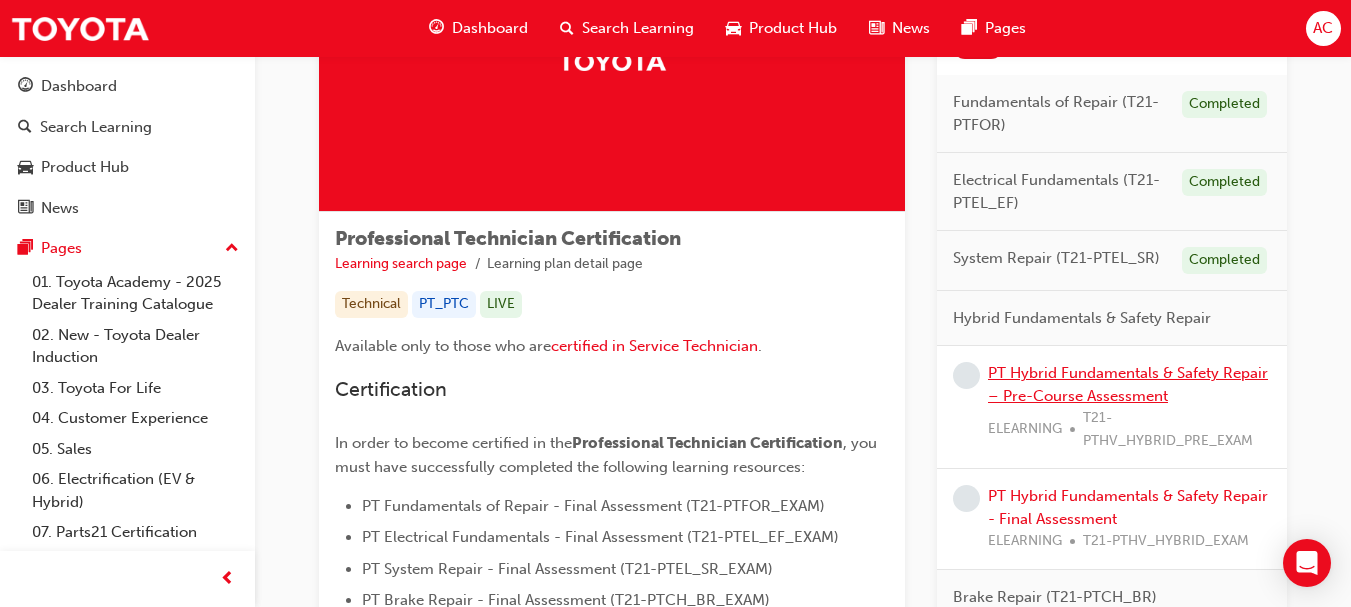 click on "PT Hybrid Fundamentals & Safety Repair – Pre-Course Assessment" at bounding box center [1128, 384] 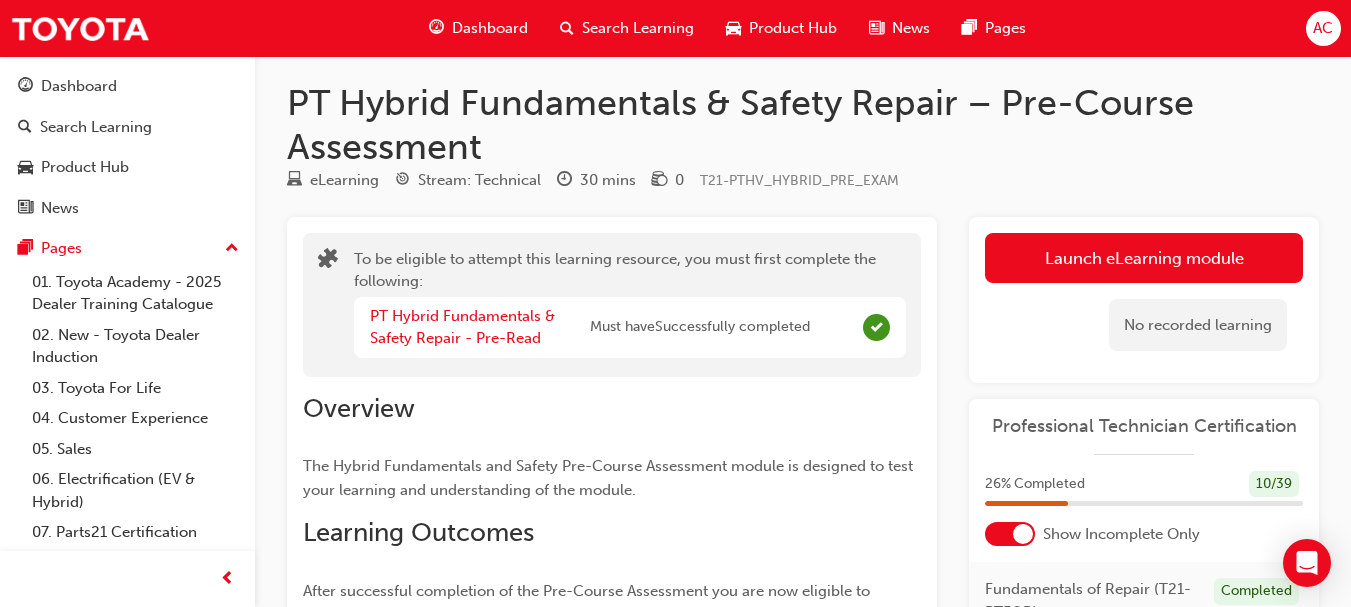scroll, scrollTop: 0, scrollLeft: 0, axis: both 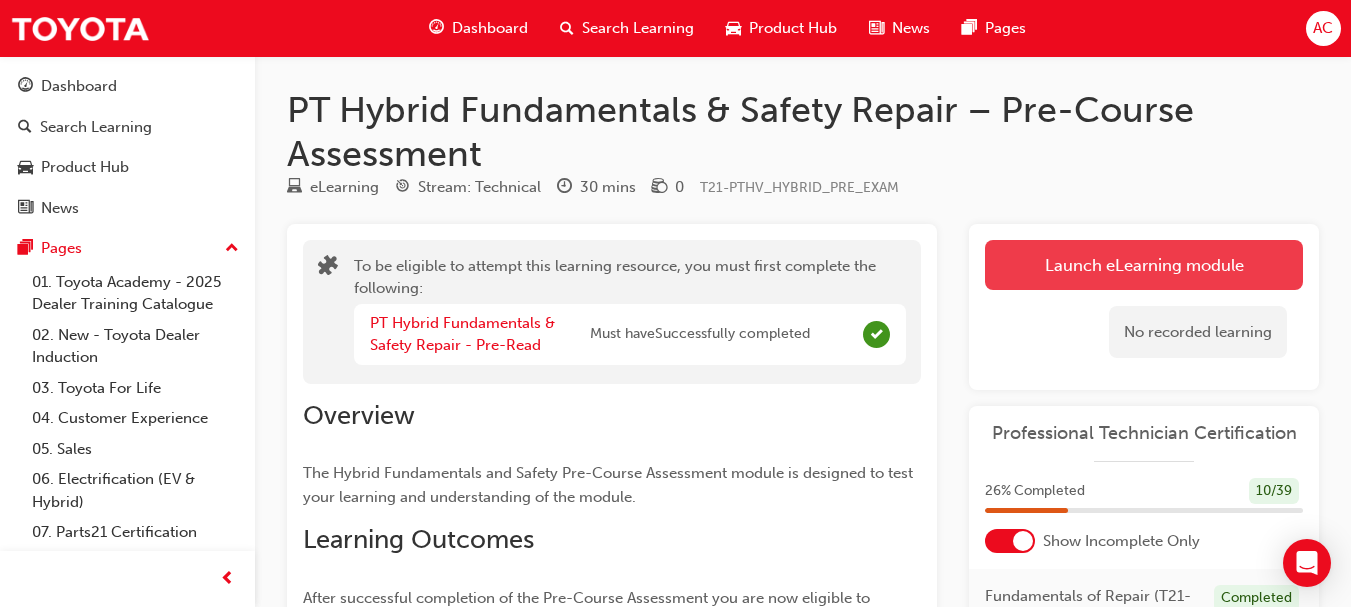 click on "Launch eLearning module" at bounding box center [1144, 265] 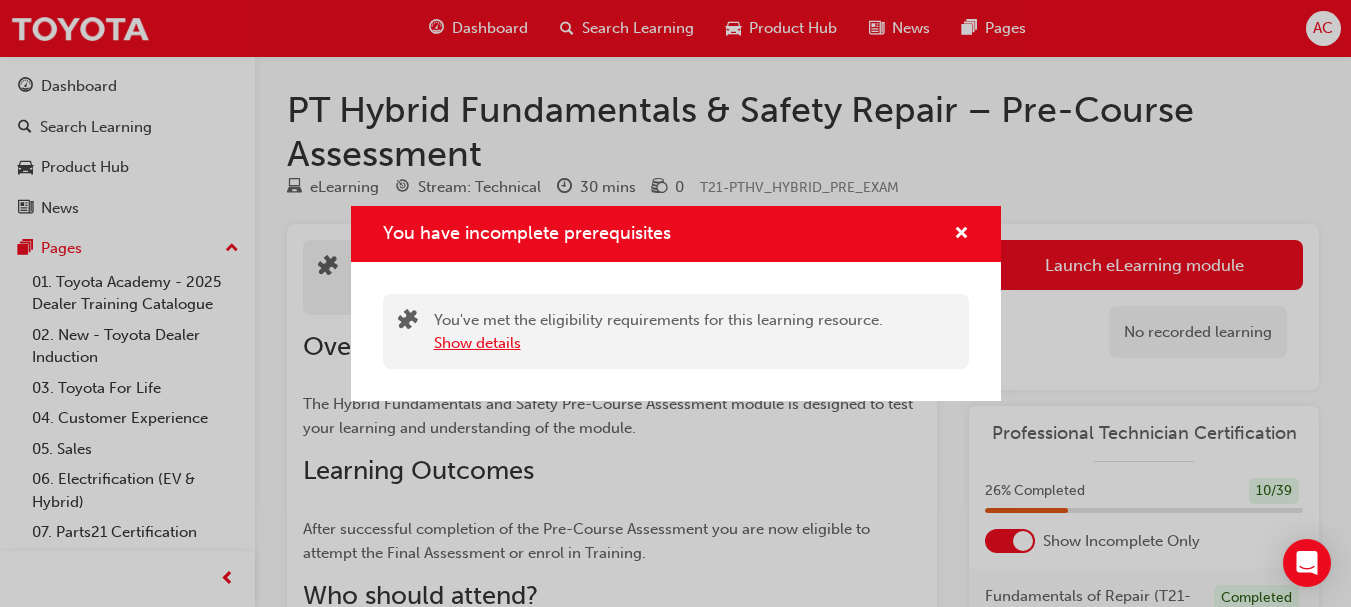 click on "Show details" at bounding box center [477, 343] 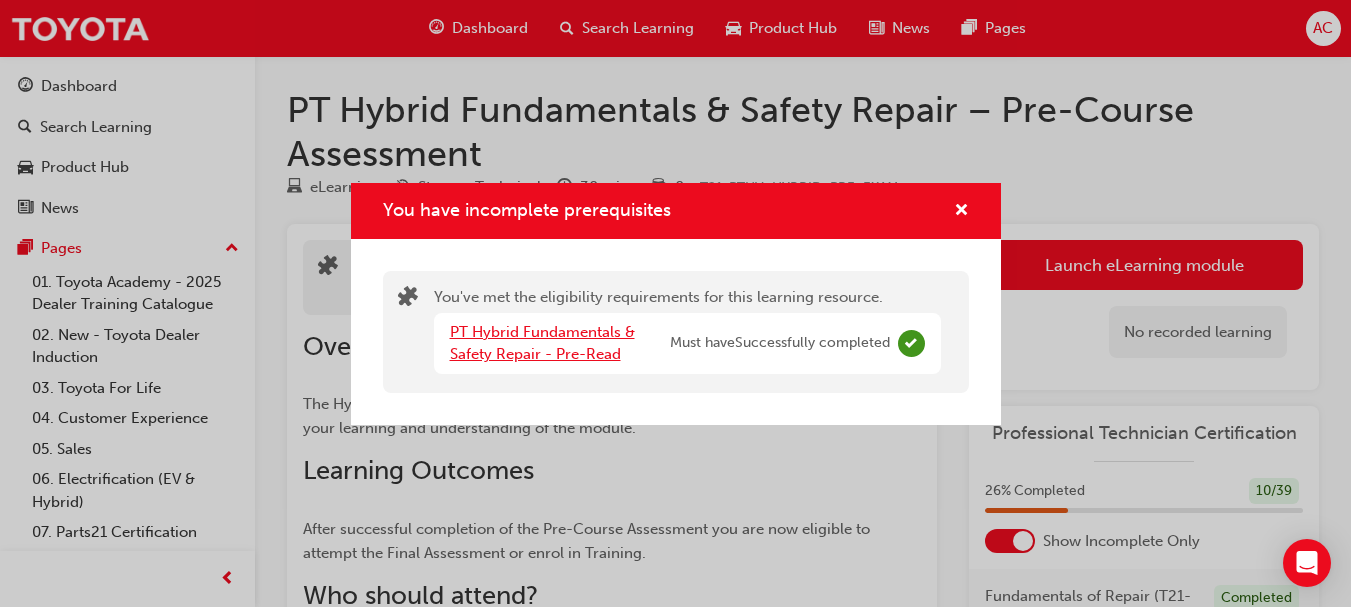 click on "PT Hybrid Fundamentals & Safety Repair - Pre-Read" at bounding box center [542, 343] 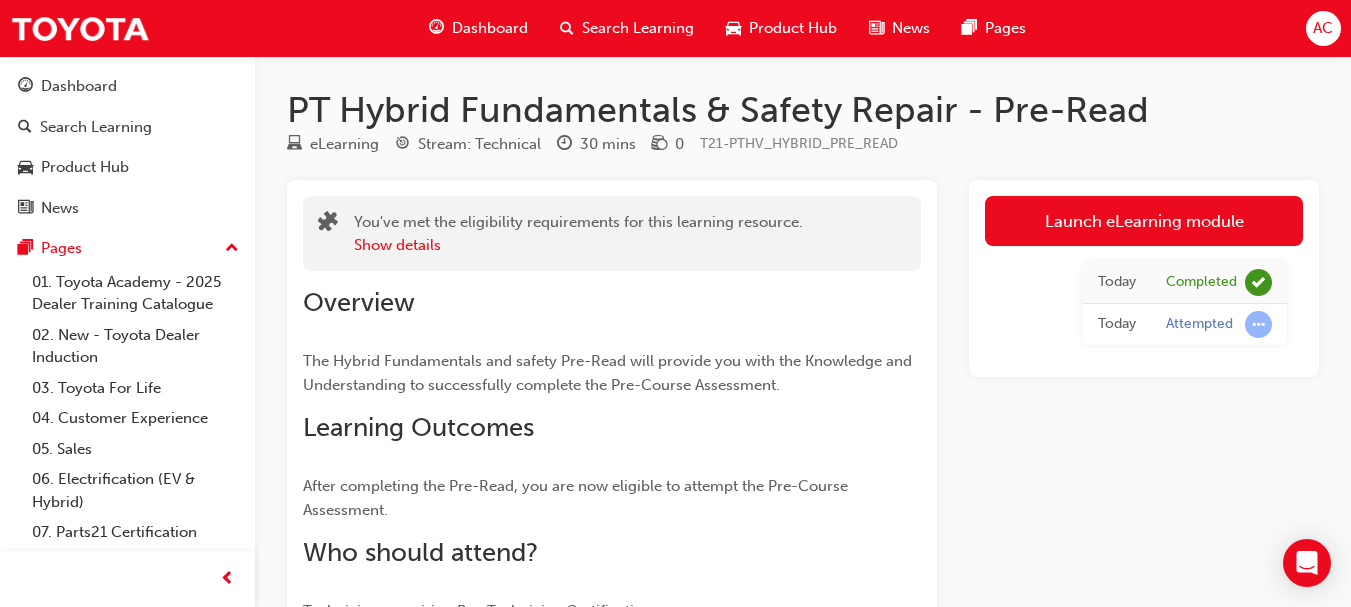 click on "Dashboard" at bounding box center [490, 28] 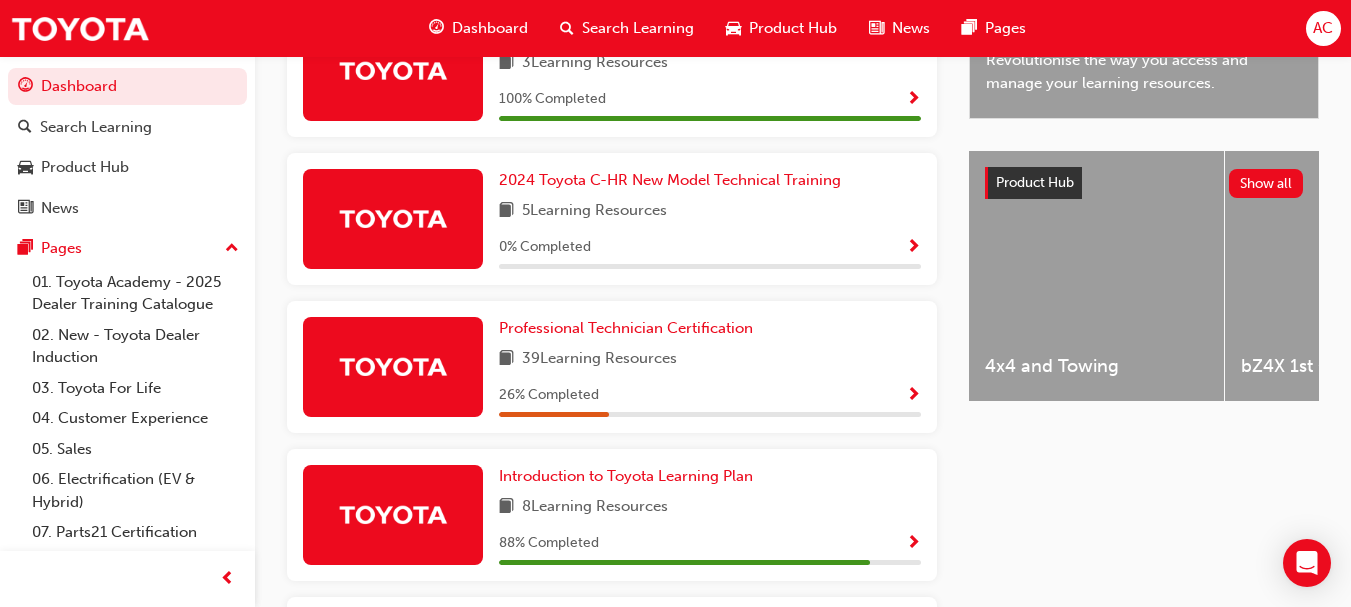 scroll, scrollTop: 691, scrollLeft: 0, axis: vertical 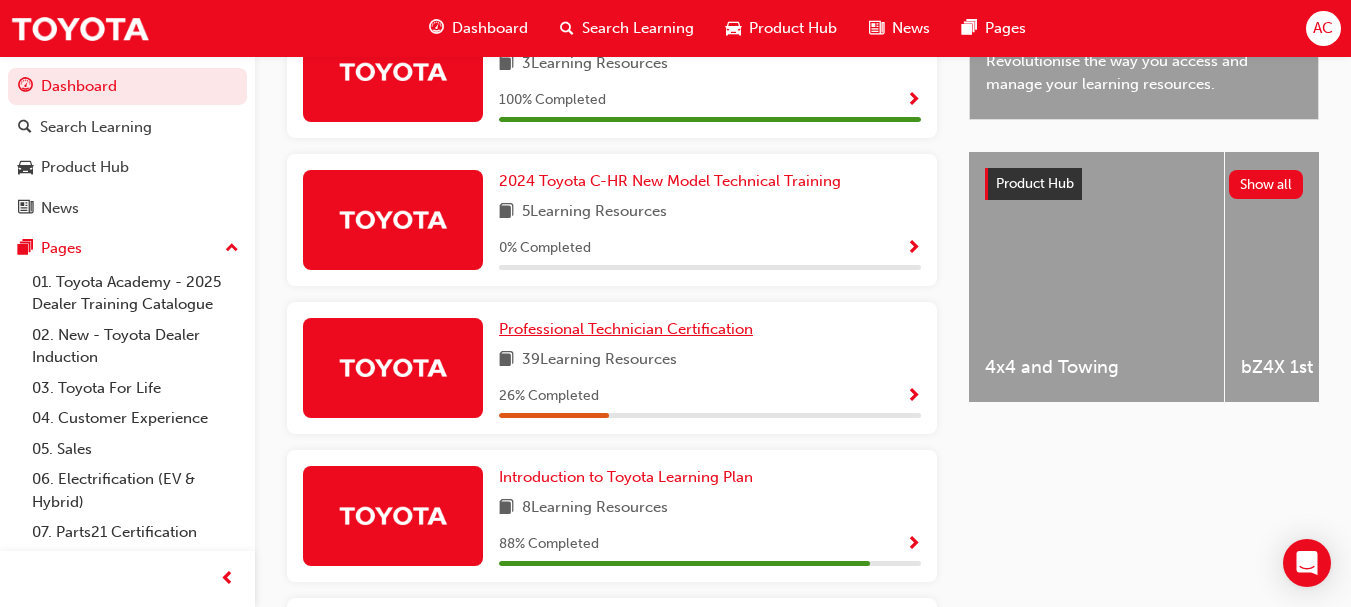 click on "Professional Technician Certification" at bounding box center (626, 329) 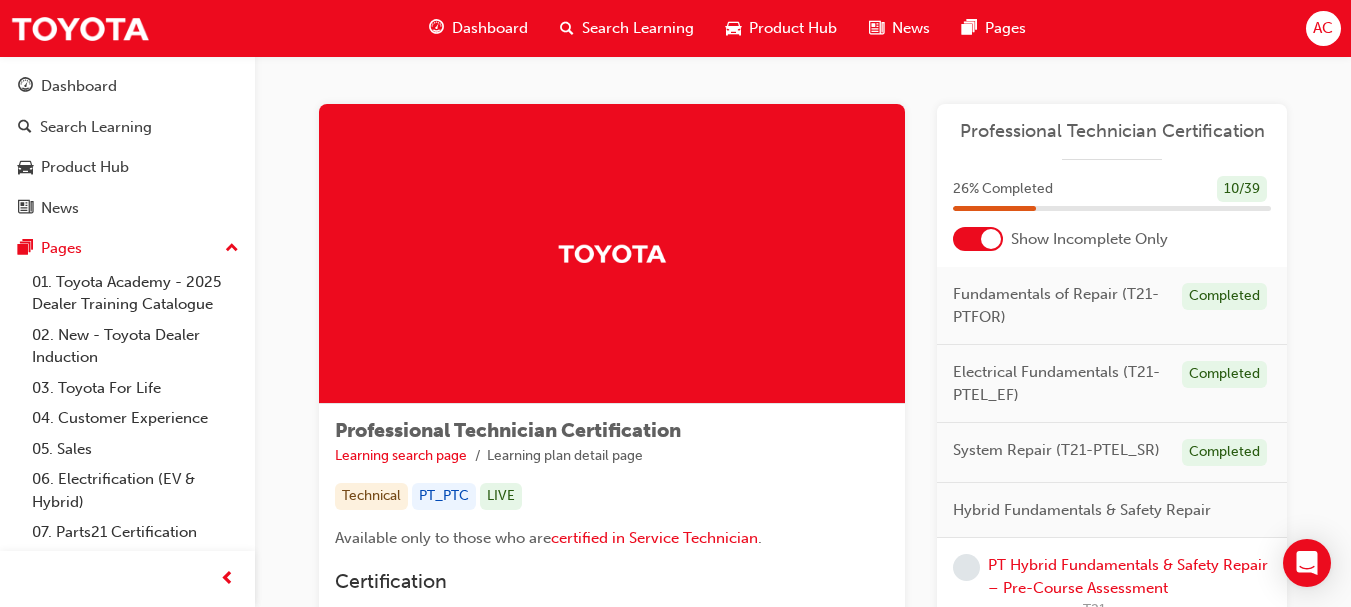 scroll, scrollTop: 164, scrollLeft: 0, axis: vertical 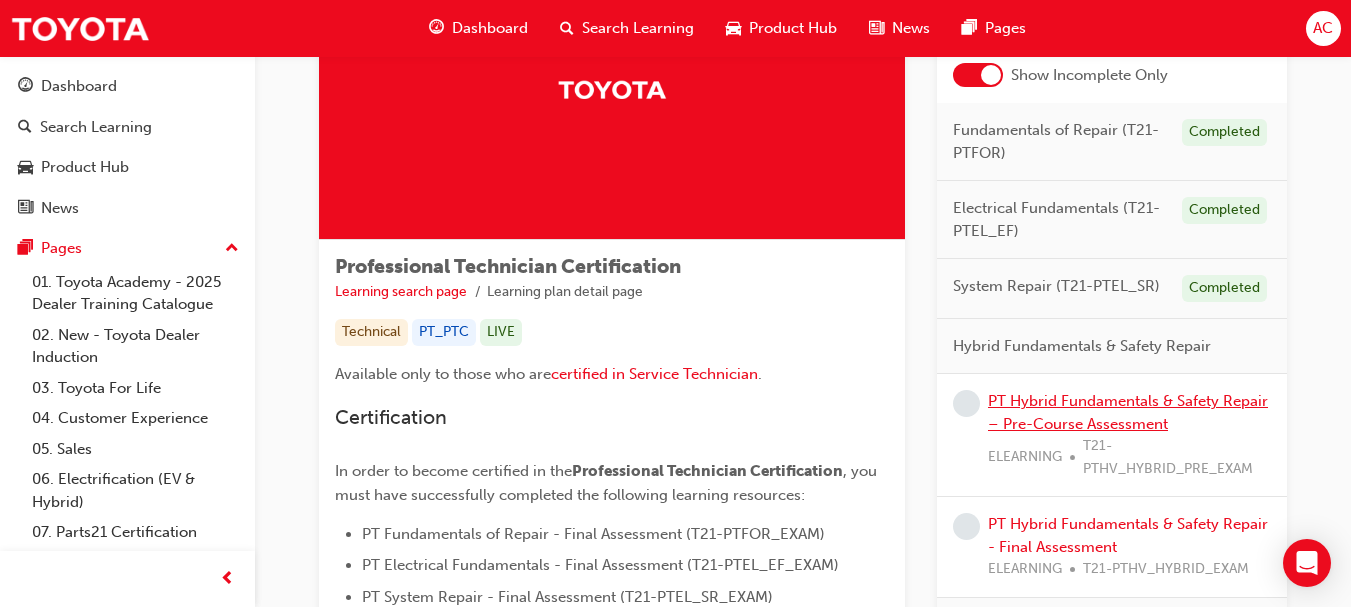 click on "PT Hybrid Fundamentals & Safety Repair – Pre-Course Assessment" at bounding box center (1128, 412) 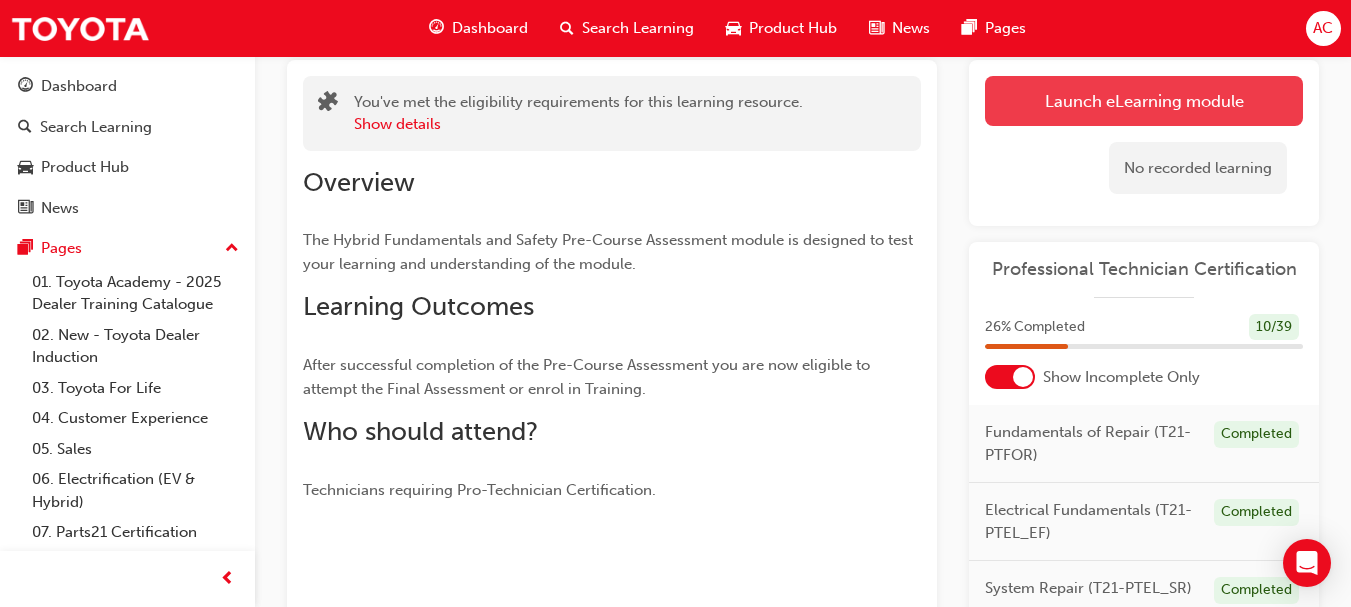click on "Launch eLearning module" at bounding box center (1144, 101) 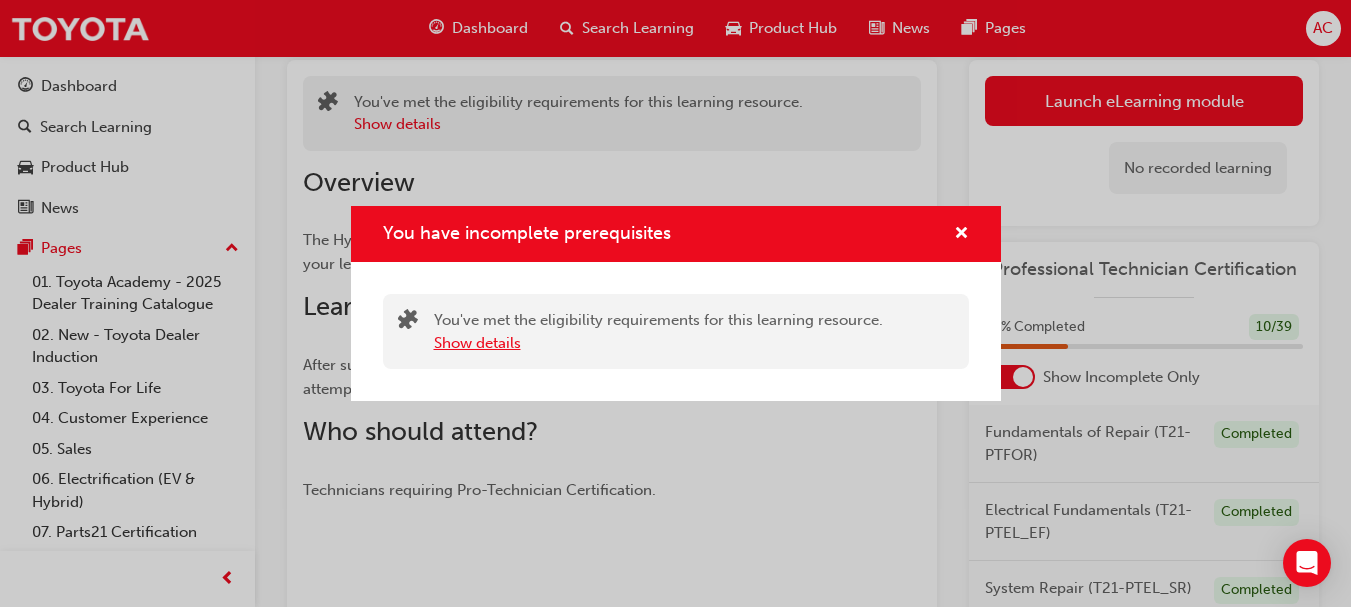 click on "Show details" at bounding box center (477, 343) 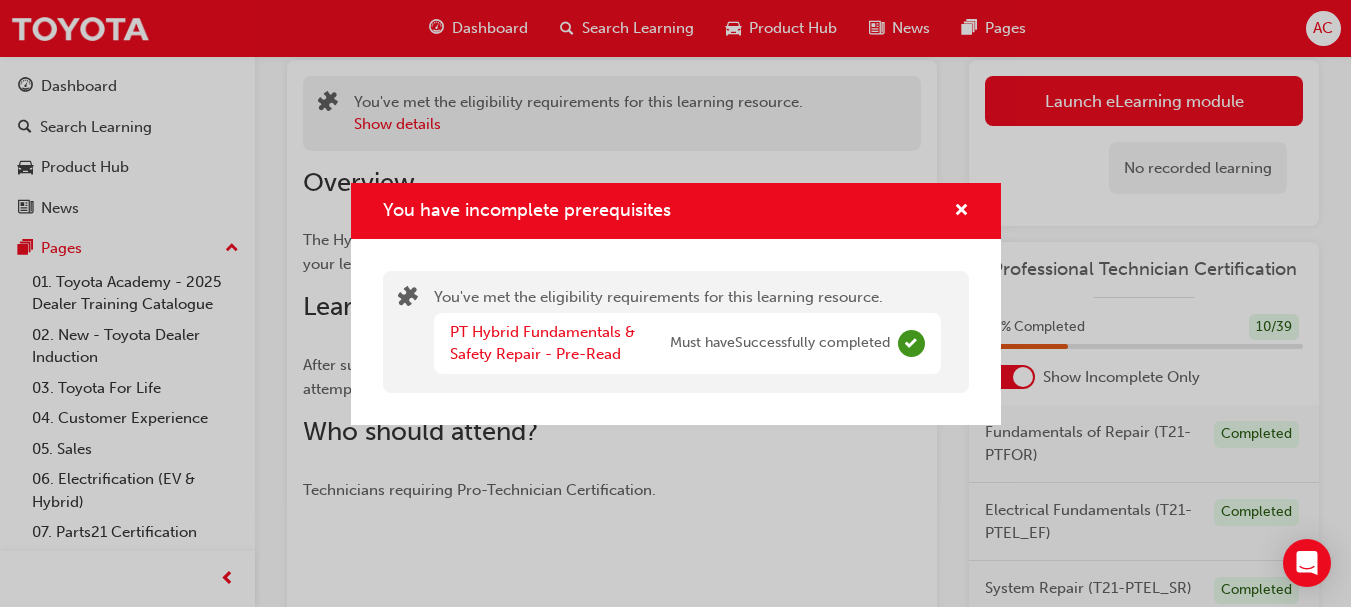 click on "PT Hybrid Fundamentals & Safety Repair - Pre-Read" at bounding box center [560, 343] 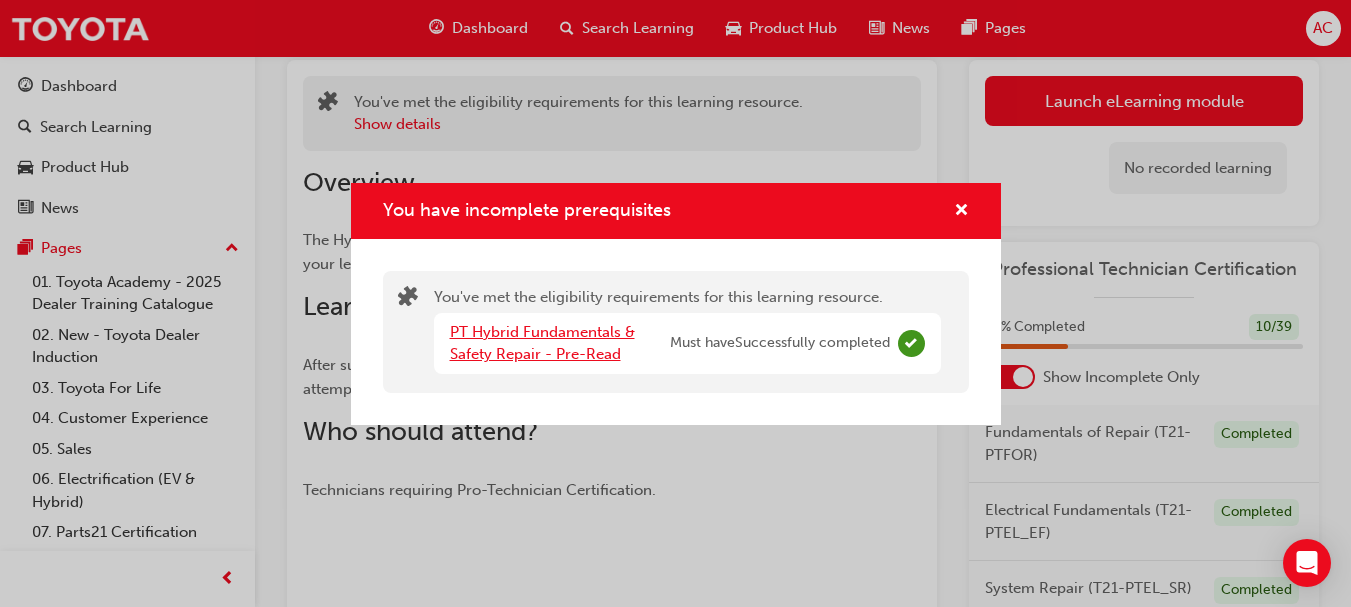 click on "PT Hybrid Fundamentals & Safety Repair - Pre-Read" at bounding box center [542, 343] 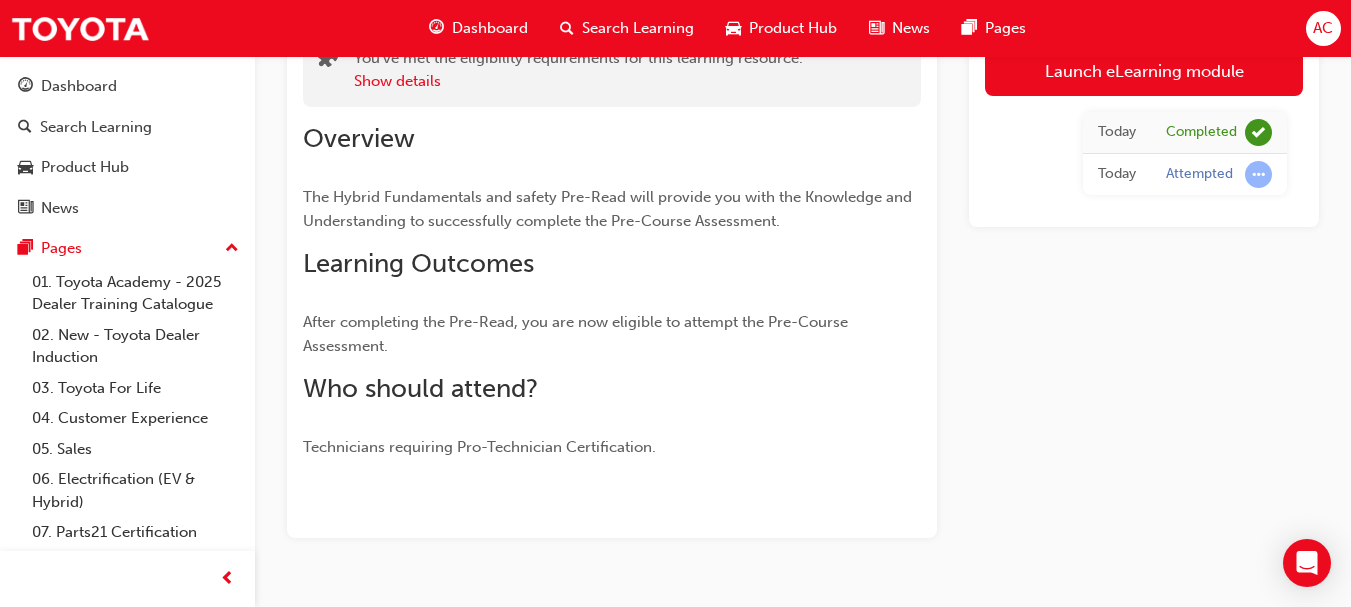 scroll, scrollTop: 0, scrollLeft: 0, axis: both 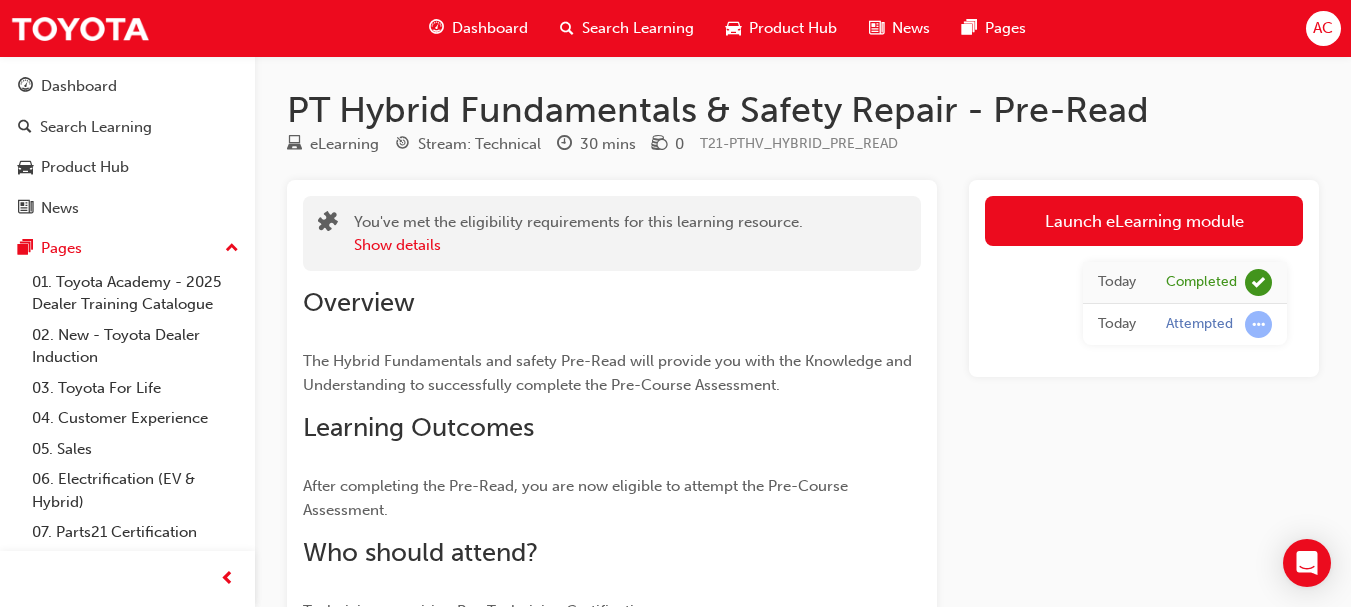 click on "Dashboard" at bounding box center (490, 28) 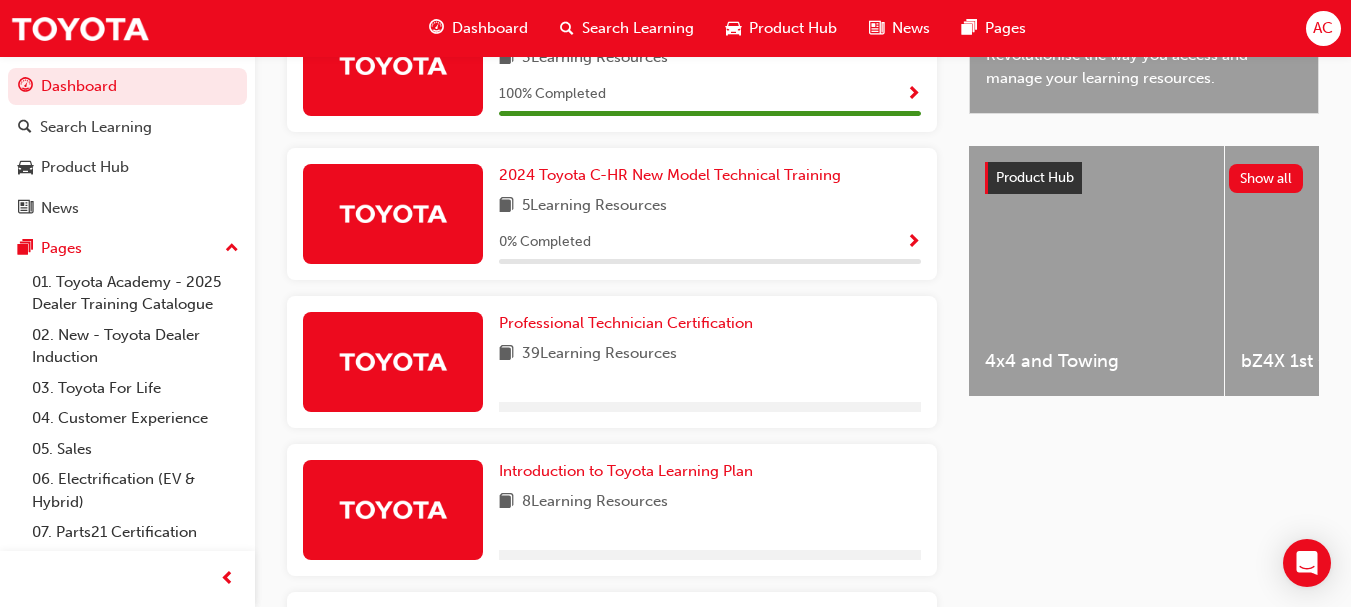 scroll, scrollTop: 699, scrollLeft: 0, axis: vertical 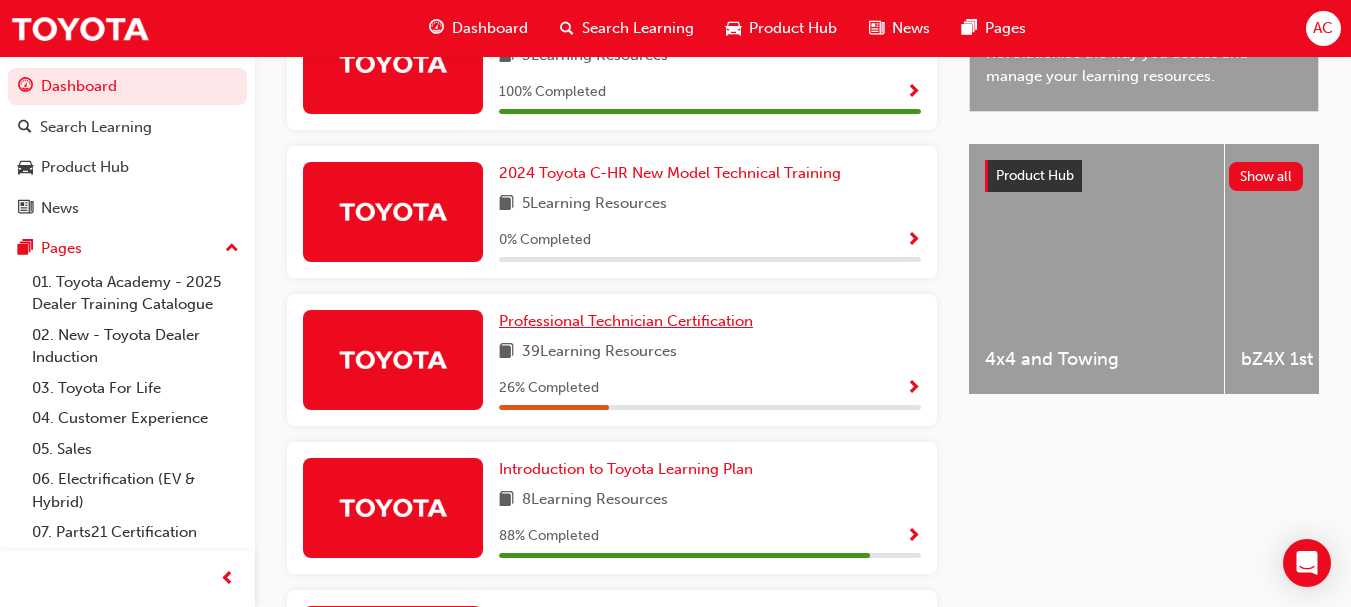 click on "Professional Technician Certification" at bounding box center (626, 321) 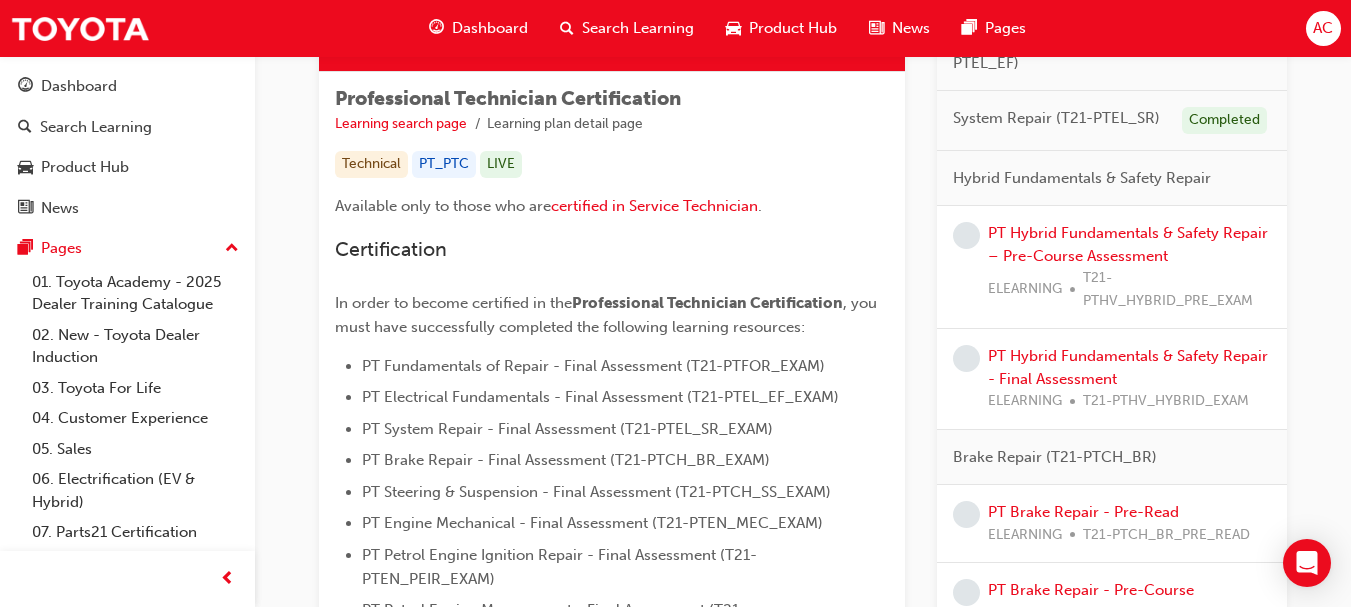 scroll, scrollTop: 333, scrollLeft: 0, axis: vertical 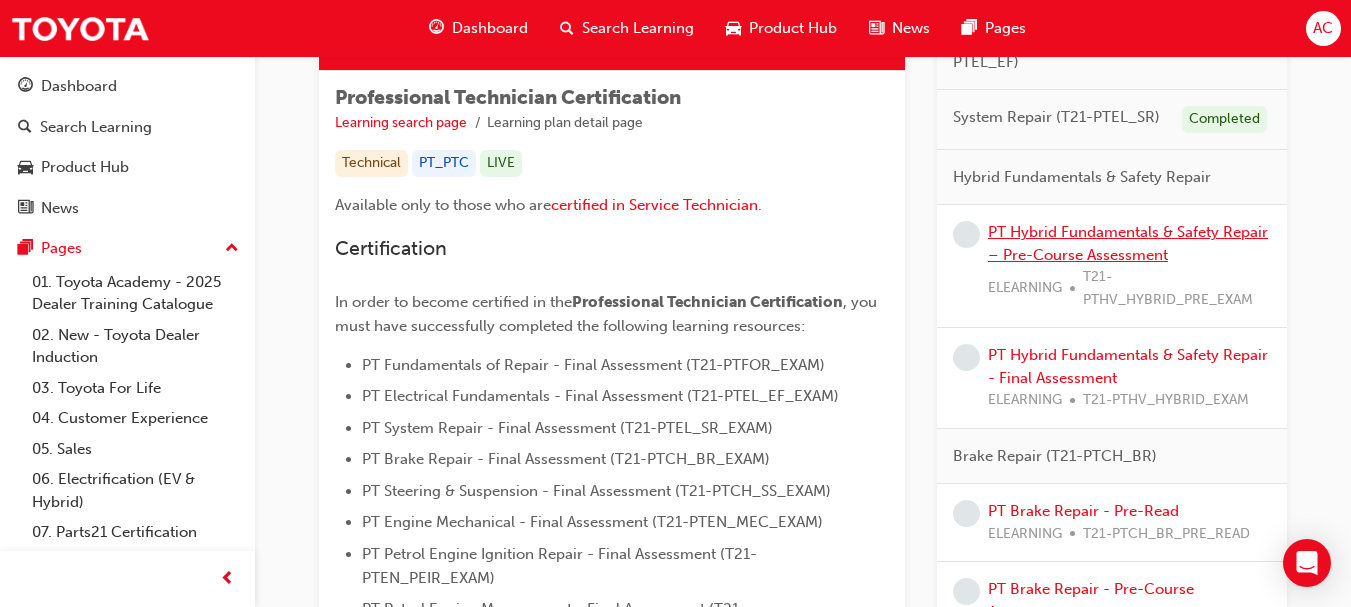 click on "PT Hybrid Fundamentals & Safety Repair – Pre-Course Assessment" at bounding box center (1128, 243) 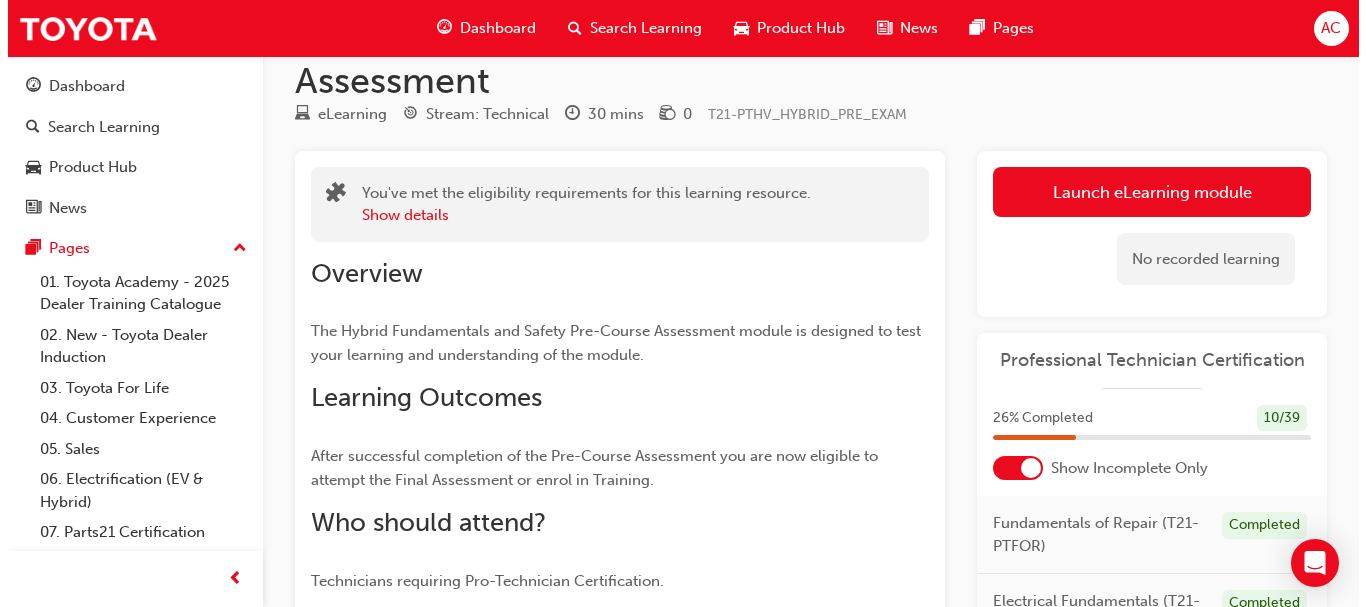 scroll, scrollTop: 0, scrollLeft: 0, axis: both 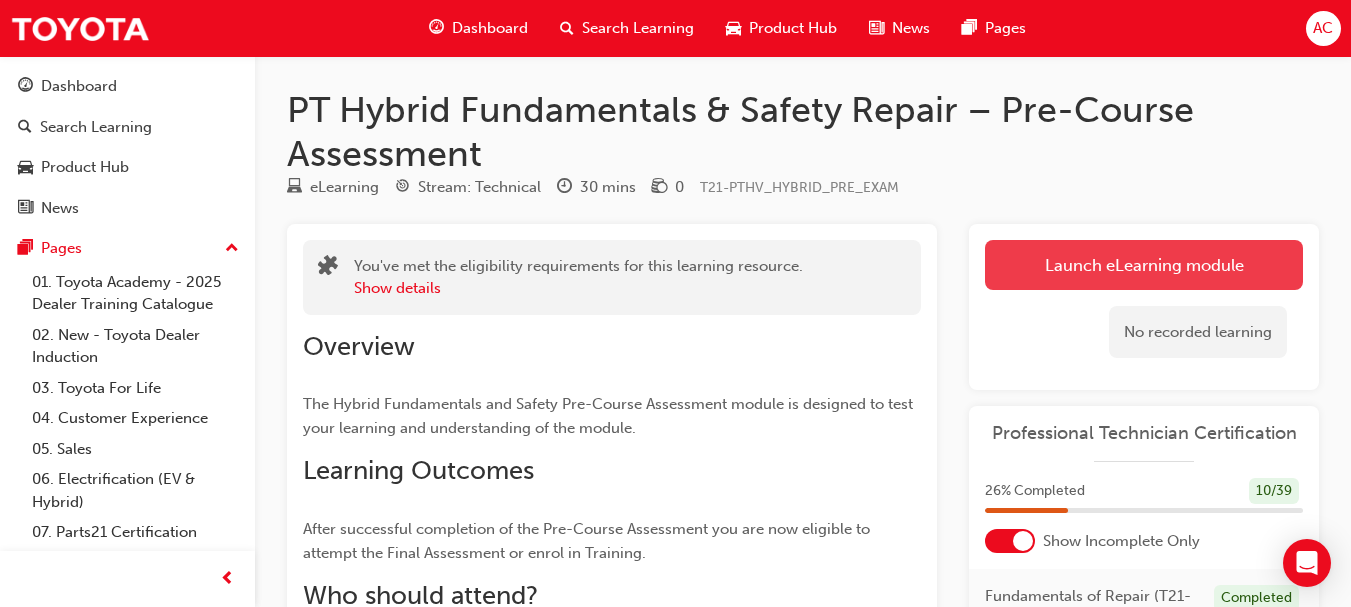 click on "Launch eLearning module" at bounding box center [1144, 265] 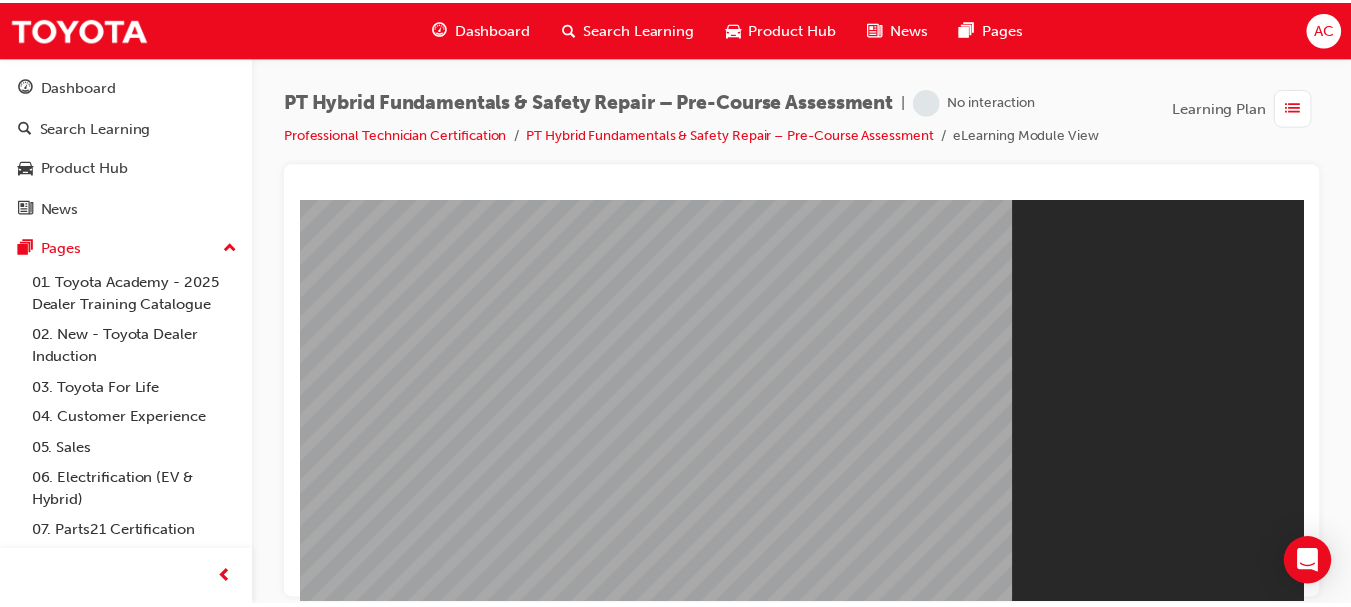 scroll, scrollTop: 0, scrollLeft: 0, axis: both 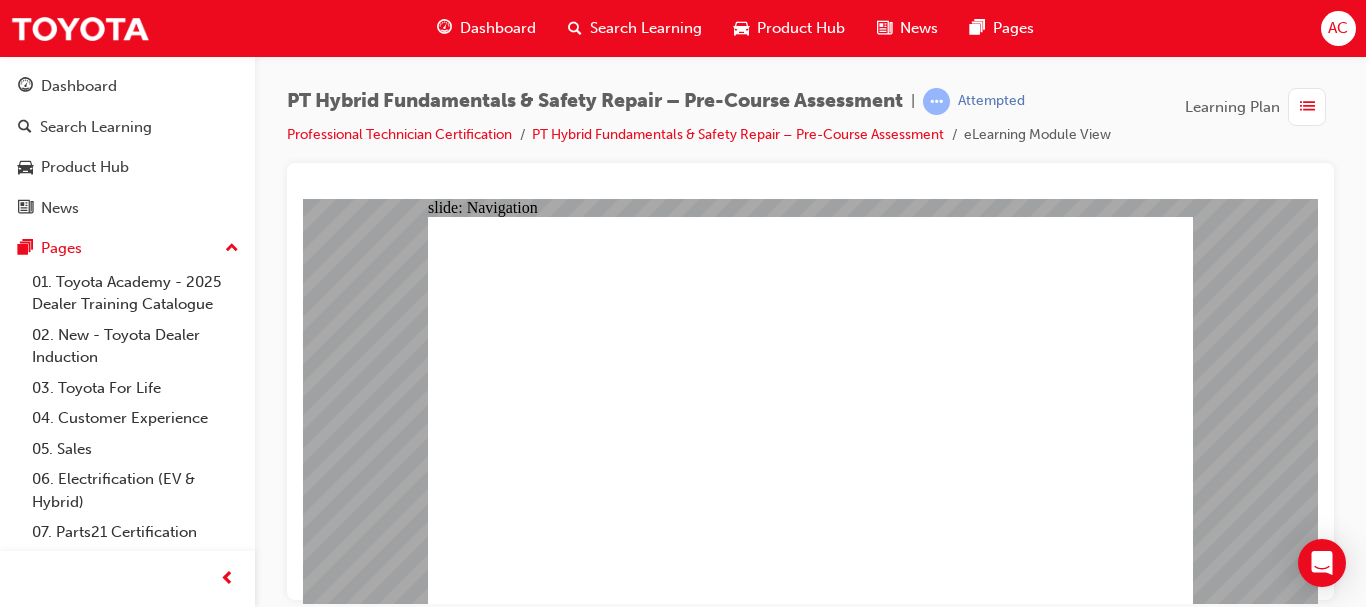 click 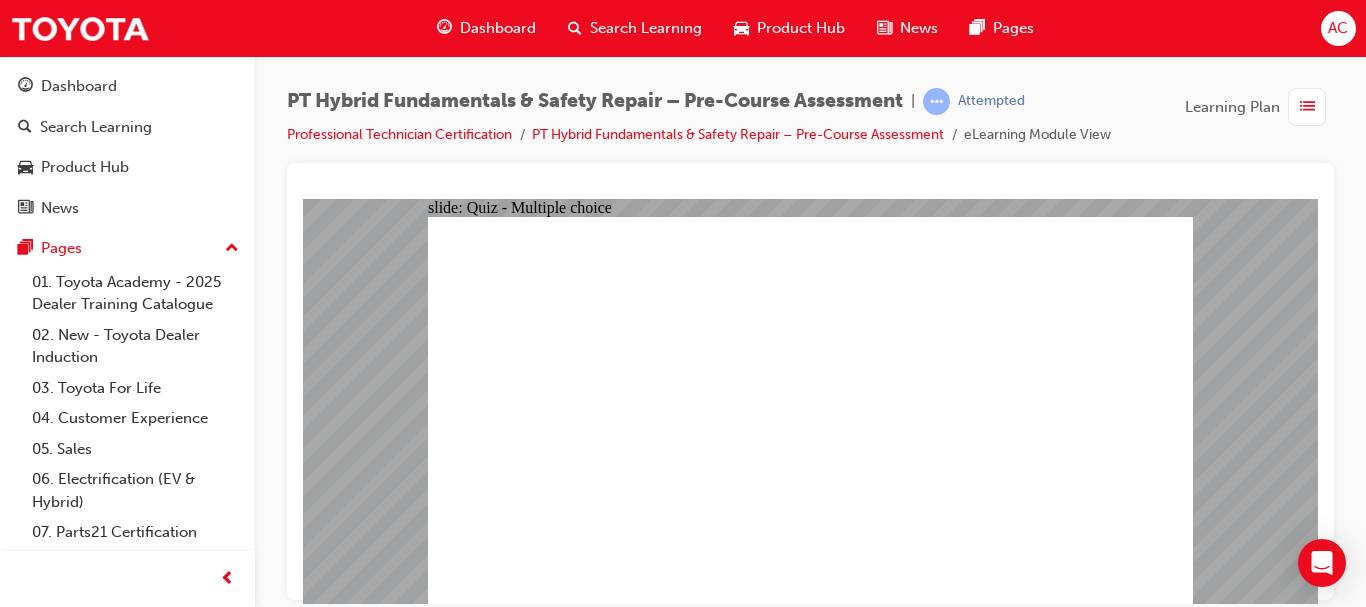 click 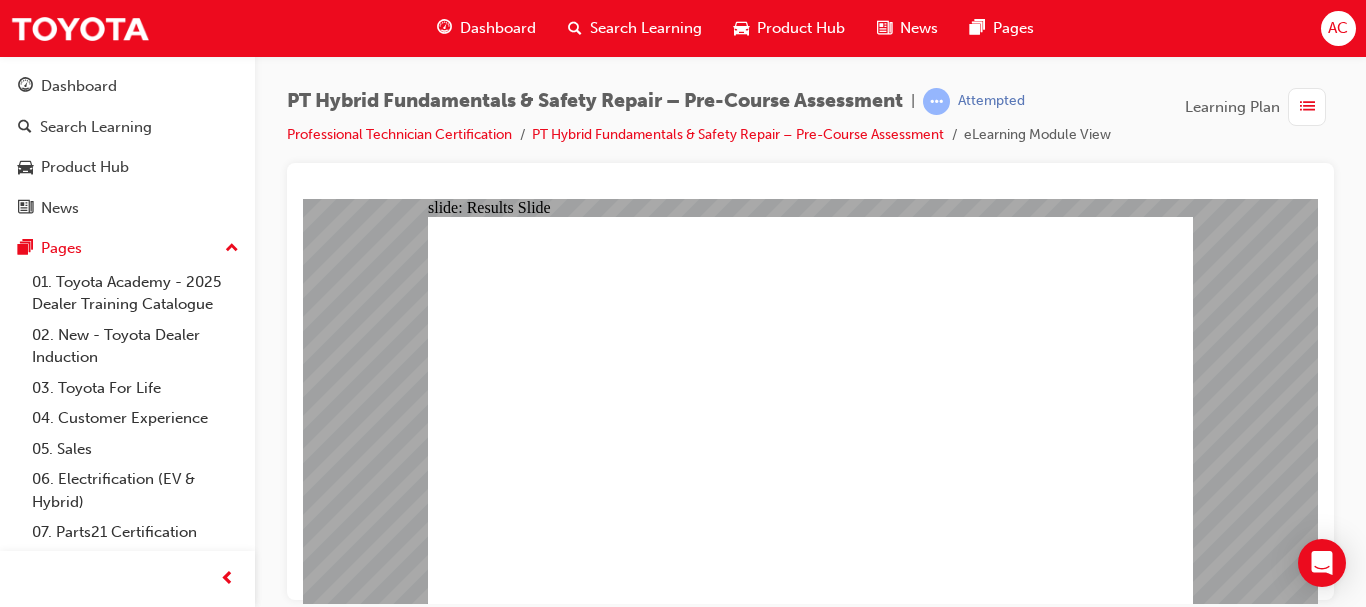 click 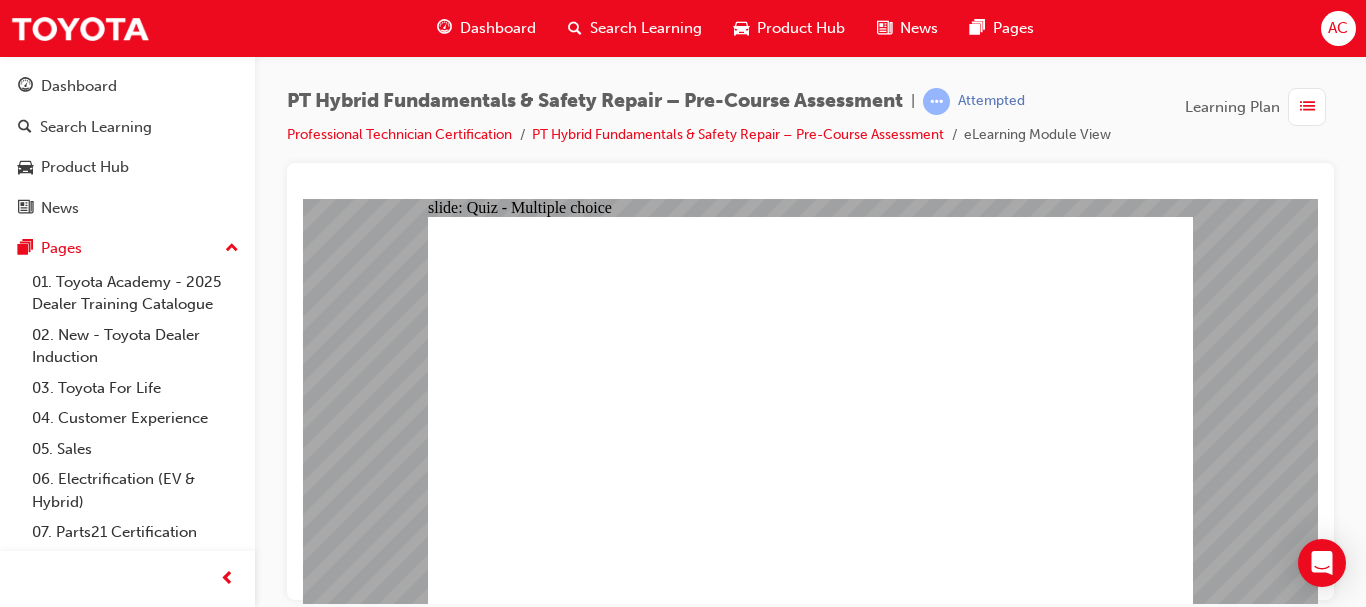 click 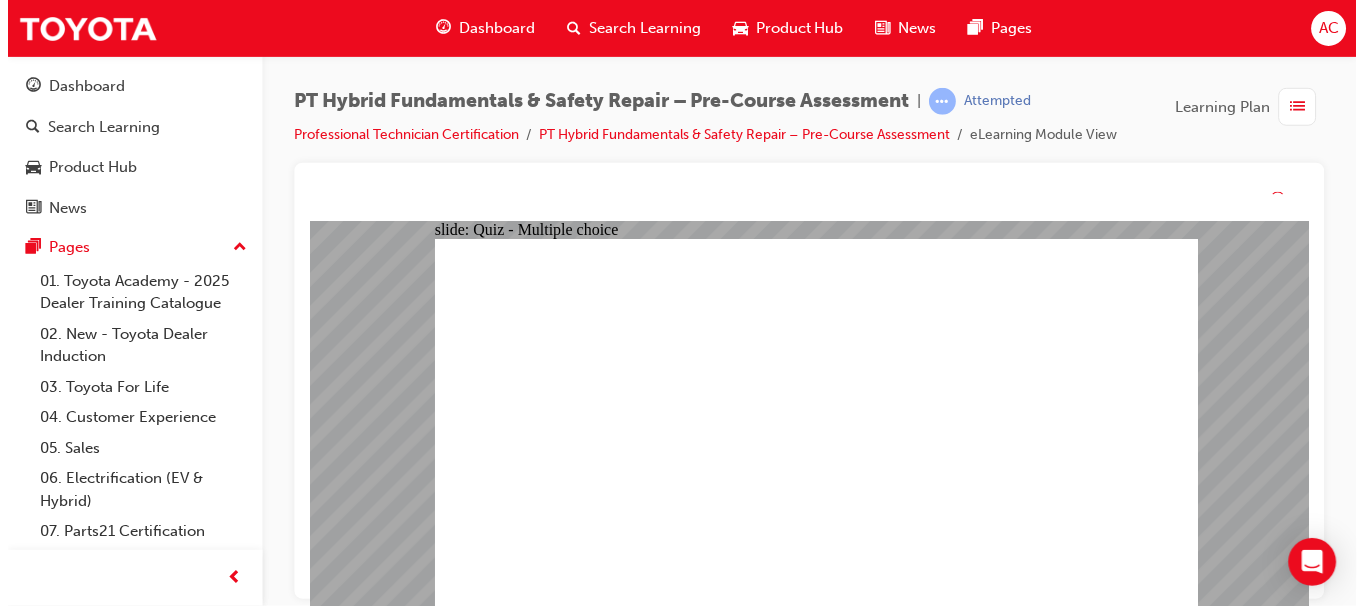 click on "Question 4 In a HEV, what component would be removed to isolate the HV battery? Choose the correct answer then click Submit. Let rear wheel ECM  High Voltage Service Plug Grip SELV battery positive terminal Submit Correct Incorrect" at bounding box center (816, 1585) 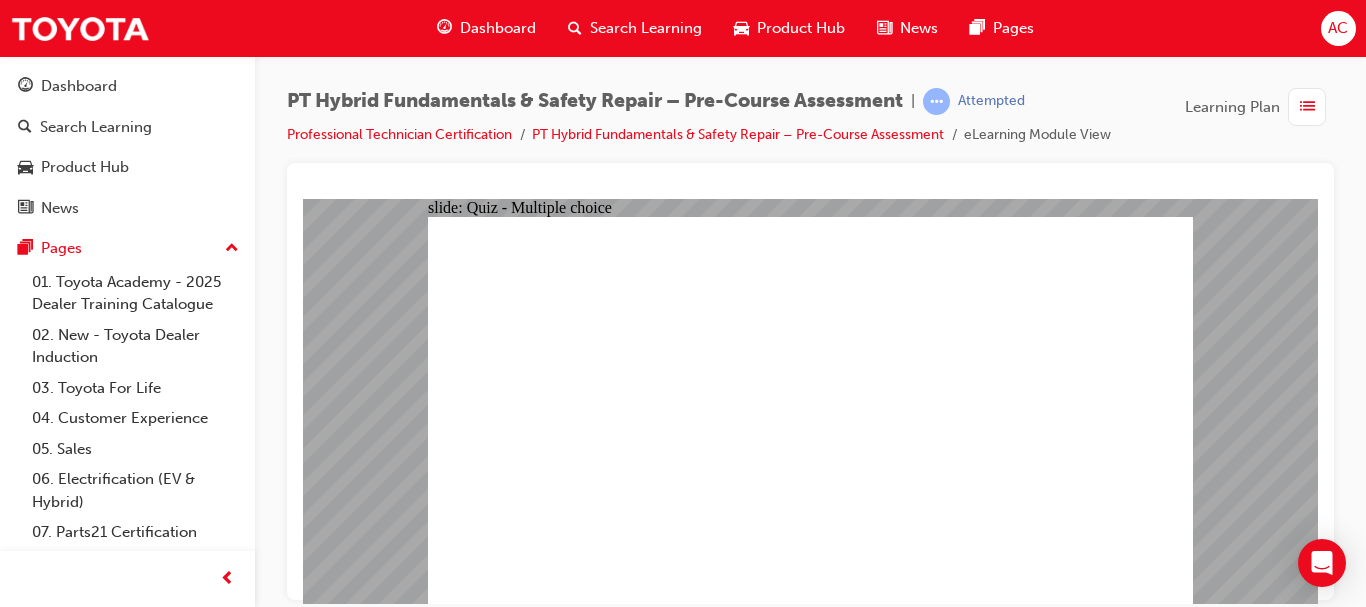 click 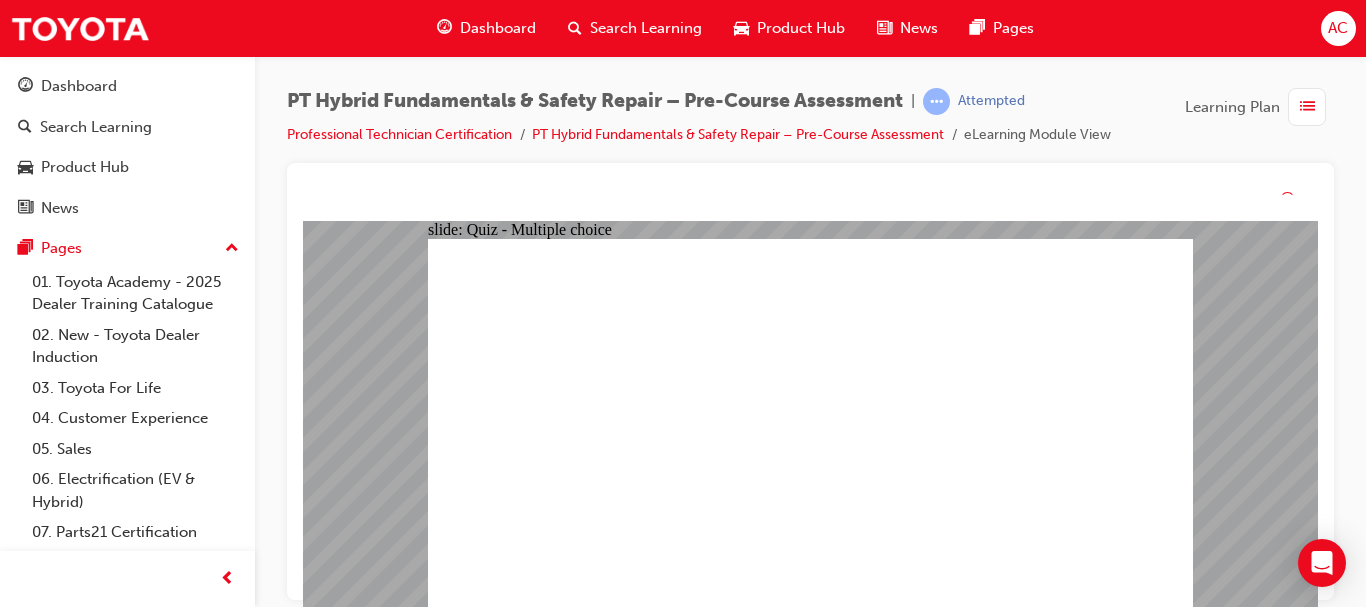 click 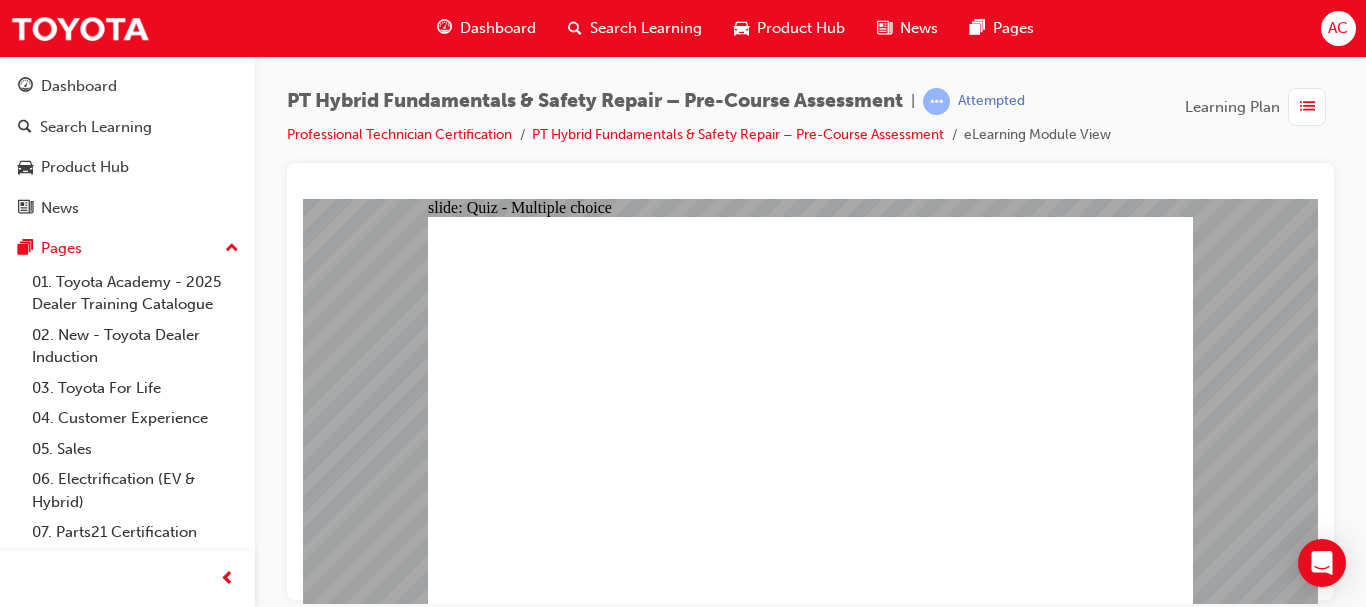 click 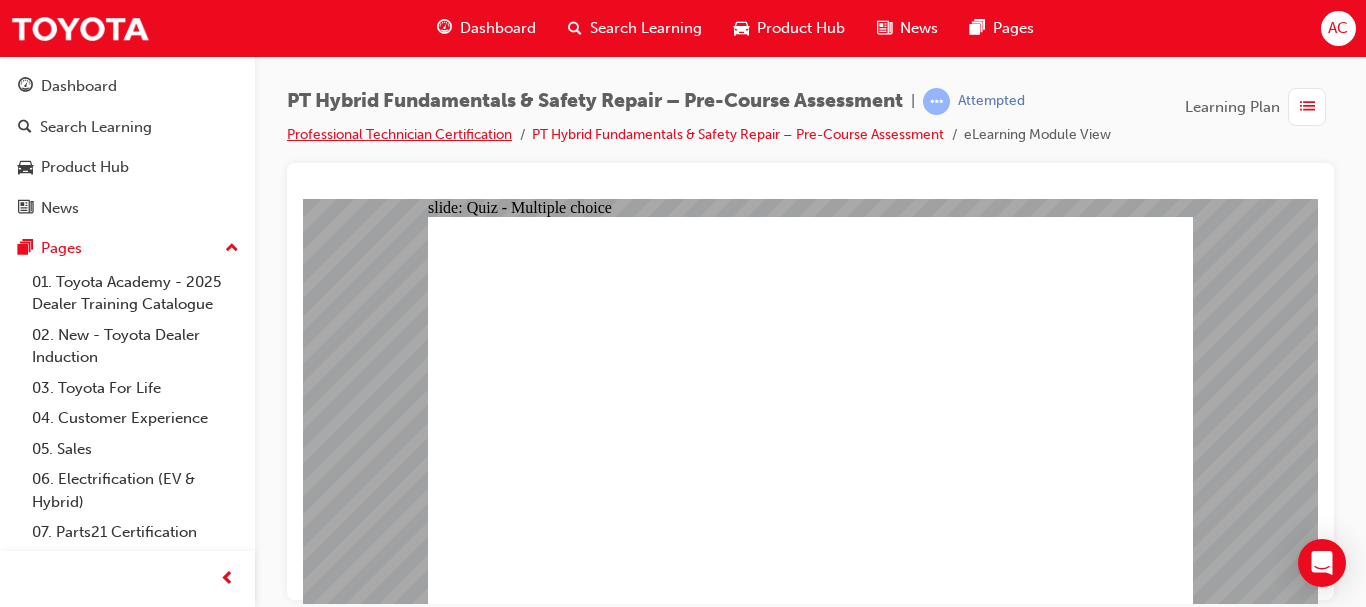 click on "Professional Technician Certification" at bounding box center [399, 134] 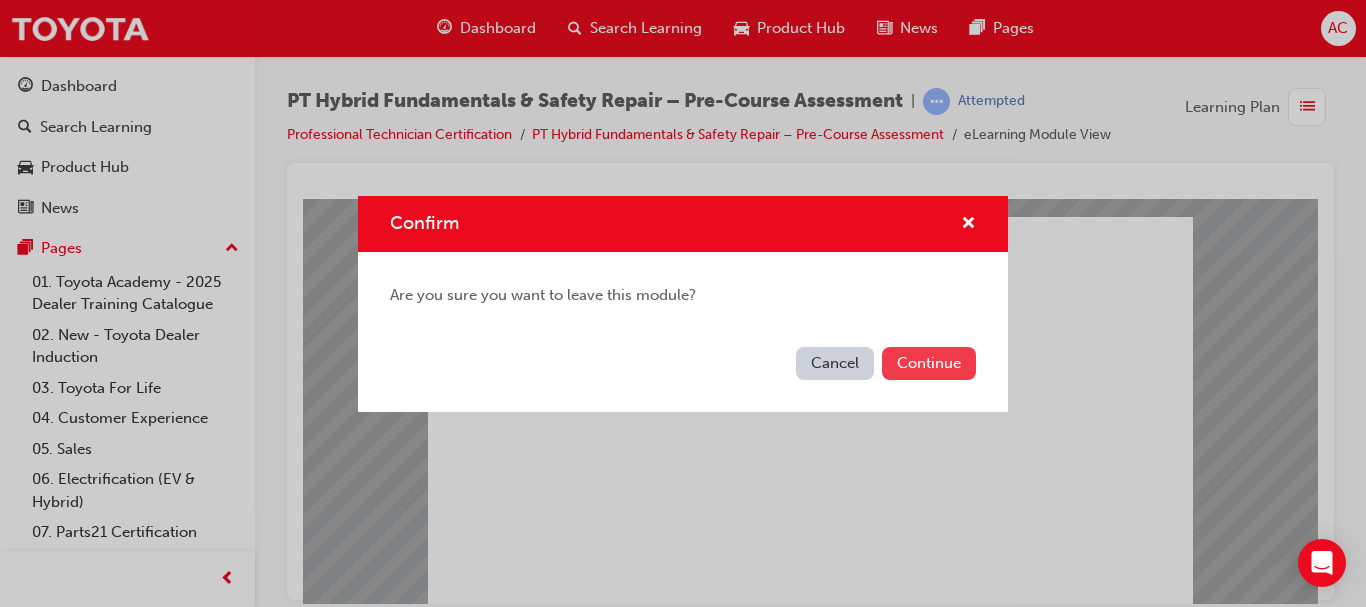 click on "Continue" at bounding box center (929, 363) 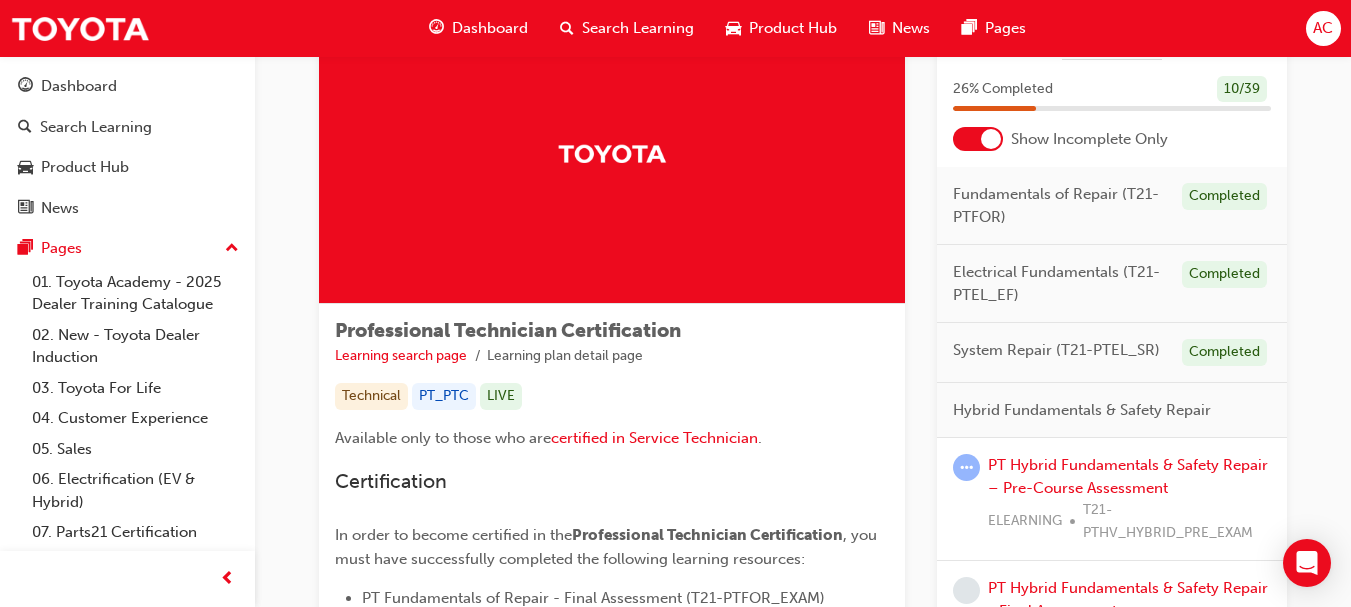 scroll, scrollTop: 101, scrollLeft: 0, axis: vertical 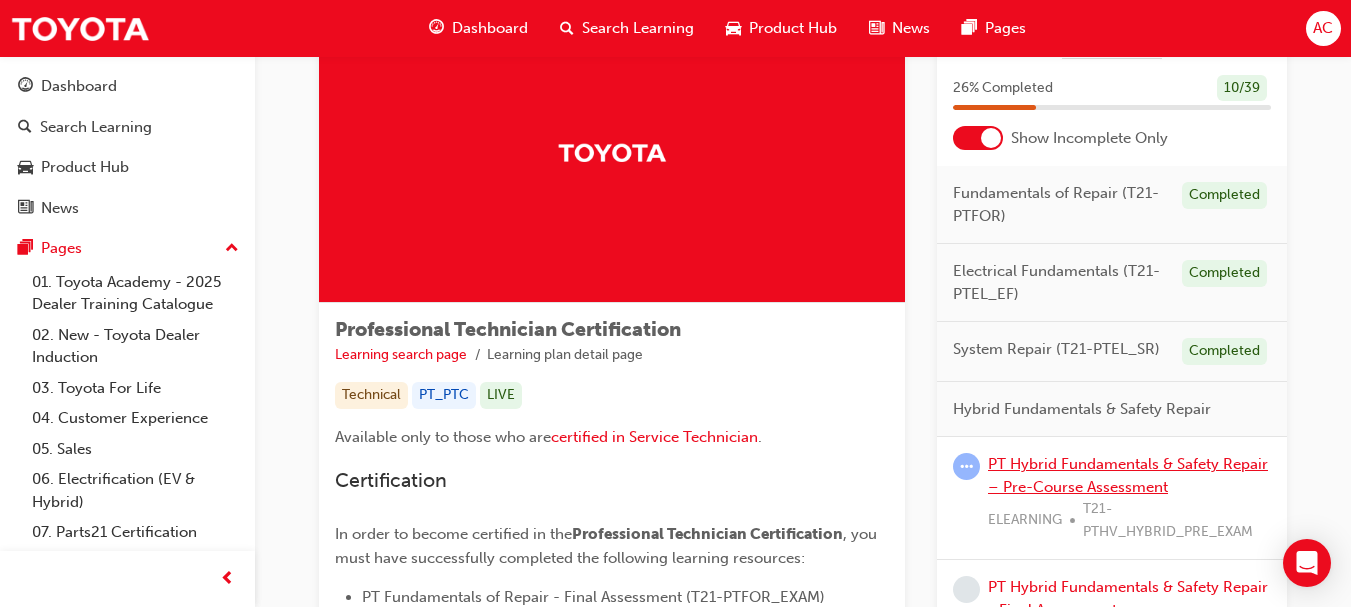 click on "PT Hybrid Fundamentals & Safety Repair – Pre-Course Assessment" at bounding box center [1128, 475] 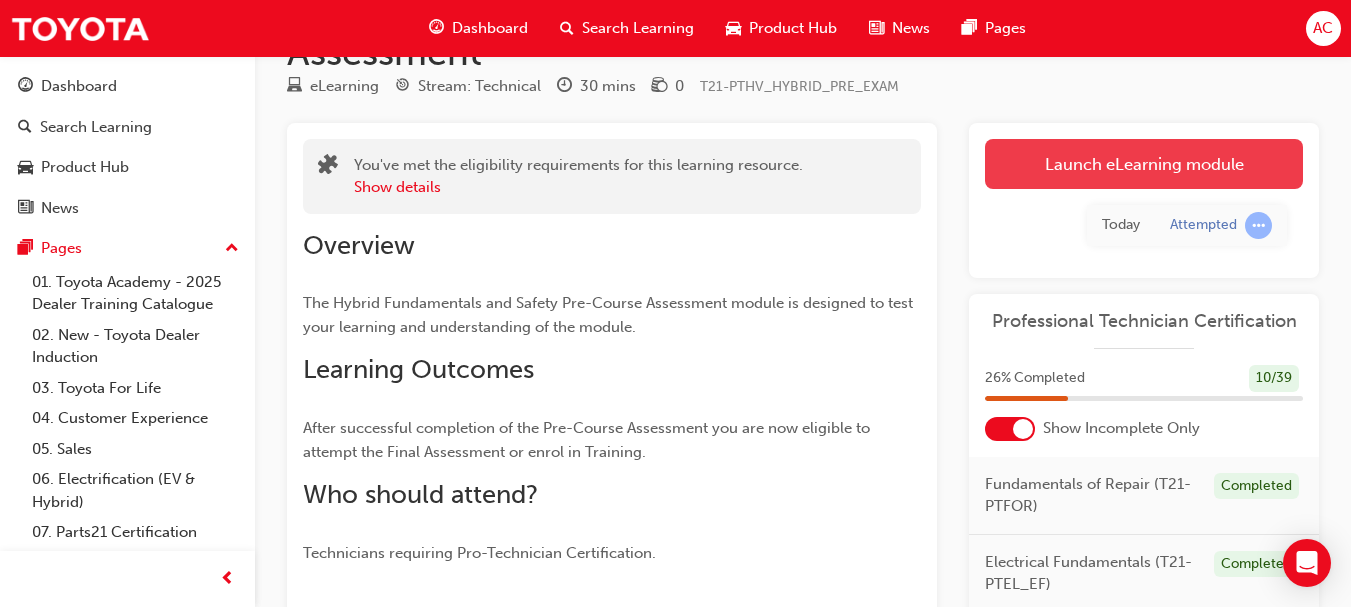 click on "Launch eLearning module" at bounding box center [1144, 164] 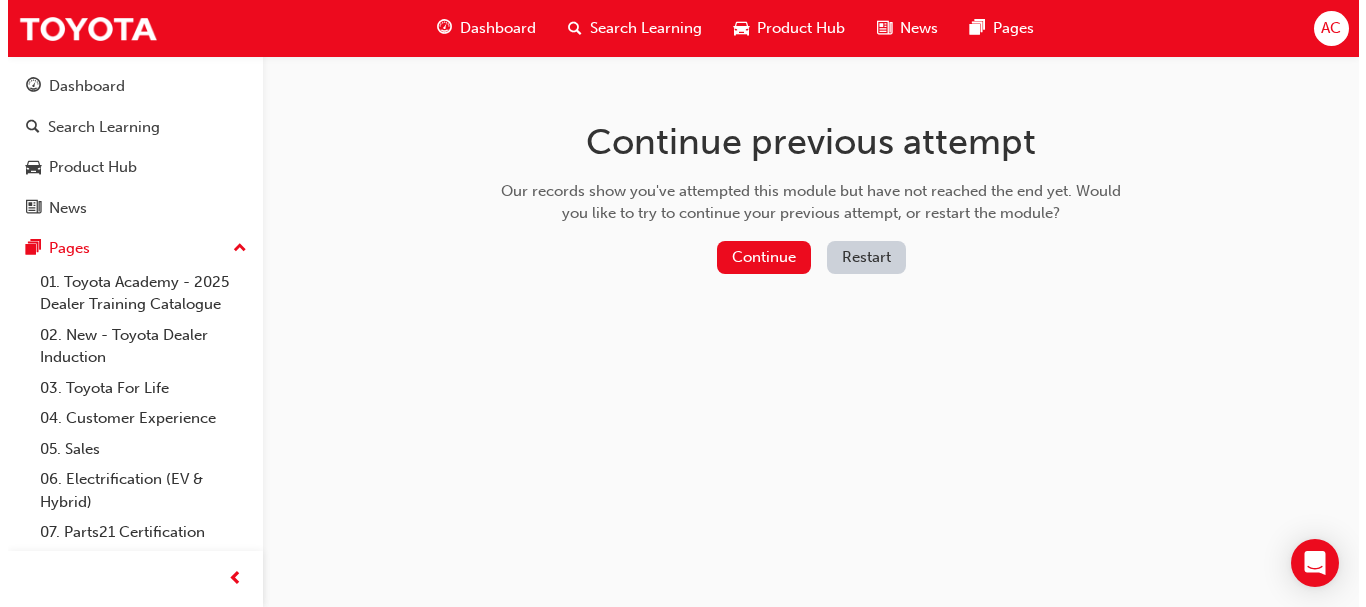 scroll, scrollTop: 0, scrollLeft: 0, axis: both 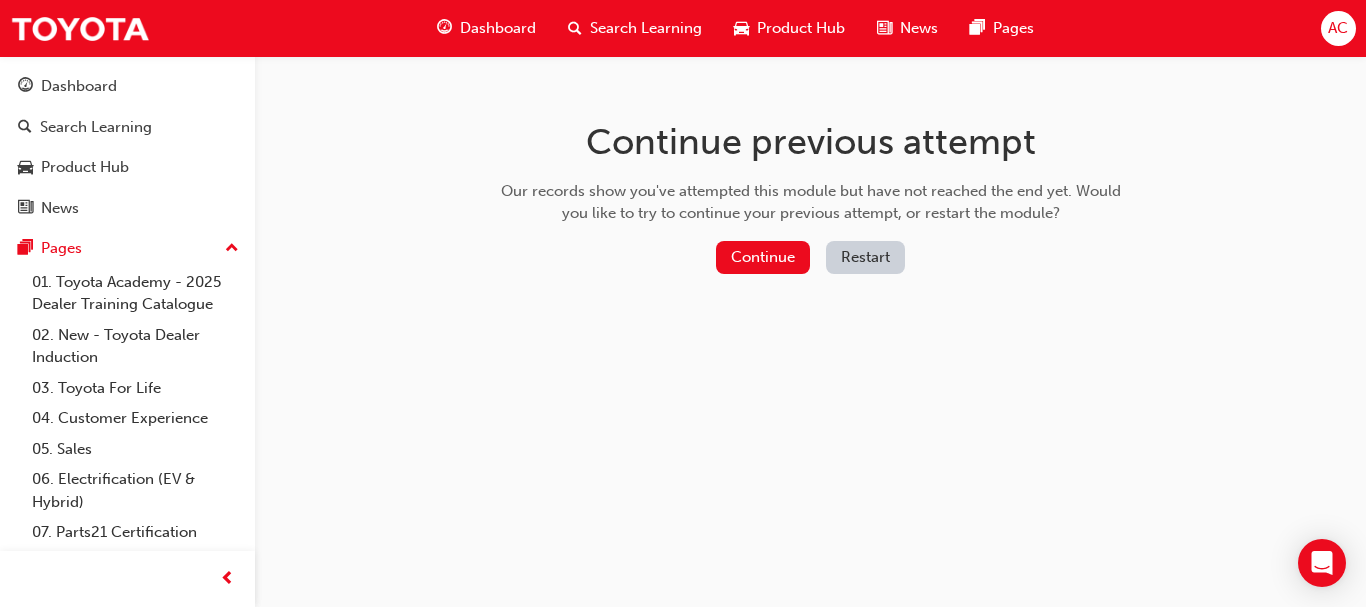 click on "Restart" at bounding box center (865, 257) 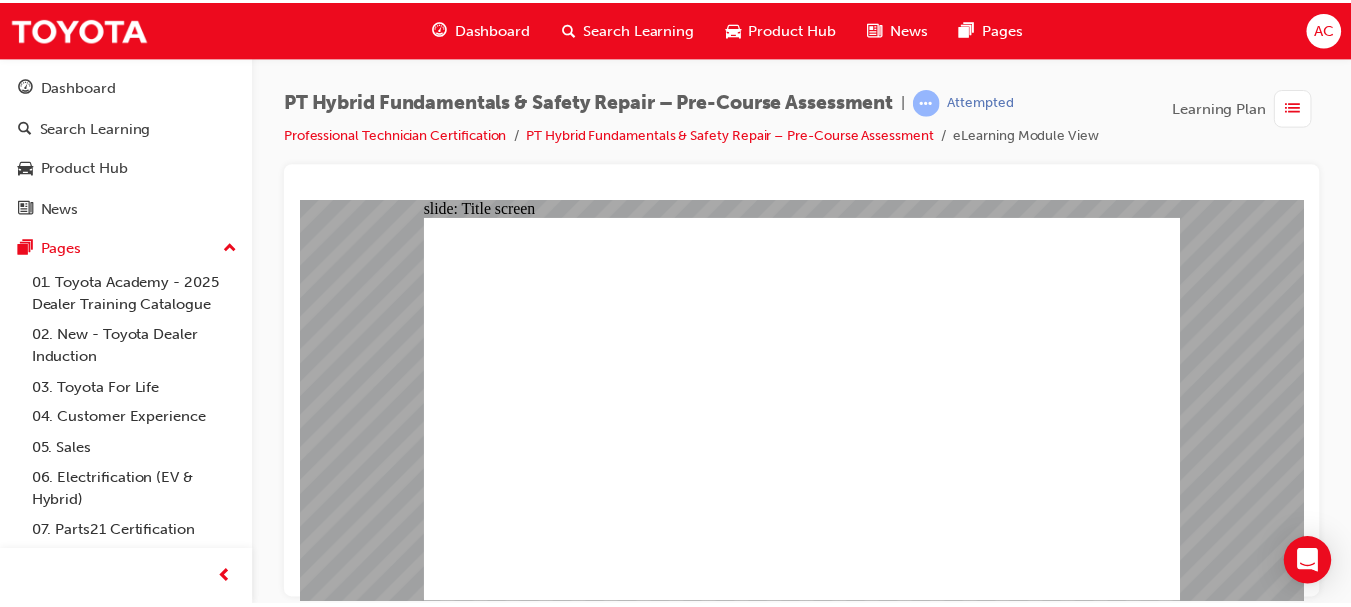 scroll, scrollTop: 0, scrollLeft: 0, axis: both 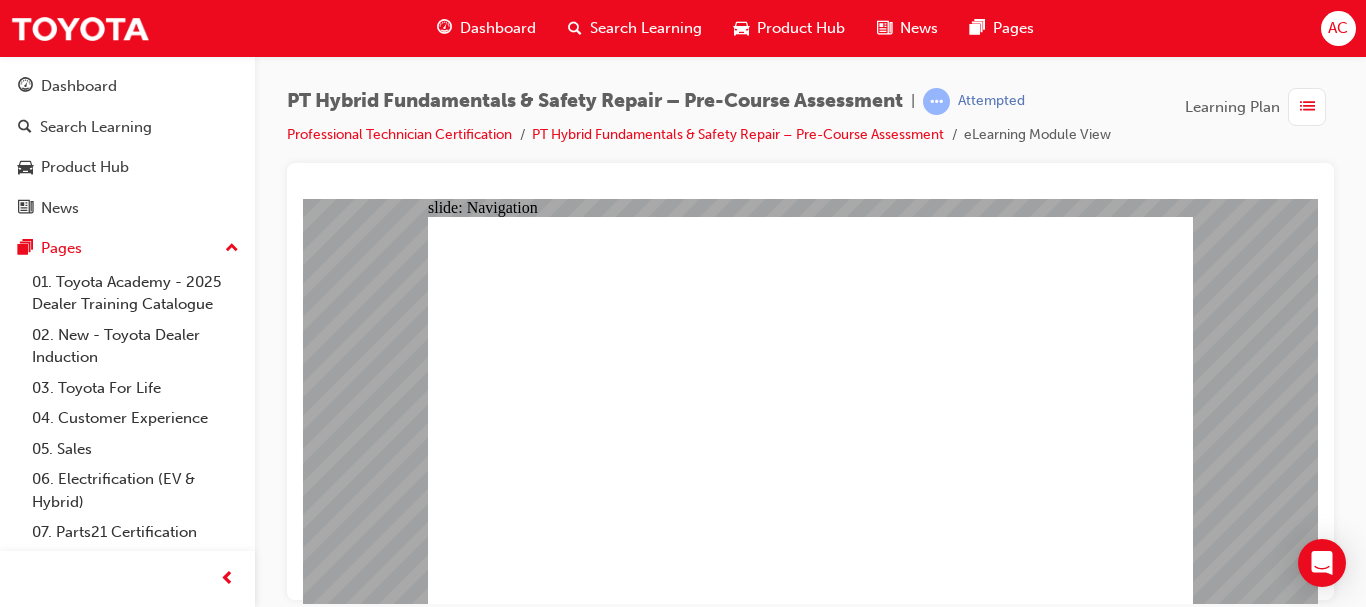click 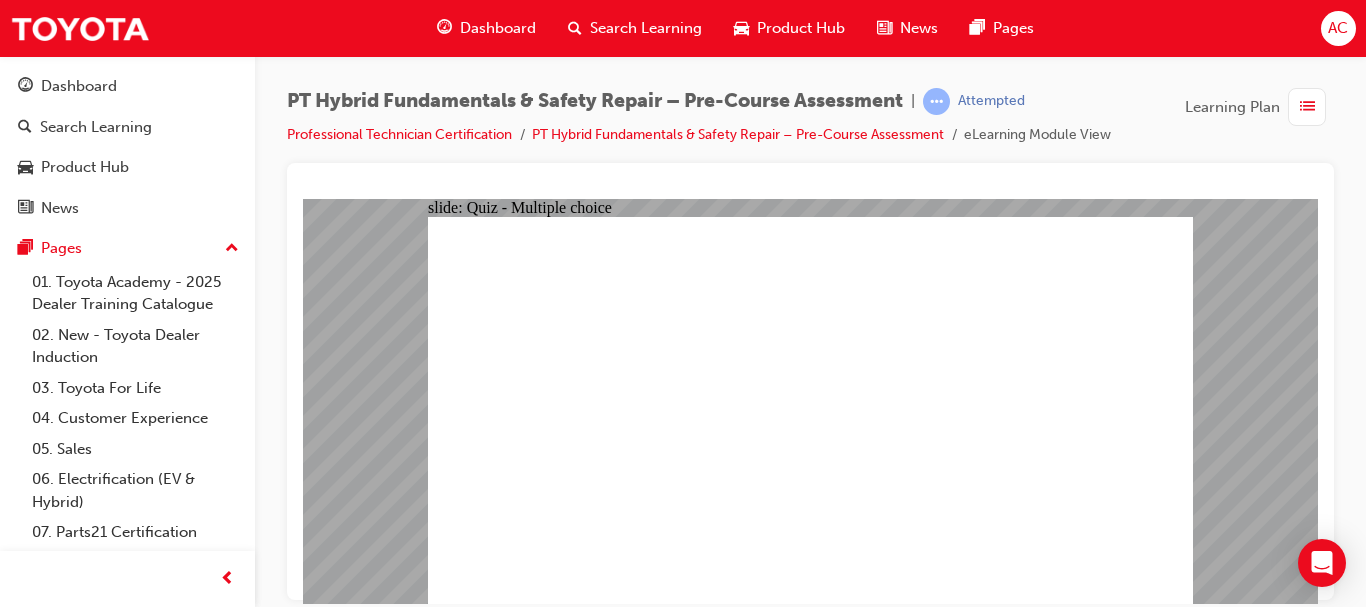 click 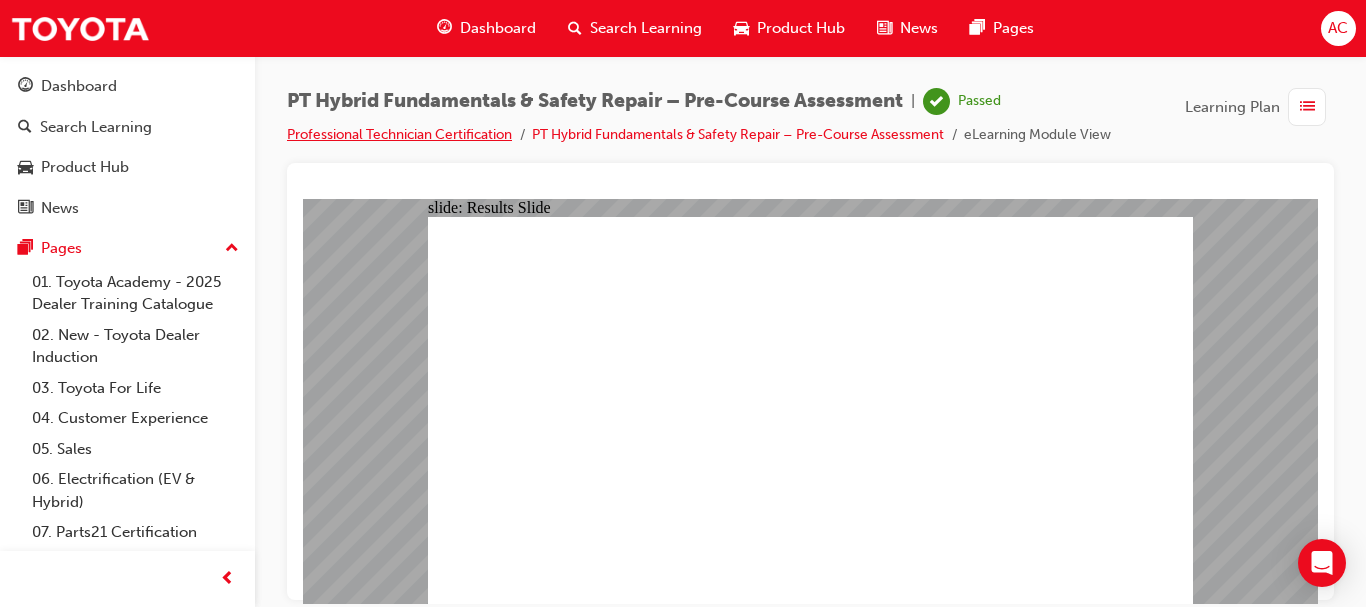 click on "Professional Technician Certification" at bounding box center (399, 134) 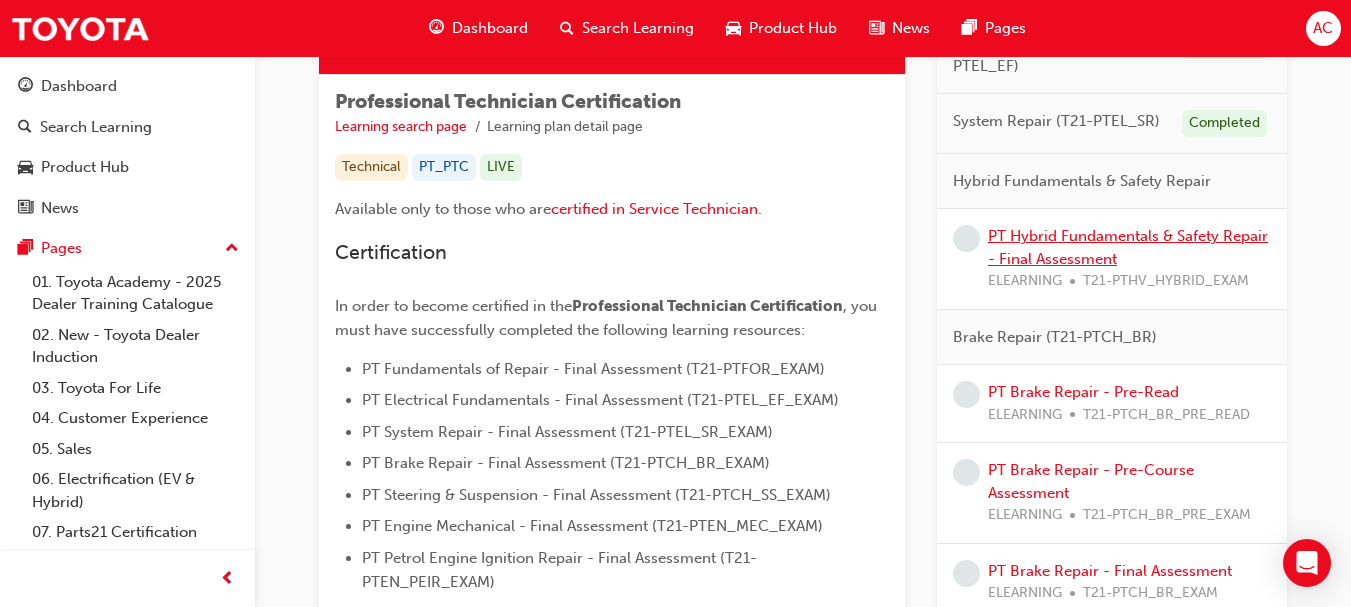 scroll, scrollTop: 332, scrollLeft: 0, axis: vertical 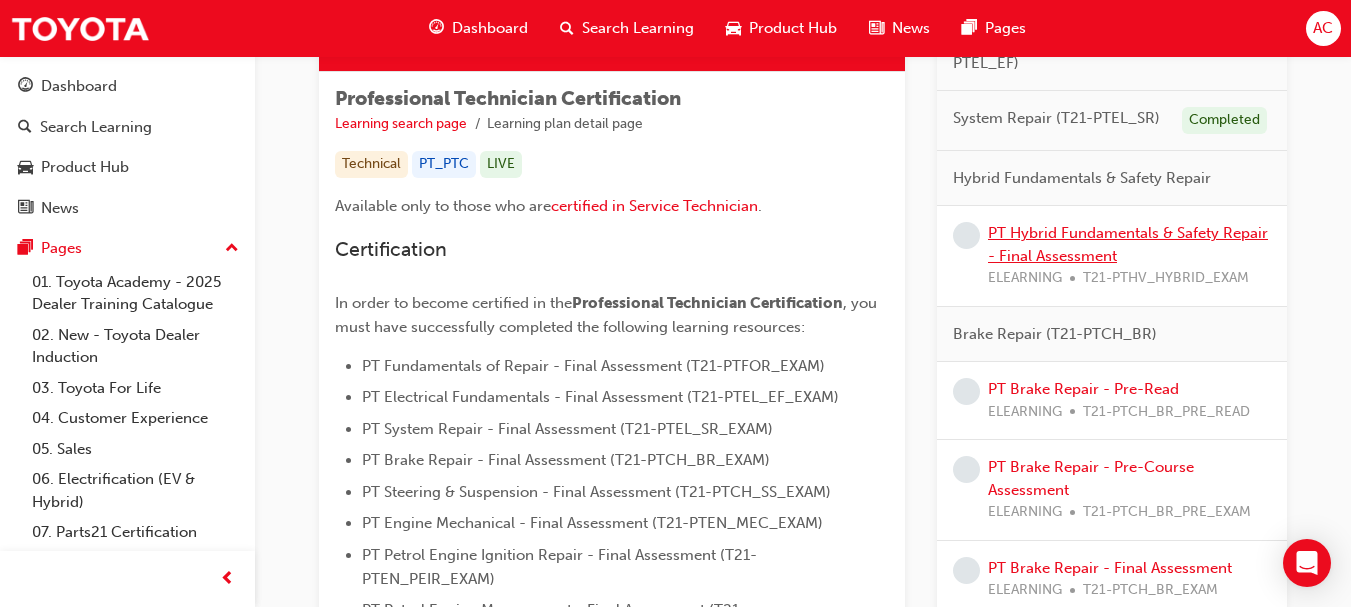 click on "PT Hybrid Fundamentals & Safety Repair - Final Assessment" at bounding box center [1128, 244] 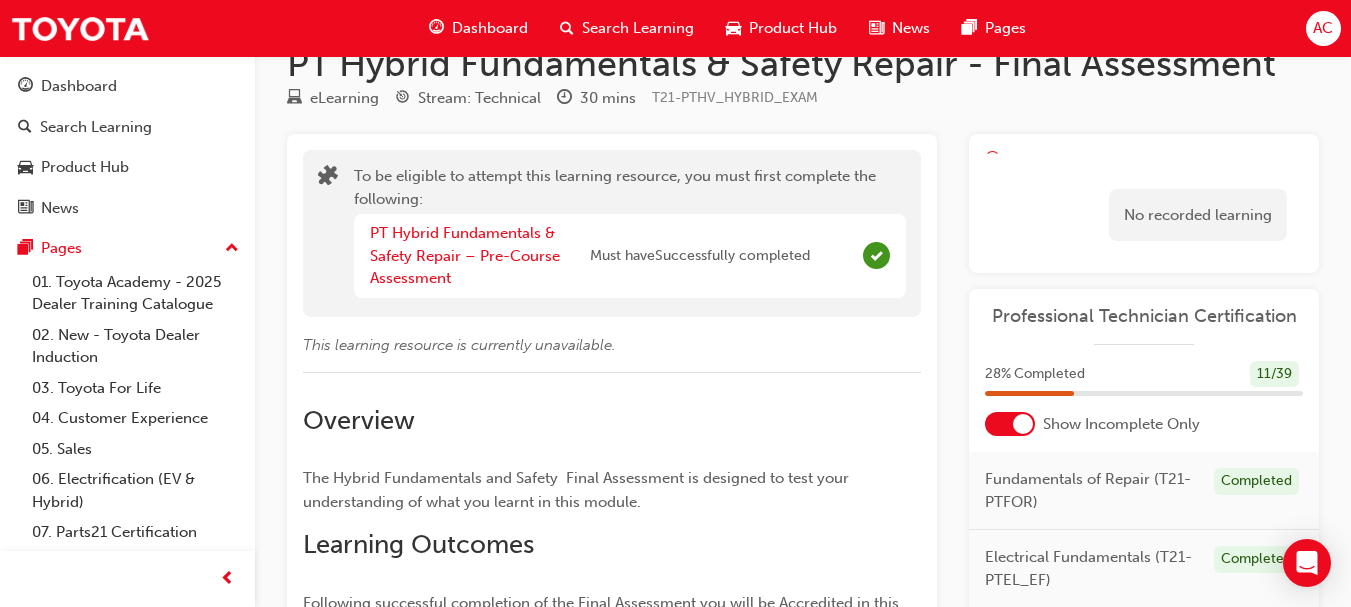 scroll, scrollTop: 0, scrollLeft: 0, axis: both 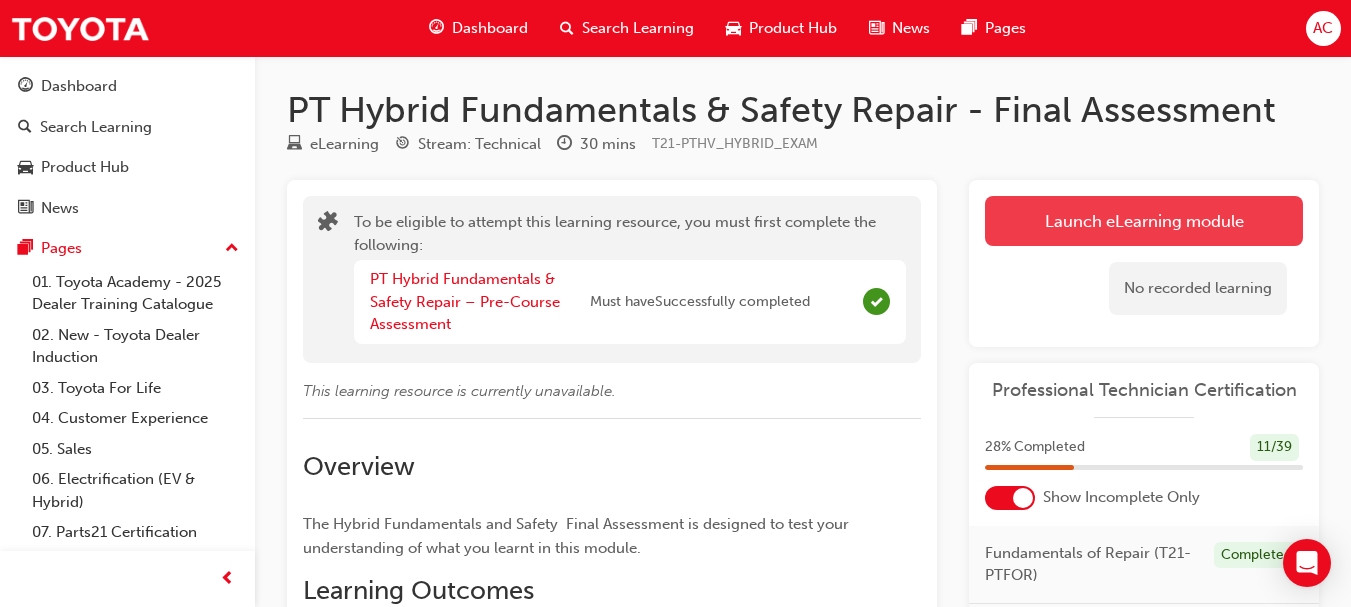 click on "Launch eLearning module" at bounding box center (1144, 221) 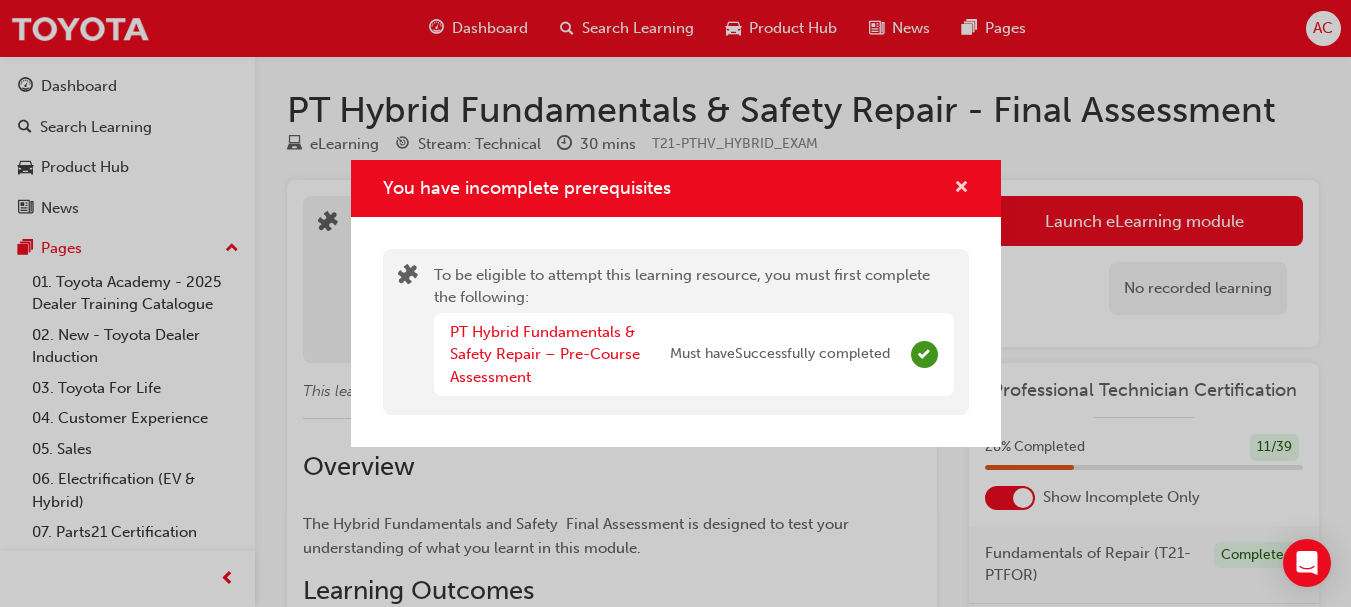 click at bounding box center [961, 189] 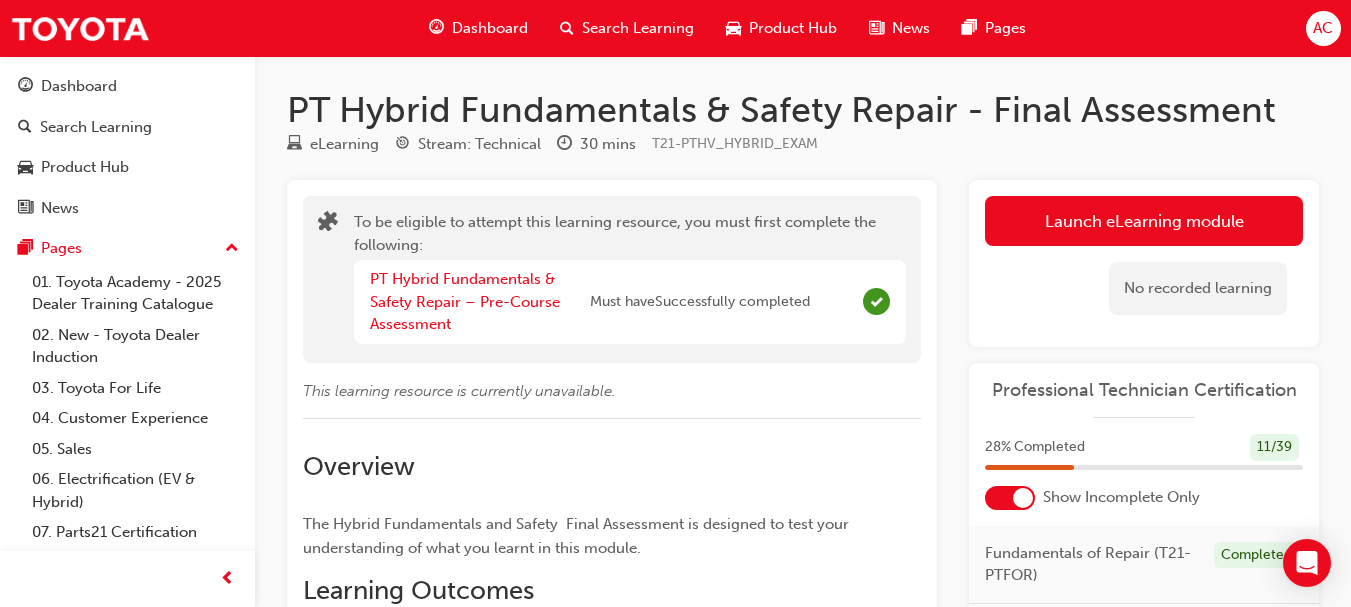 click on "Launch eLearning module Learning Plan No recorded learning" at bounding box center [1144, 263] 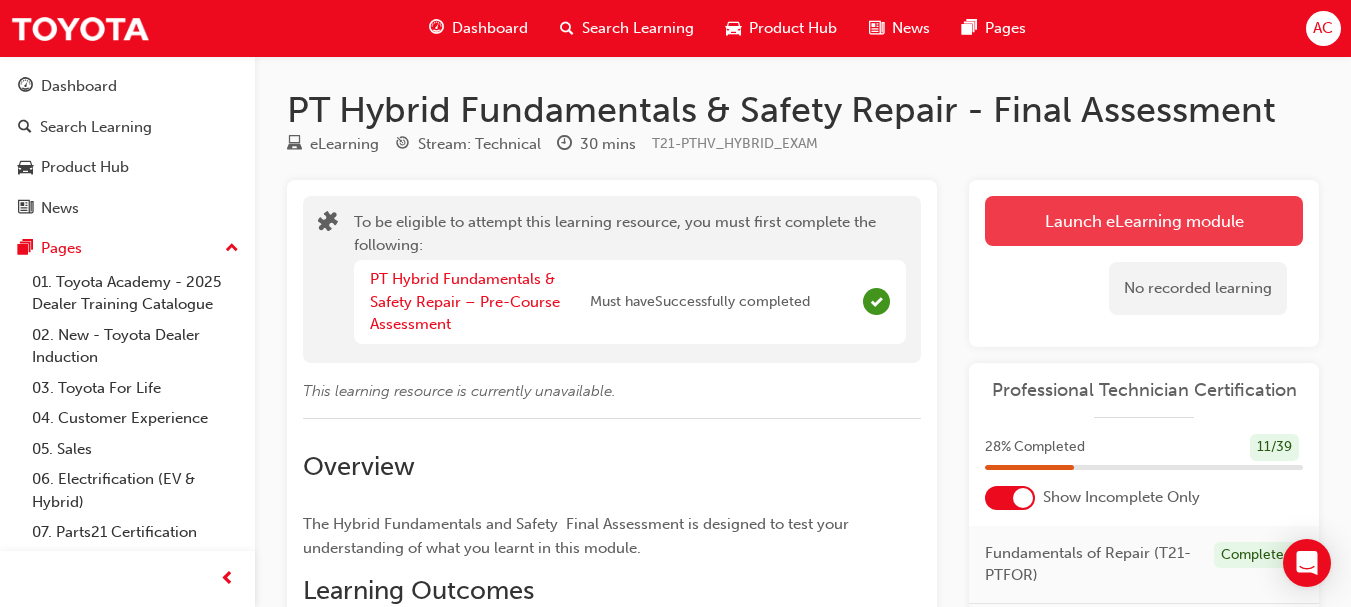 click on "Launch eLearning module" at bounding box center [1144, 221] 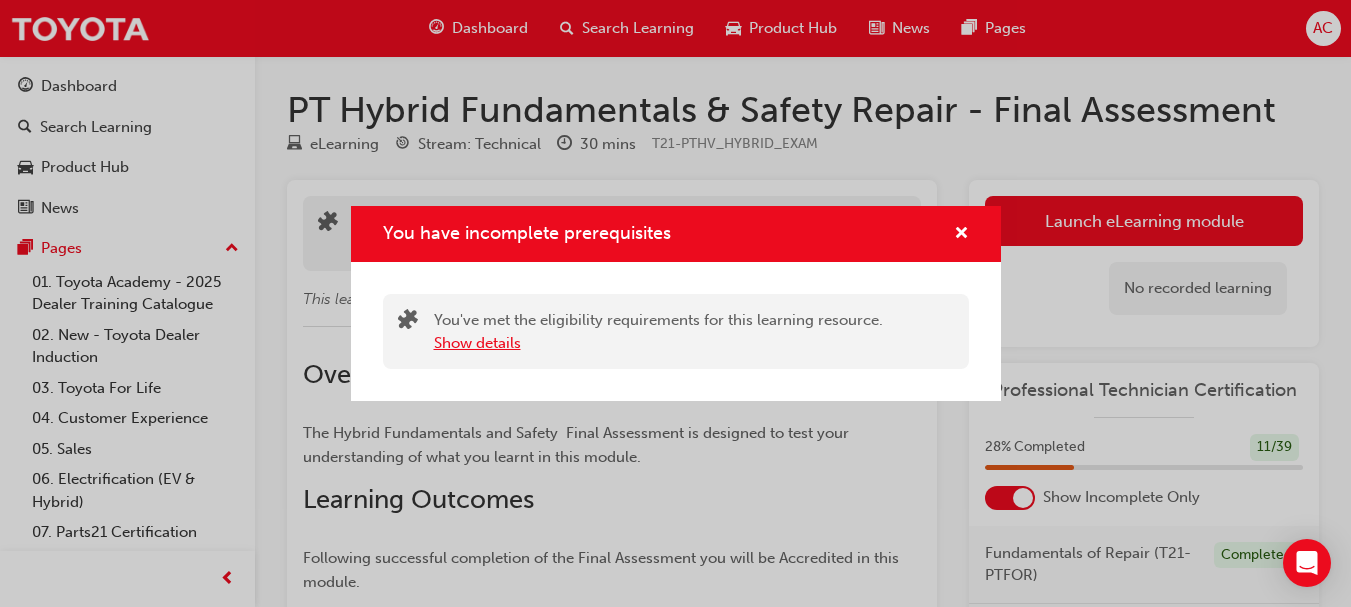 click on "Show details" at bounding box center [477, 343] 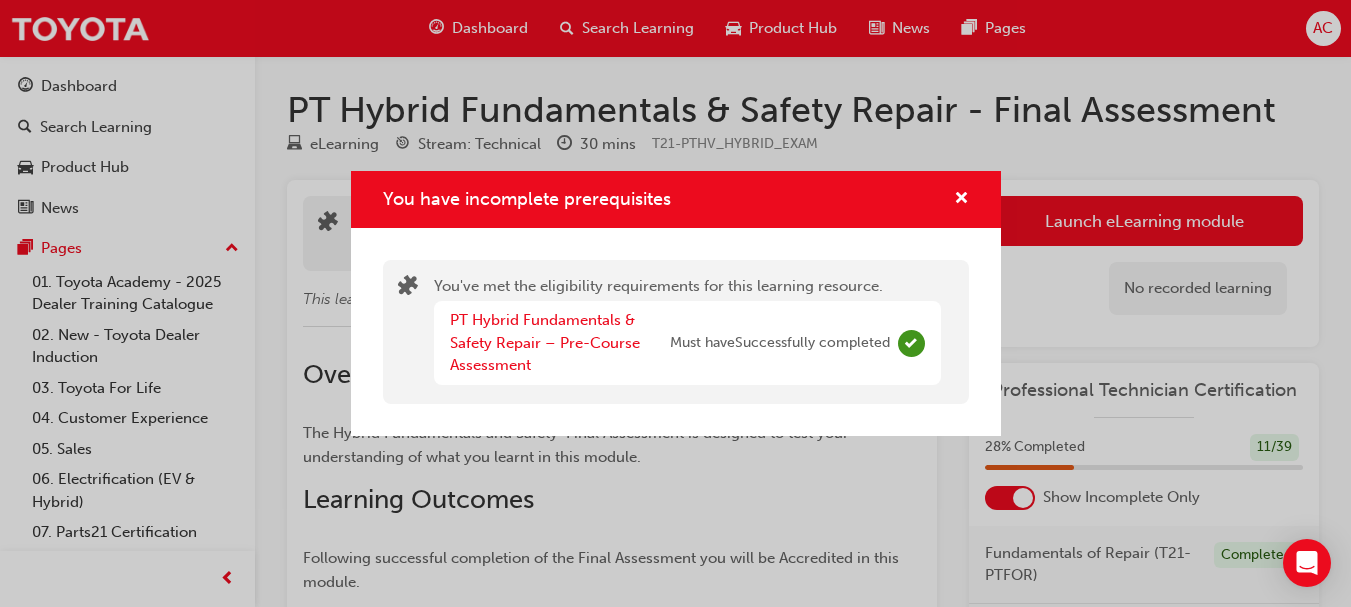 click on "PT Hybrid Fundamentals & Safety Repair – Pre-Course Assessment" at bounding box center (560, 343) 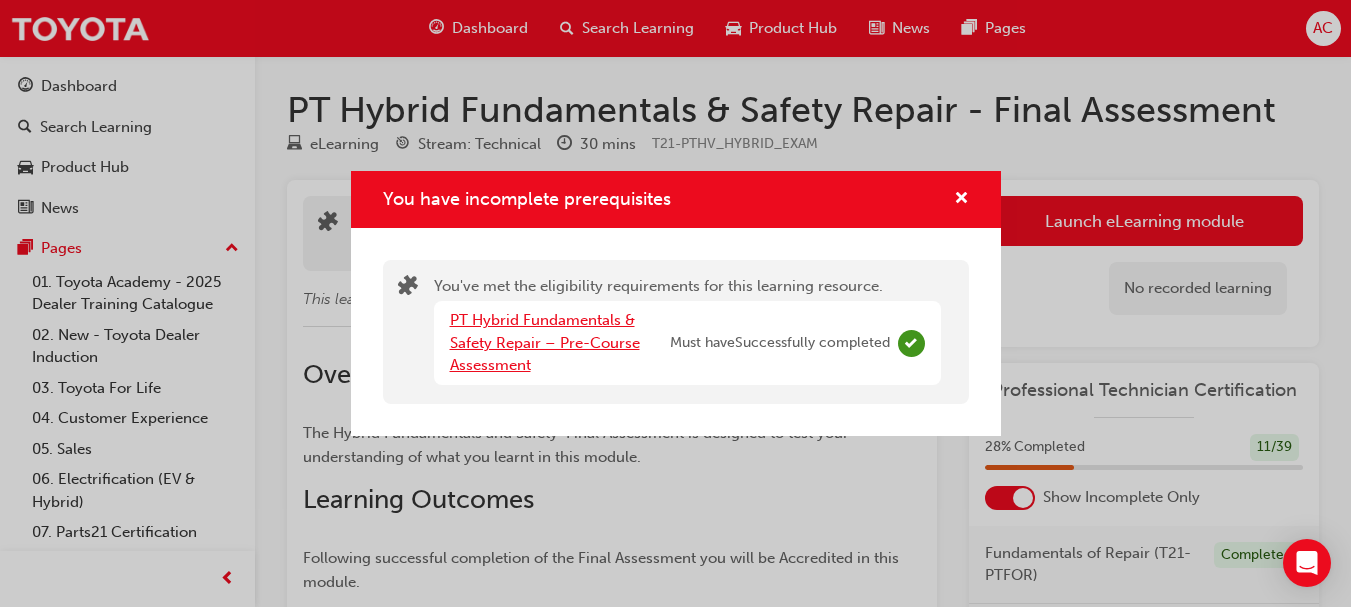 click on "PT Hybrid Fundamentals & Safety Repair – Pre-Course Assessment" at bounding box center (545, 342) 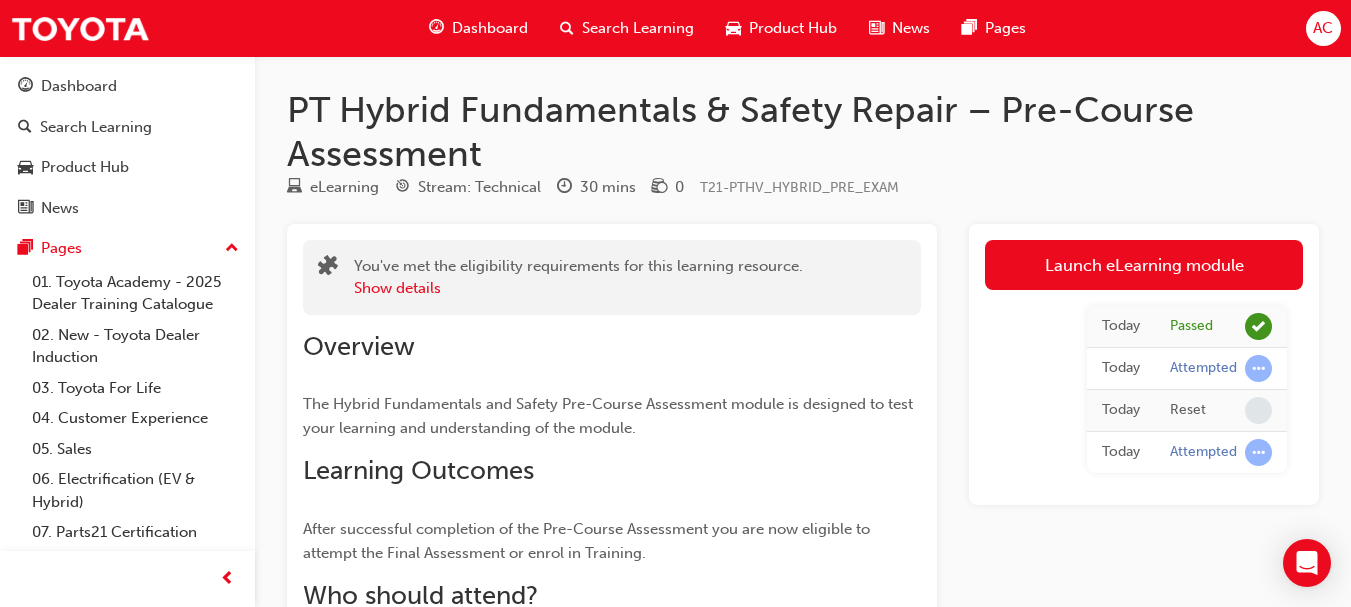 click on "Dashboard" at bounding box center [478, 28] 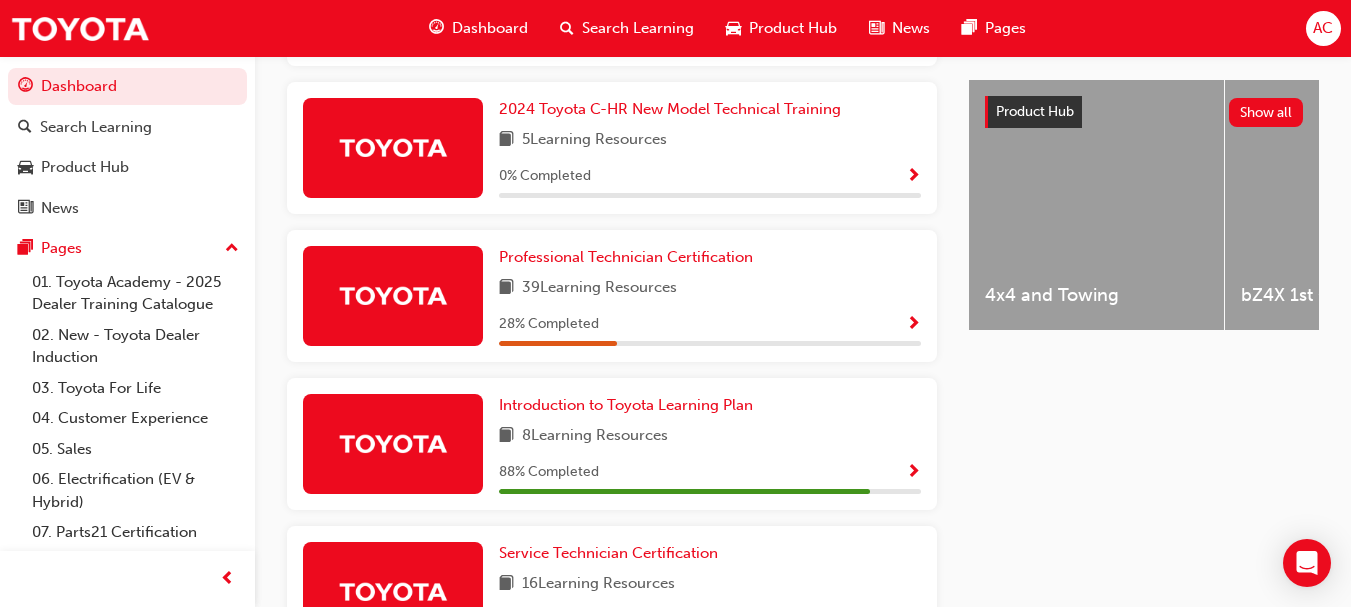 scroll, scrollTop: 765, scrollLeft: 0, axis: vertical 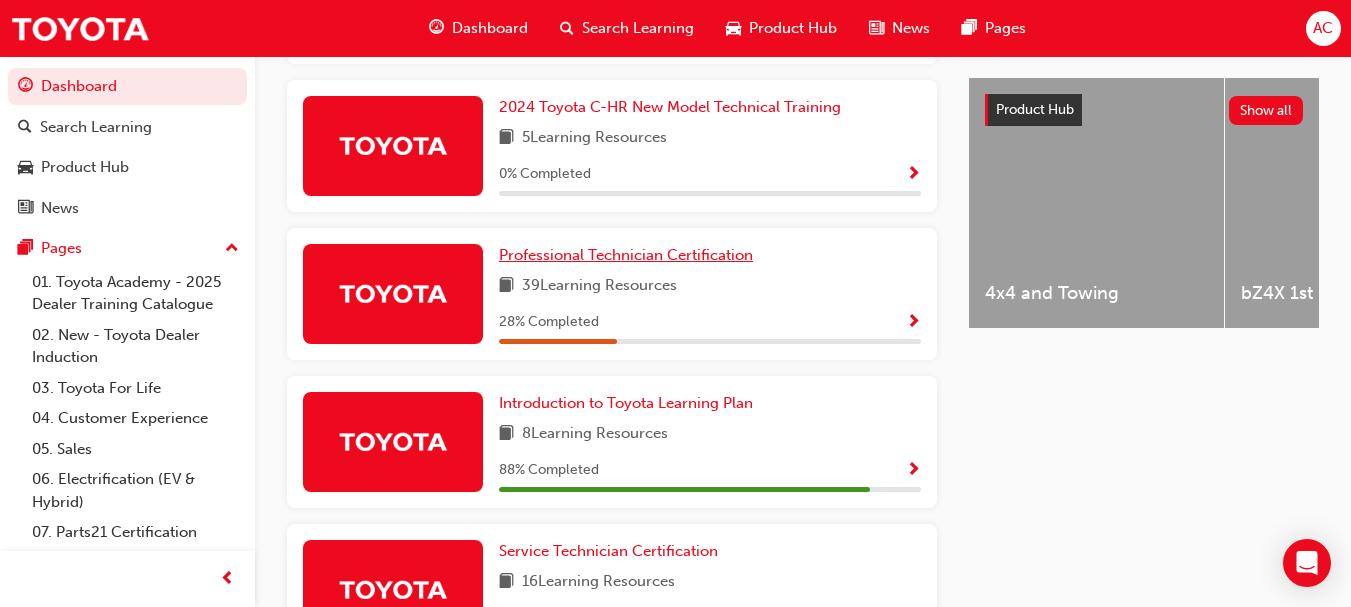click on "Professional Technician Certification" at bounding box center [626, 255] 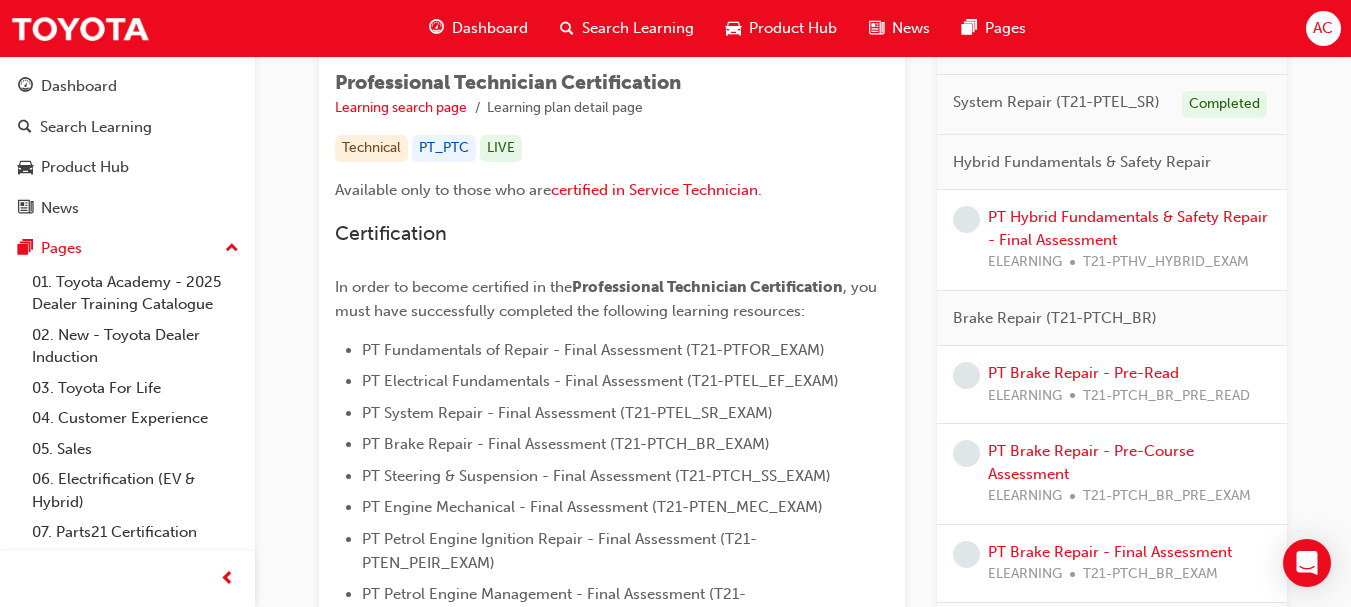 scroll, scrollTop: 370, scrollLeft: 0, axis: vertical 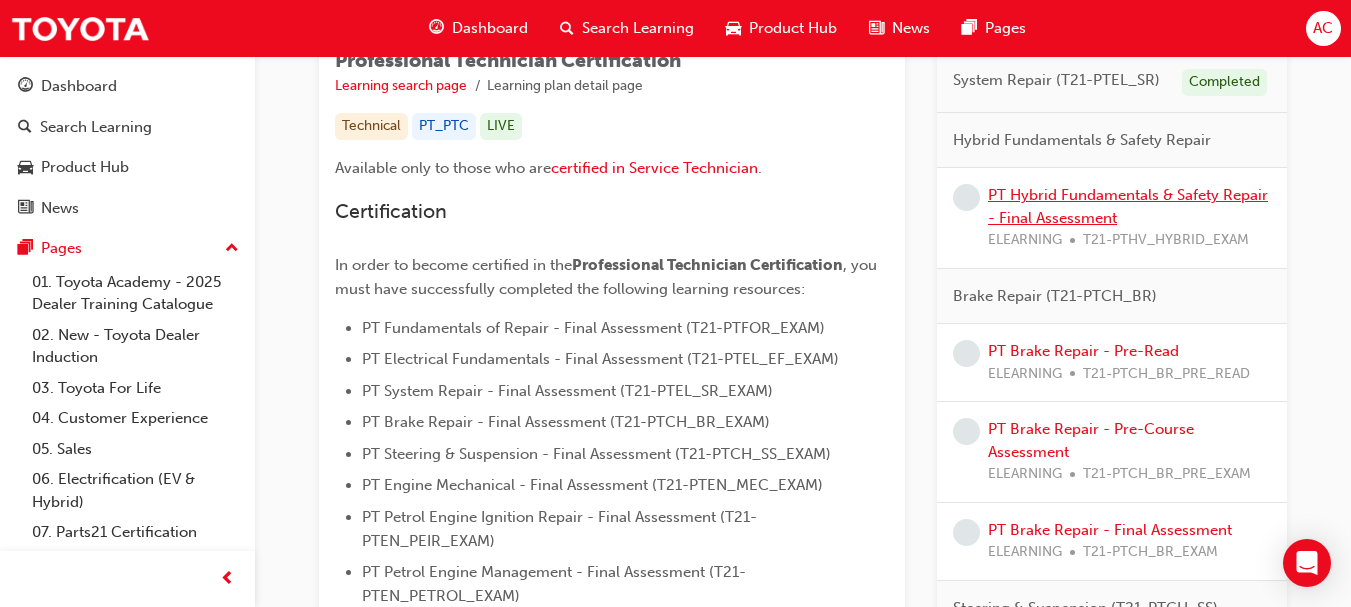 click on "PT Hybrid Fundamentals & Safety Repair - Final Assessment" at bounding box center [1128, 206] 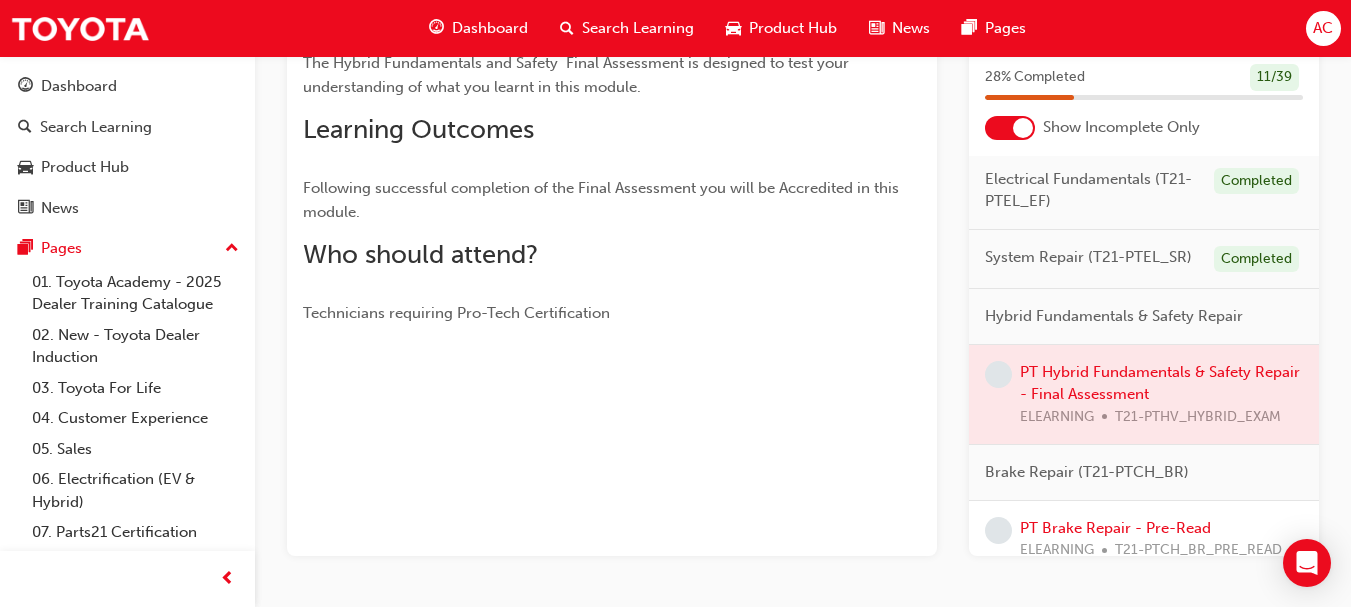 scroll, scrollTop: 0, scrollLeft: 0, axis: both 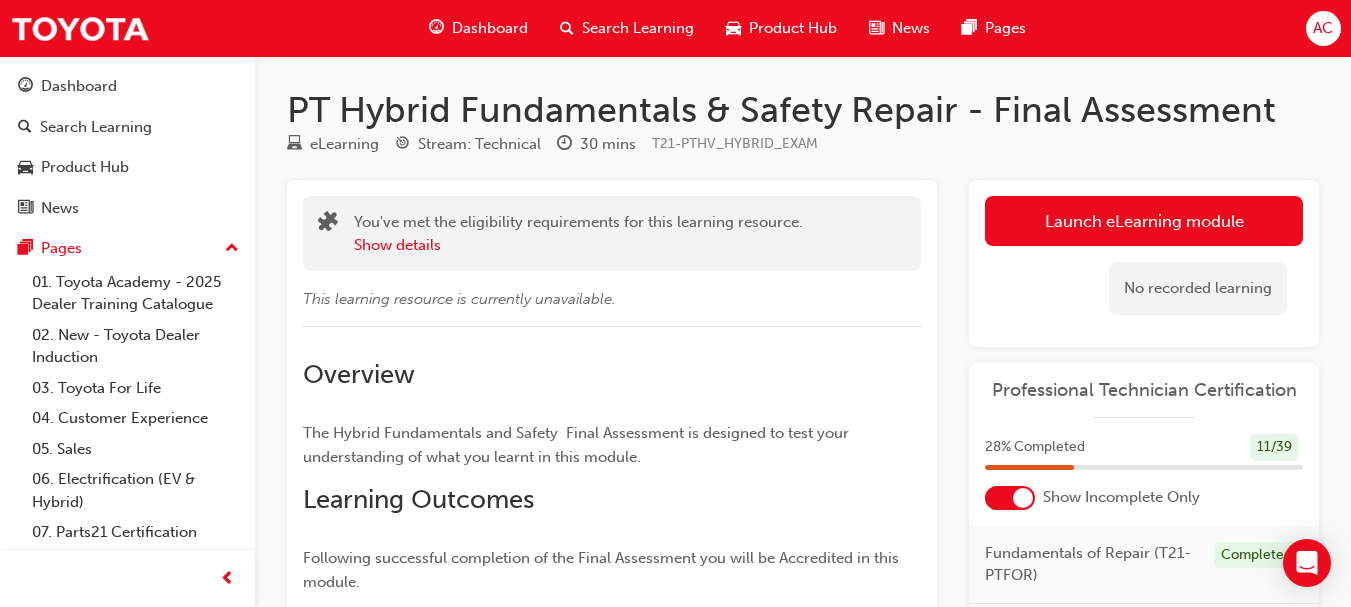 click on "Launch eLearning module Learning Plan No recorded learning" at bounding box center [1144, 263] 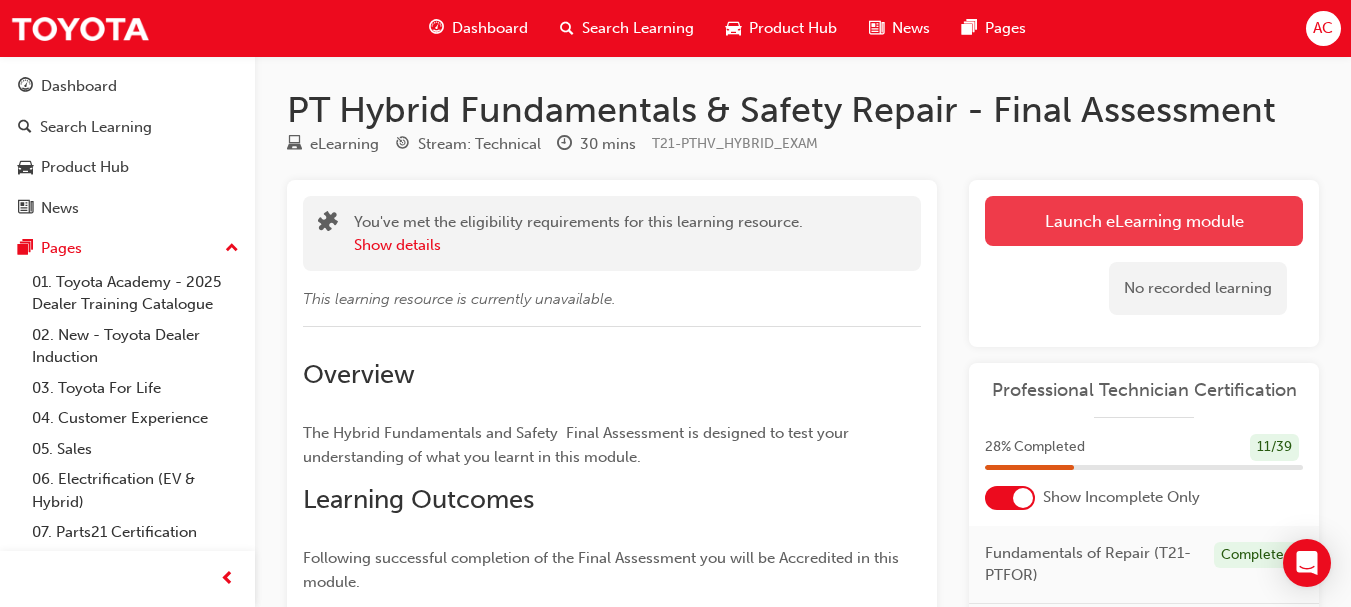 click on "Launch eLearning module" at bounding box center (1144, 221) 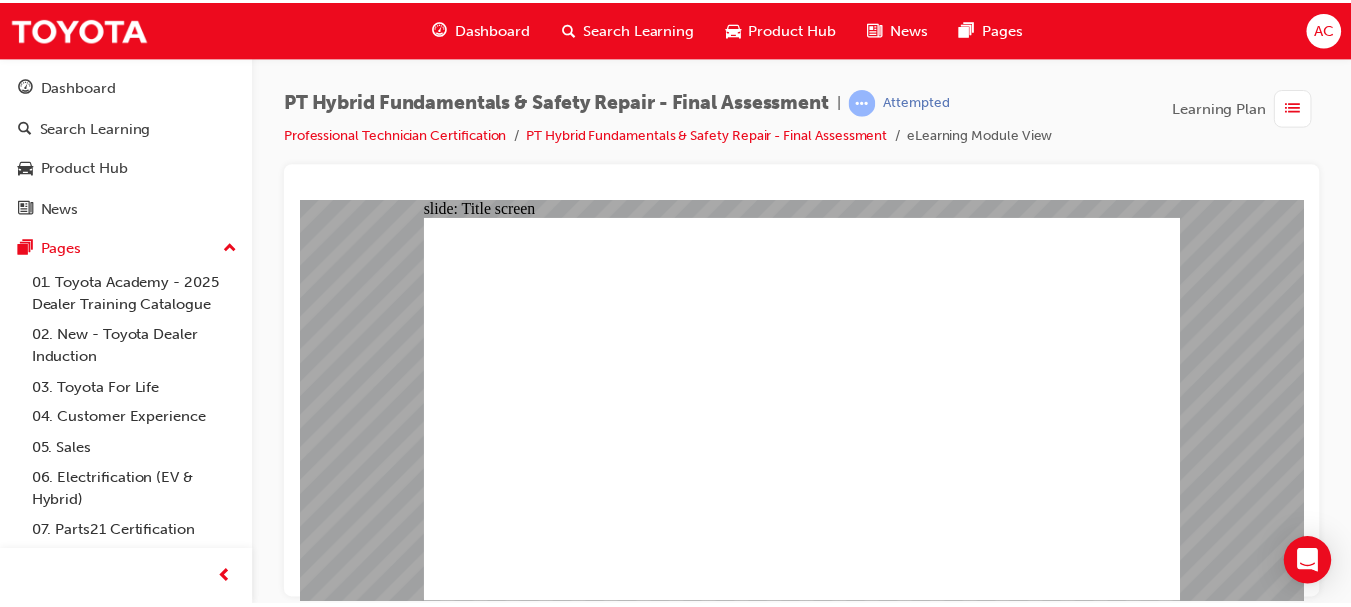 scroll, scrollTop: 0, scrollLeft: 0, axis: both 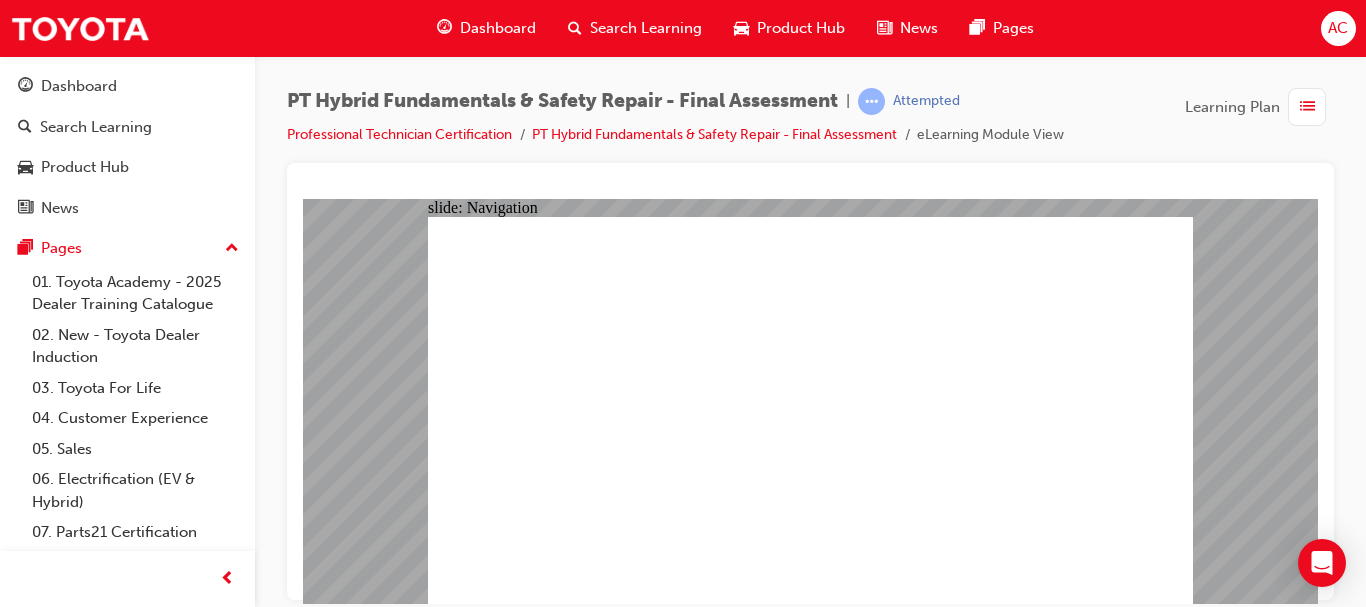 click 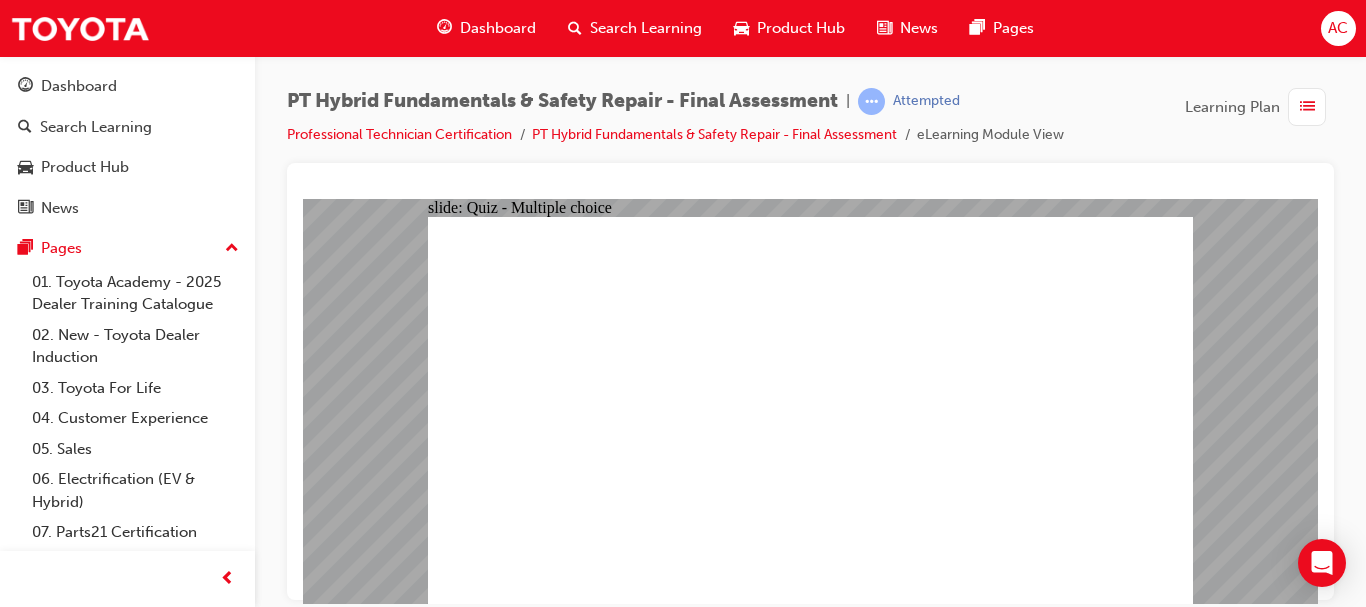 click 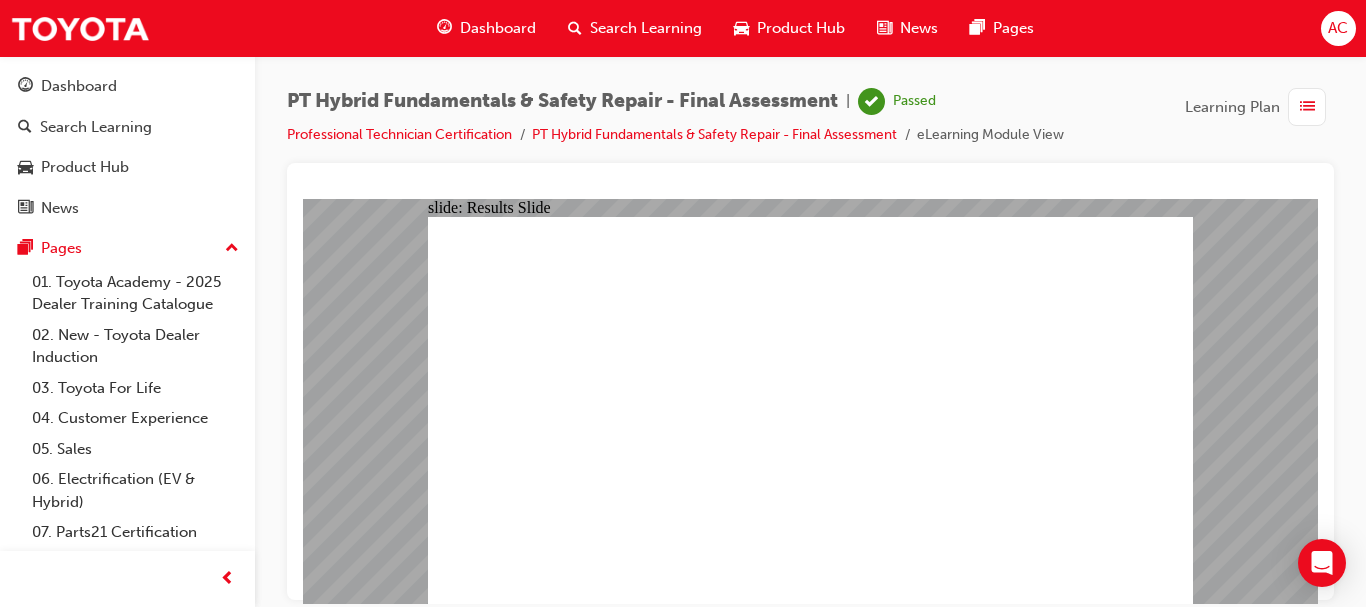 click on "Dashboard" at bounding box center [498, 28] 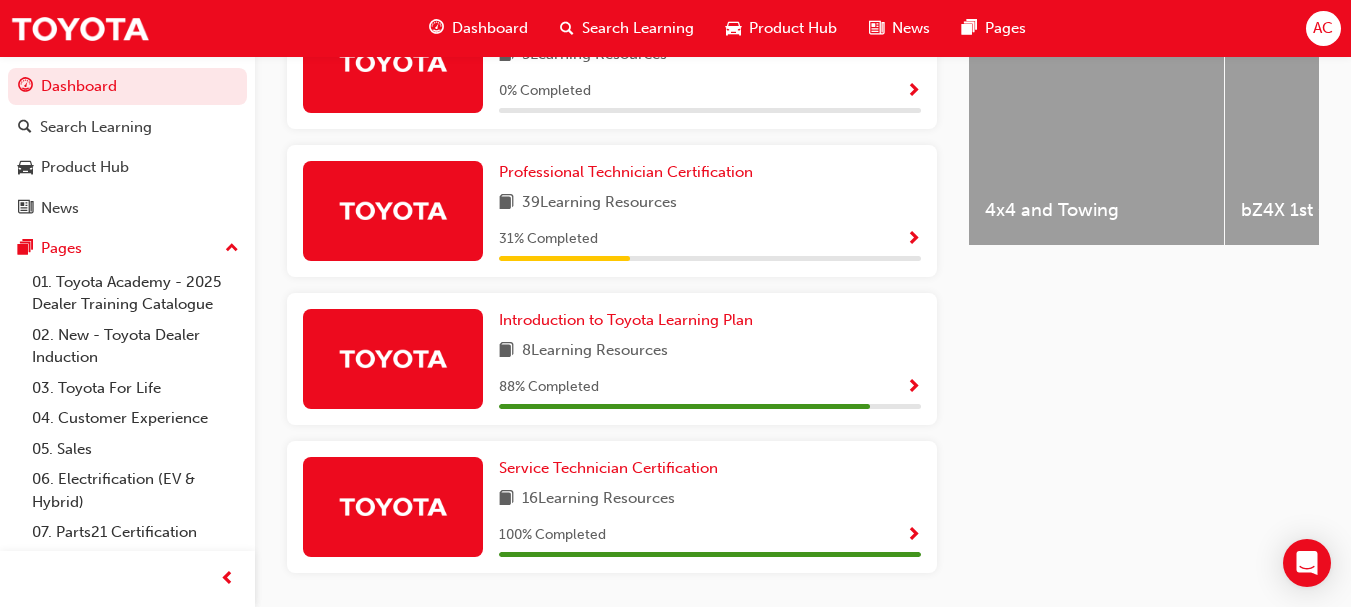 scroll, scrollTop: 847, scrollLeft: 0, axis: vertical 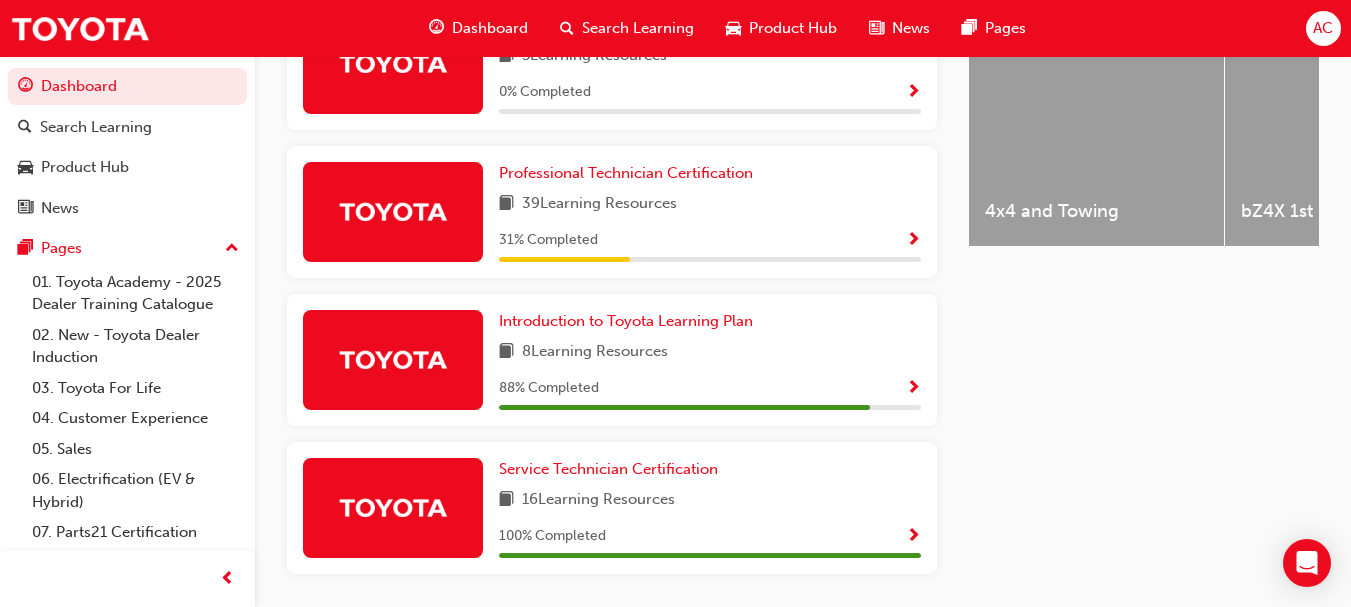 click on "Professional Technician Certification 39  Learning Resources 31 % Completed" at bounding box center [710, 212] 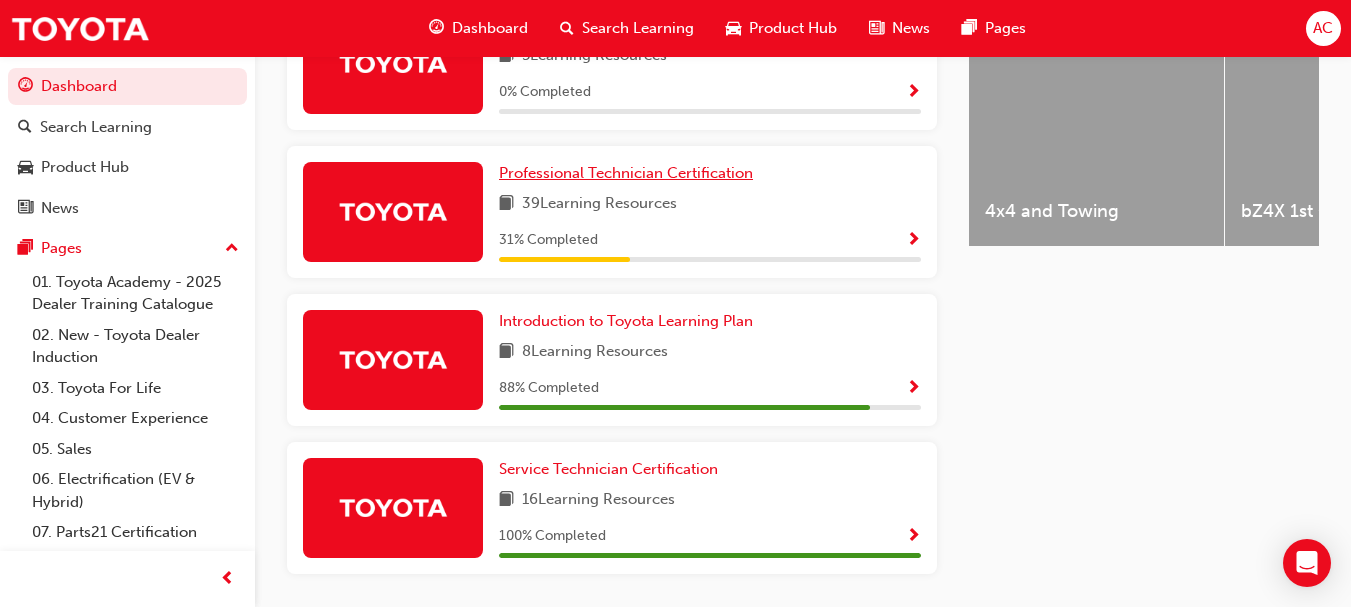 click on "Professional Technician Certification" at bounding box center [626, 173] 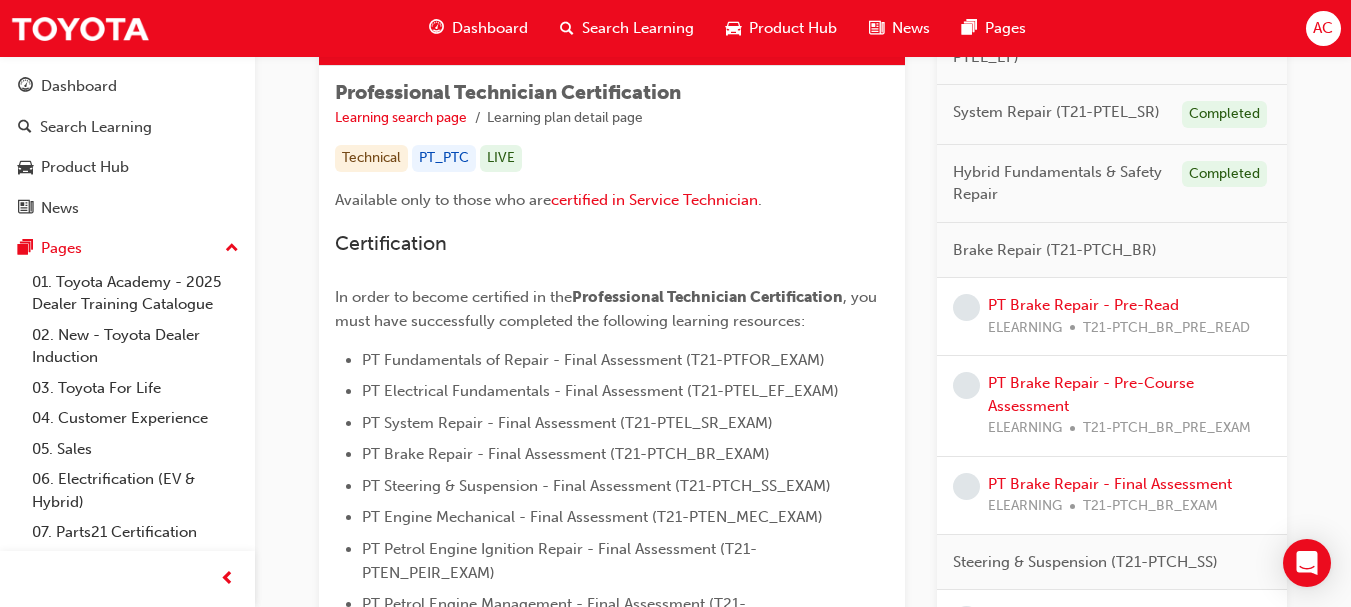 scroll, scrollTop: 337, scrollLeft: 0, axis: vertical 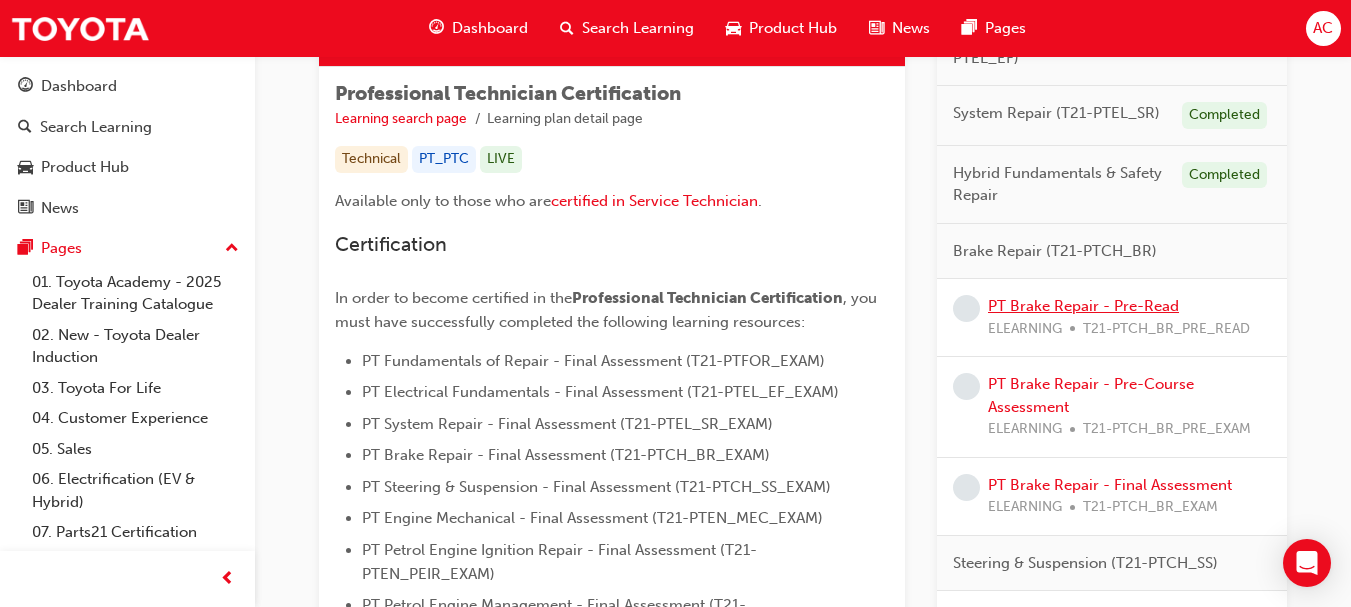 click on "PT Brake Repair - Pre-Read" at bounding box center [1083, 306] 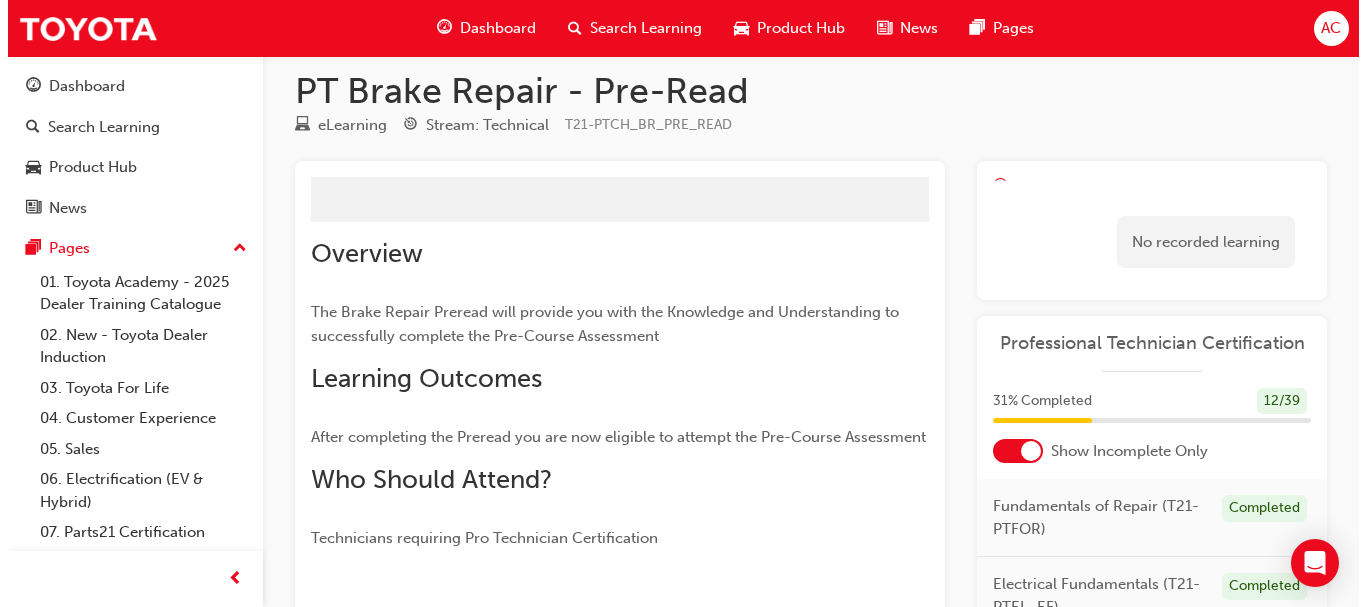 scroll, scrollTop: 0, scrollLeft: 0, axis: both 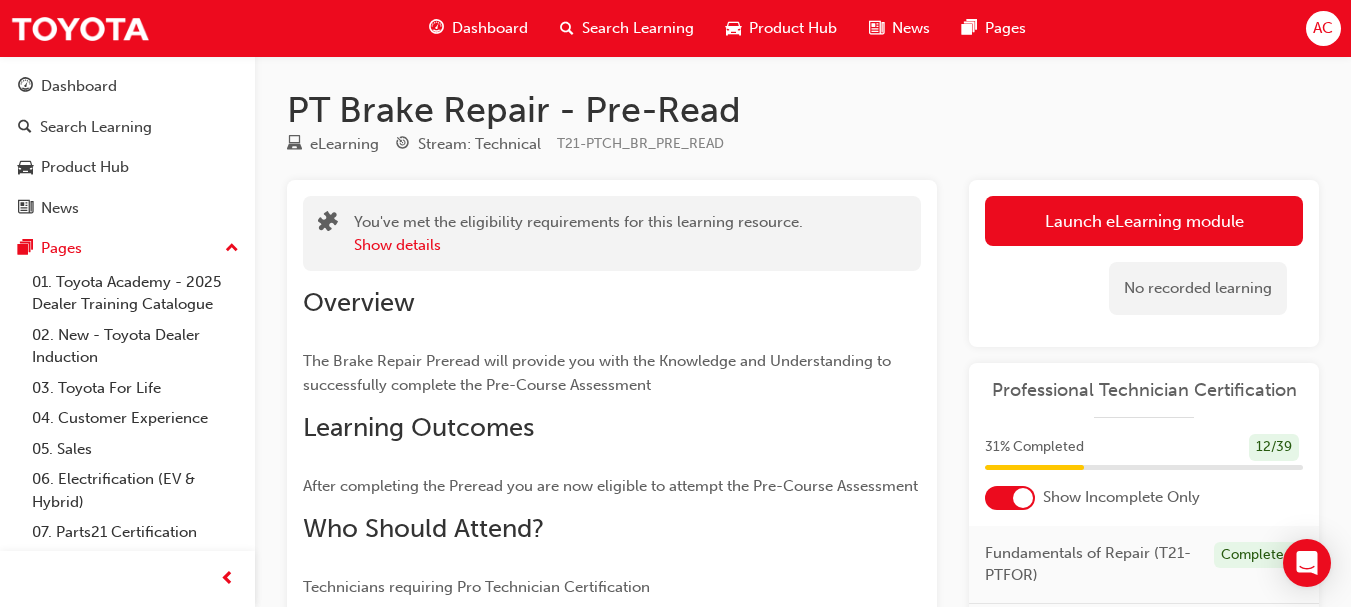 click on "Launch eLearning module" at bounding box center [1144, 221] 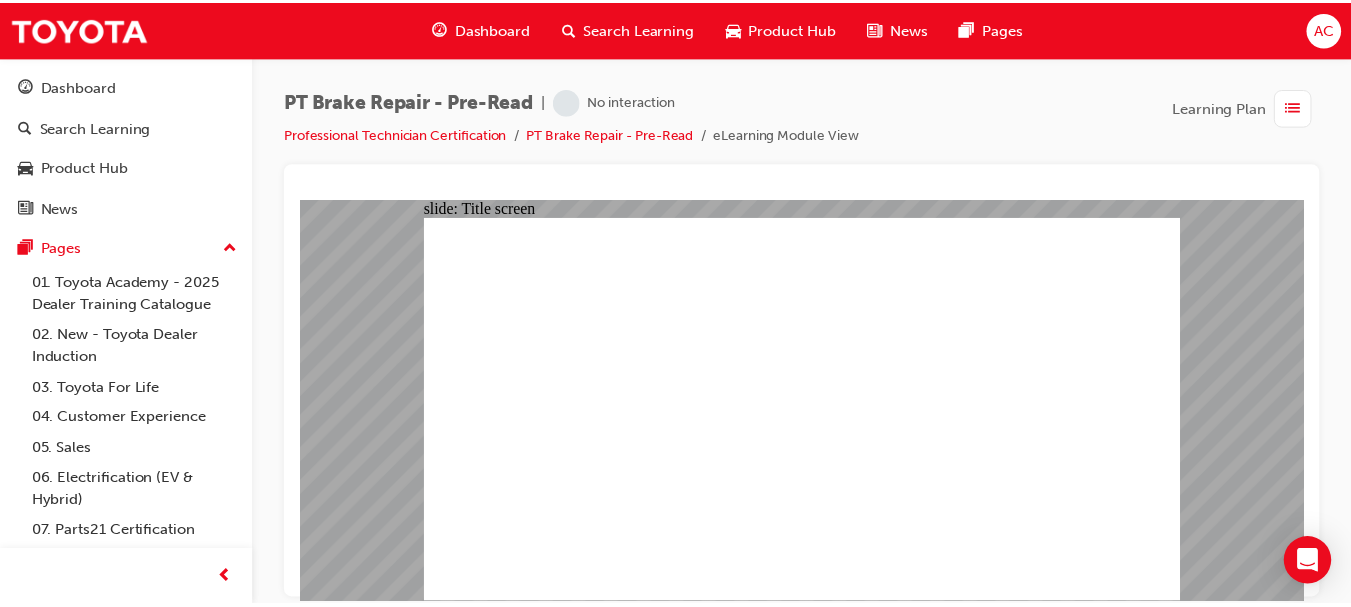 scroll, scrollTop: 0, scrollLeft: 0, axis: both 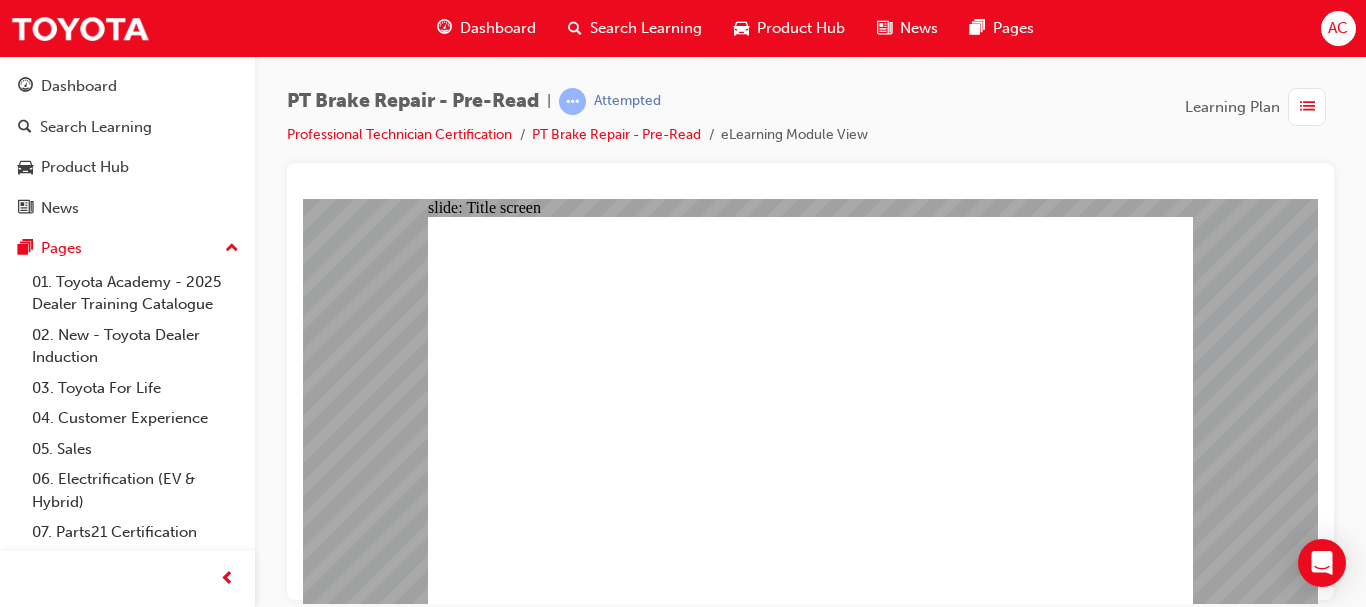 click 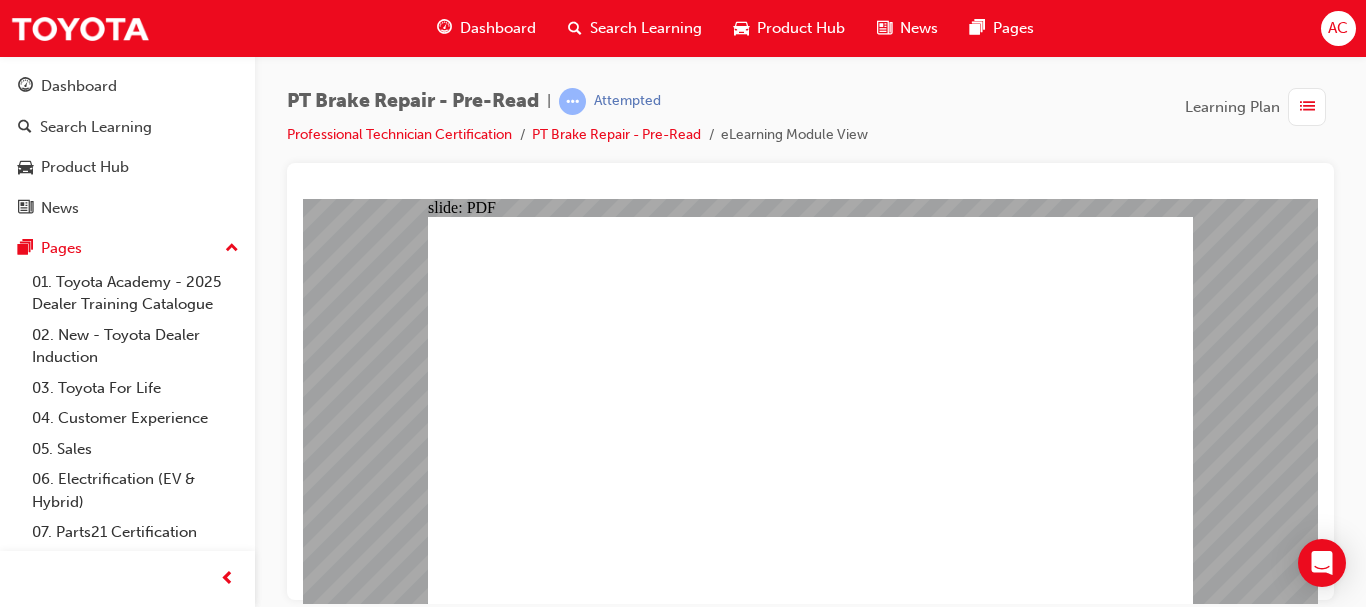 click 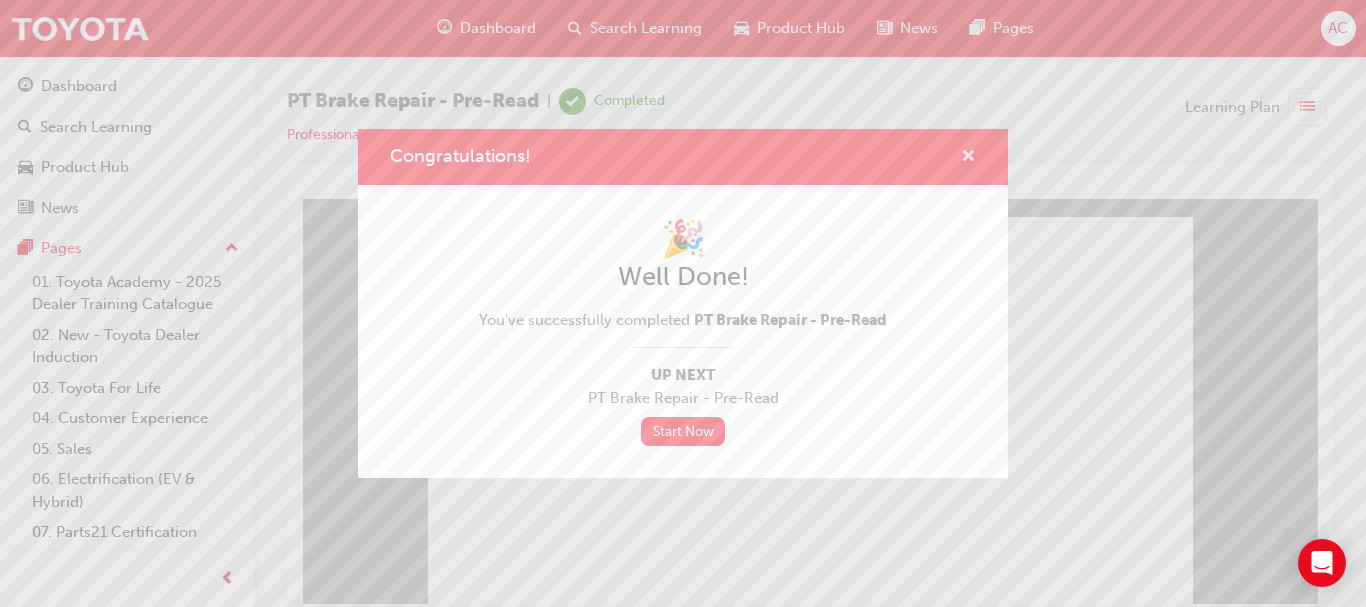 click at bounding box center (968, 158) 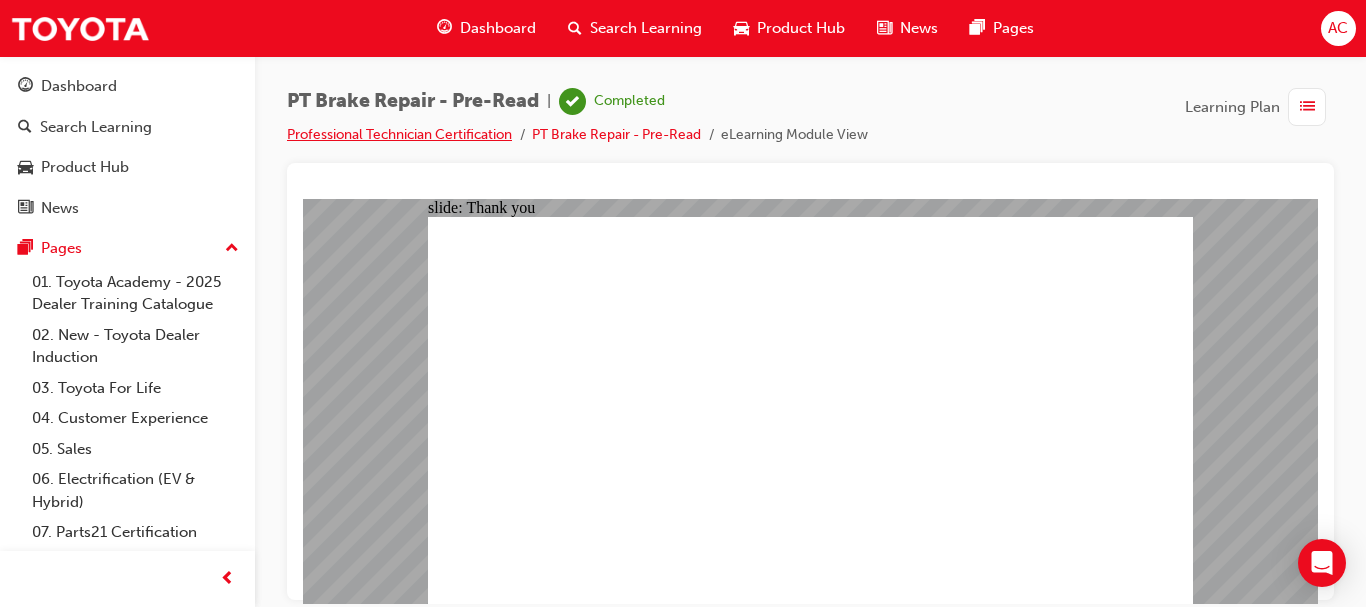 click on "Professional Technician Certification" at bounding box center (399, 134) 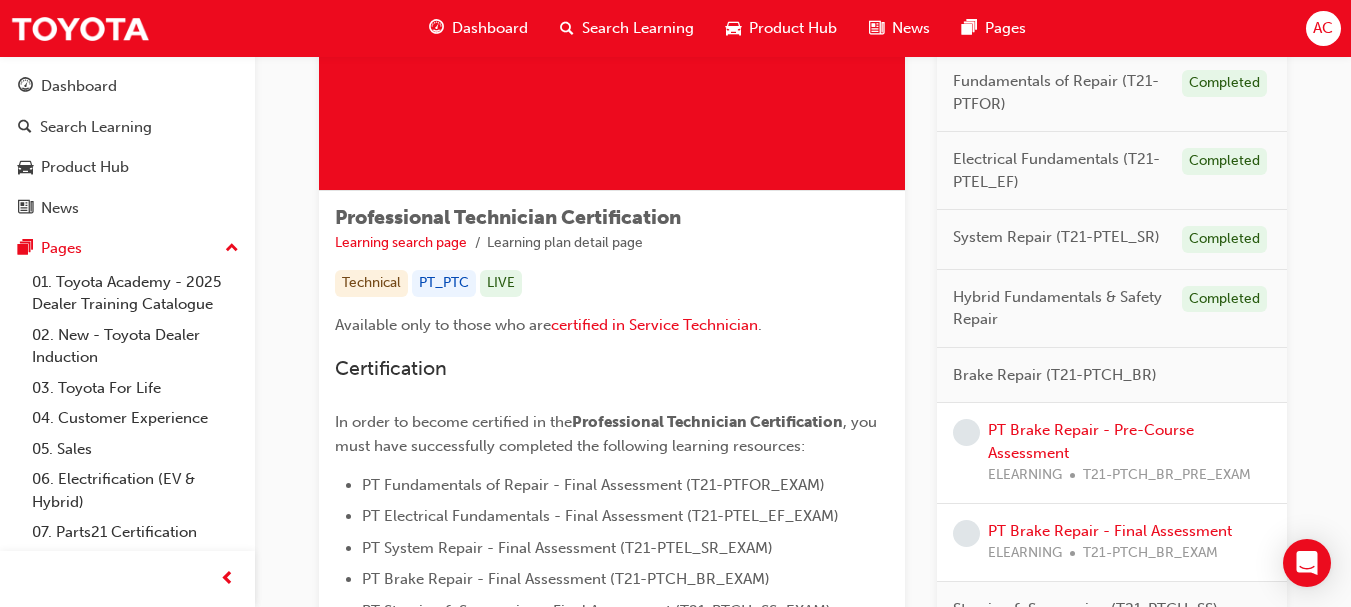 scroll, scrollTop: 223, scrollLeft: 0, axis: vertical 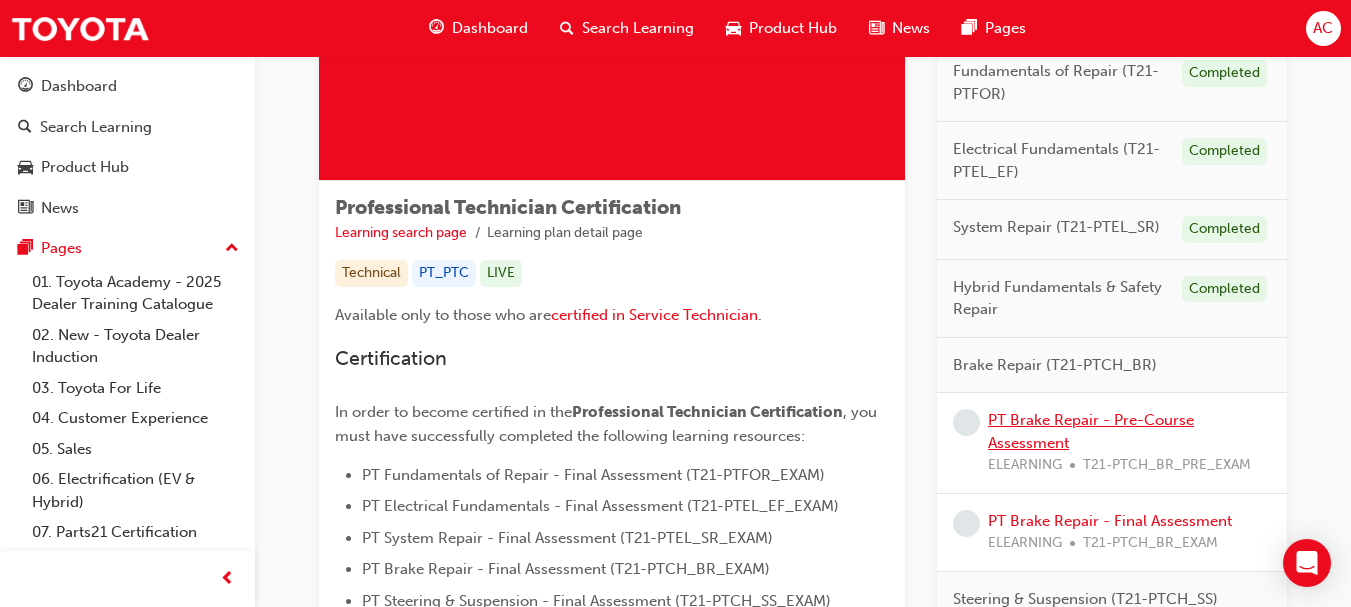click on "PT Brake Repair - Pre-Course Assessment" at bounding box center (1091, 431) 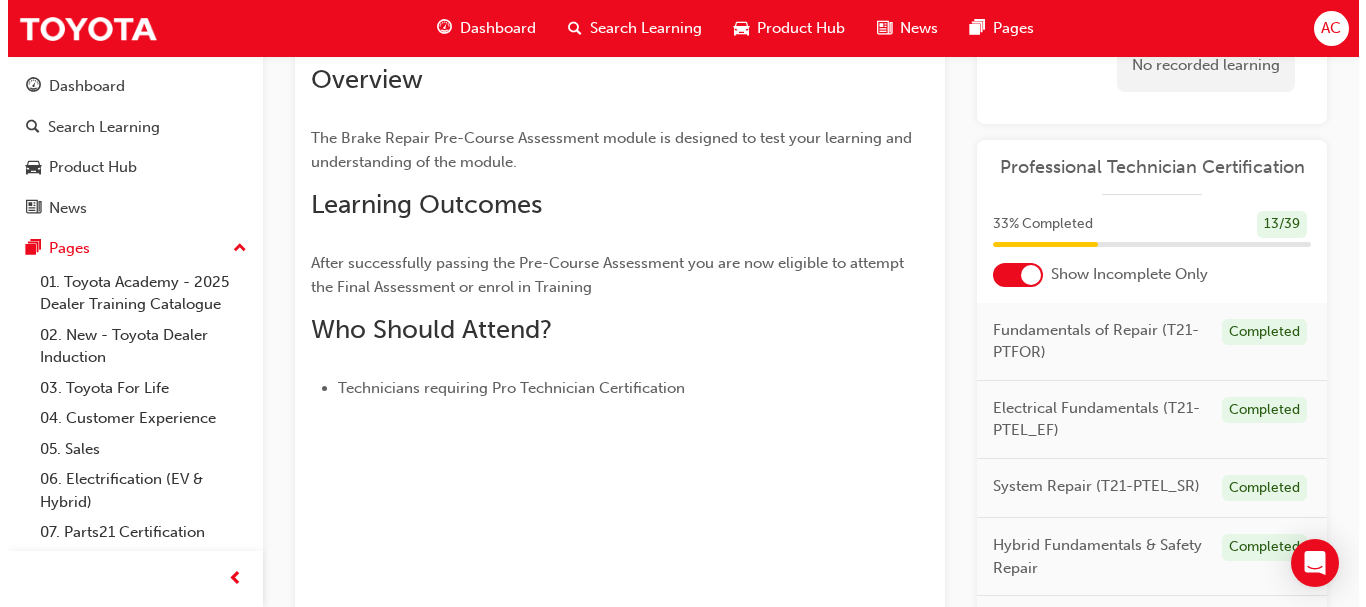 scroll, scrollTop: 0, scrollLeft: 0, axis: both 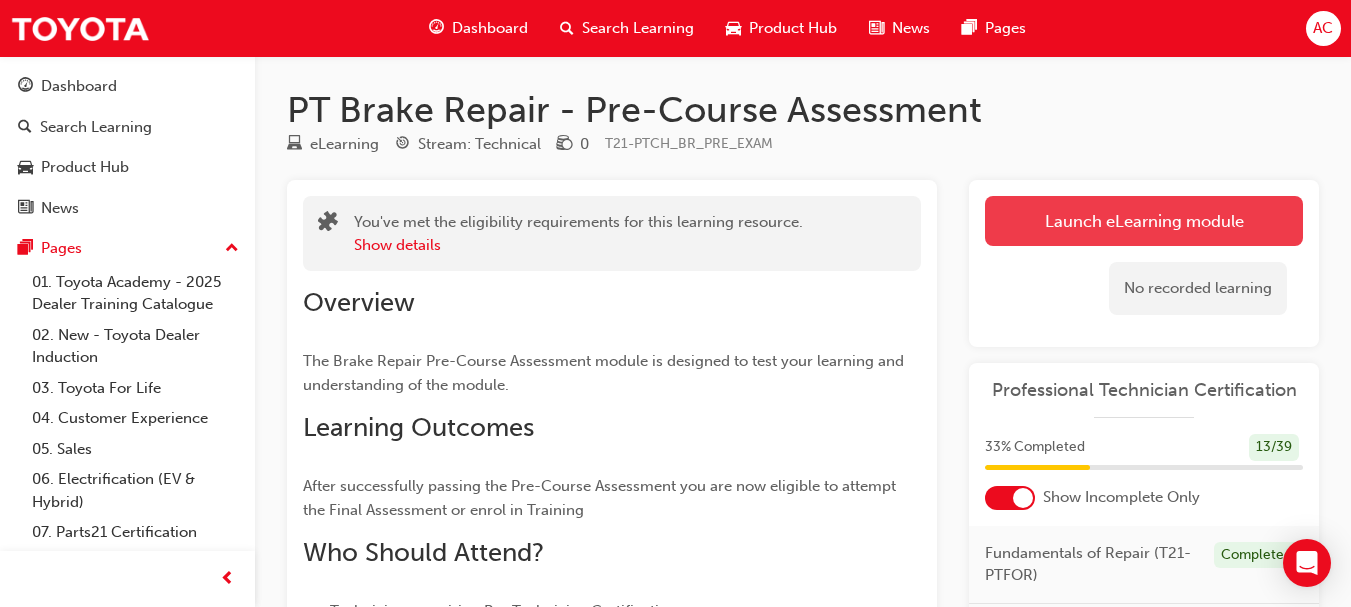 click on "Launch eLearning module" at bounding box center [1144, 221] 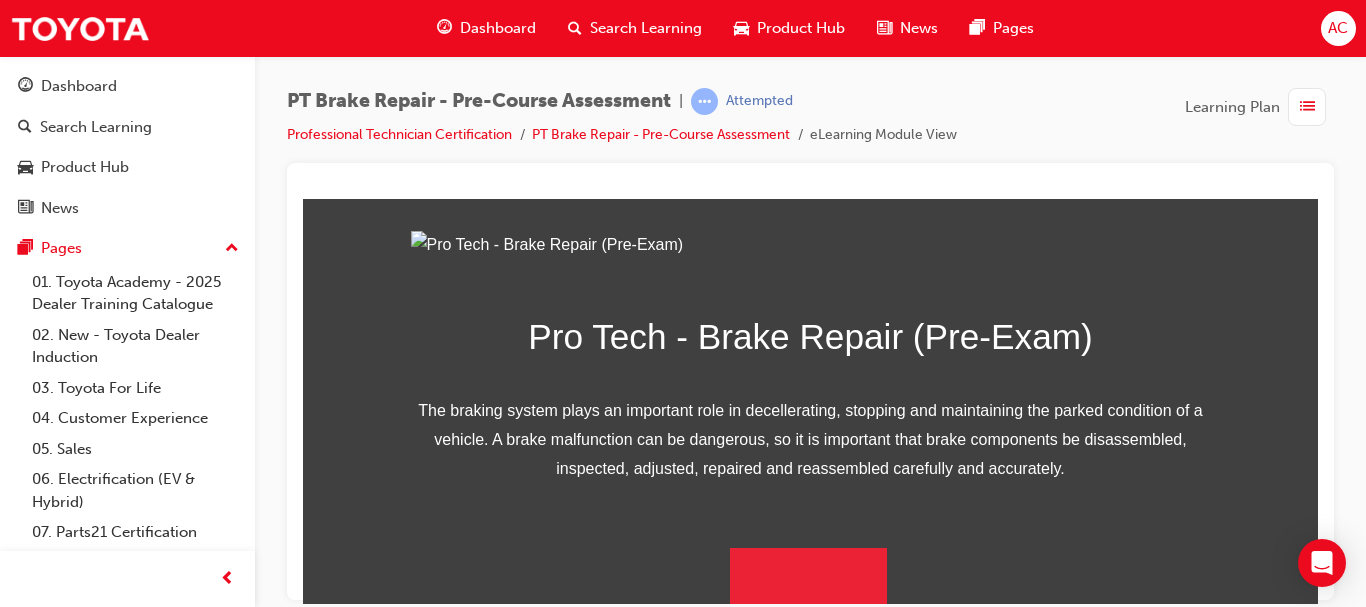 scroll, scrollTop: 375, scrollLeft: 0, axis: vertical 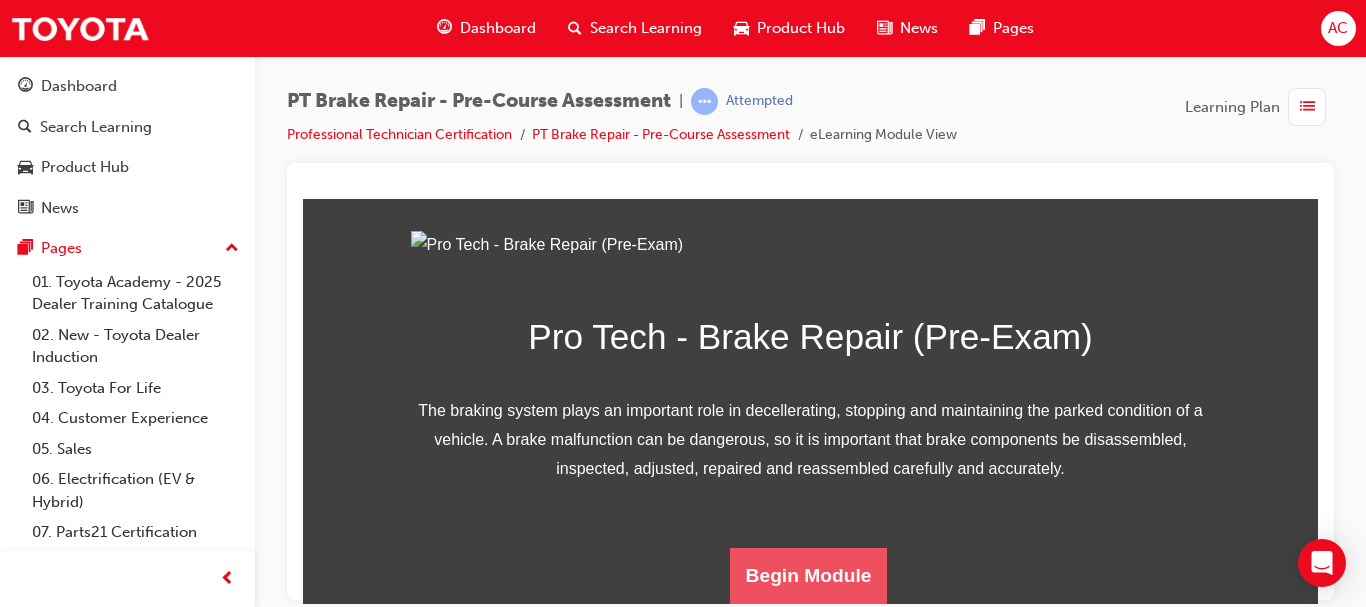 click on "Begin Module" at bounding box center [809, 575] 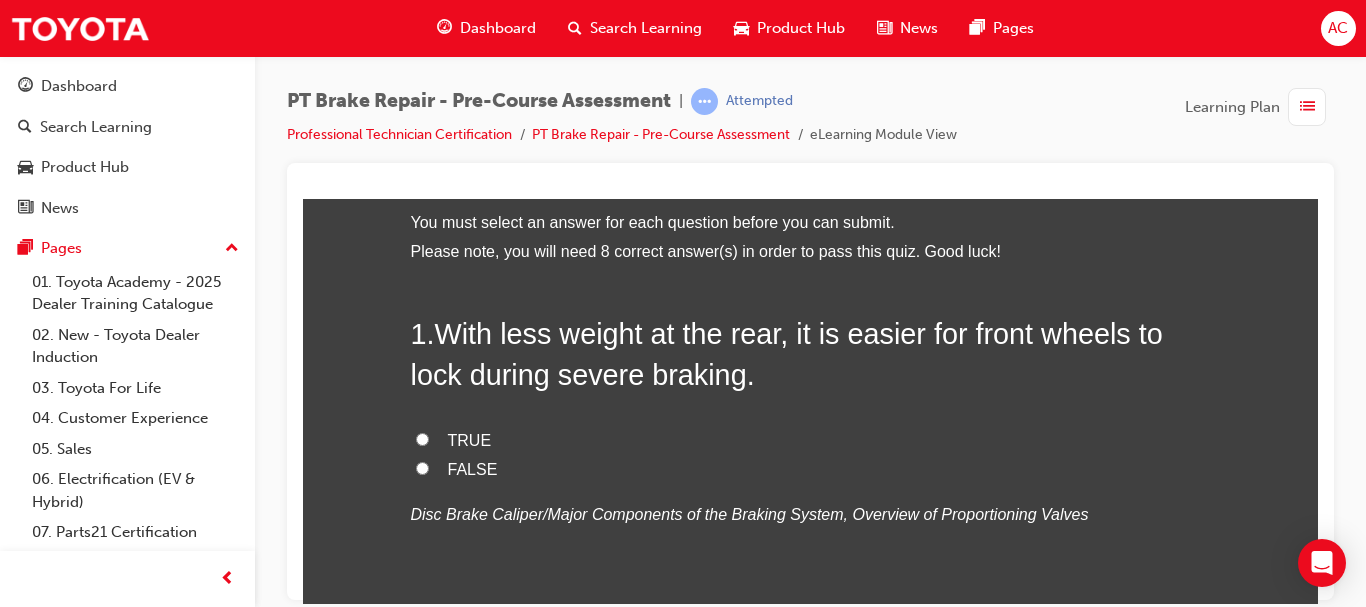 scroll, scrollTop: 98, scrollLeft: 0, axis: vertical 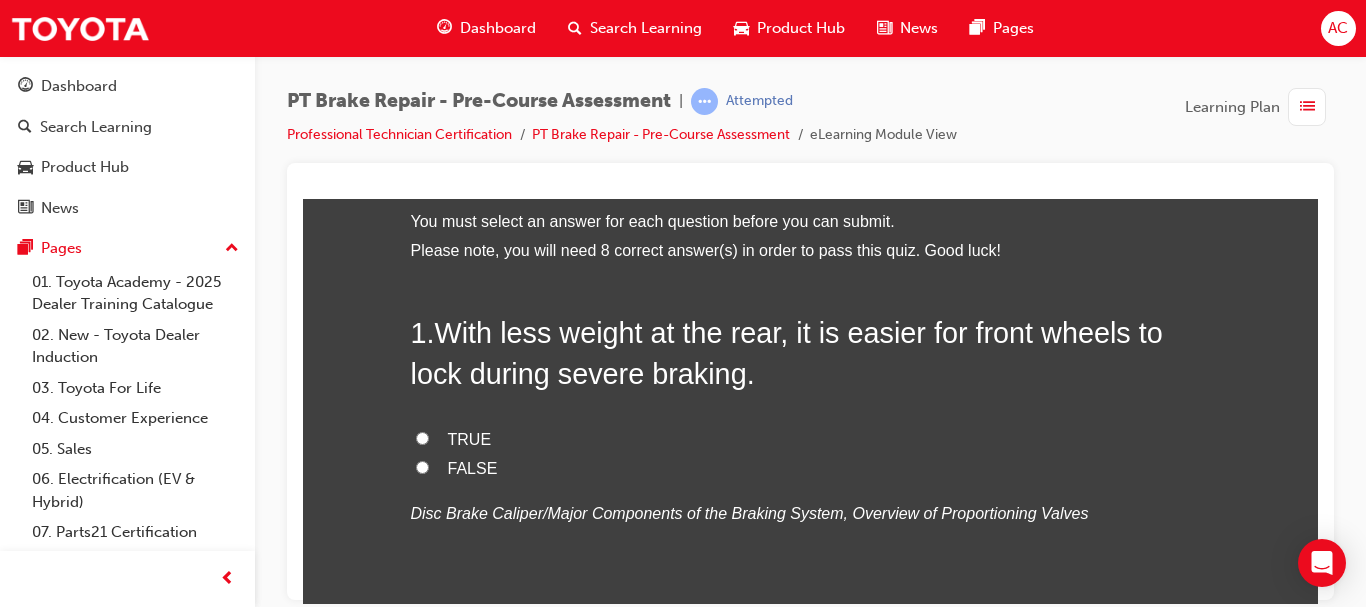 click on "FALSE" at bounding box center (811, 468) 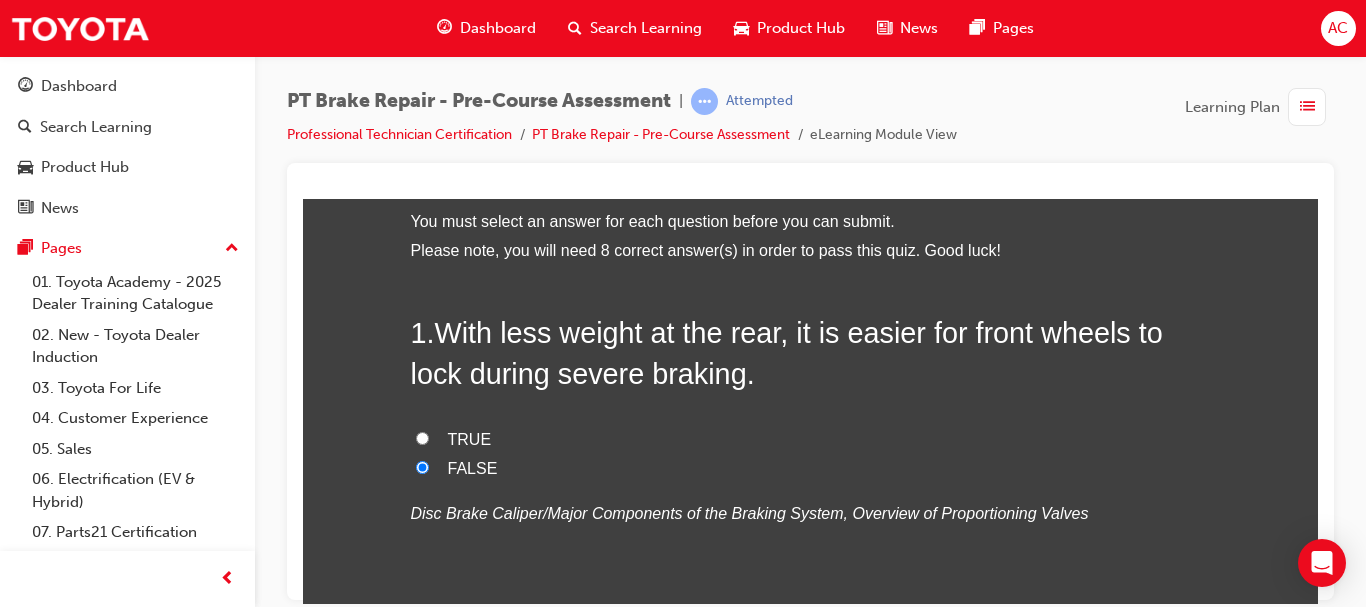 radio on "true" 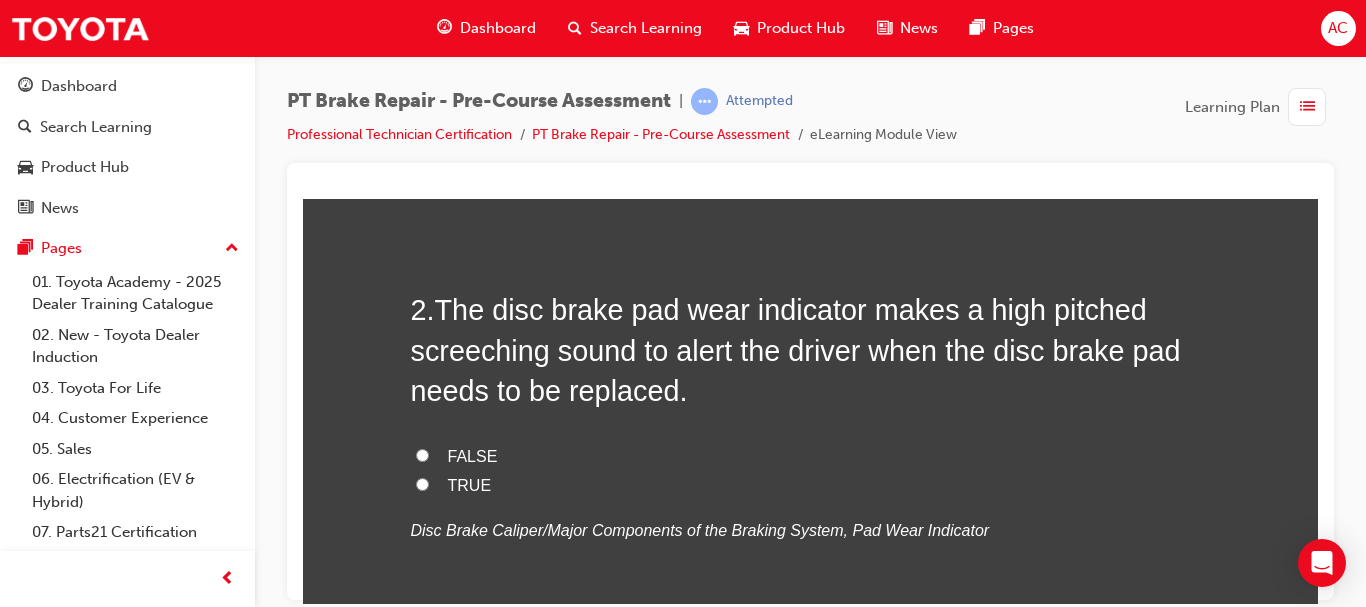 scroll, scrollTop: 530, scrollLeft: 0, axis: vertical 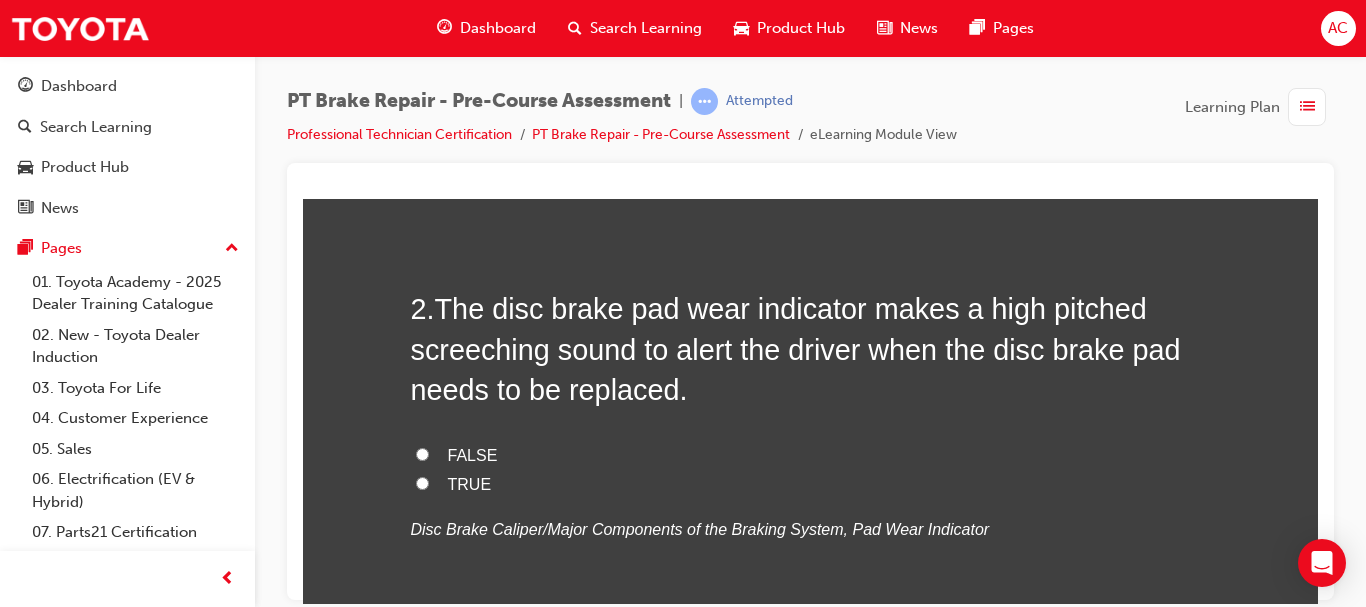 click on "TRUE" at bounding box center [811, 484] 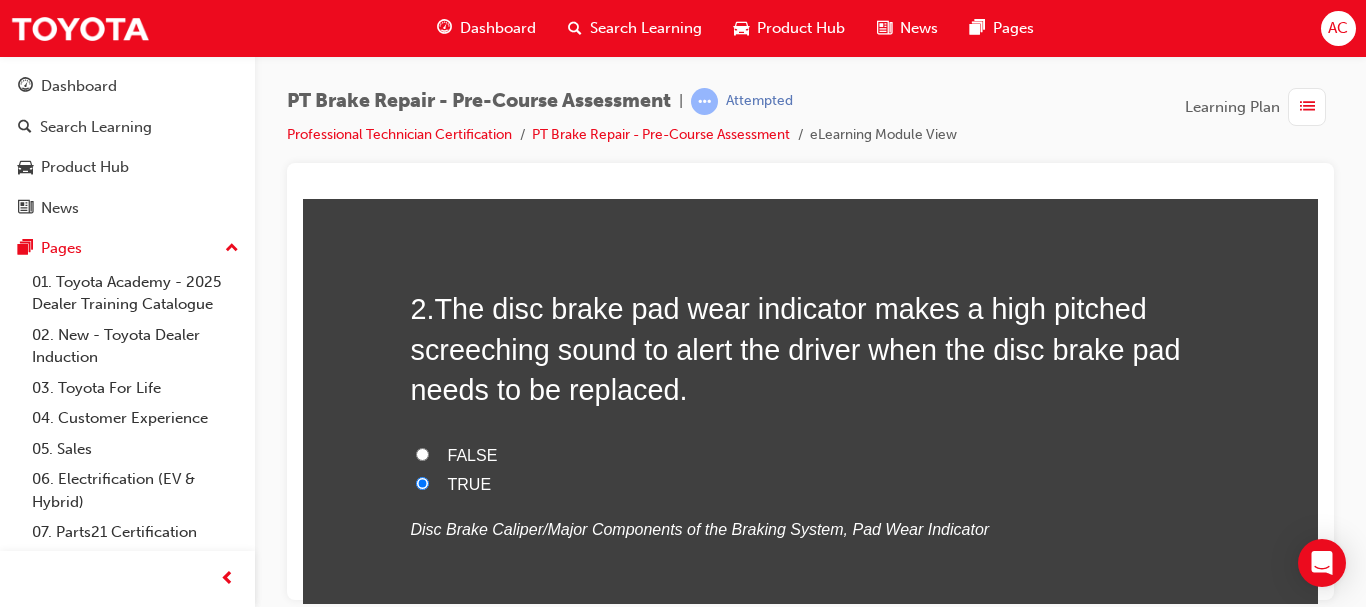 radio on "true" 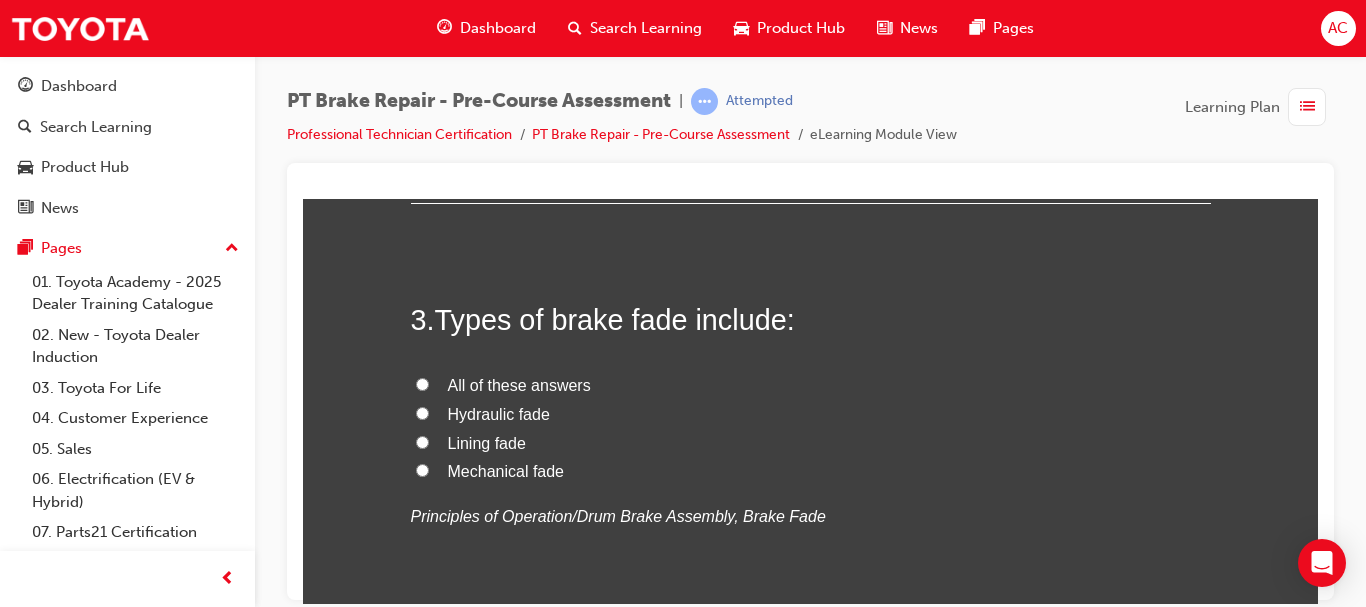 scroll, scrollTop: 969, scrollLeft: 0, axis: vertical 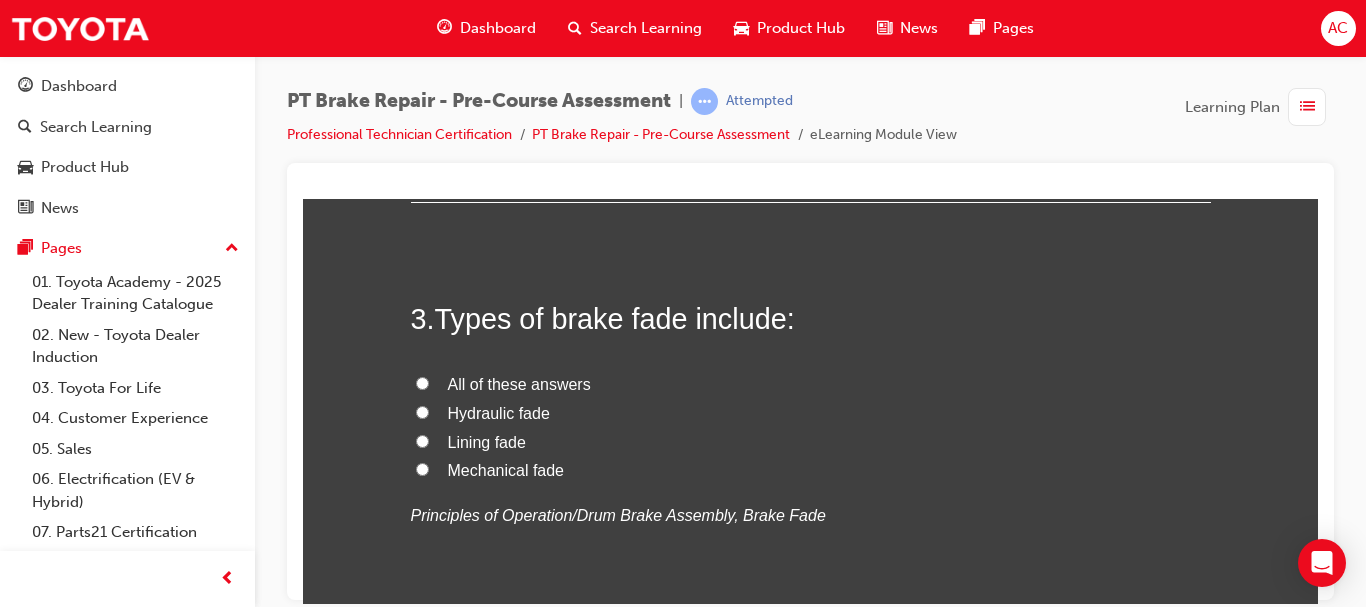 click on "Hydraulic fade" at bounding box center [499, 412] 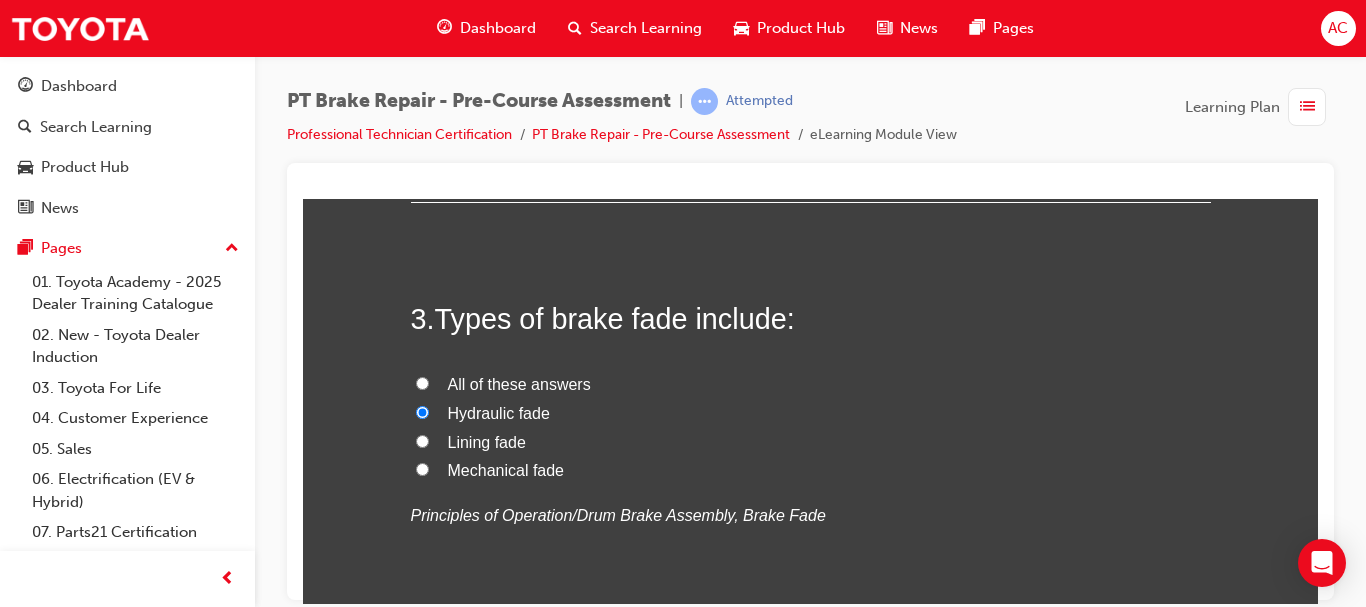 radio on "true" 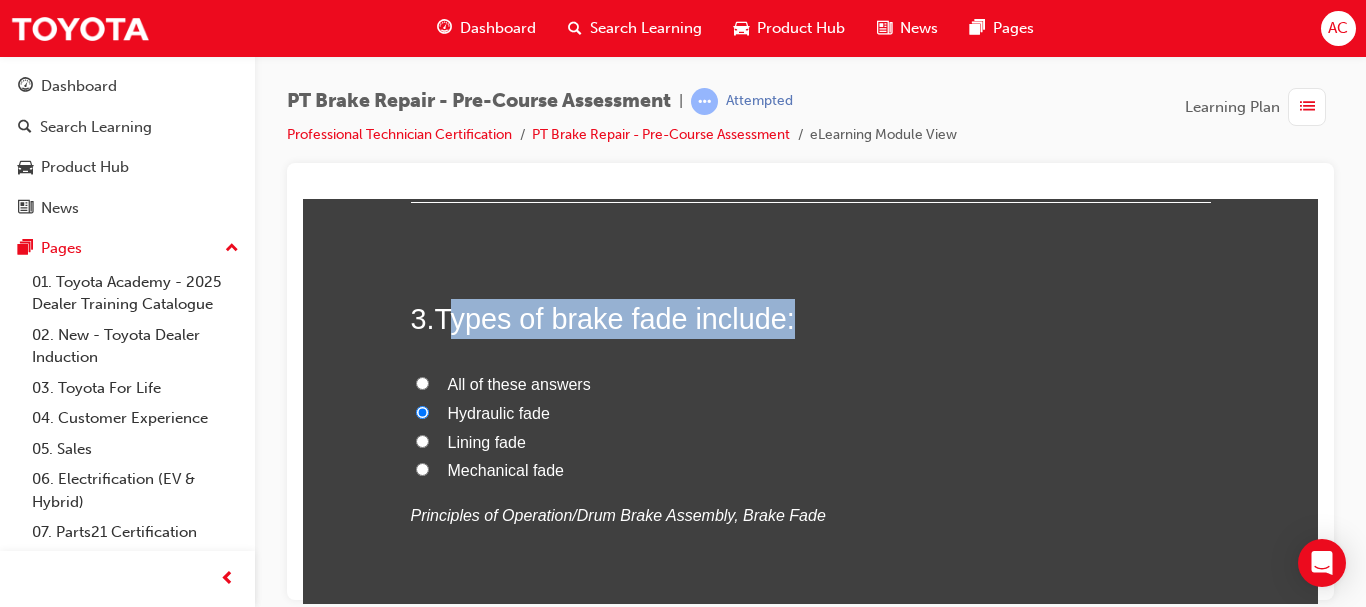 drag, startPoint x: 444, startPoint y: 322, endPoint x: 831, endPoint y: 304, distance: 387.41837 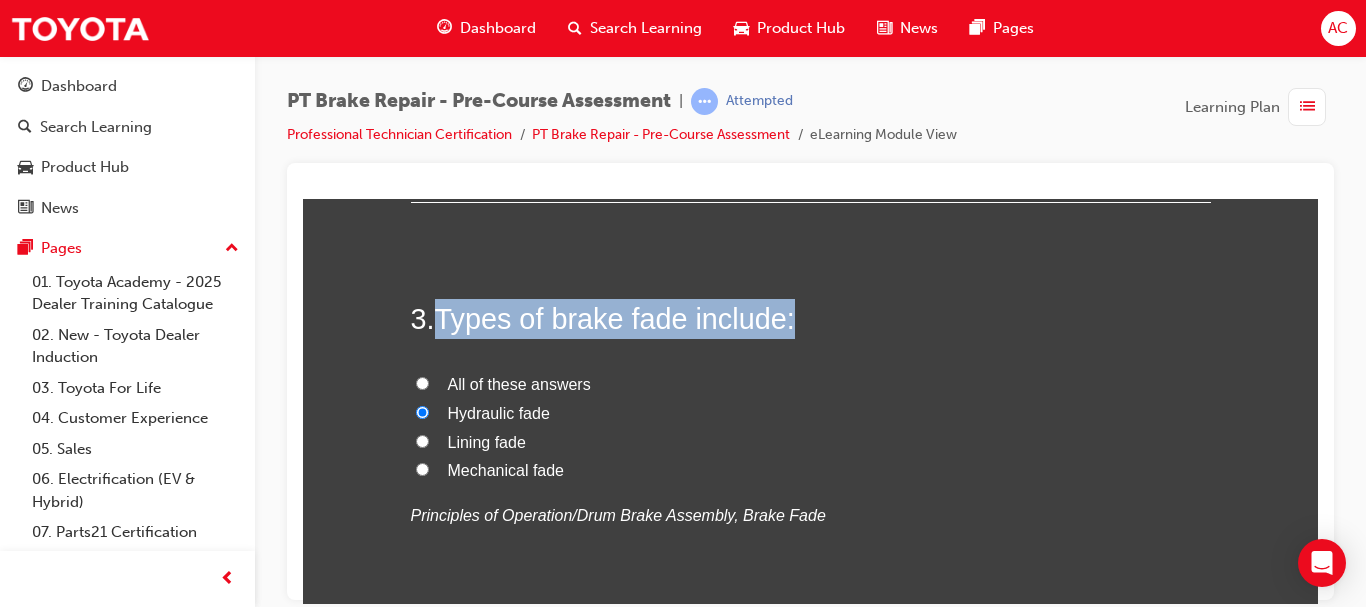 drag, startPoint x: 437, startPoint y: 313, endPoint x: 903, endPoint y: 330, distance: 466.31 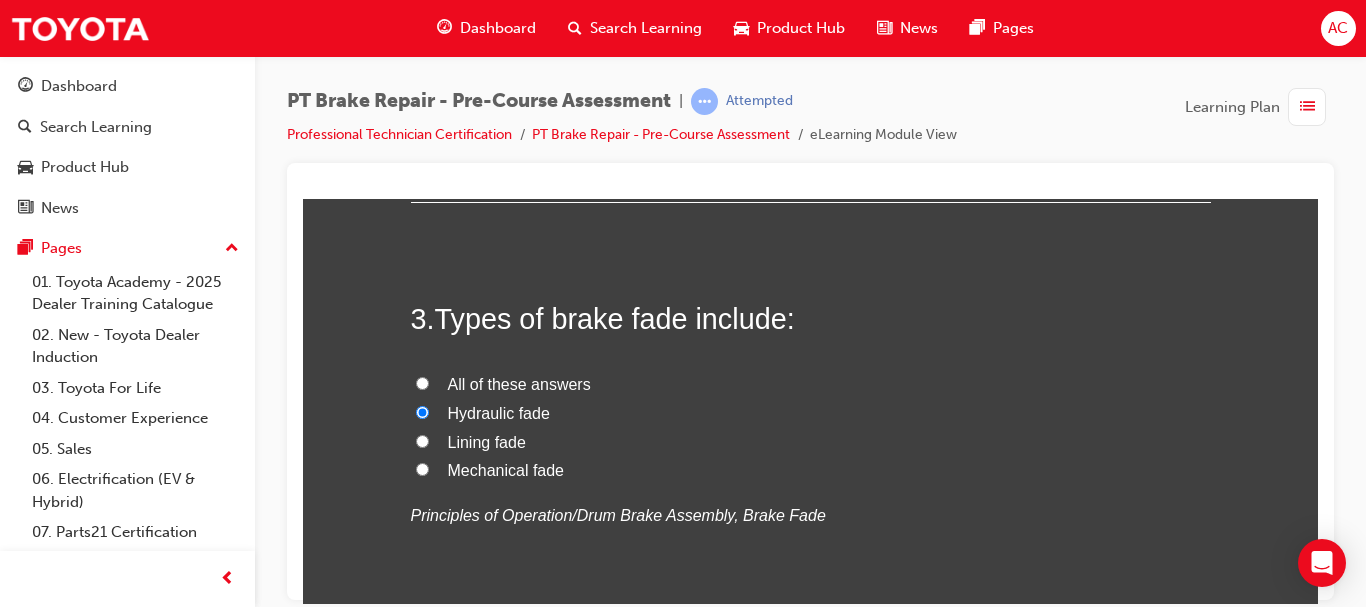 click on "All of these answers" at bounding box center [811, 384] 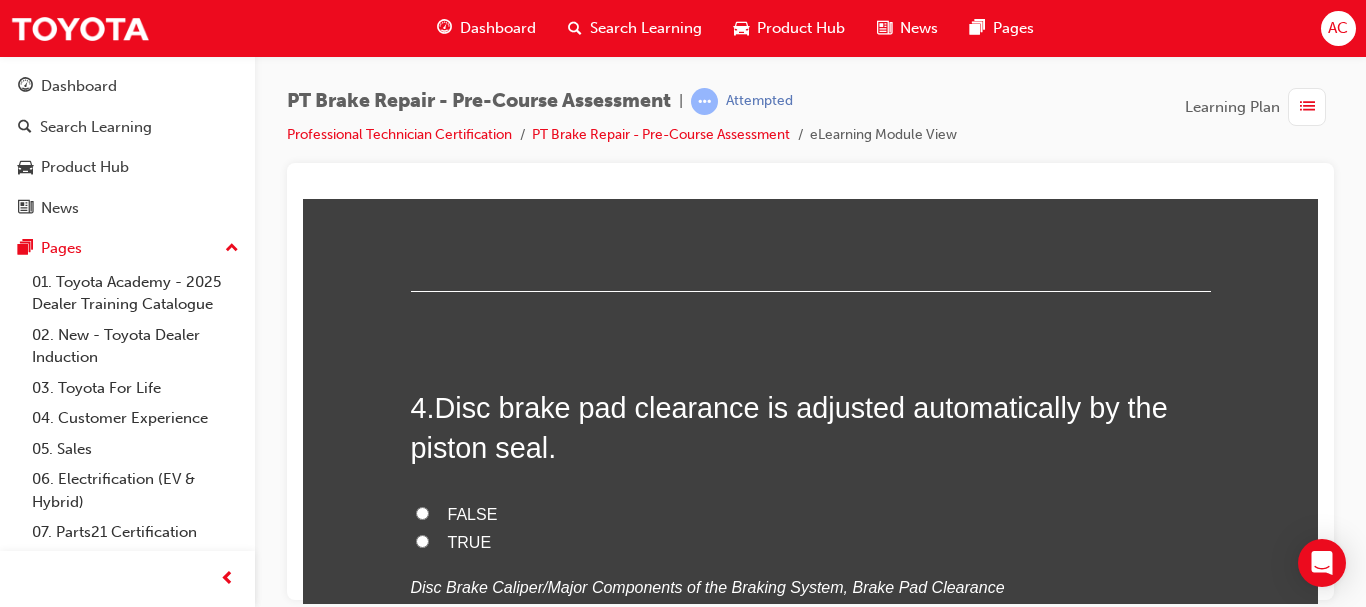 scroll, scrollTop: 1318, scrollLeft: 0, axis: vertical 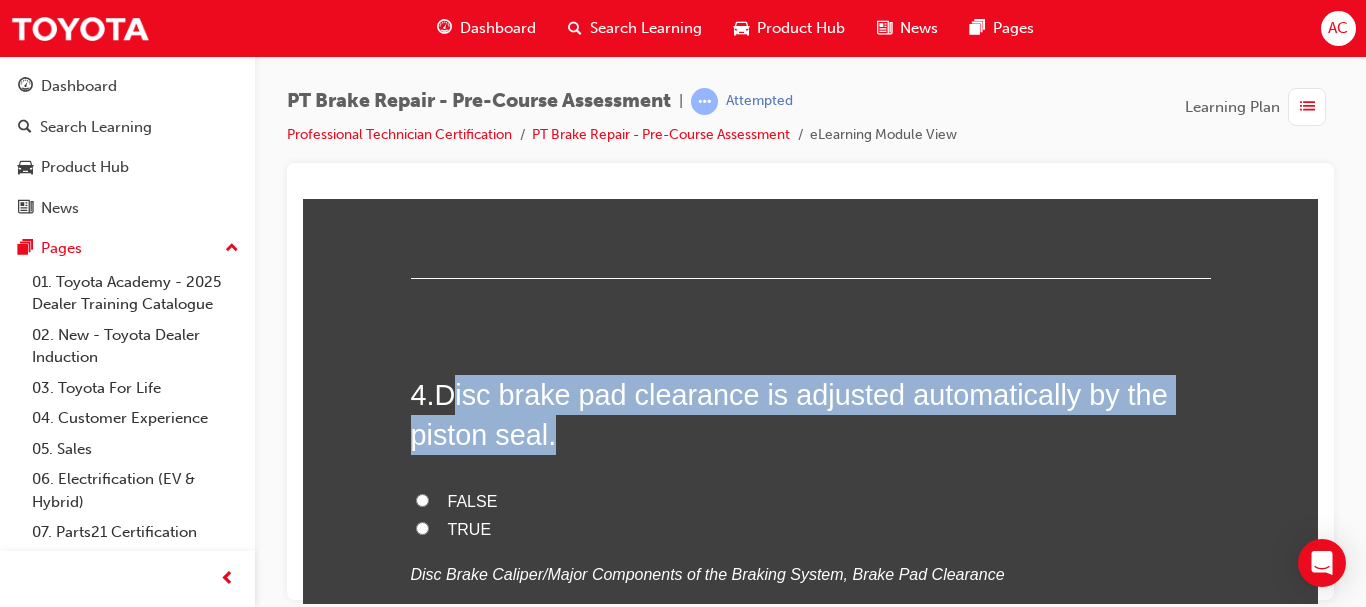 drag, startPoint x: 437, startPoint y: 386, endPoint x: 591, endPoint y: 422, distance: 158.15182 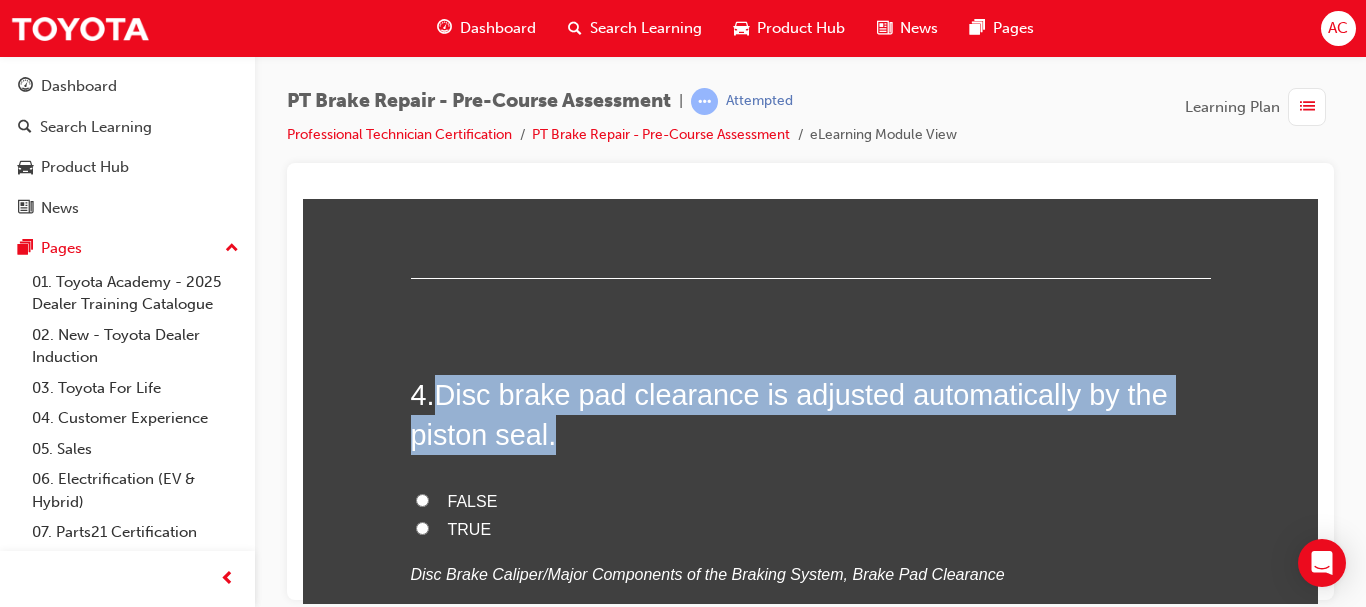 drag, startPoint x: 428, startPoint y: 393, endPoint x: 600, endPoint y: 423, distance: 174.59668 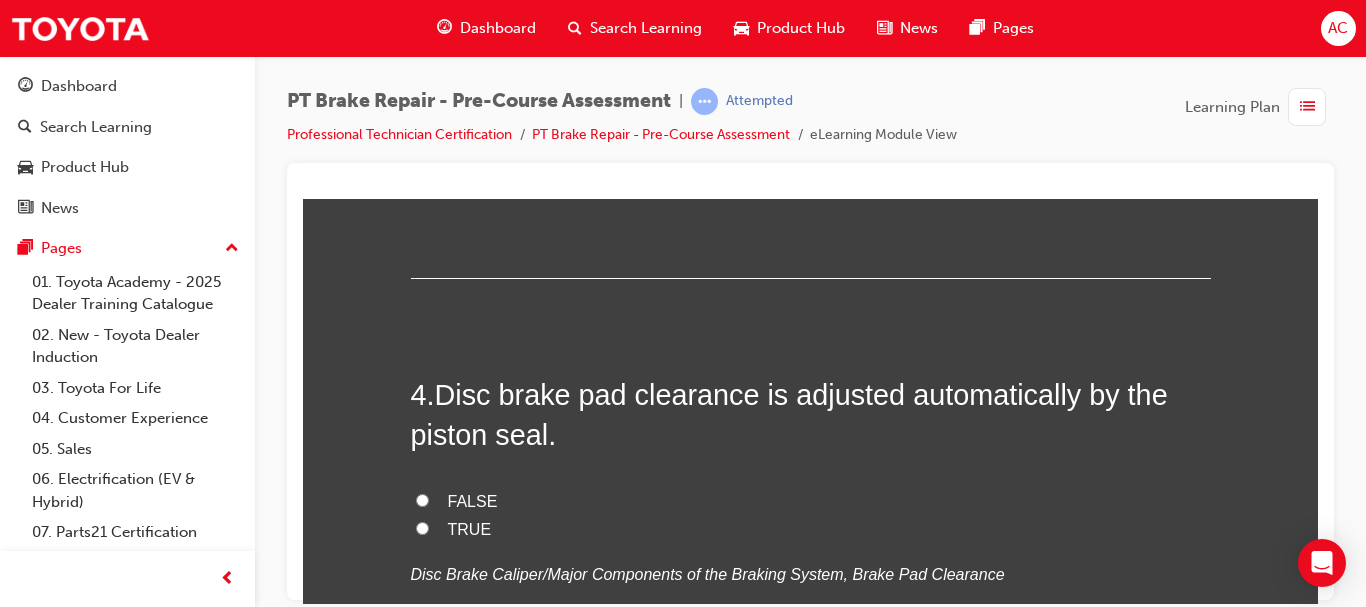 click on "TRUE" at bounding box center (811, 529) 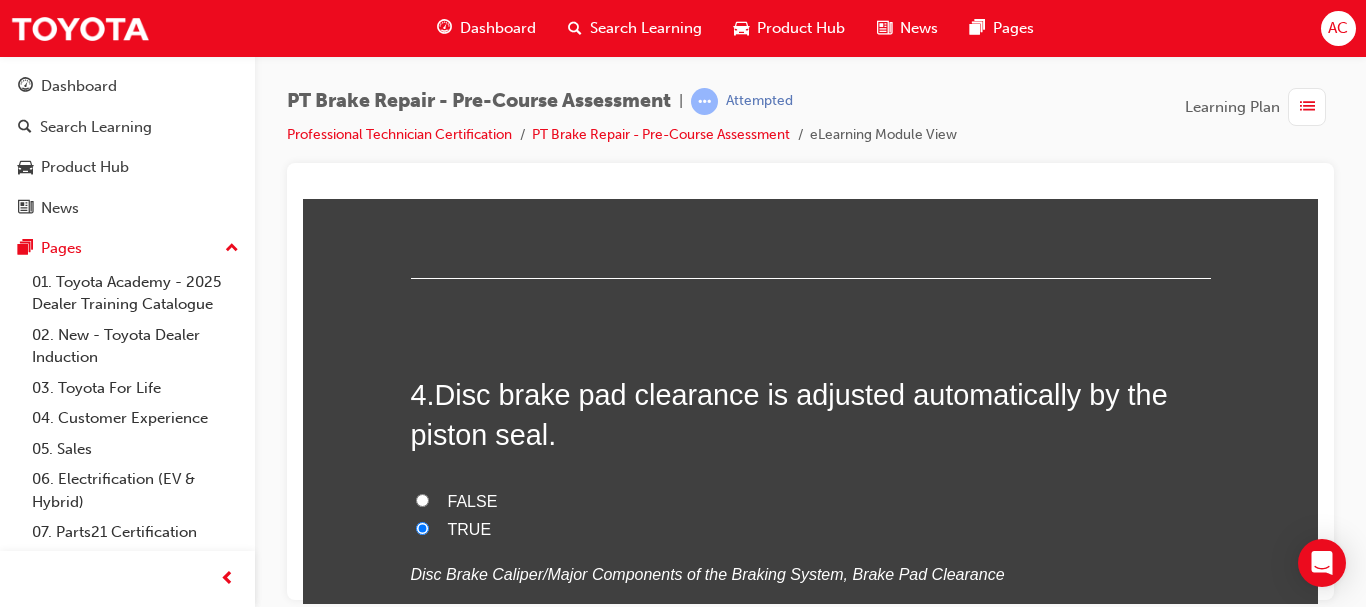 radio on "true" 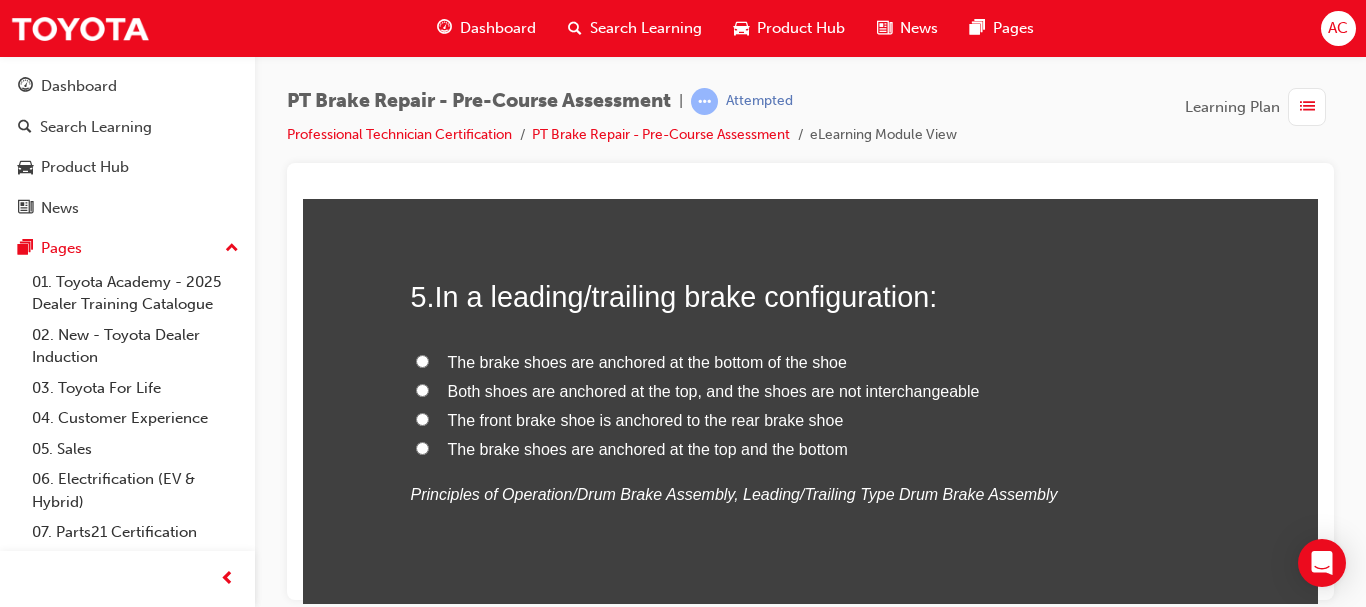 scroll, scrollTop: 1826, scrollLeft: 0, axis: vertical 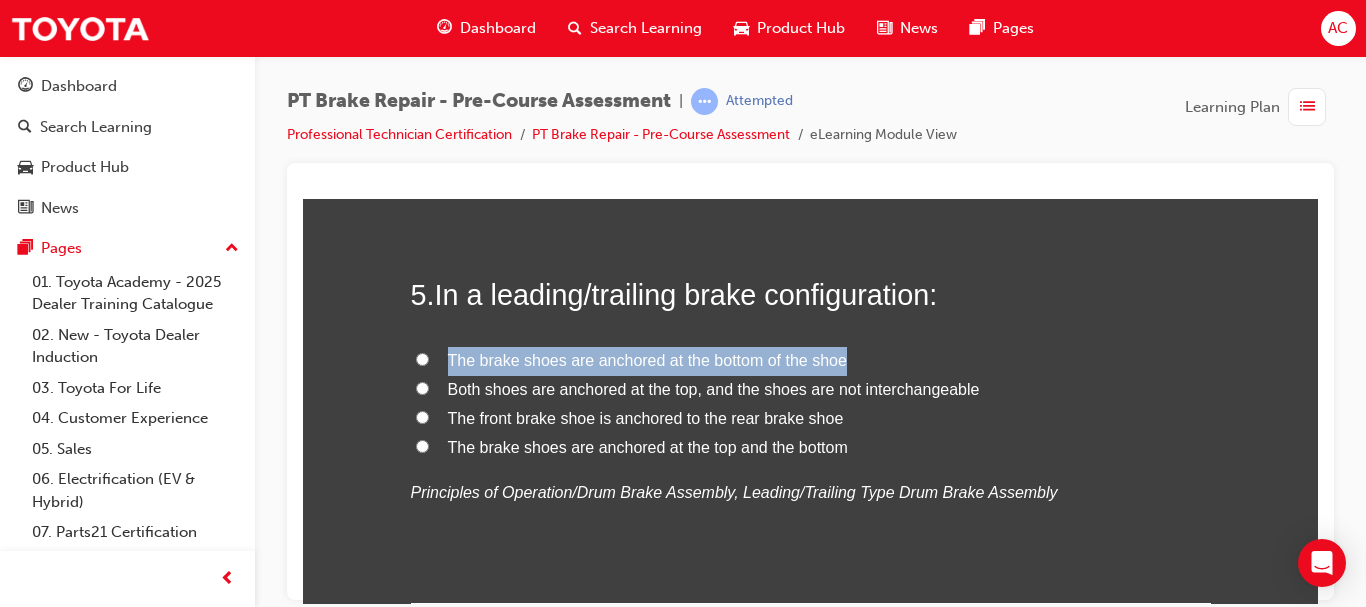 drag, startPoint x: 444, startPoint y: 354, endPoint x: 950, endPoint y: 344, distance: 506.09882 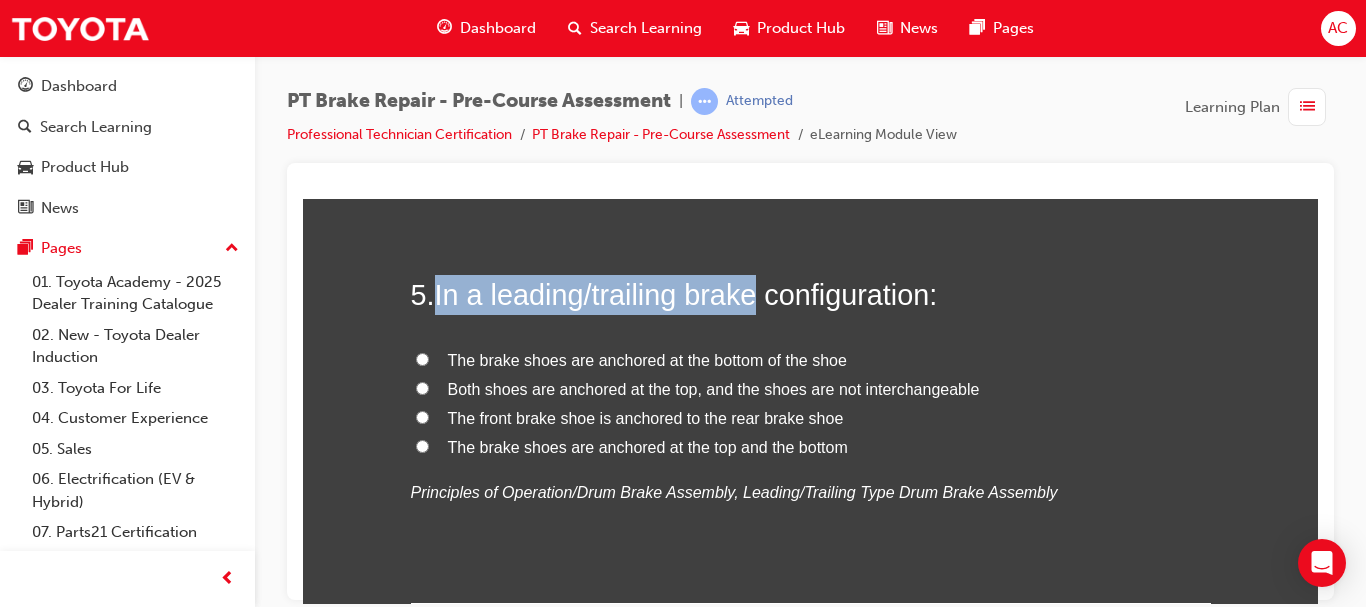 drag, startPoint x: 436, startPoint y: 291, endPoint x: 759, endPoint y: 276, distance: 323.3481 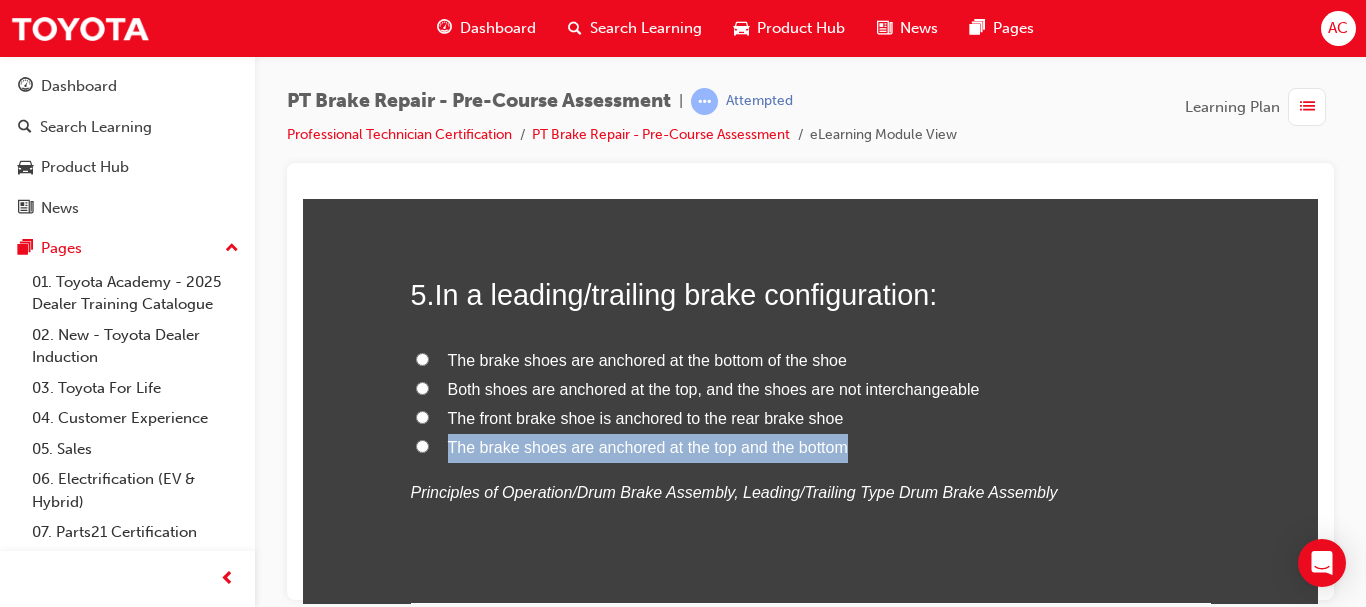 drag, startPoint x: 442, startPoint y: 448, endPoint x: 880, endPoint y: 432, distance: 438.29214 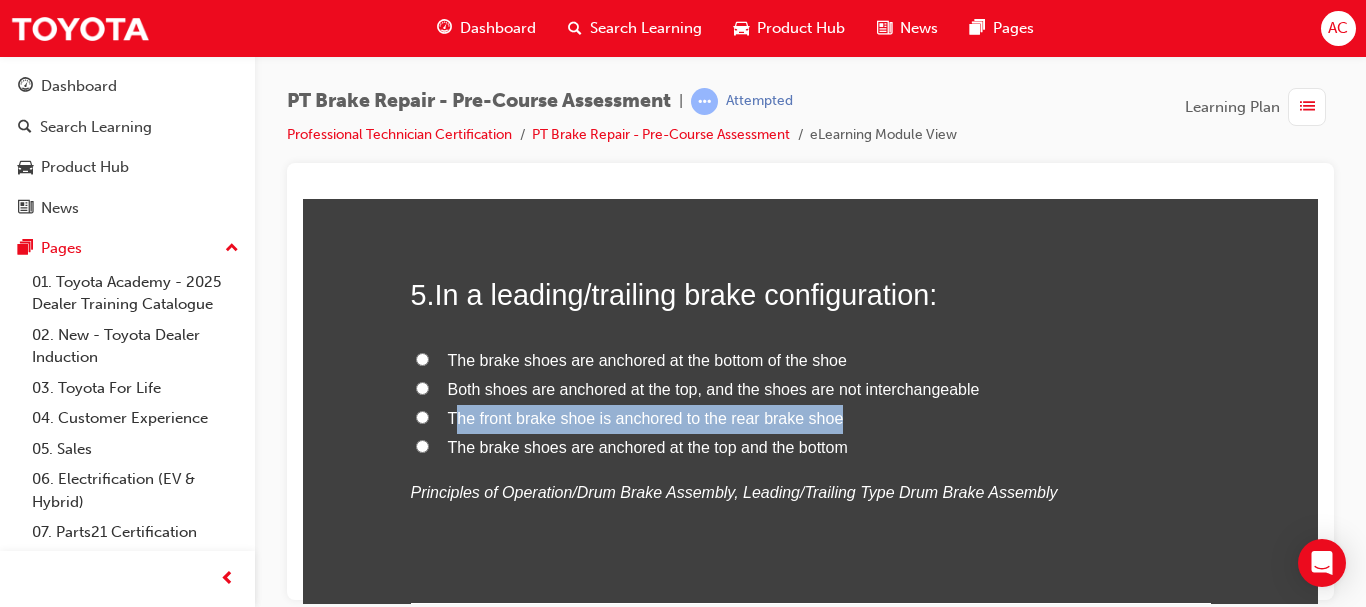 drag, startPoint x: 445, startPoint y: 414, endPoint x: 857, endPoint y: 425, distance: 412.14682 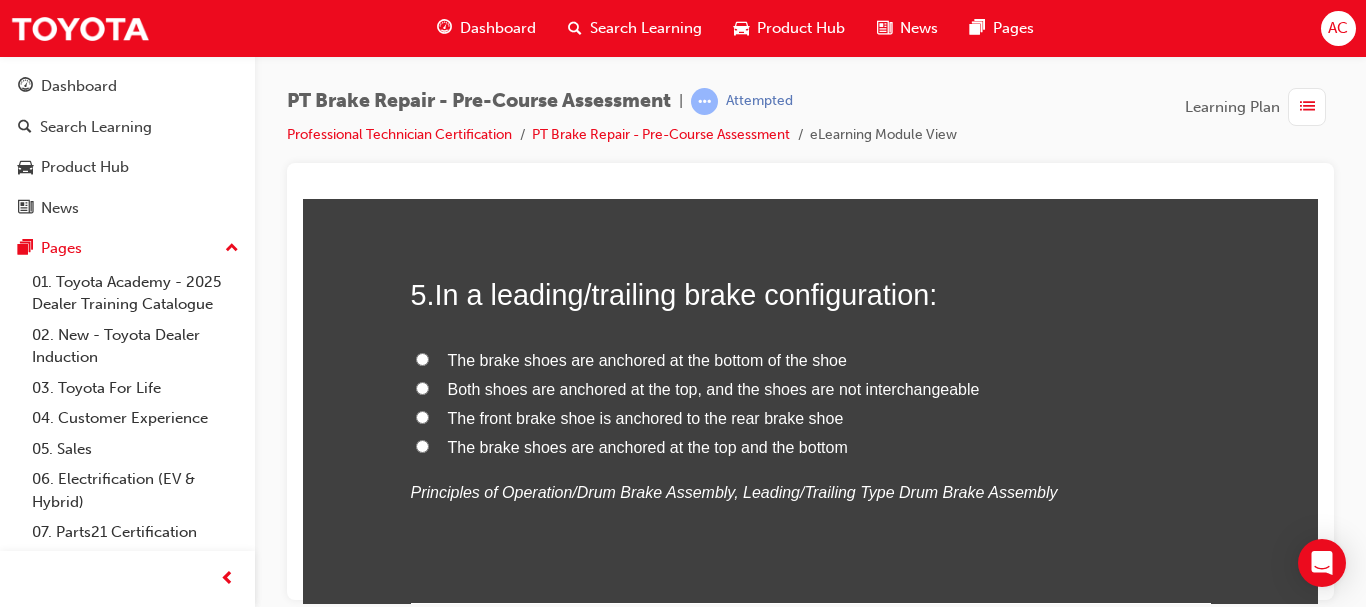 click on "Both shoes are anchored at the top, and the shoes are not interchangeable" at bounding box center (714, 388) 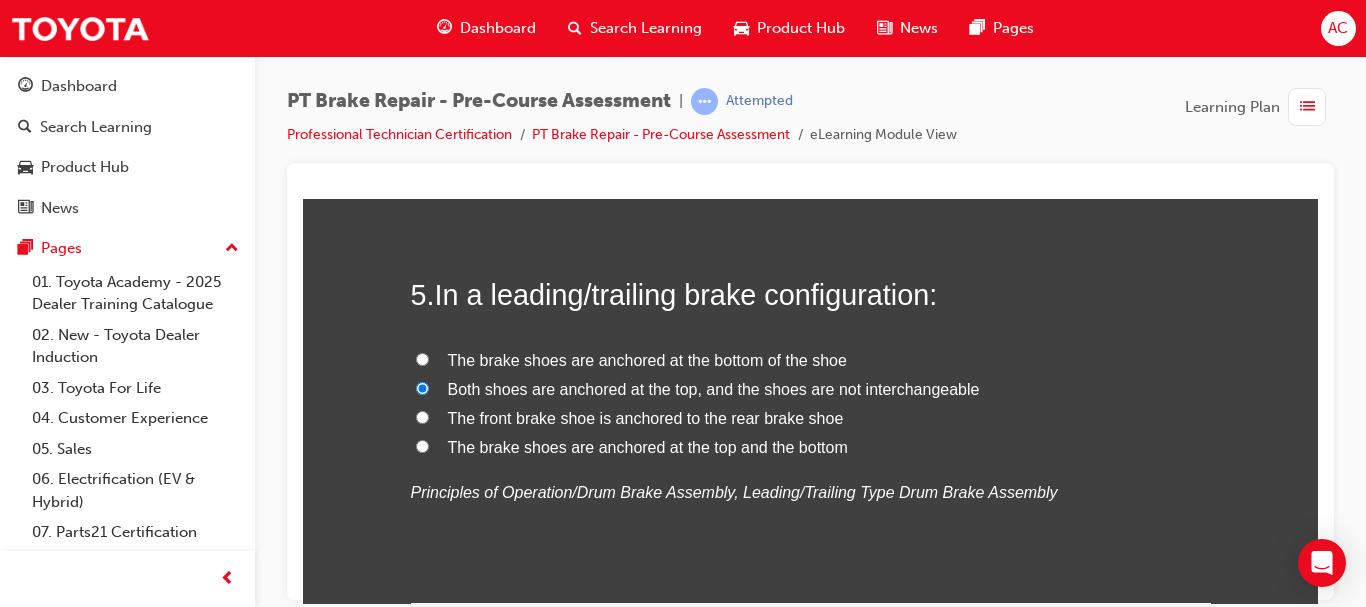 radio on "true" 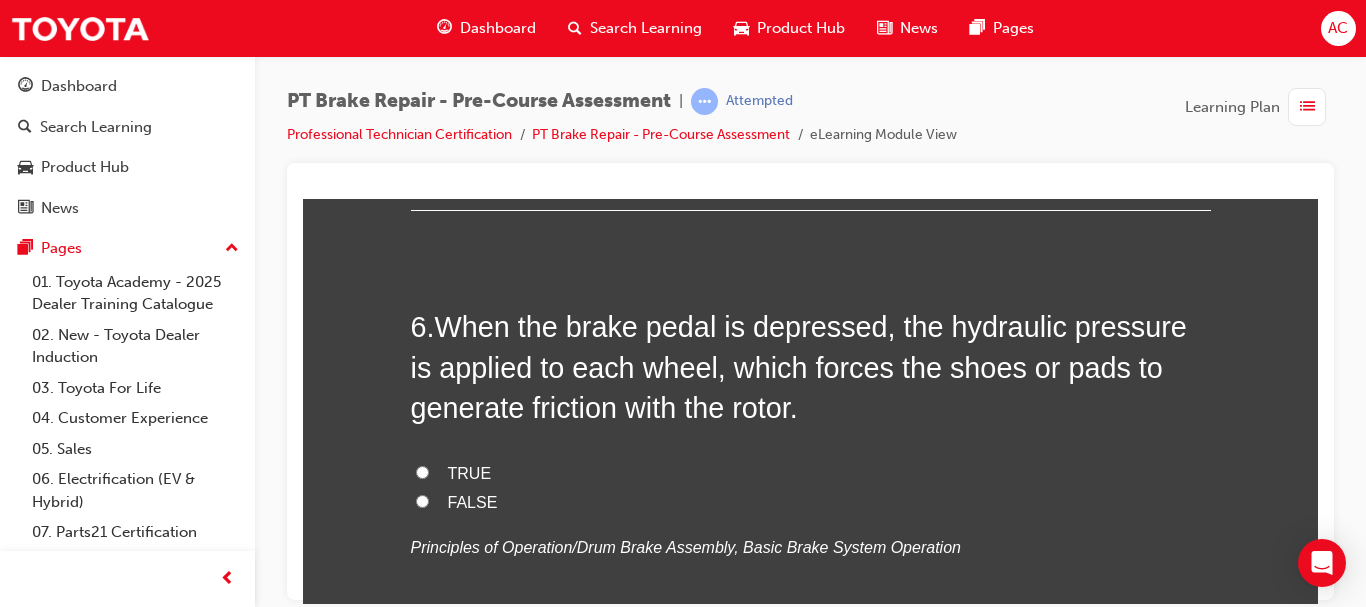 scroll, scrollTop: 2221, scrollLeft: 0, axis: vertical 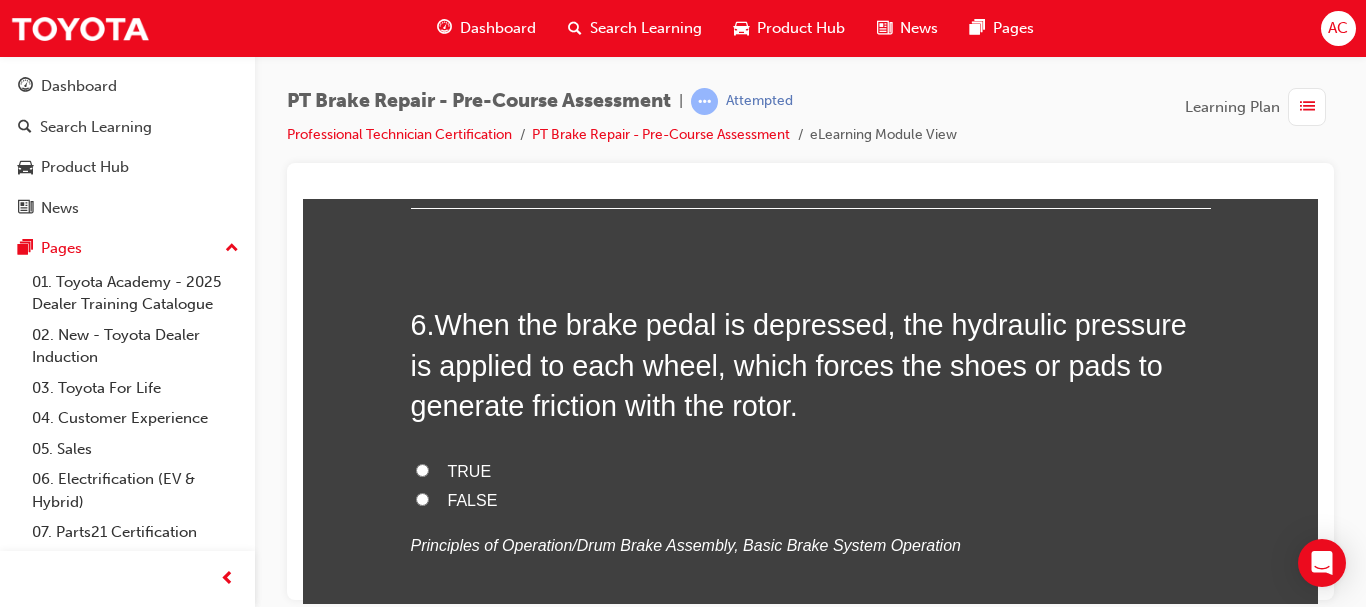 click on "TRUE" at bounding box center (811, 471) 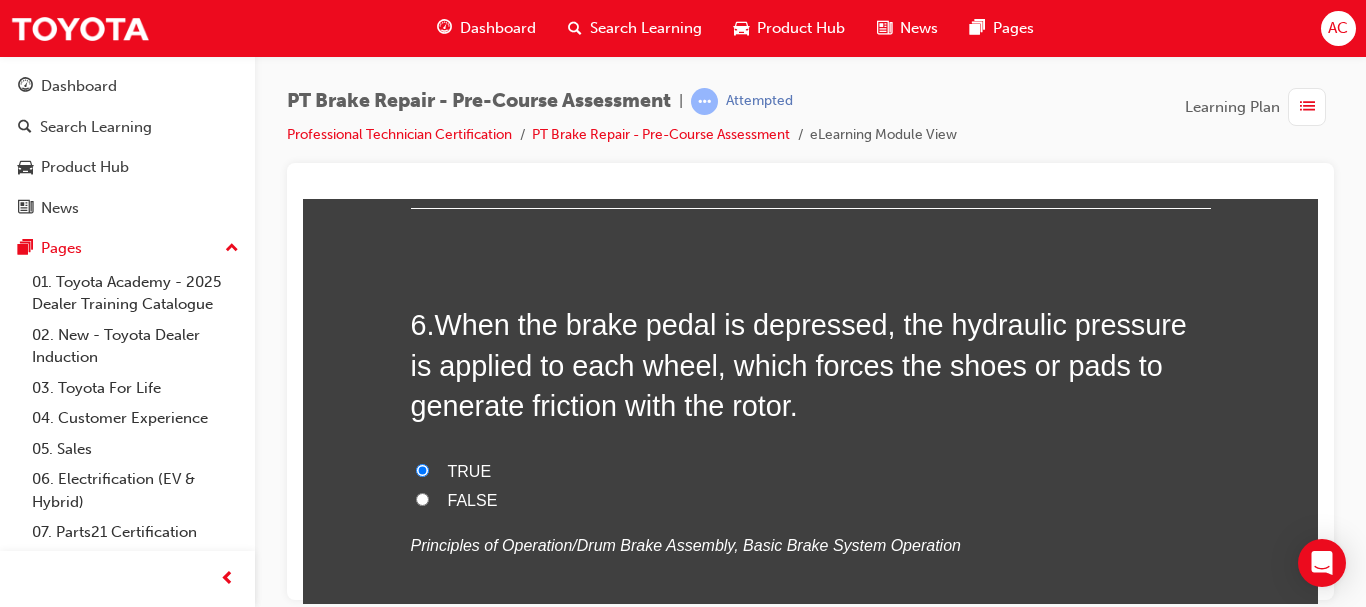 radio on "true" 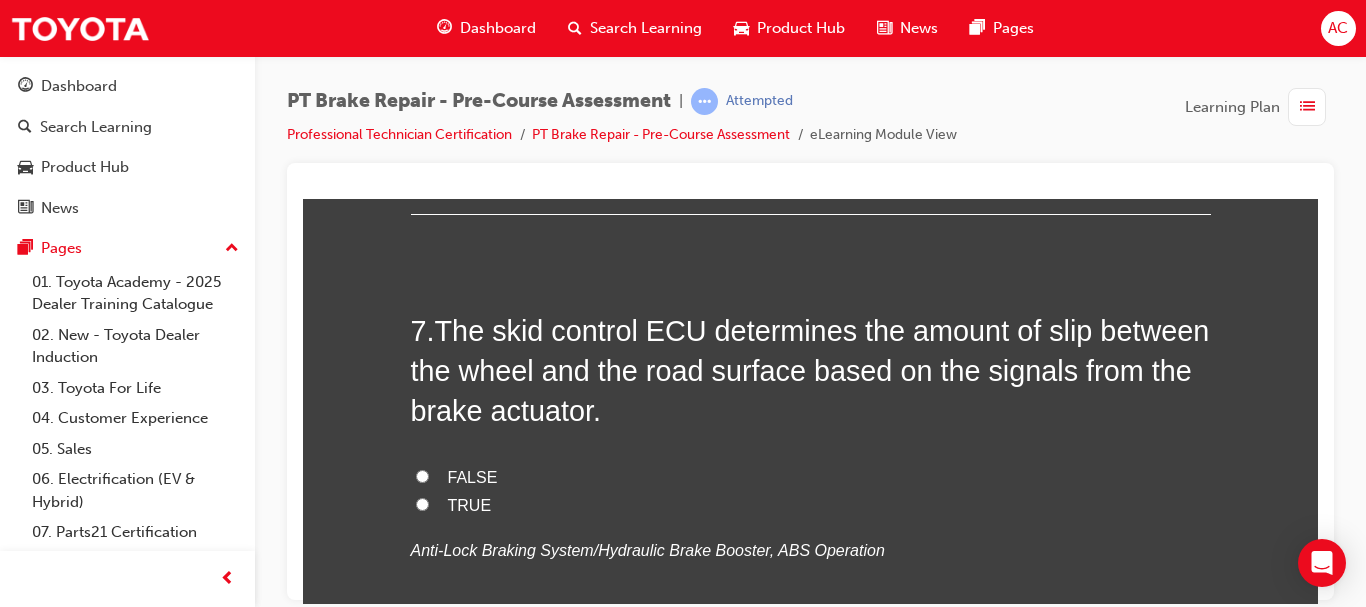 scroll, scrollTop: 2665, scrollLeft: 0, axis: vertical 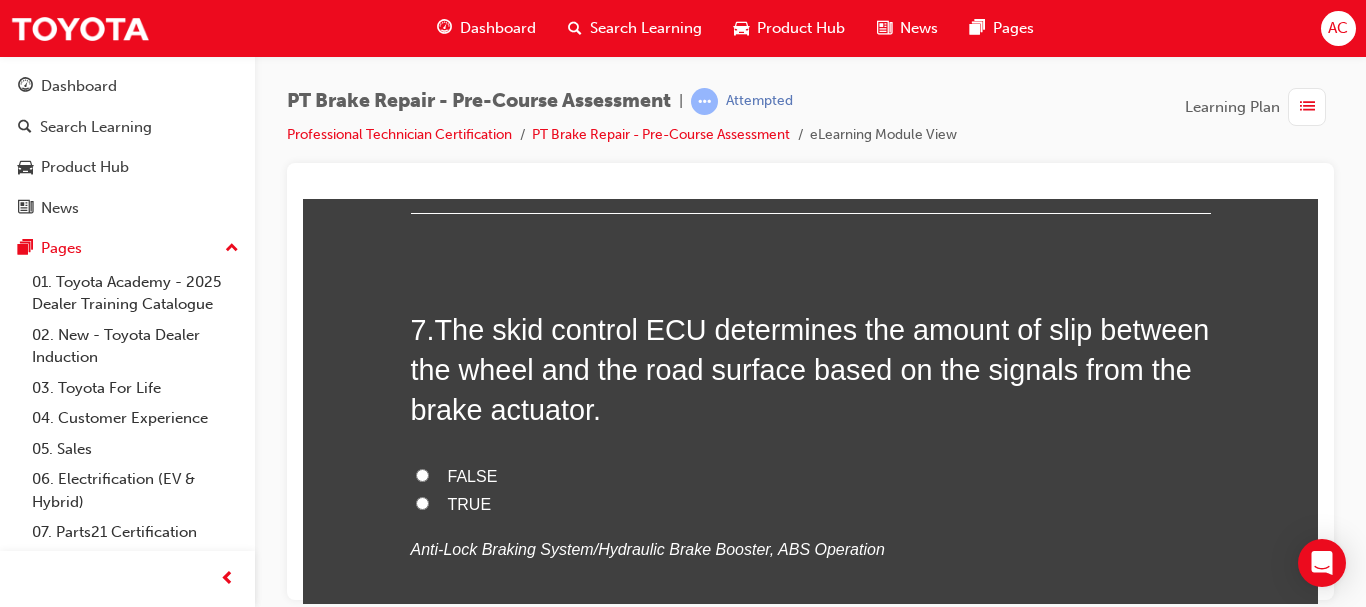 click on "TRUE" at bounding box center [811, 504] 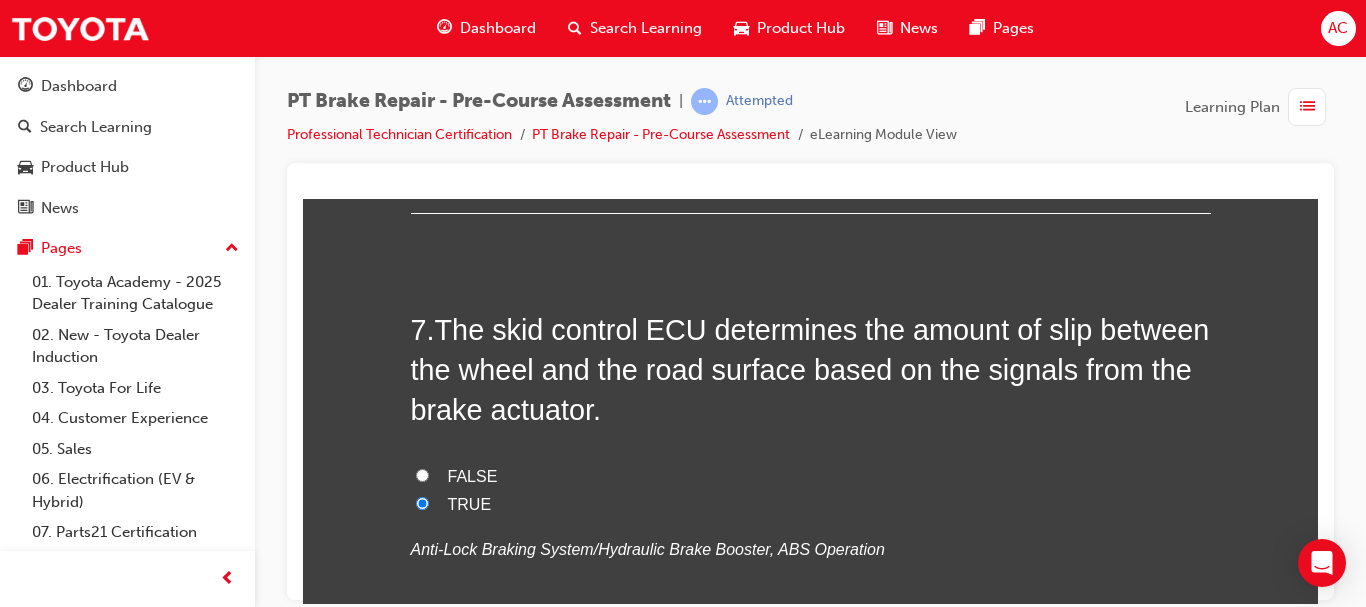 radio on "true" 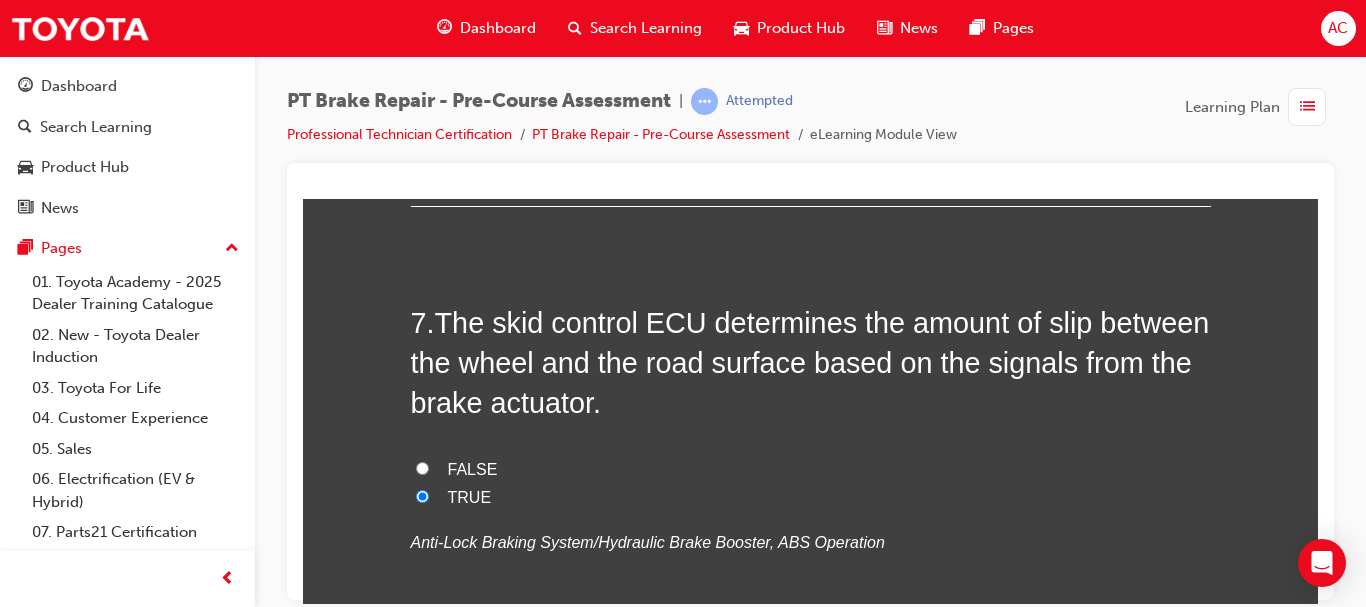 scroll, scrollTop: 2671, scrollLeft: 0, axis: vertical 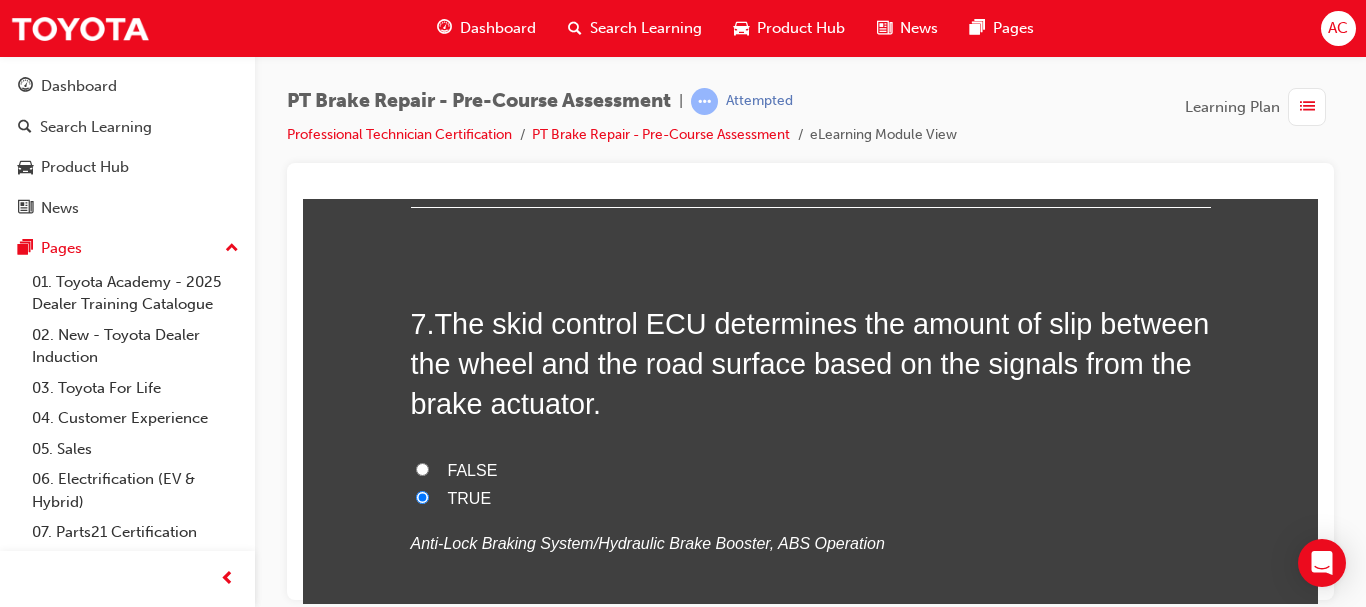 click on "The skid control ECU determines the amount of slip between the wheel and the road surface based on the signals from the brake actuator." at bounding box center [810, 363] 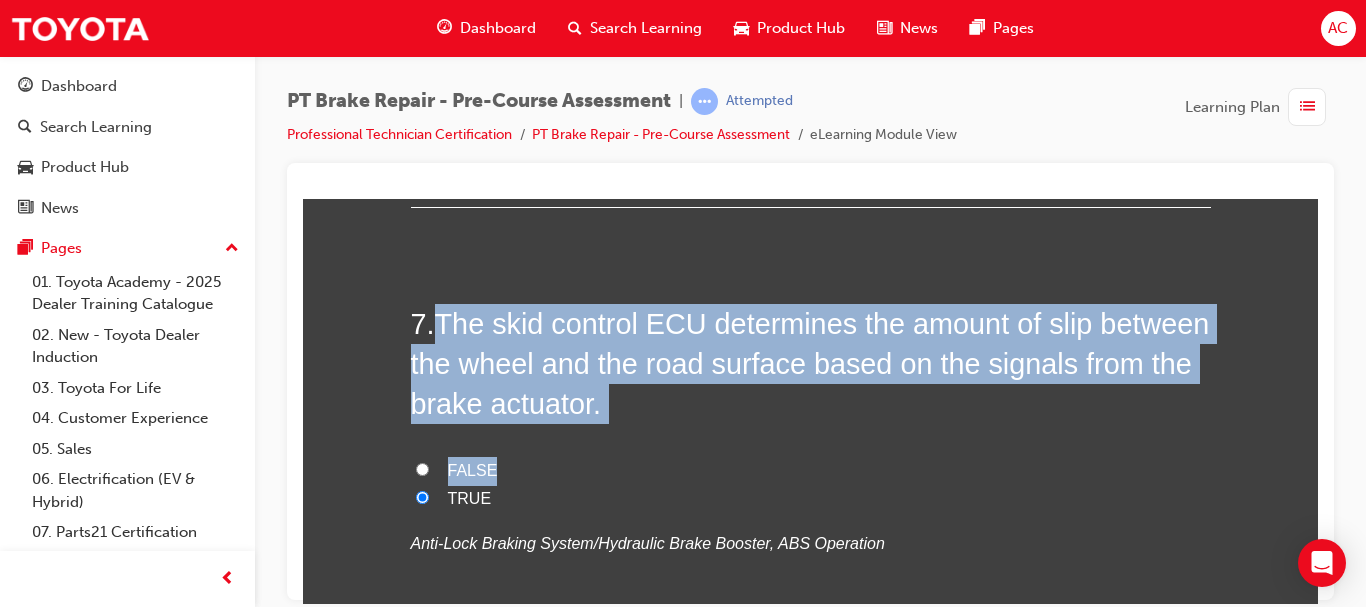 drag, startPoint x: 434, startPoint y: 317, endPoint x: 719, endPoint y: 460, distance: 318.86362 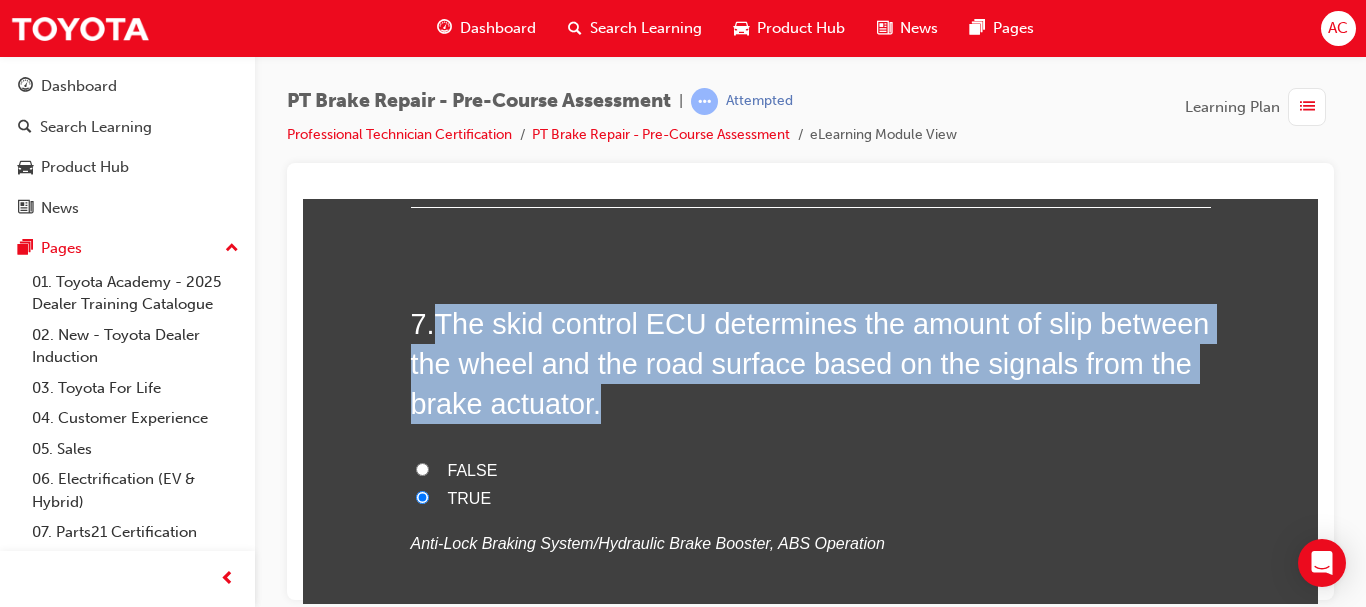 drag, startPoint x: 434, startPoint y: 327, endPoint x: 679, endPoint y: 398, distance: 255.08038 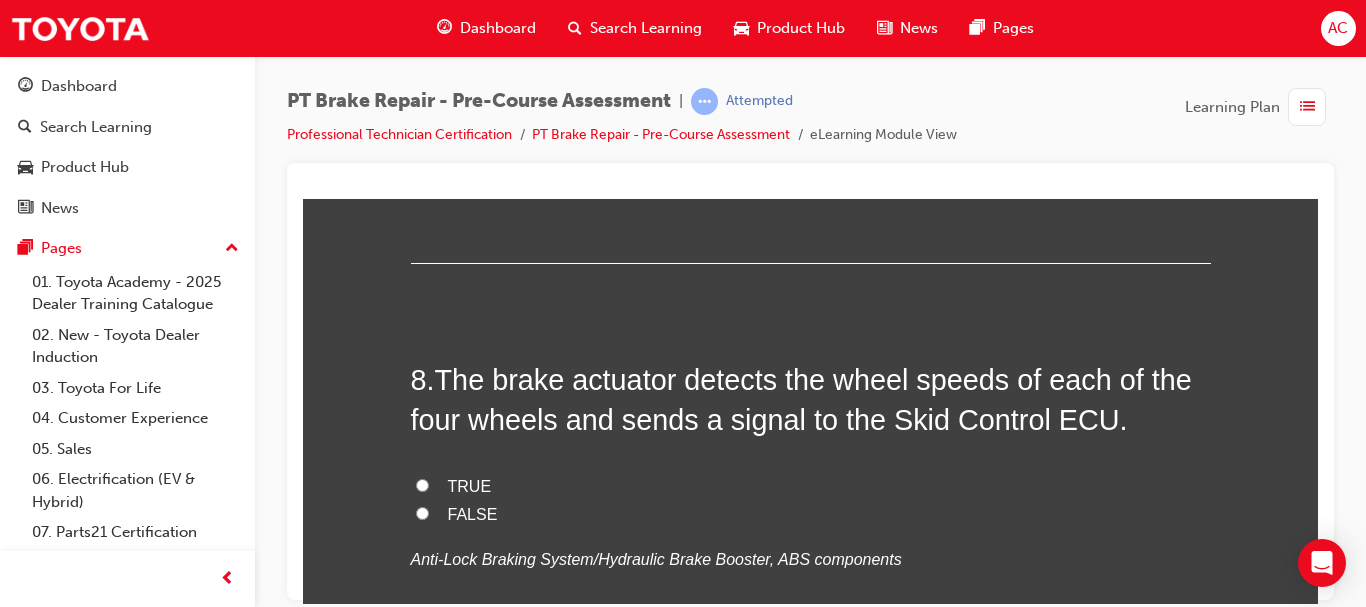 scroll, scrollTop: 3064, scrollLeft: 0, axis: vertical 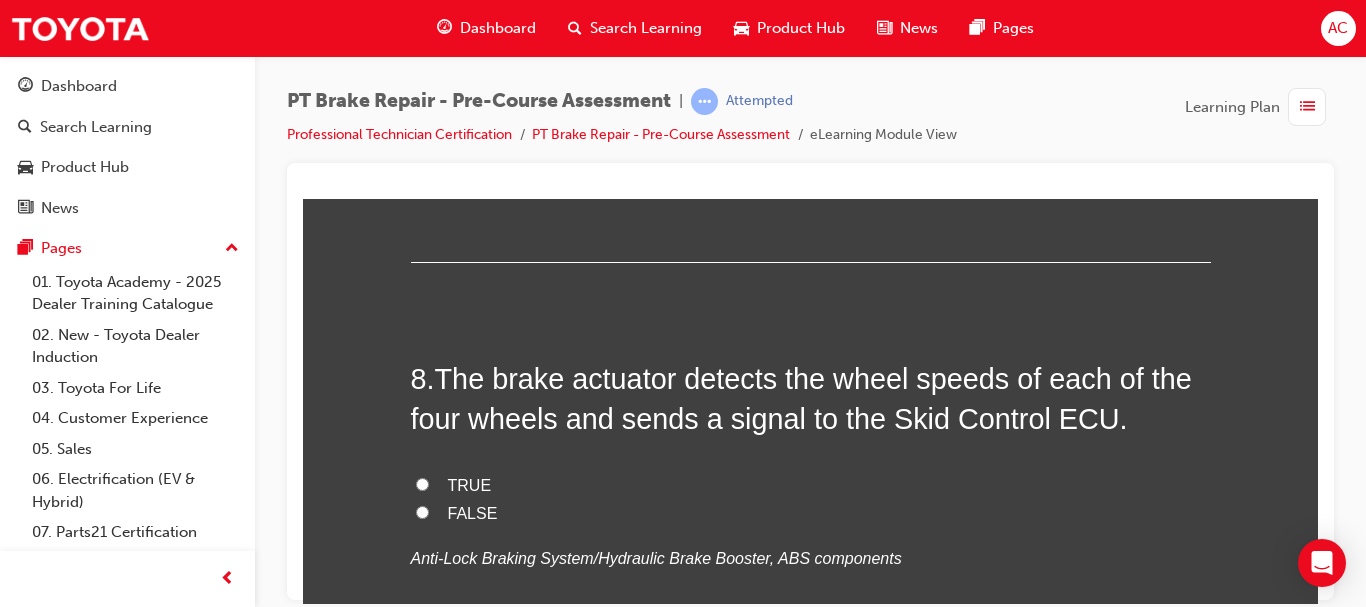 click on "The brake actuator detects the wheel speeds of each of the four wheels and sends a signal to the Skid Control ECU." at bounding box center (801, 398) 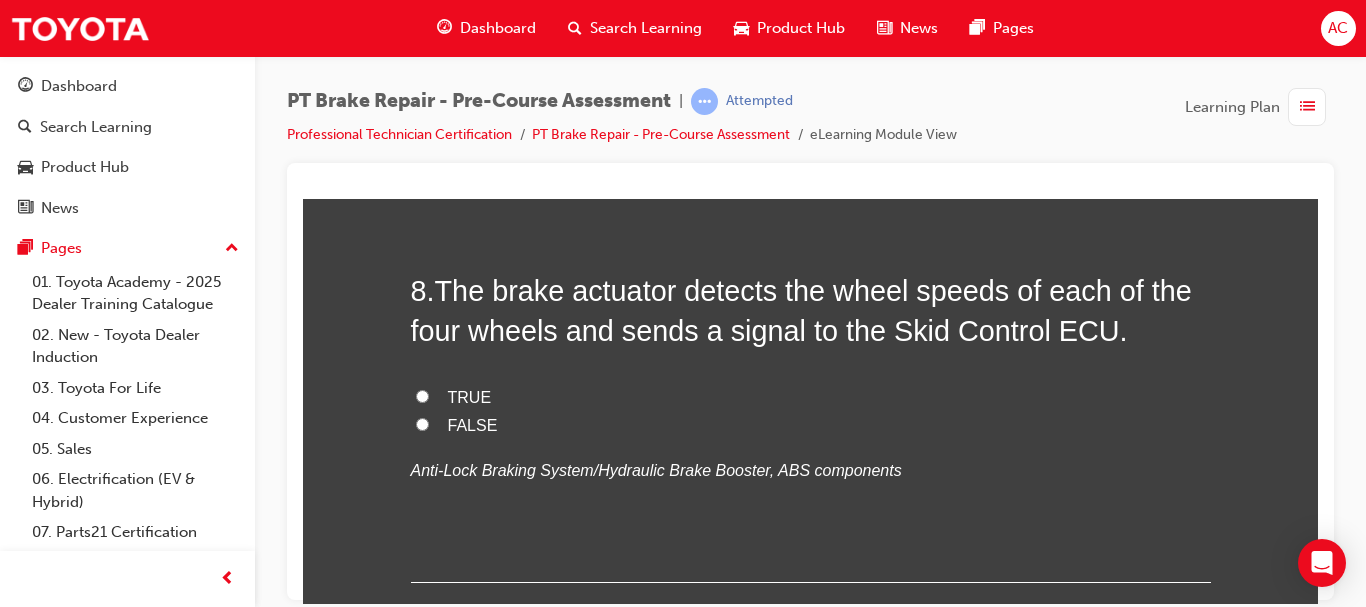 scroll, scrollTop: 3153, scrollLeft: 0, axis: vertical 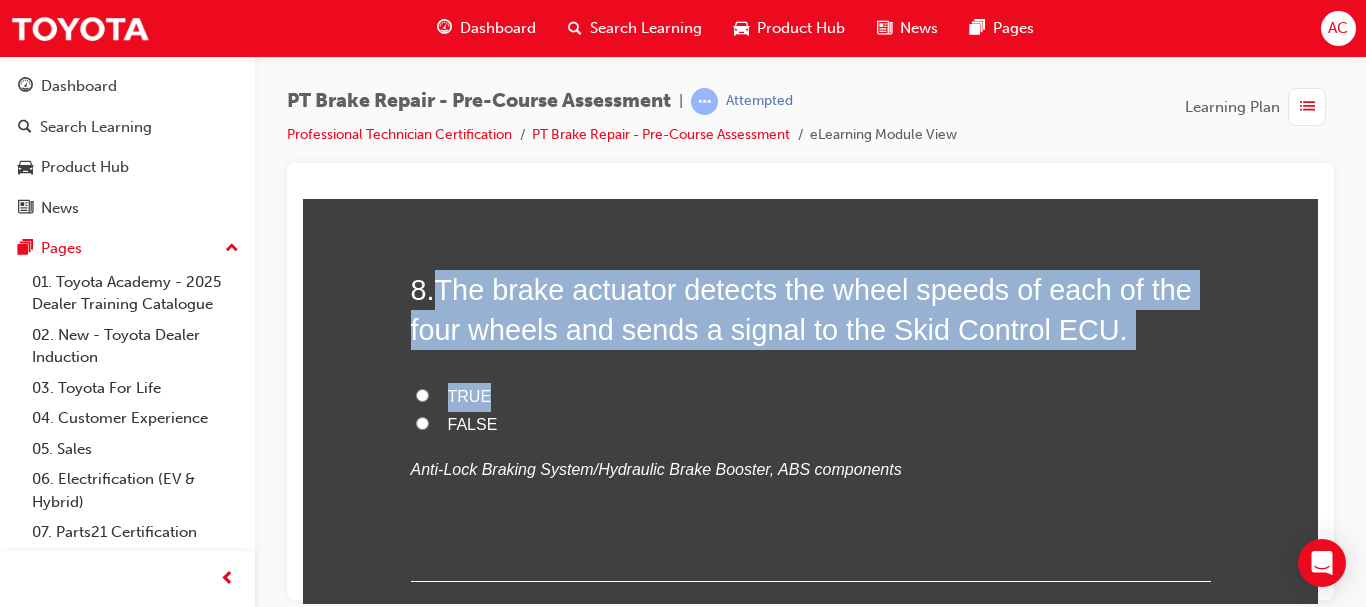 drag, startPoint x: 436, startPoint y: 287, endPoint x: 1235, endPoint y: 374, distance: 803.7226 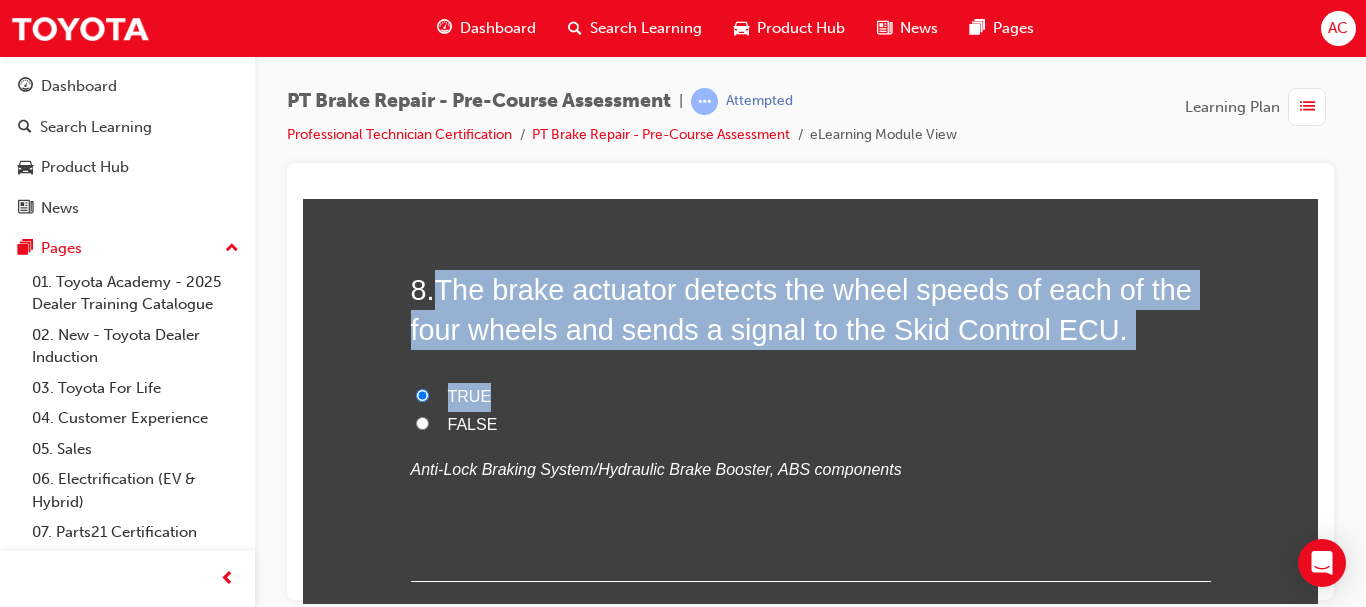 radio on "true" 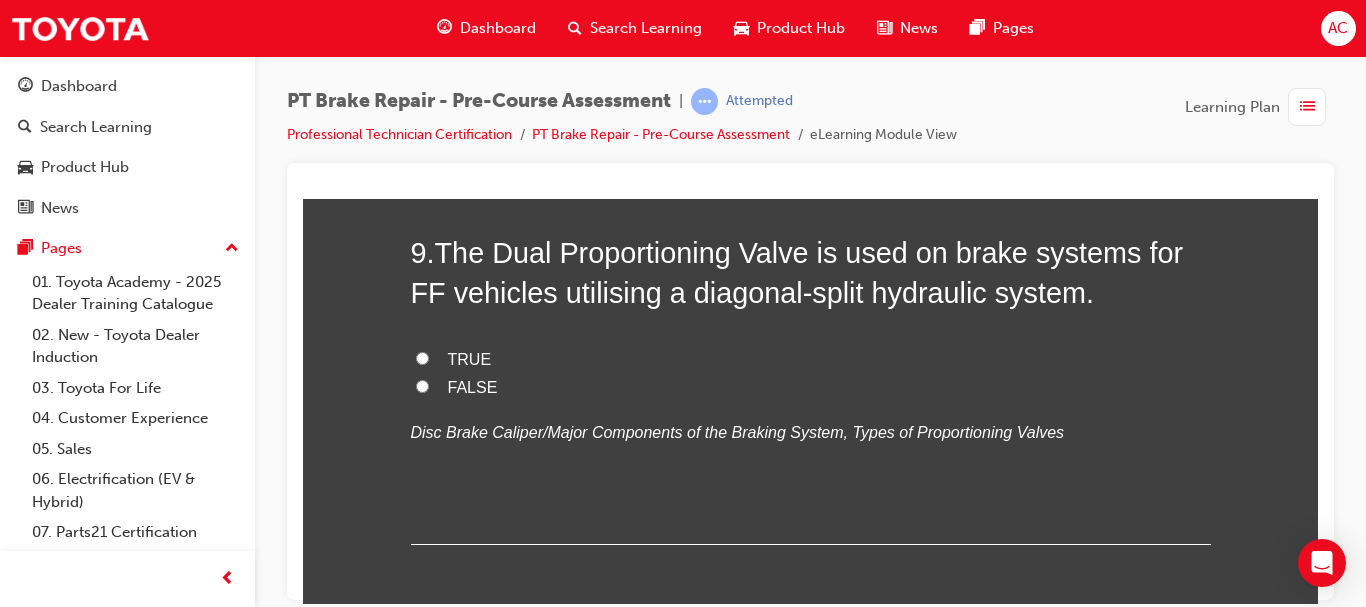 scroll, scrollTop: 3597, scrollLeft: 0, axis: vertical 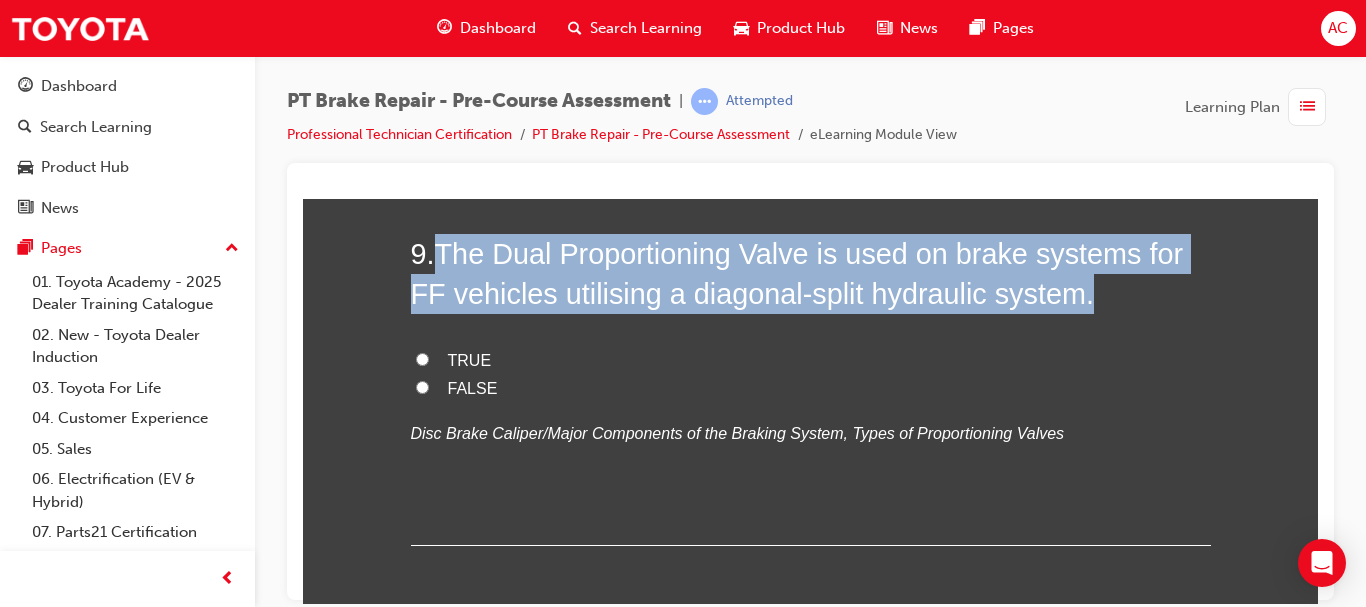drag, startPoint x: 439, startPoint y: 243, endPoint x: 1165, endPoint y: 304, distance: 728.55817 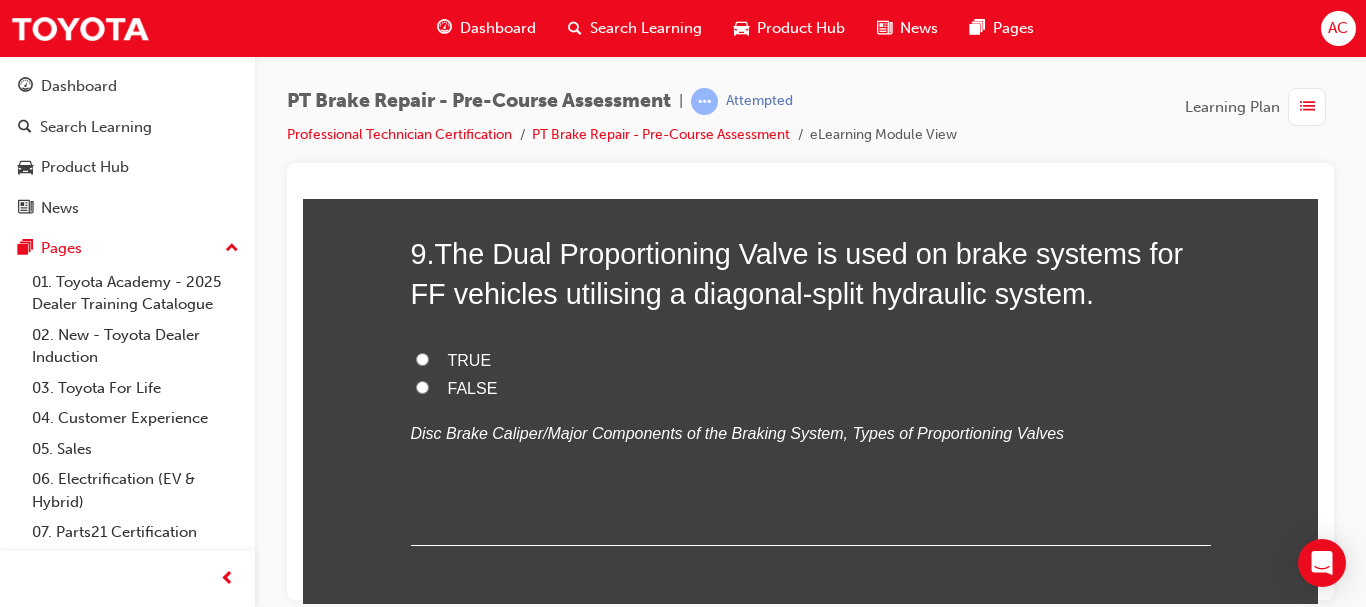 click on "TRUE" at bounding box center (811, 360) 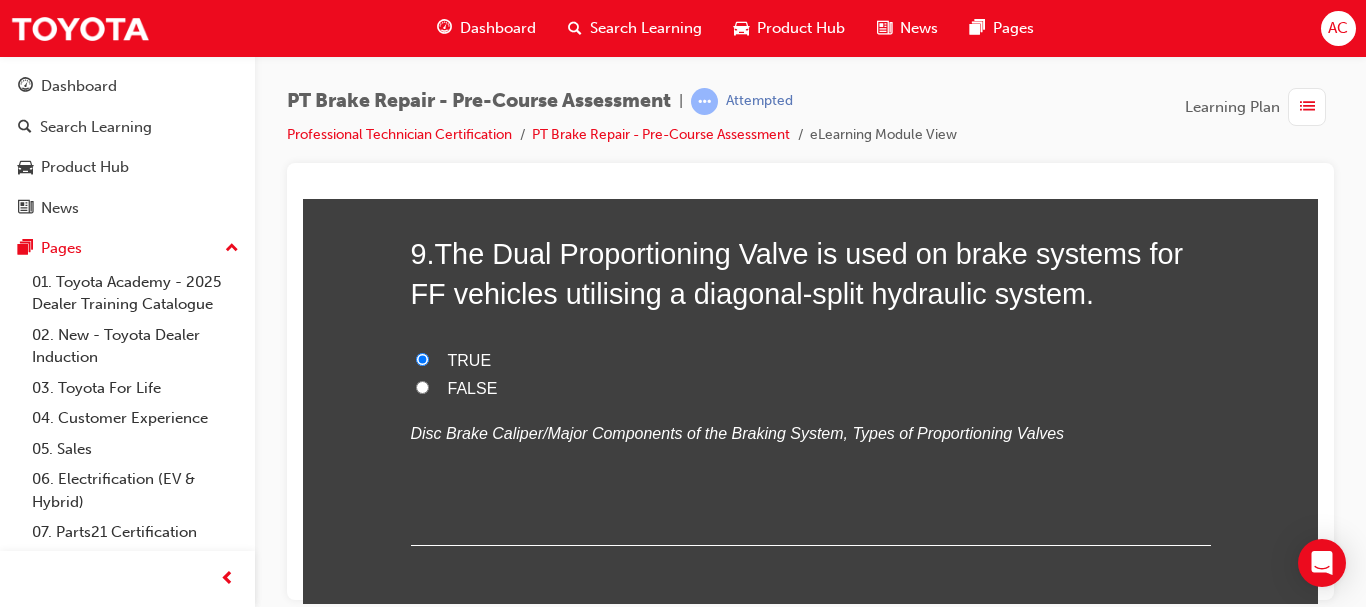 radio on "true" 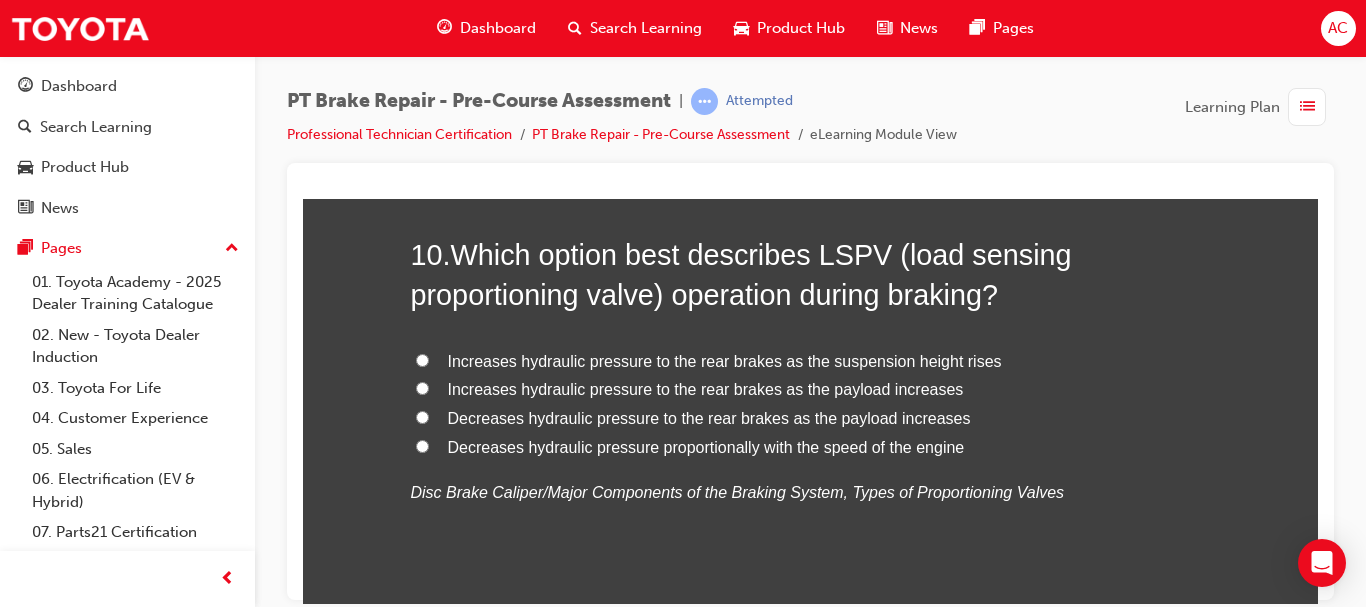 scroll, scrollTop: 4007, scrollLeft: 0, axis: vertical 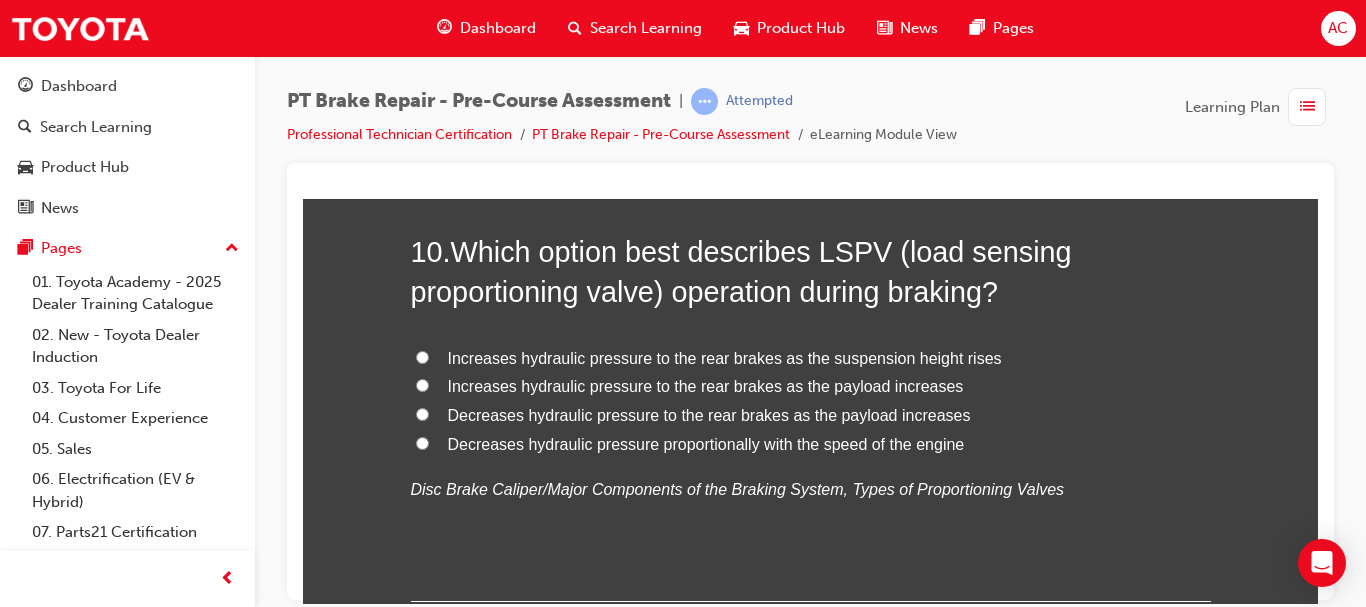 click on "Increases hydraulic pressure to the rear brakes as the payload increases" at bounding box center [811, 386] 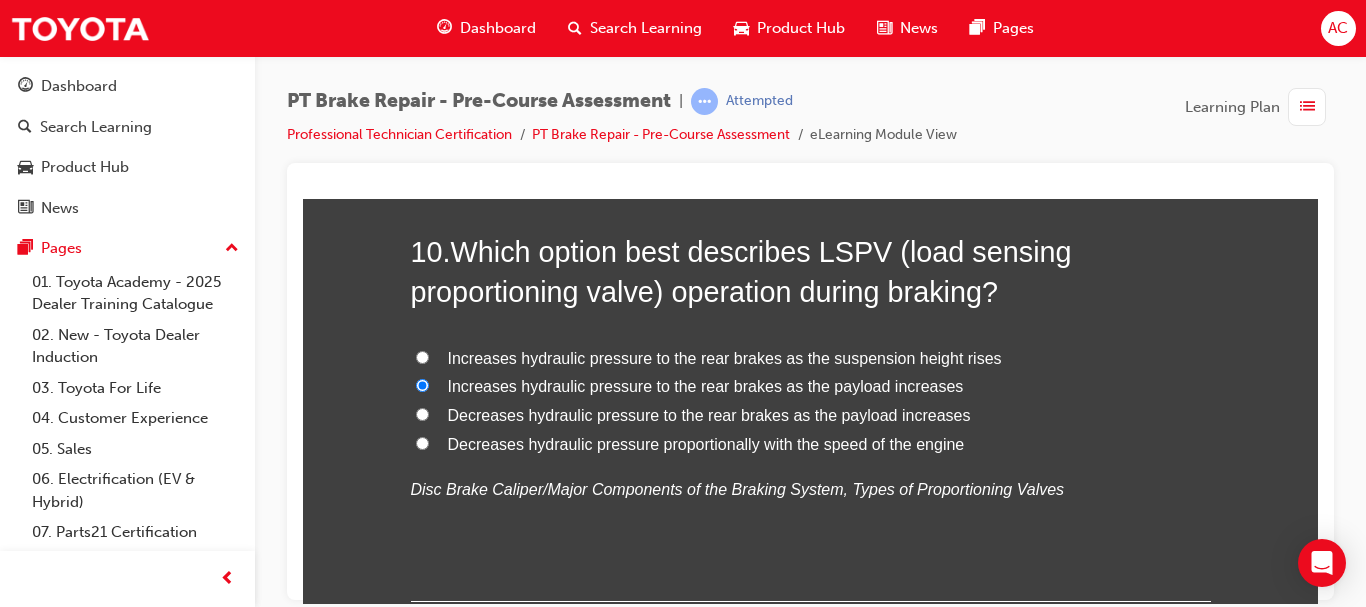 radio on "true" 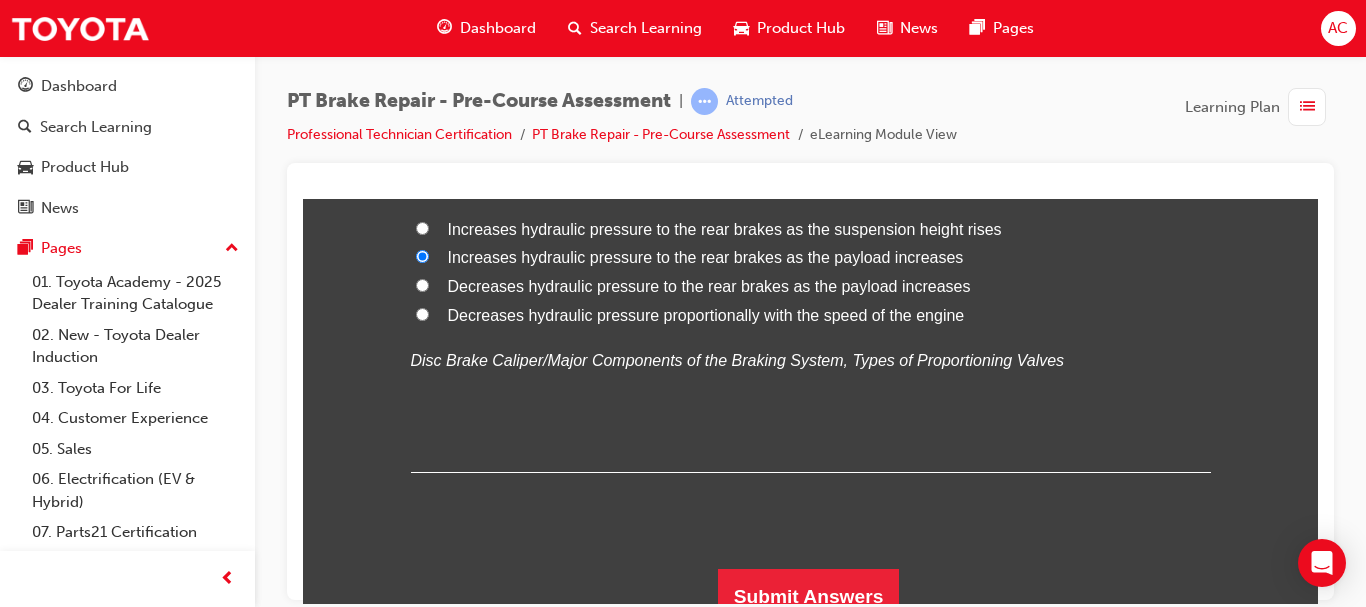 scroll, scrollTop: 4156, scrollLeft: 0, axis: vertical 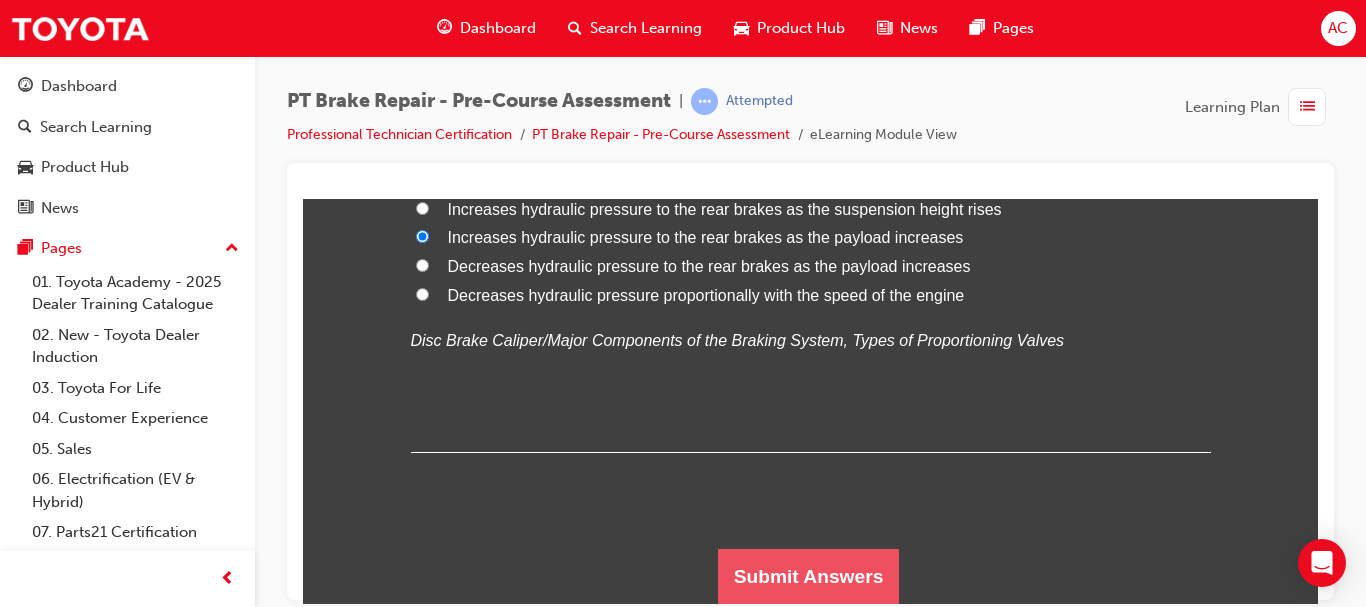 click on "Submit Answers" at bounding box center (809, 576) 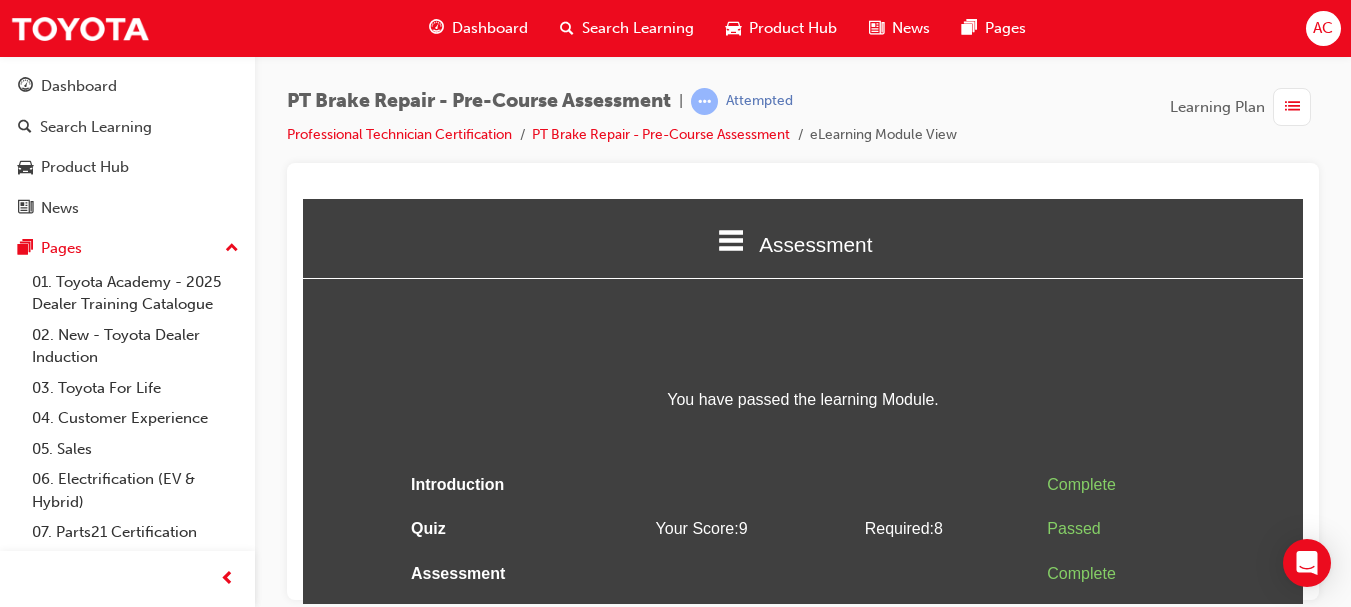 scroll, scrollTop: 25, scrollLeft: 0, axis: vertical 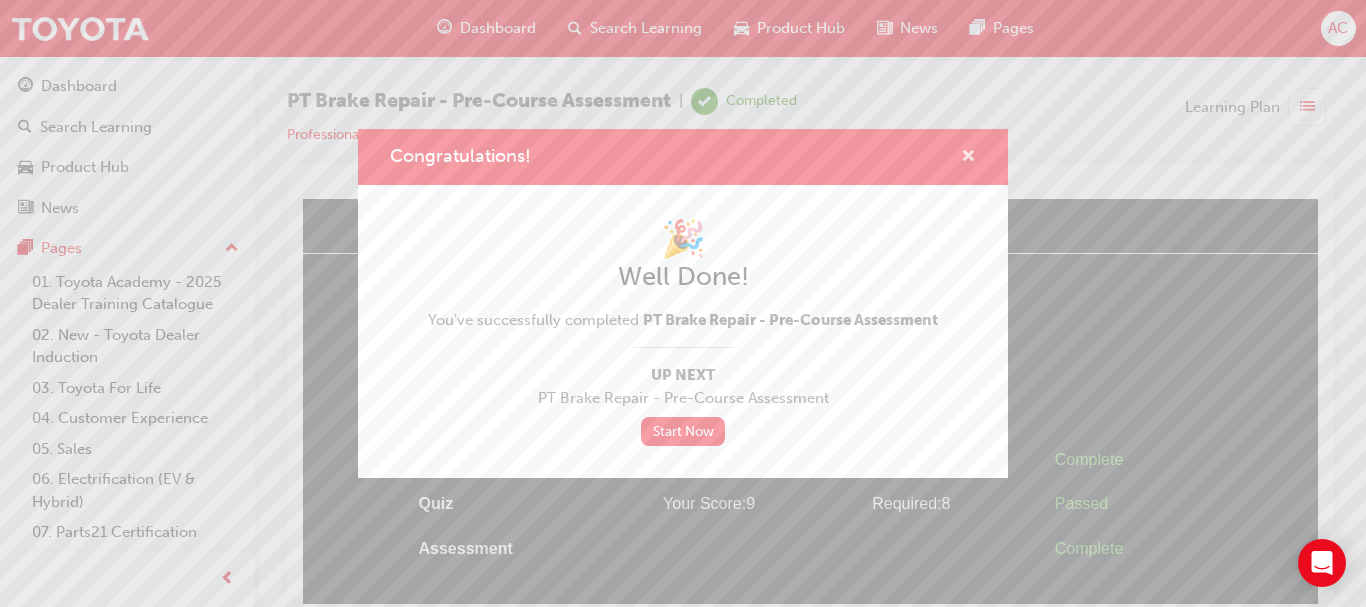 click at bounding box center [968, 158] 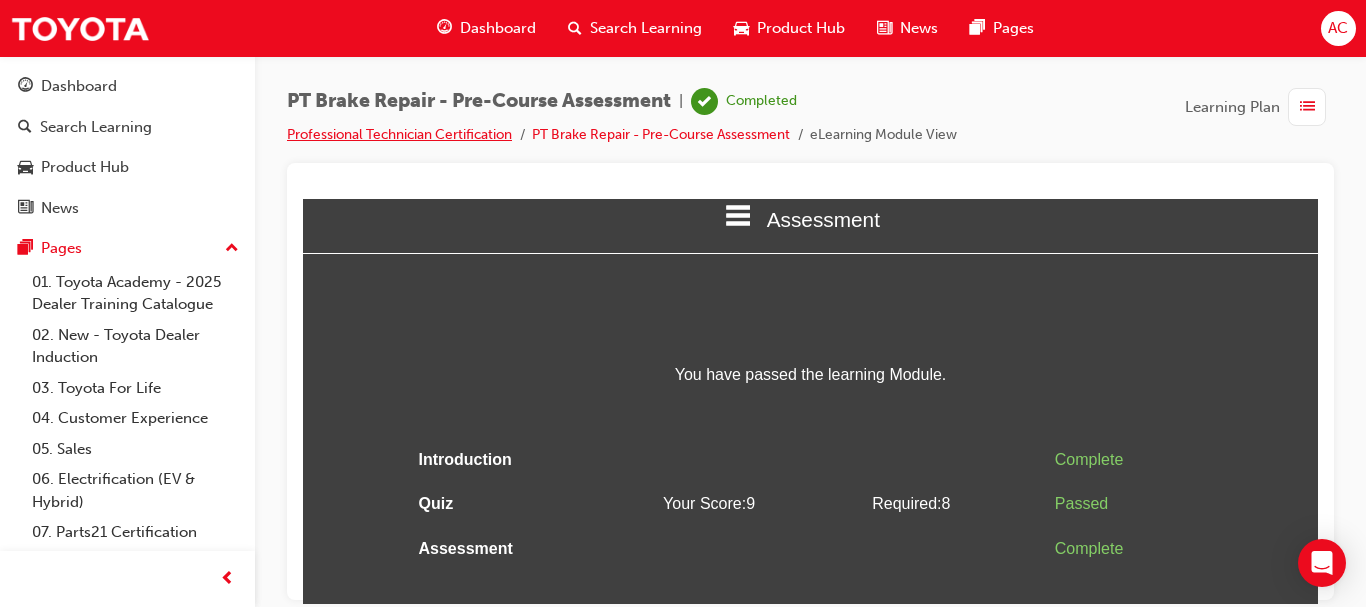 click on "Professional Technician Certification" at bounding box center (399, 134) 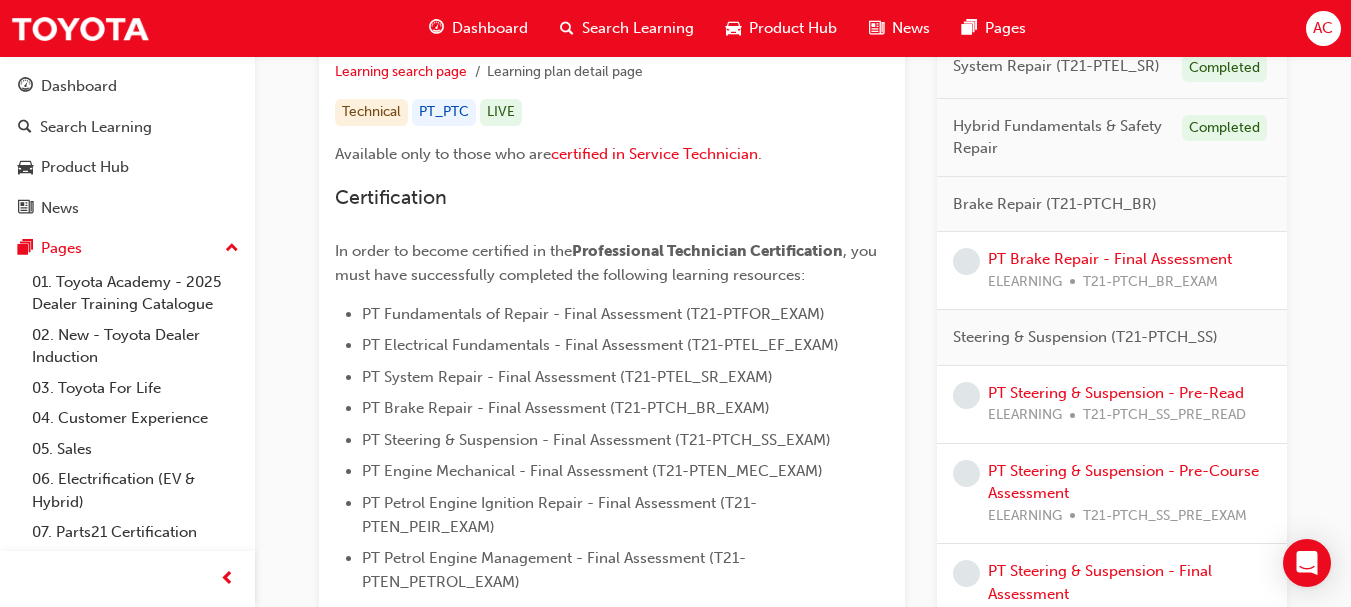 scroll, scrollTop: 385, scrollLeft: 0, axis: vertical 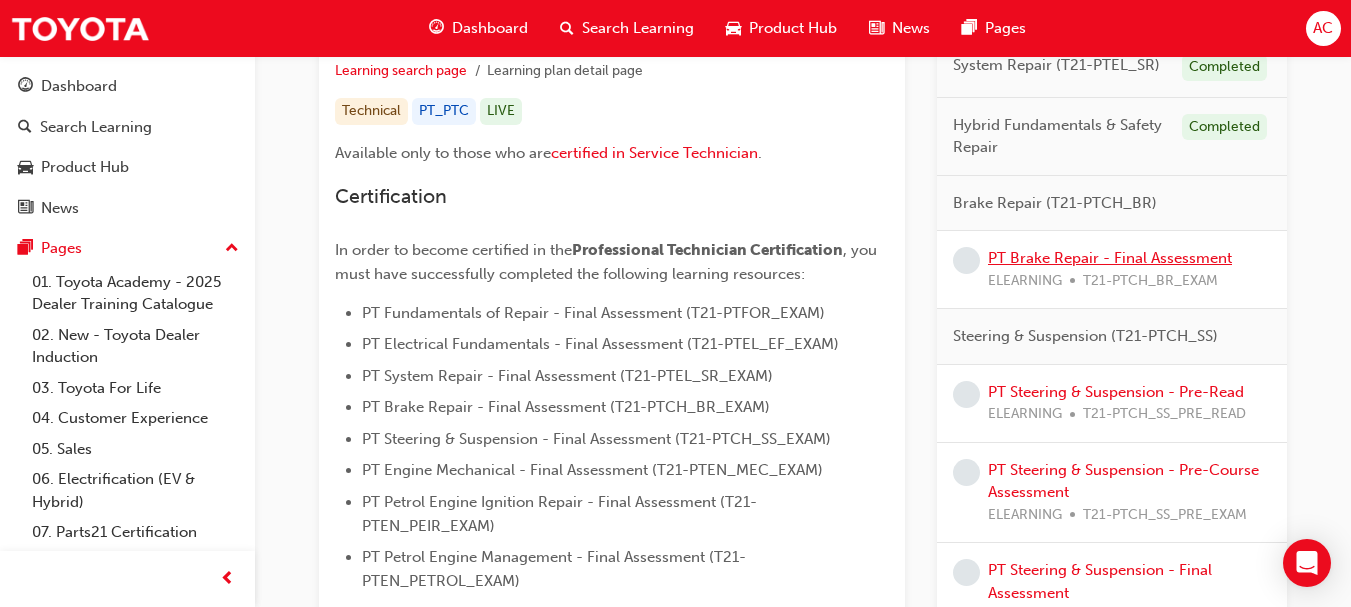 click on "PT Brake Repair - Final Assessment" at bounding box center [1110, 258] 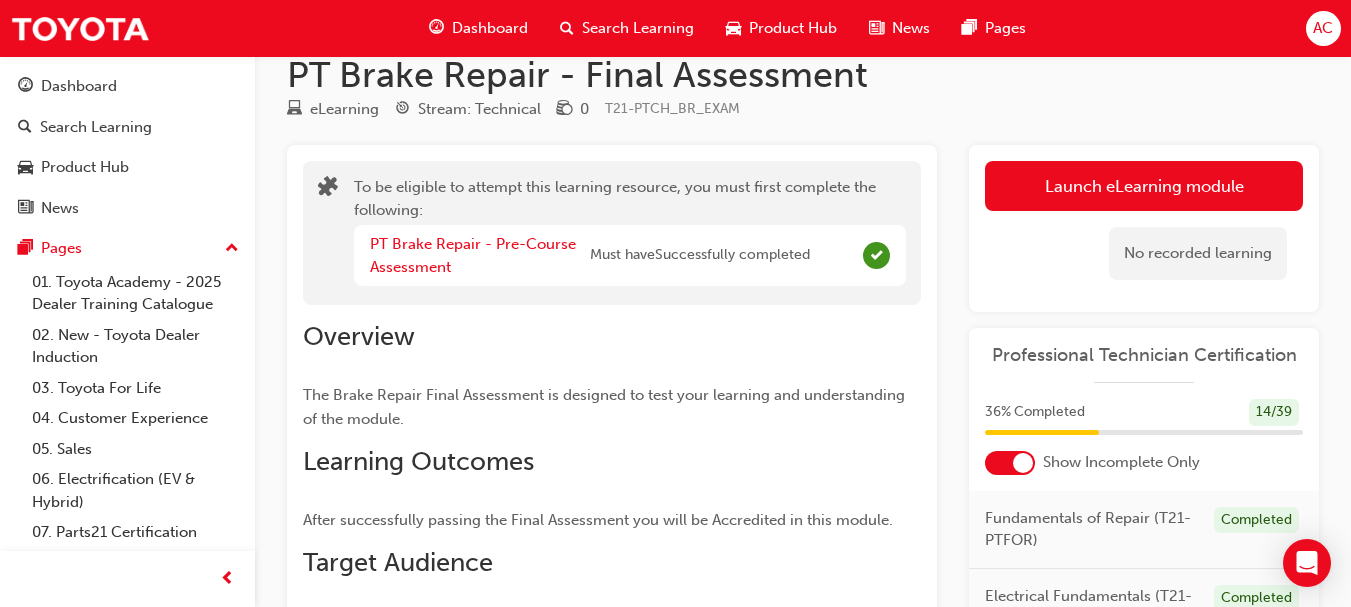 scroll, scrollTop: 37, scrollLeft: 0, axis: vertical 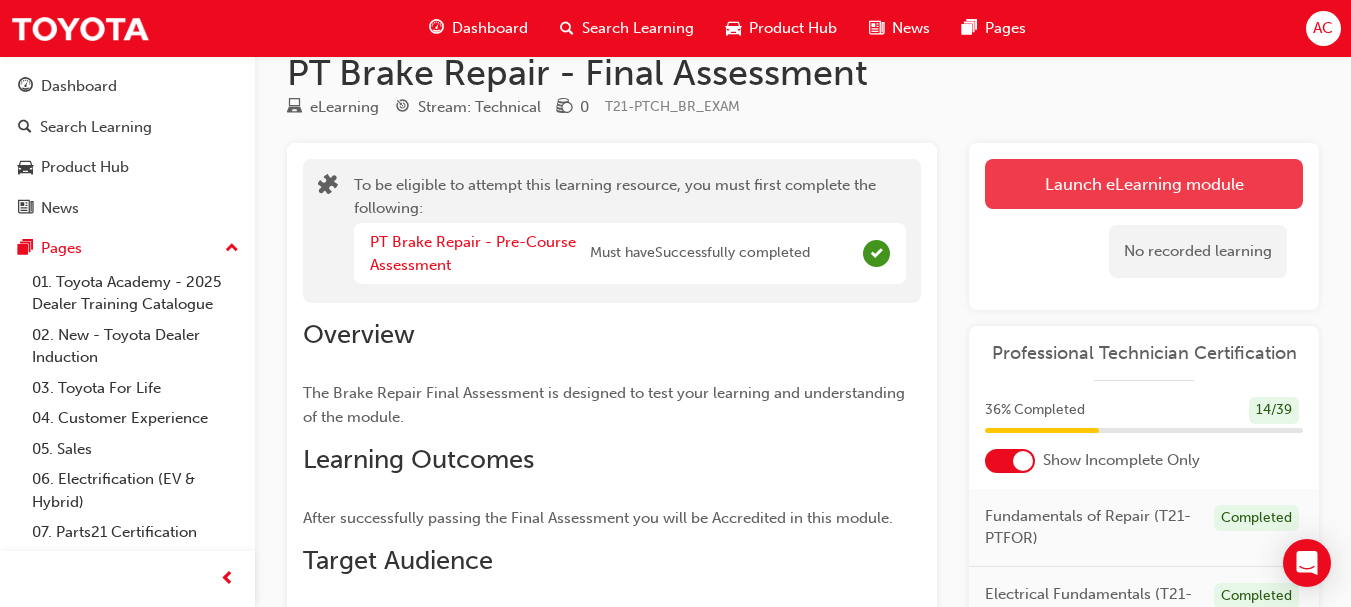 click on "Launch eLearning module" at bounding box center (1144, 184) 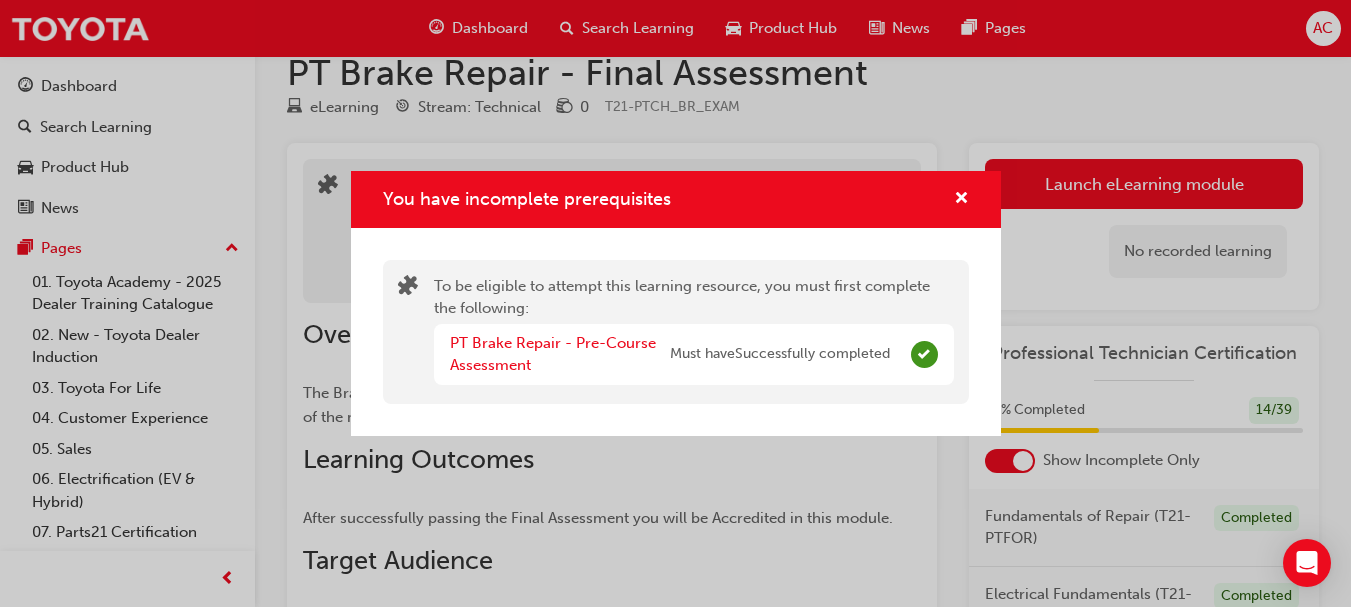 click on "PT Brake Repair - Pre-Course Assessment" at bounding box center (560, 354) 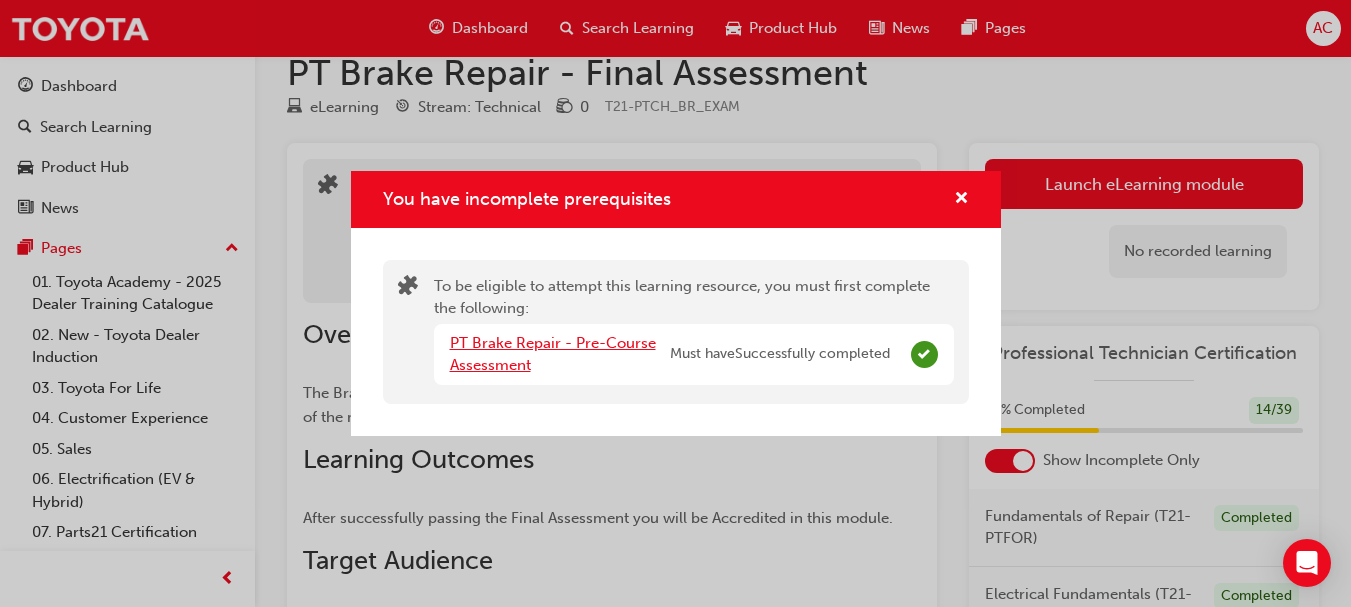 click on "PT Brake Repair - Pre-Course Assessment" at bounding box center (553, 354) 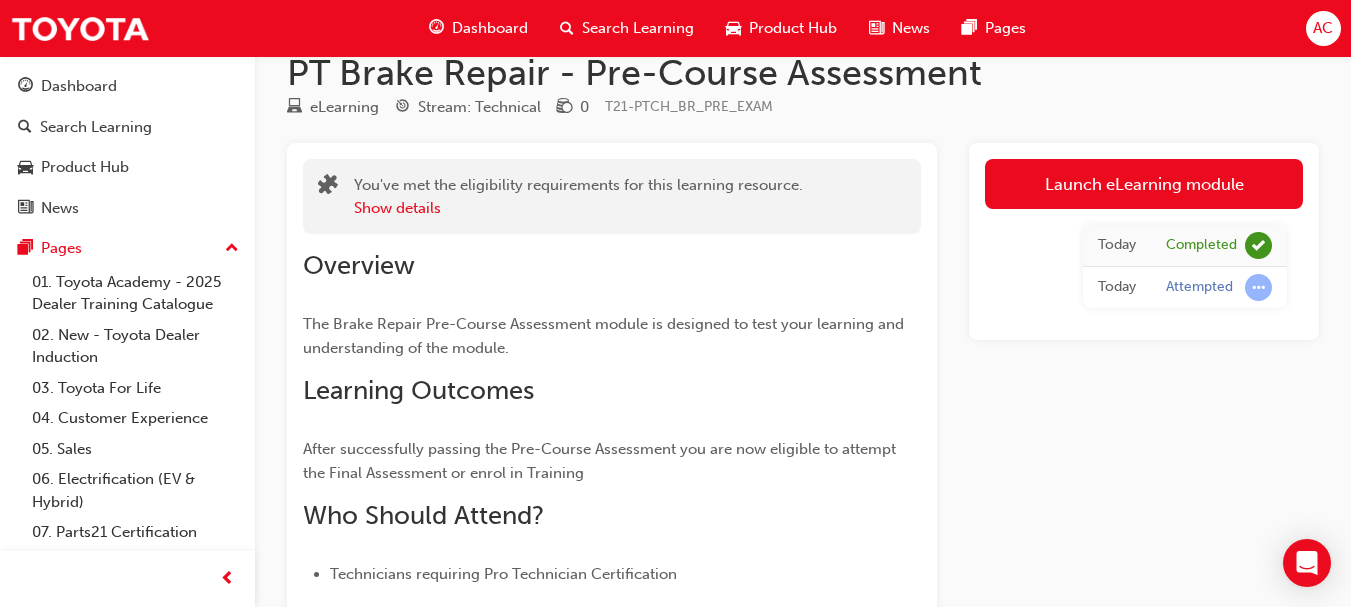 click on "Dashboard" at bounding box center (490, 28) 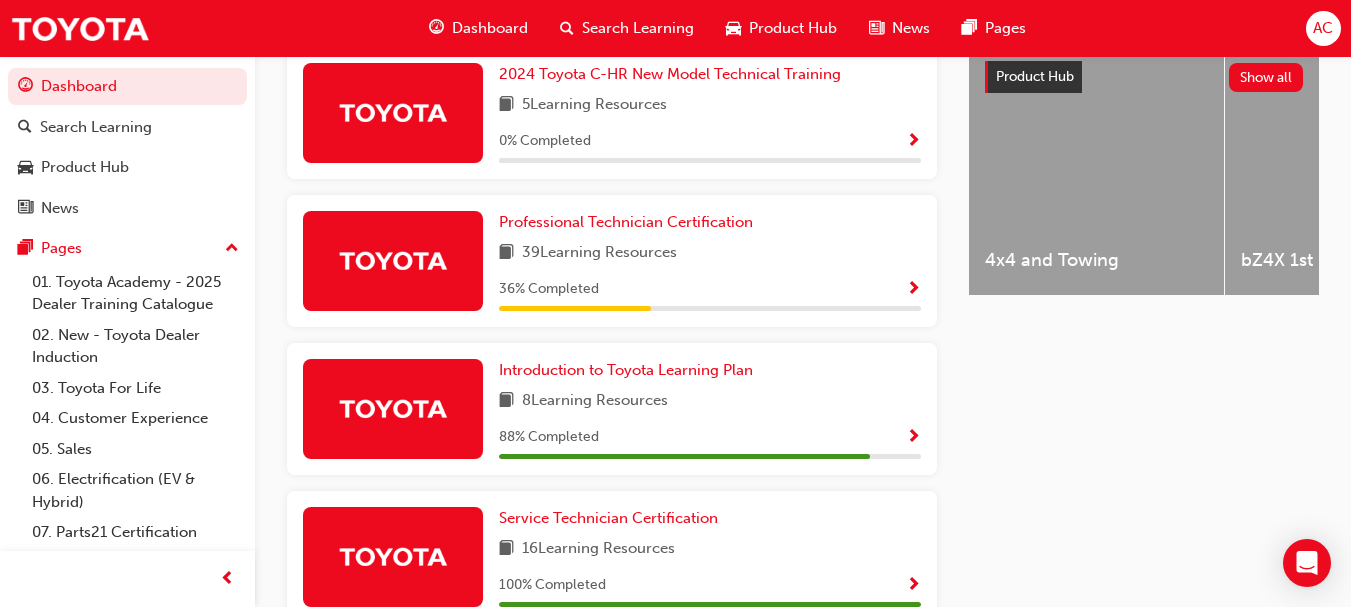 scroll, scrollTop: 795, scrollLeft: 0, axis: vertical 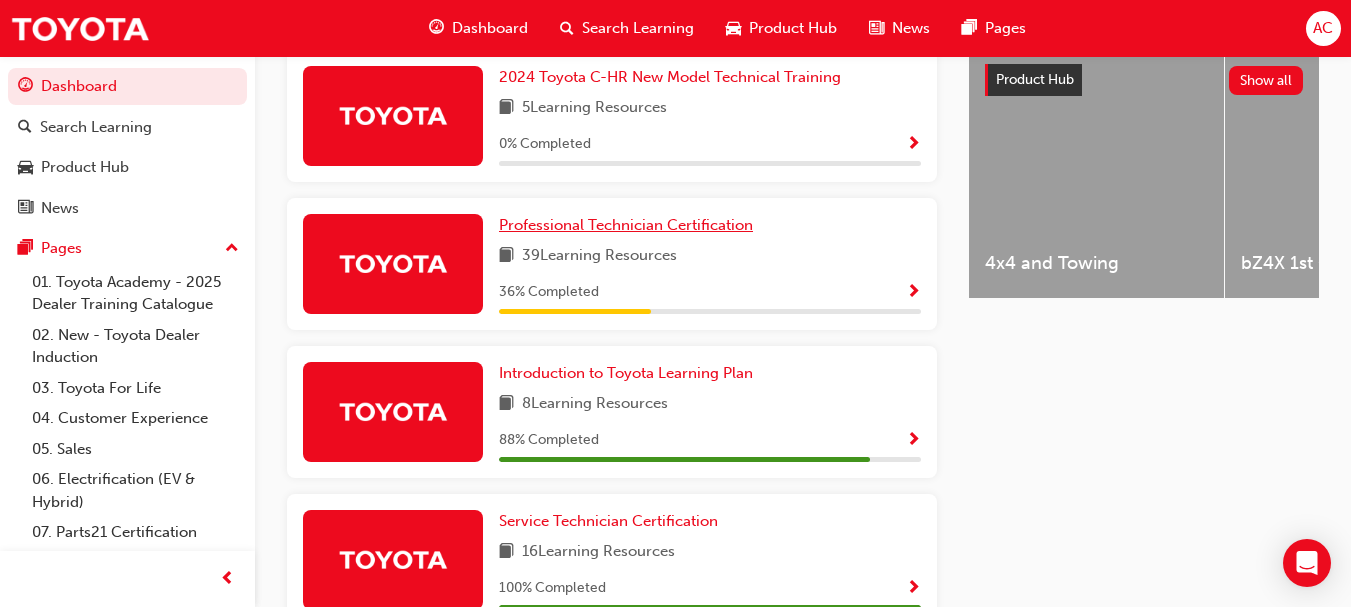 click on "Professional Technician Certification" at bounding box center (626, 225) 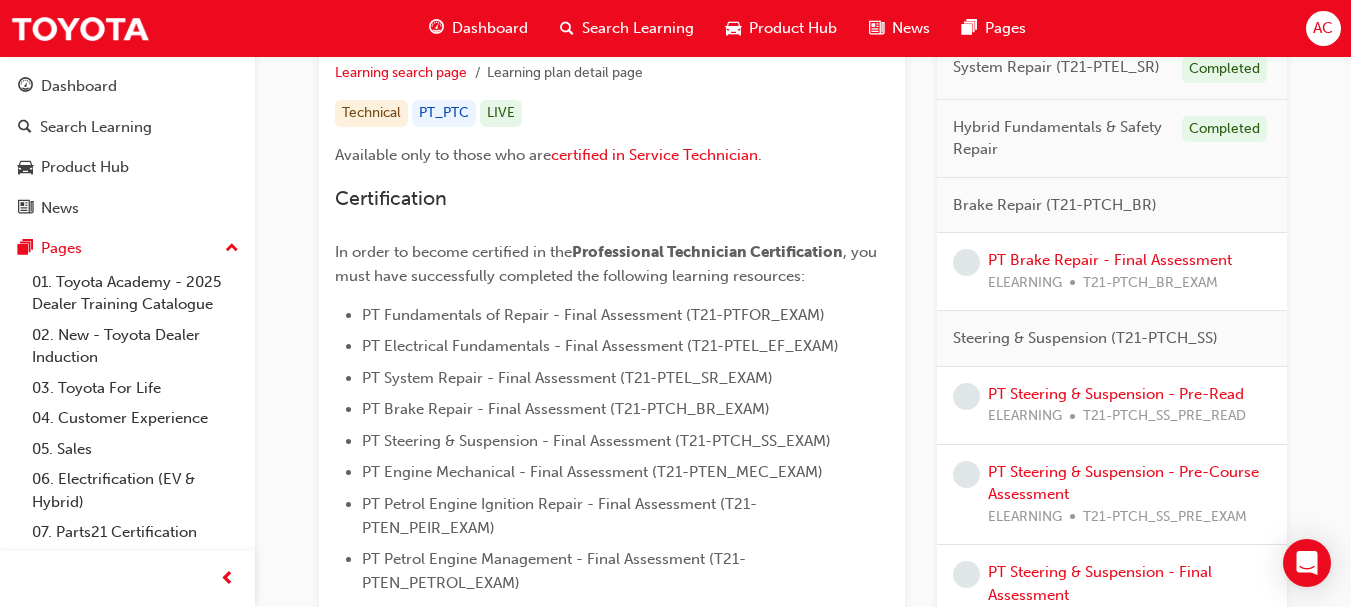 scroll, scrollTop: 384, scrollLeft: 0, axis: vertical 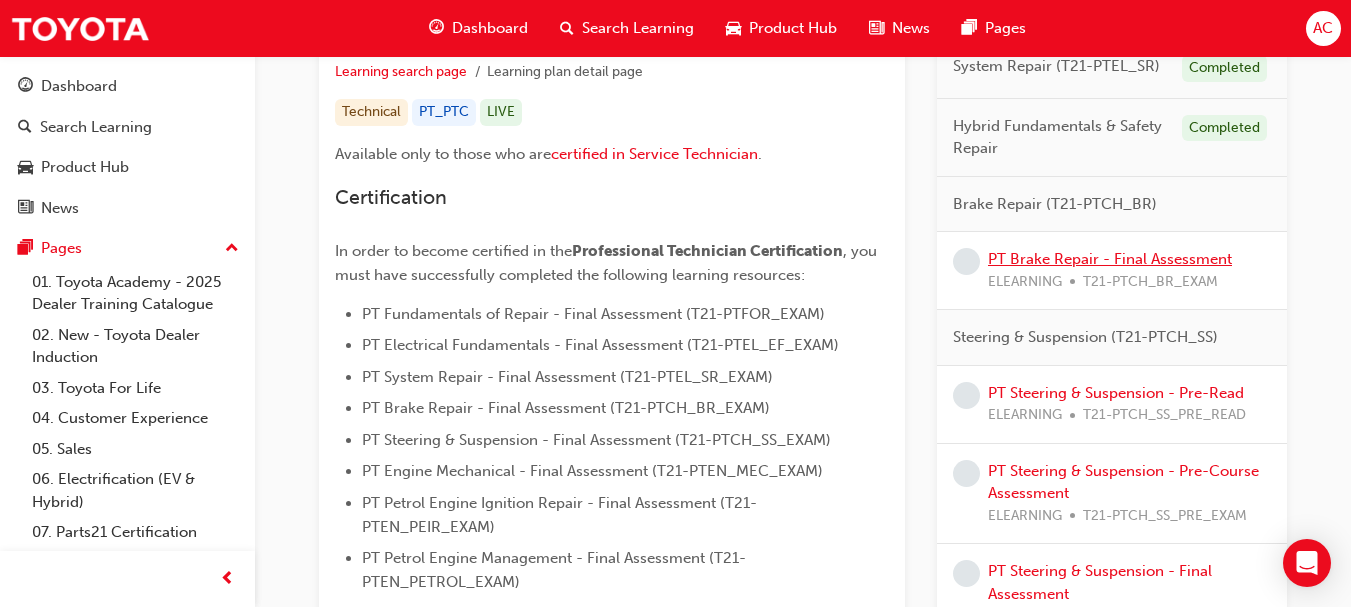 click on "PT Brake Repair - Final Assessment" at bounding box center [1110, 259] 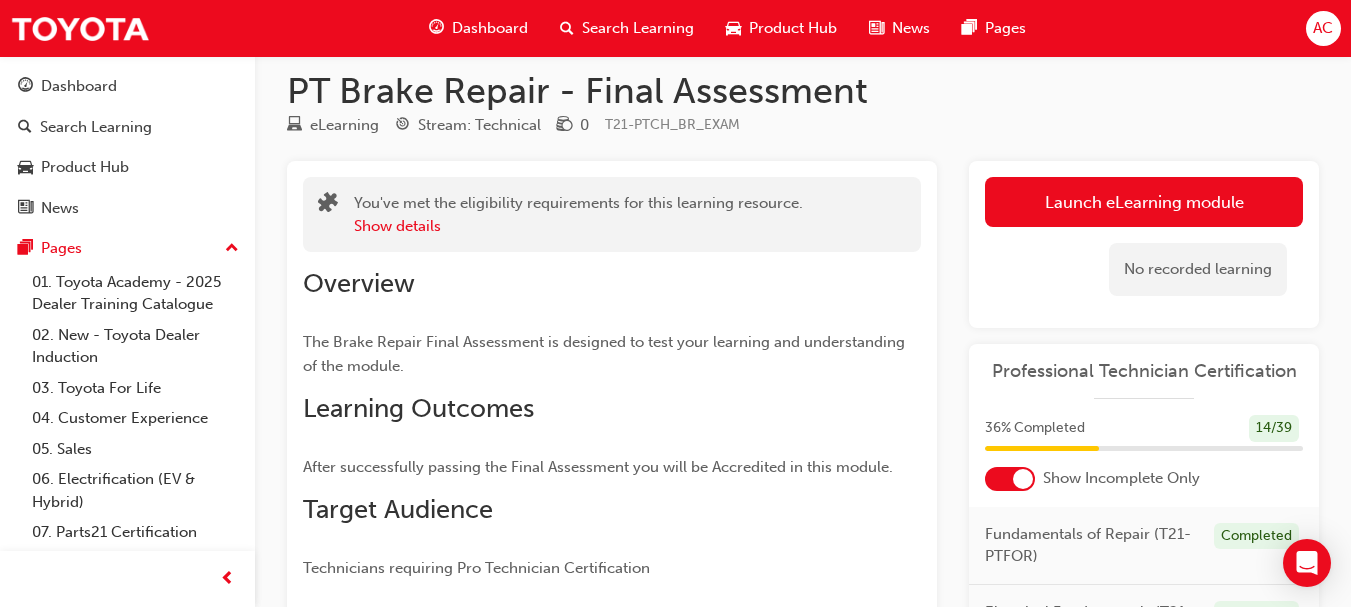 scroll, scrollTop: 0, scrollLeft: 0, axis: both 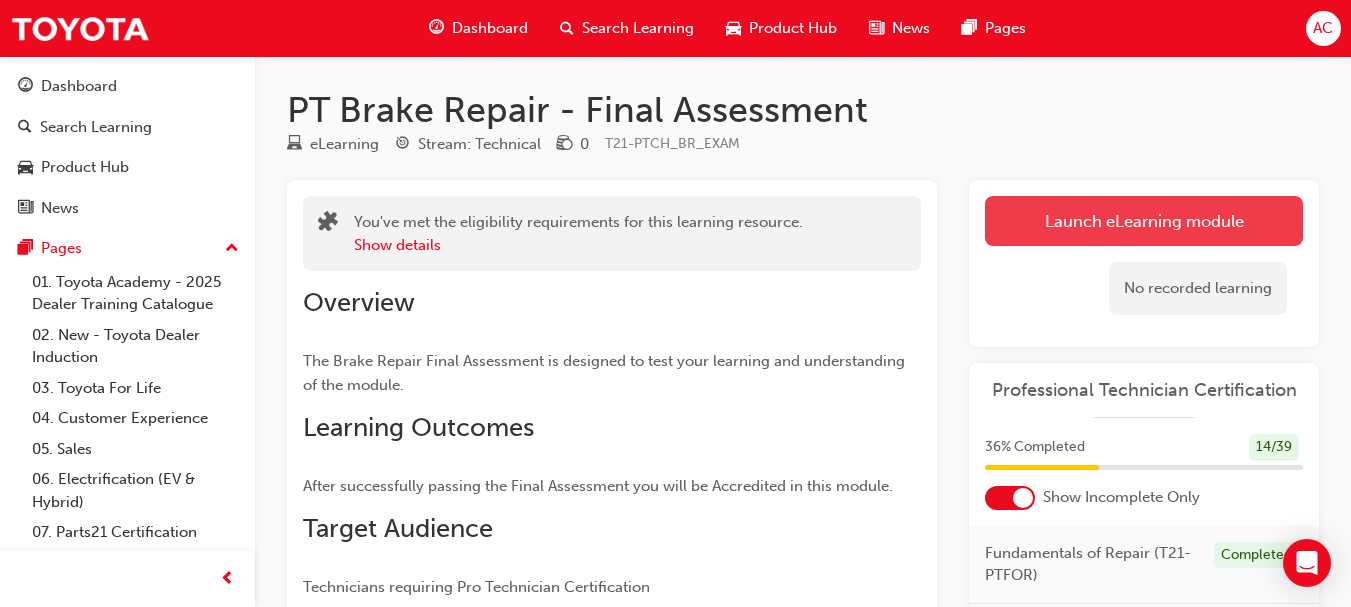 click on "Launch eLearning module" at bounding box center (1144, 221) 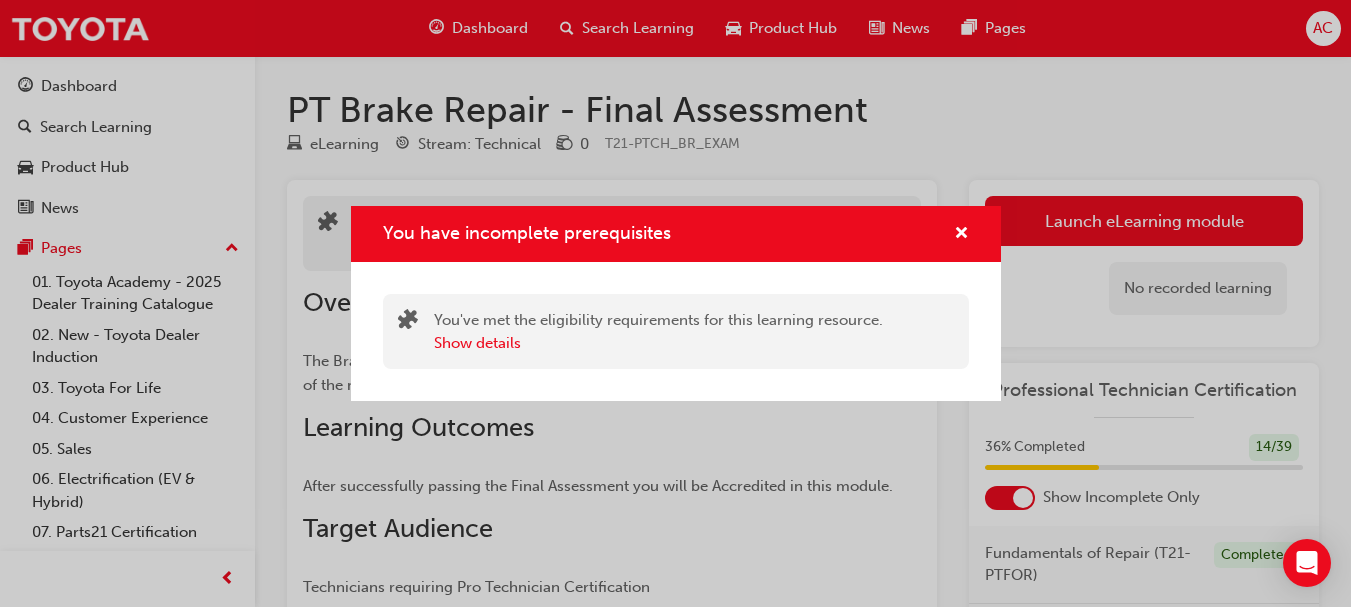 drag, startPoint x: 494, startPoint y: 343, endPoint x: 480, endPoint y: 356, distance: 19.104973 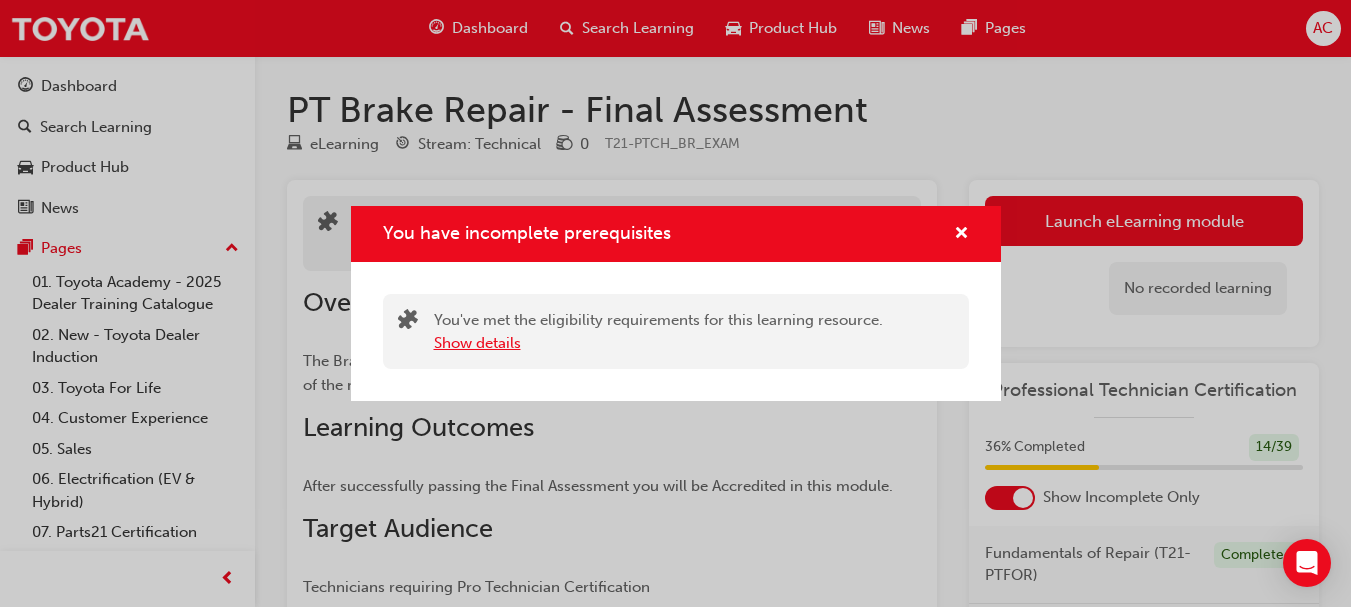 click on "Show details" at bounding box center [477, 343] 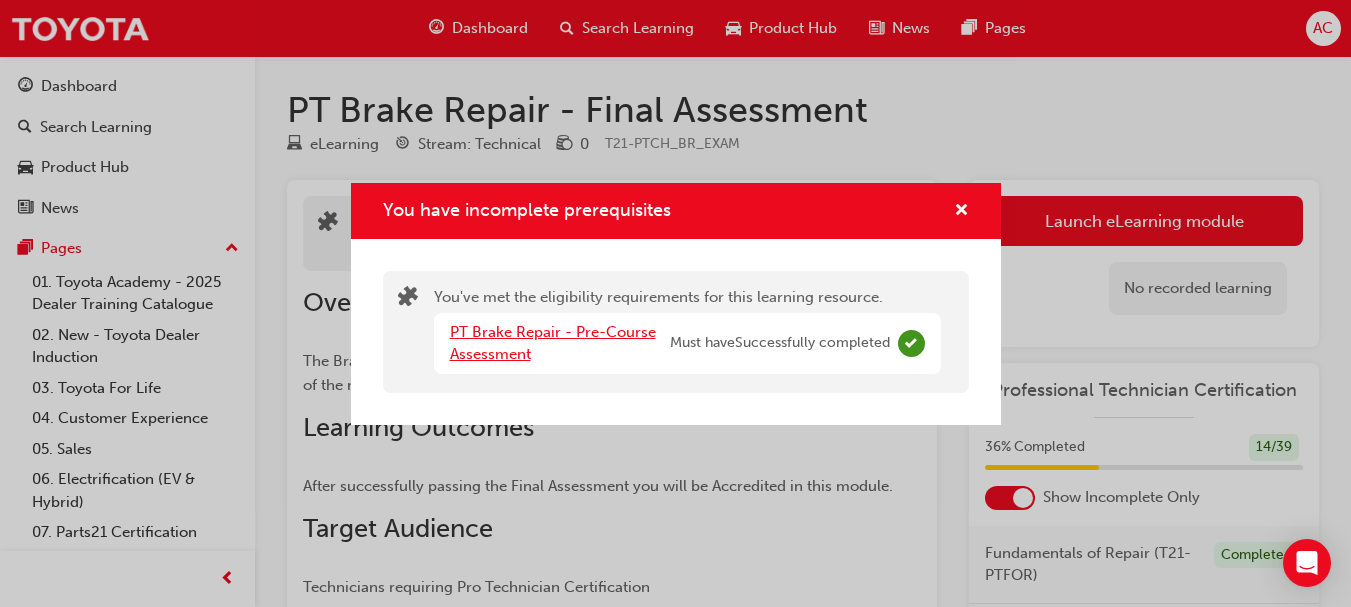 click on "PT Brake Repair - Pre-Course Assessment" at bounding box center (553, 343) 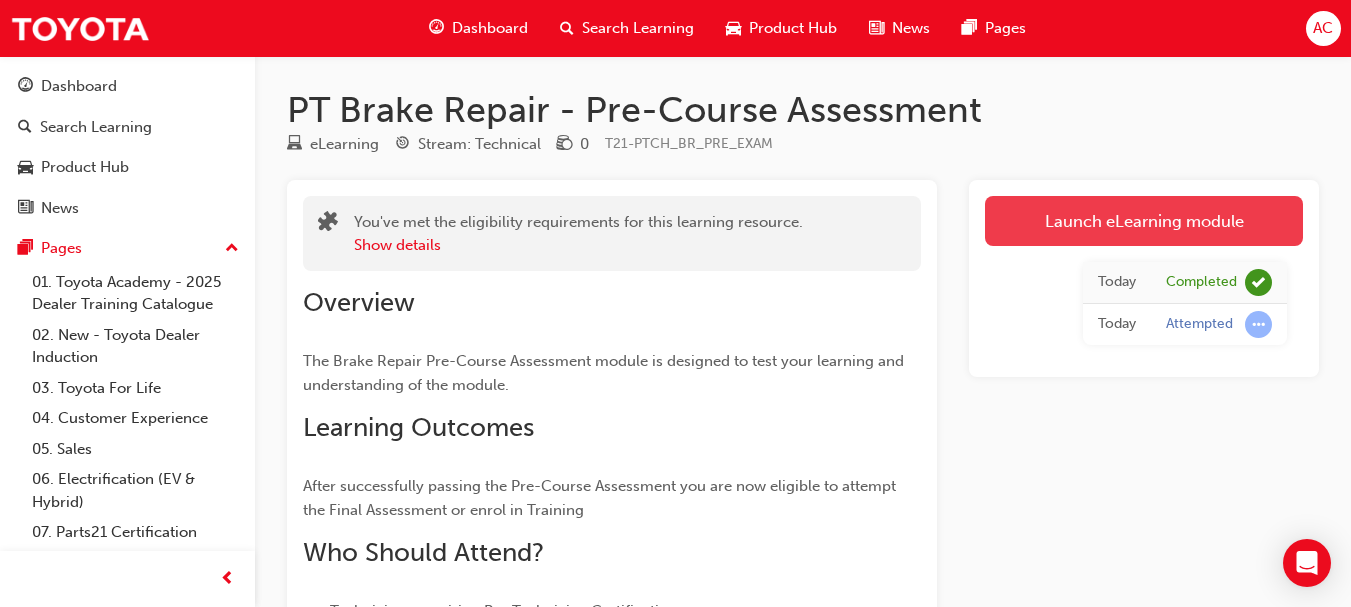 click on "Launch eLearning module" at bounding box center (1144, 221) 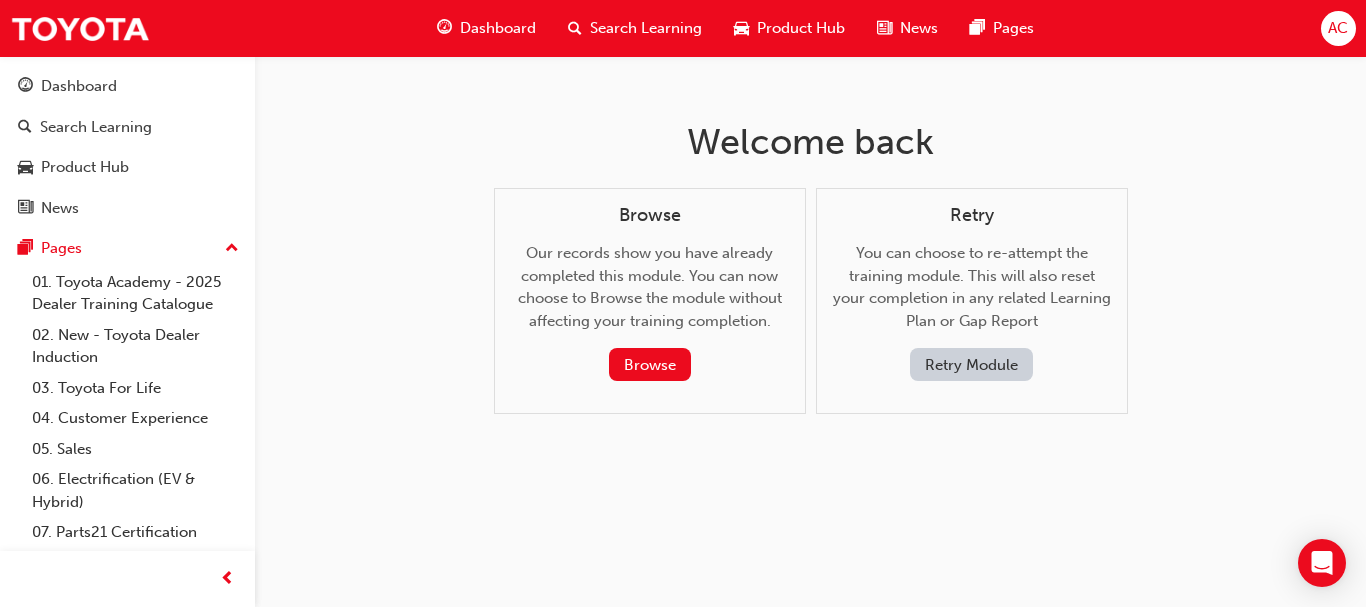 click on "Dashboard" at bounding box center (486, 28) 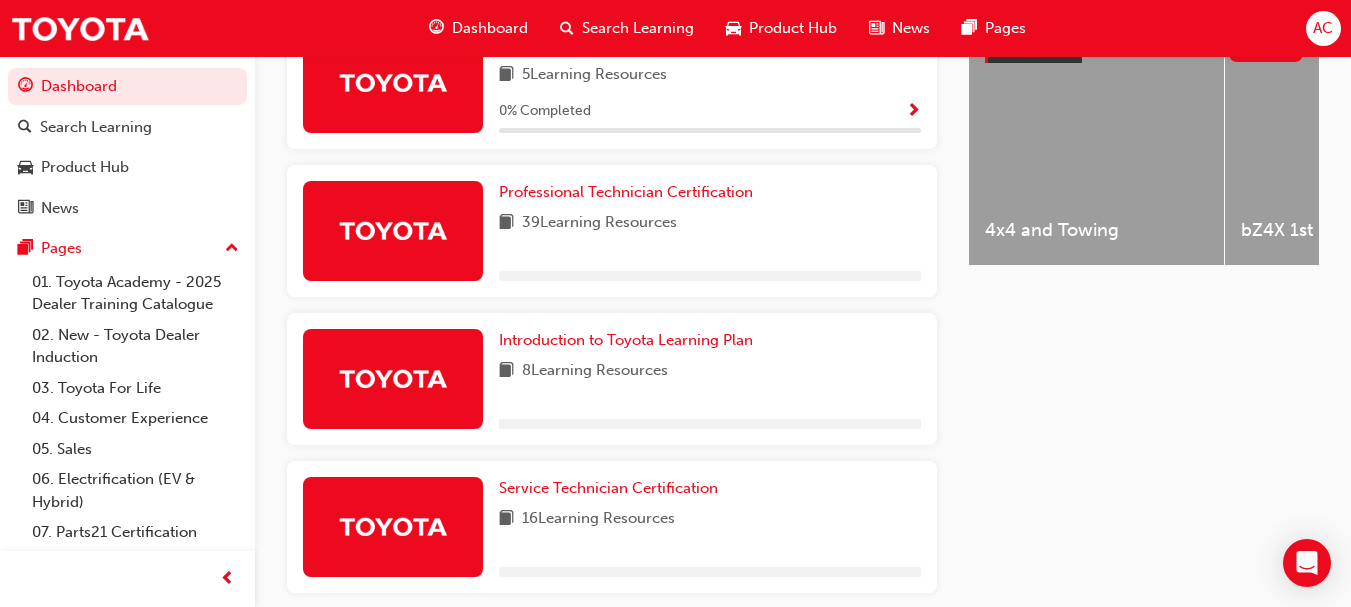 scroll, scrollTop: 829, scrollLeft: 0, axis: vertical 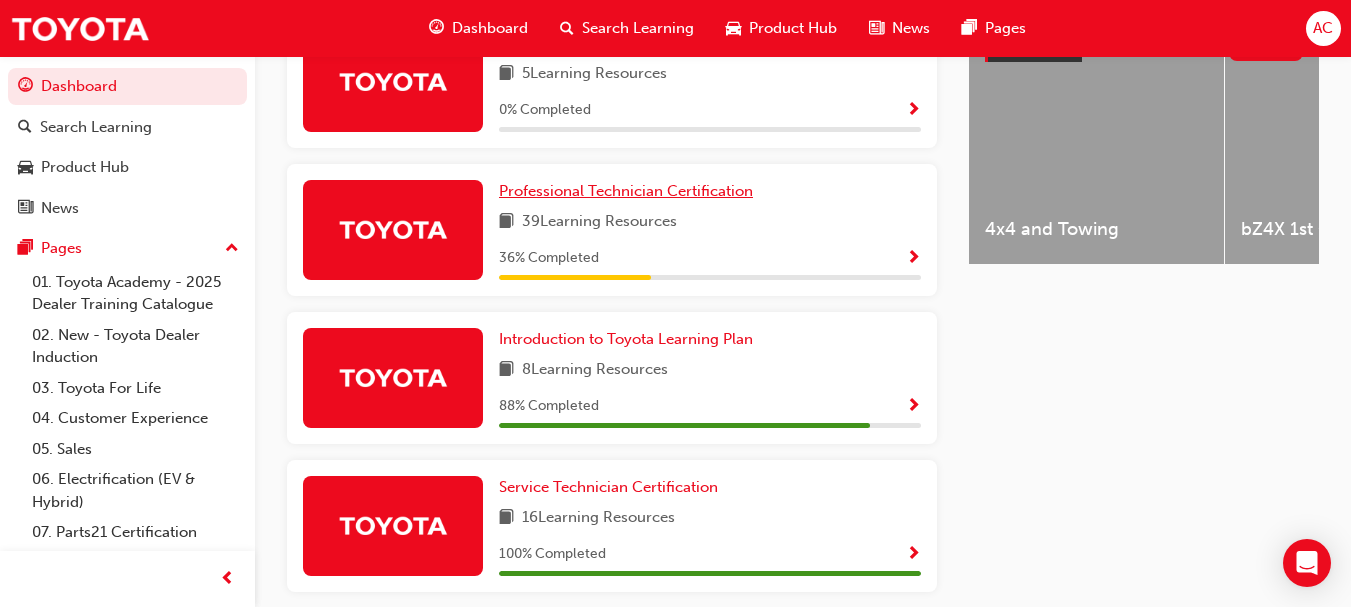 click on "Professional Technician Certification" at bounding box center [626, 191] 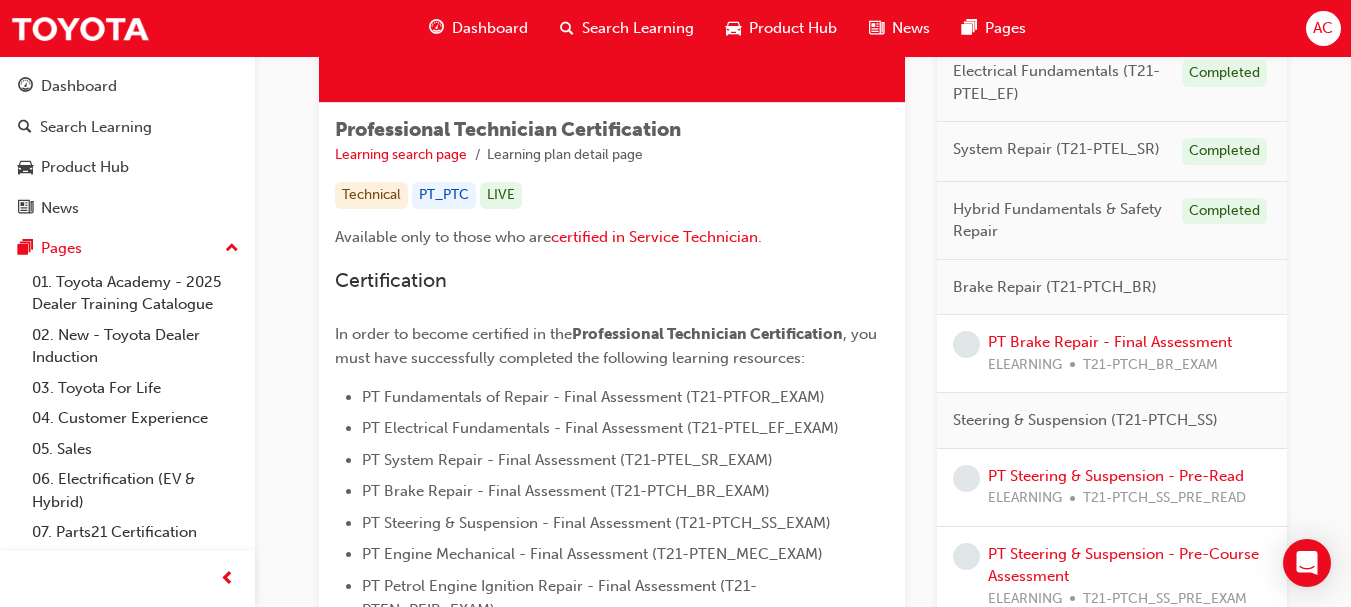 scroll, scrollTop: 302, scrollLeft: 0, axis: vertical 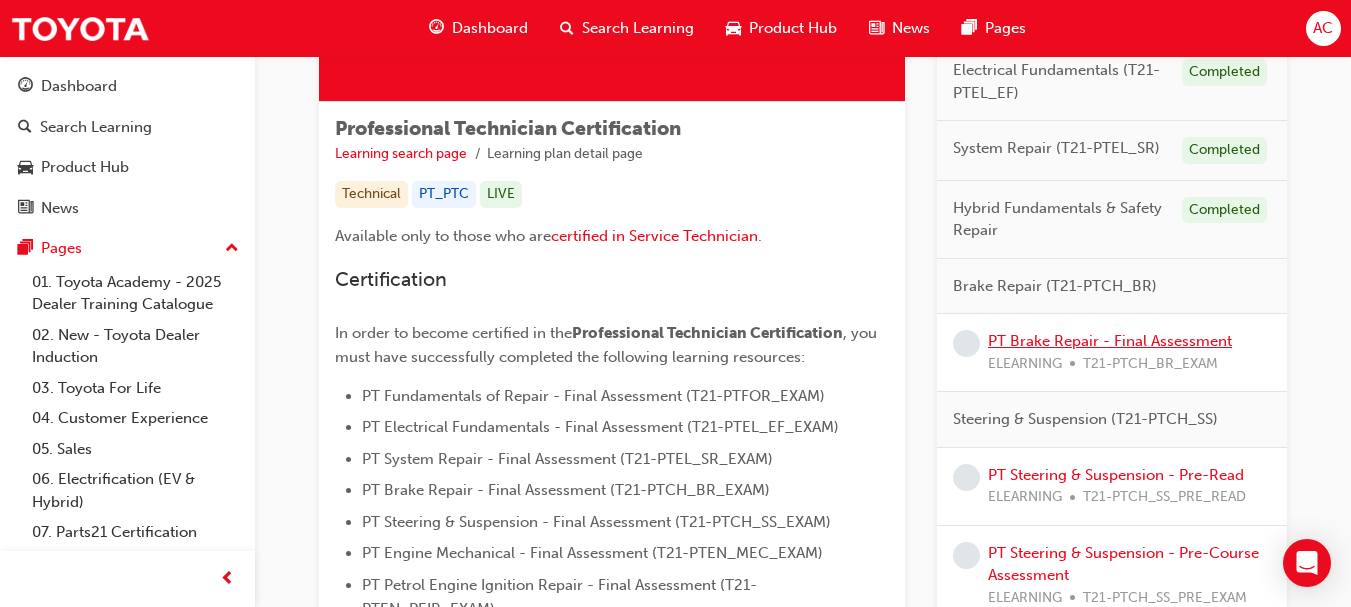 click on "PT Brake Repair - Final Assessment" at bounding box center [1110, 341] 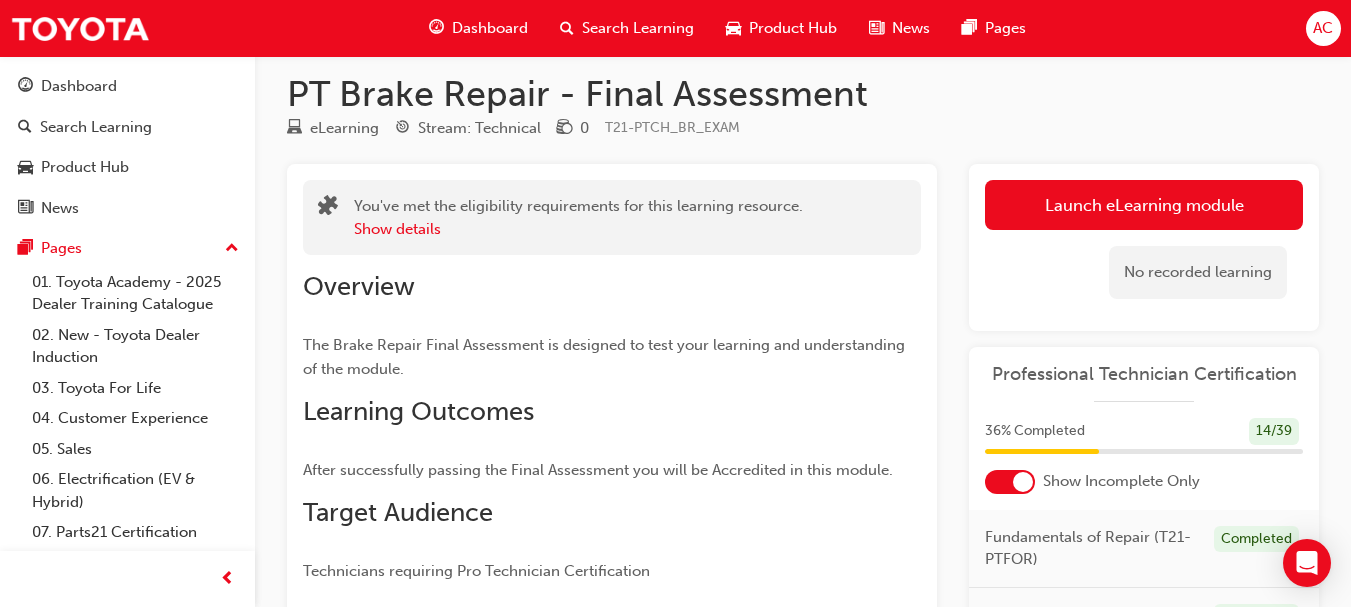 scroll, scrollTop: 10, scrollLeft: 0, axis: vertical 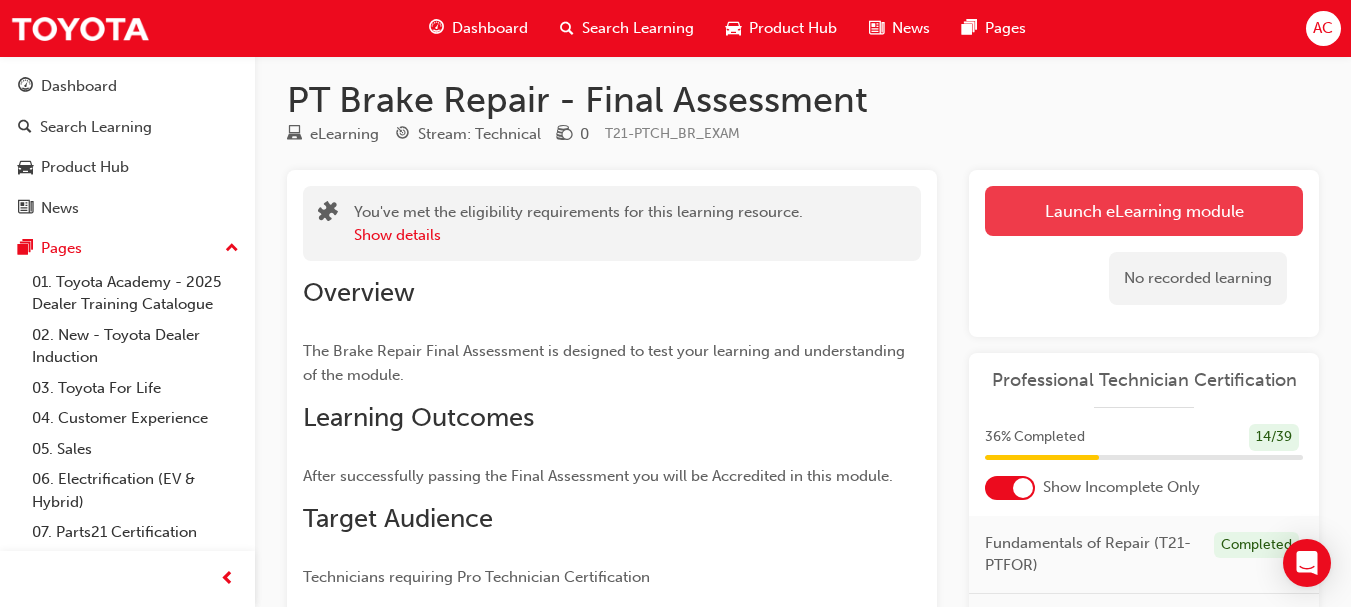 click on "Launch eLearning module" at bounding box center (1144, 211) 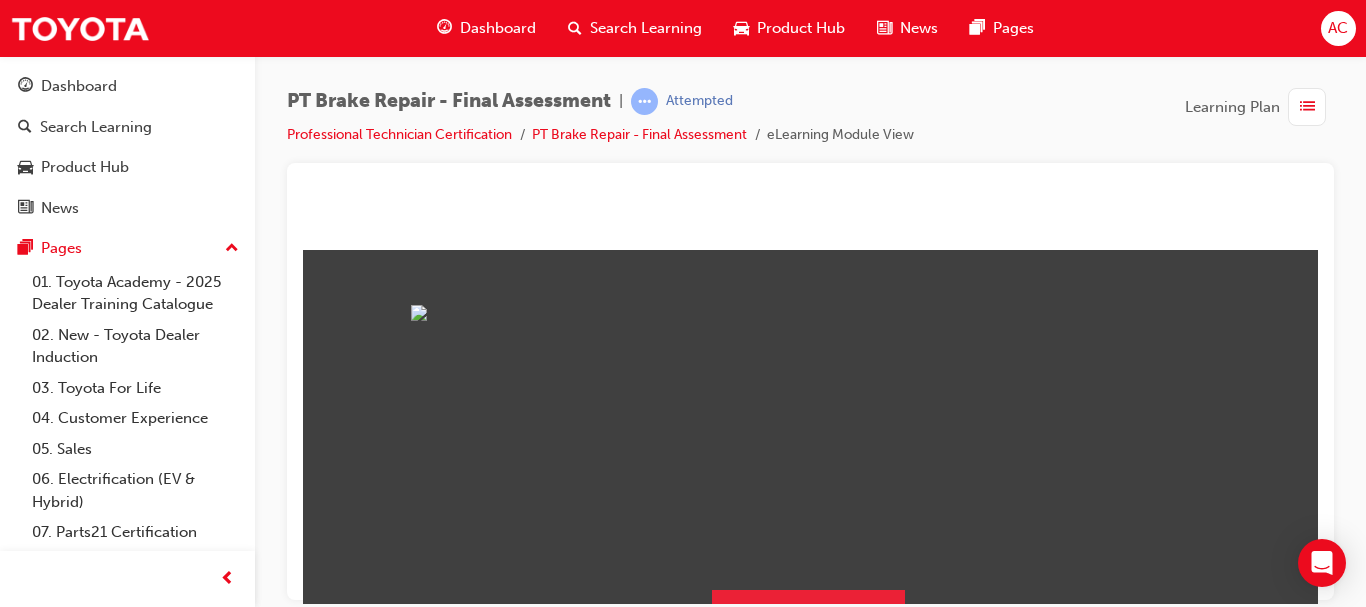 scroll, scrollTop: 262, scrollLeft: 0, axis: vertical 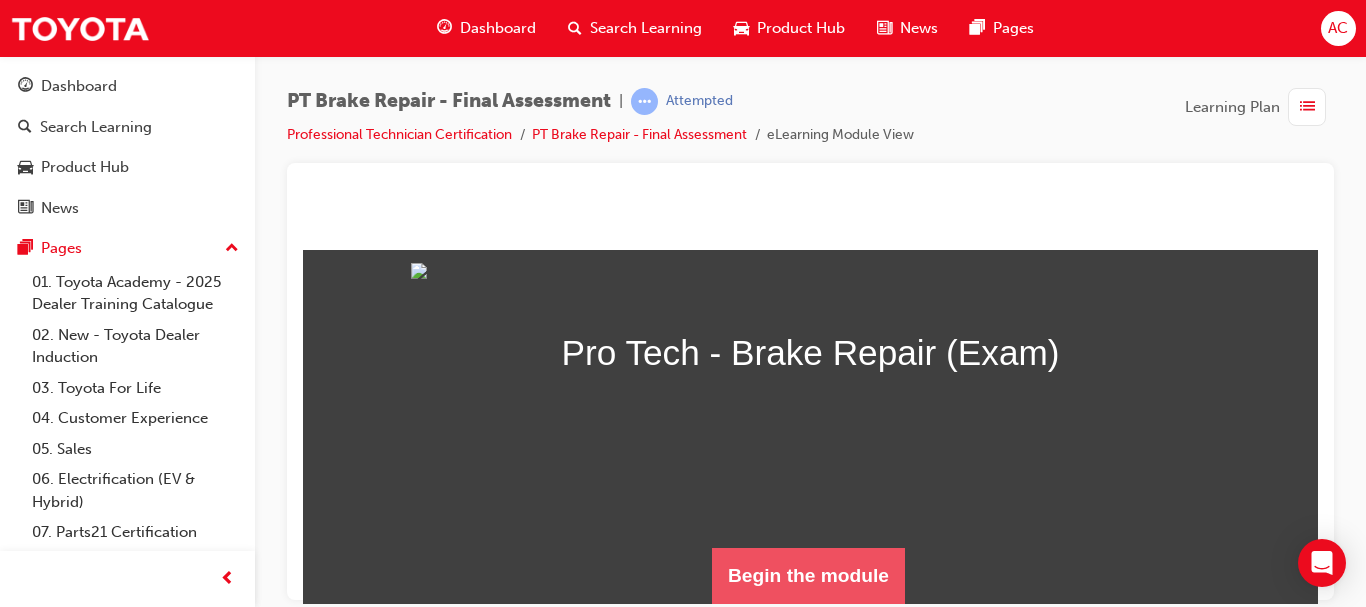 click on "Begin the module" at bounding box center (808, 575) 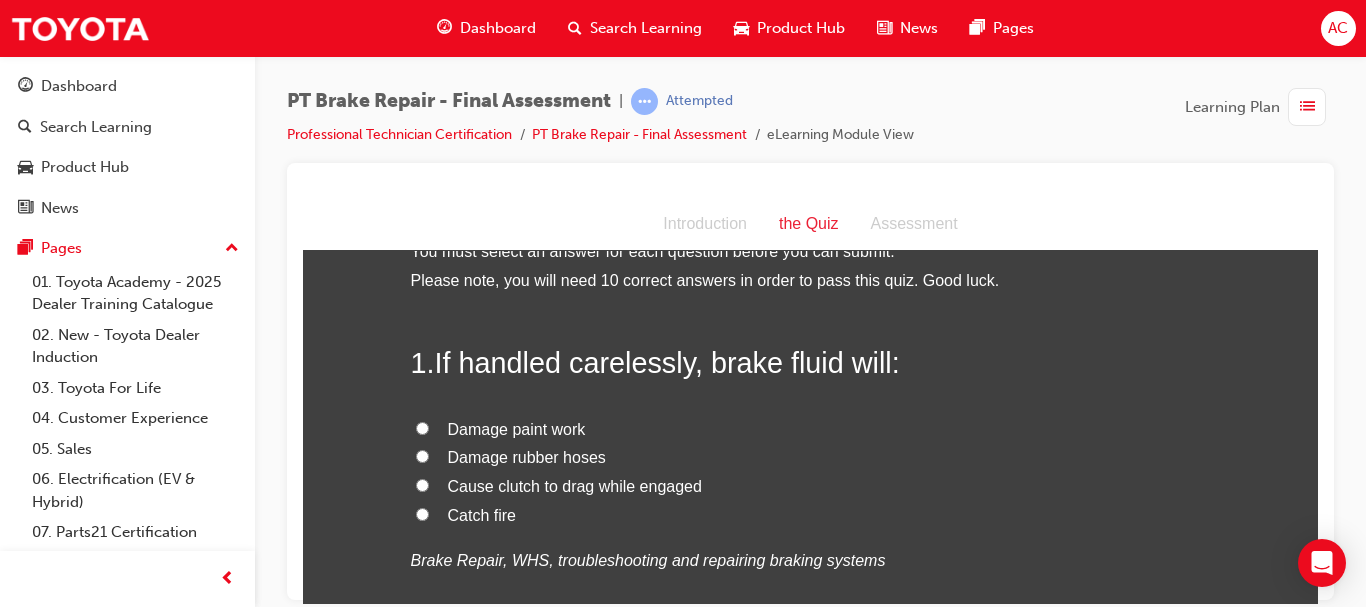 scroll, scrollTop: 0, scrollLeft: 0, axis: both 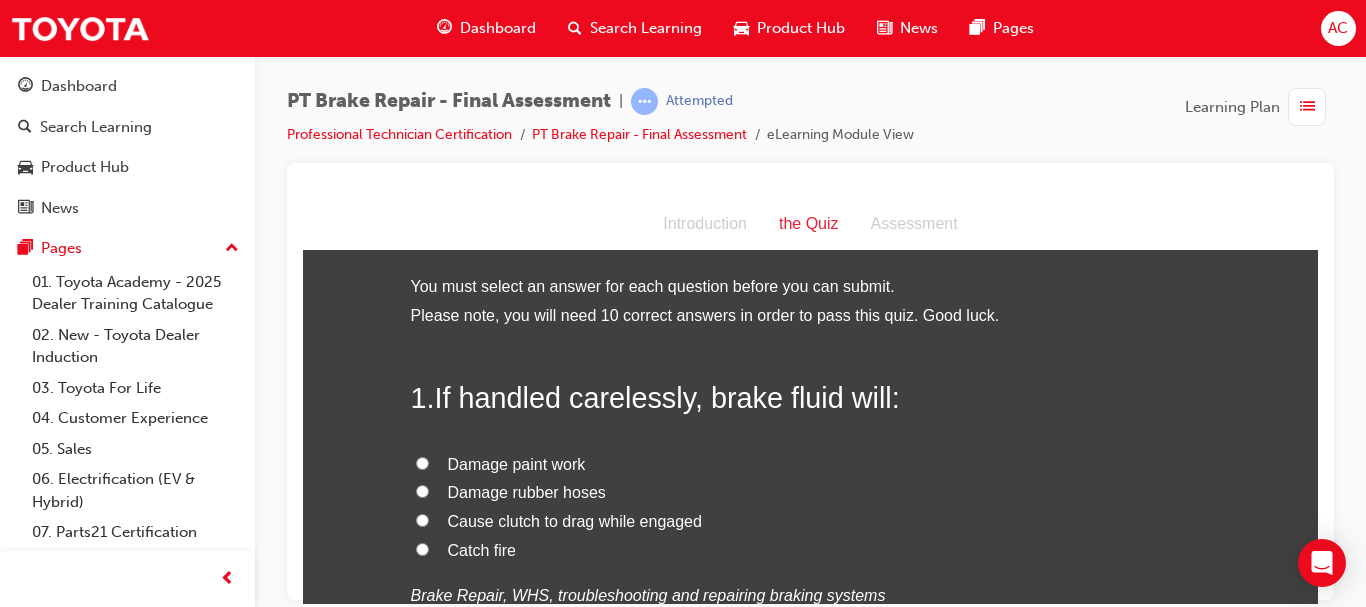 click on "Damage paint work" at bounding box center (517, 463) 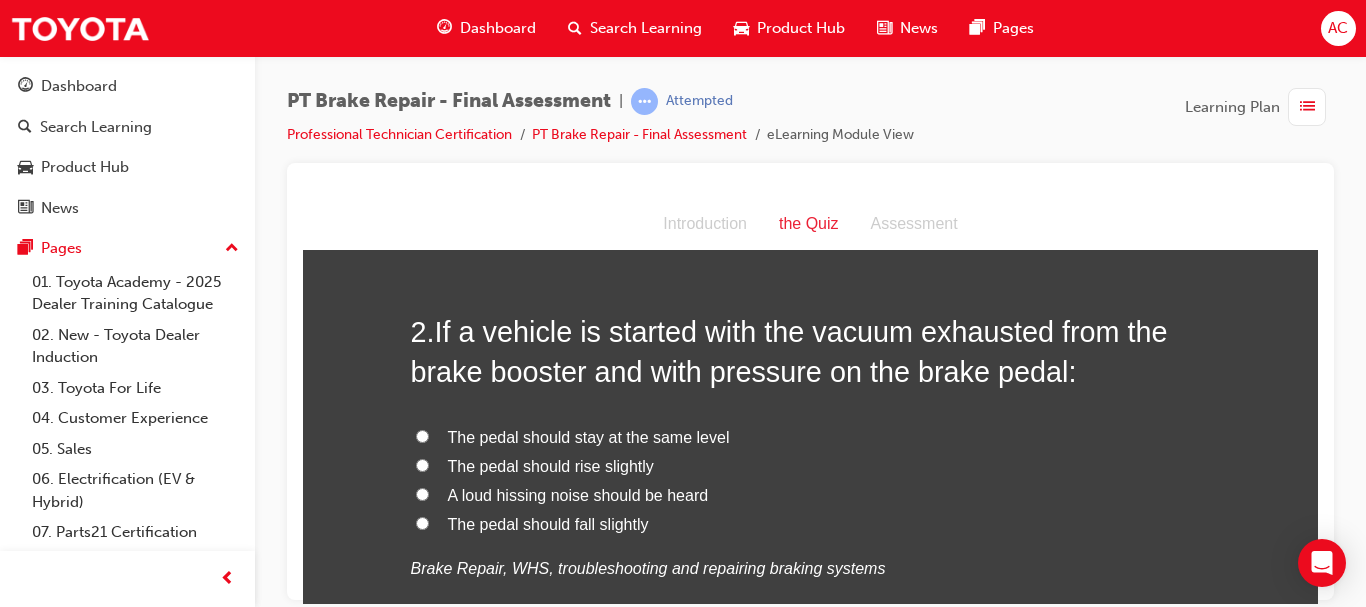 scroll, scrollTop: 493, scrollLeft: 0, axis: vertical 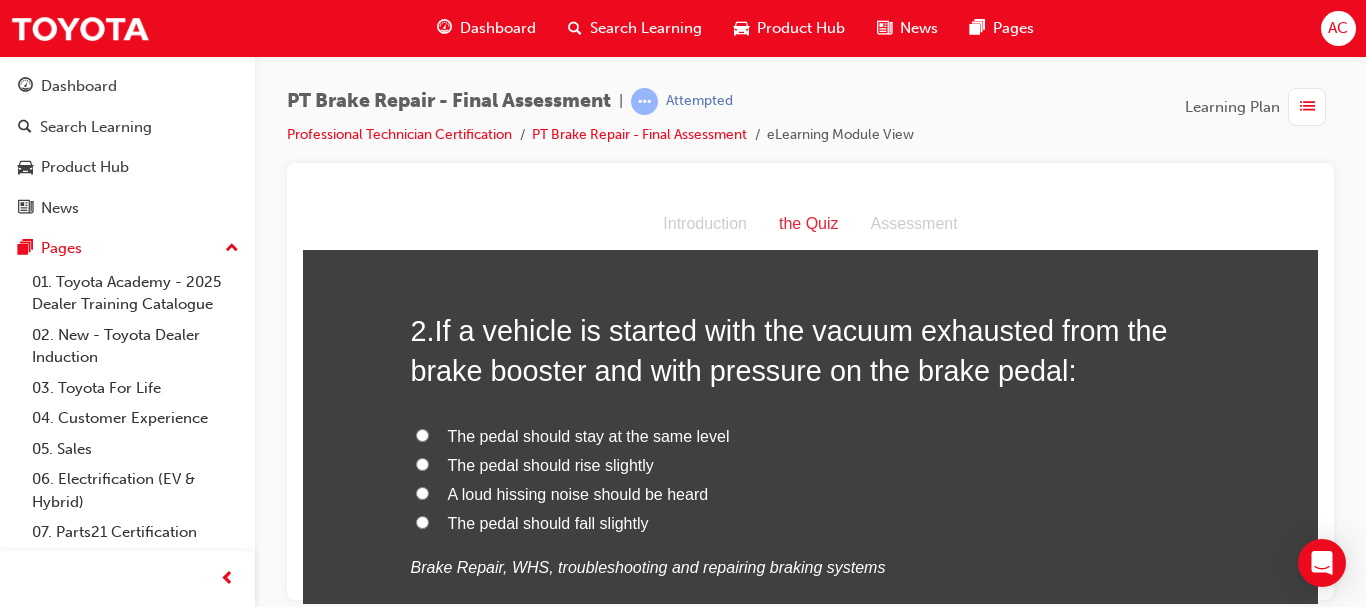 click on "The pedal should fall slightly" at bounding box center [548, 522] 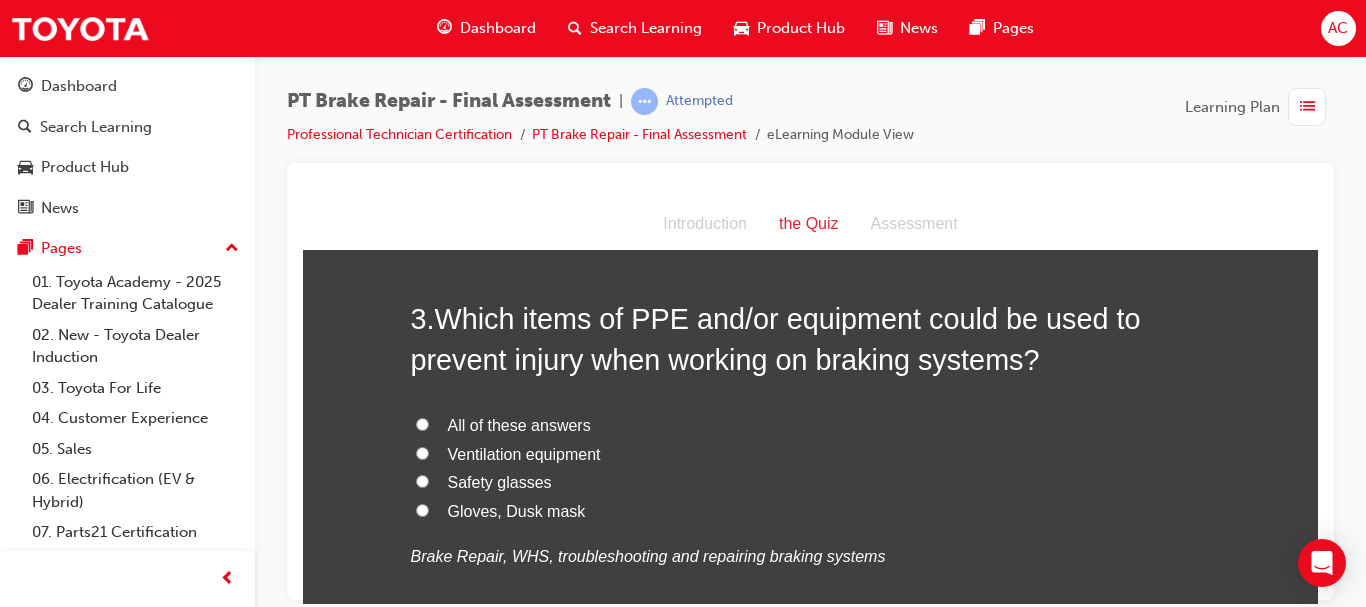 scroll, scrollTop: 971, scrollLeft: 0, axis: vertical 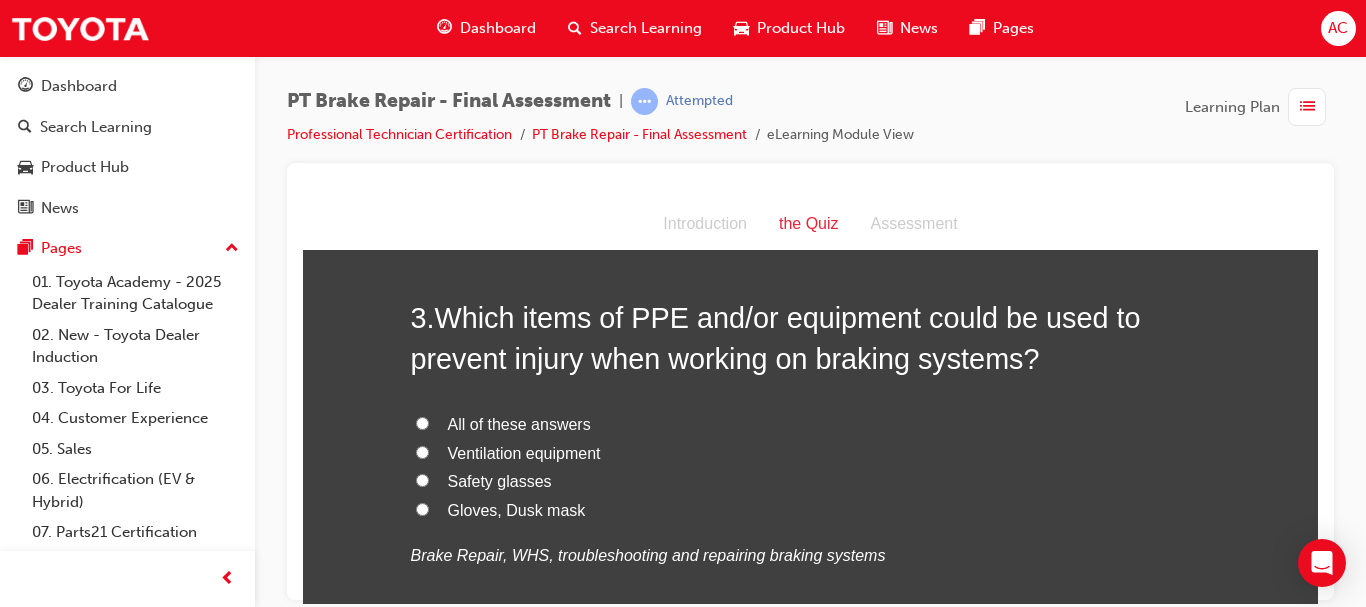 click on "All of these answers" at bounding box center [519, 423] 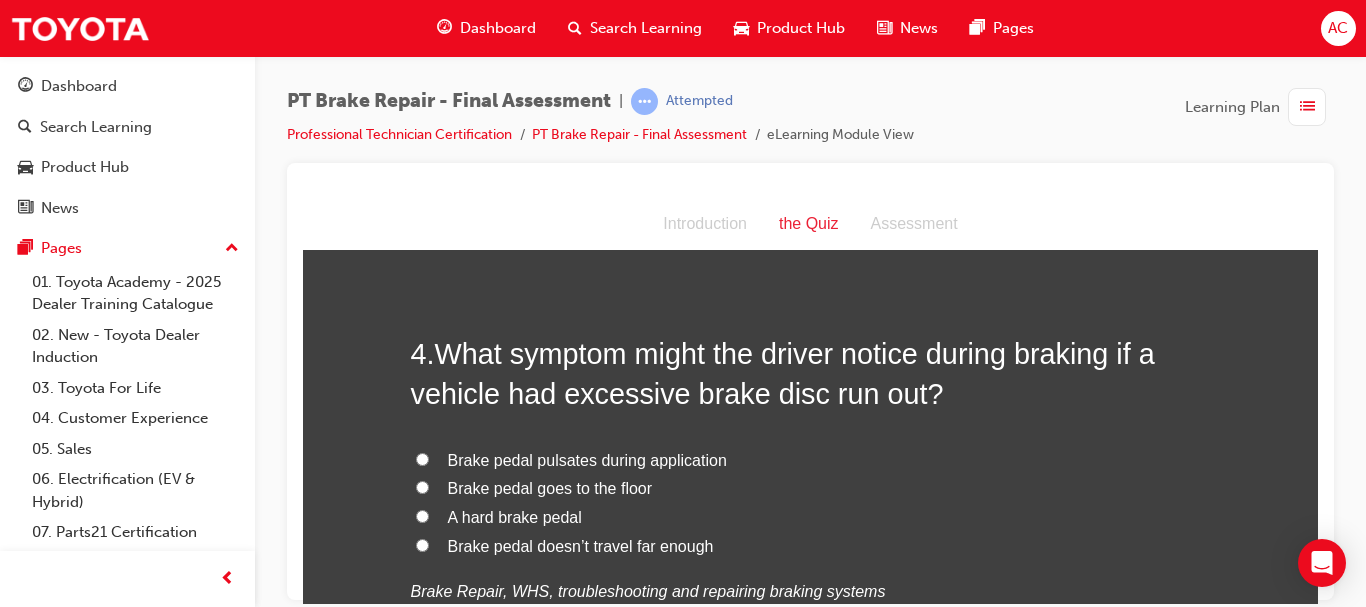 scroll, scrollTop: 1402, scrollLeft: 0, axis: vertical 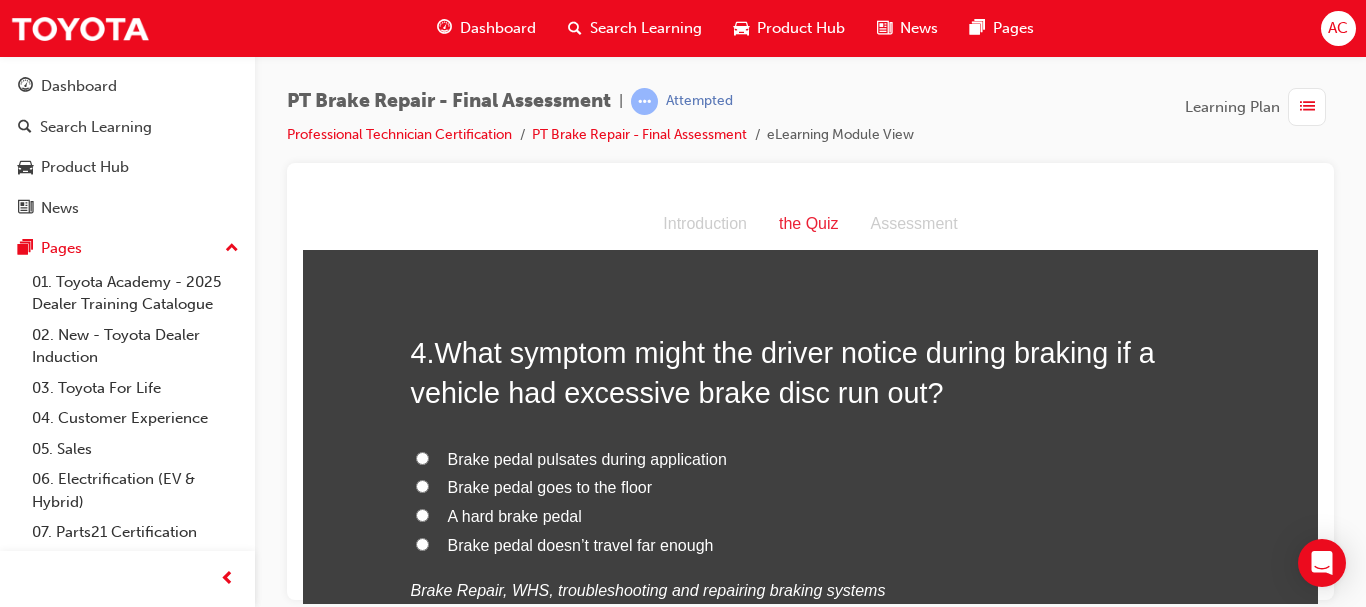 click on "Brake pedal pulsates during application" at bounding box center (587, 458) 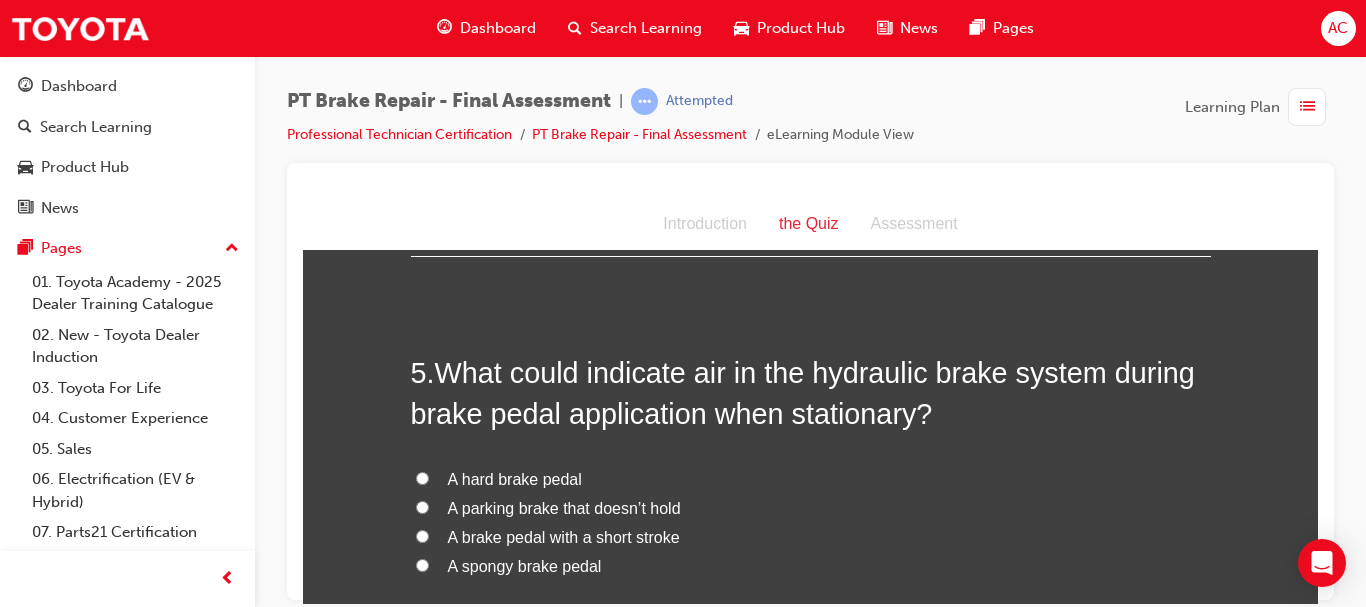 scroll, scrollTop: 1849, scrollLeft: 0, axis: vertical 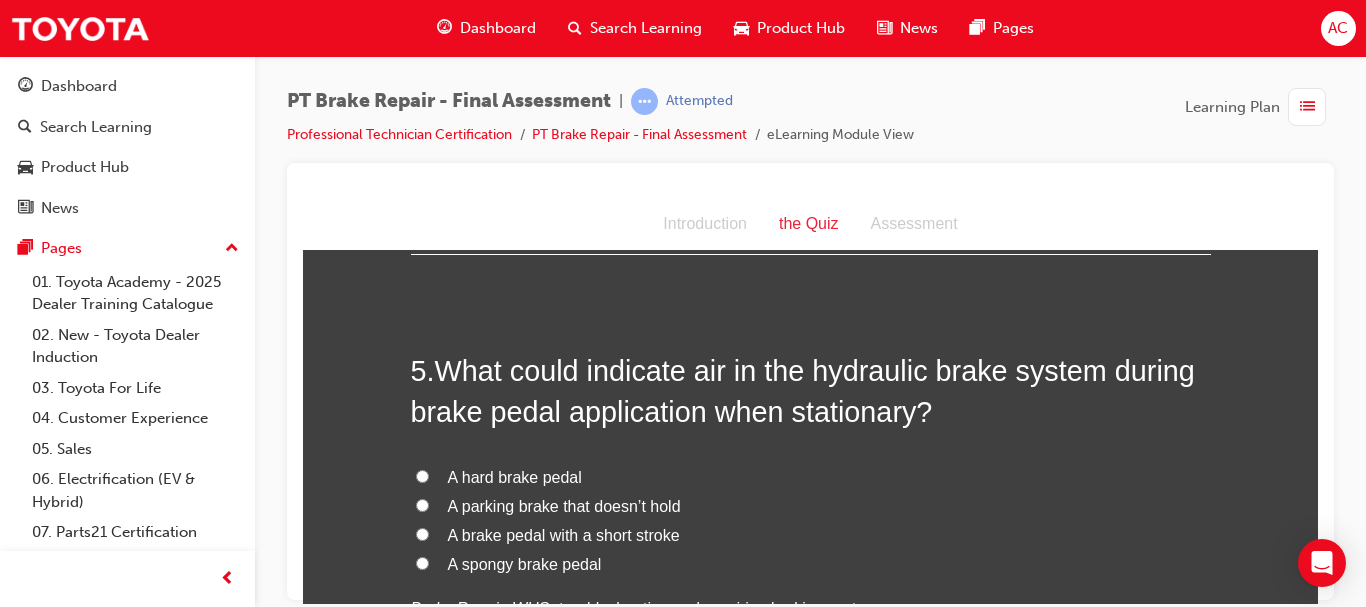 click on "A spongy brake pedal" at bounding box center [525, 563] 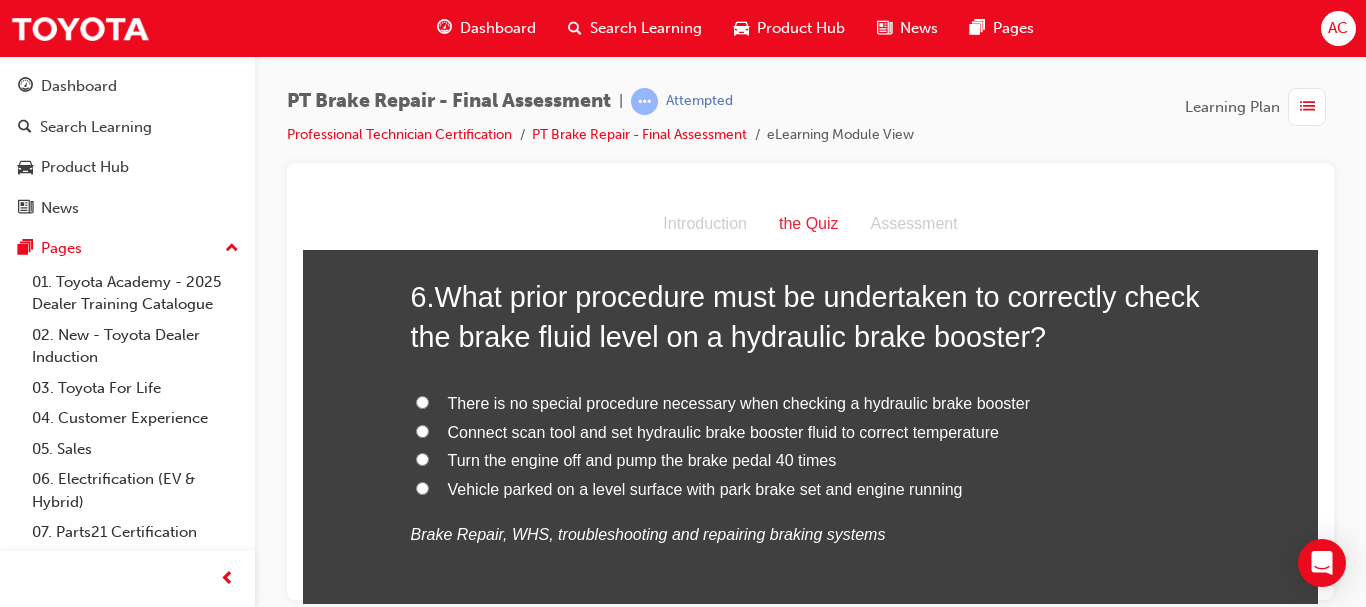 scroll, scrollTop: 2390, scrollLeft: 0, axis: vertical 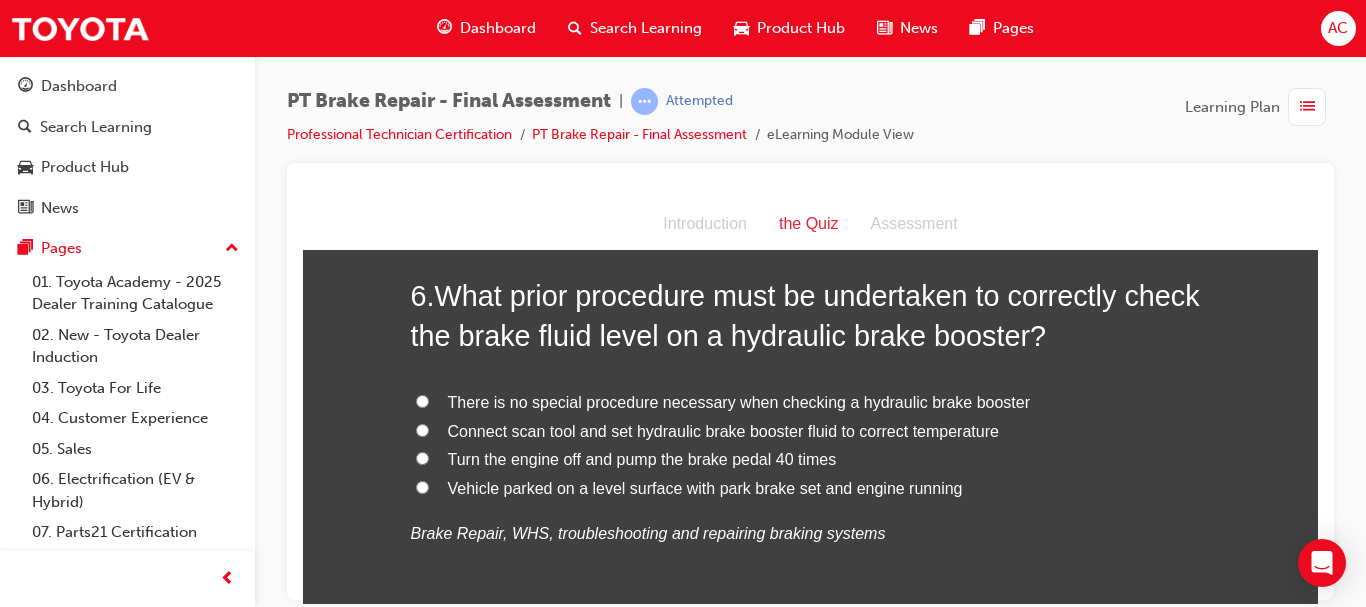 click on "Turn the engine off and pump the brake pedal 40 times" at bounding box center [642, 458] 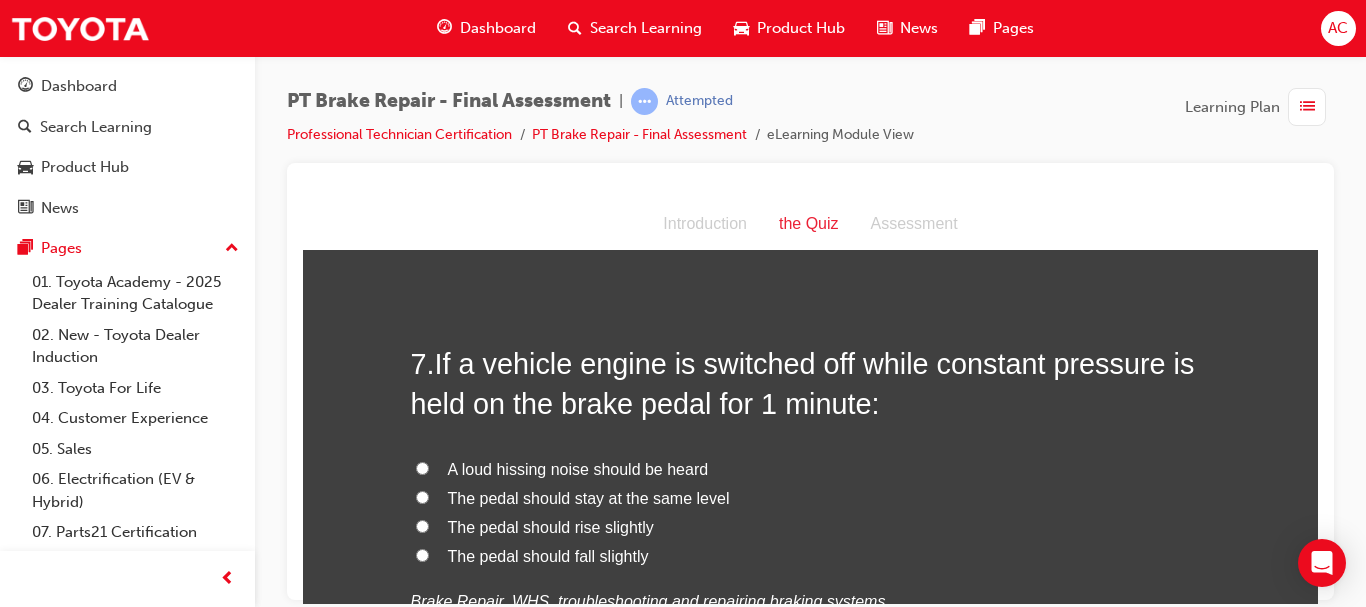 scroll, scrollTop: 2886, scrollLeft: 0, axis: vertical 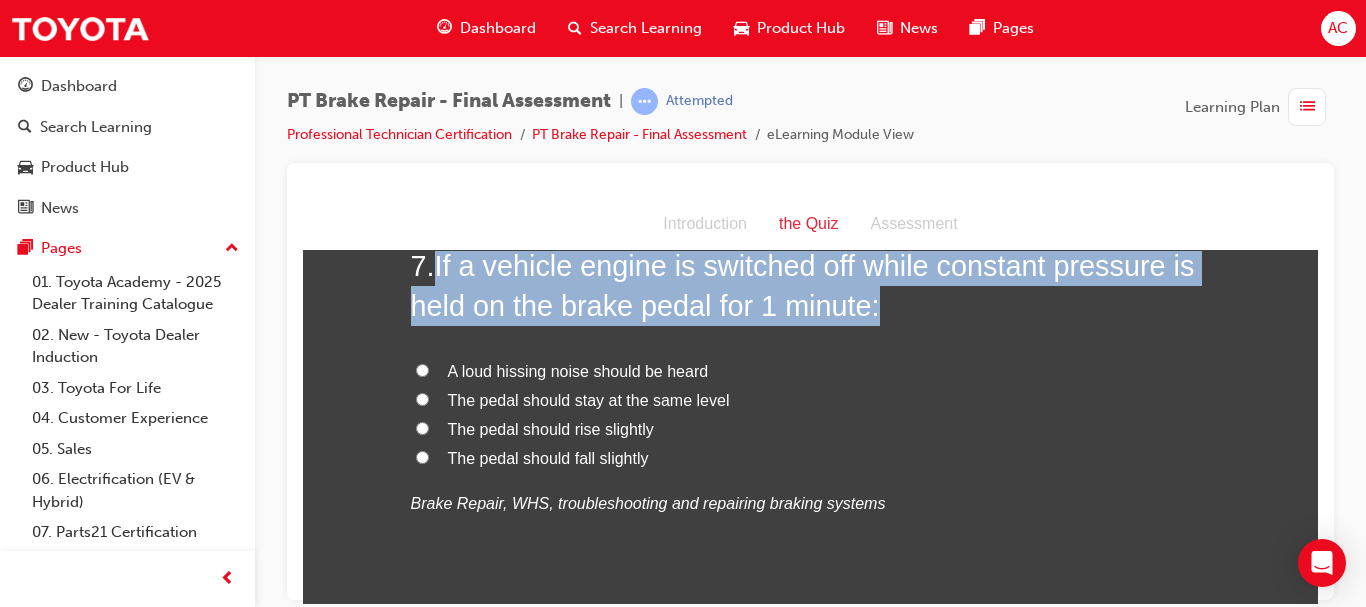 drag, startPoint x: 431, startPoint y: 262, endPoint x: 988, endPoint y: 306, distance: 558.73517 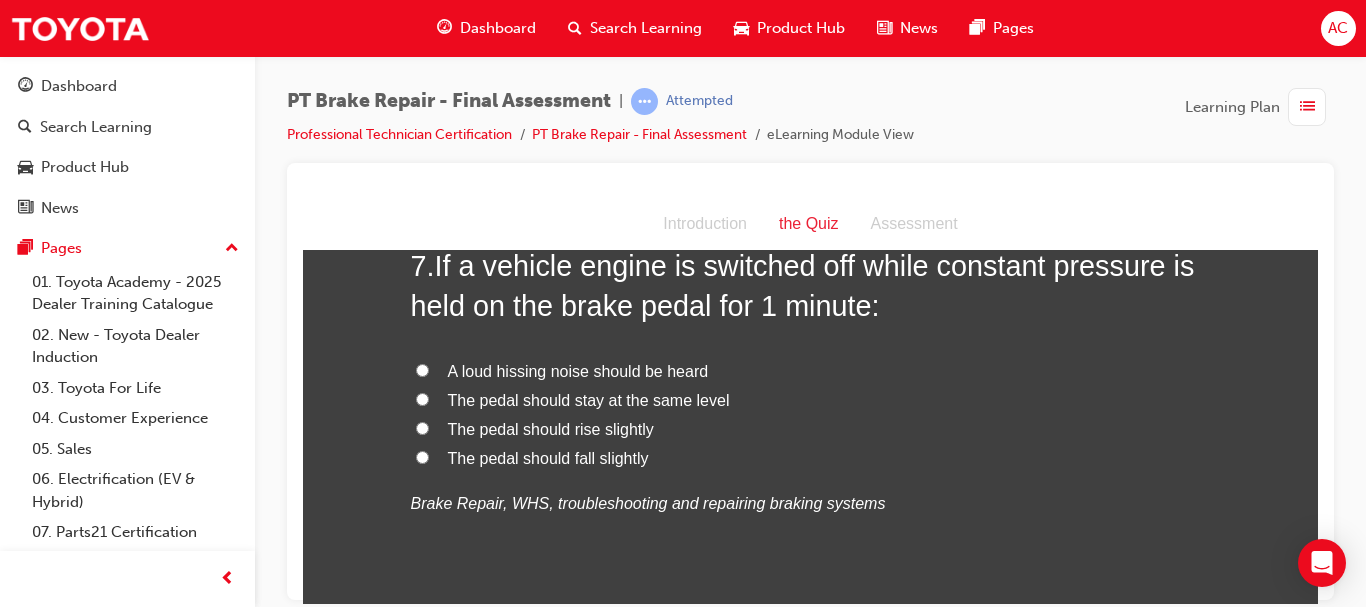 click on "The pedal should rise slightly" at bounding box center [551, 428] 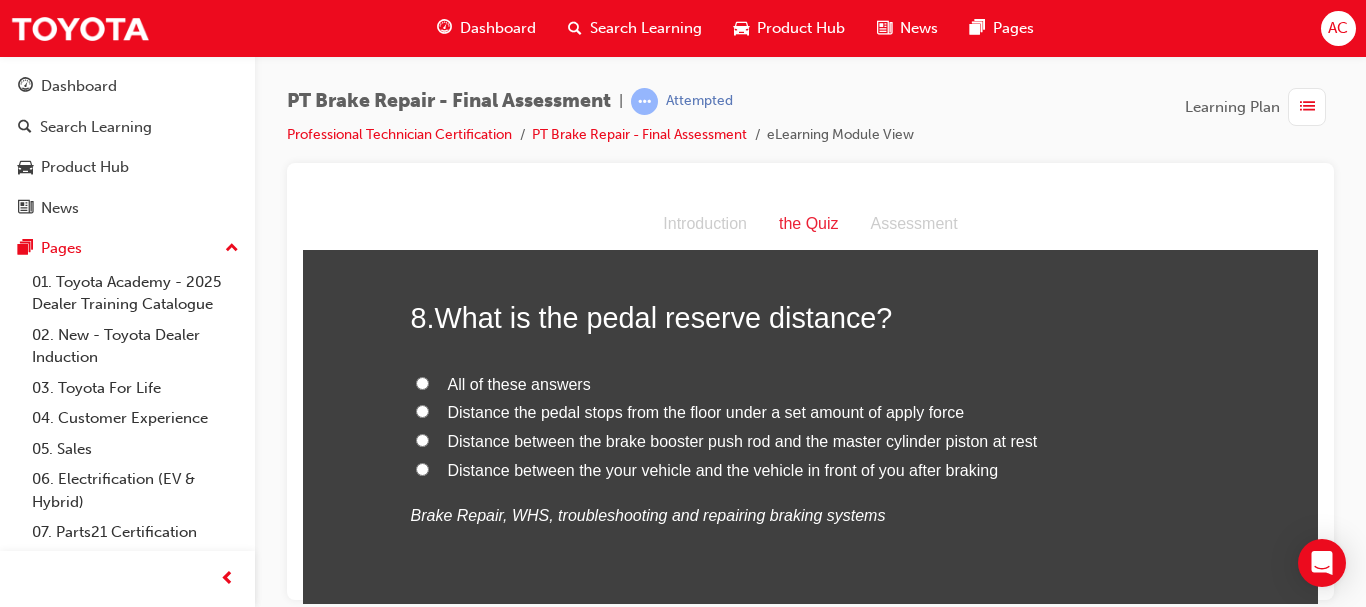 scroll, scrollTop: 3300, scrollLeft: 0, axis: vertical 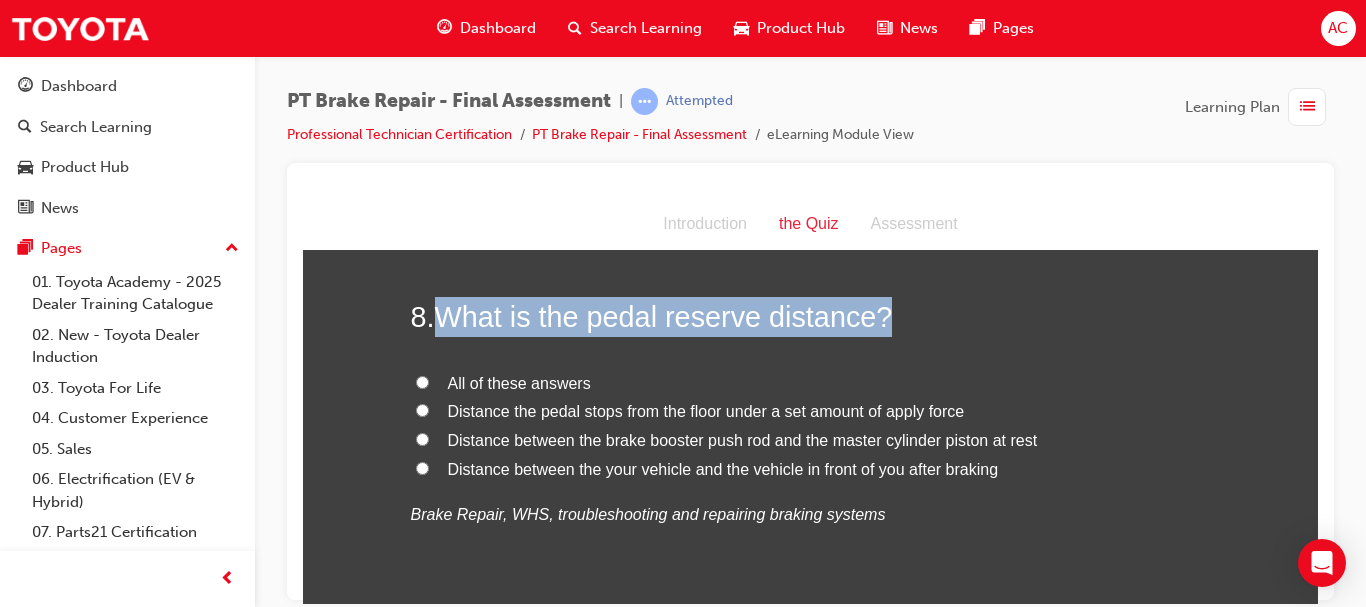 drag, startPoint x: 441, startPoint y: 321, endPoint x: 1114, endPoint y: 315, distance: 673.02673 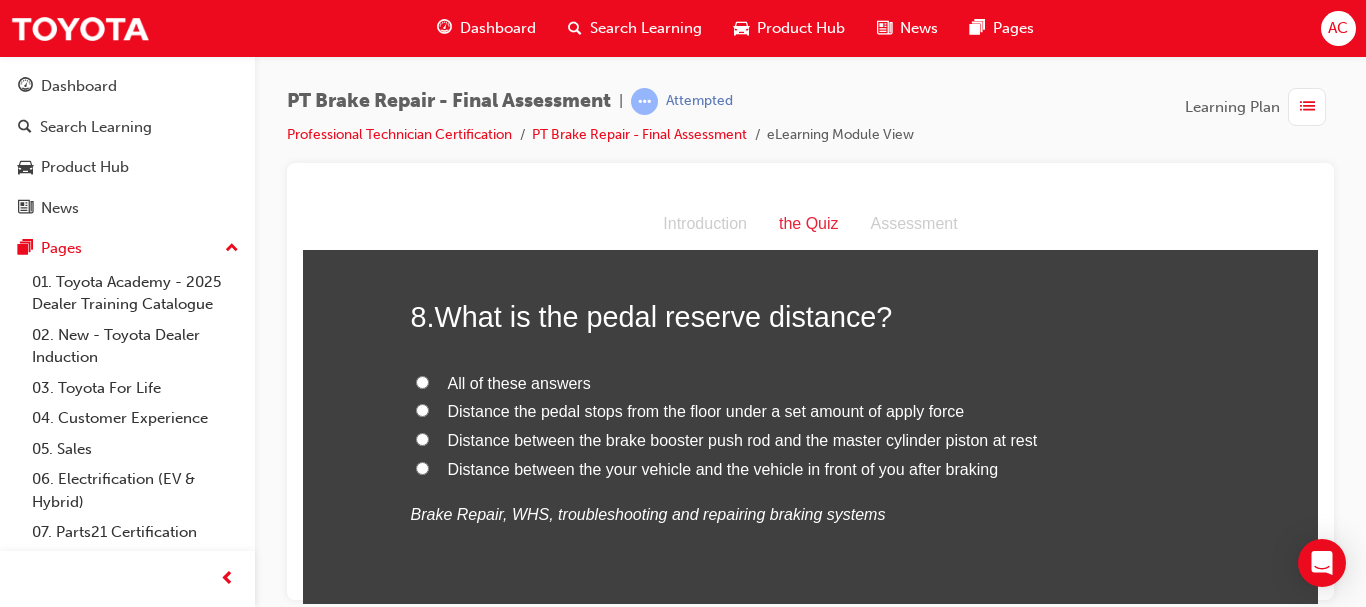 click on "Distance the pedal stops from the floor under a set amount of apply force" at bounding box center (706, 410) 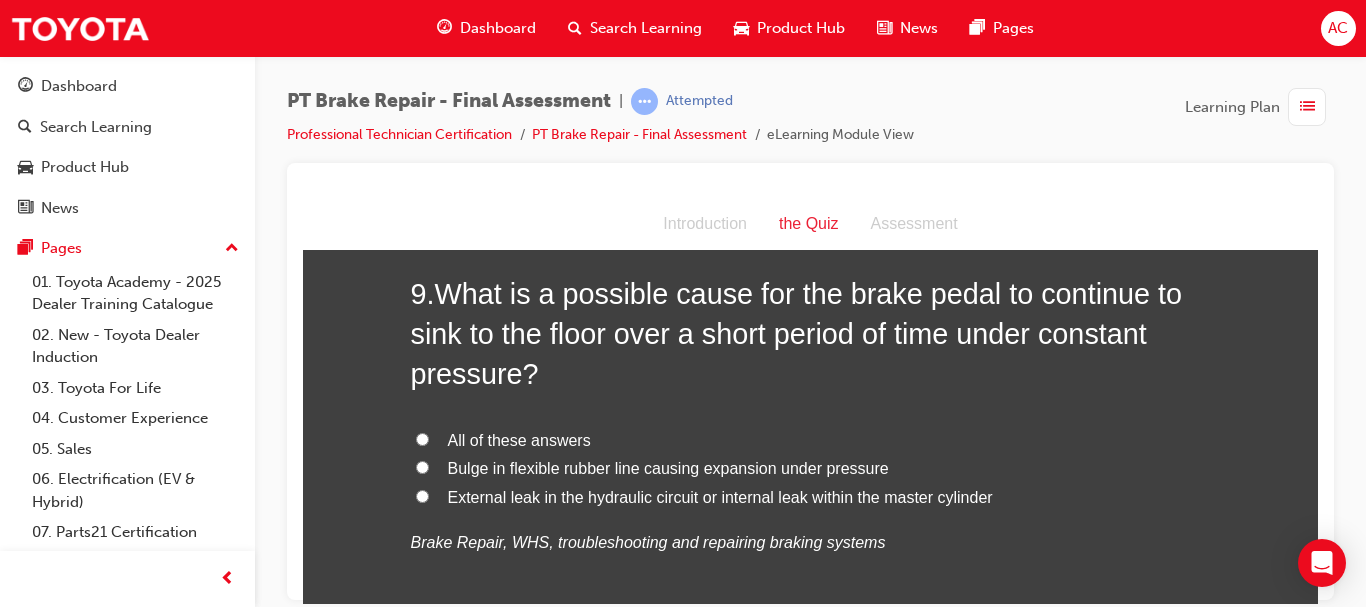 scroll, scrollTop: 3750, scrollLeft: 0, axis: vertical 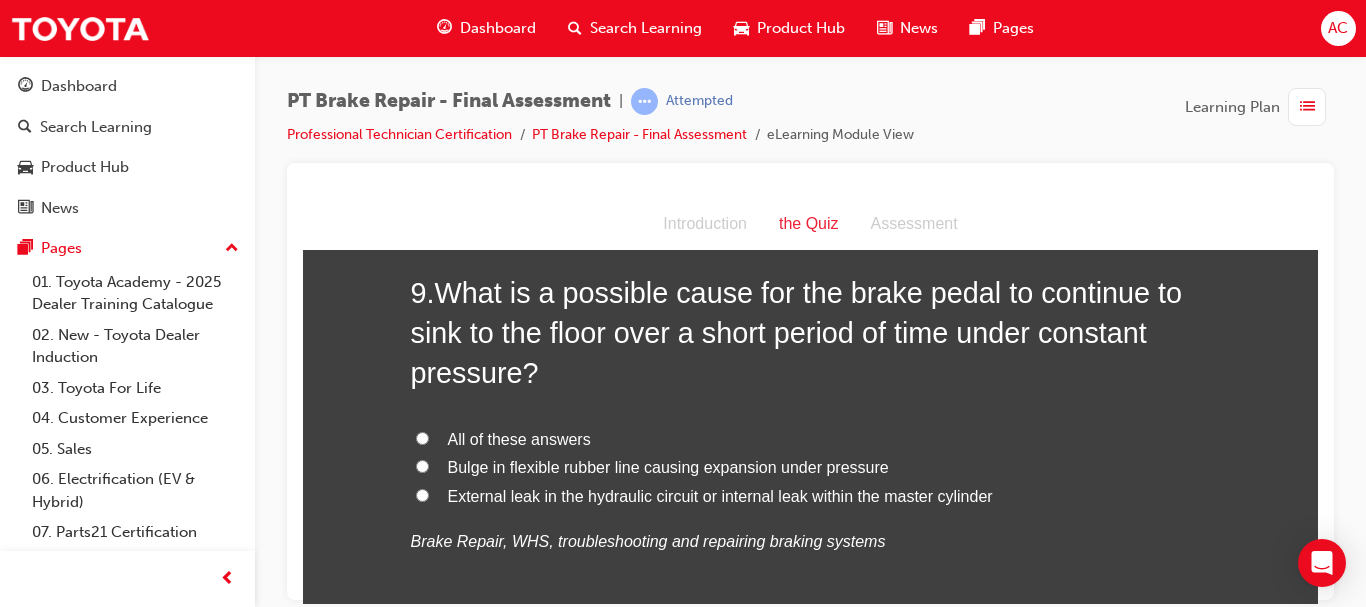 click on "Bulge in flexible rubber line causing expansion under pressure" at bounding box center [668, 466] 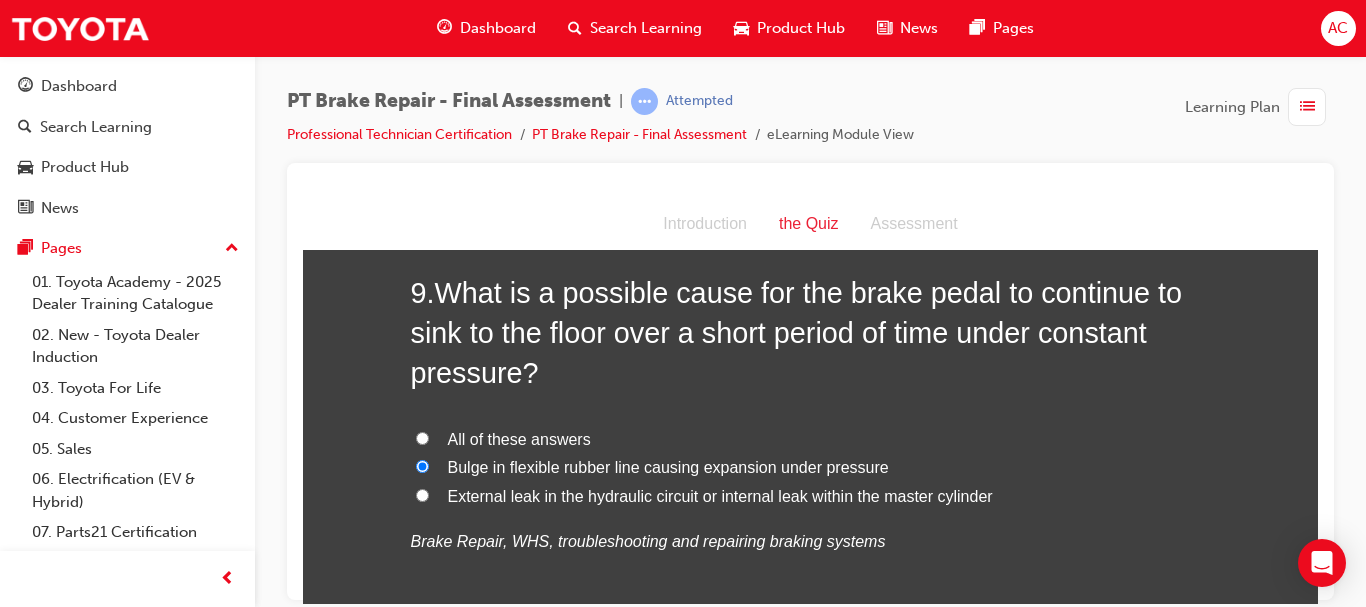 click on "All of these answers" at bounding box center (519, 438) 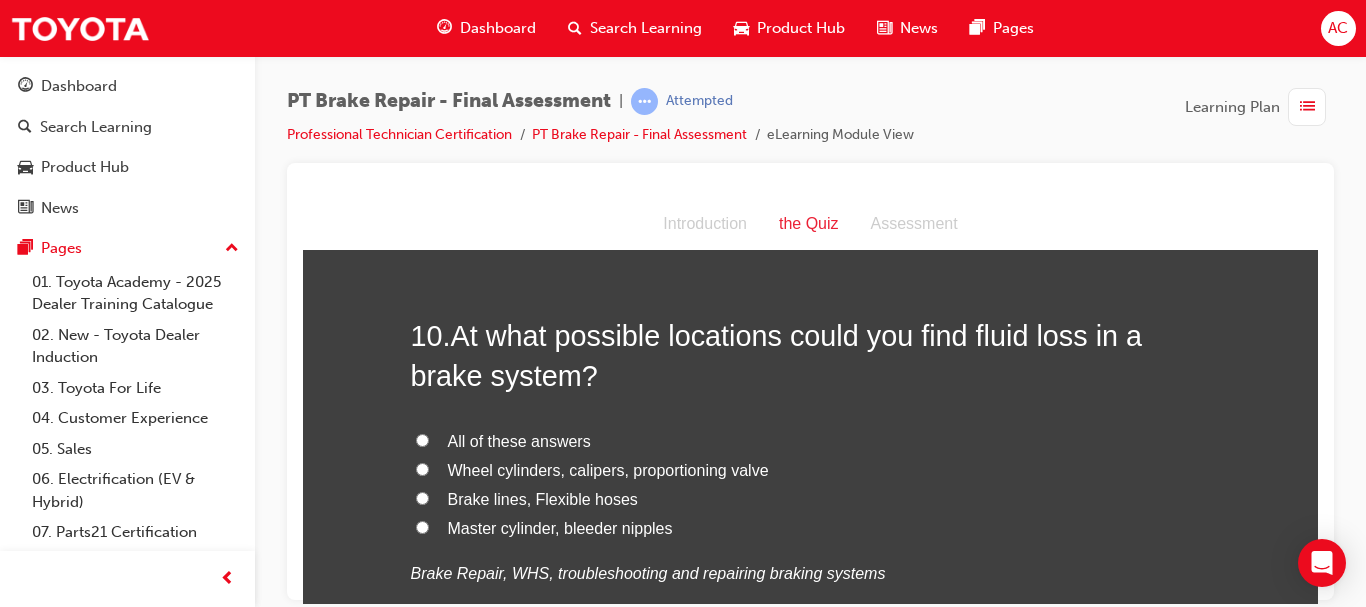 scroll, scrollTop: 4212, scrollLeft: 0, axis: vertical 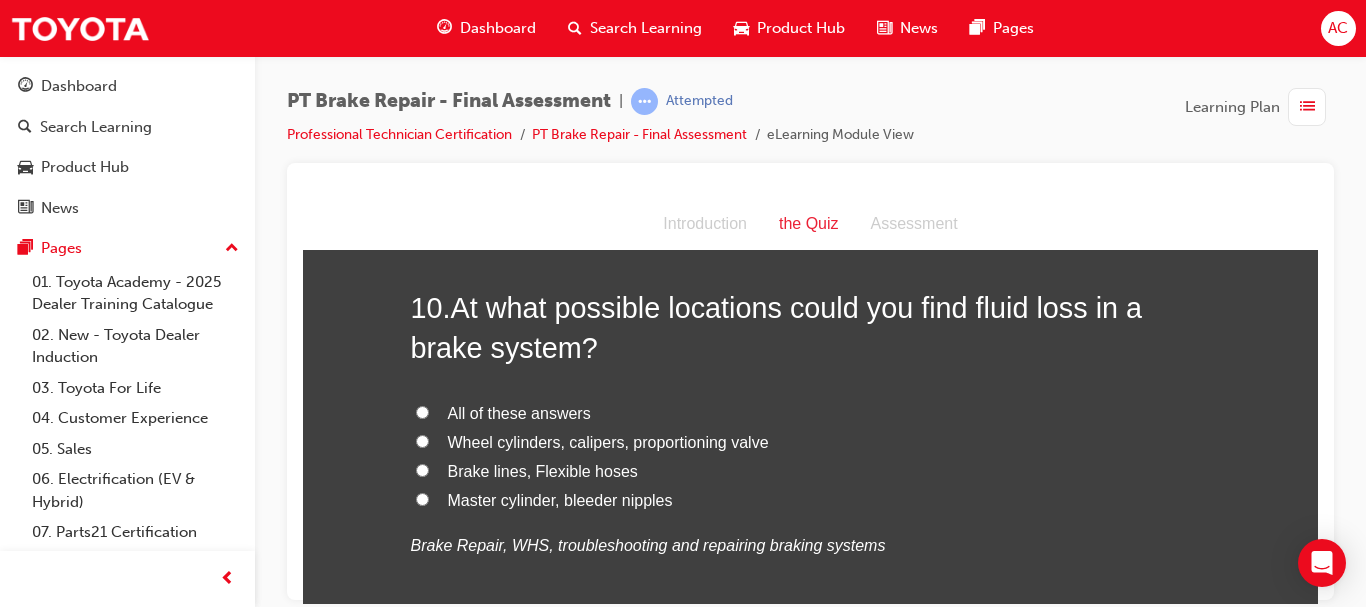 click on "All of these answers" at bounding box center (519, 412) 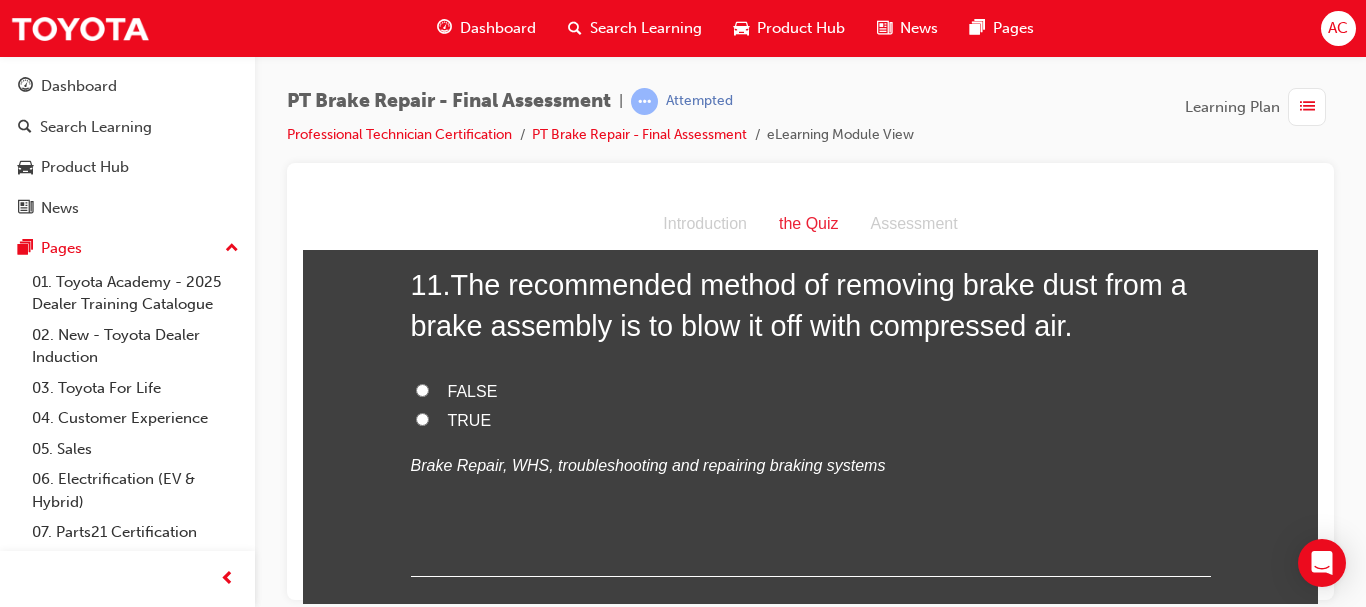 scroll, scrollTop: 4702, scrollLeft: 0, axis: vertical 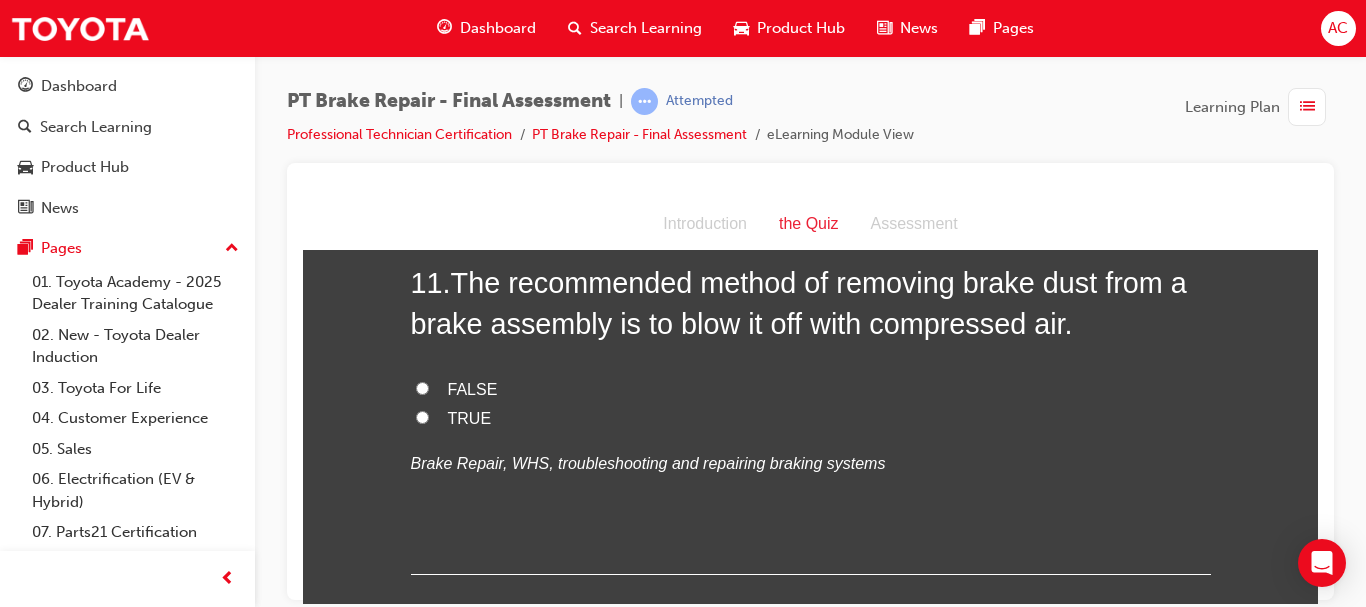 click on "FALSE" at bounding box center (473, 388) 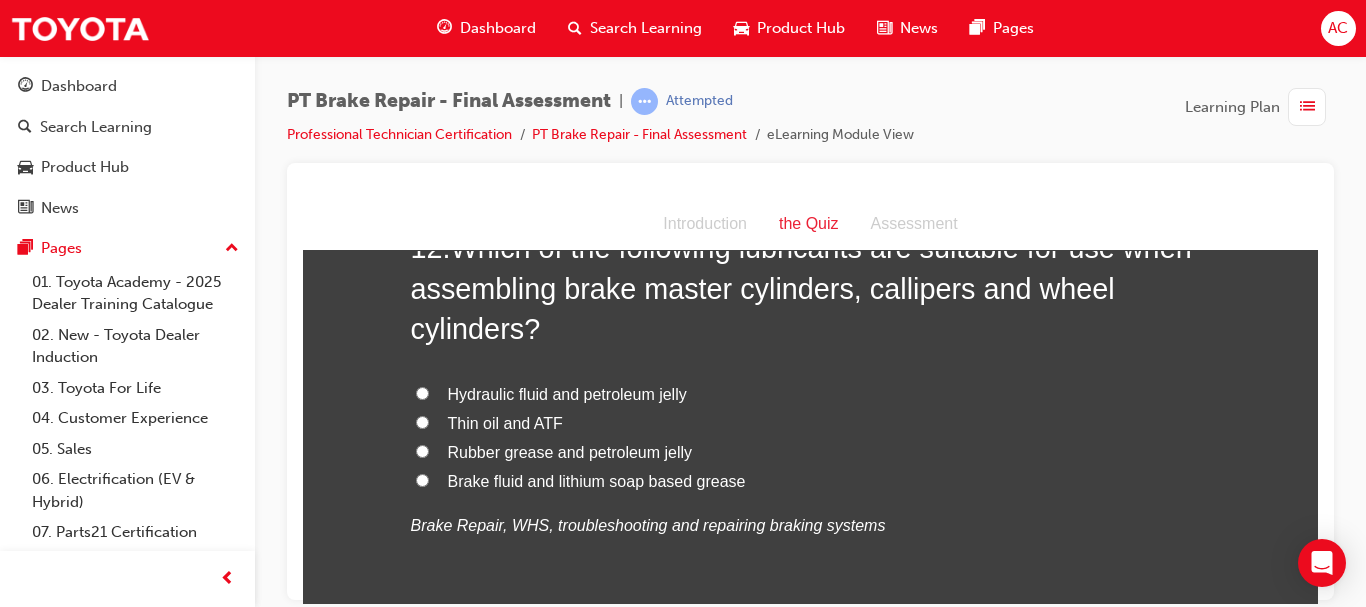 scroll, scrollTop: 5146, scrollLeft: 0, axis: vertical 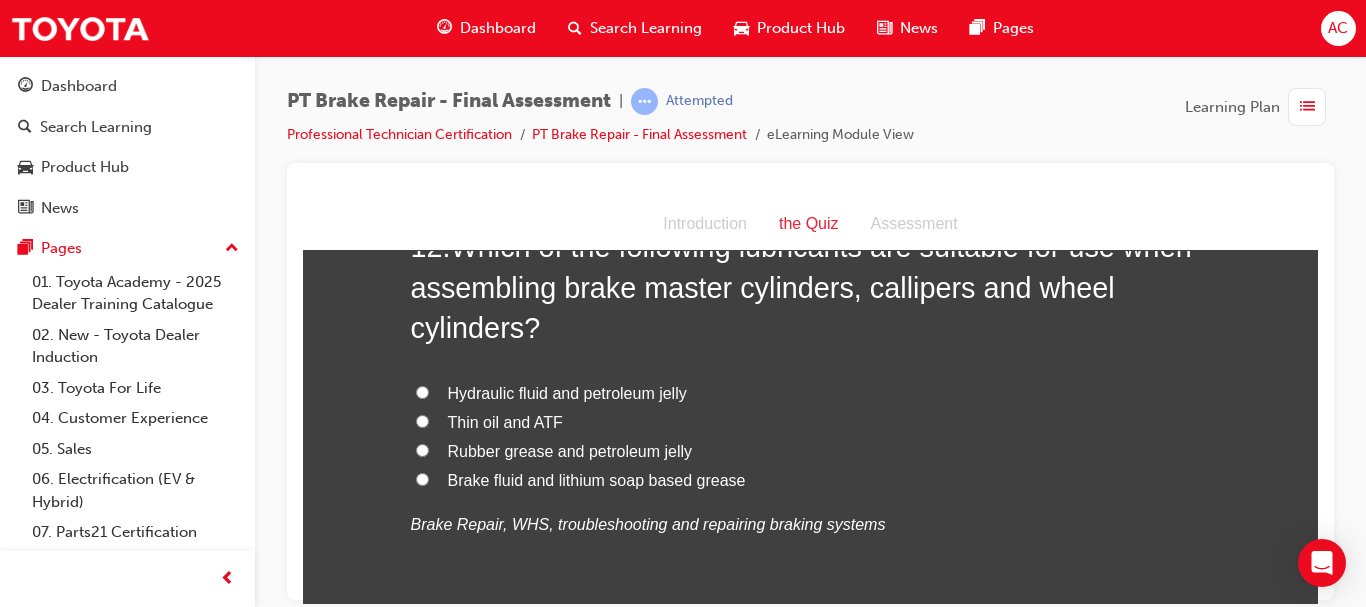 click on "Rubber grease and petroleum jelly" at bounding box center (570, 450) 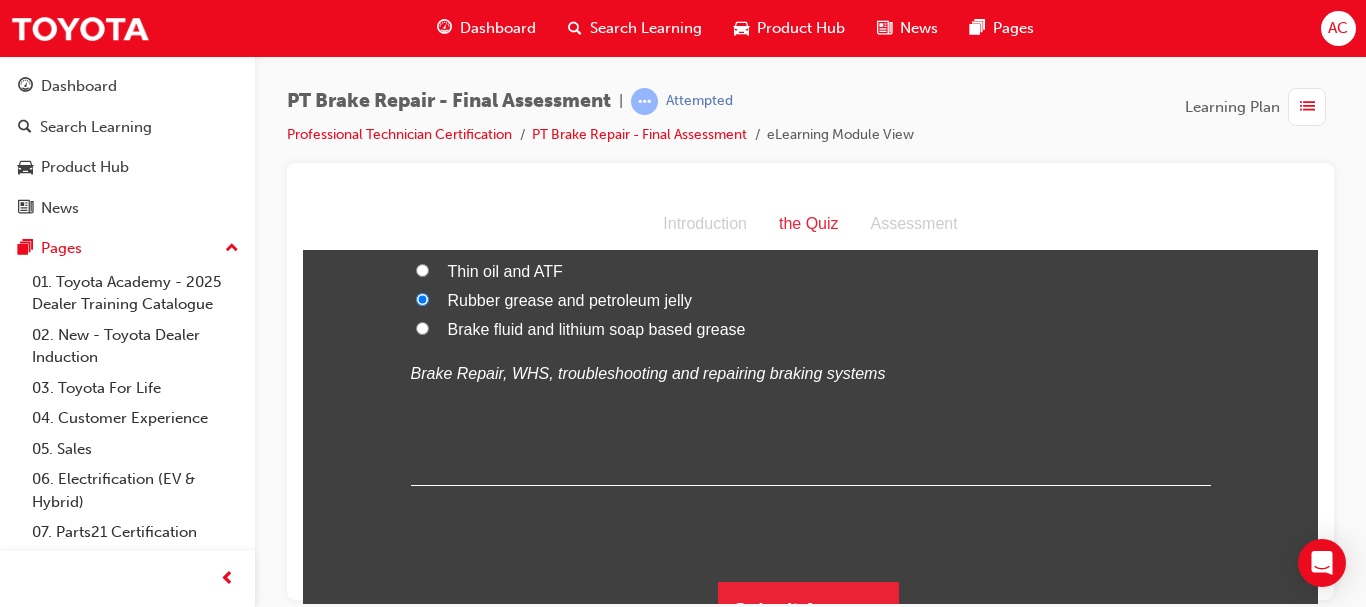 scroll, scrollTop: 5330, scrollLeft: 0, axis: vertical 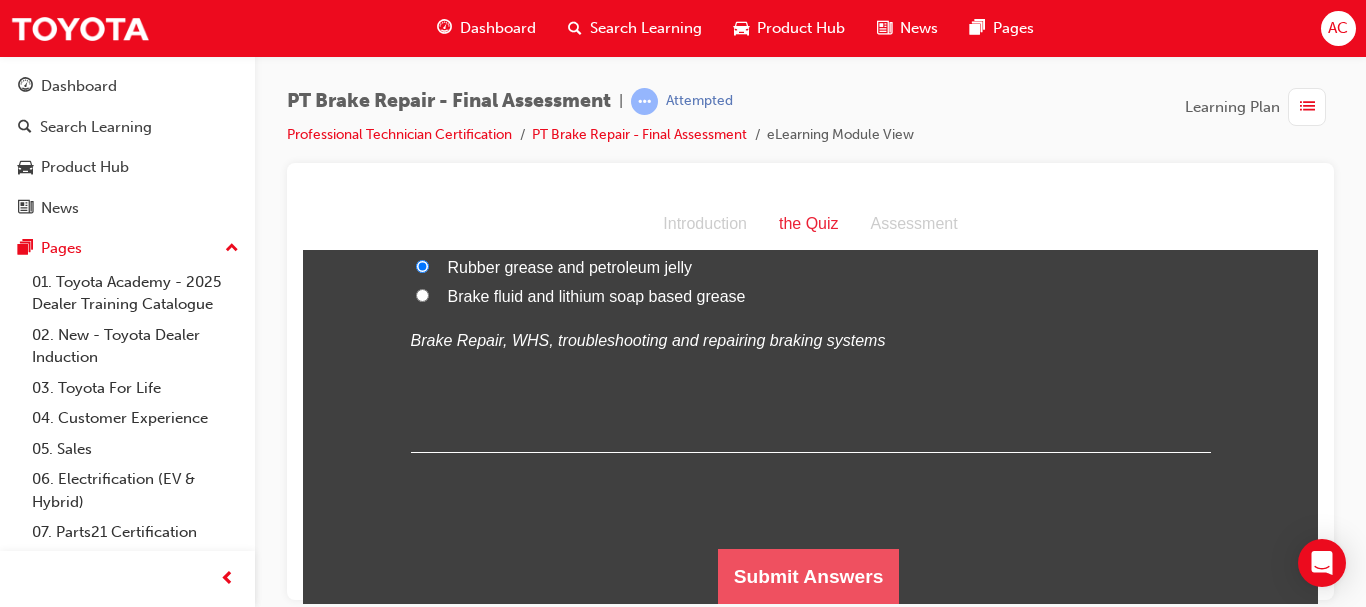 click on "Submit Answers" at bounding box center (809, 576) 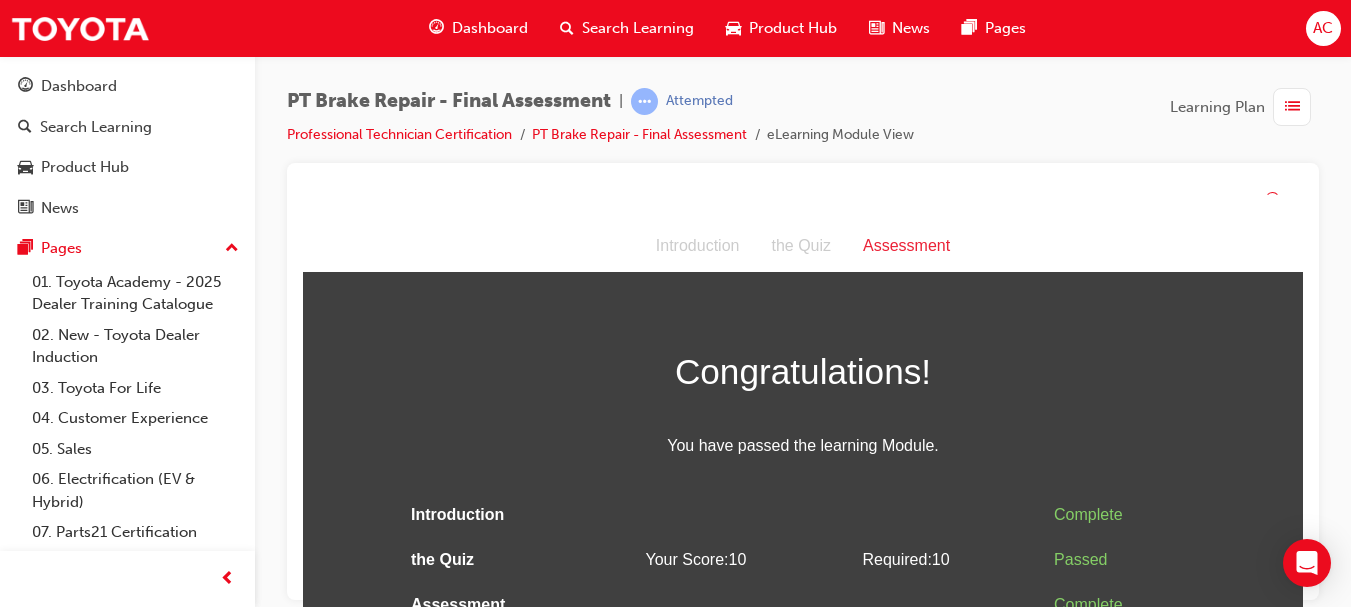 scroll, scrollTop: 1, scrollLeft: 0, axis: vertical 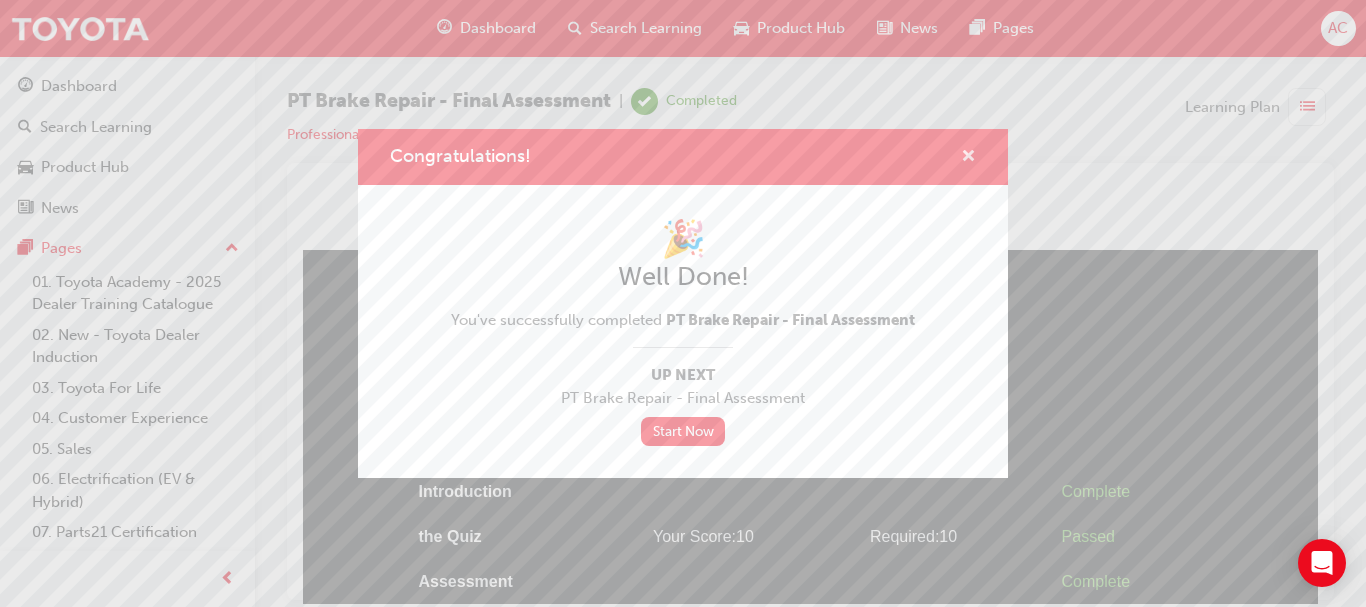 click at bounding box center [968, 158] 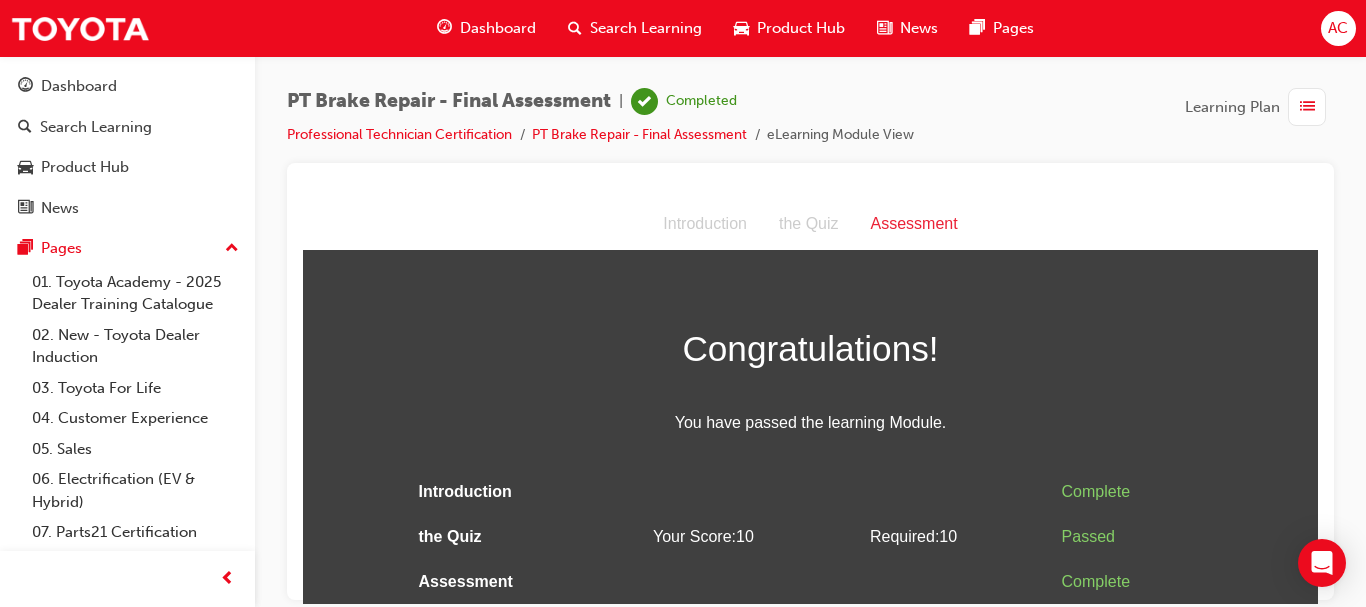 click on "Dashboard" at bounding box center [486, 28] 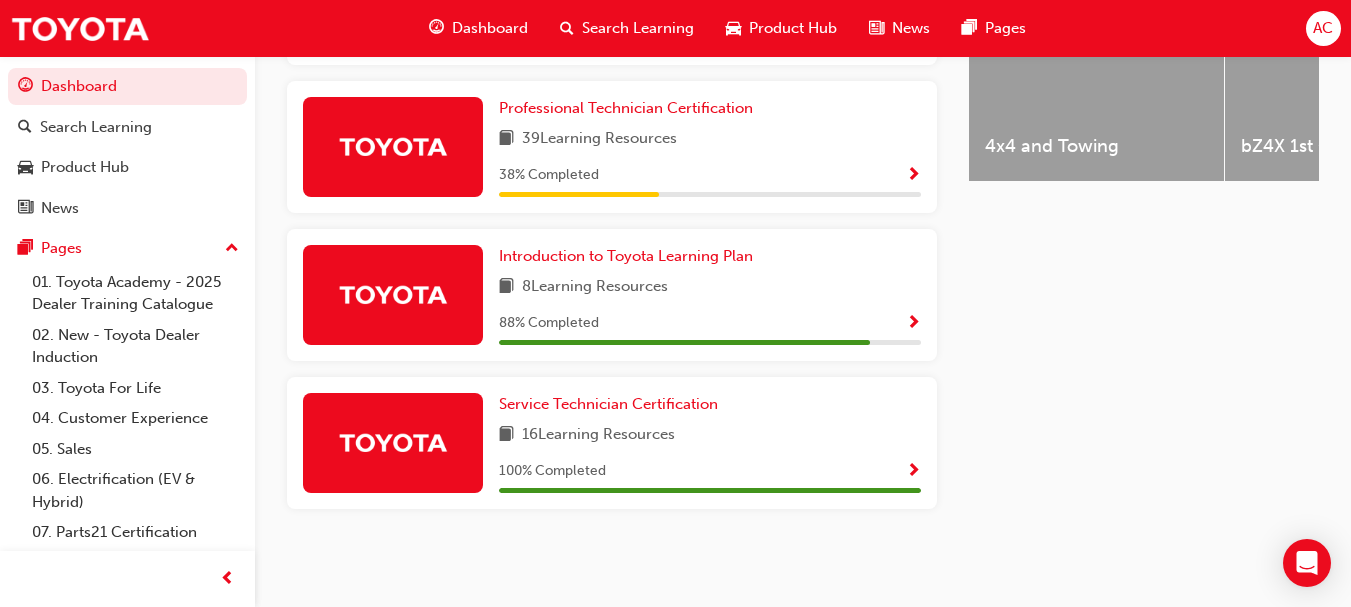 scroll, scrollTop: 920, scrollLeft: 0, axis: vertical 